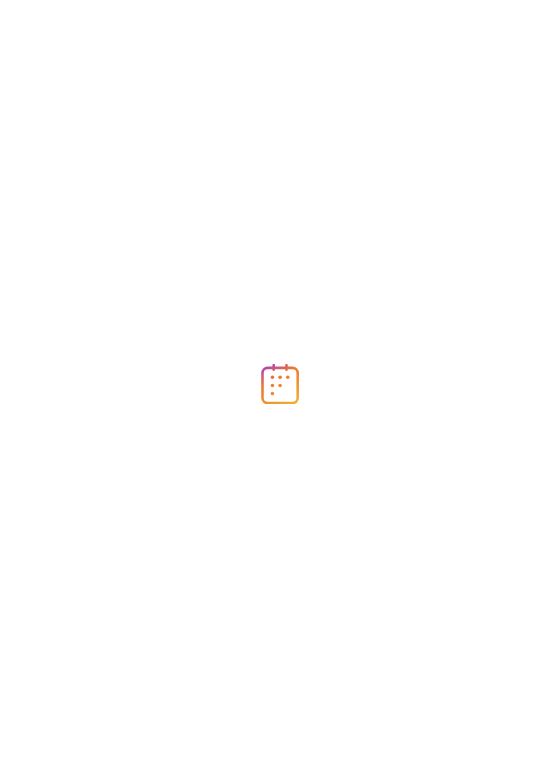 scroll, scrollTop: 0, scrollLeft: 0, axis: both 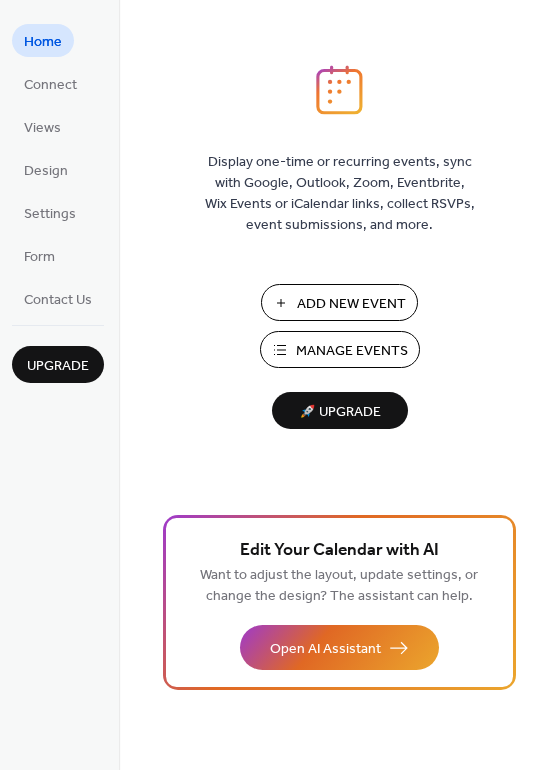 click on "Manage Events" at bounding box center [340, 349] 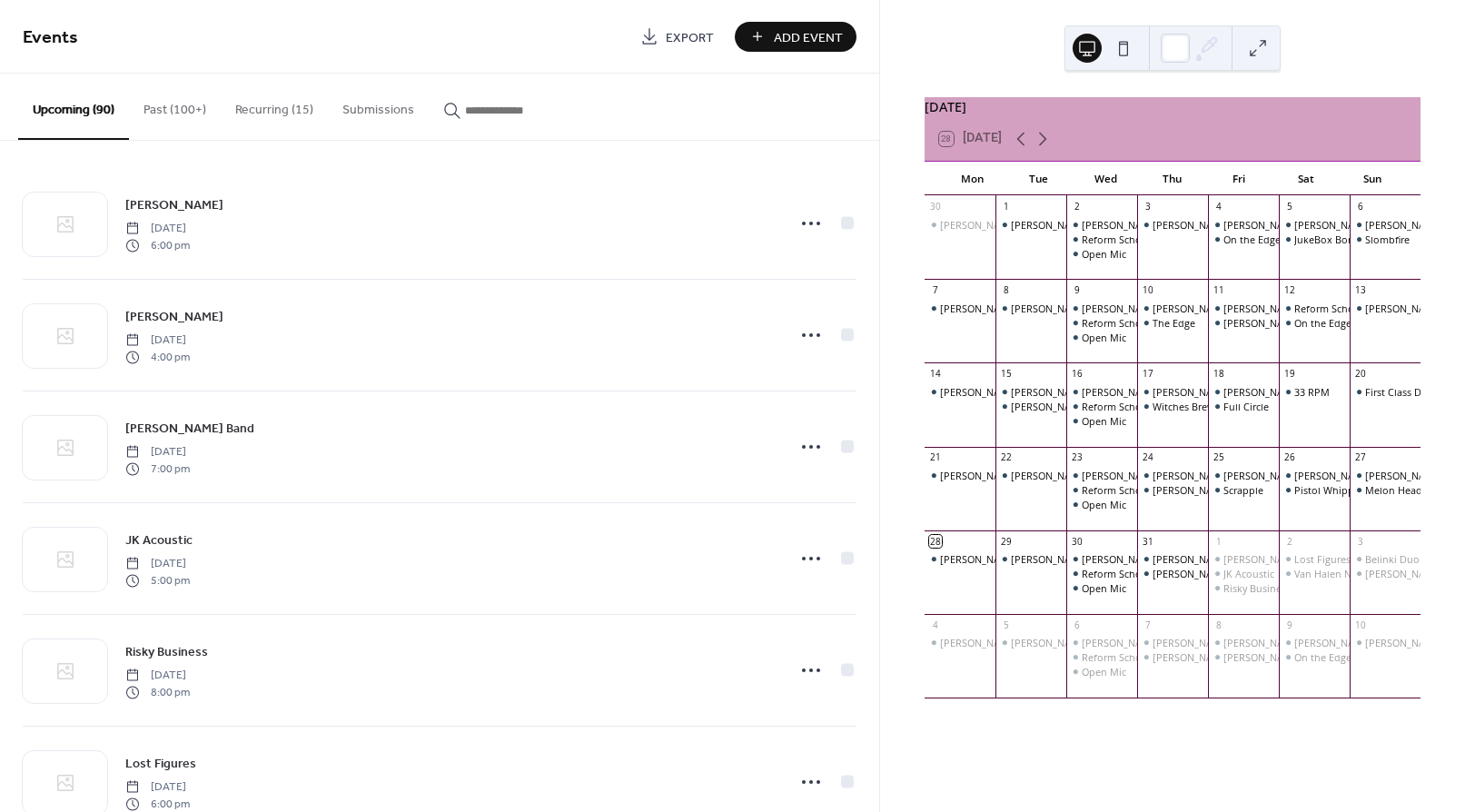 scroll, scrollTop: 0, scrollLeft: 0, axis: both 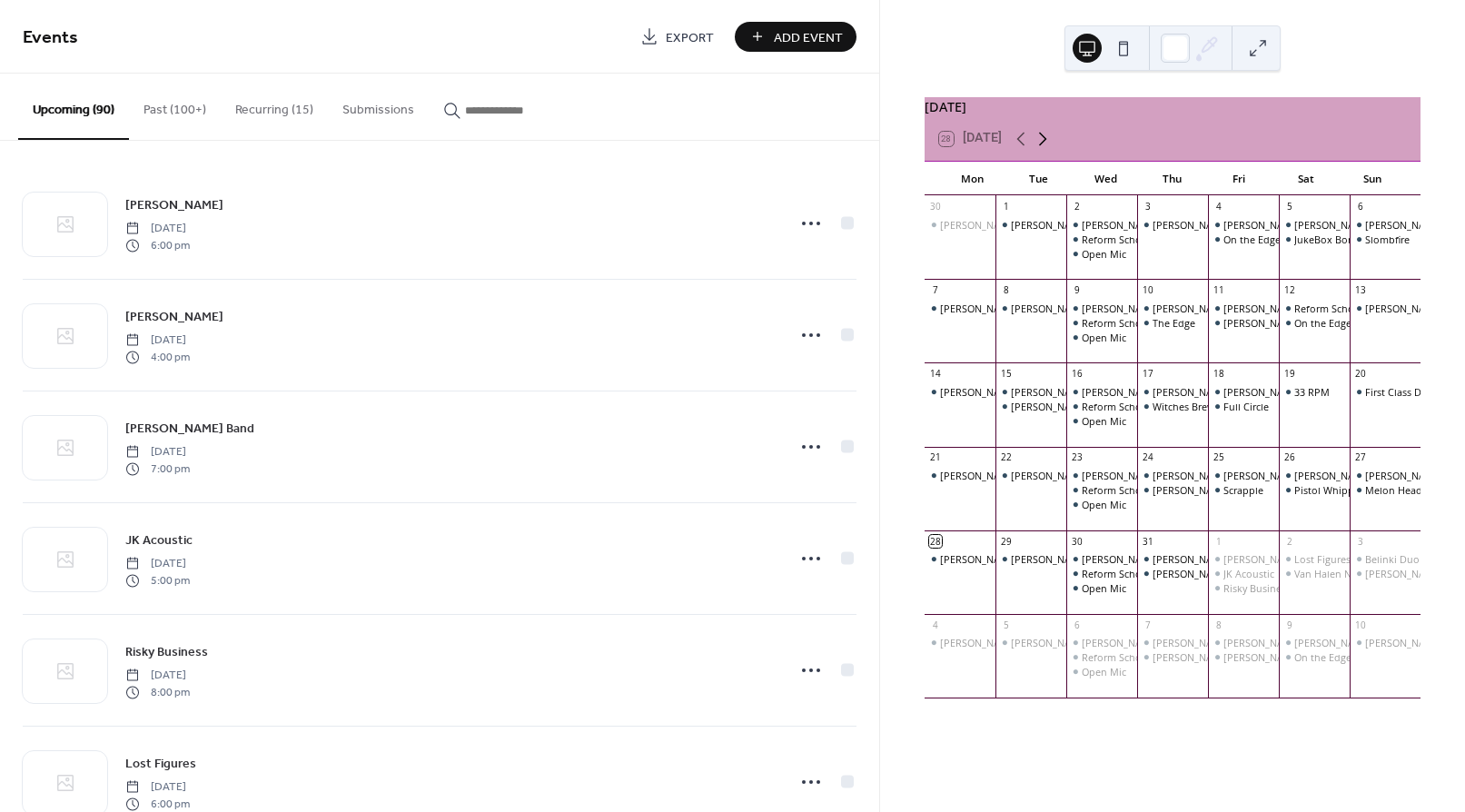 click 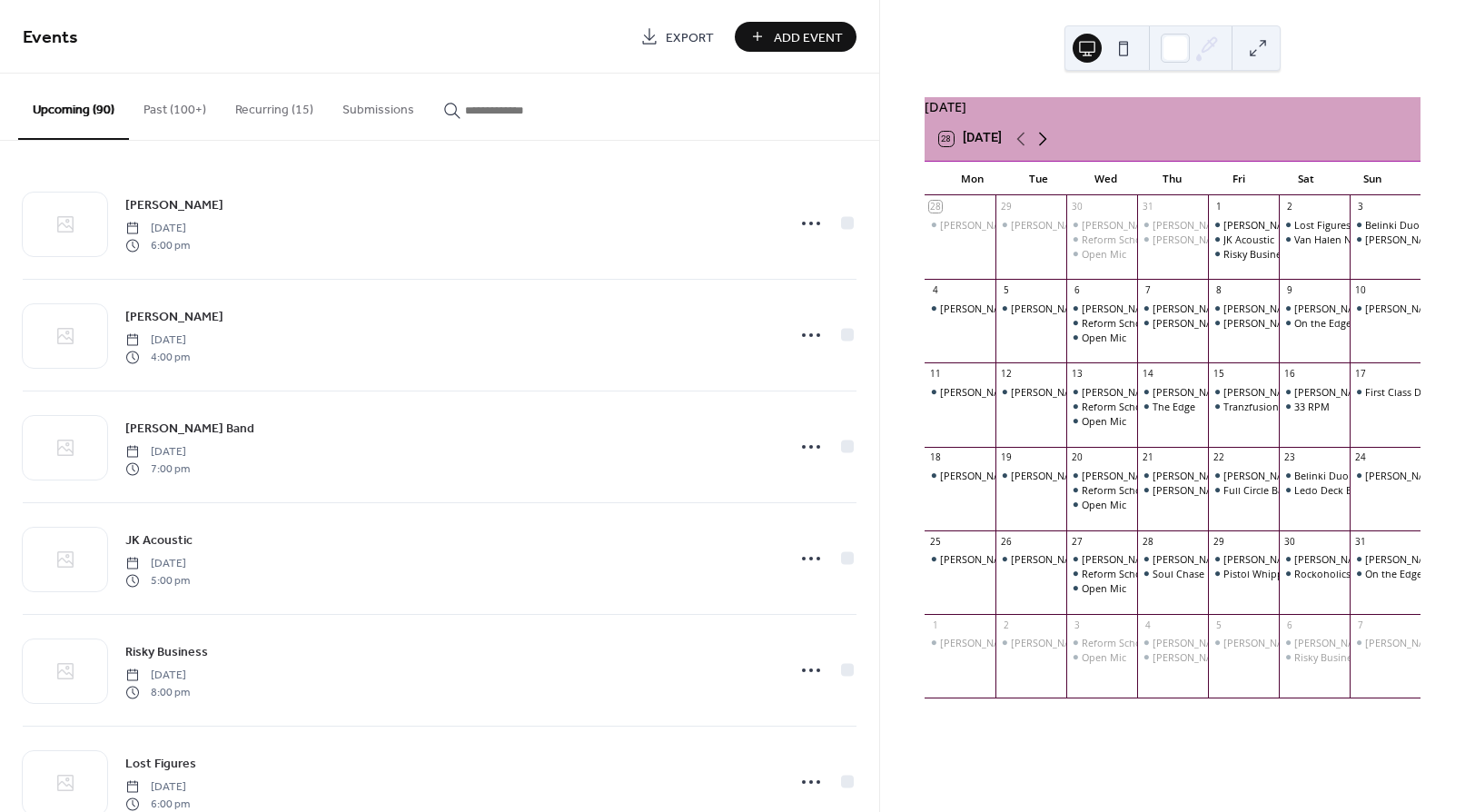 click 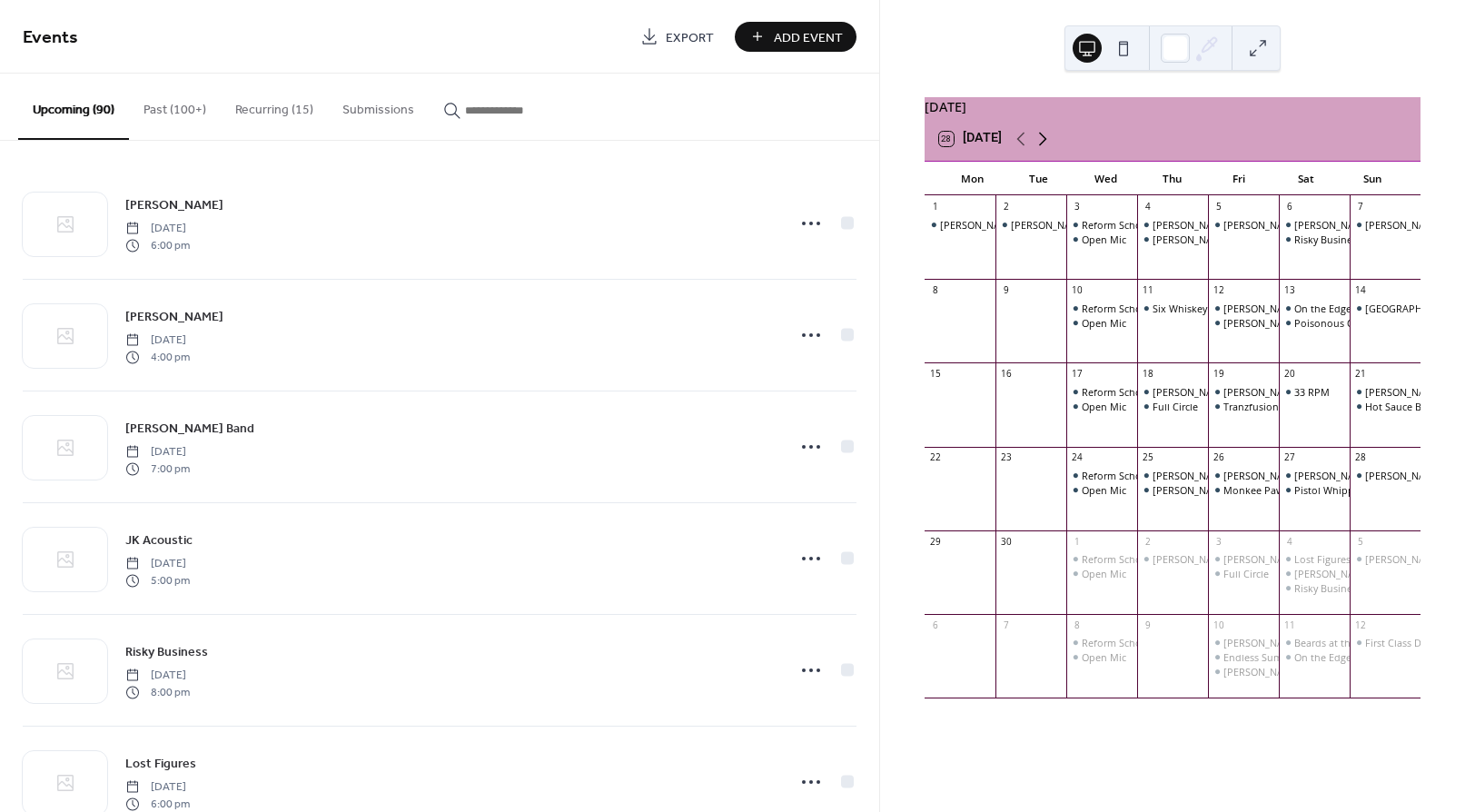 click 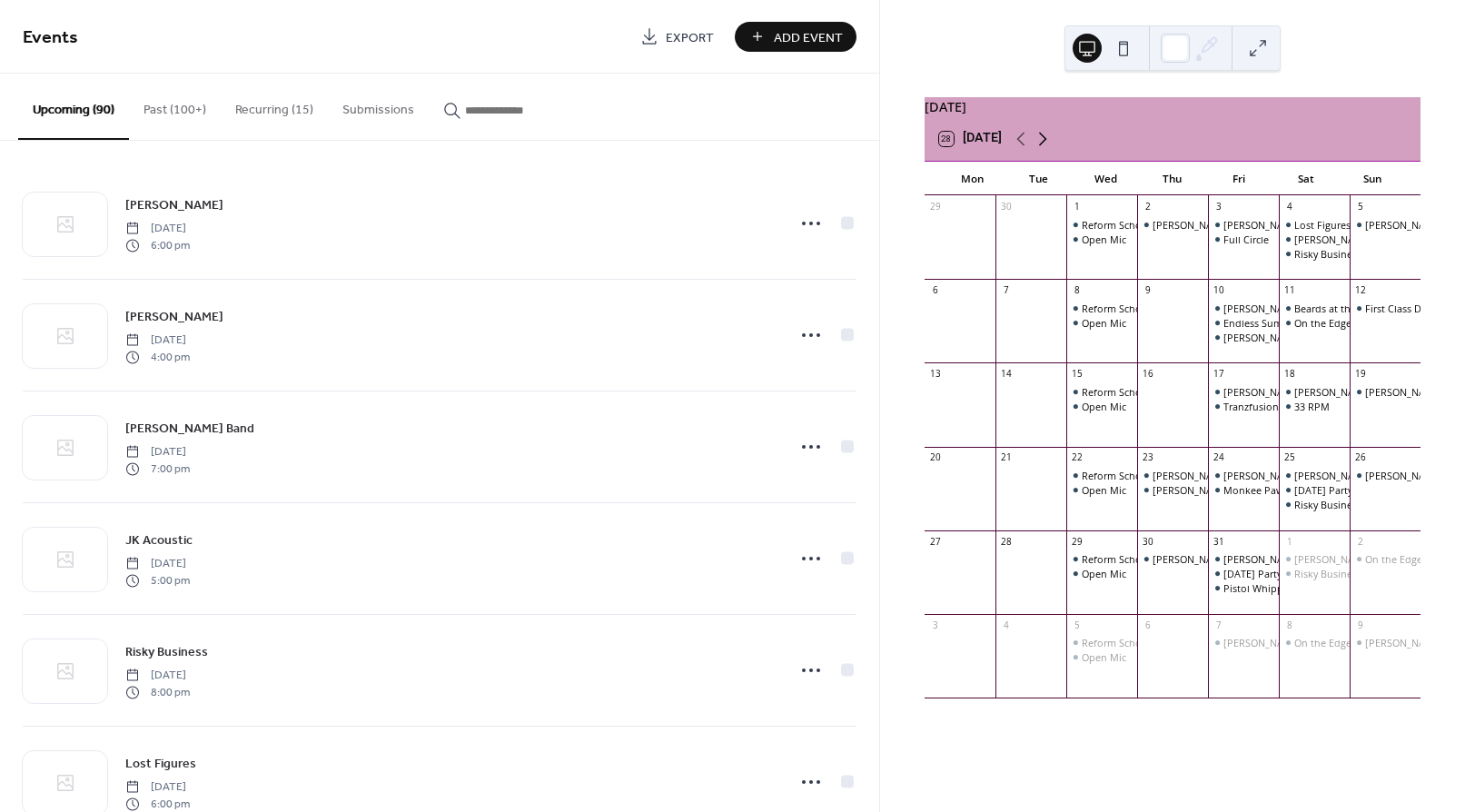 click 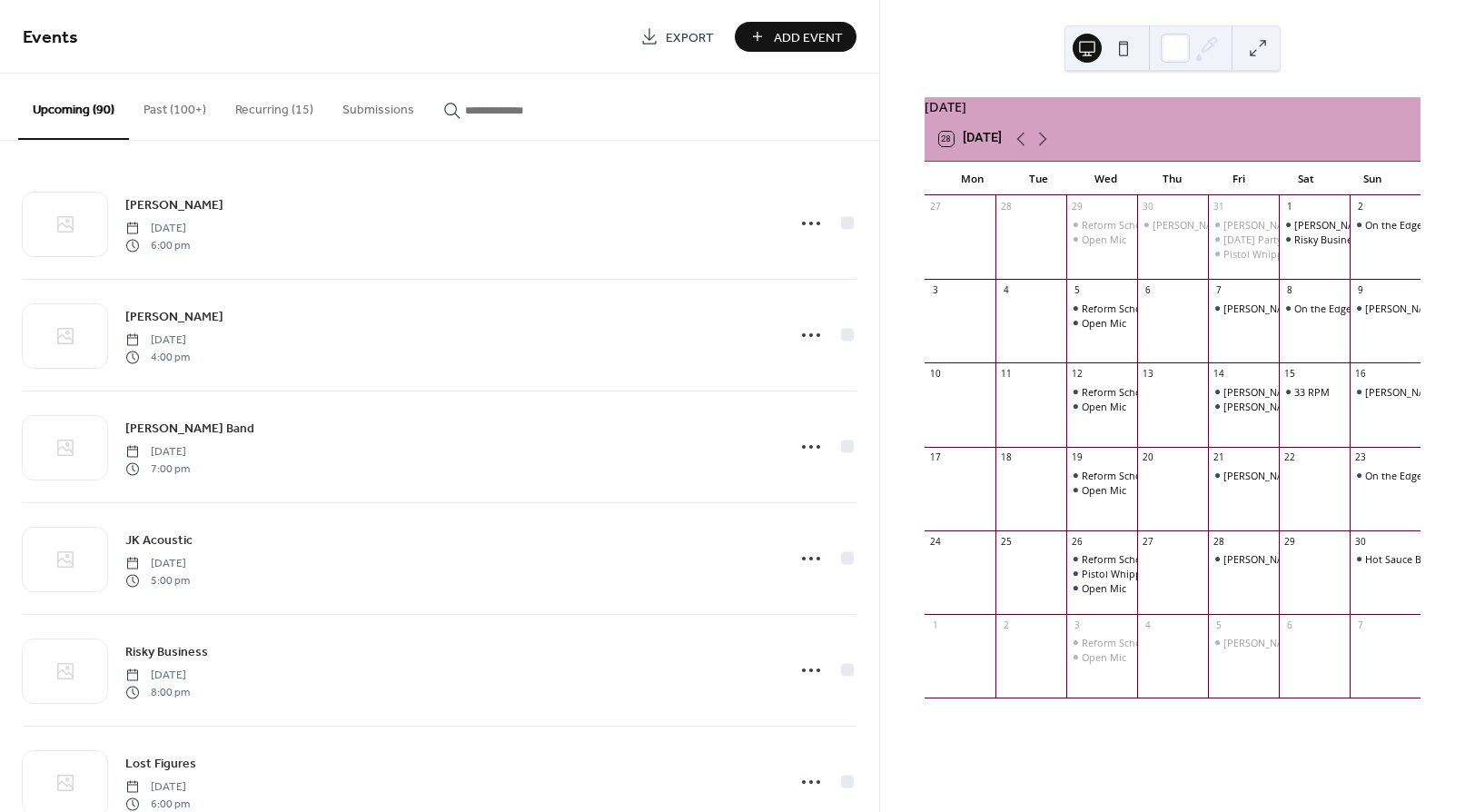 click on "Add Event" at bounding box center [808, 37] 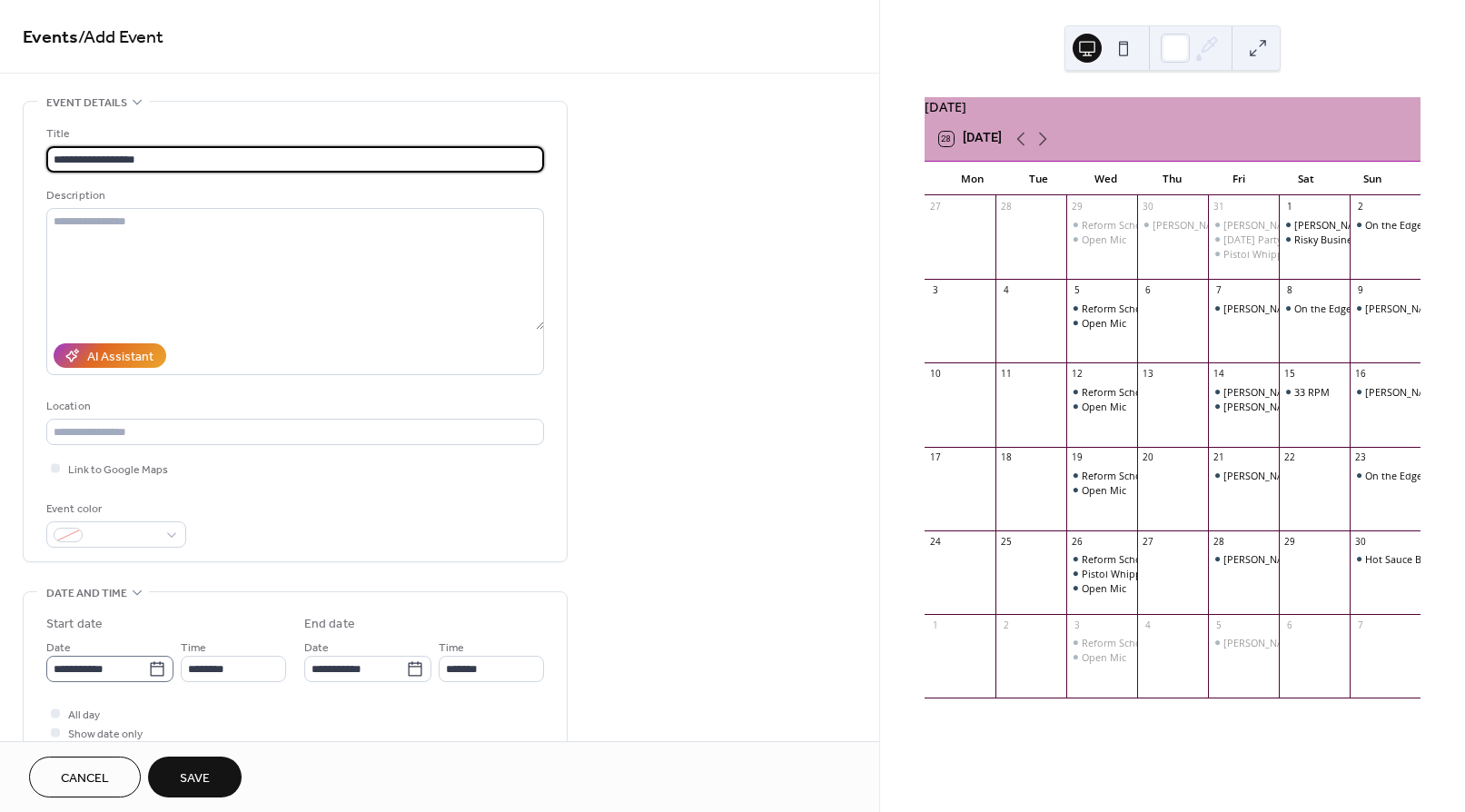 type on "**********" 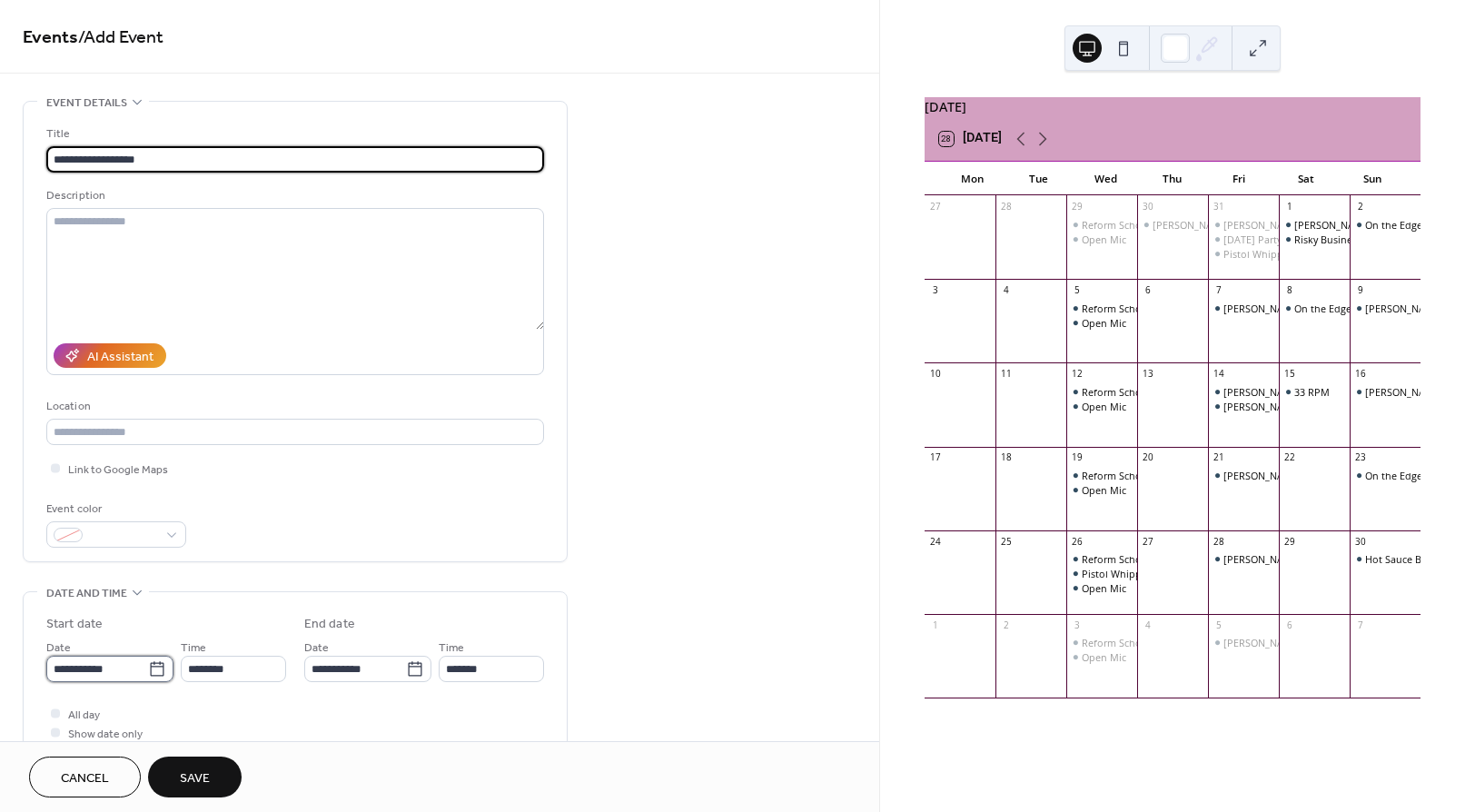 click on "**********" at bounding box center (97, 668) 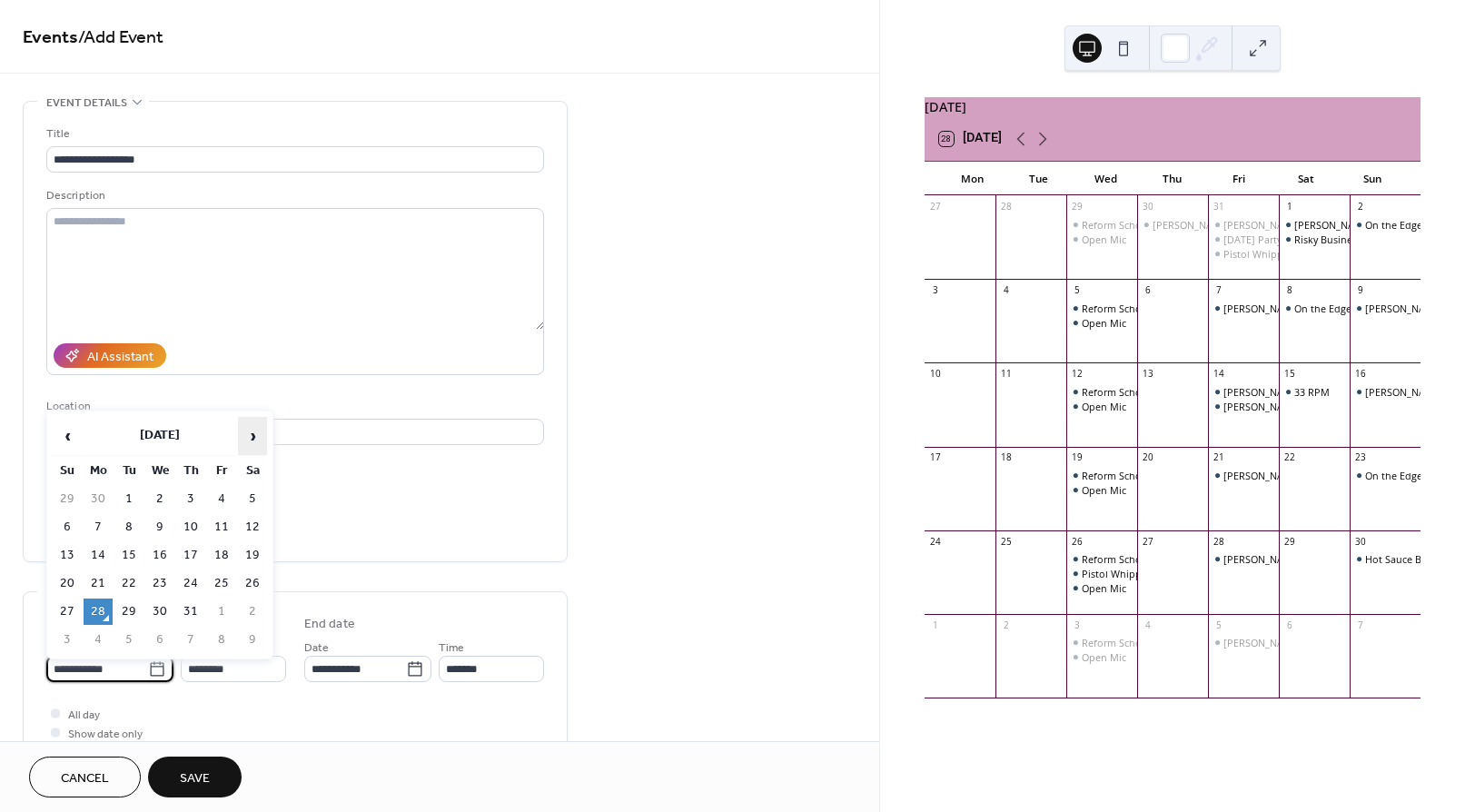 click on "›" at bounding box center (252, 436) 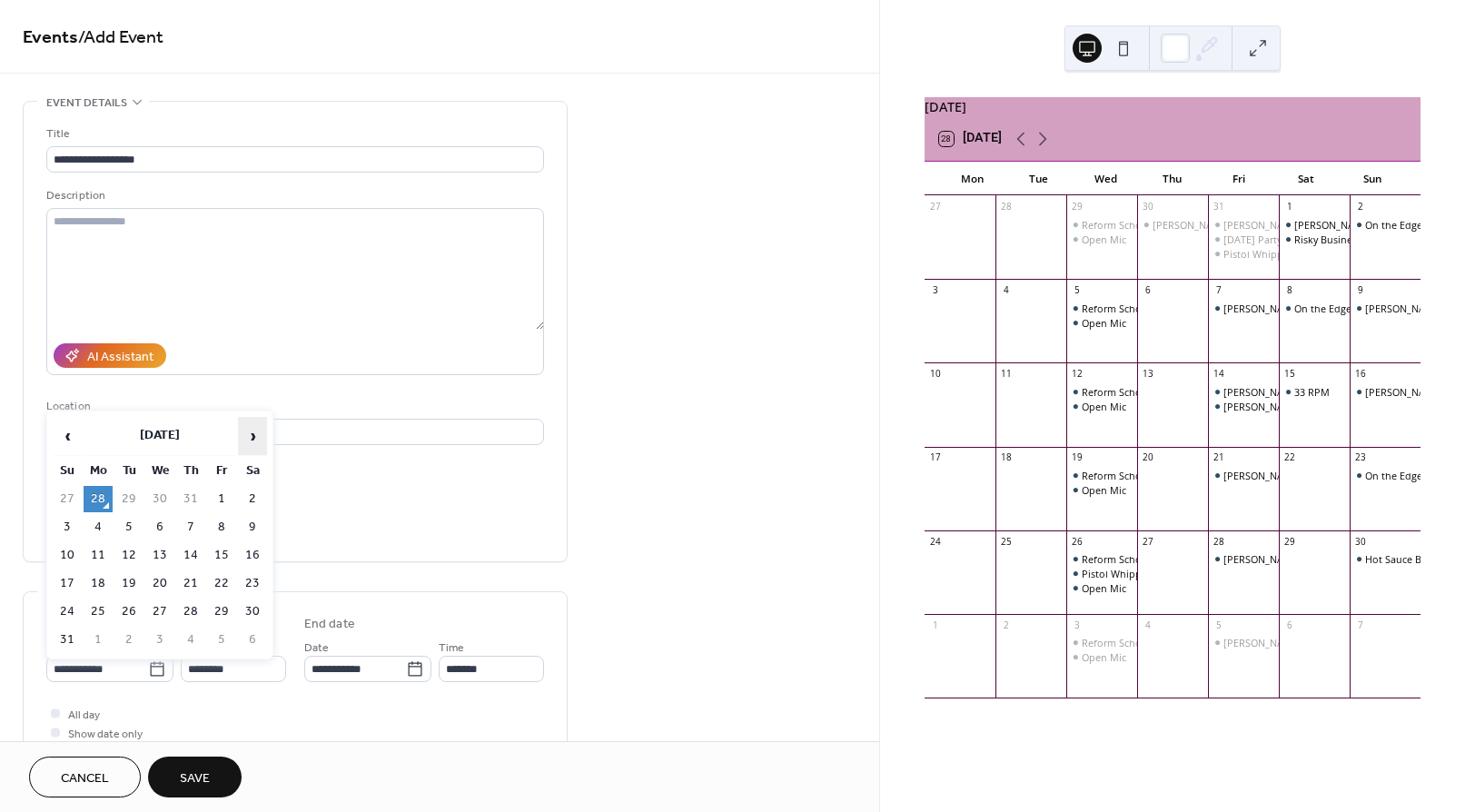click on "›" at bounding box center (252, 436) 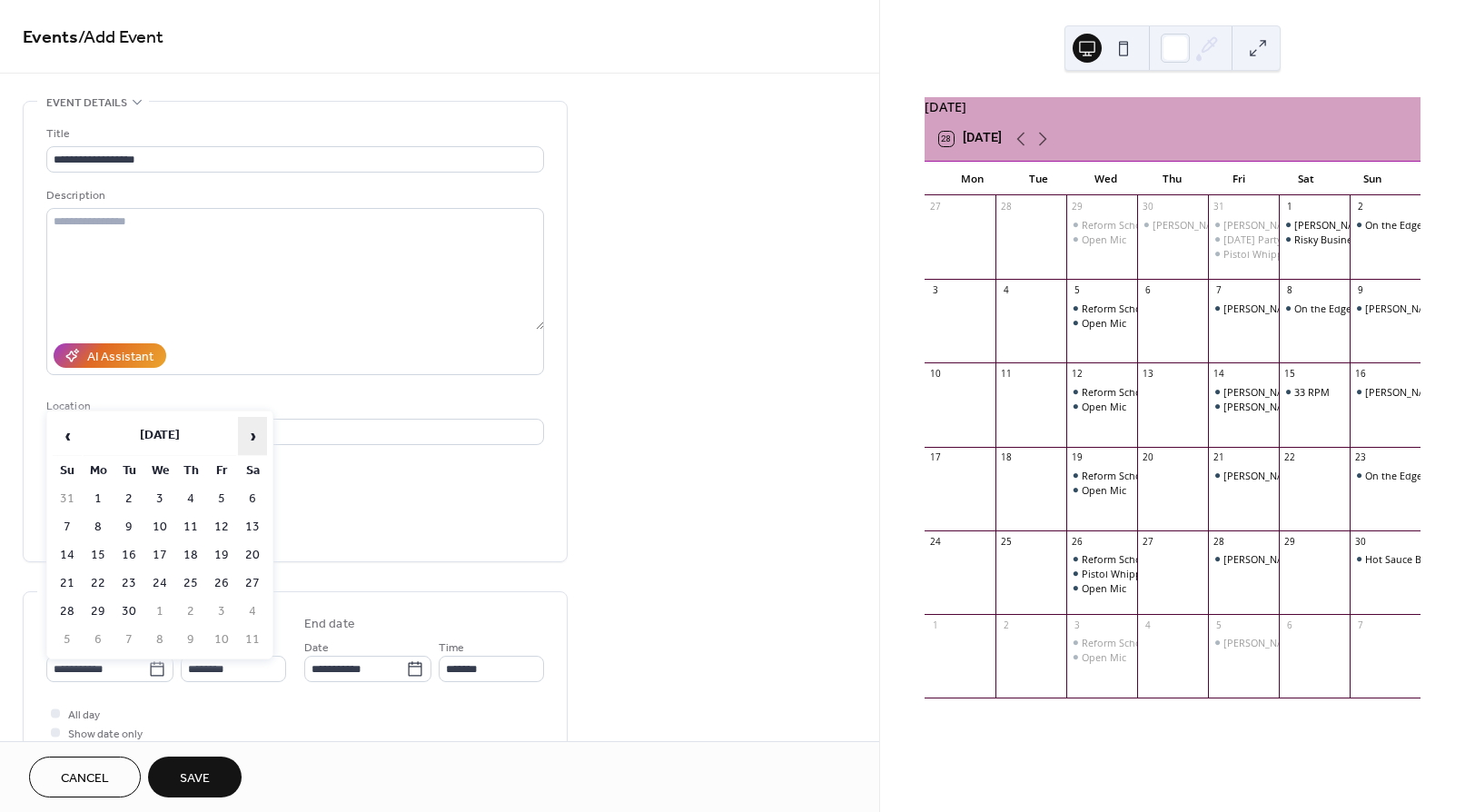 click on "›" at bounding box center (252, 436) 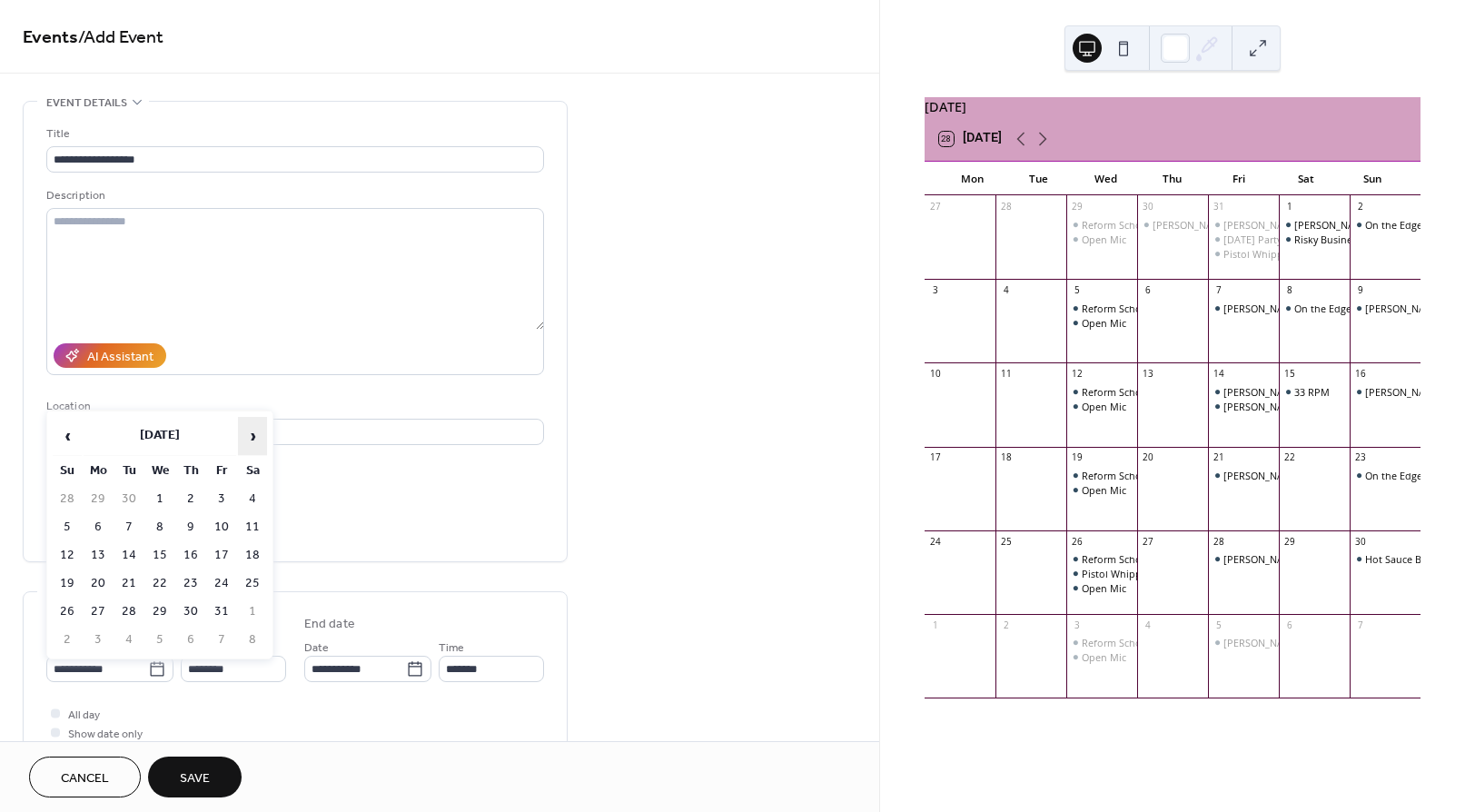click on "›" at bounding box center (252, 436) 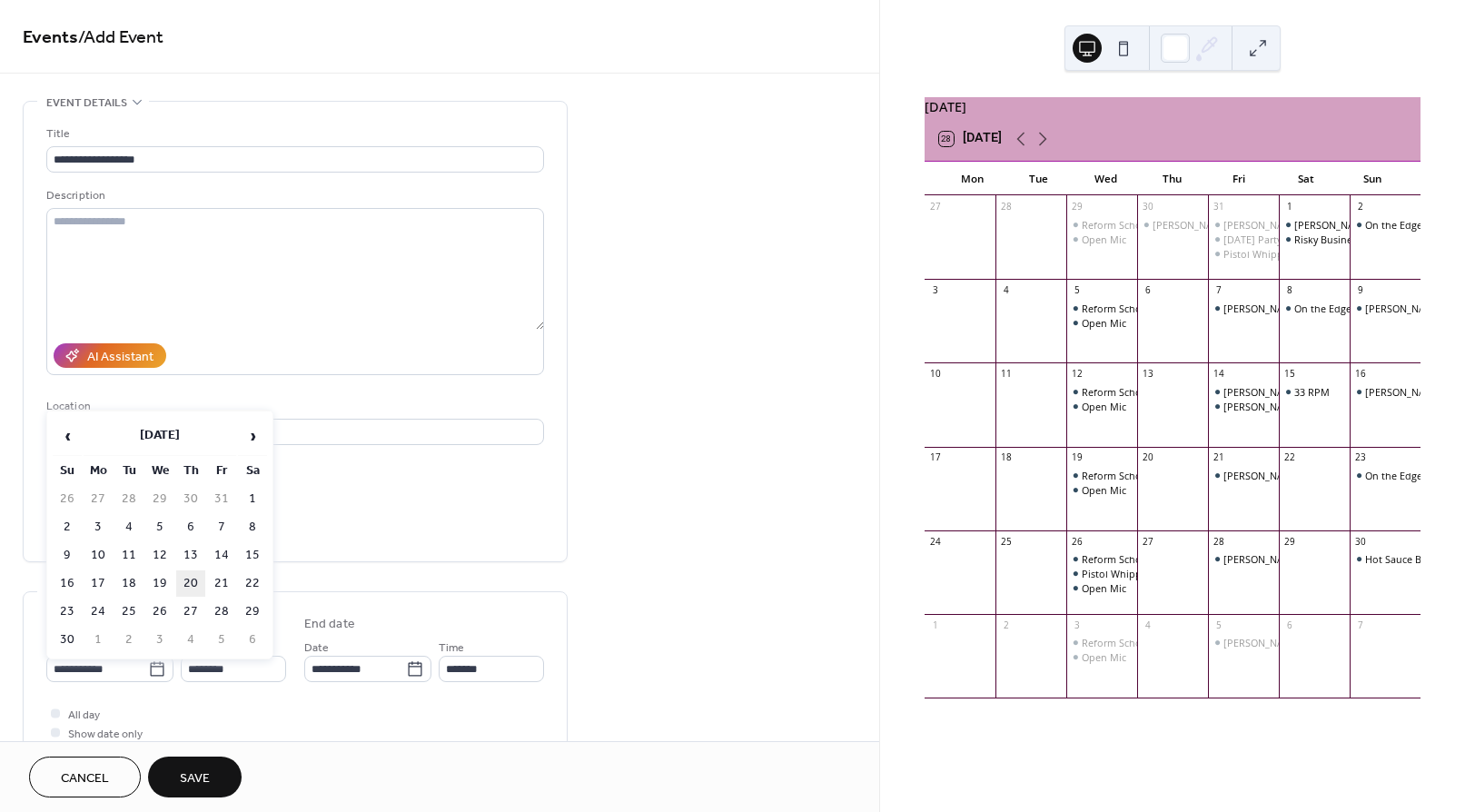 click on "20" at bounding box center (191, 583) 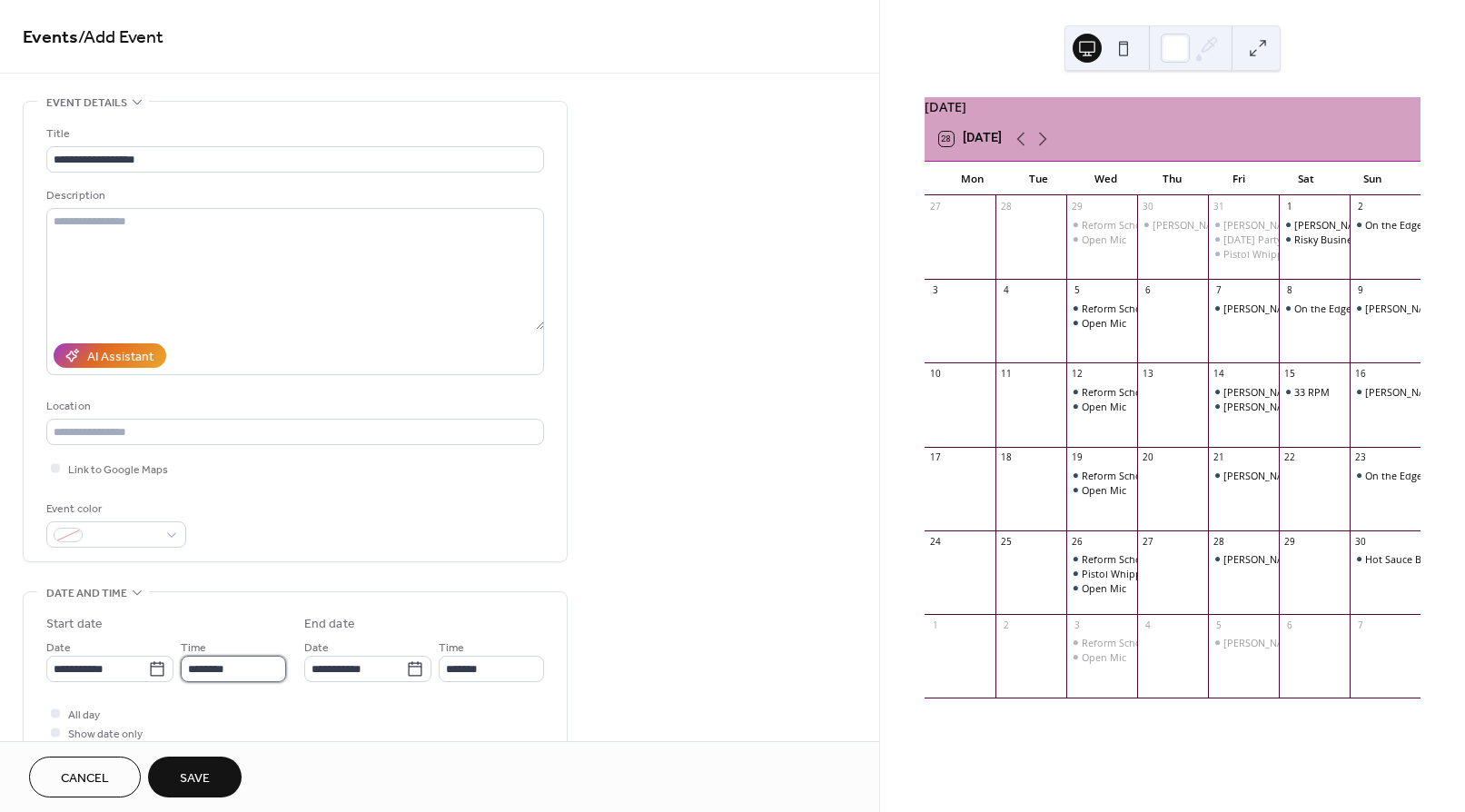 click on "********" at bounding box center (233, 668) 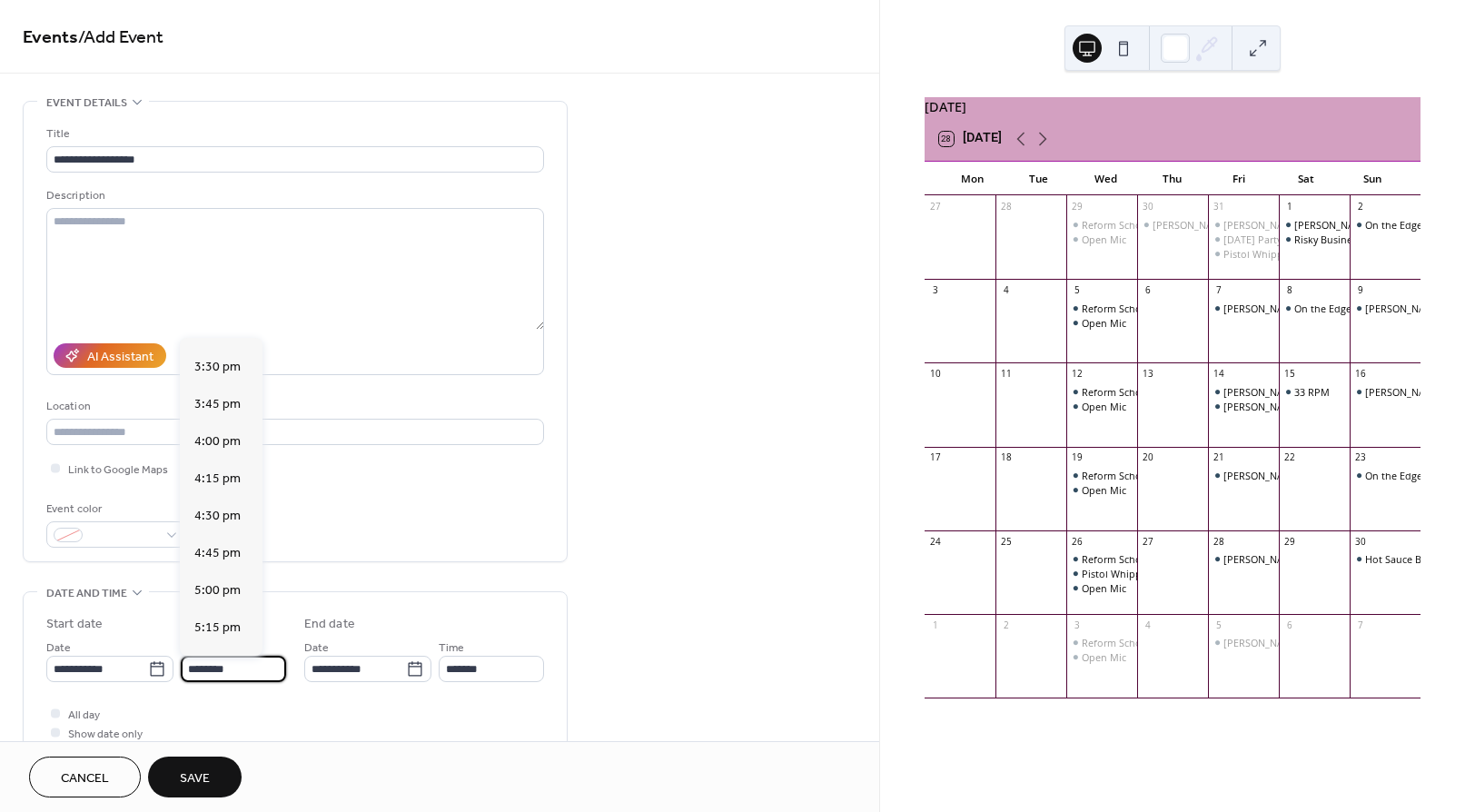 scroll, scrollTop: 2311, scrollLeft: 0, axis: vertical 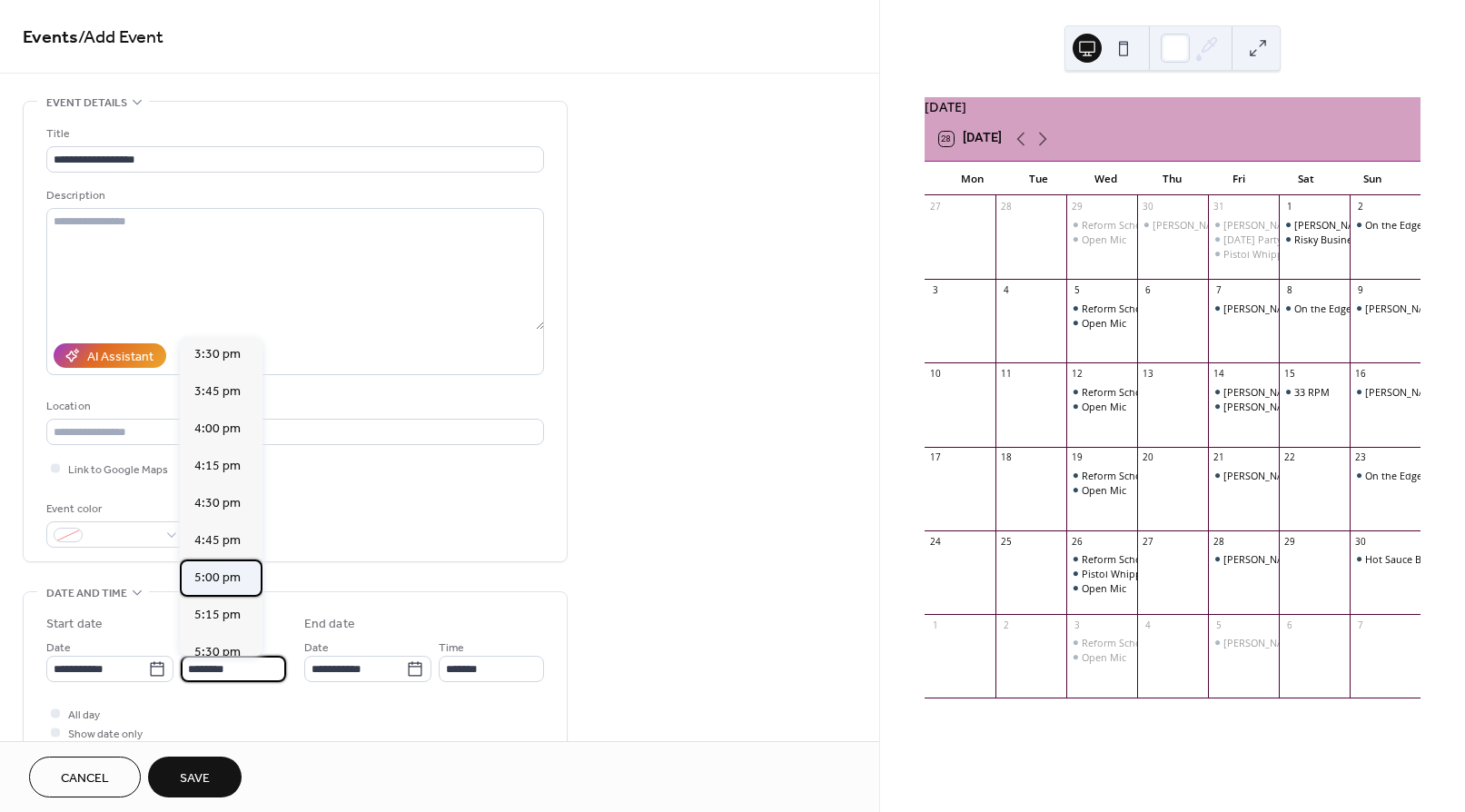 click on "5:00 pm" at bounding box center [217, 578] 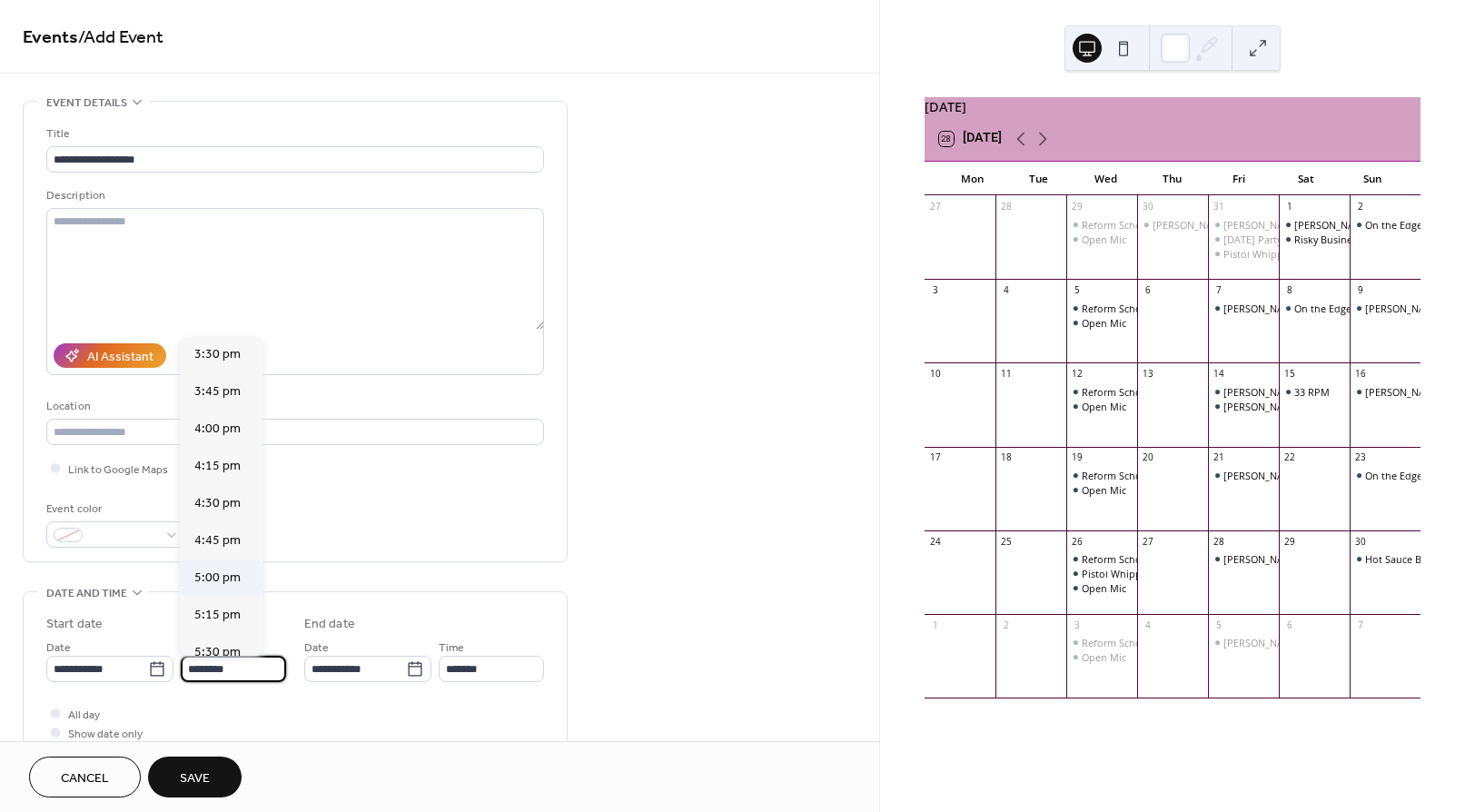 type on "*******" 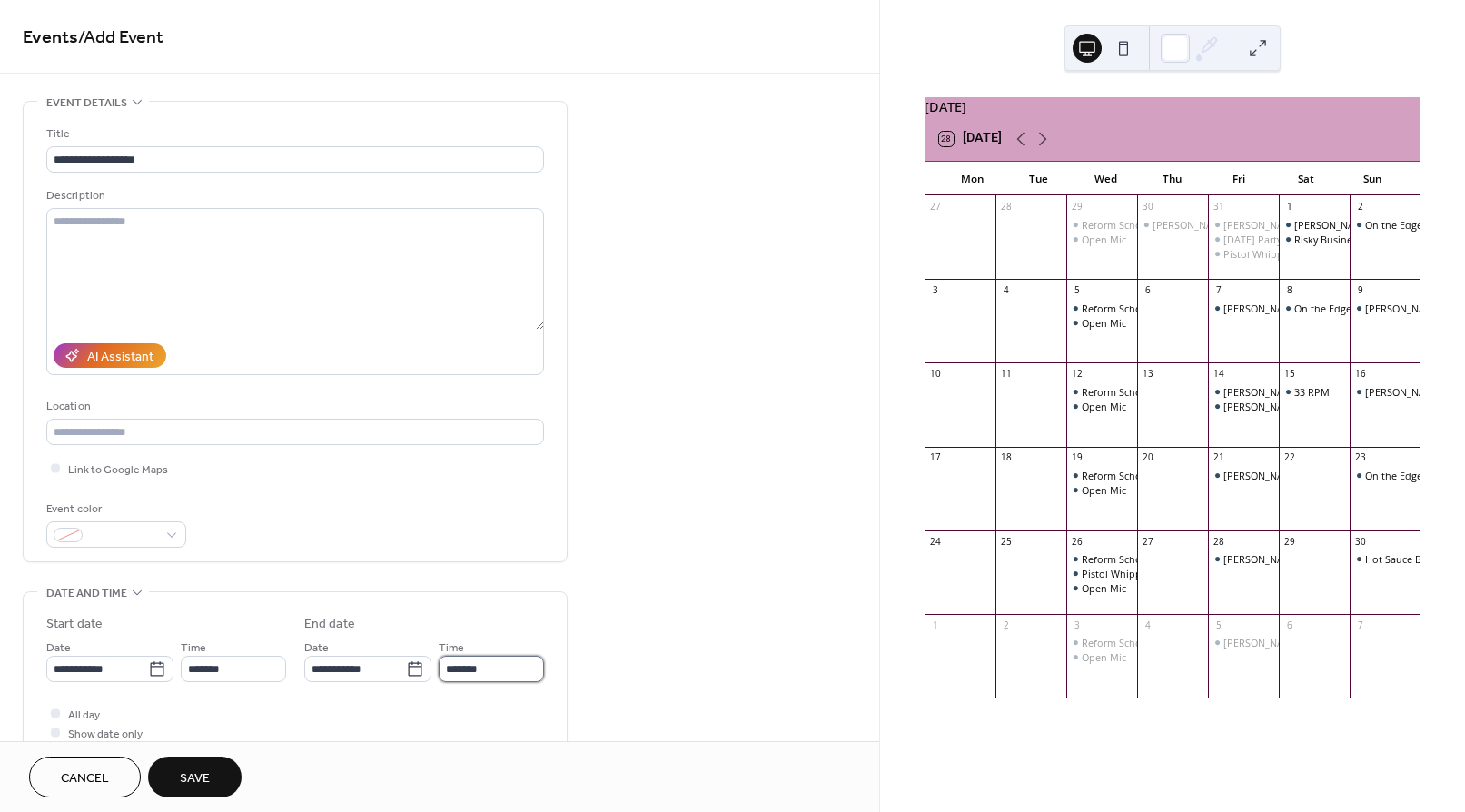 click on "*******" at bounding box center [491, 668] 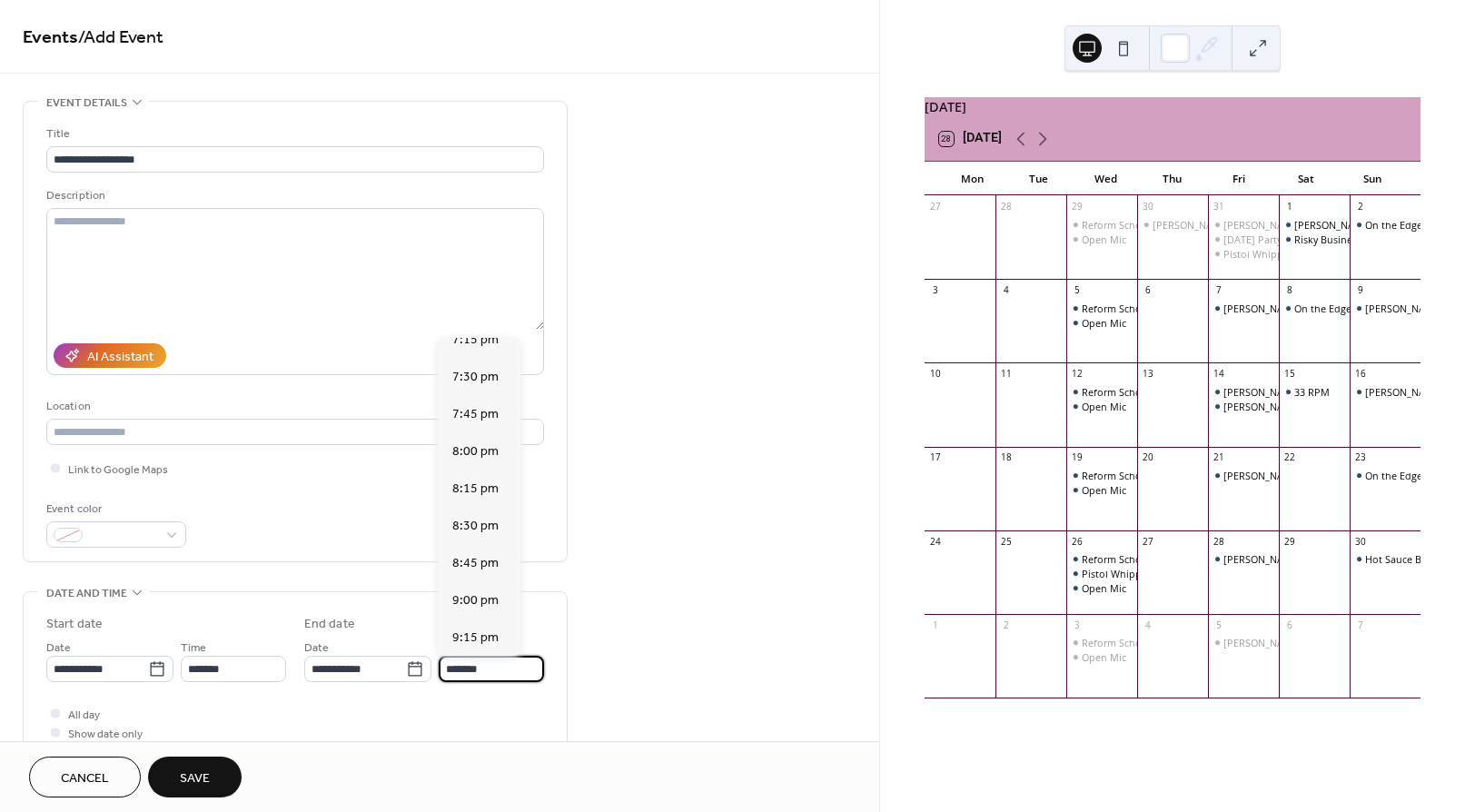 scroll, scrollTop: 332, scrollLeft: 0, axis: vertical 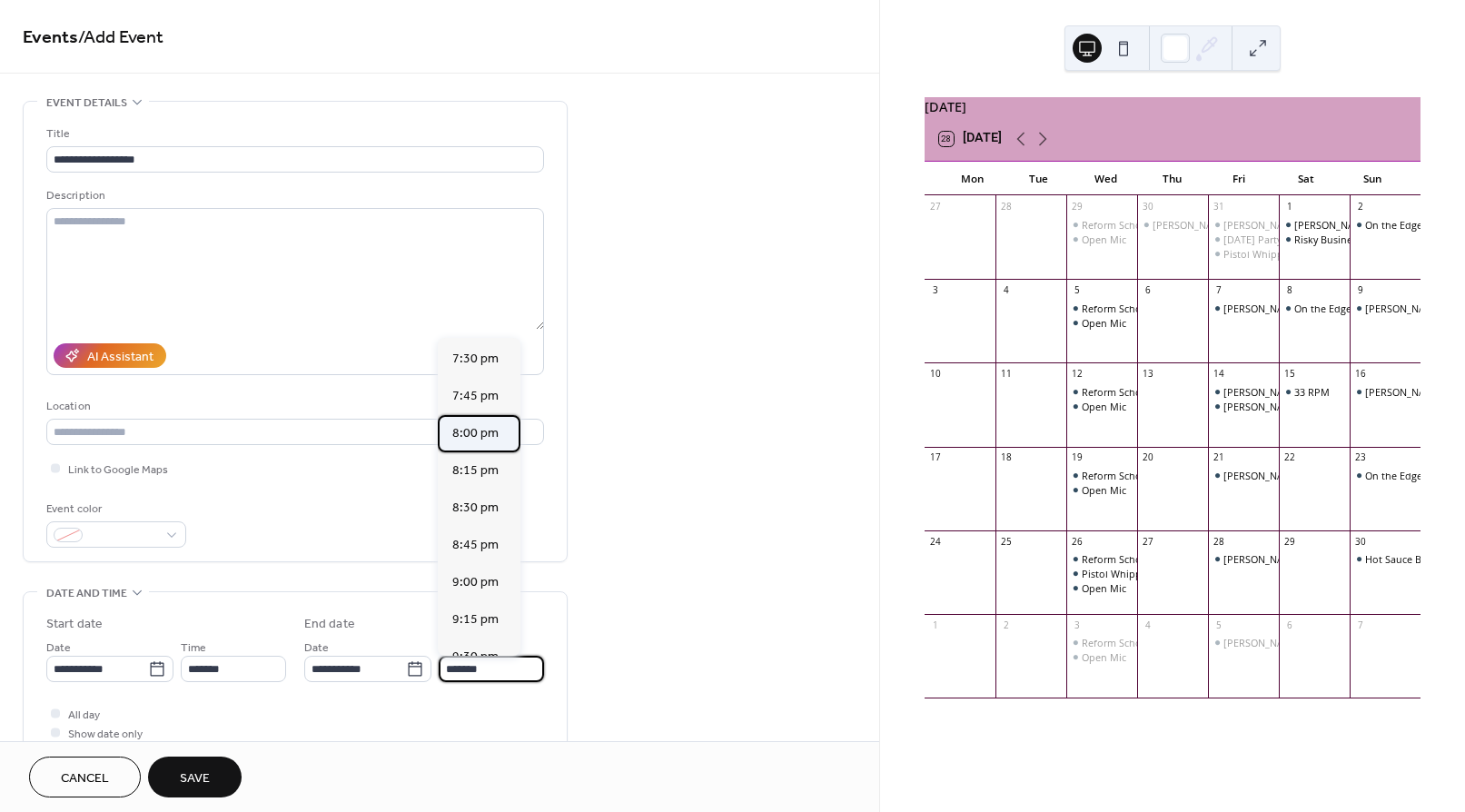 click on "8:00 pm" at bounding box center (475, 433) 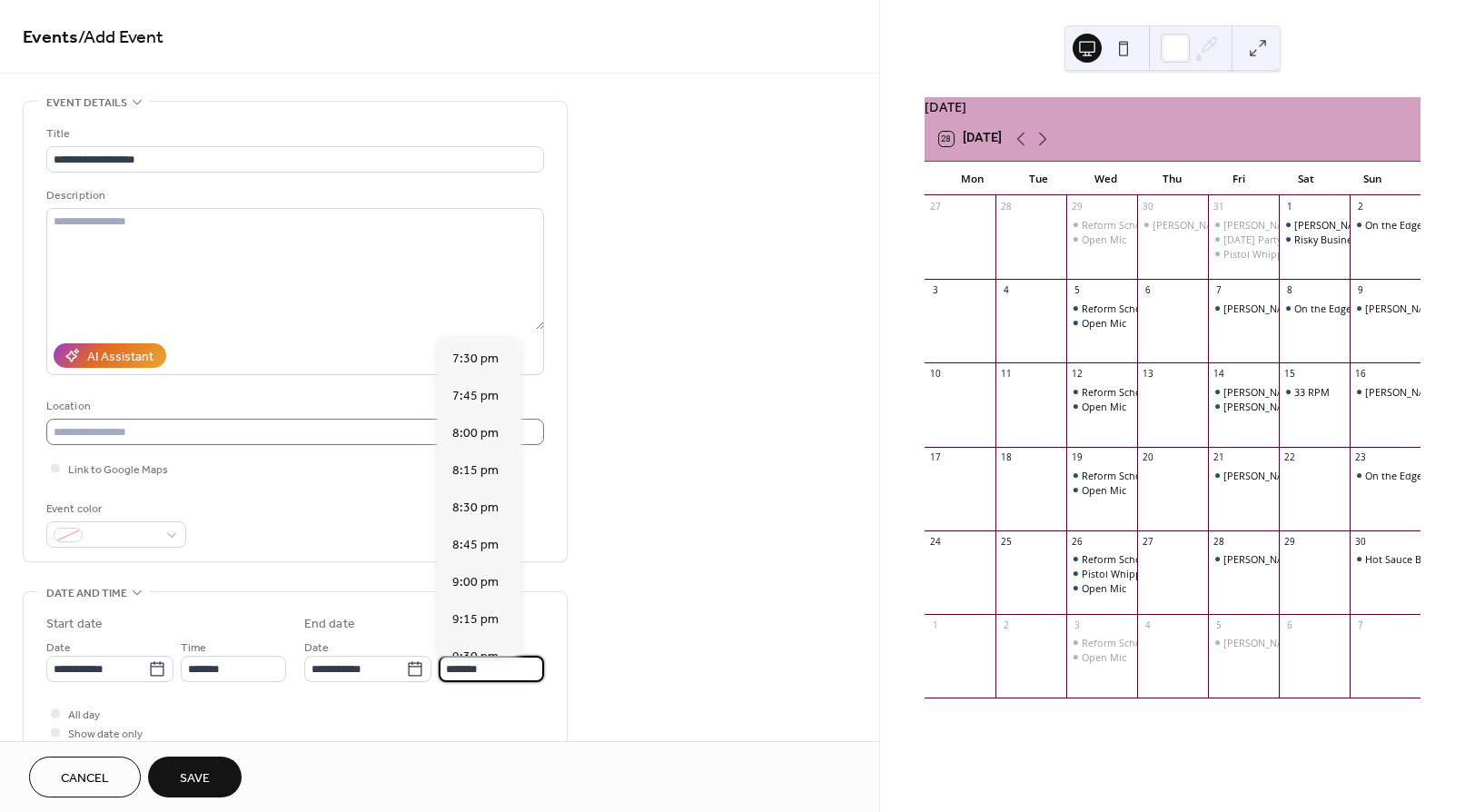 type on "*******" 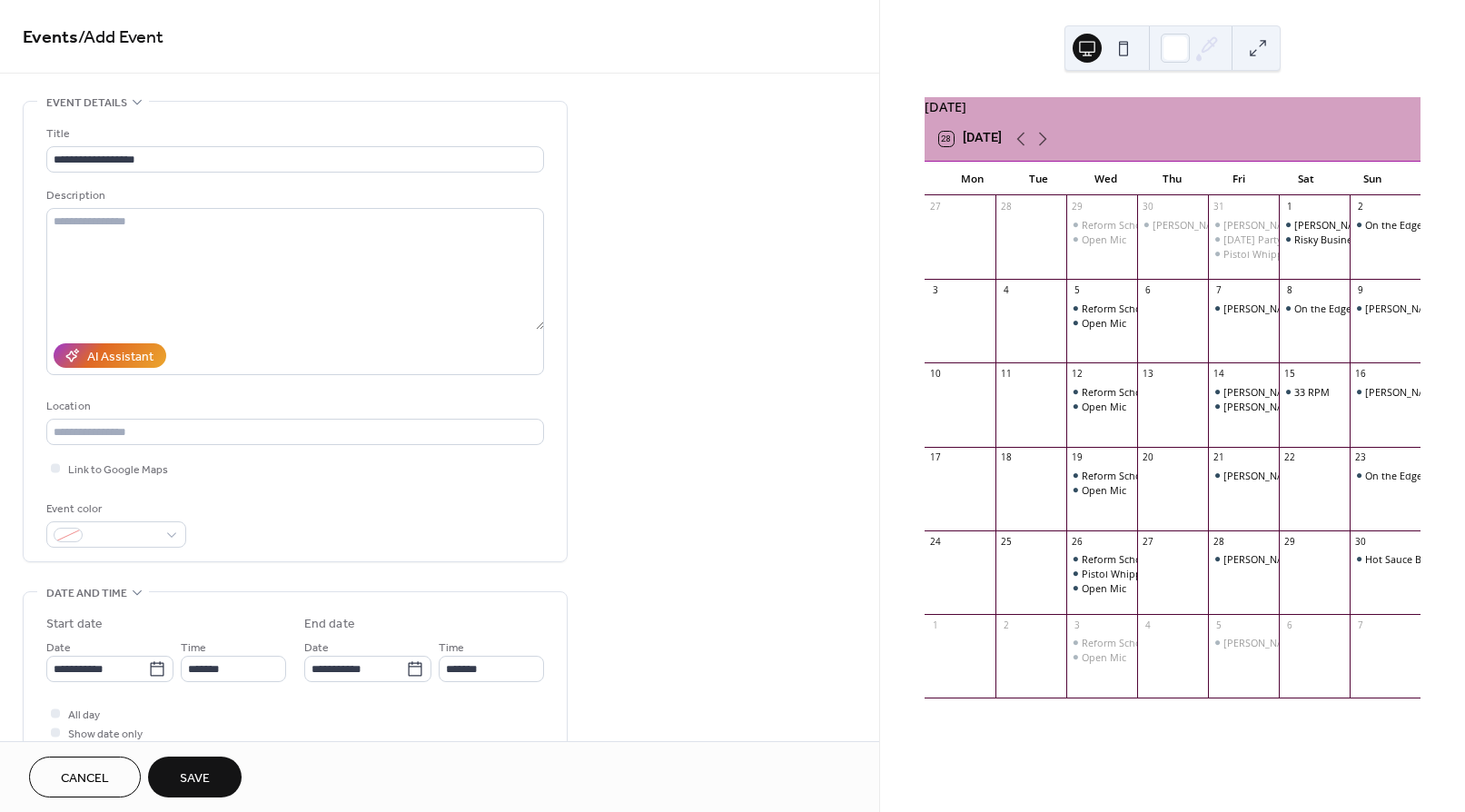 click on "Save" at bounding box center [194, 777] 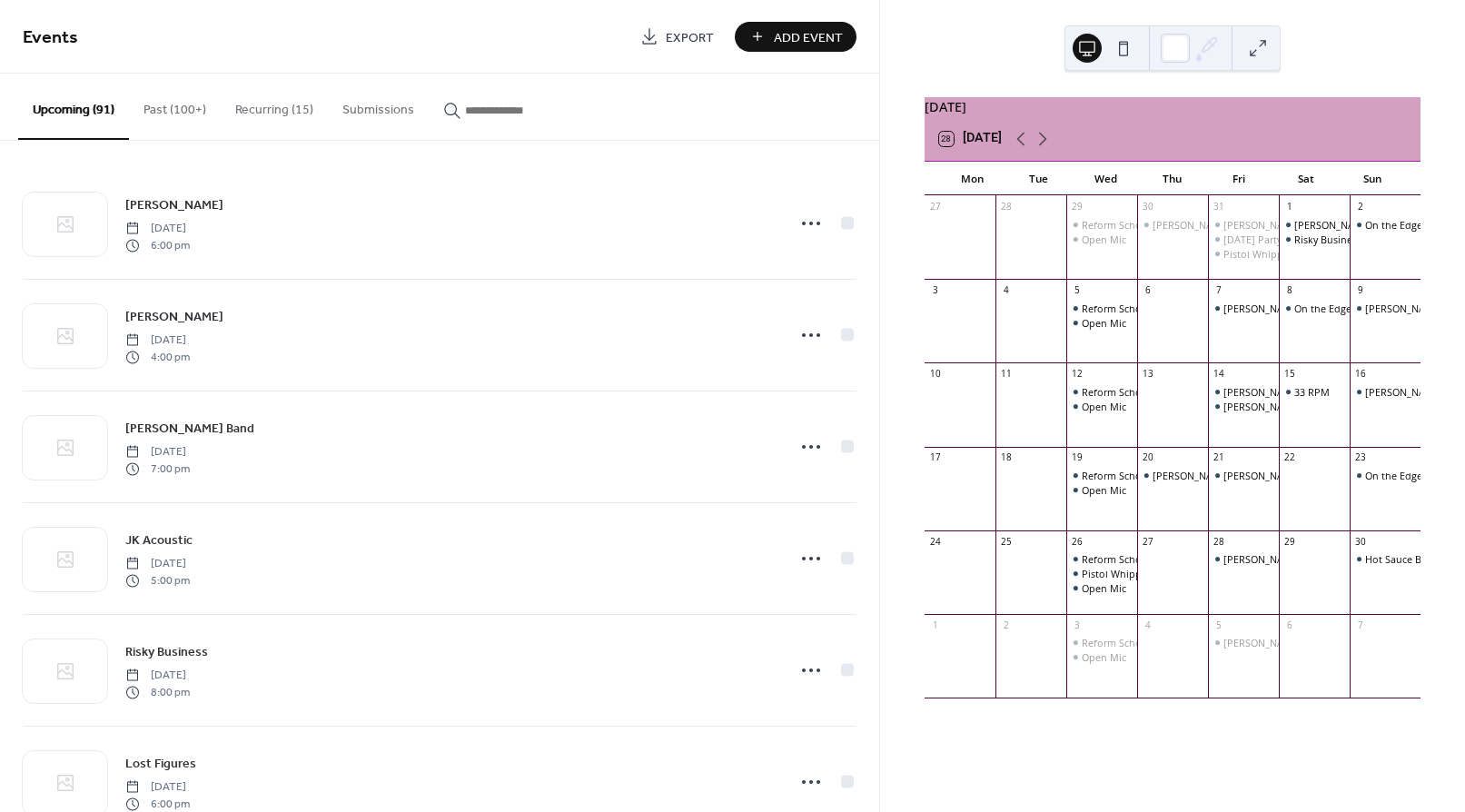 click on "Add Event" at bounding box center [808, 37] 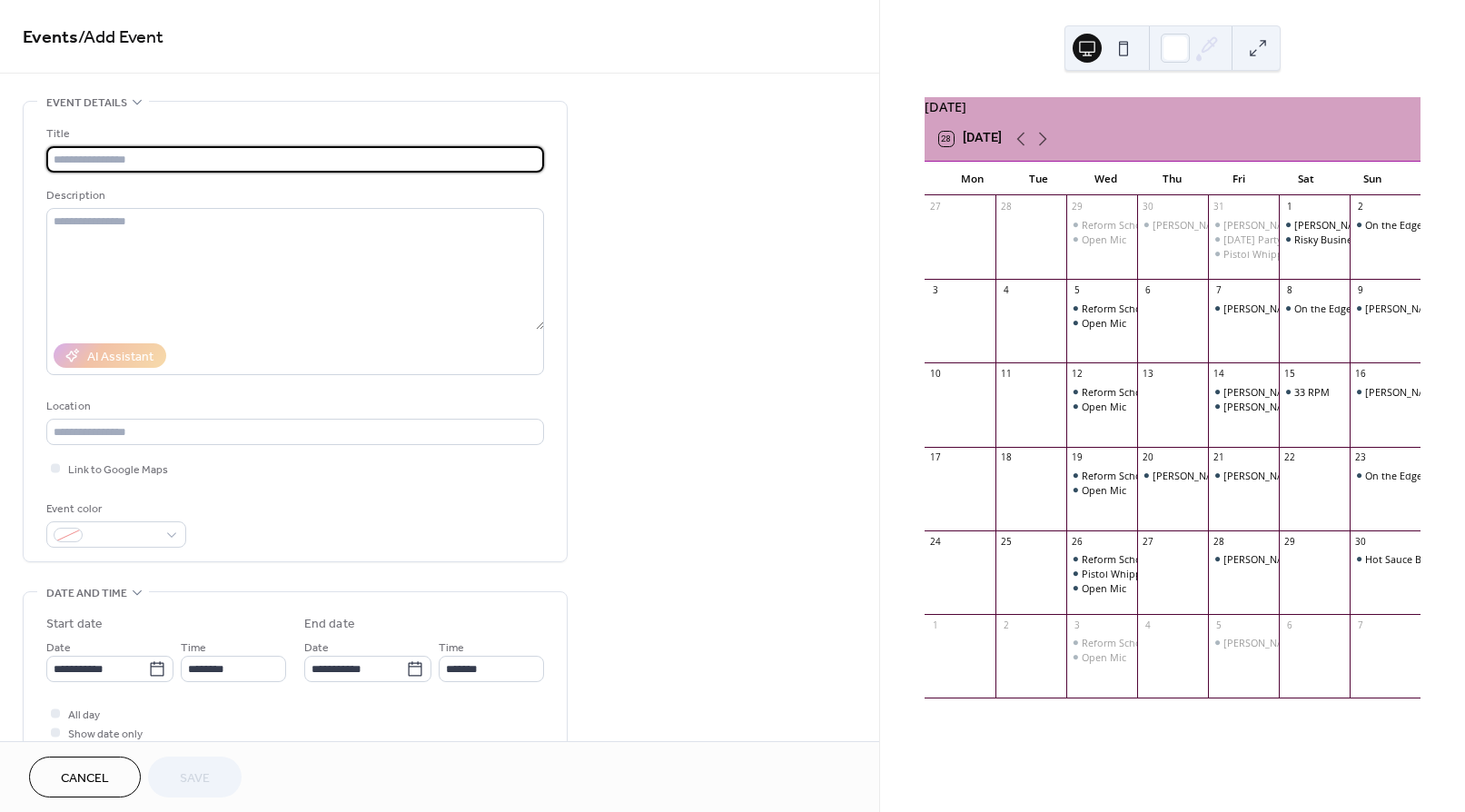 click at bounding box center [295, 159] 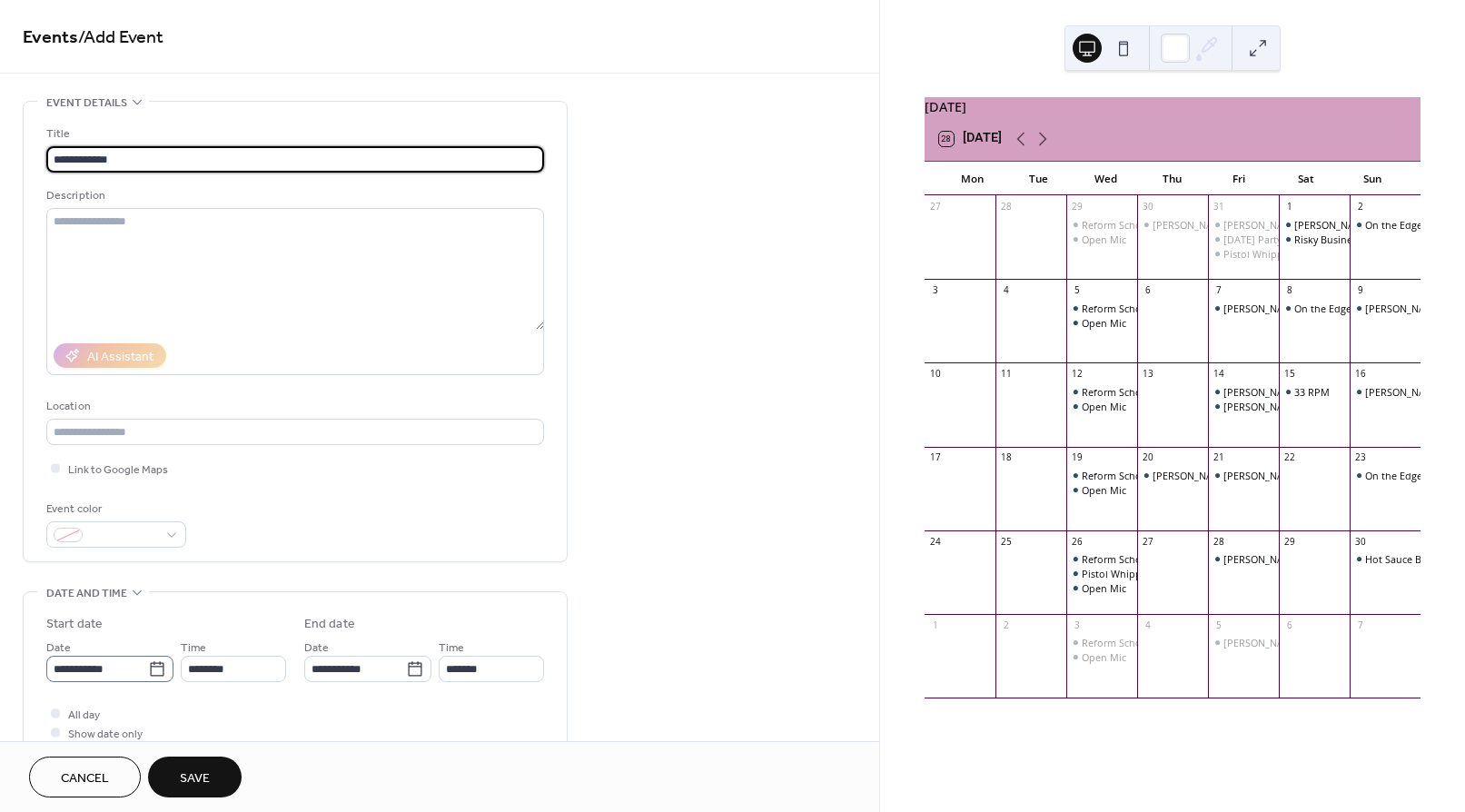 type on "**********" 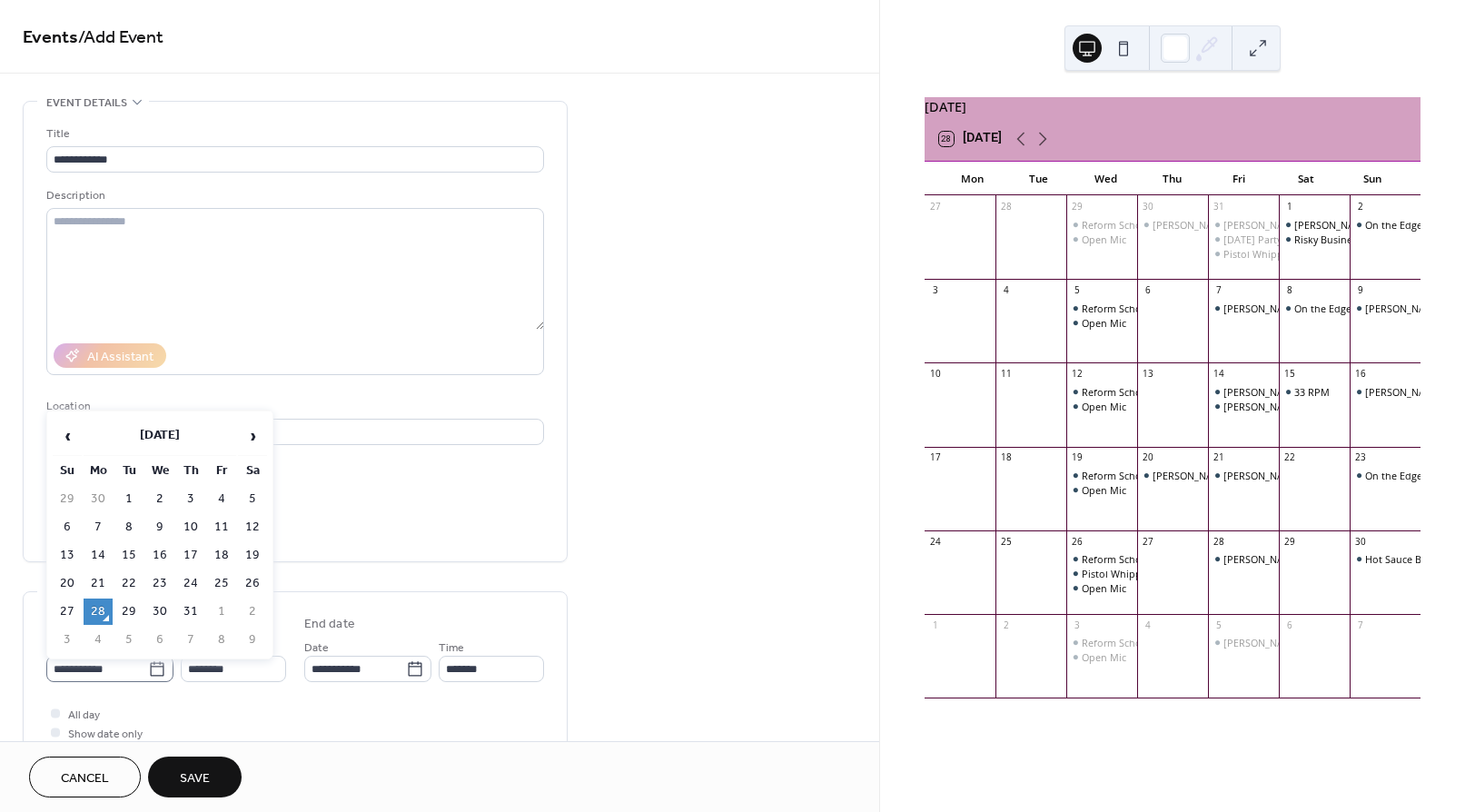 click 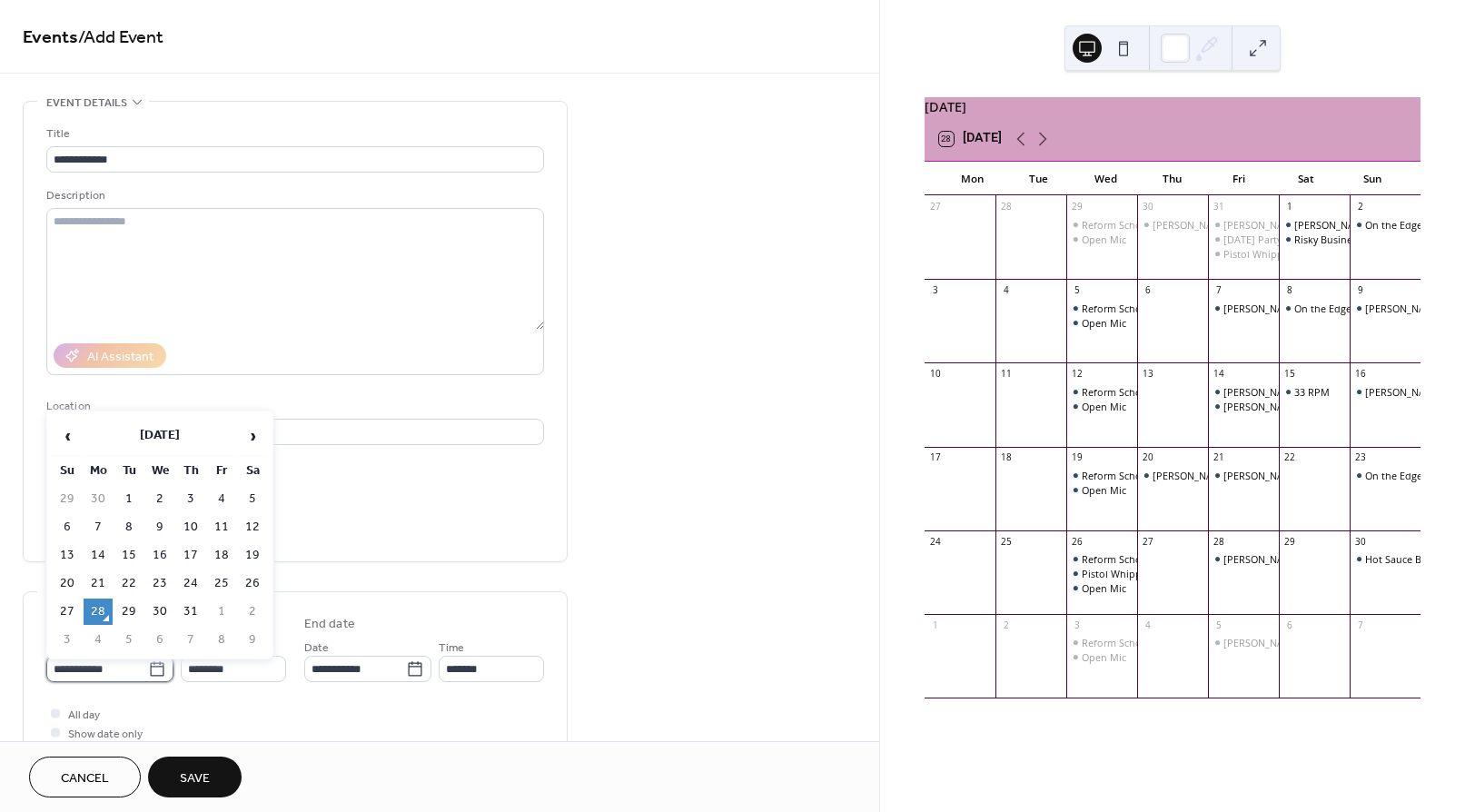 click on "**********" at bounding box center [97, 668] 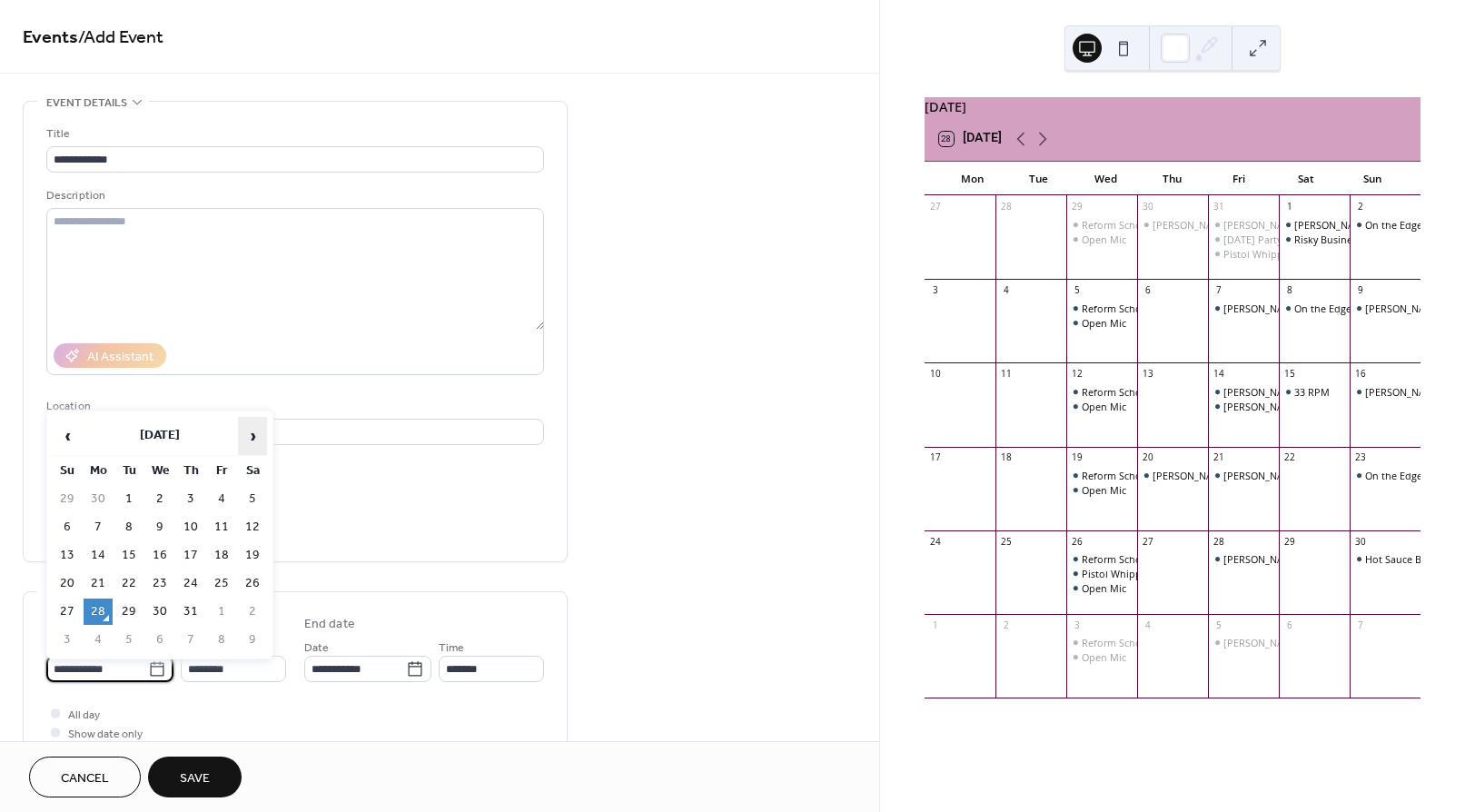 click on "›" at bounding box center (252, 436) 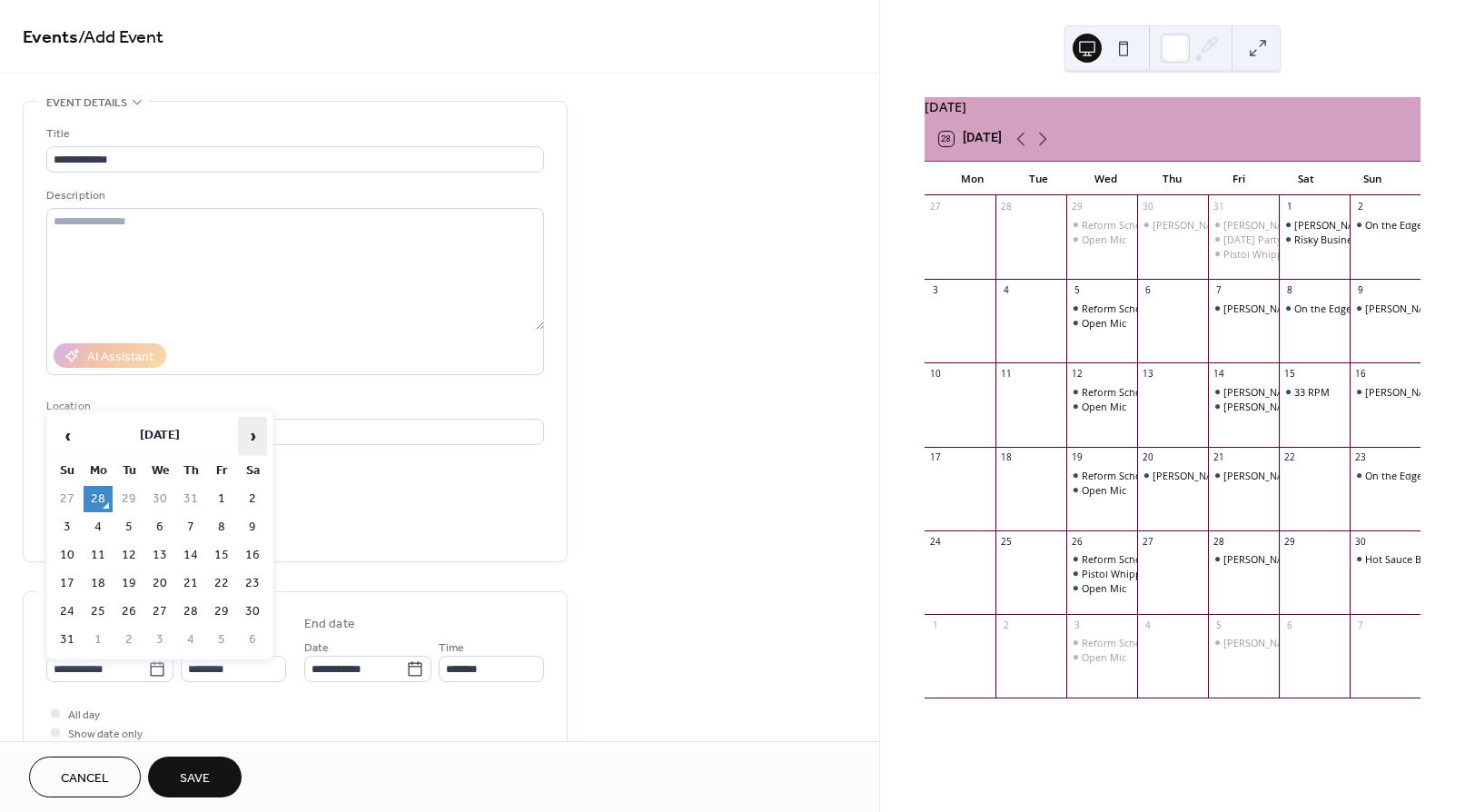 click on "›" at bounding box center [252, 436] 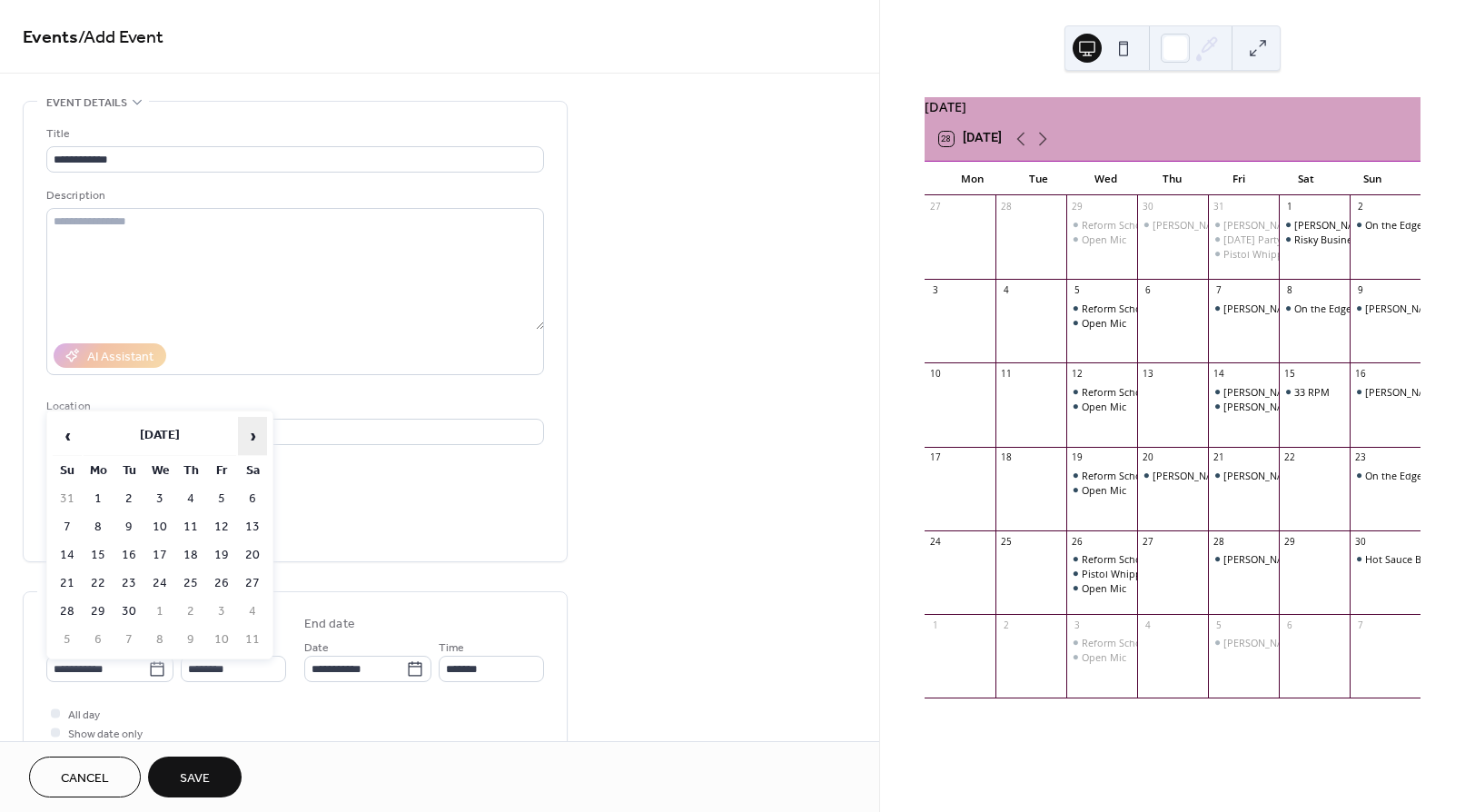 click on "›" at bounding box center [252, 436] 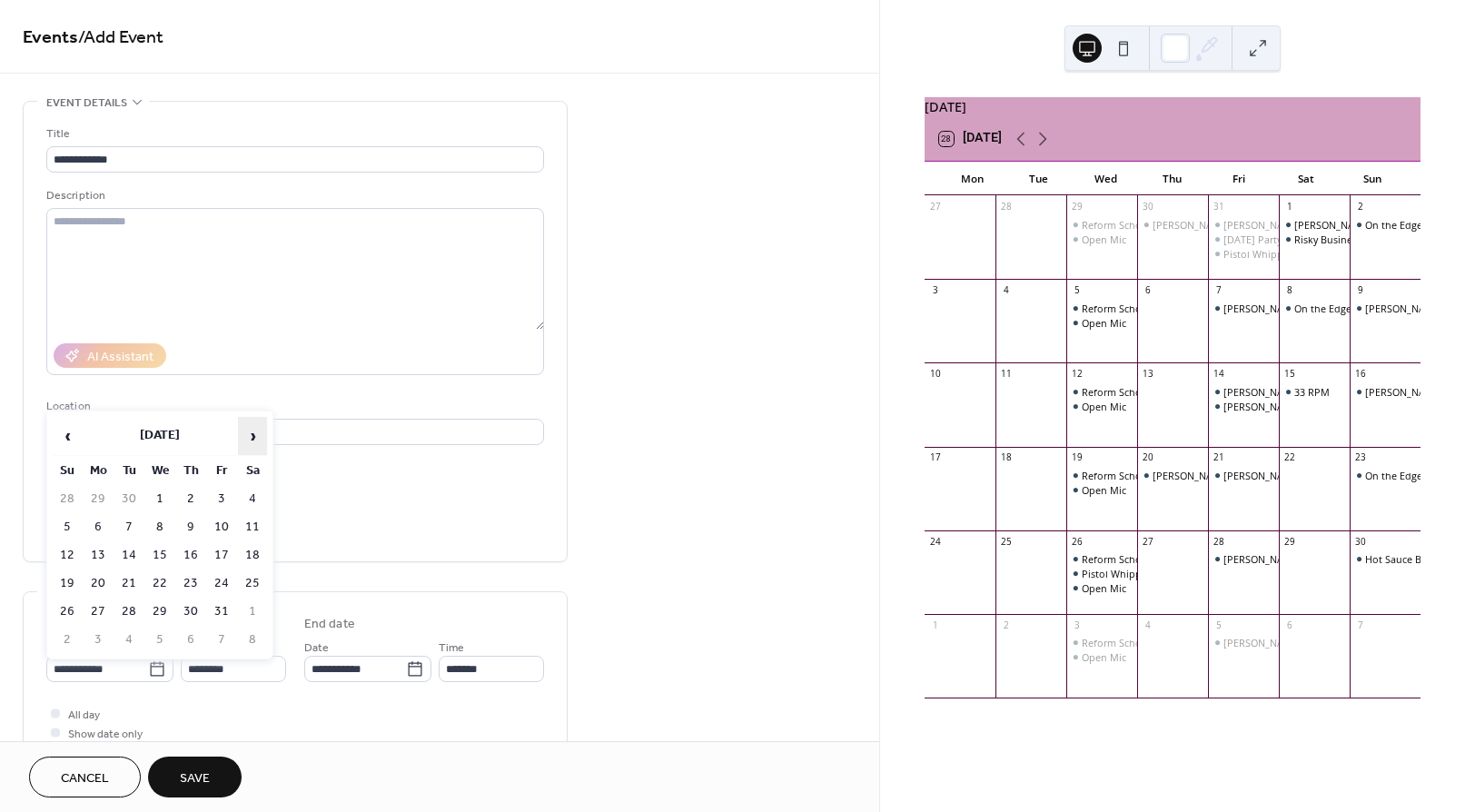 click on "›" at bounding box center [252, 436] 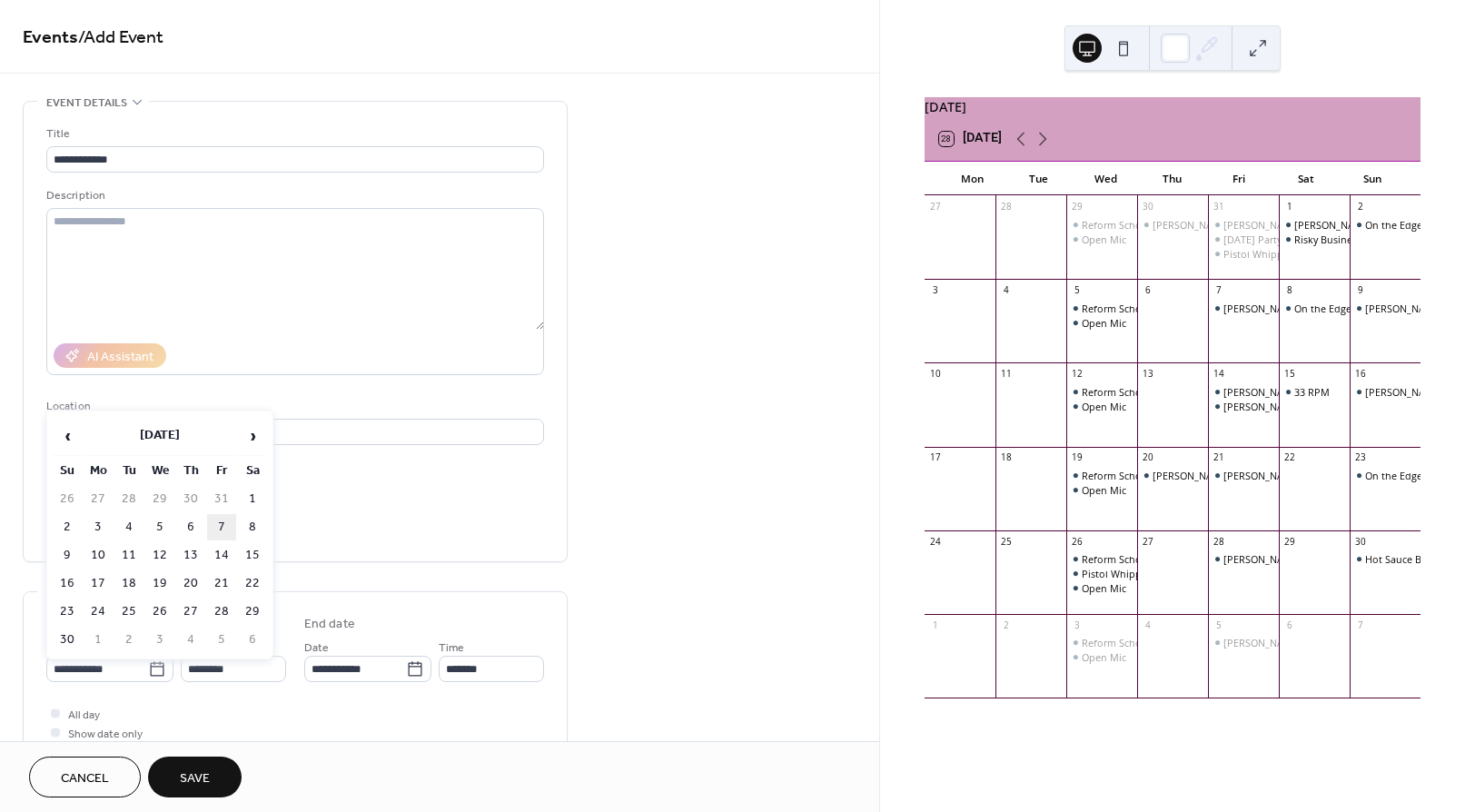 click on "7" at bounding box center (222, 527) 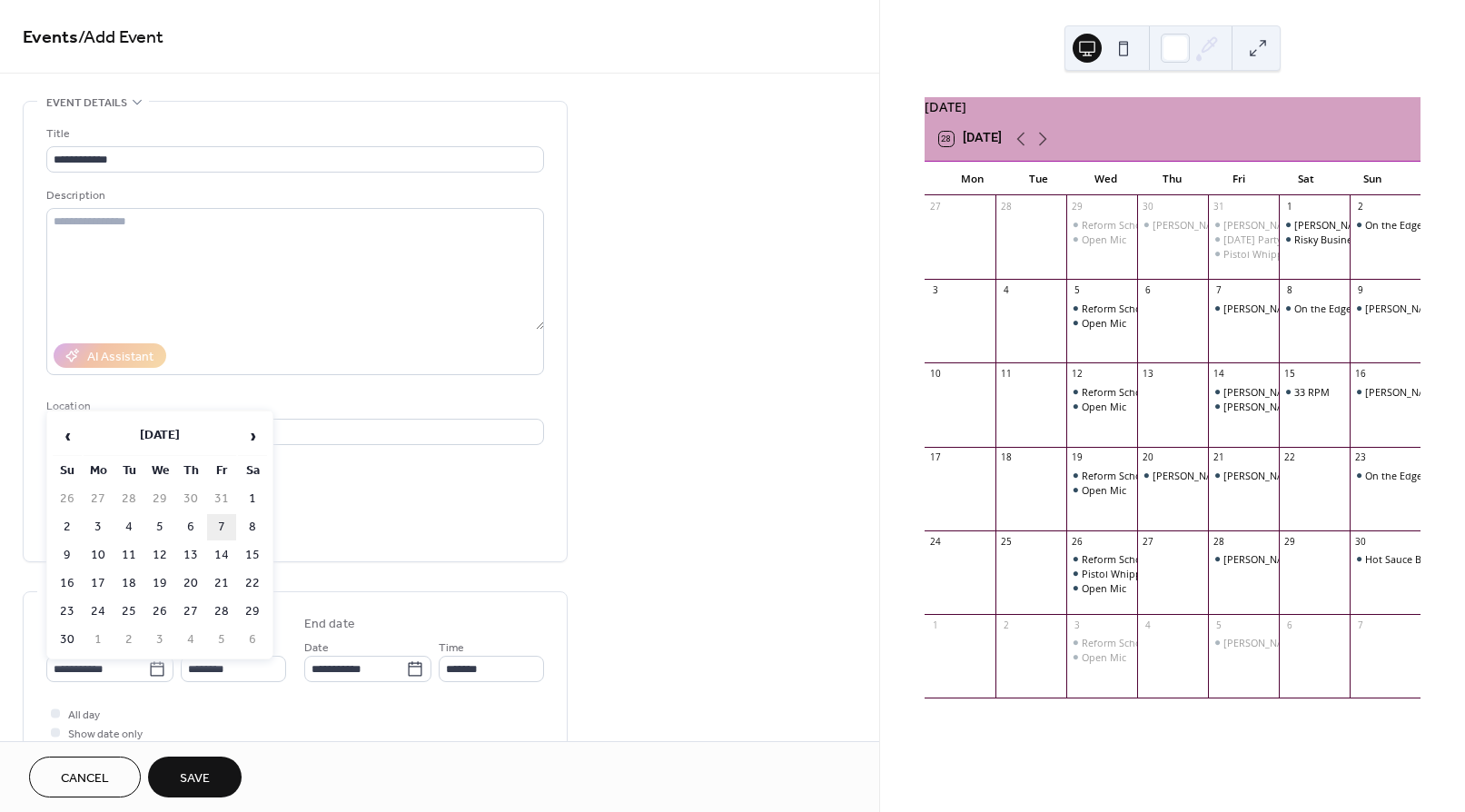 type on "**********" 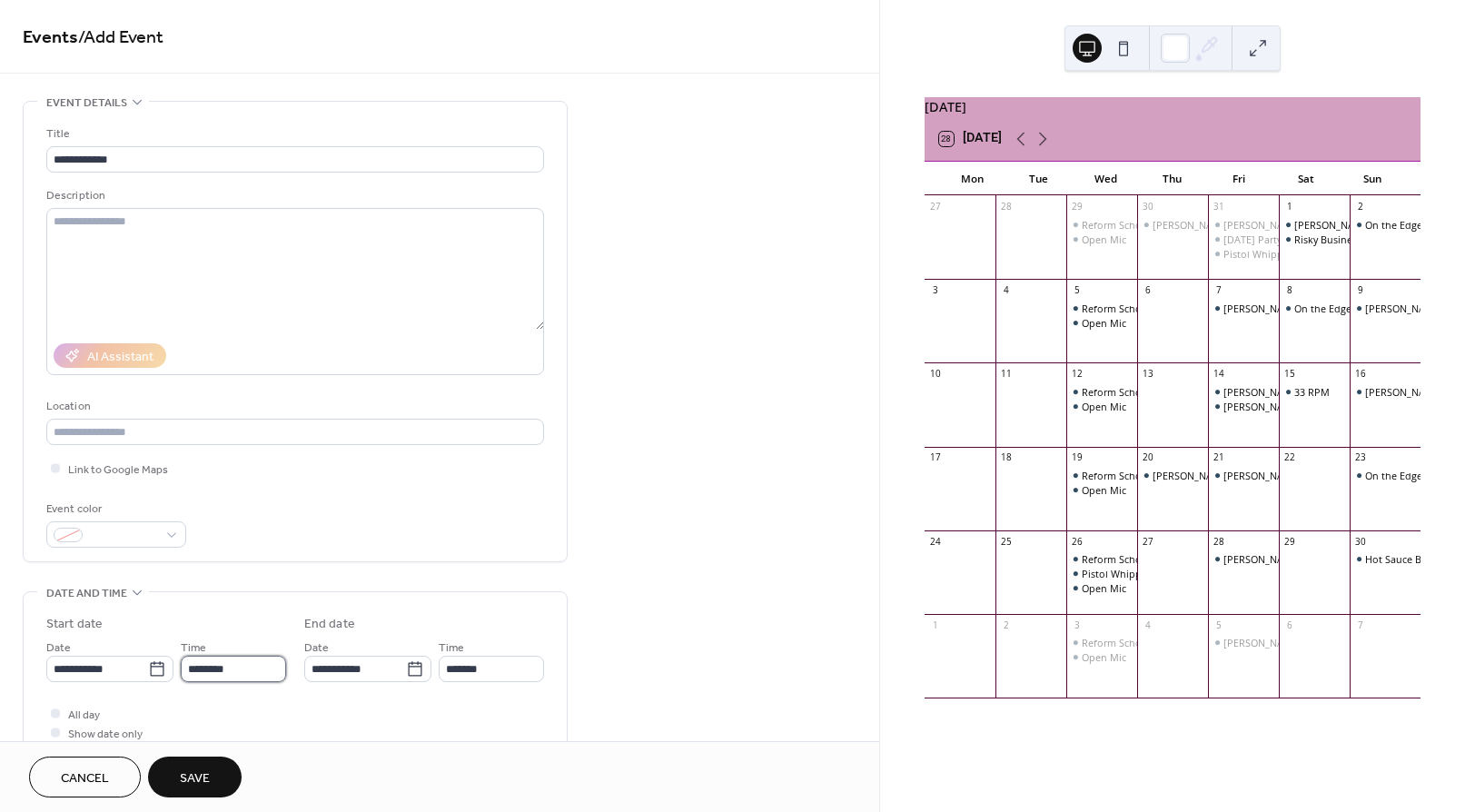 click on "********" at bounding box center [233, 668] 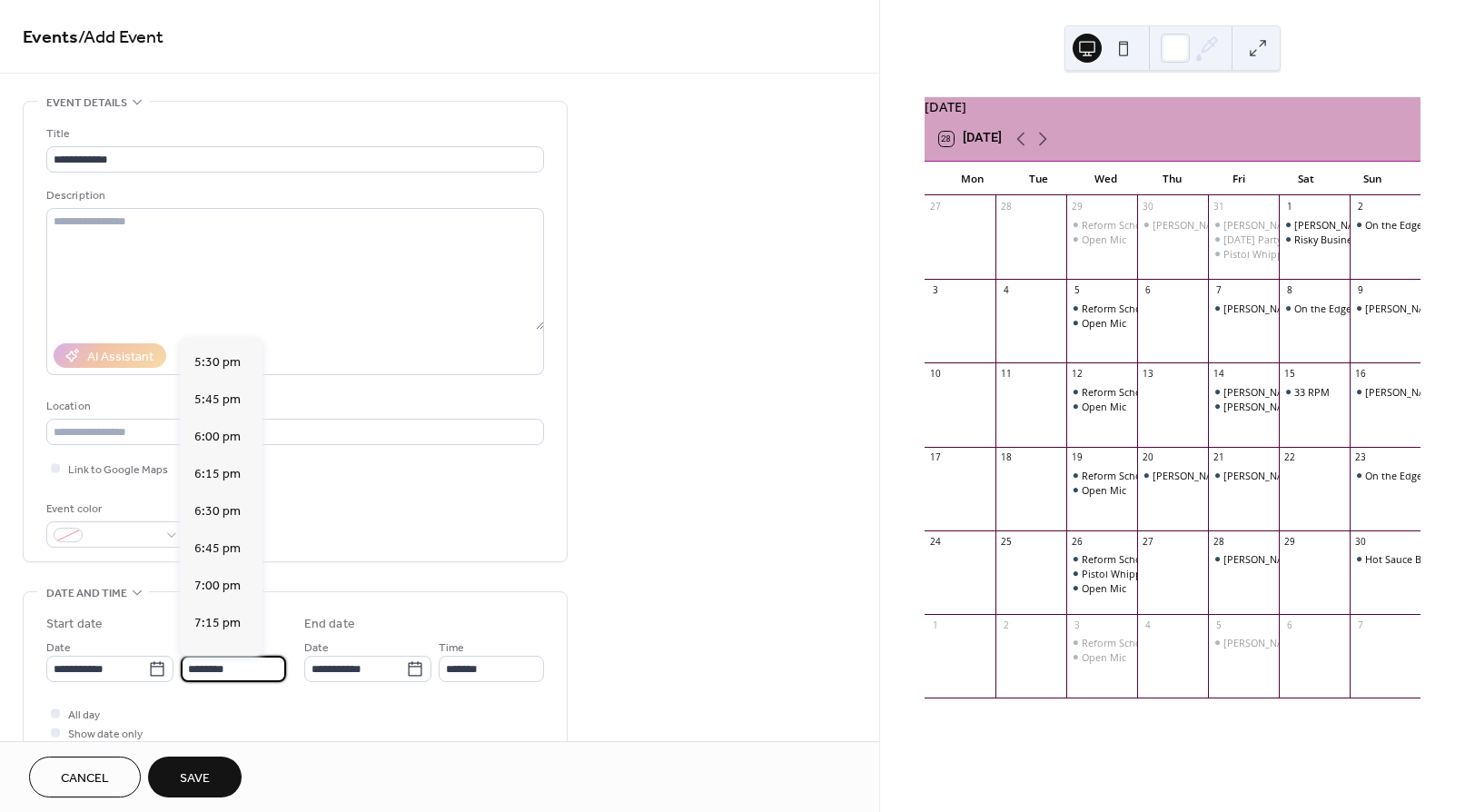 scroll, scrollTop: 2602, scrollLeft: 0, axis: vertical 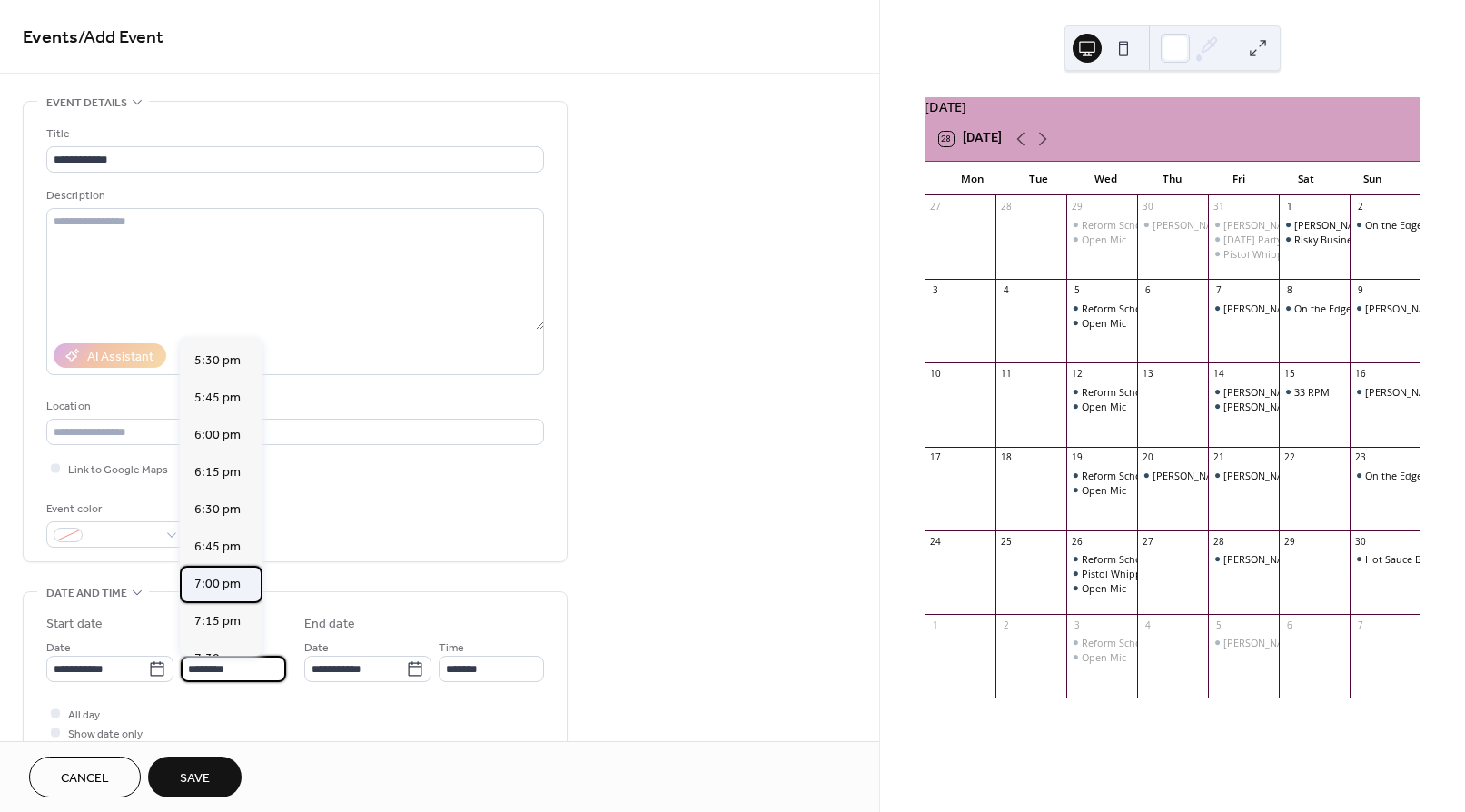 click on "7:00 pm" at bounding box center [217, 584] 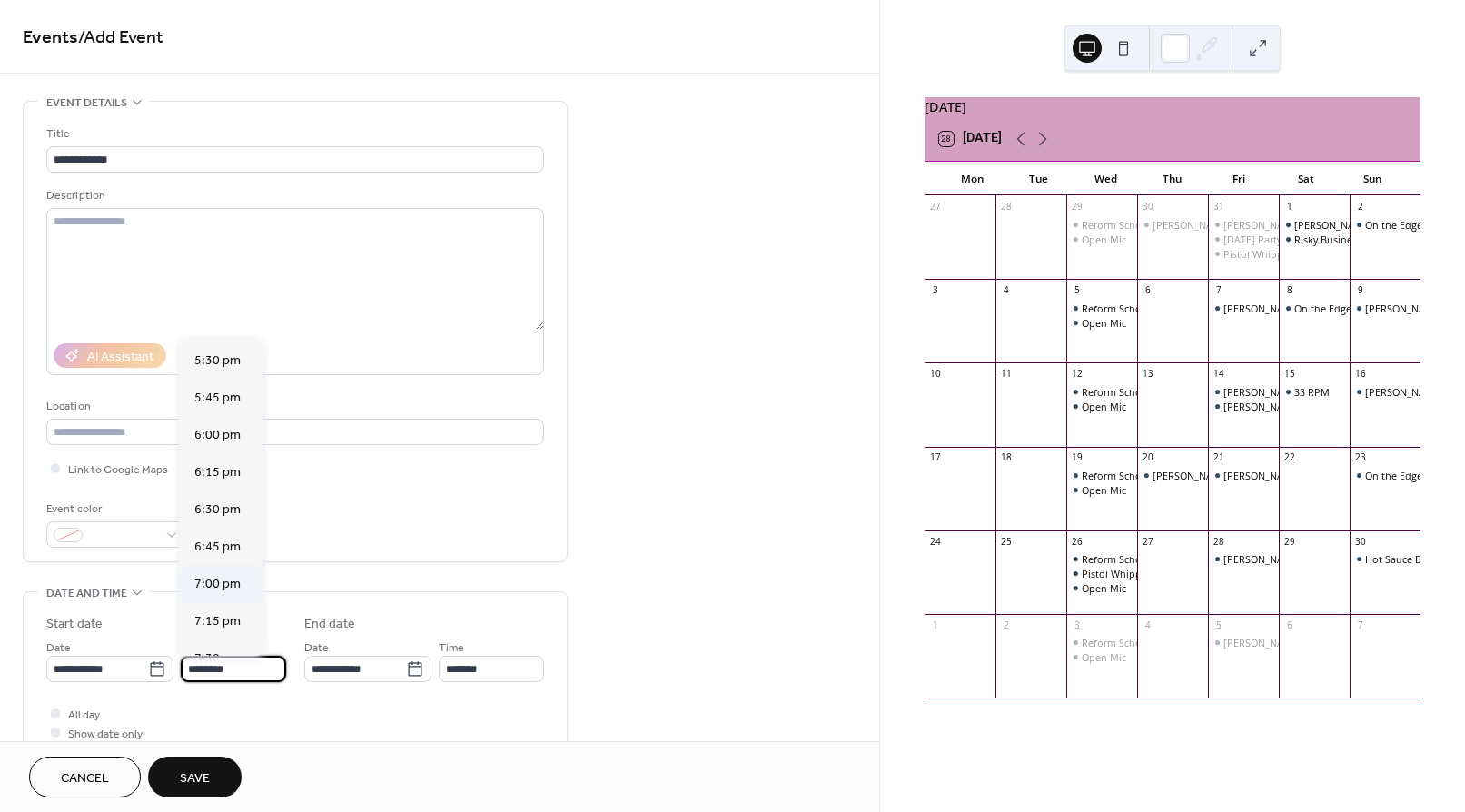 type on "*******" 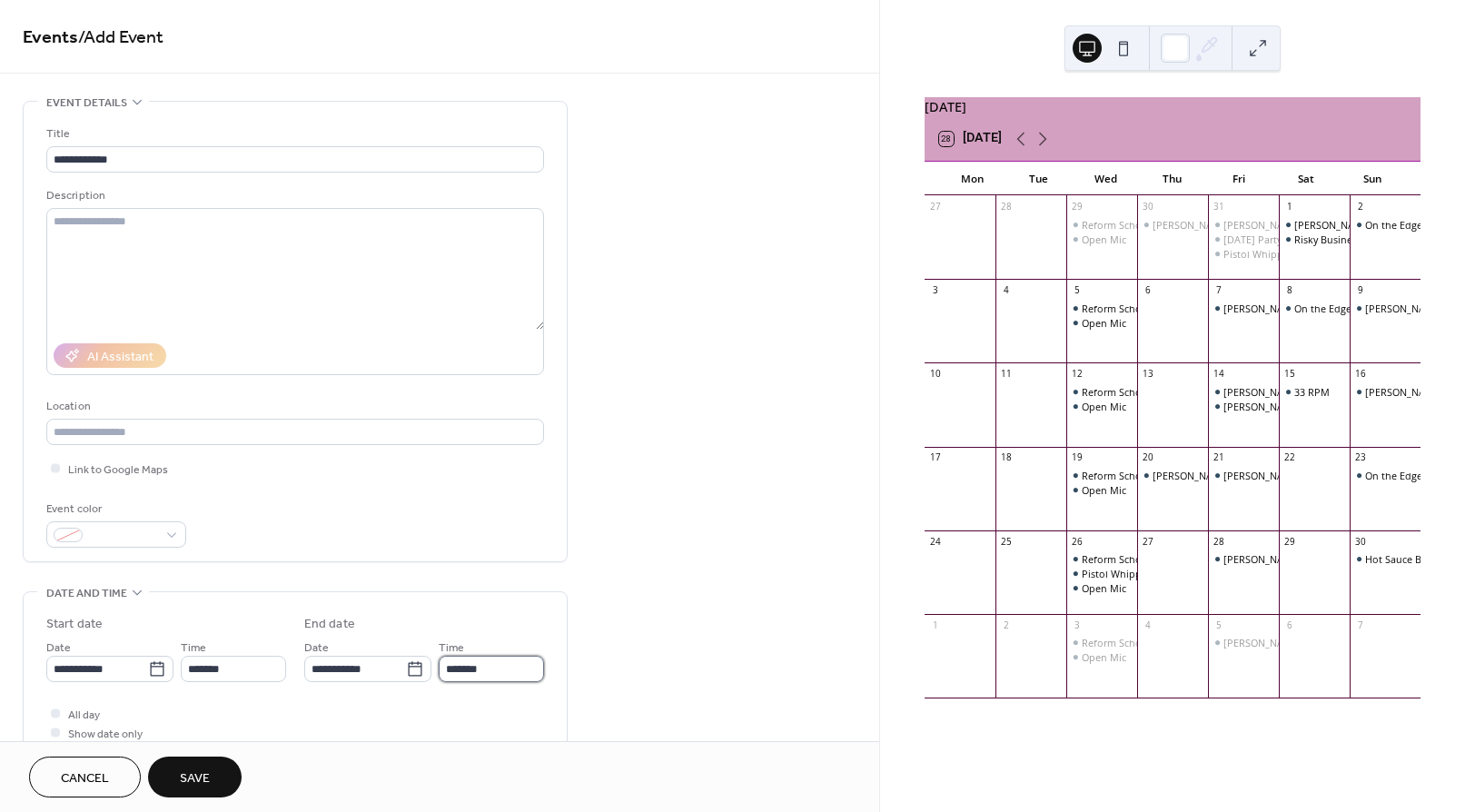 click on "*******" at bounding box center [491, 668] 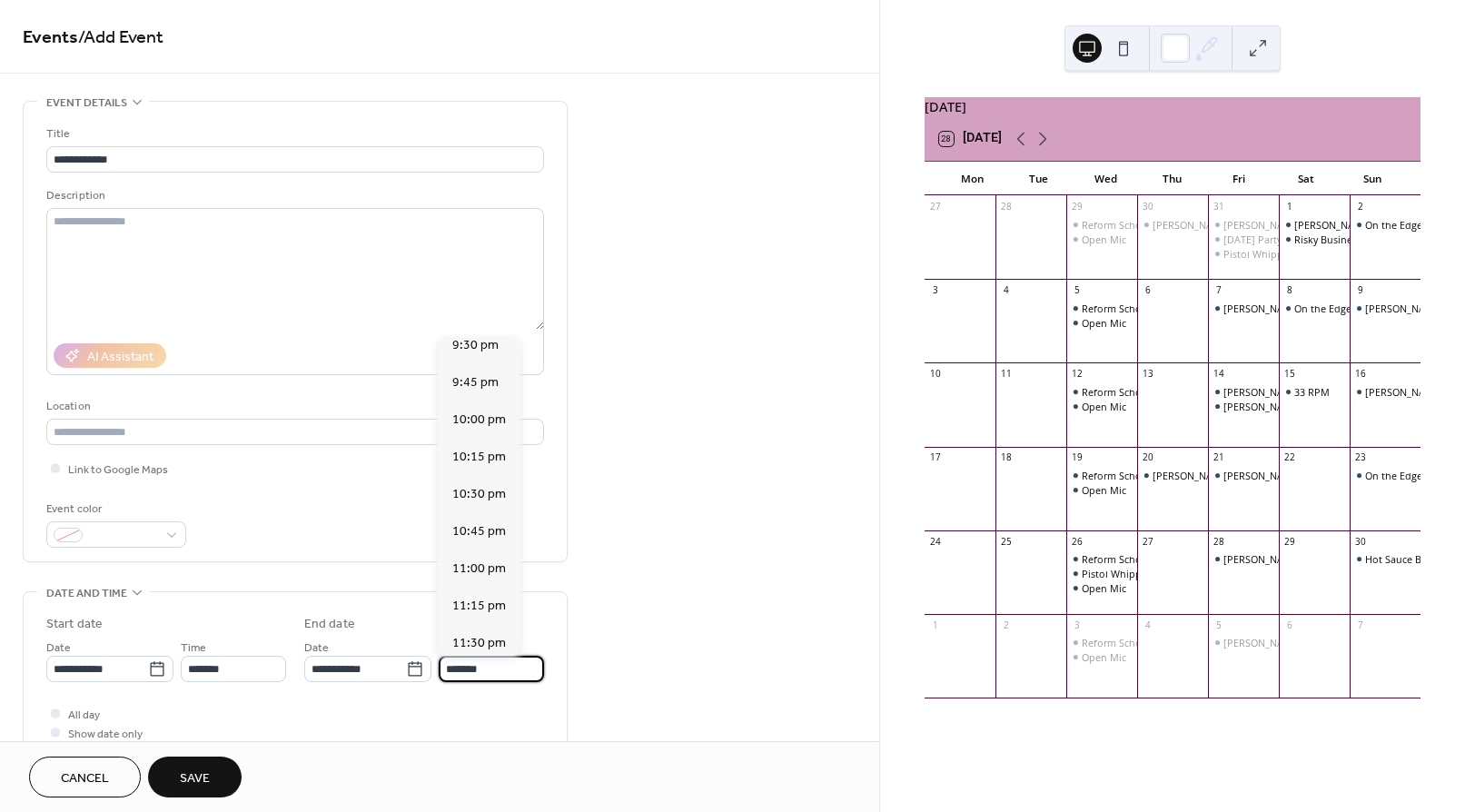 scroll, scrollTop: 381, scrollLeft: 0, axis: vertical 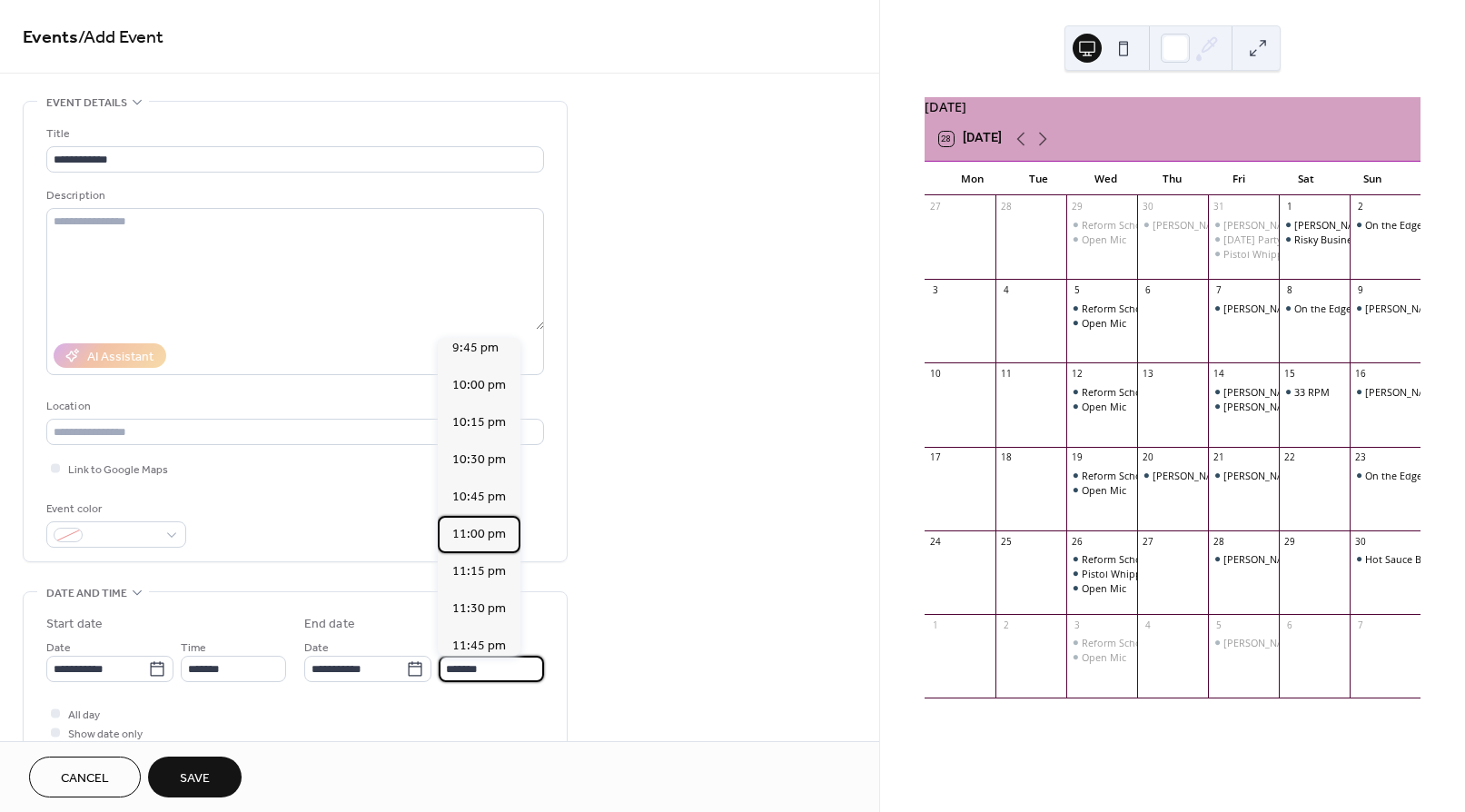 click on "11:00 pm" at bounding box center [479, 534] 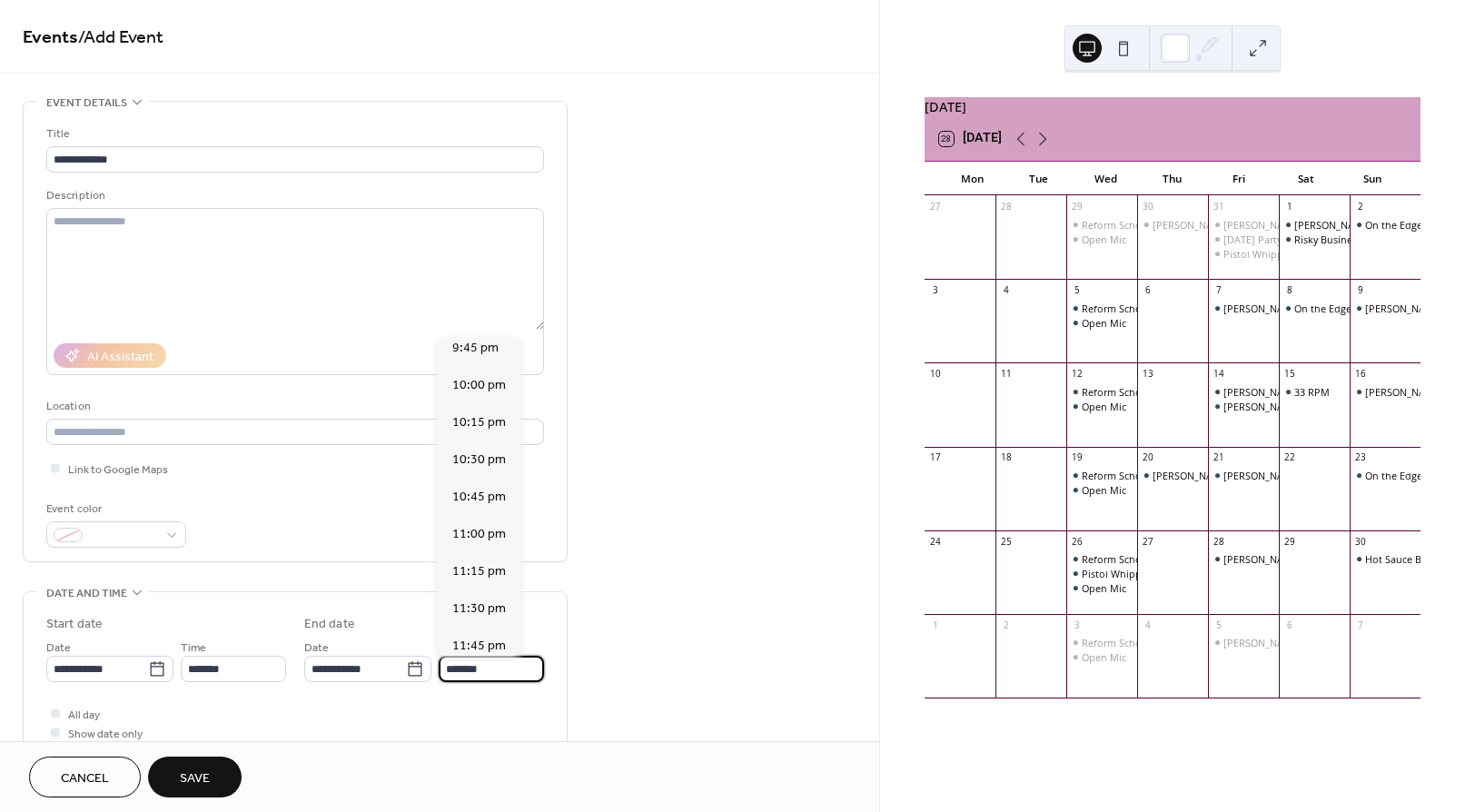 type on "********" 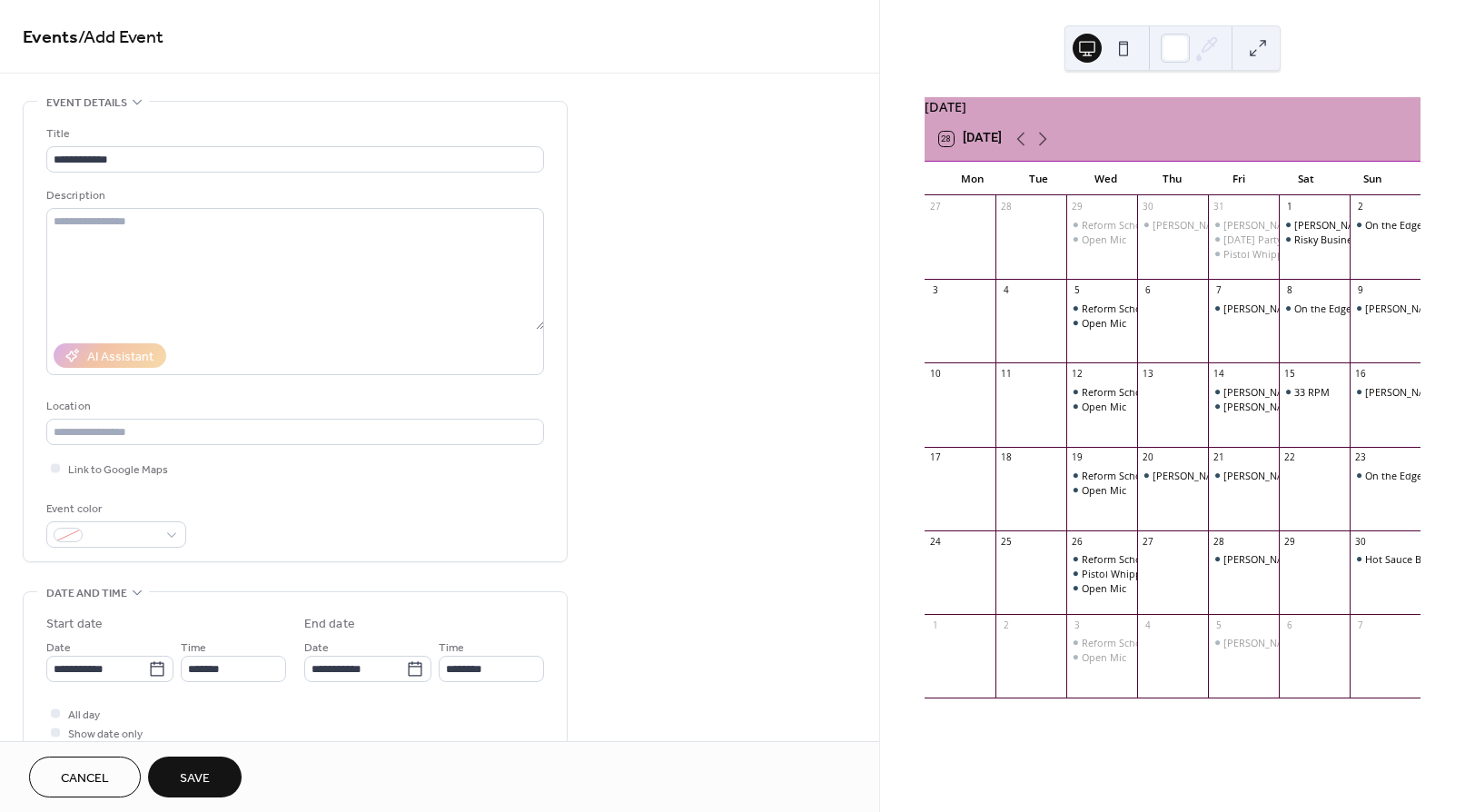click on "Save" at bounding box center [194, 778] 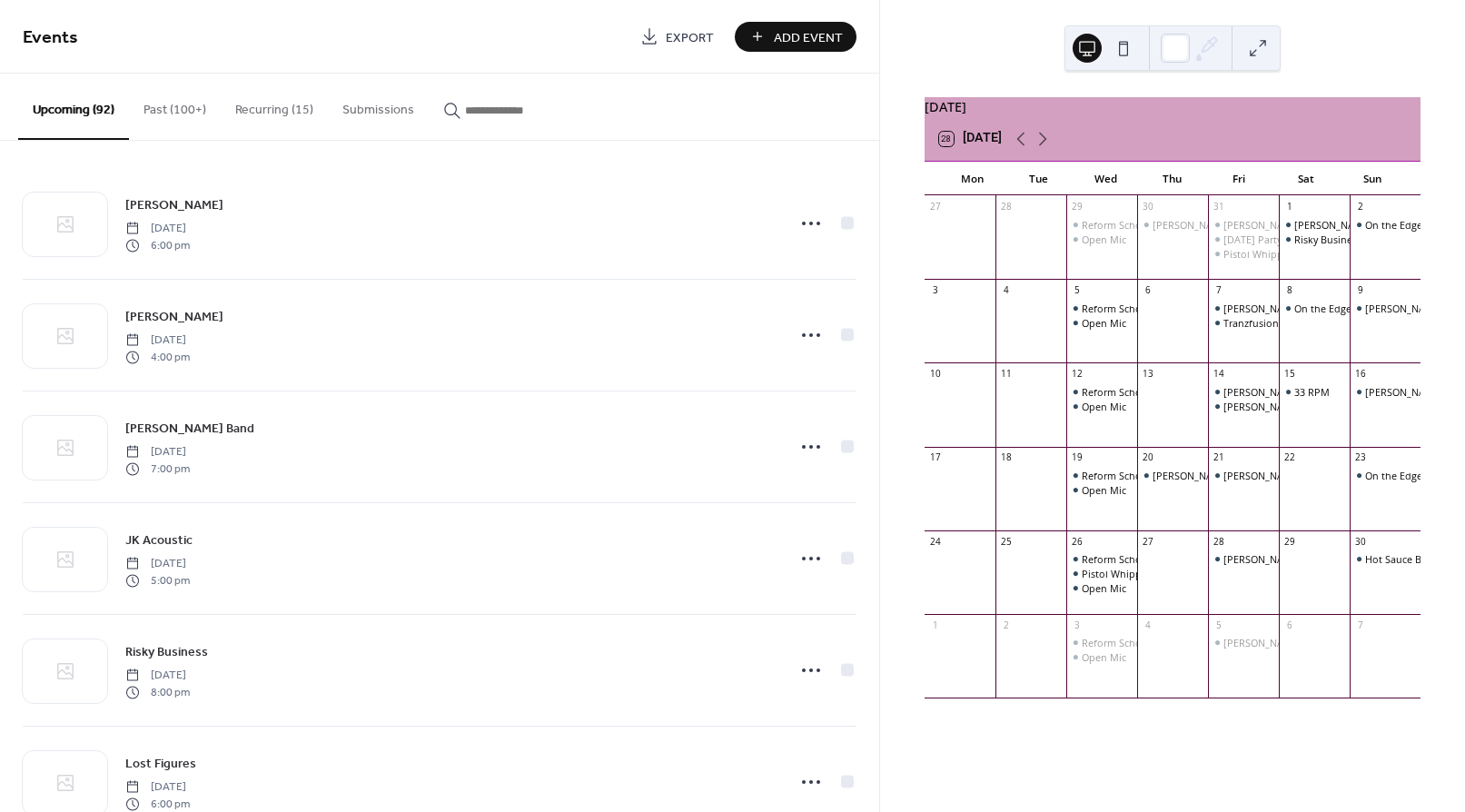click on "Add Event" at bounding box center [808, 37] 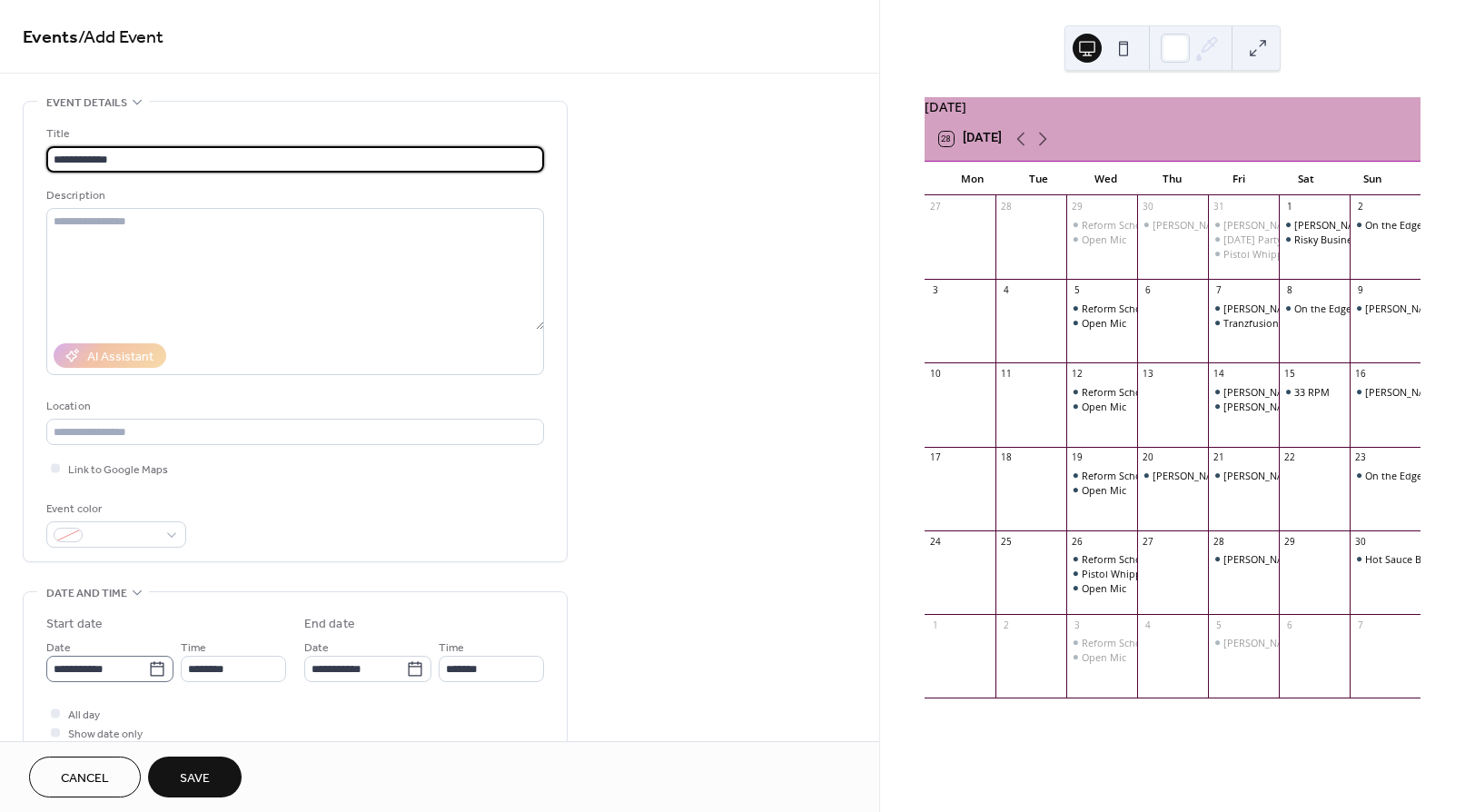 type on "**********" 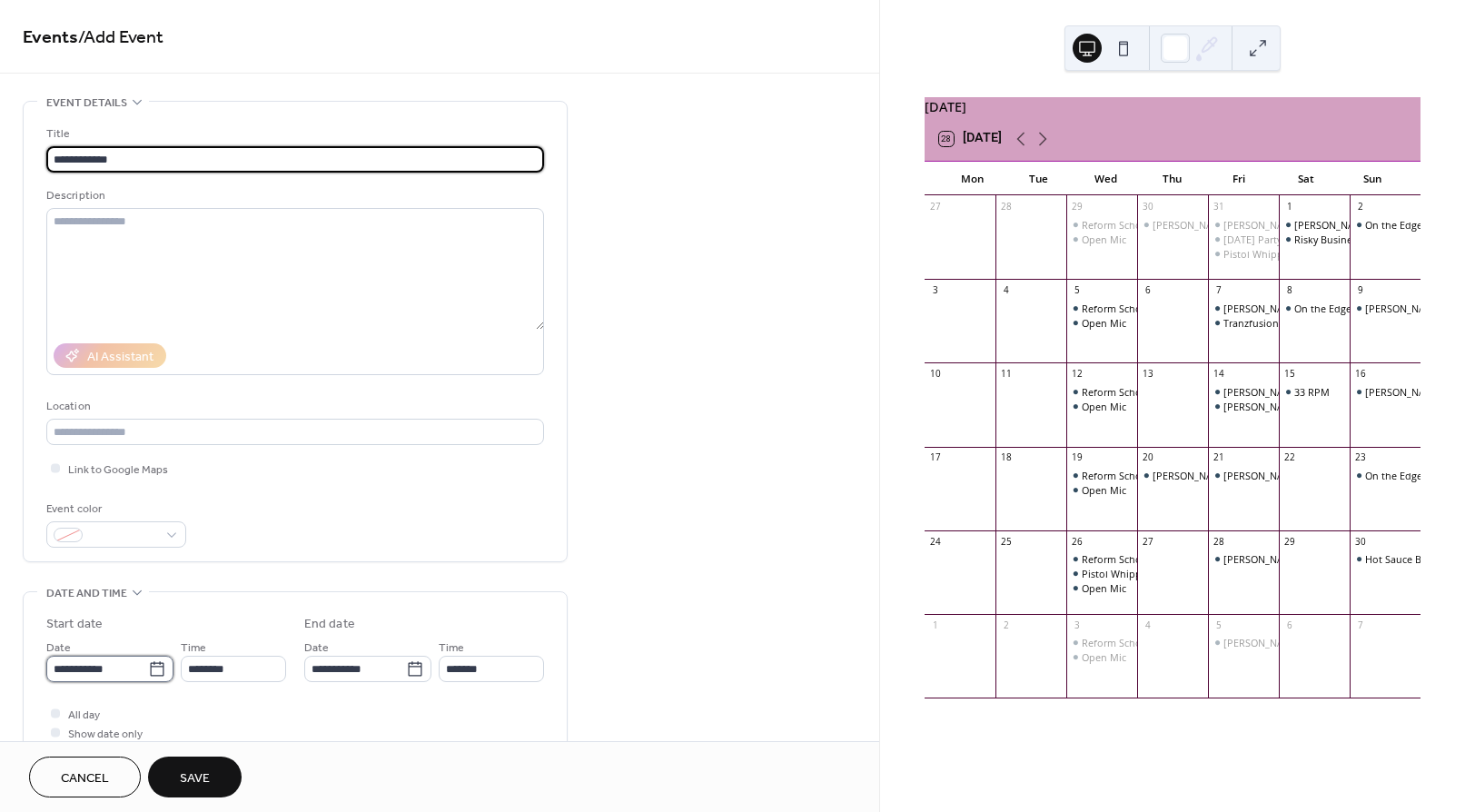 click on "**********" at bounding box center (97, 668) 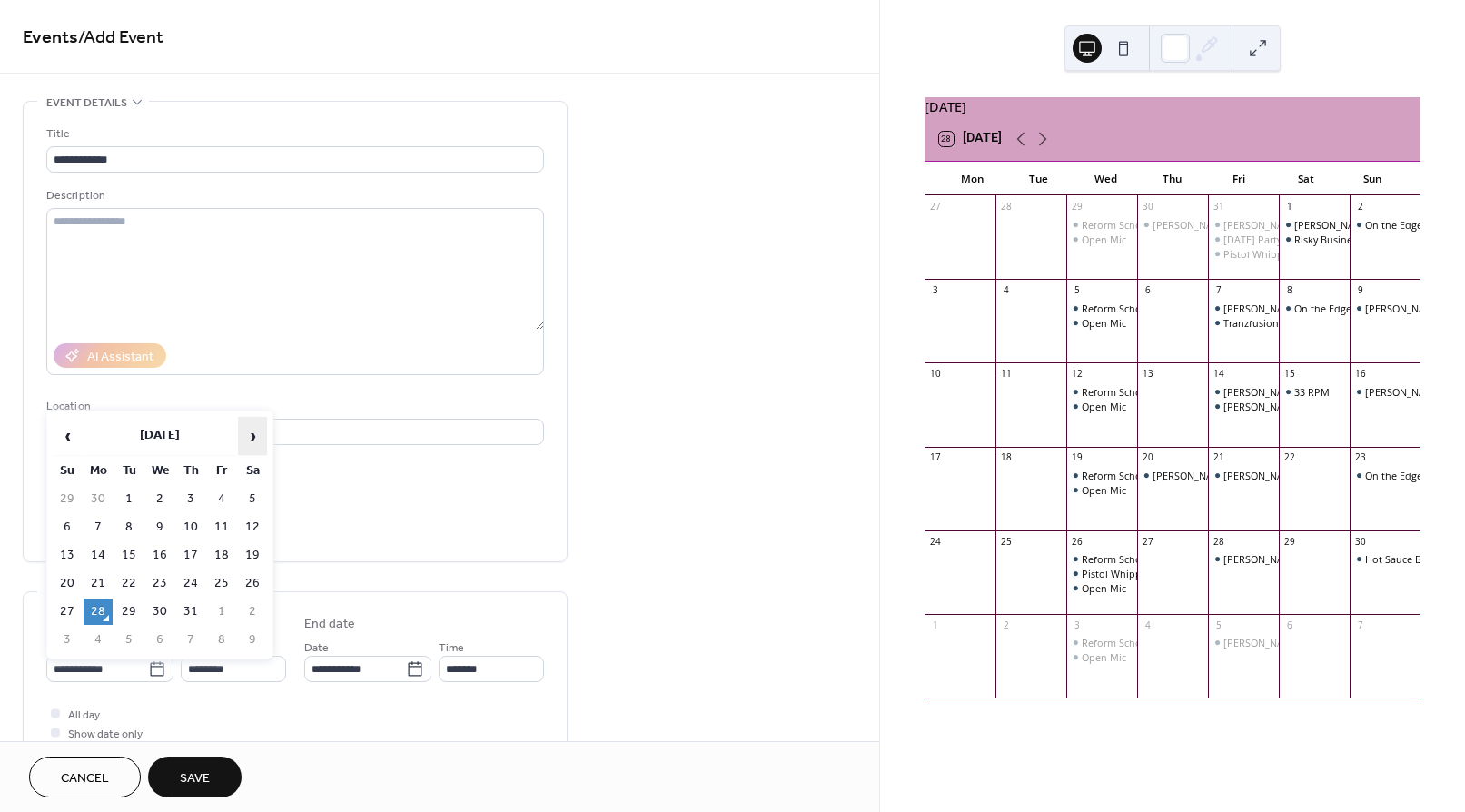 click on "›" at bounding box center [252, 436] 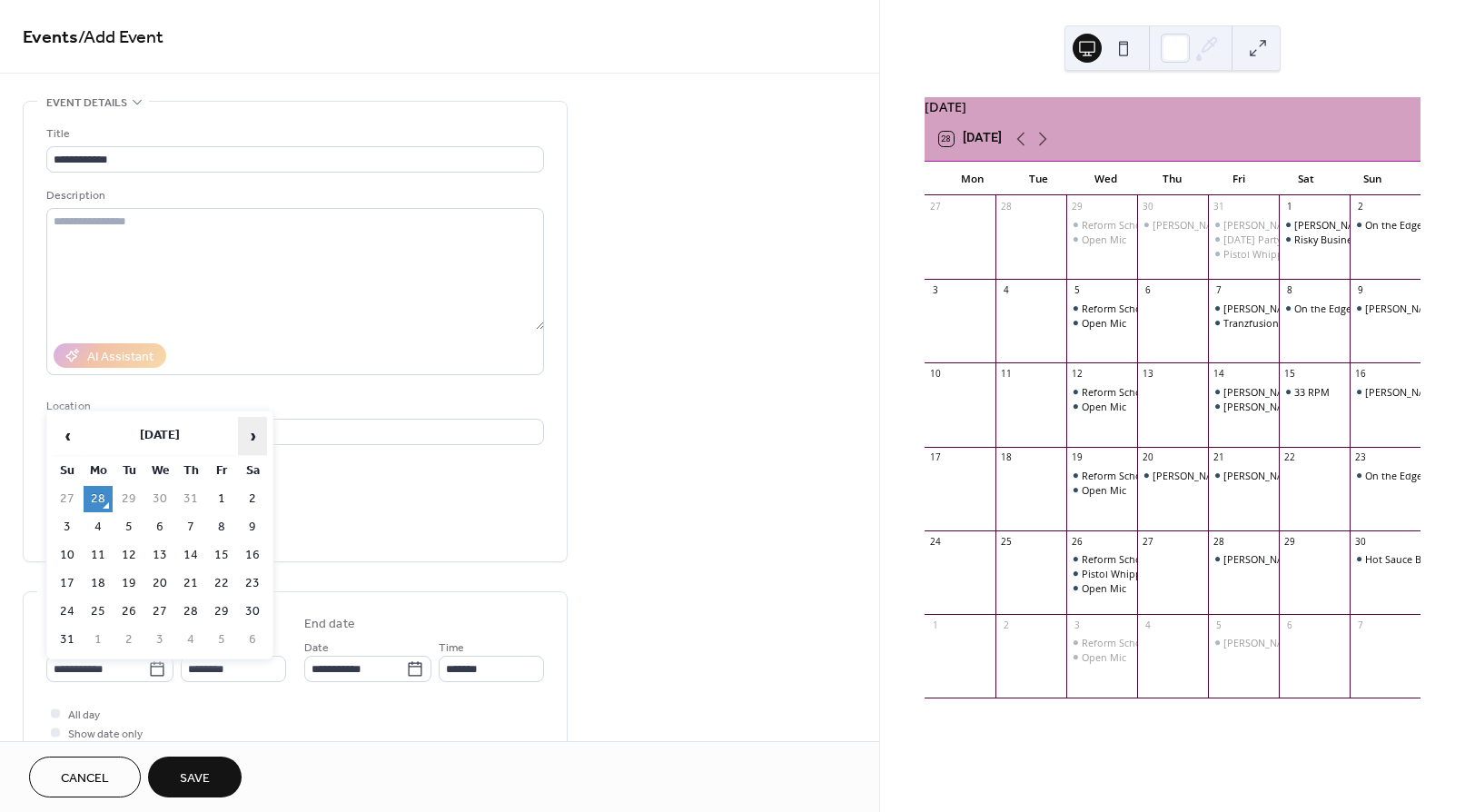 click on "›" at bounding box center [252, 436] 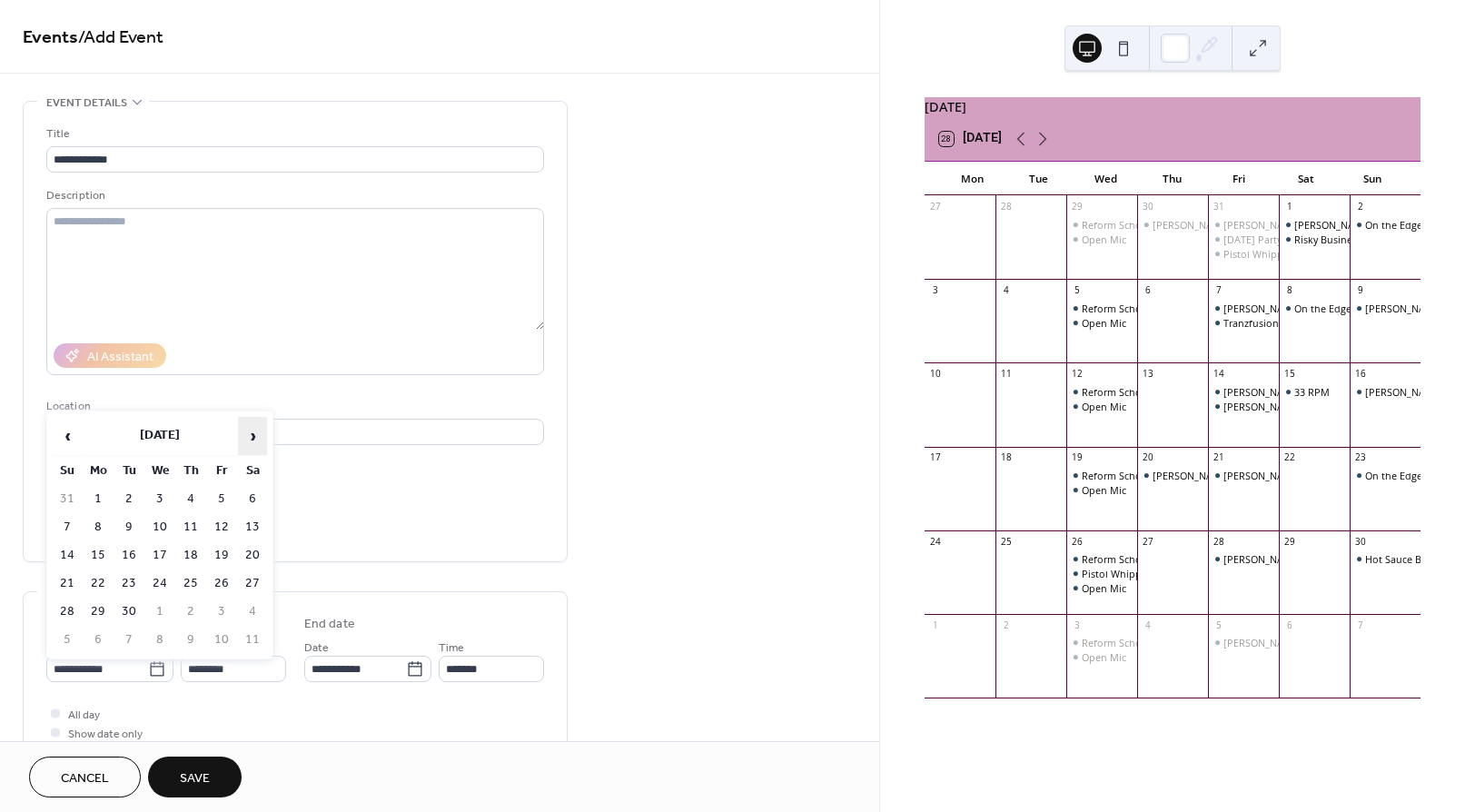 click on "›" at bounding box center (252, 436) 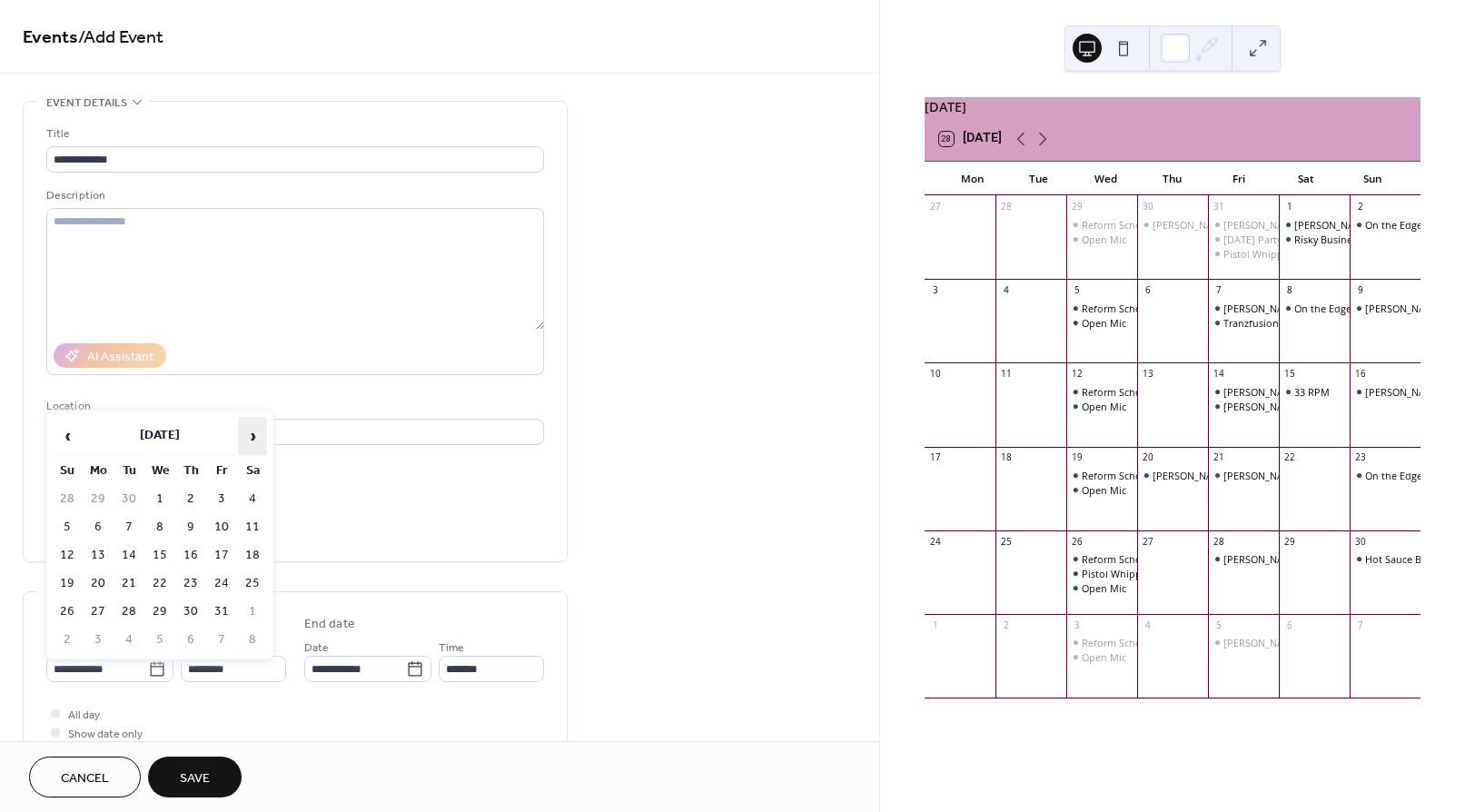 click on "›" at bounding box center [252, 436] 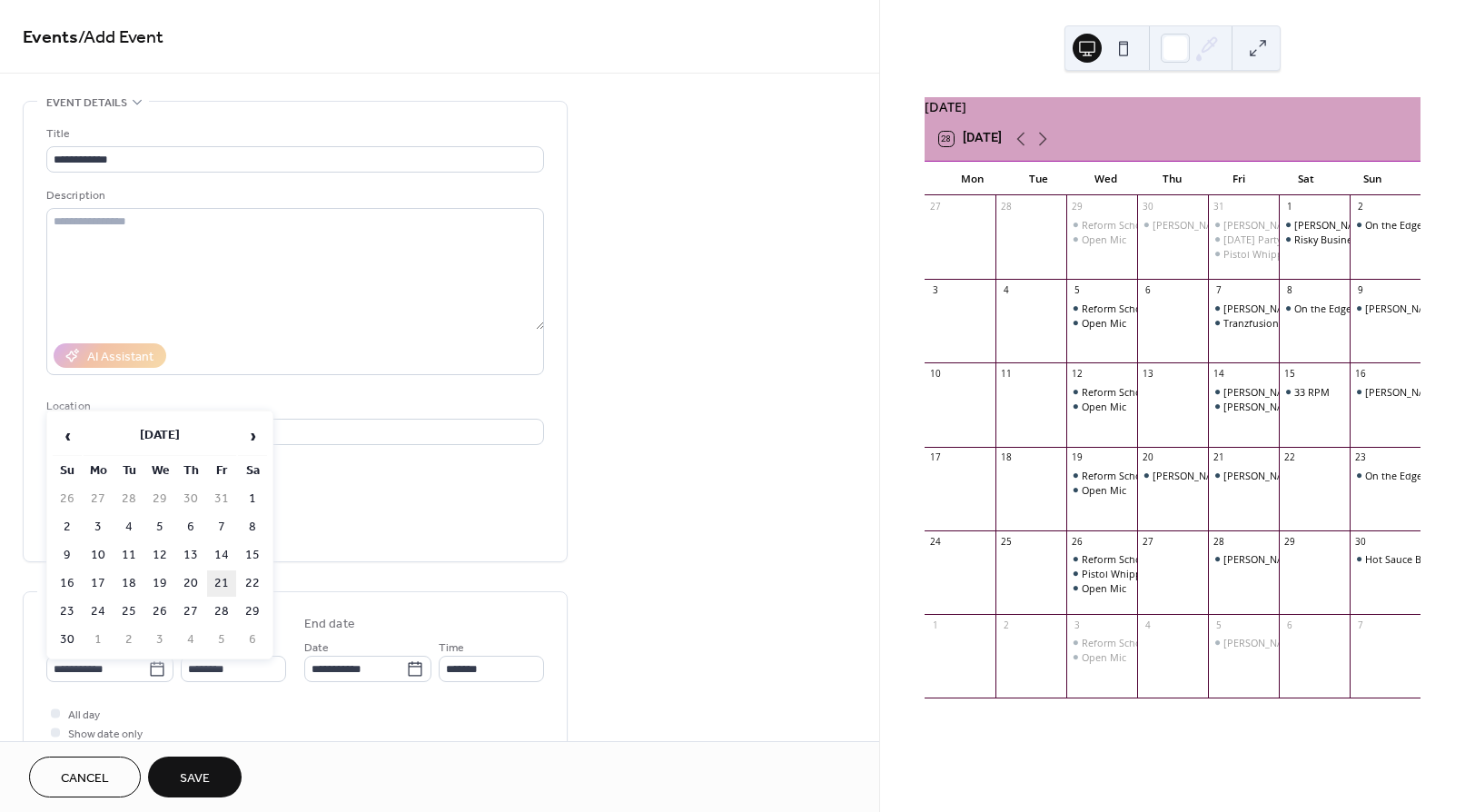 click on "21" at bounding box center [222, 583] 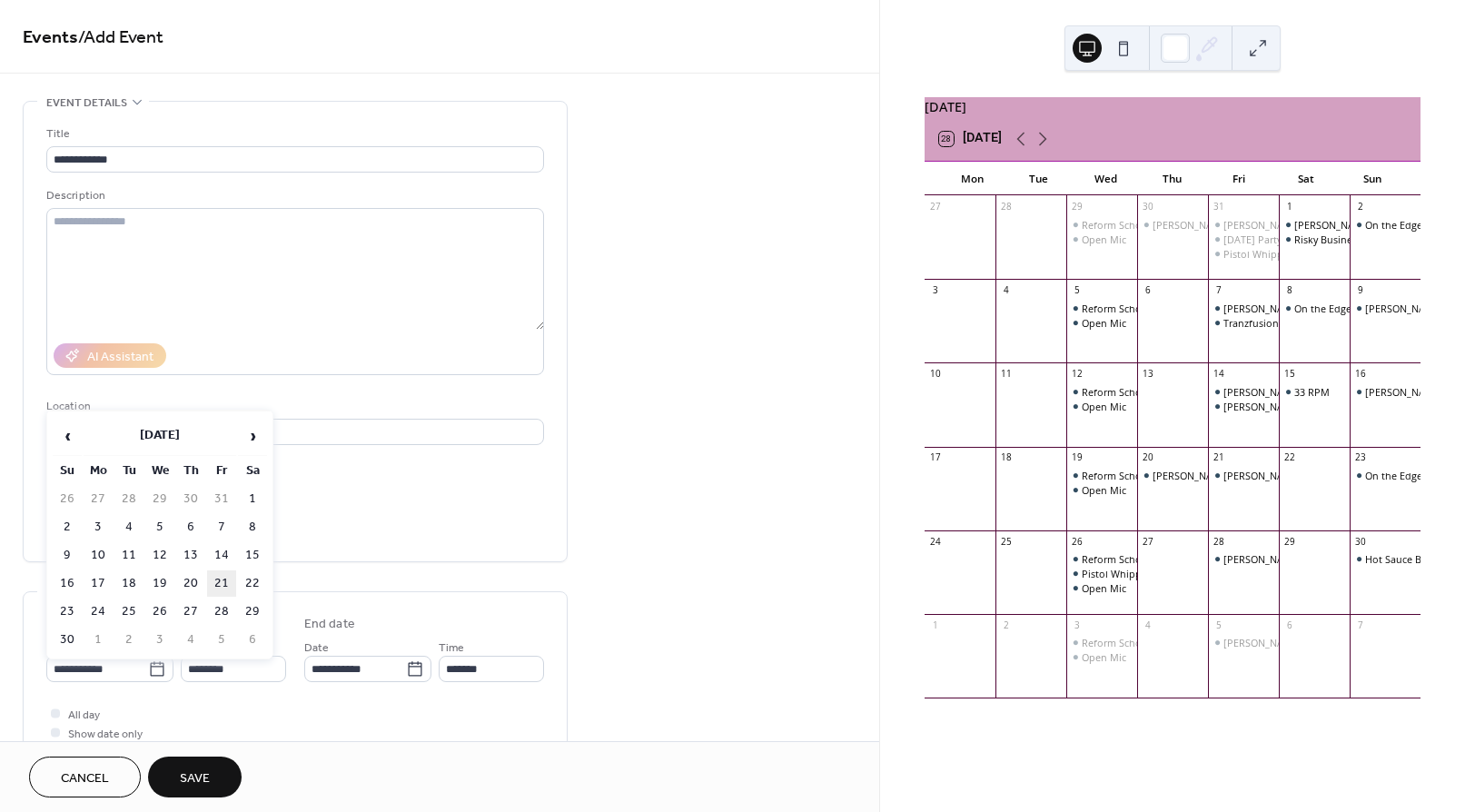 type on "**********" 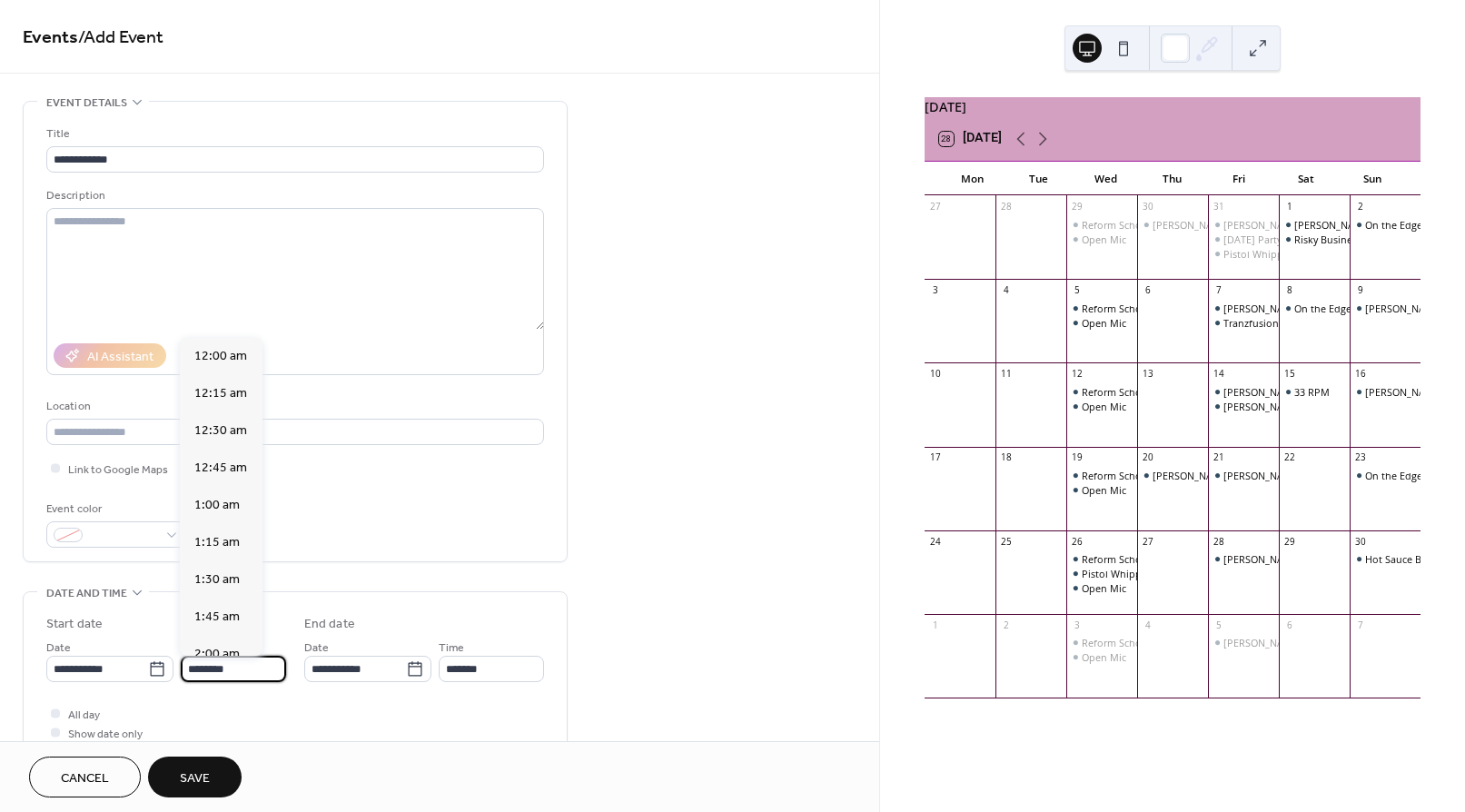 click on "********" at bounding box center (233, 668) 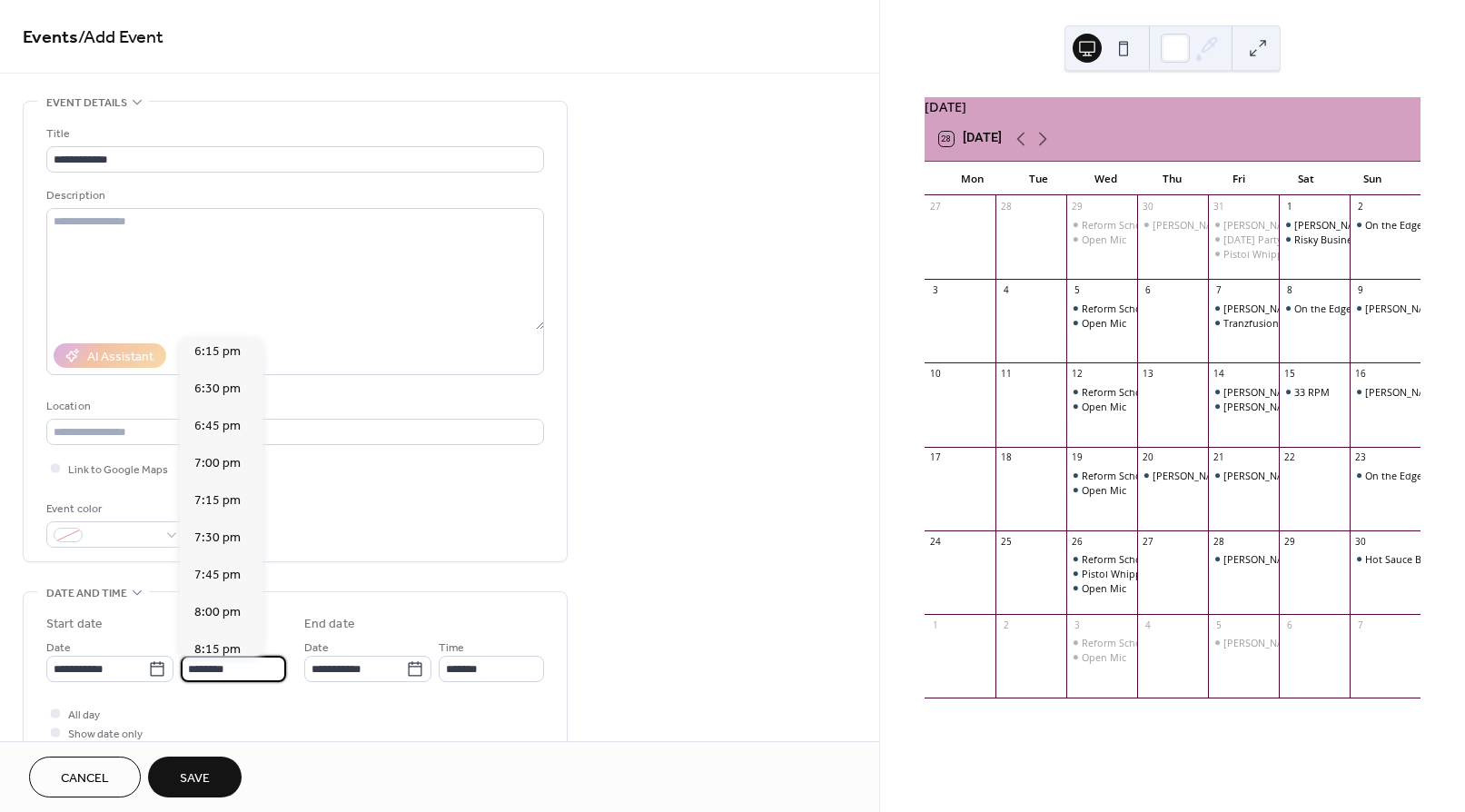 scroll, scrollTop: 2731, scrollLeft: 0, axis: vertical 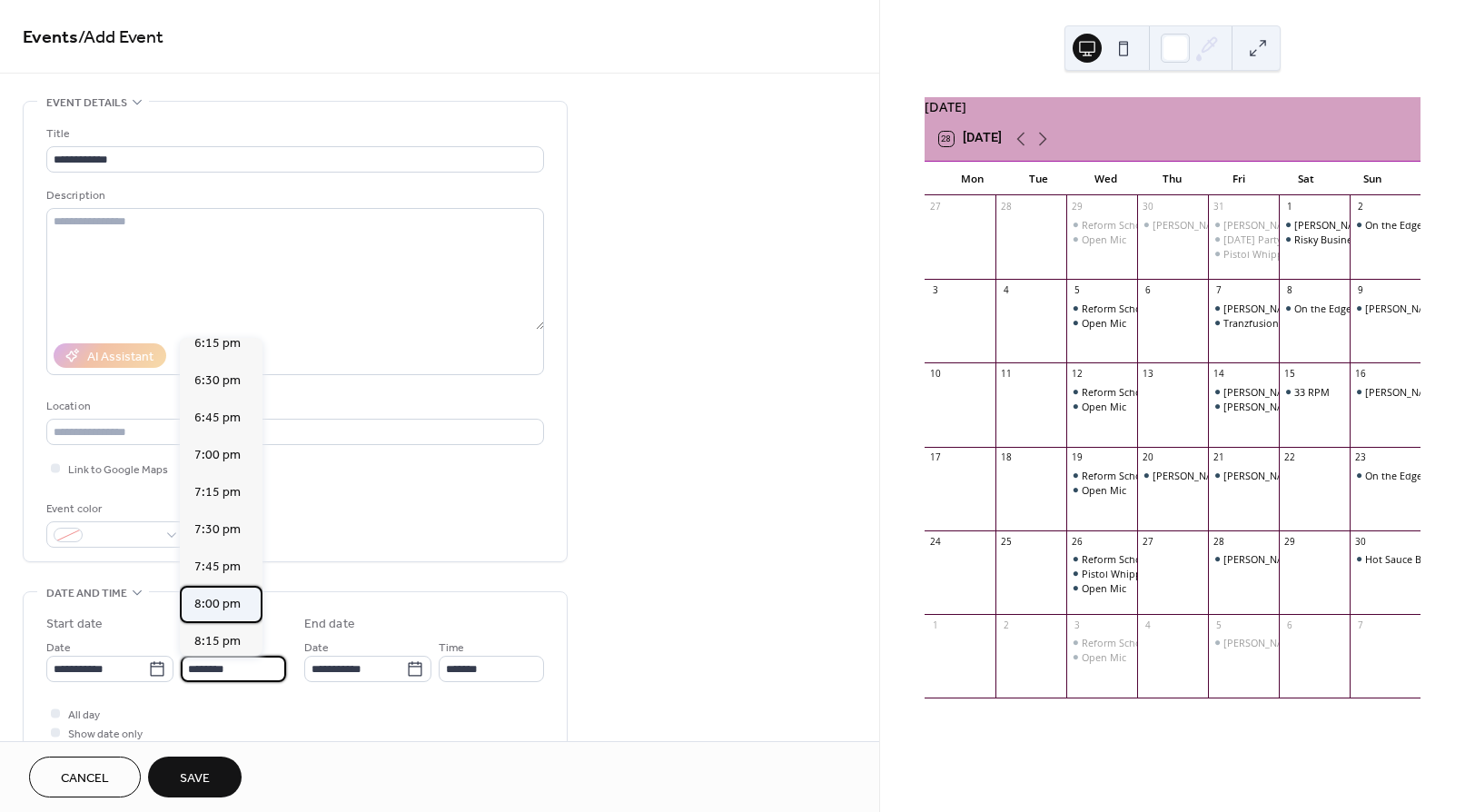 click on "8:00 pm" at bounding box center [217, 604] 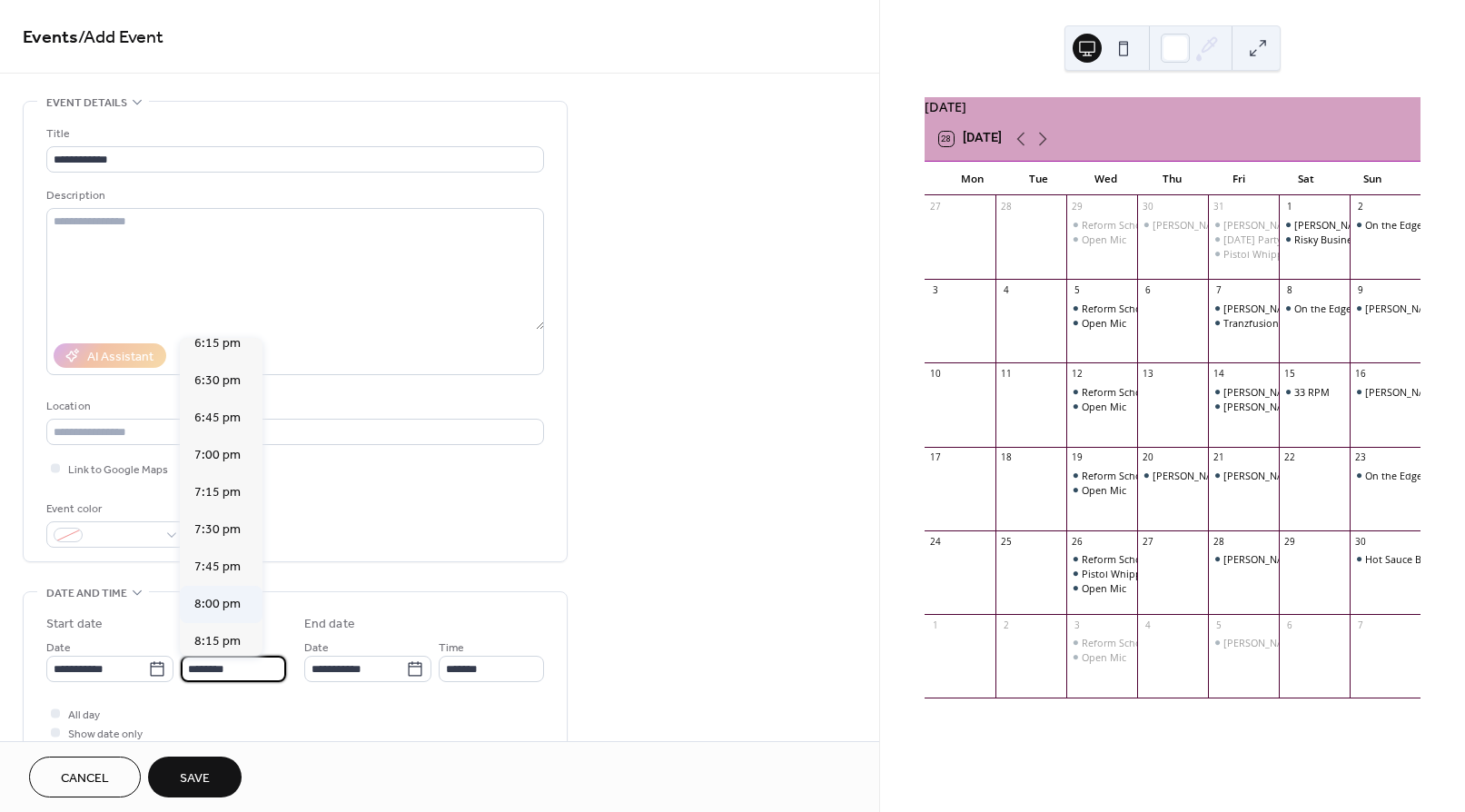 type on "*******" 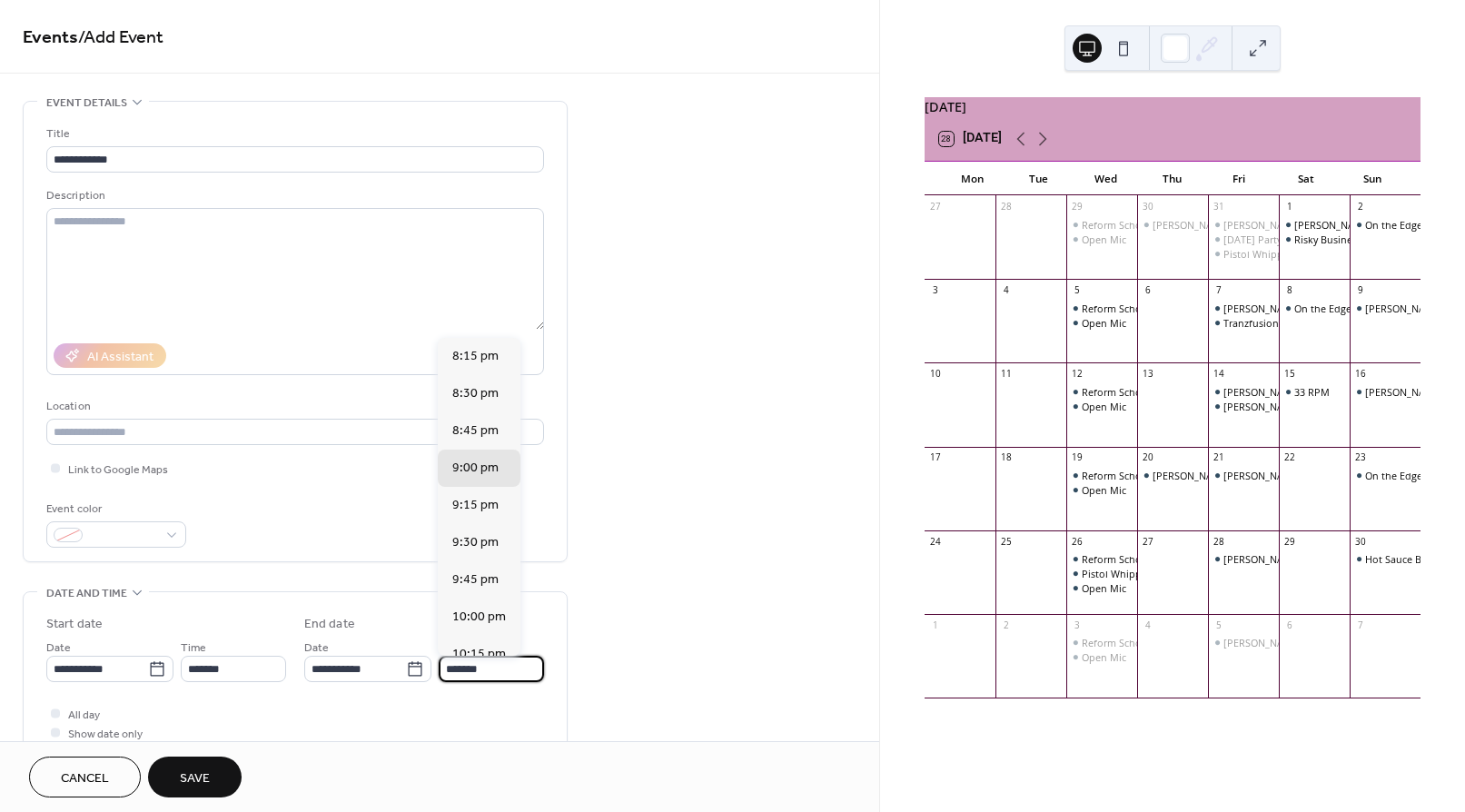 click on "*******" at bounding box center [491, 668] 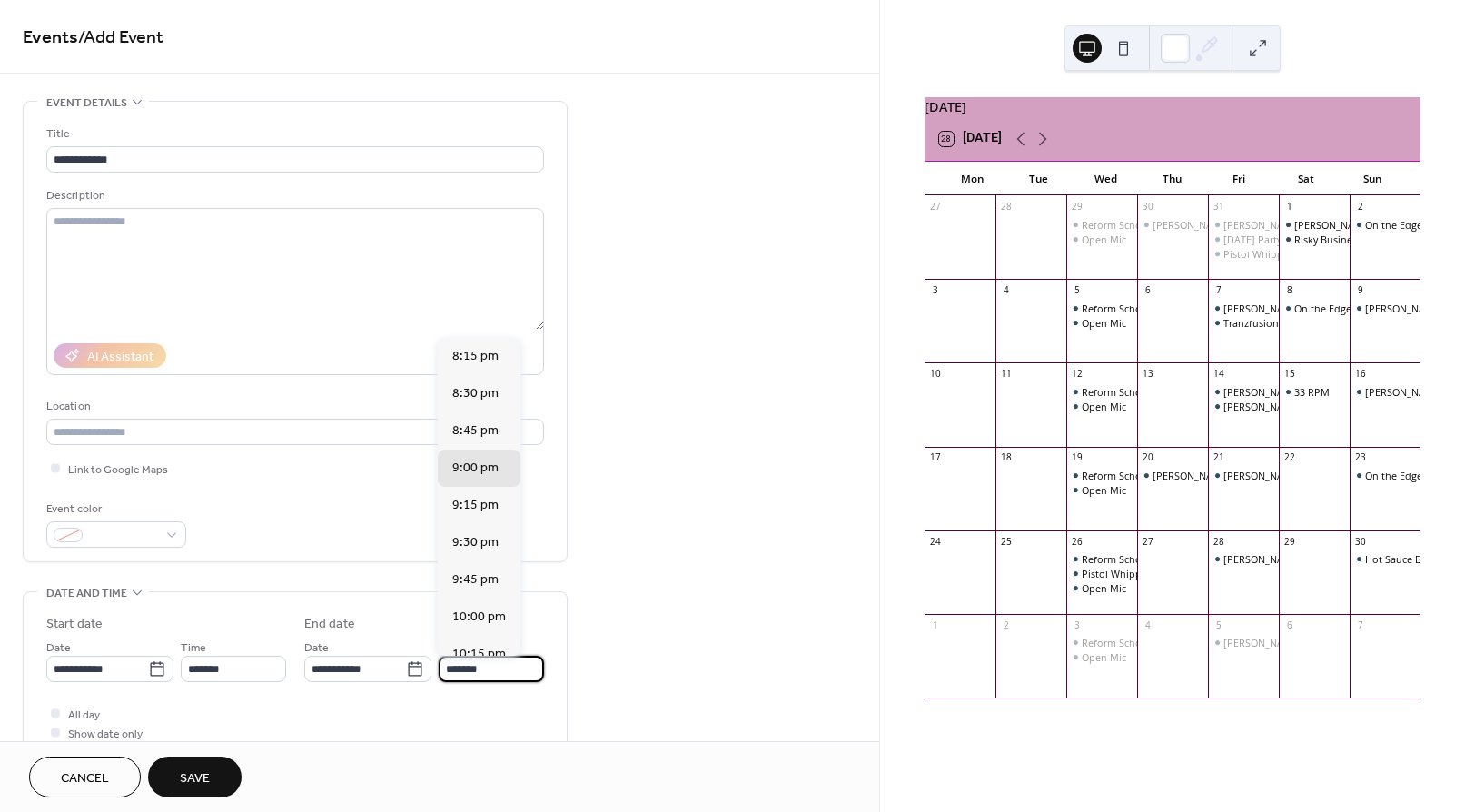 scroll, scrollTop: 1, scrollLeft: 0, axis: vertical 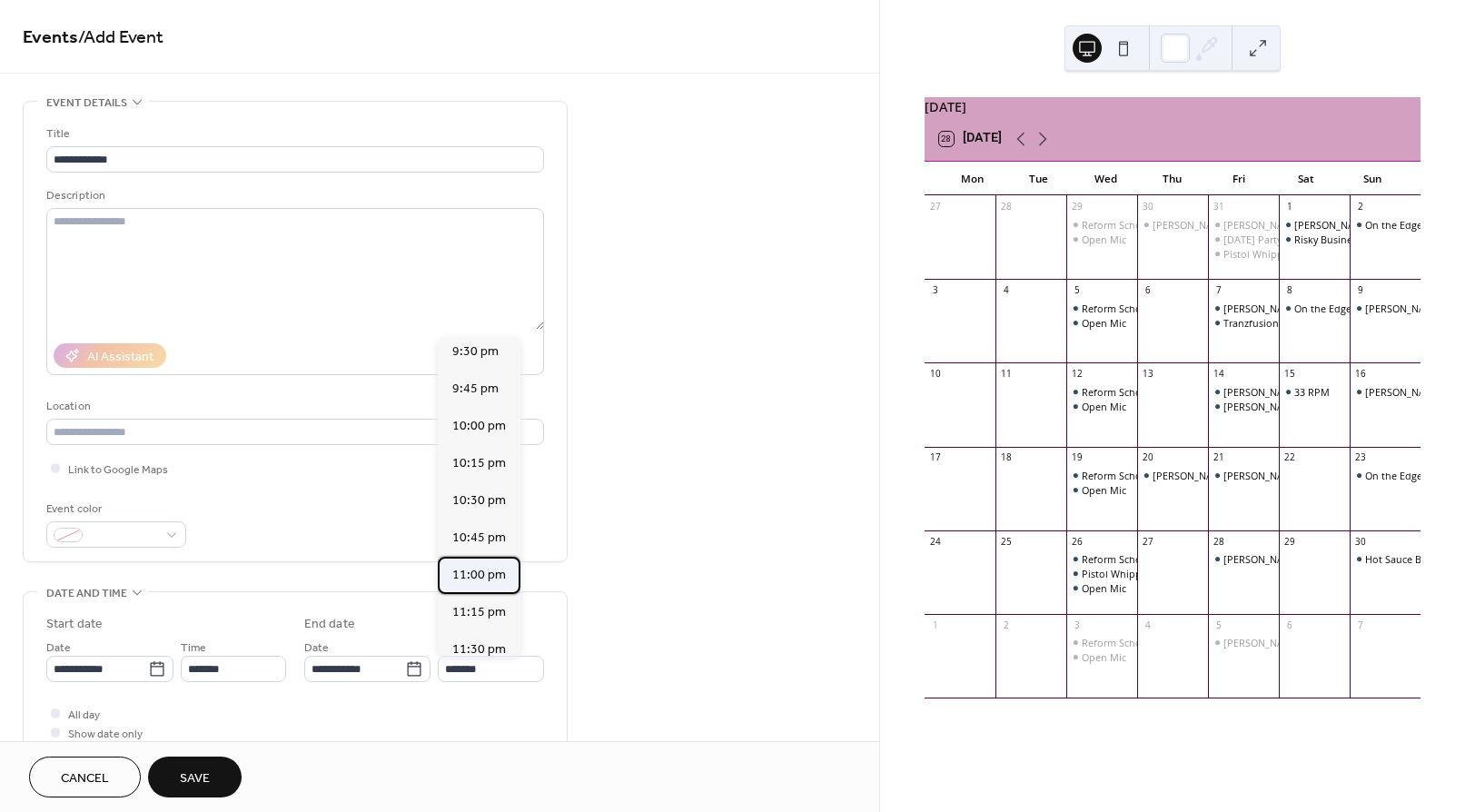 click on "11:00 pm" at bounding box center [479, 575] 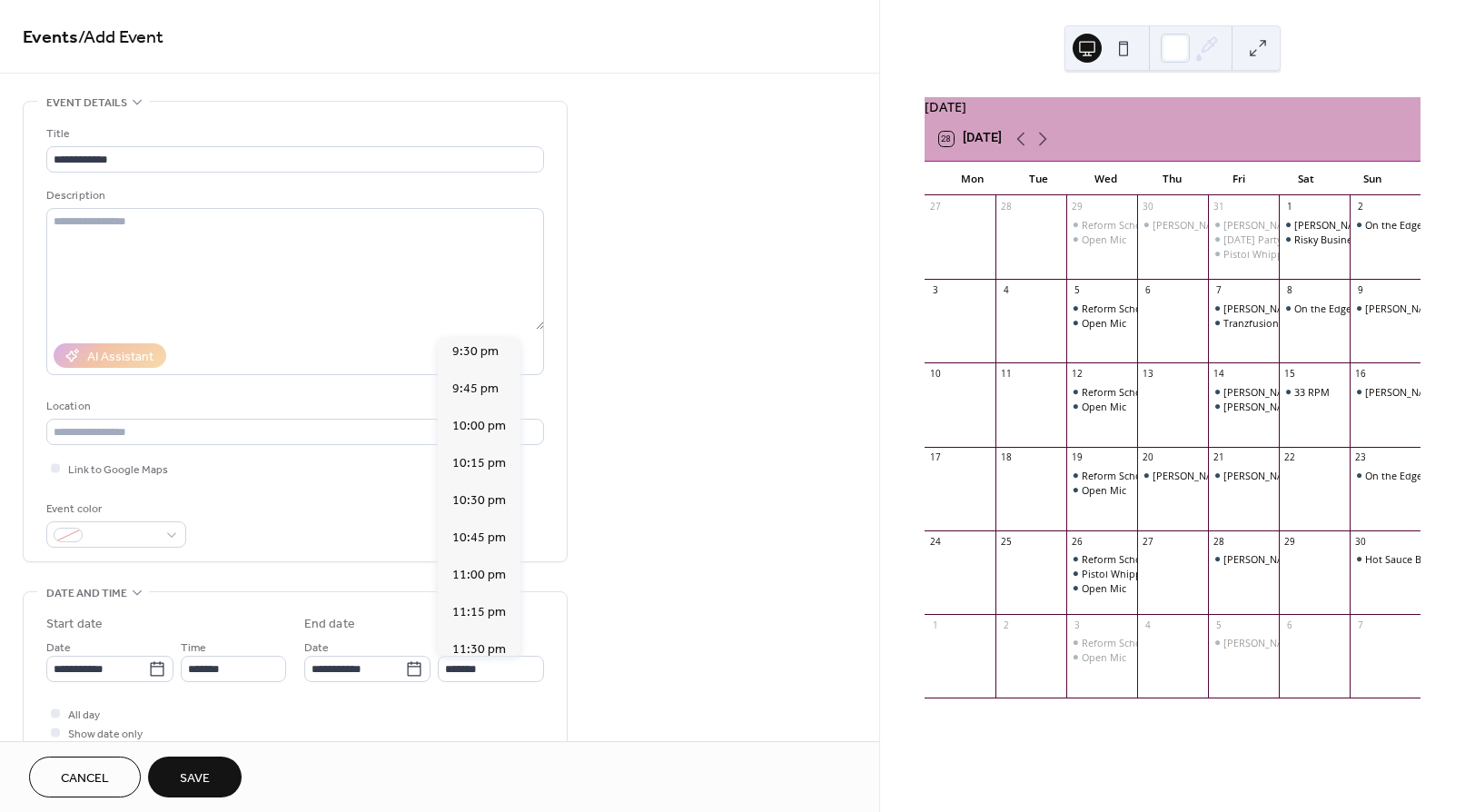 type on "********" 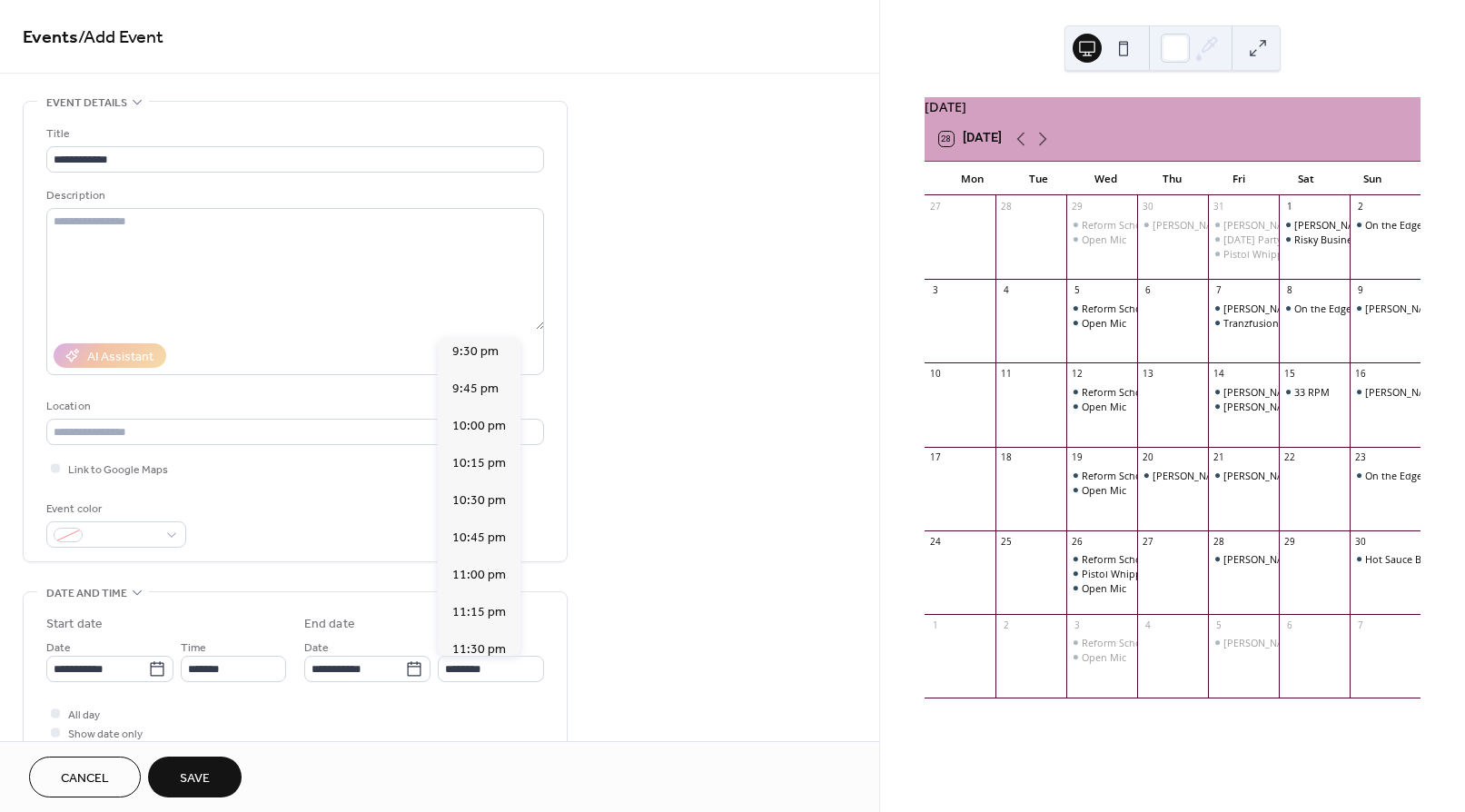 scroll, scrollTop: 0, scrollLeft: 0, axis: both 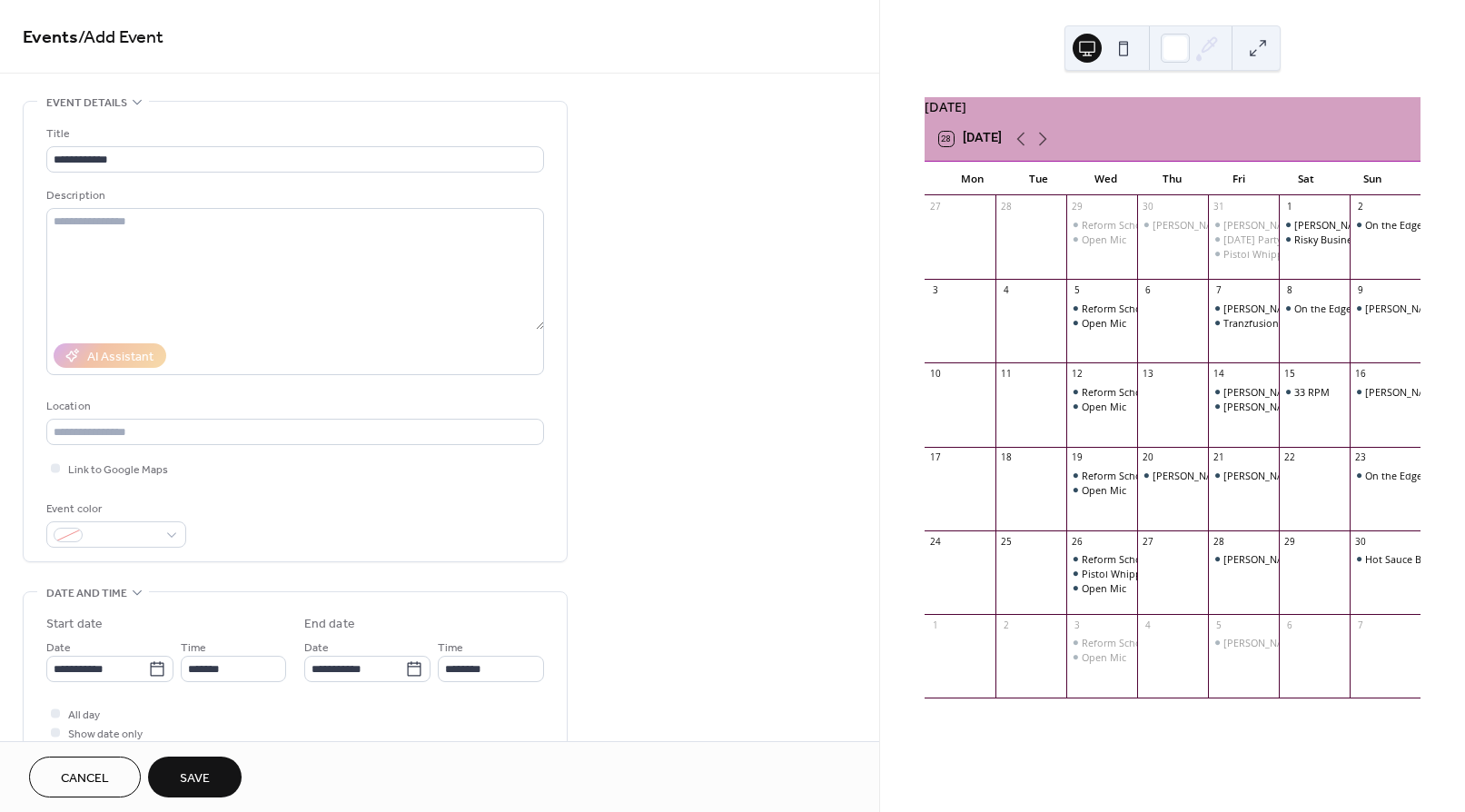 click on "Save" at bounding box center (194, 777) 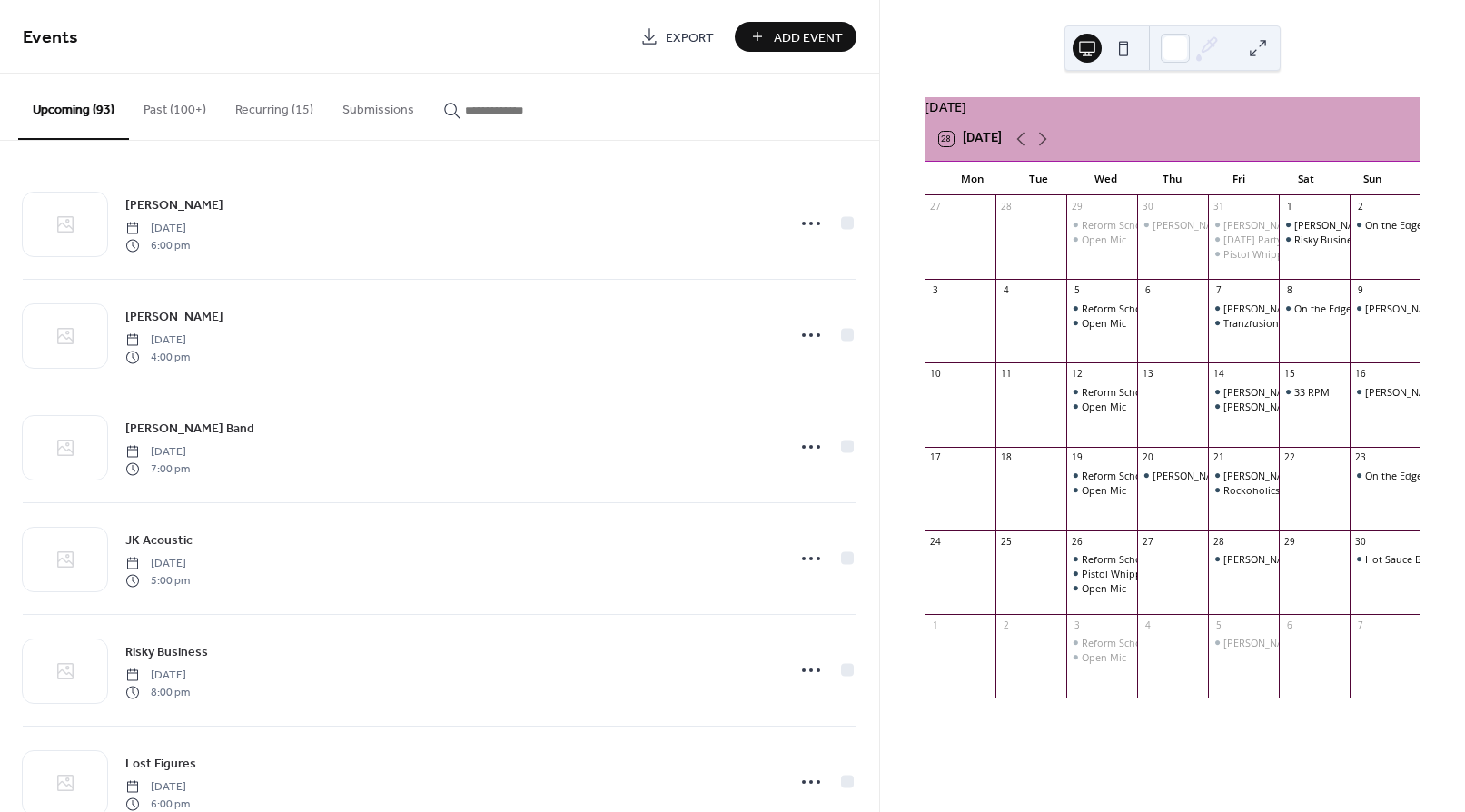 click on "Add Event" at bounding box center (808, 37) 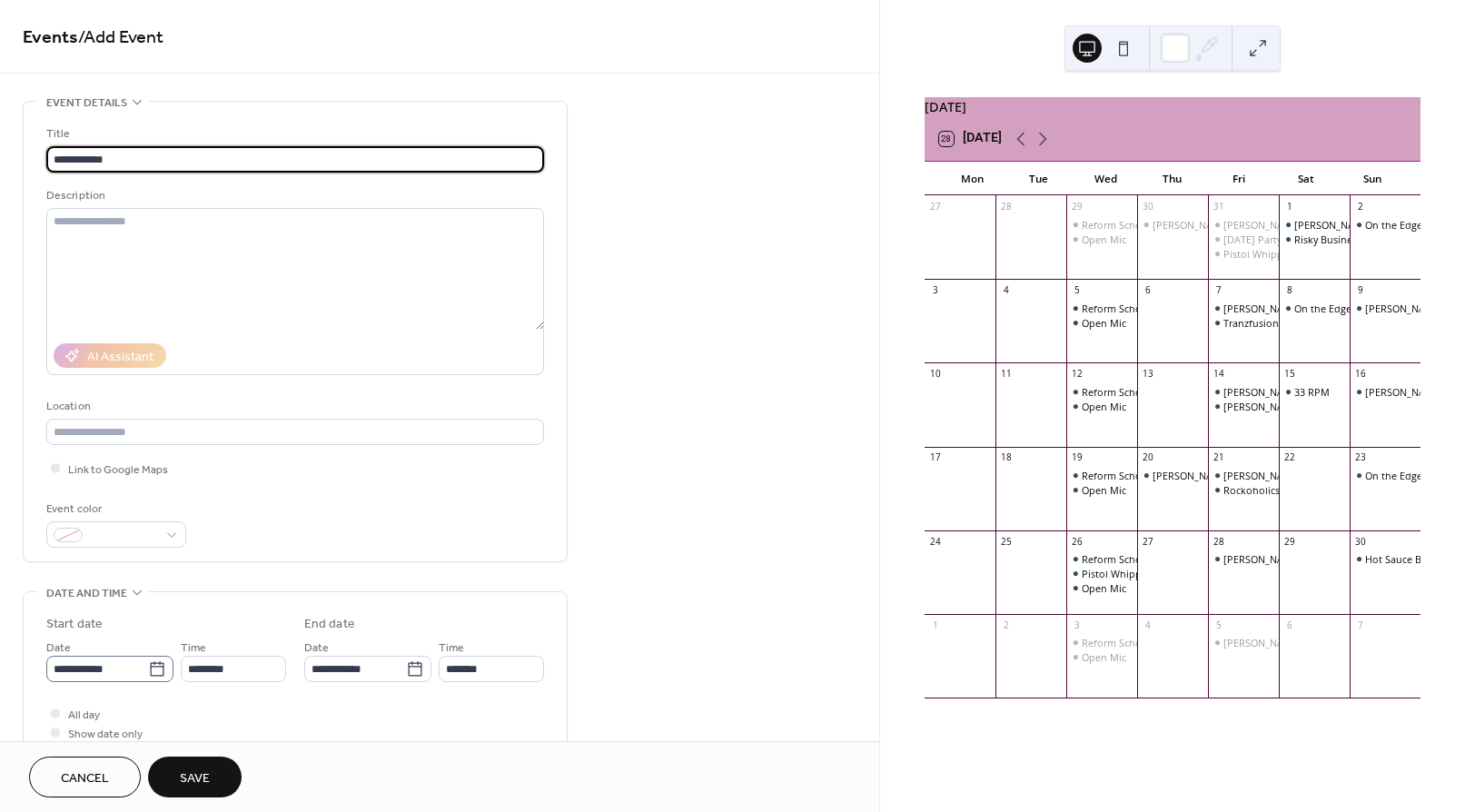type on "**********" 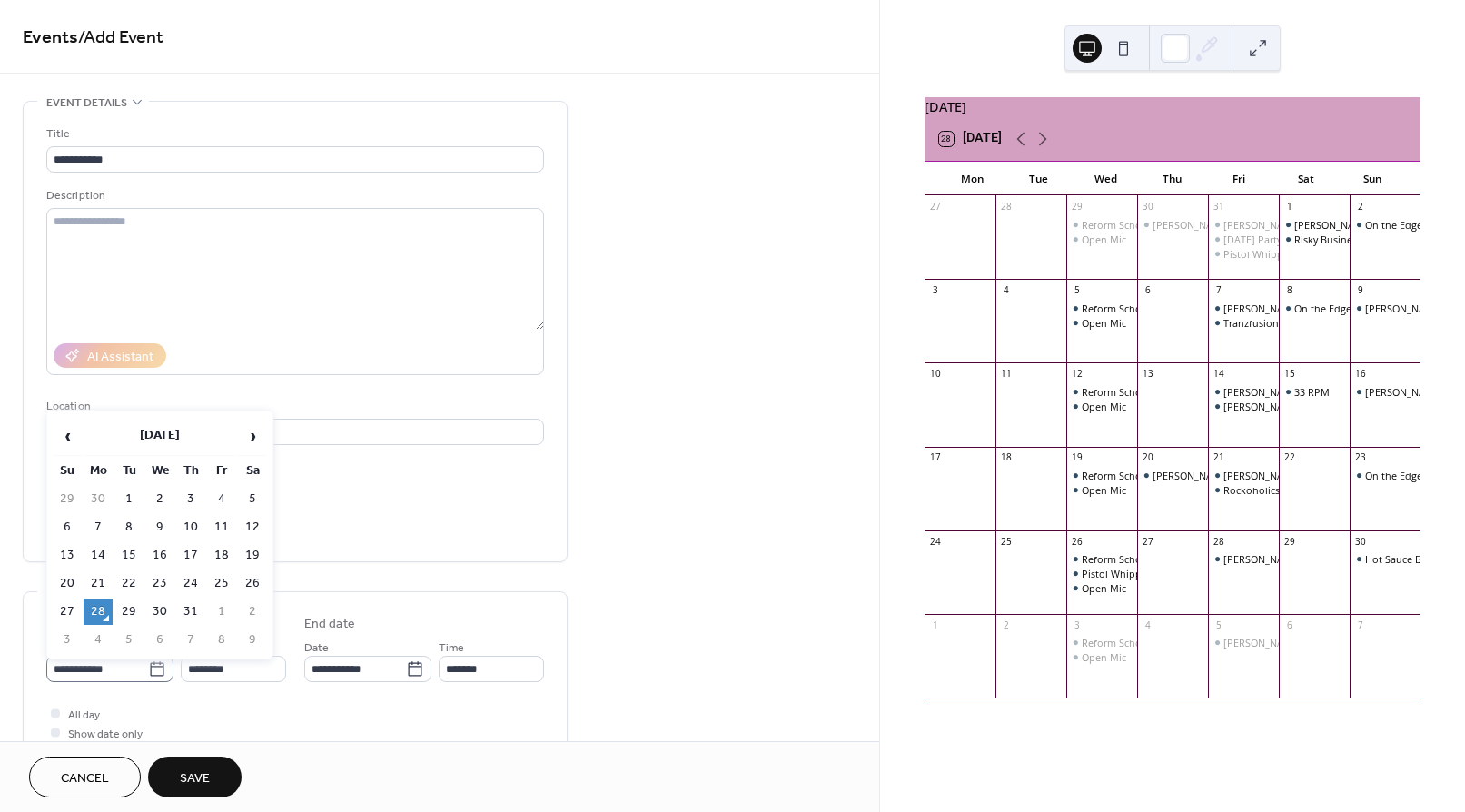 click 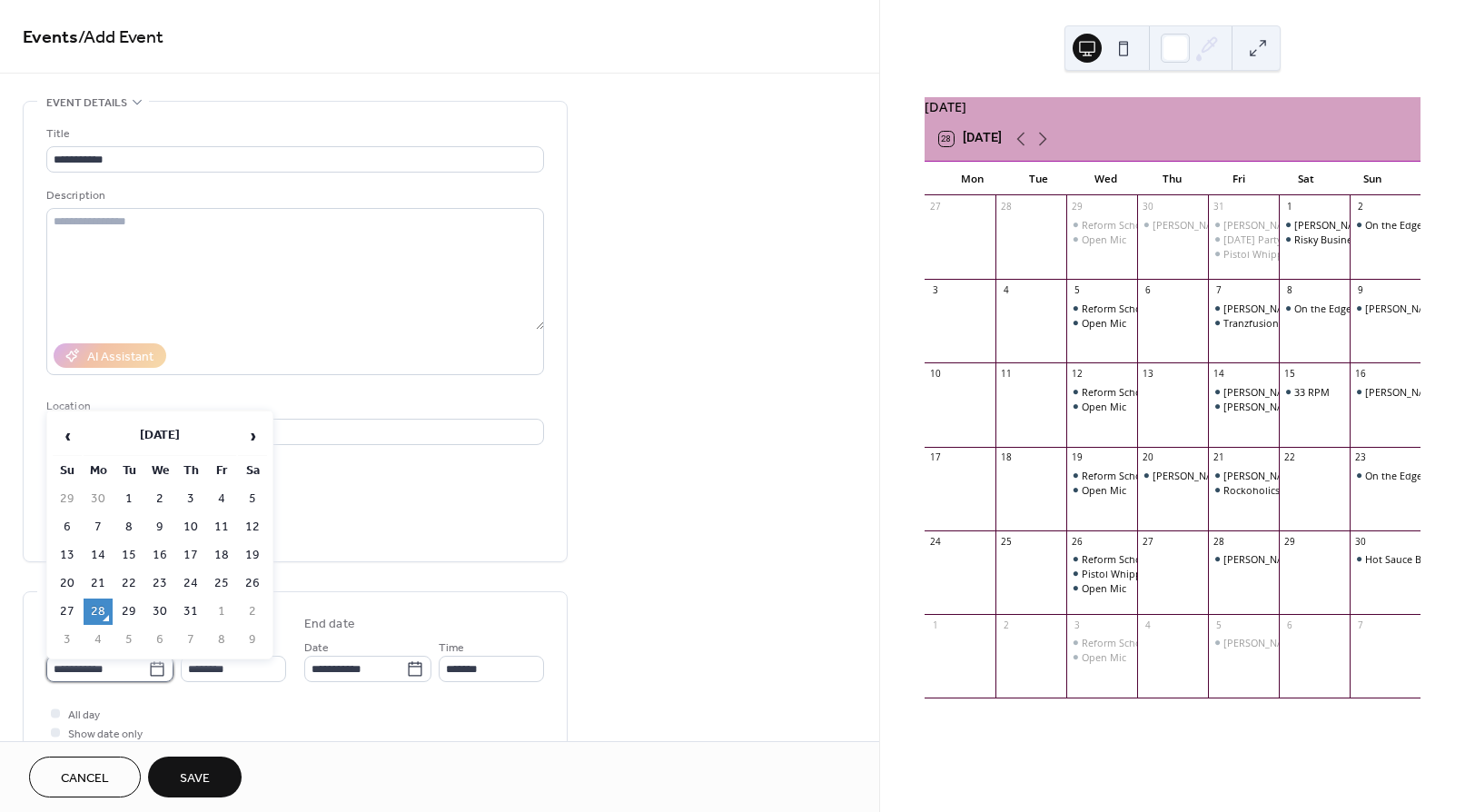 click on "**********" at bounding box center (97, 668) 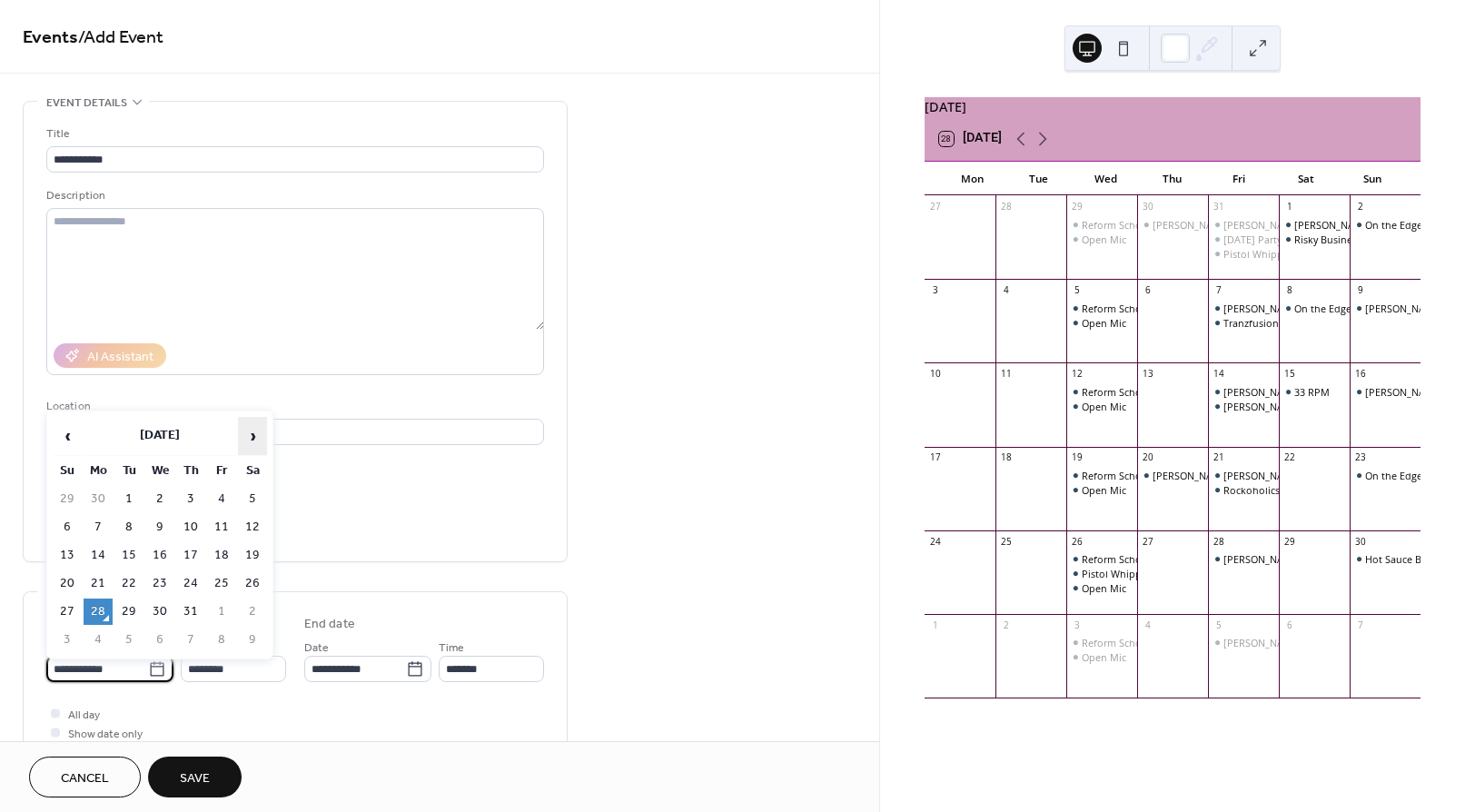 click on "›" at bounding box center (252, 436) 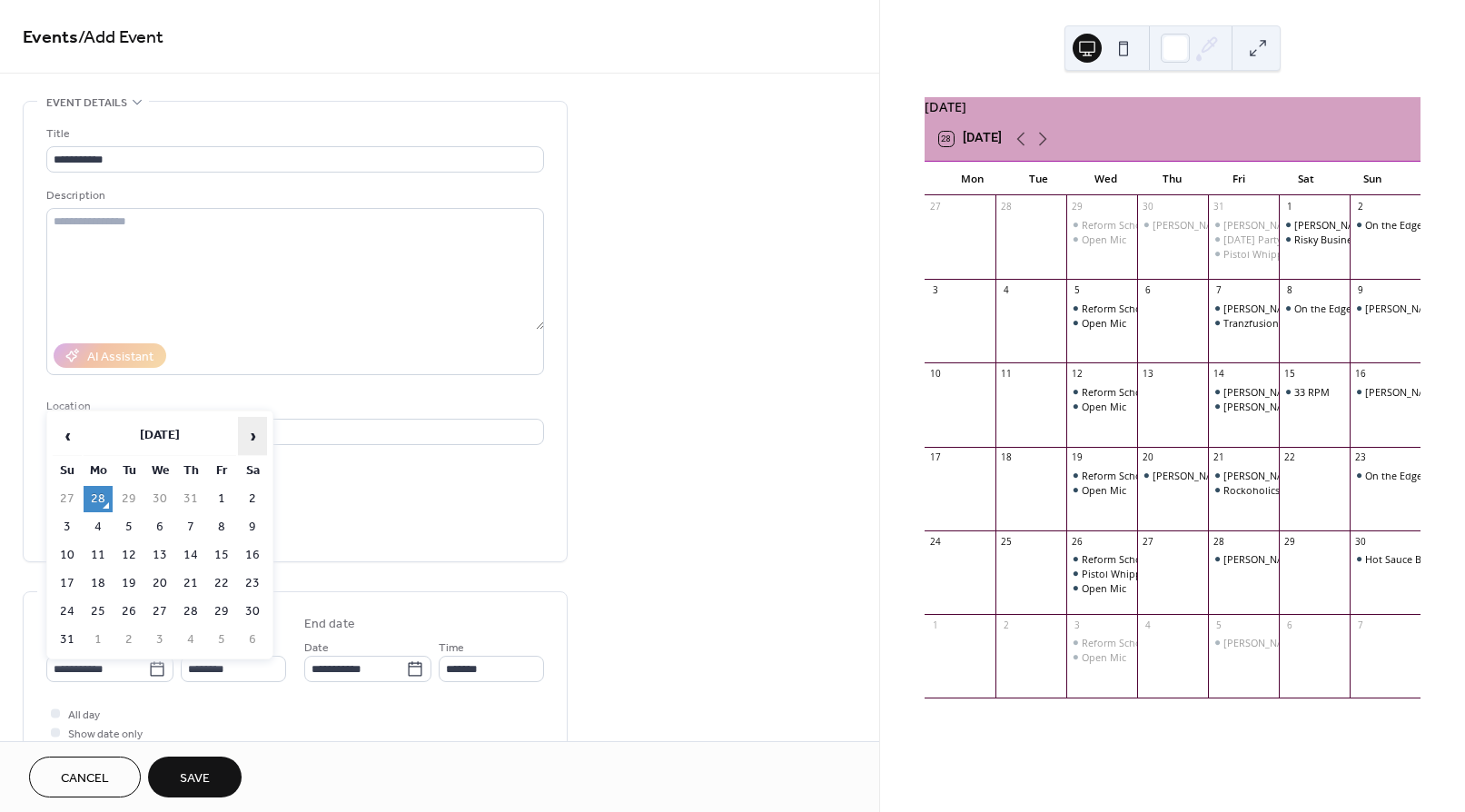 click on "›" at bounding box center [252, 436] 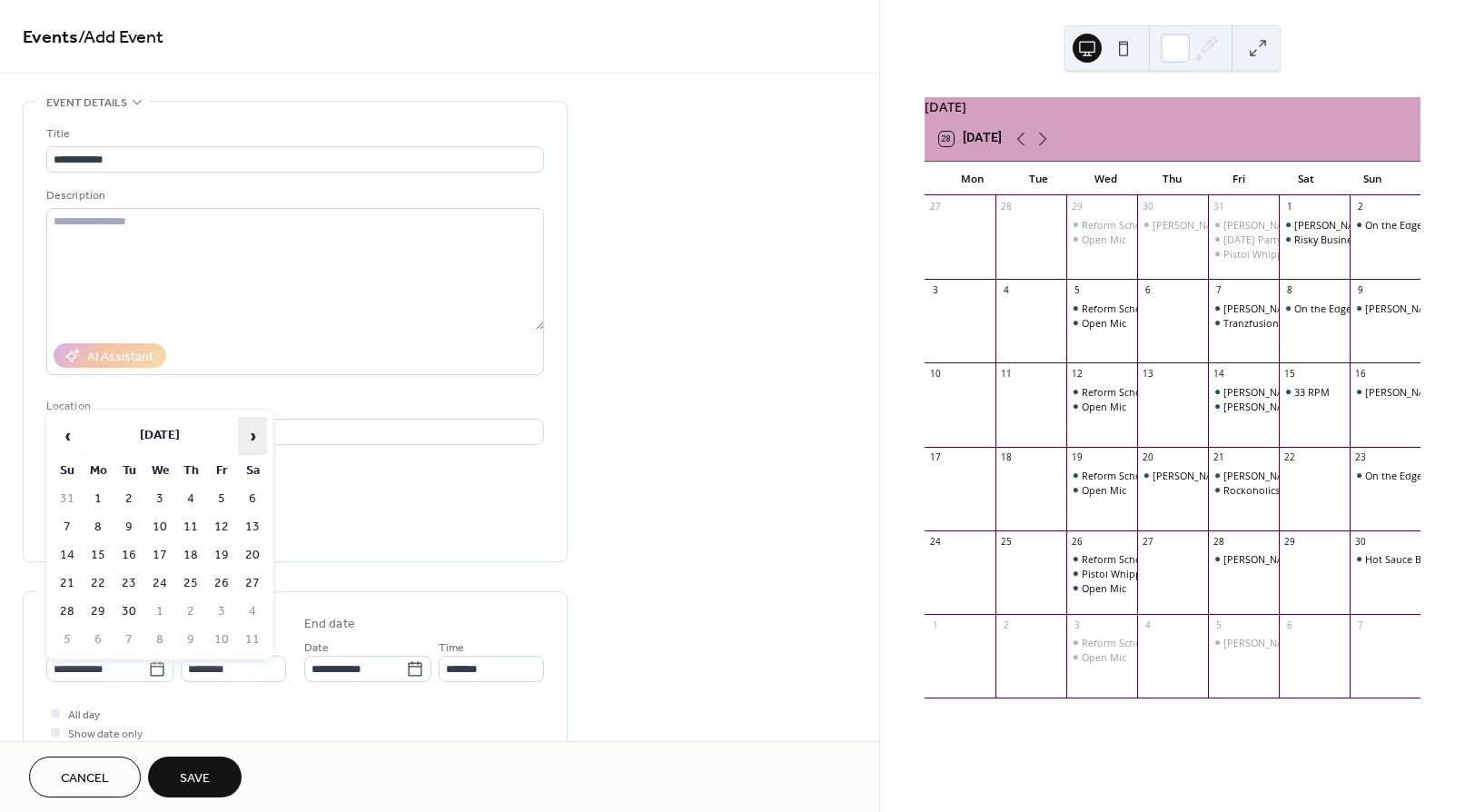 click on "›" at bounding box center [252, 436] 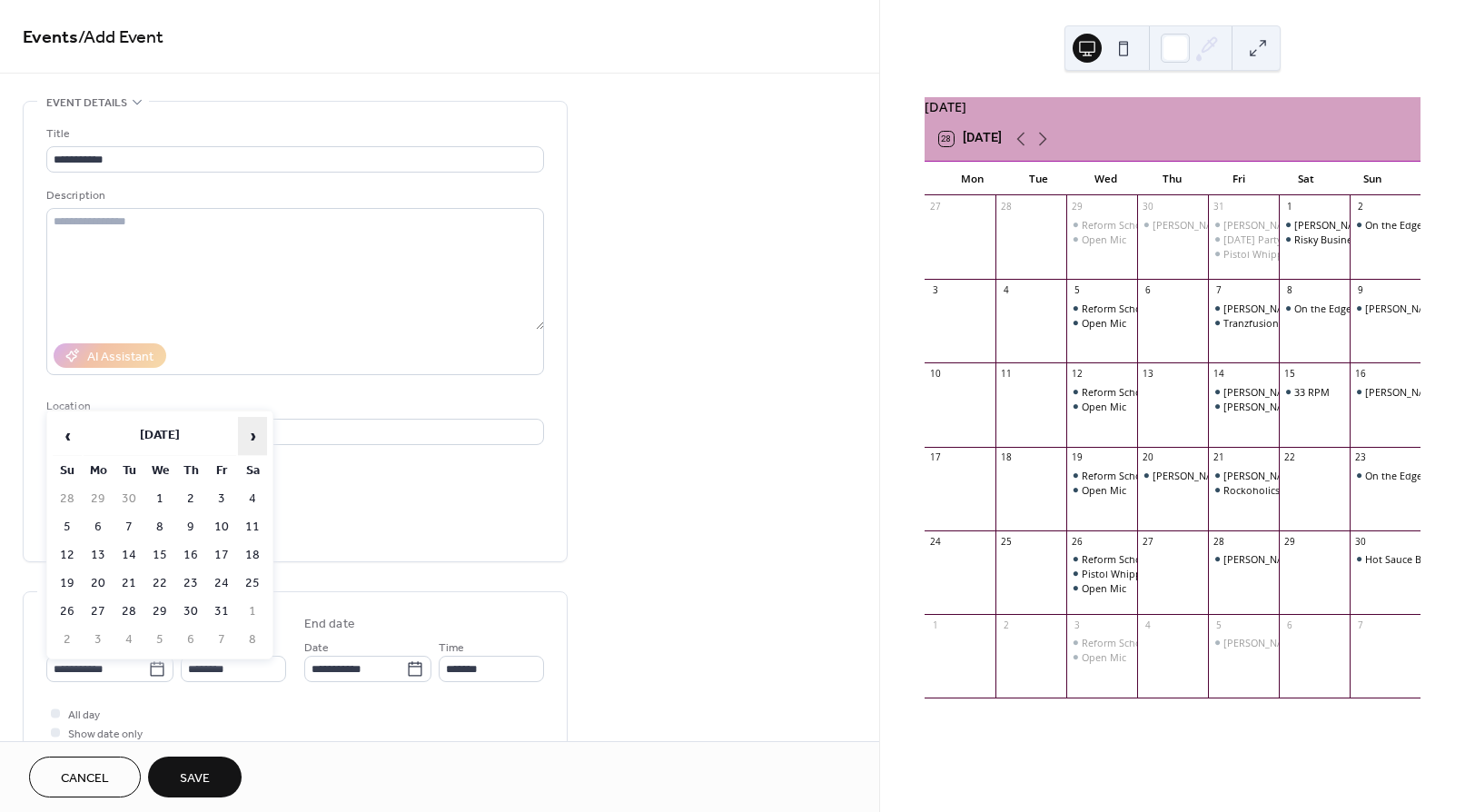 click on "›" at bounding box center (252, 436) 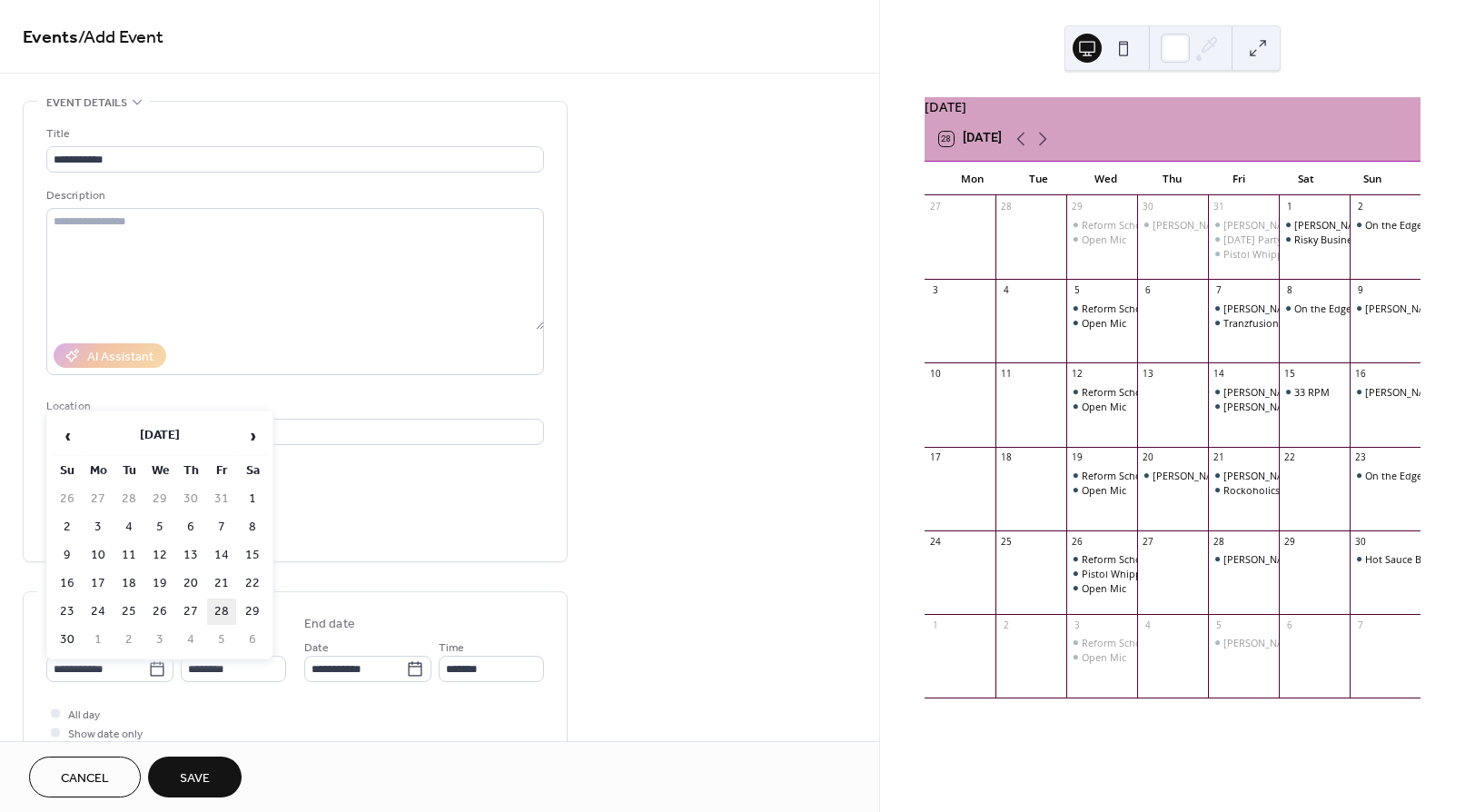 click on "28" at bounding box center (222, 611) 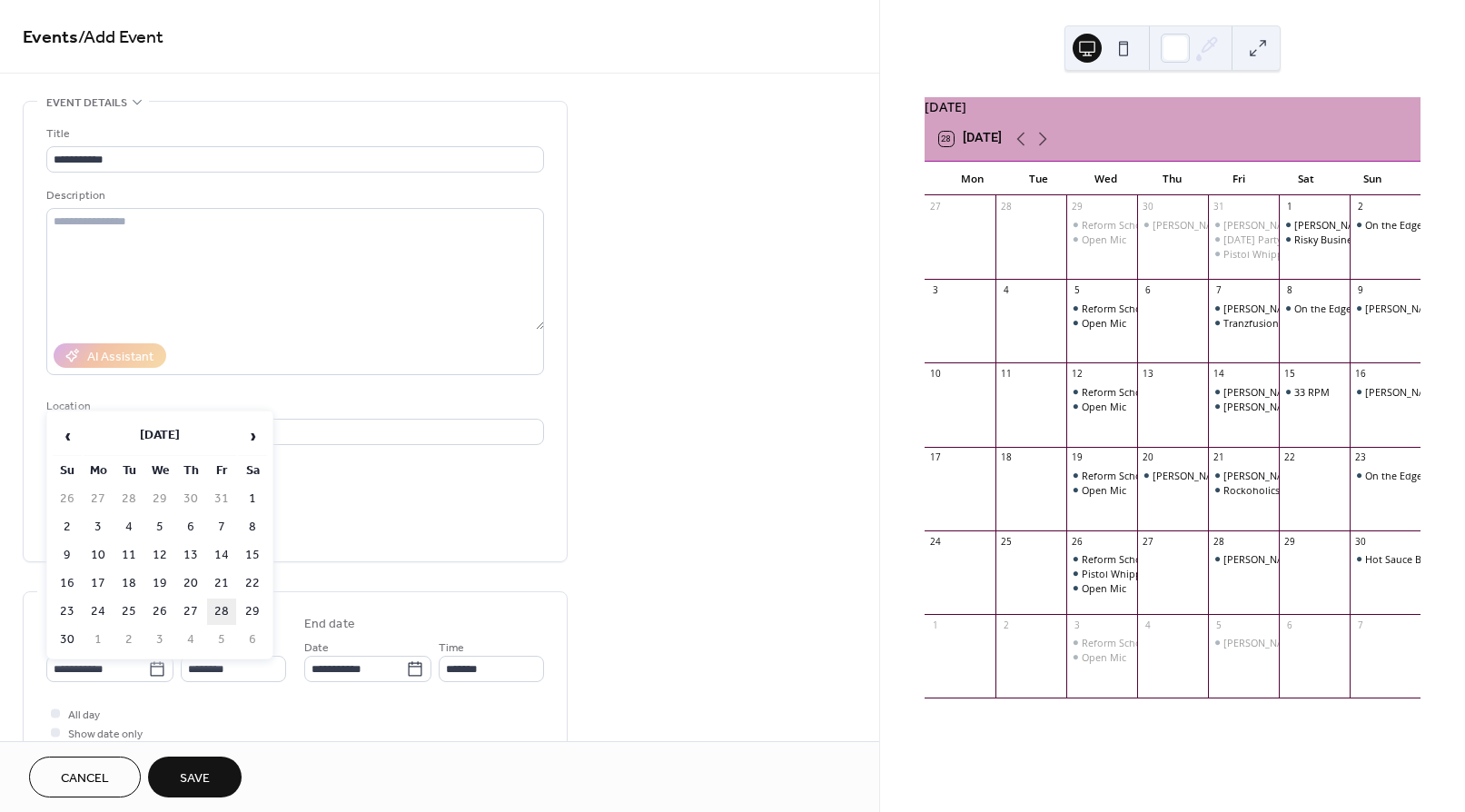 type on "**********" 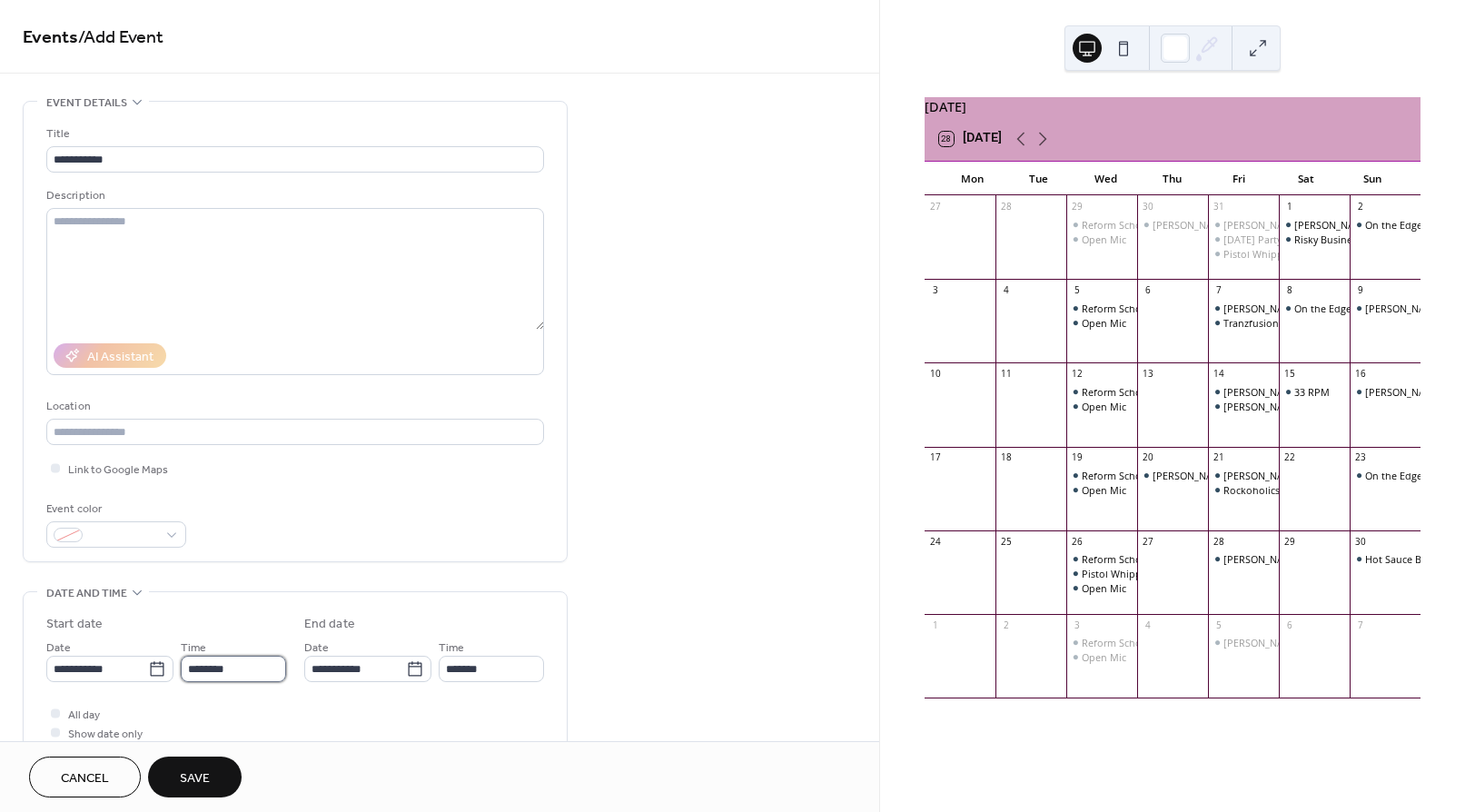 click on "********" at bounding box center (233, 668) 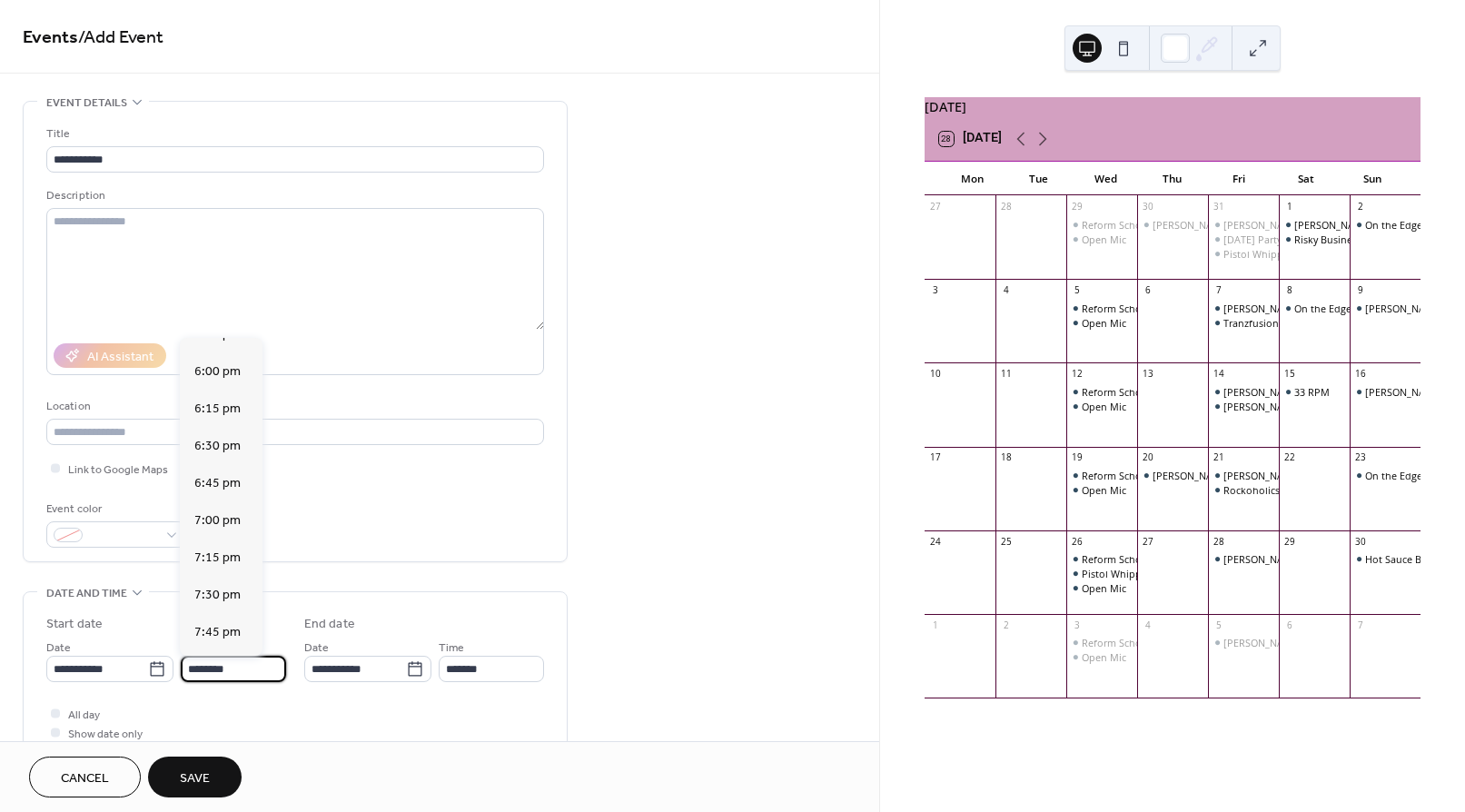 scroll, scrollTop: 2685, scrollLeft: 0, axis: vertical 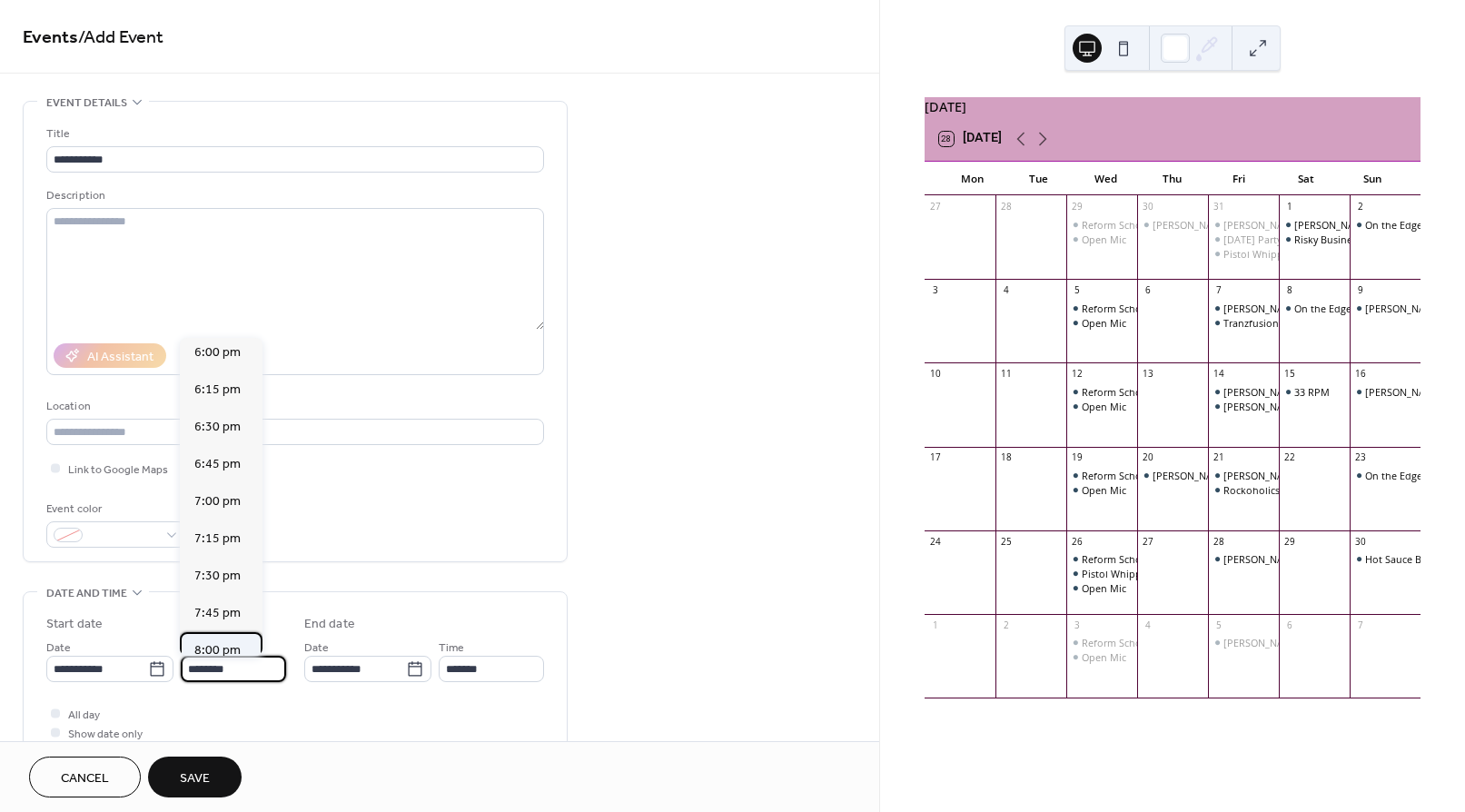 click on "8:00 pm" at bounding box center [217, 650] 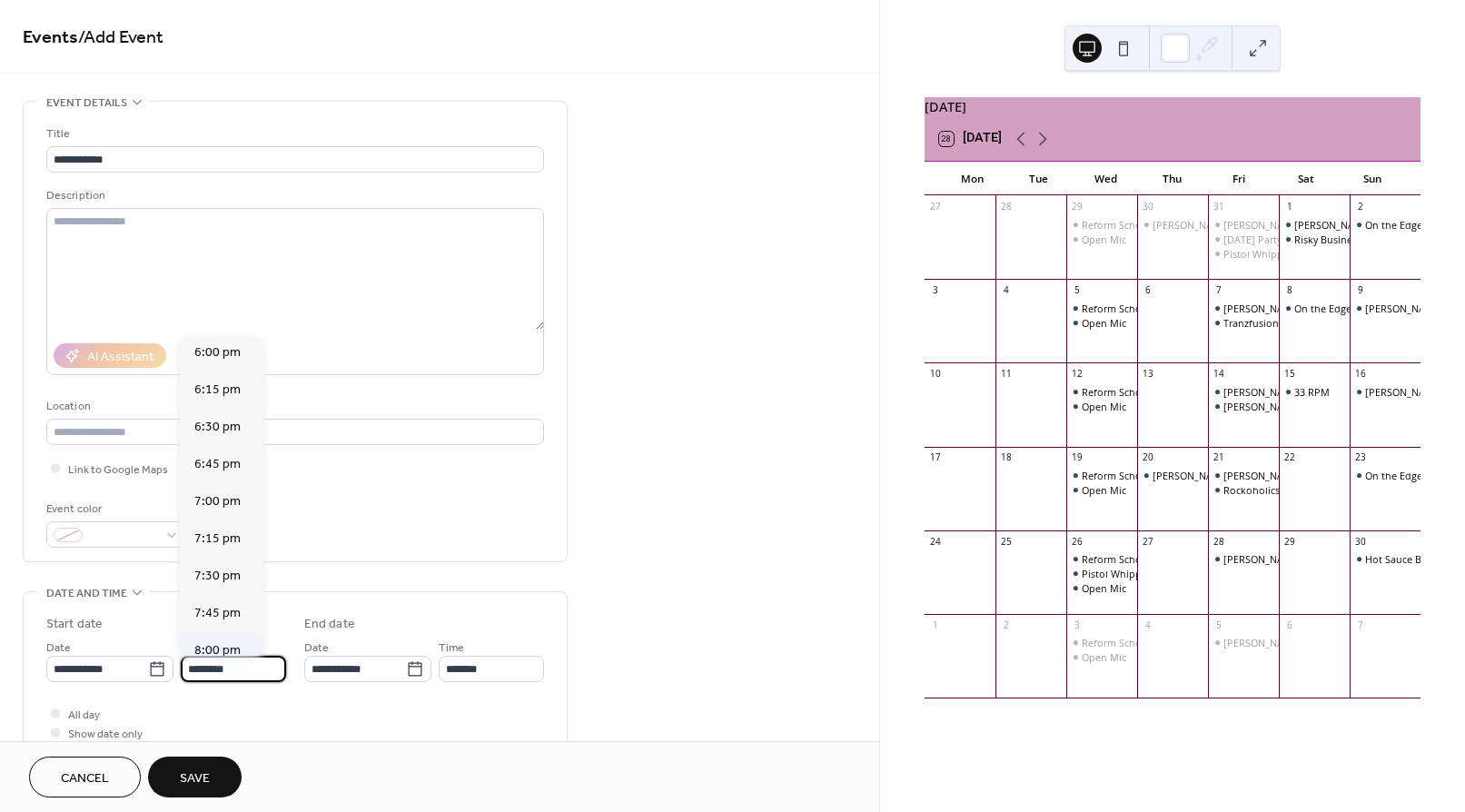 type on "*******" 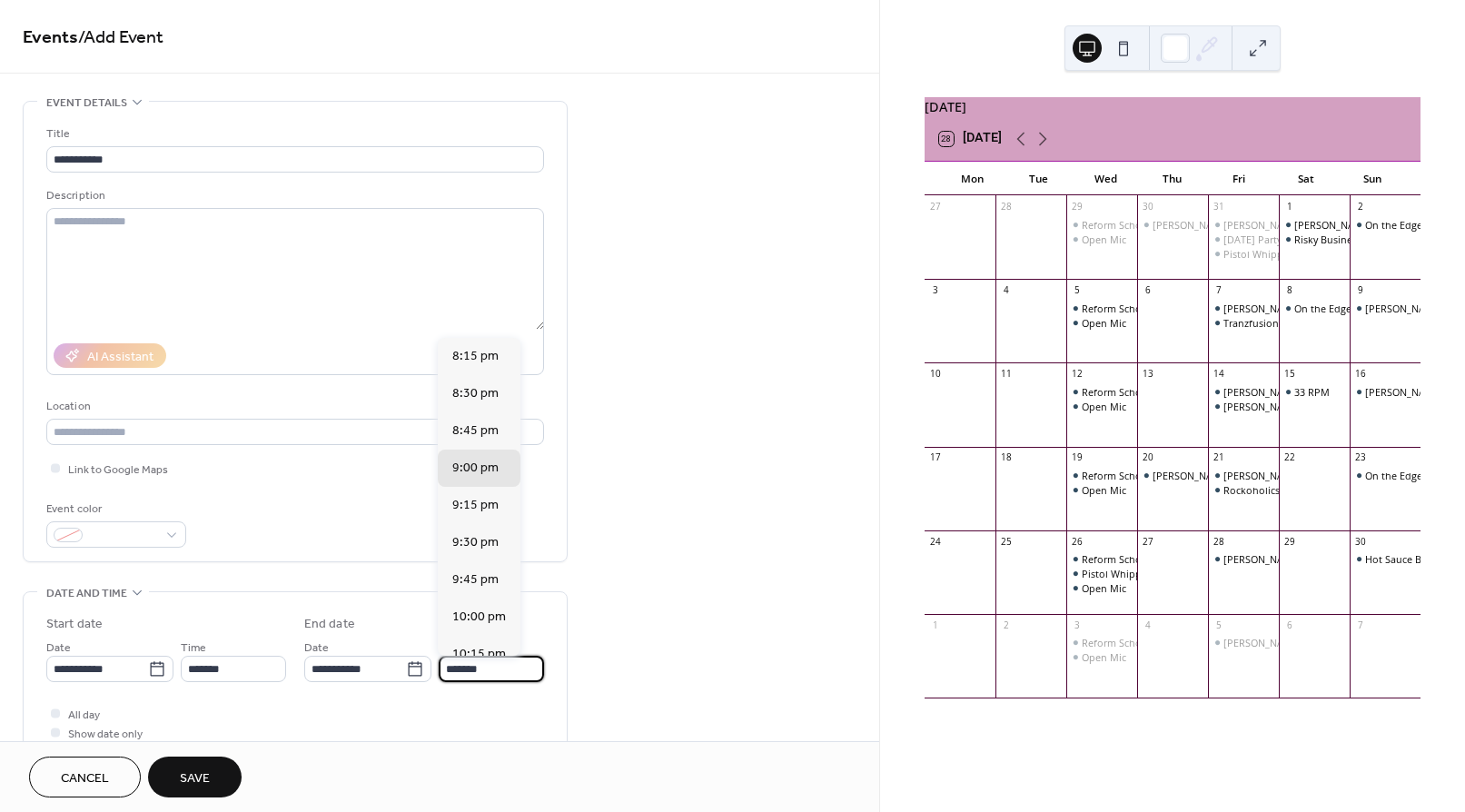 click on "*******" at bounding box center [491, 668] 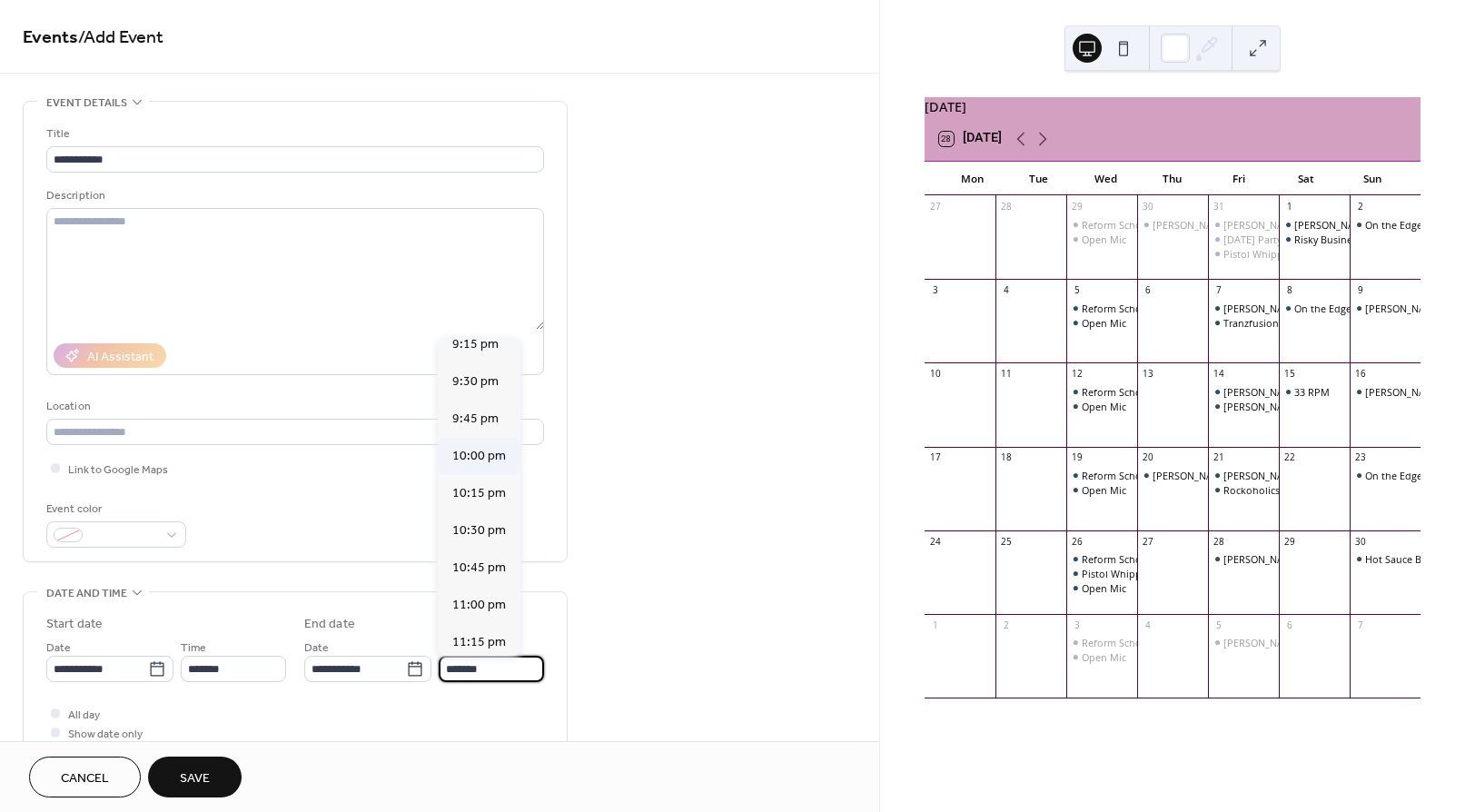 scroll, scrollTop: 163, scrollLeft: 0, axis: vertical 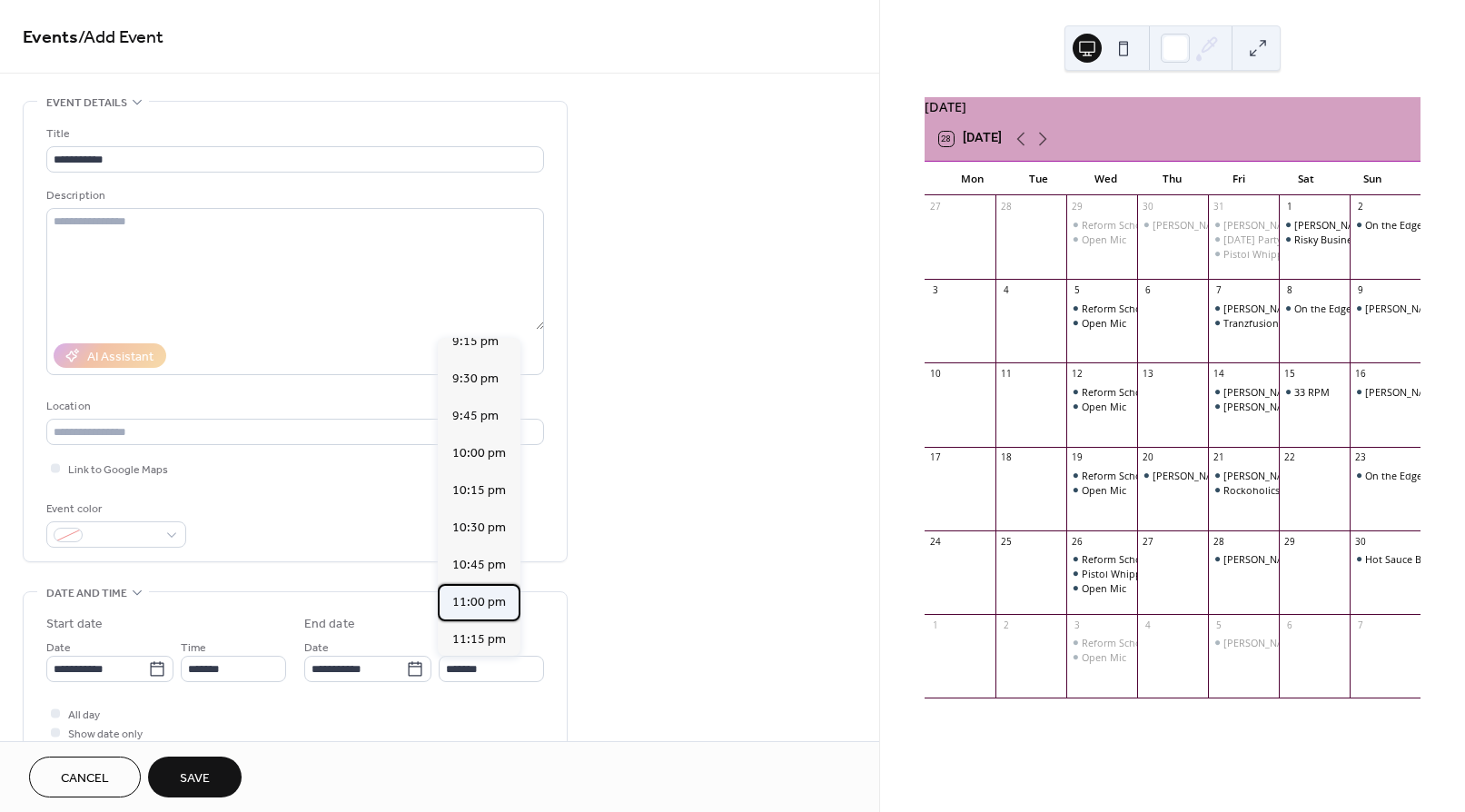 click on "11:00 pm" at bounding box center [479, 602] 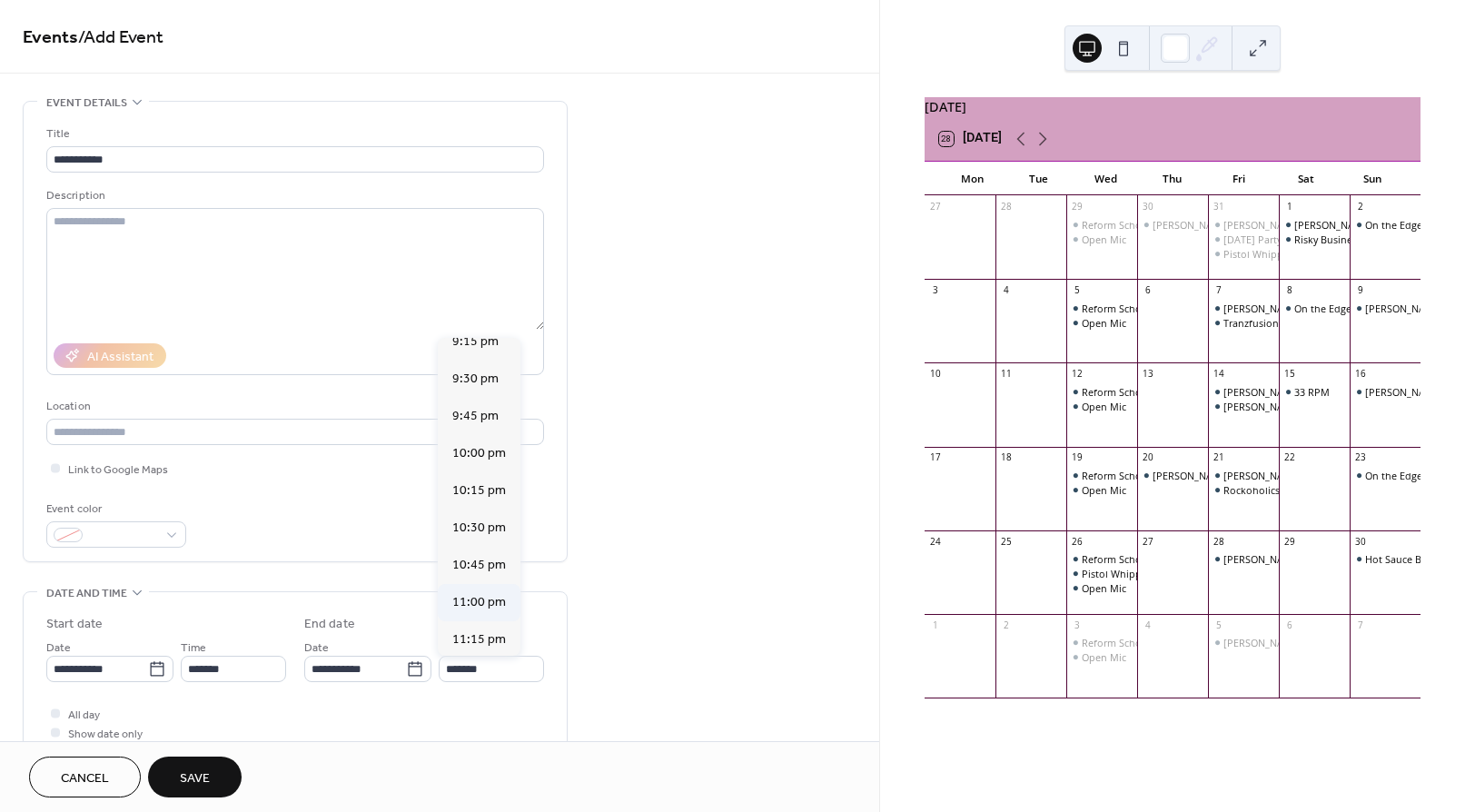 type on "********" 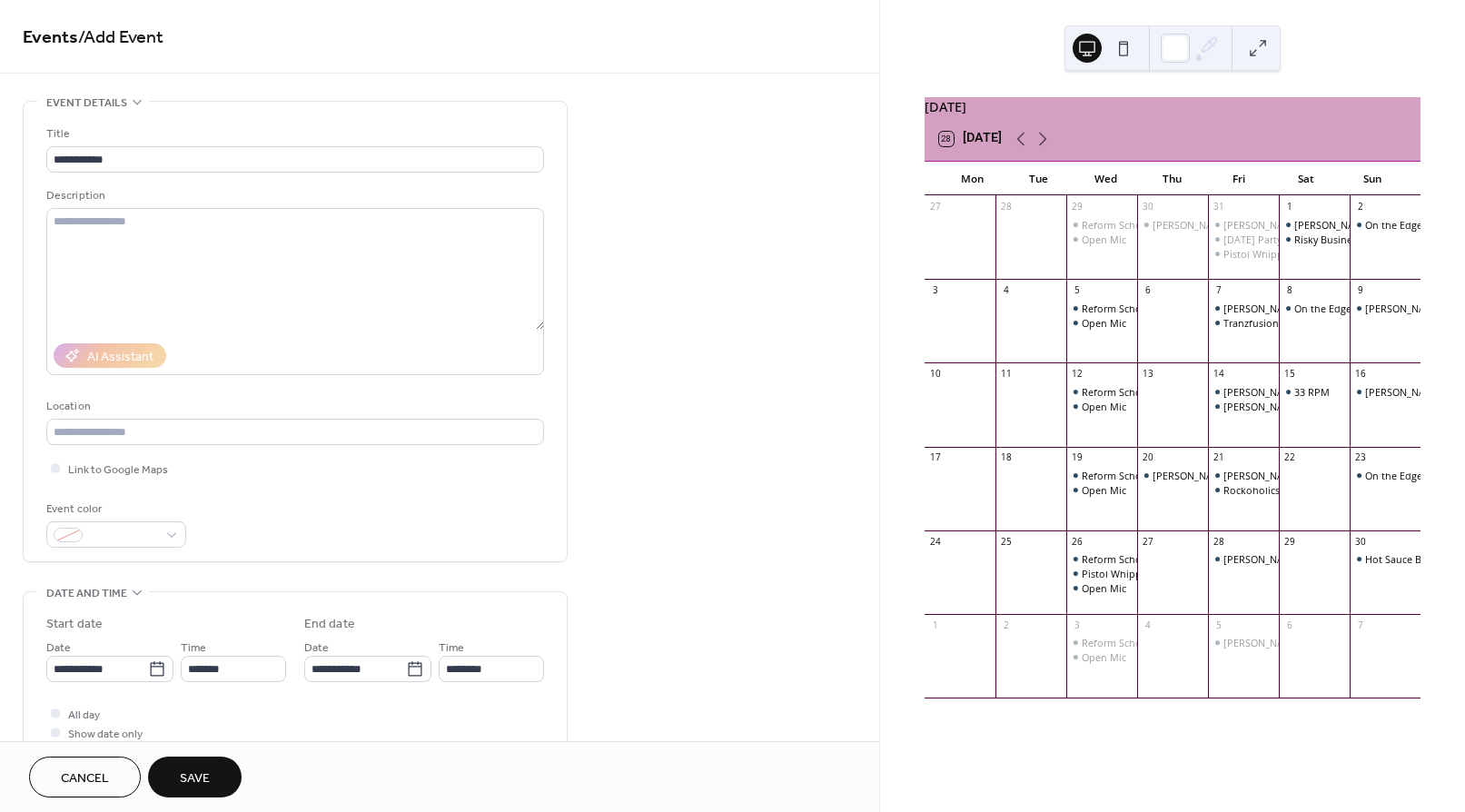 click on "Save" at bounding box center [194, 778] 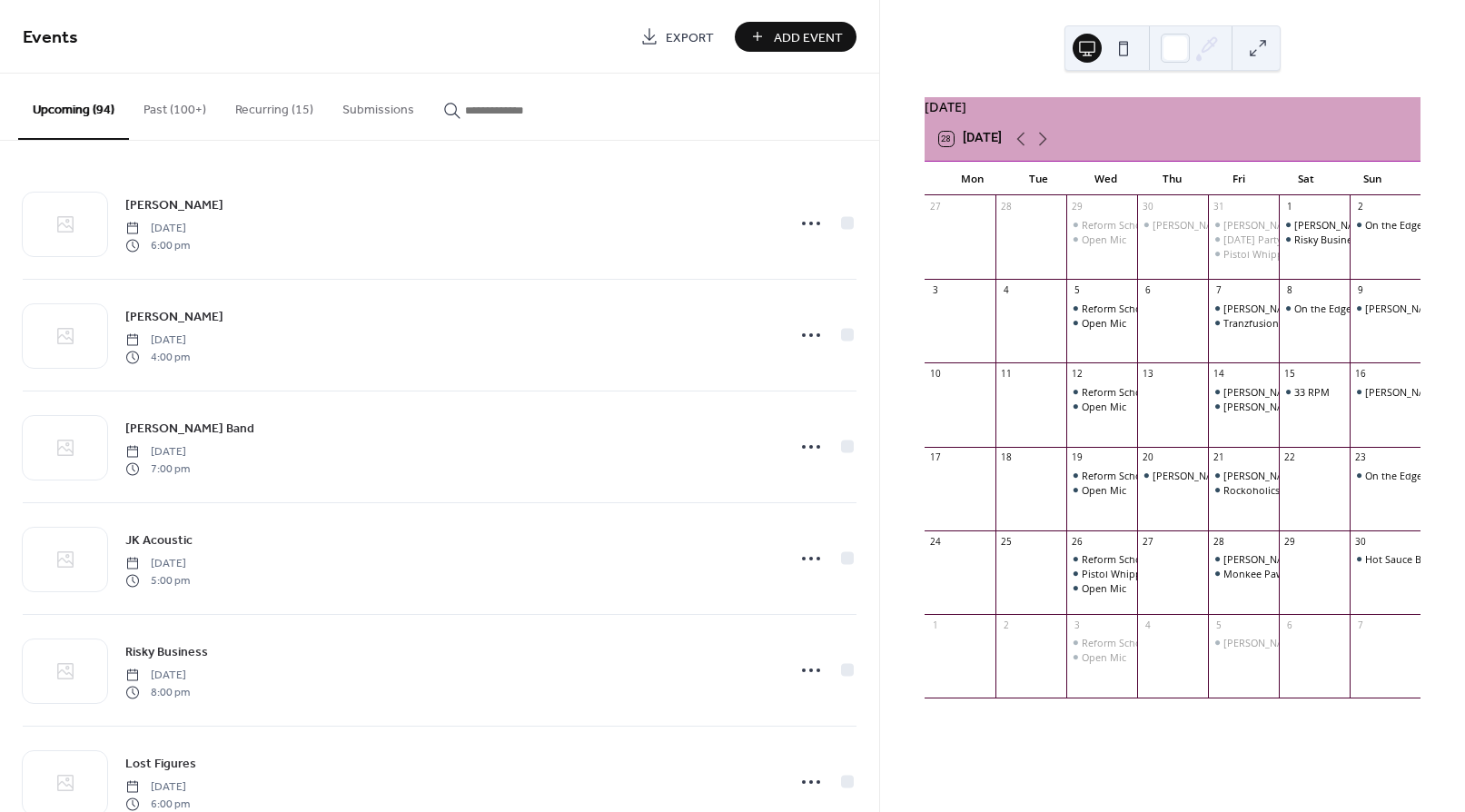 click on "Add Event" at bounding box center (808, 37) 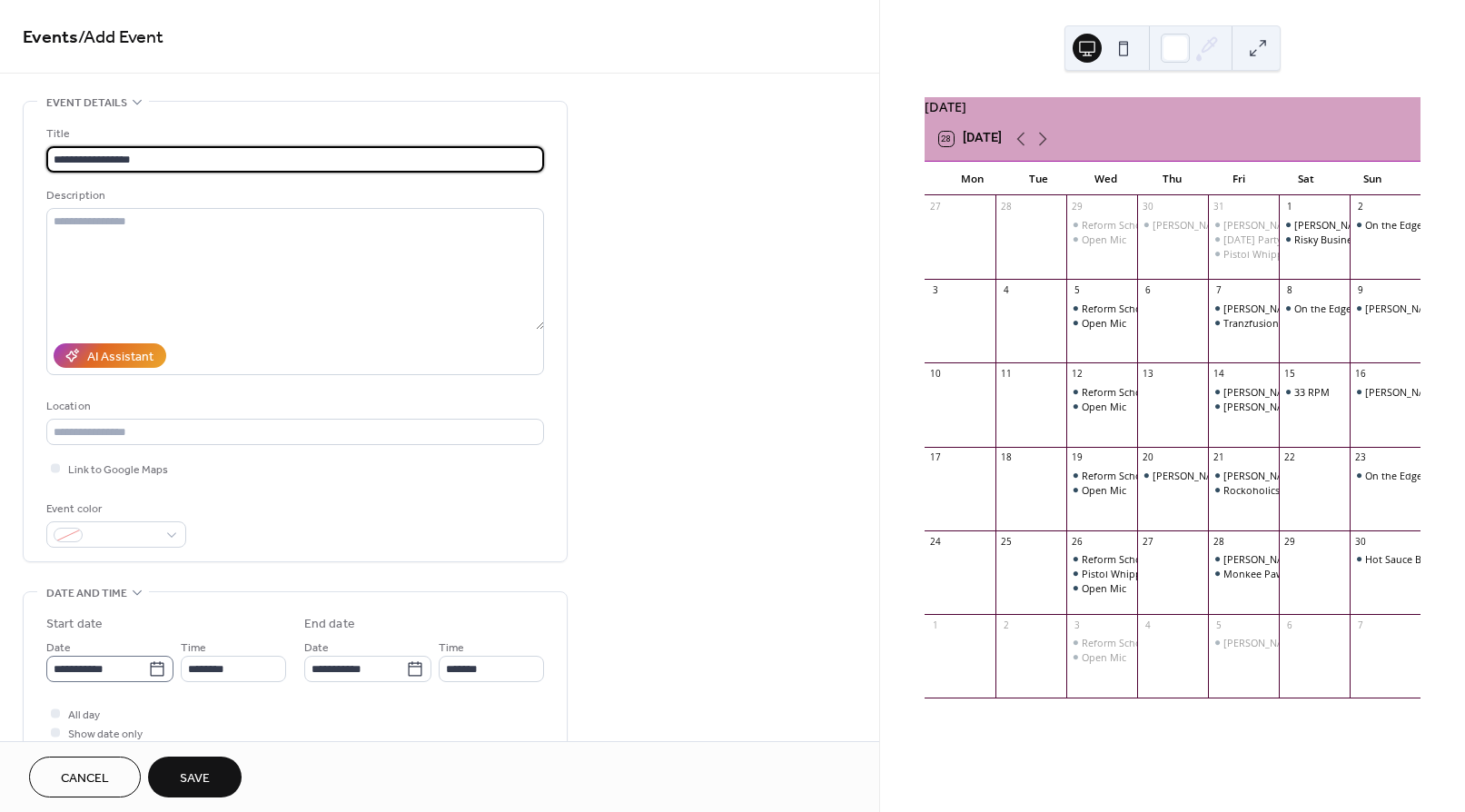 type on "**********" 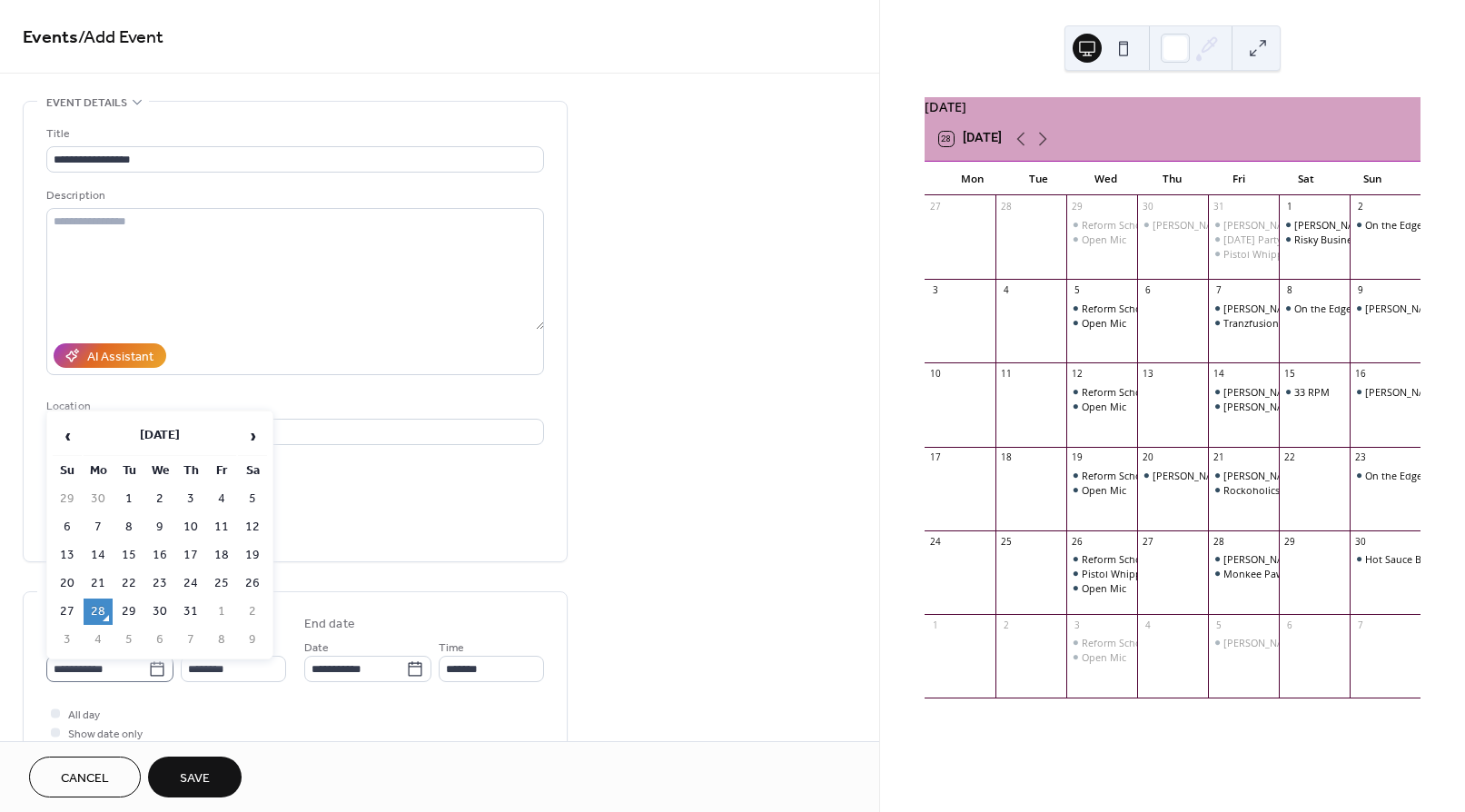 click 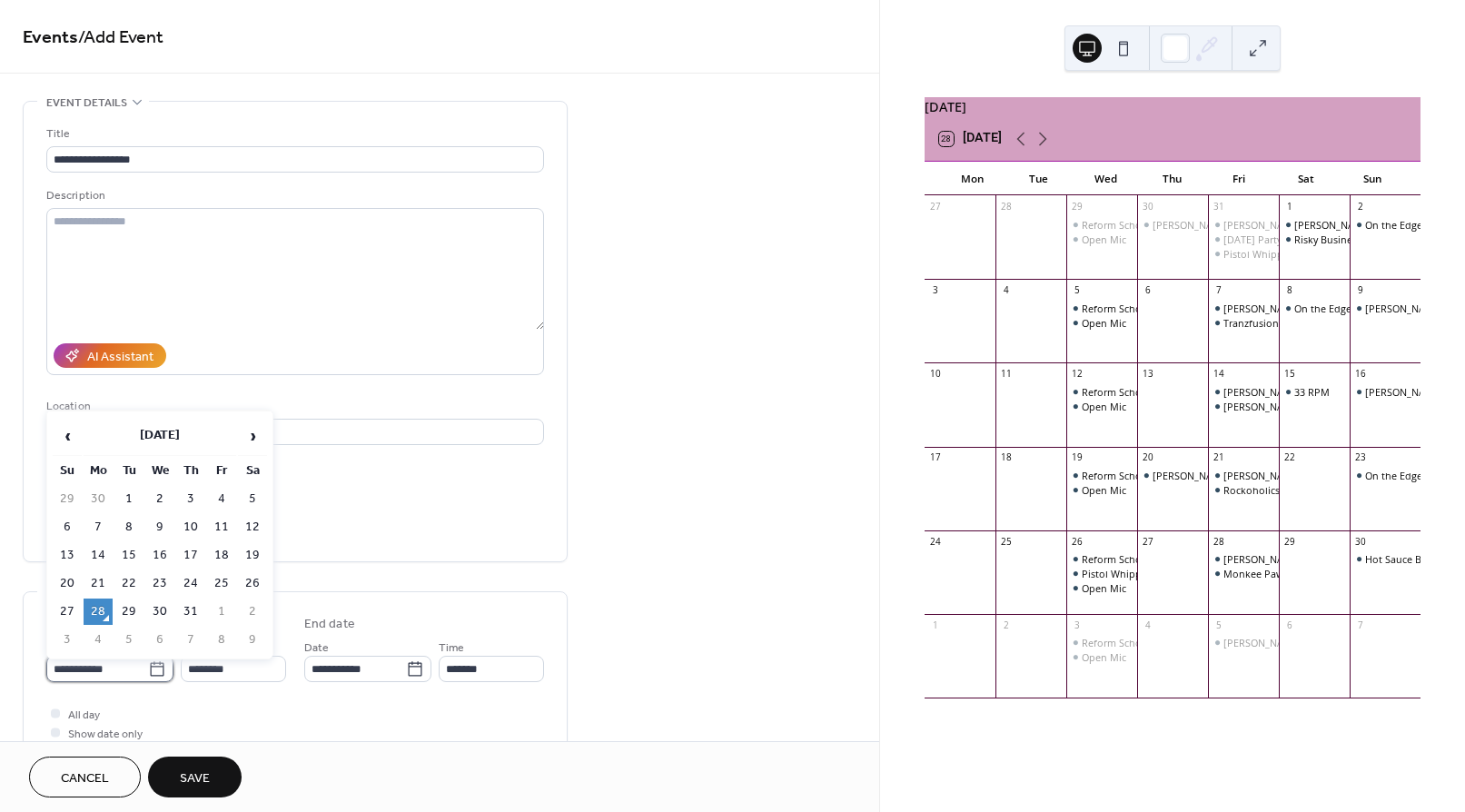 click on "**********" at bounding box center (97, 668) 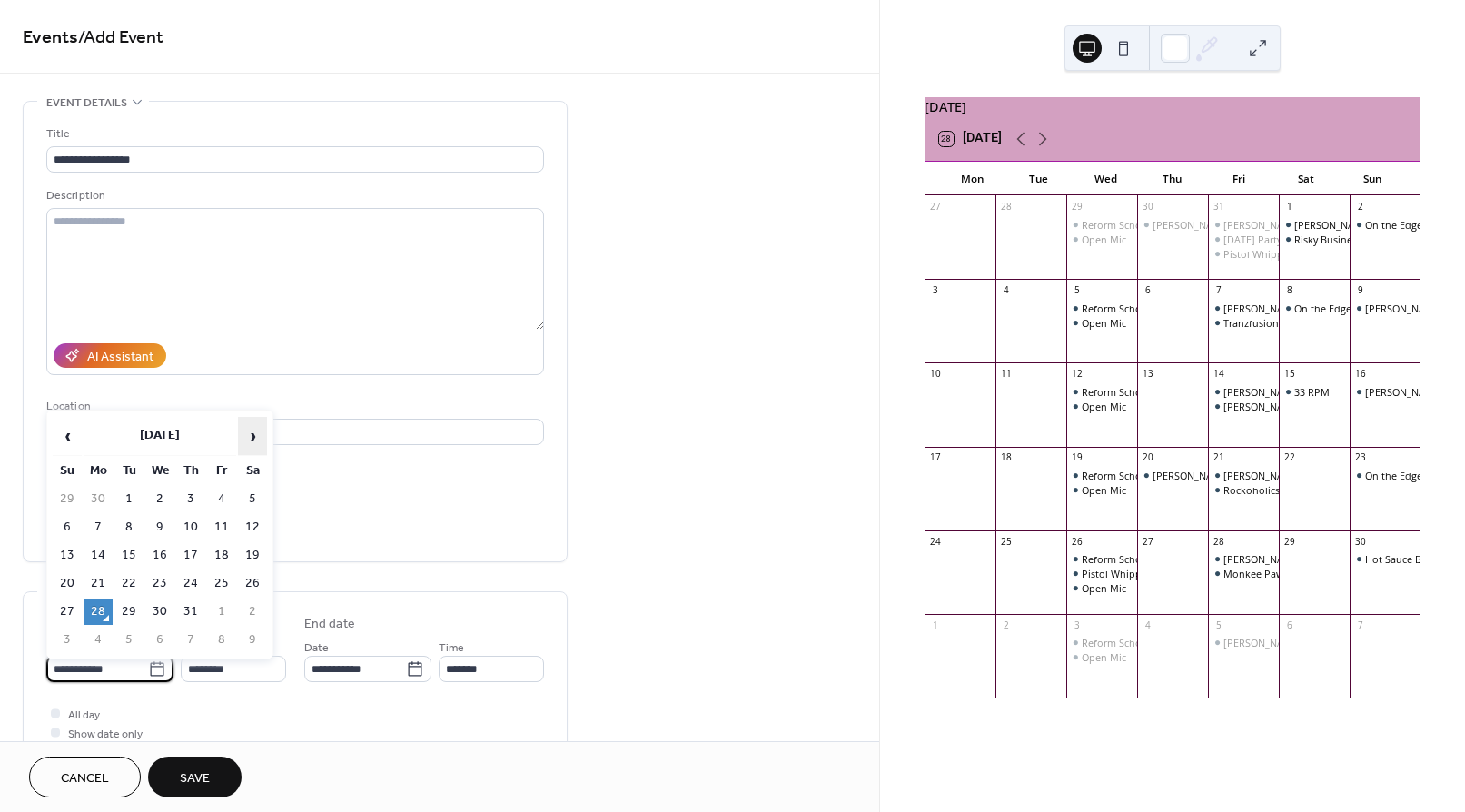 click on "›" at bounding box center (252, 436) 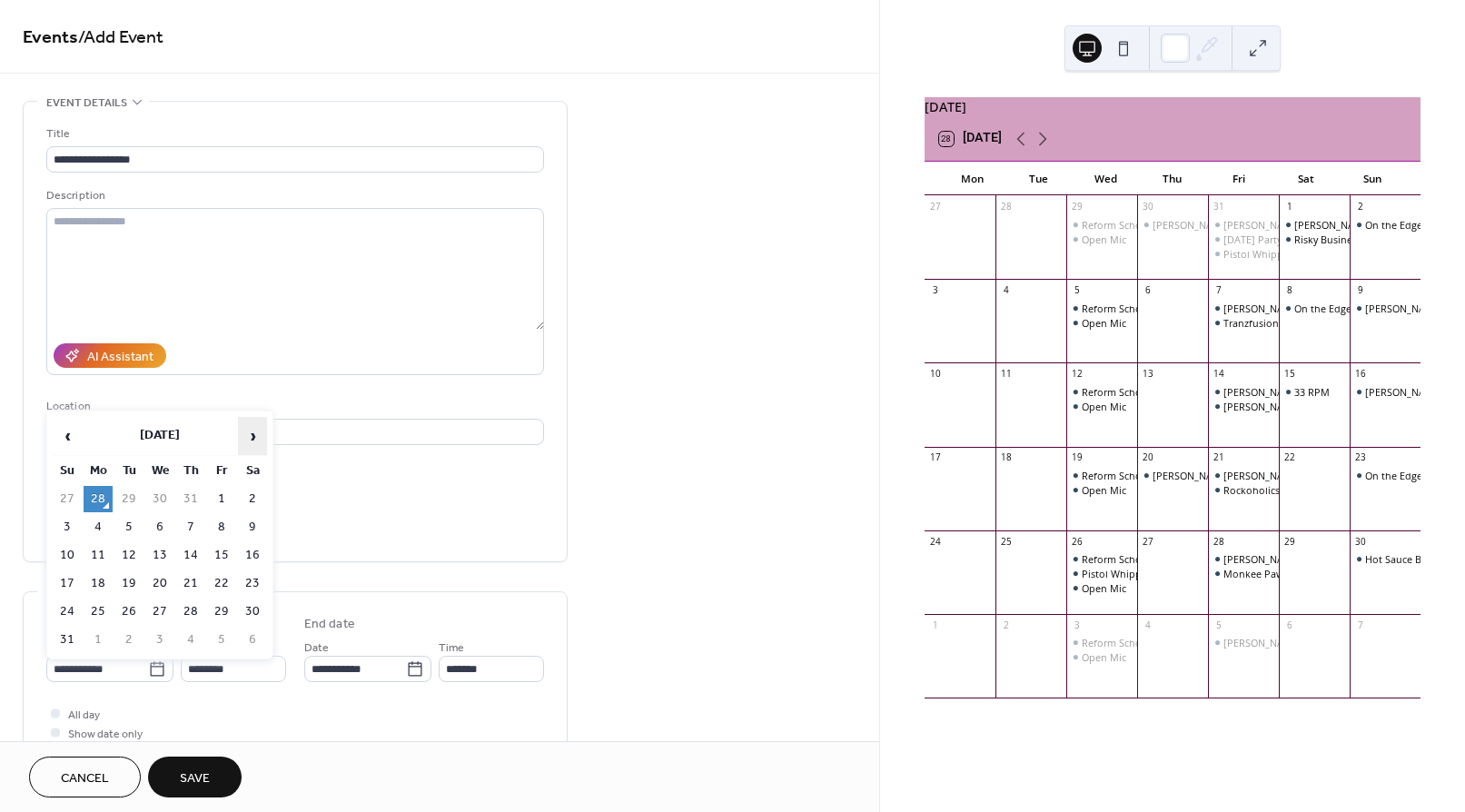 click on "›" at bounding box center [252, 436] 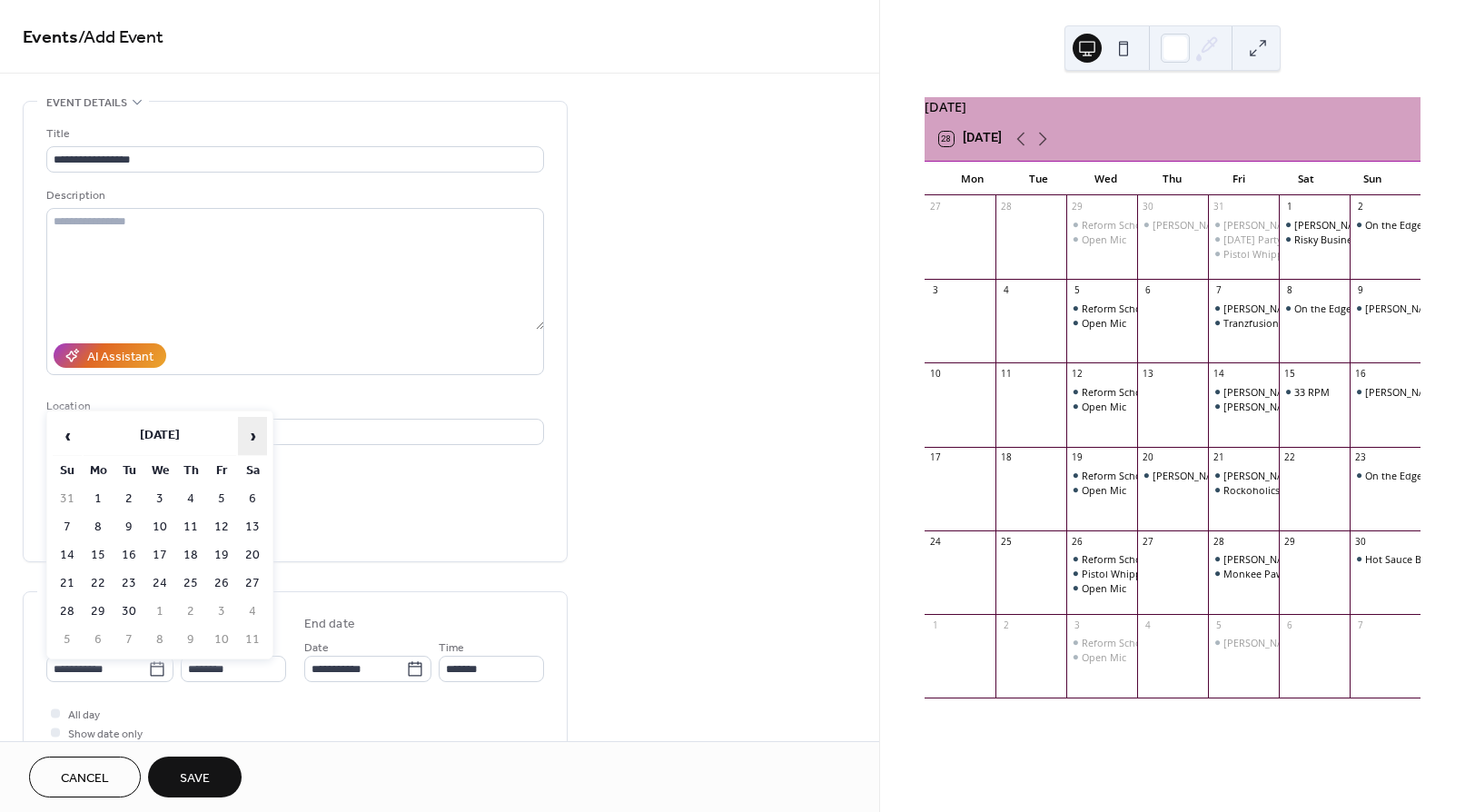 click on "›" at bounding box center [252, 436] 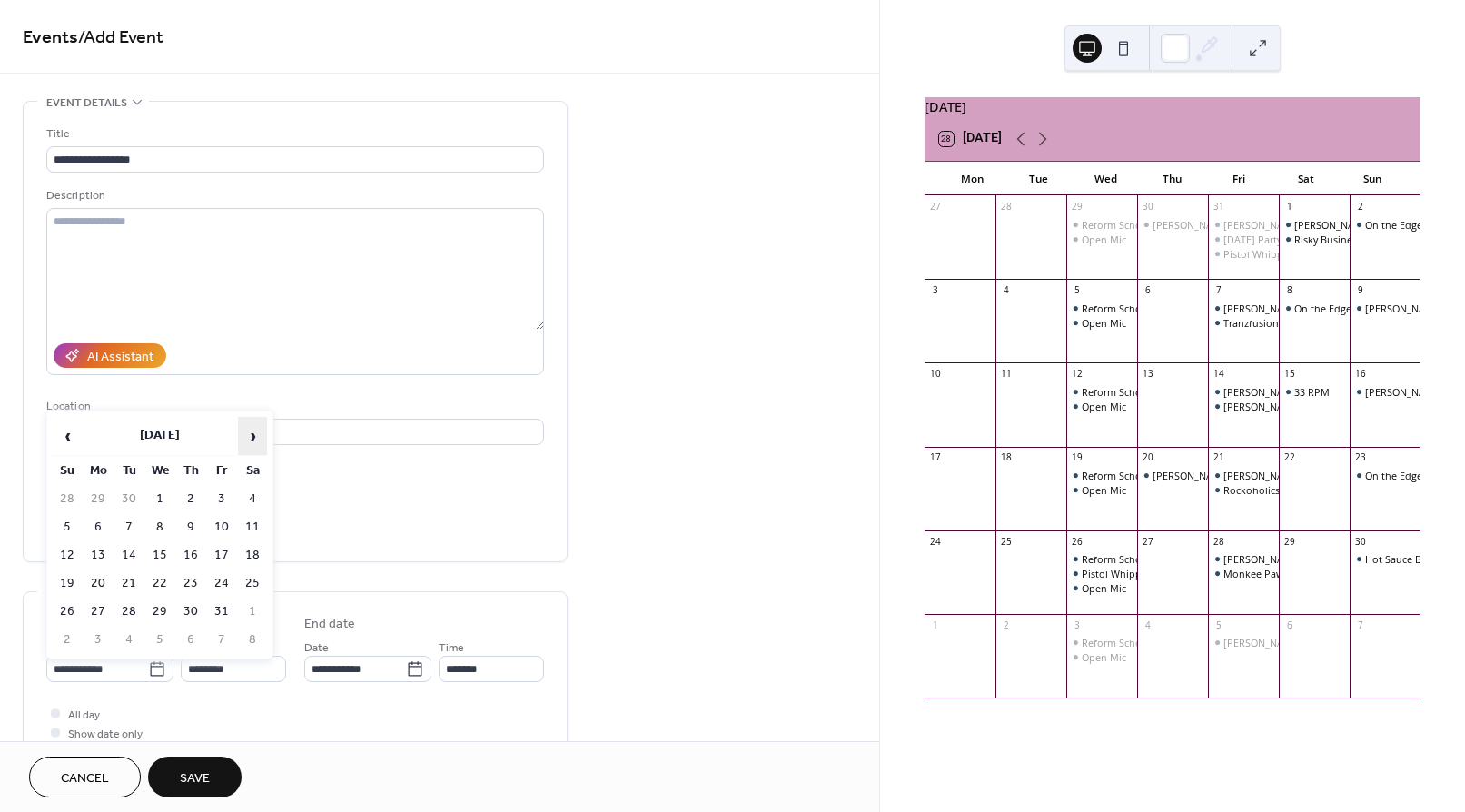 click on "›" at bounding box center (252, 436) 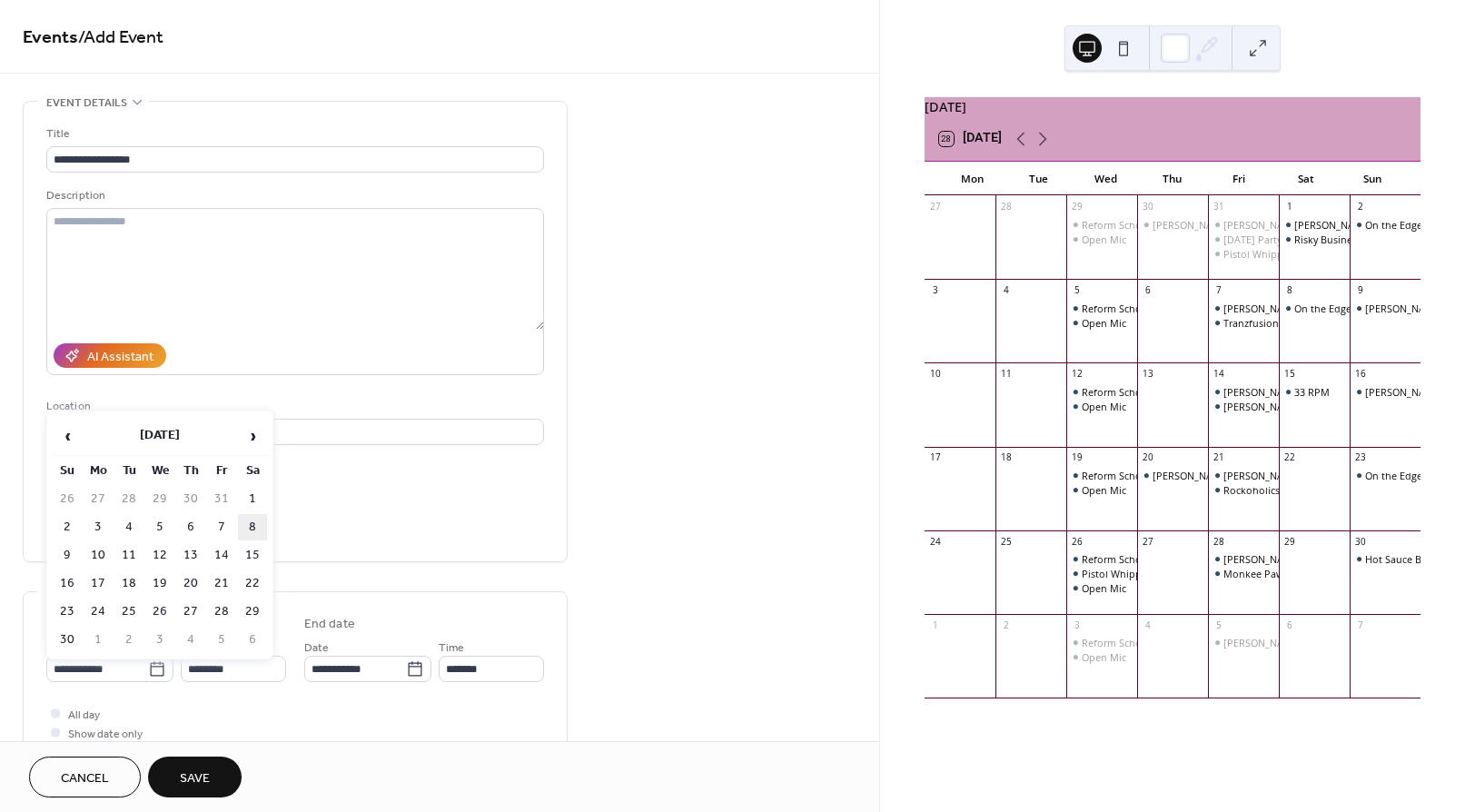 click on "8" at bounding box center [252, 527] 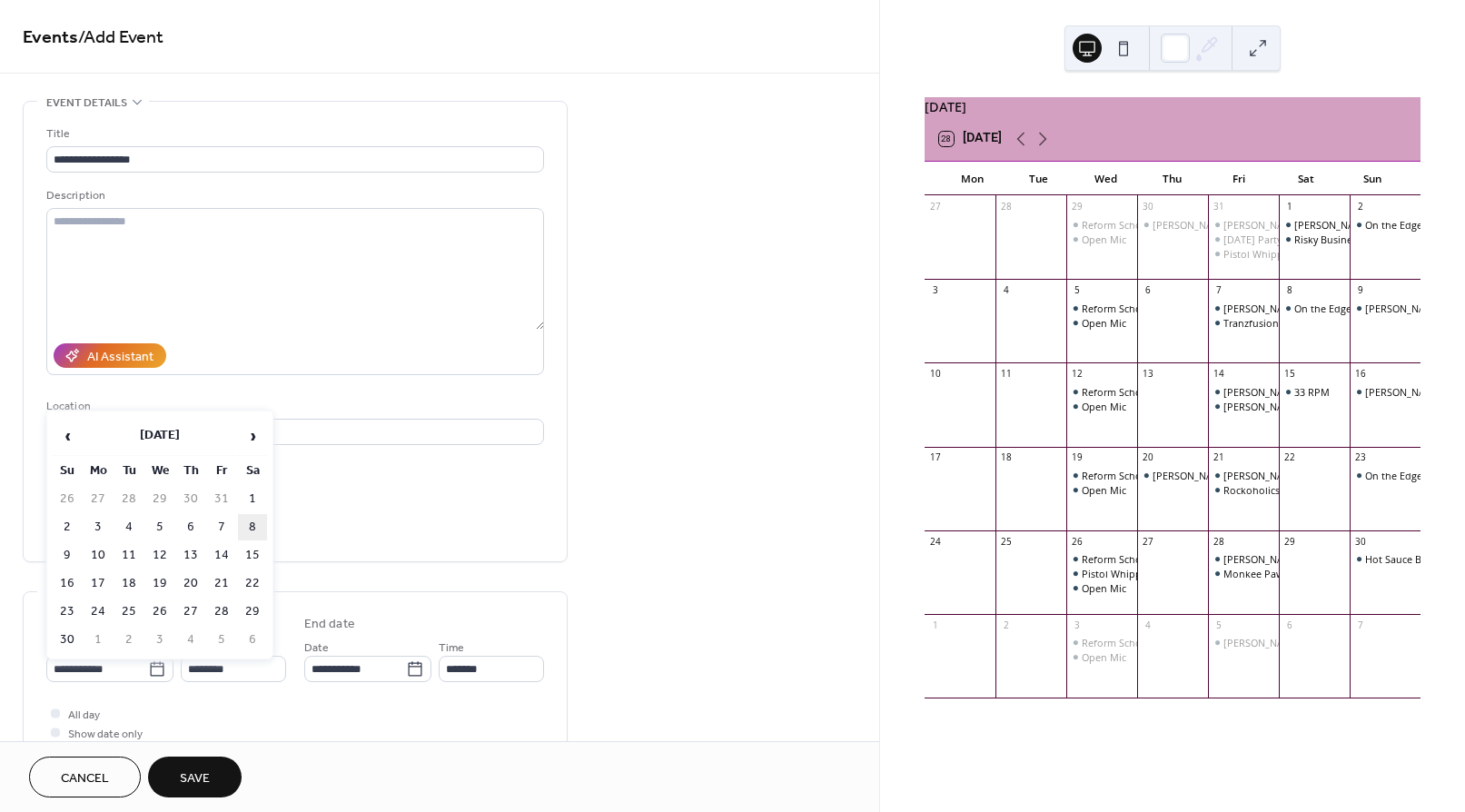 type on "**********" 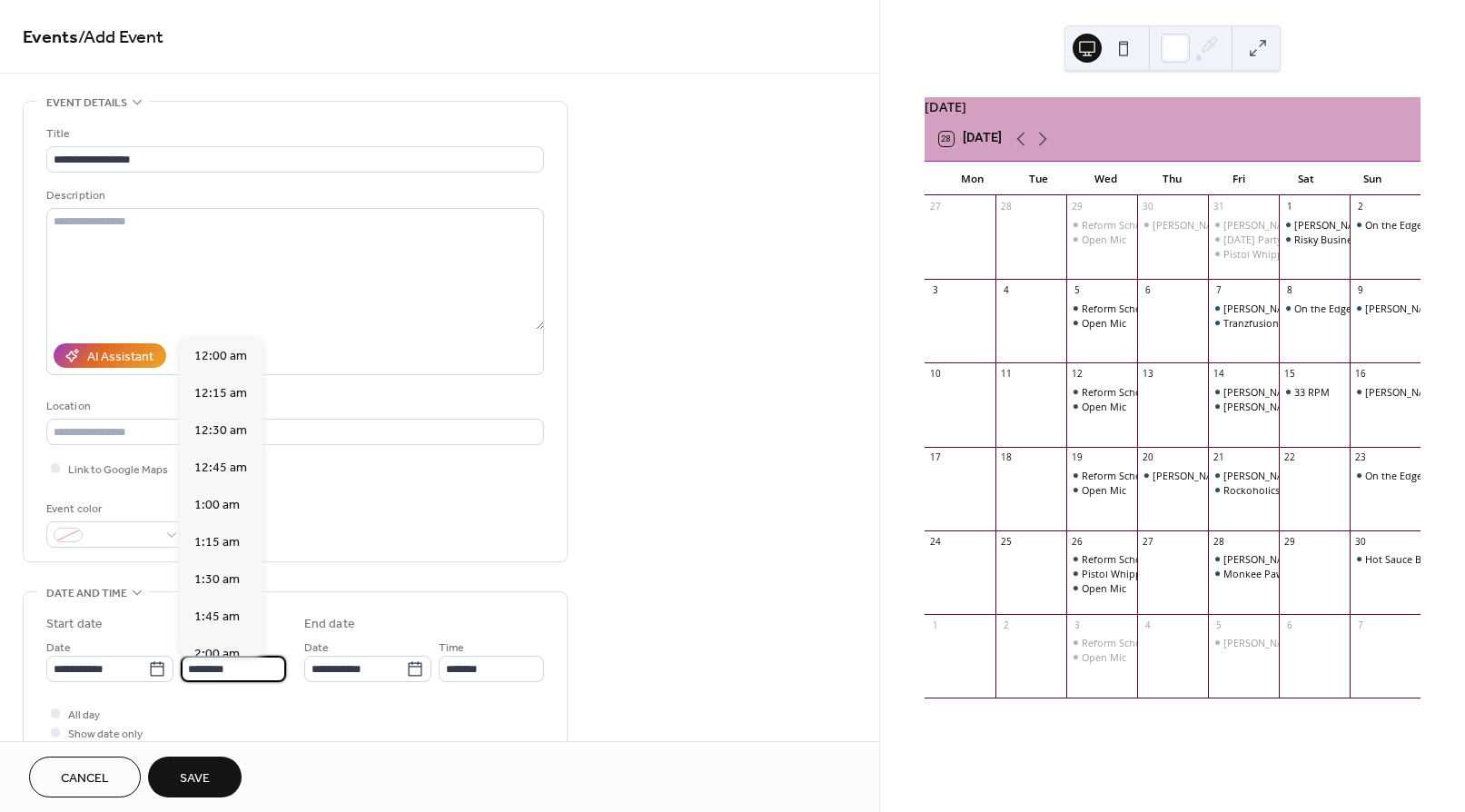 click on "********" at bounding box center [233, 668] 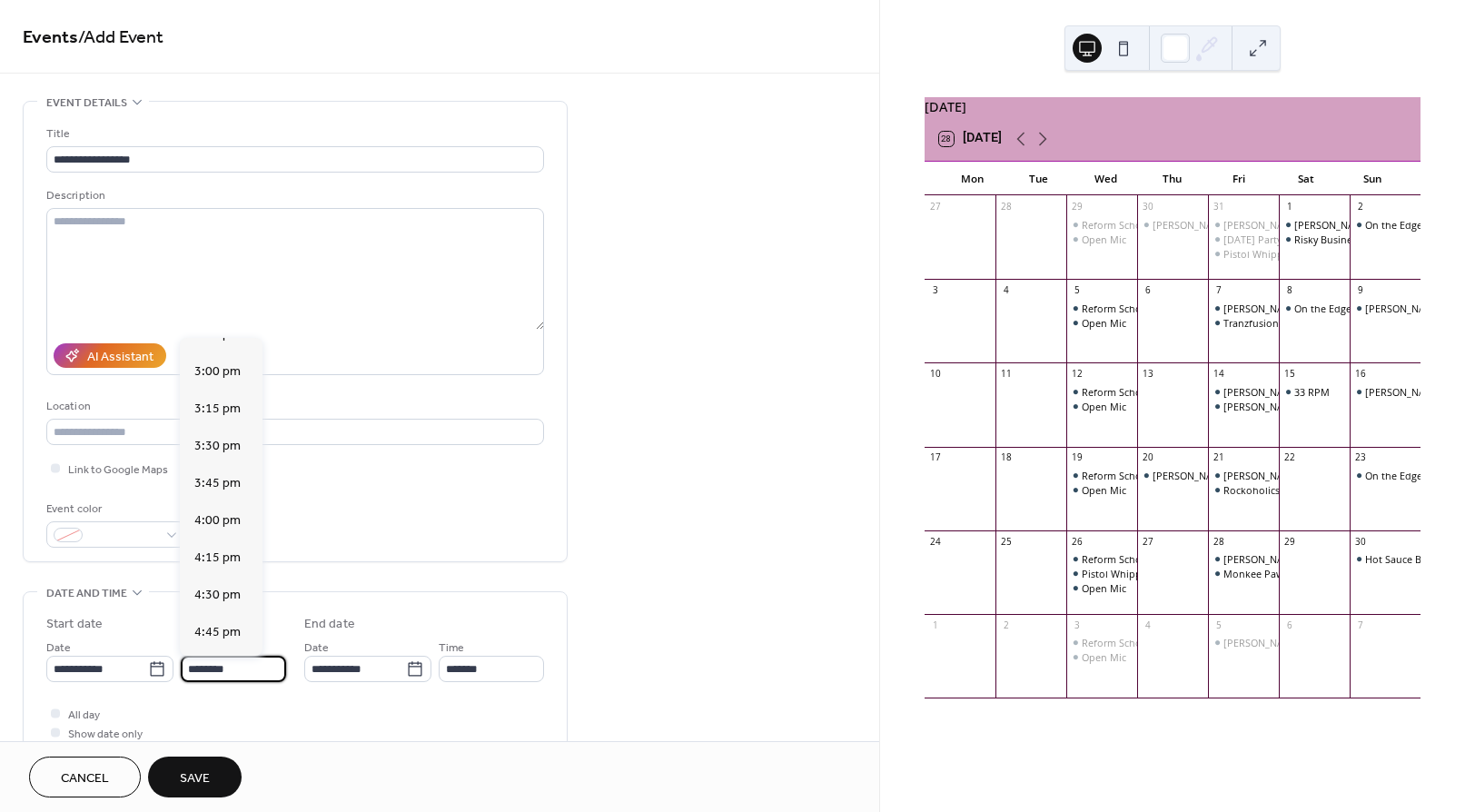 scroll, scrollTop: 2222, scrollLeft: 0, axis: vertical 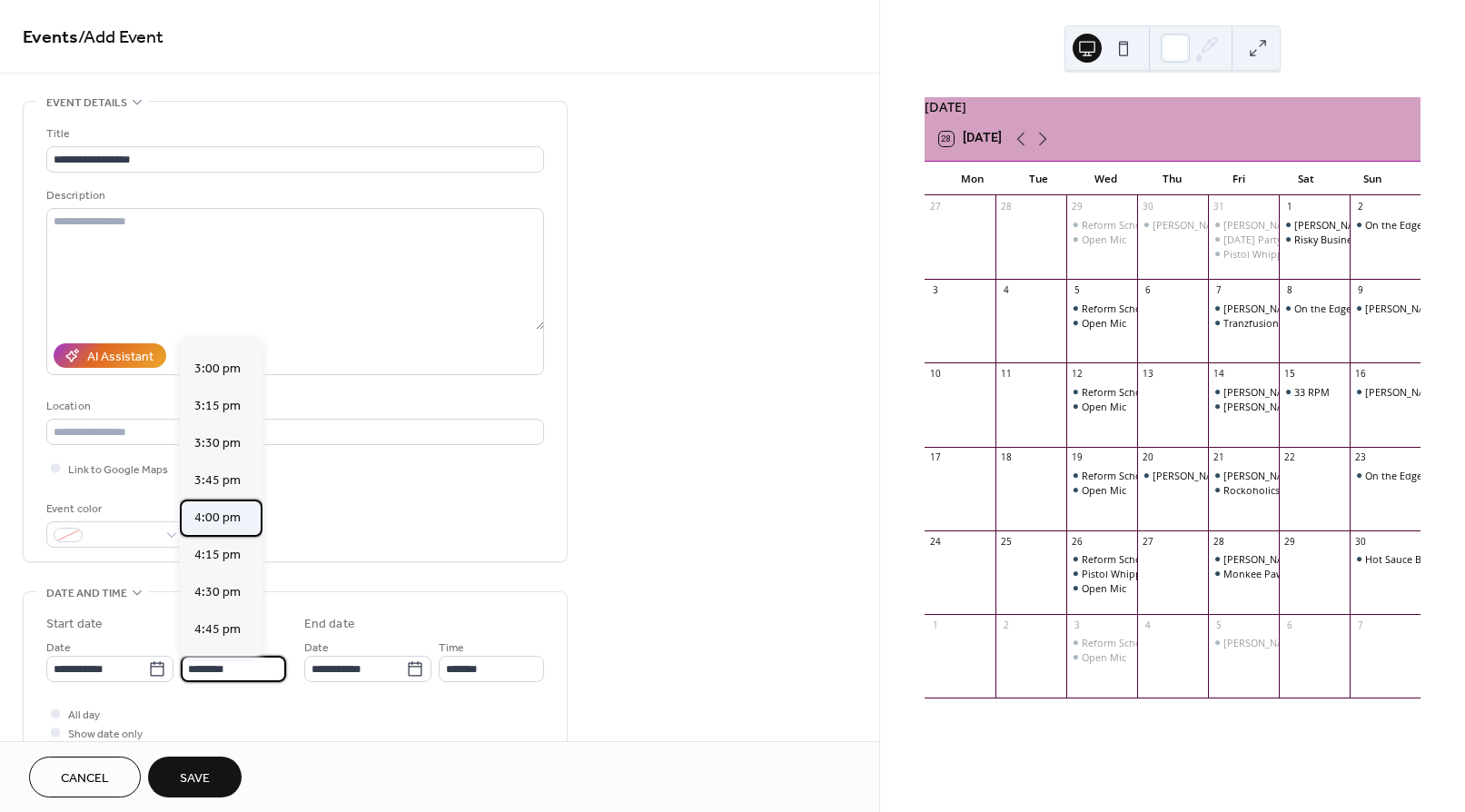 click on "4:00 pm" at bounding box center [217, 518] 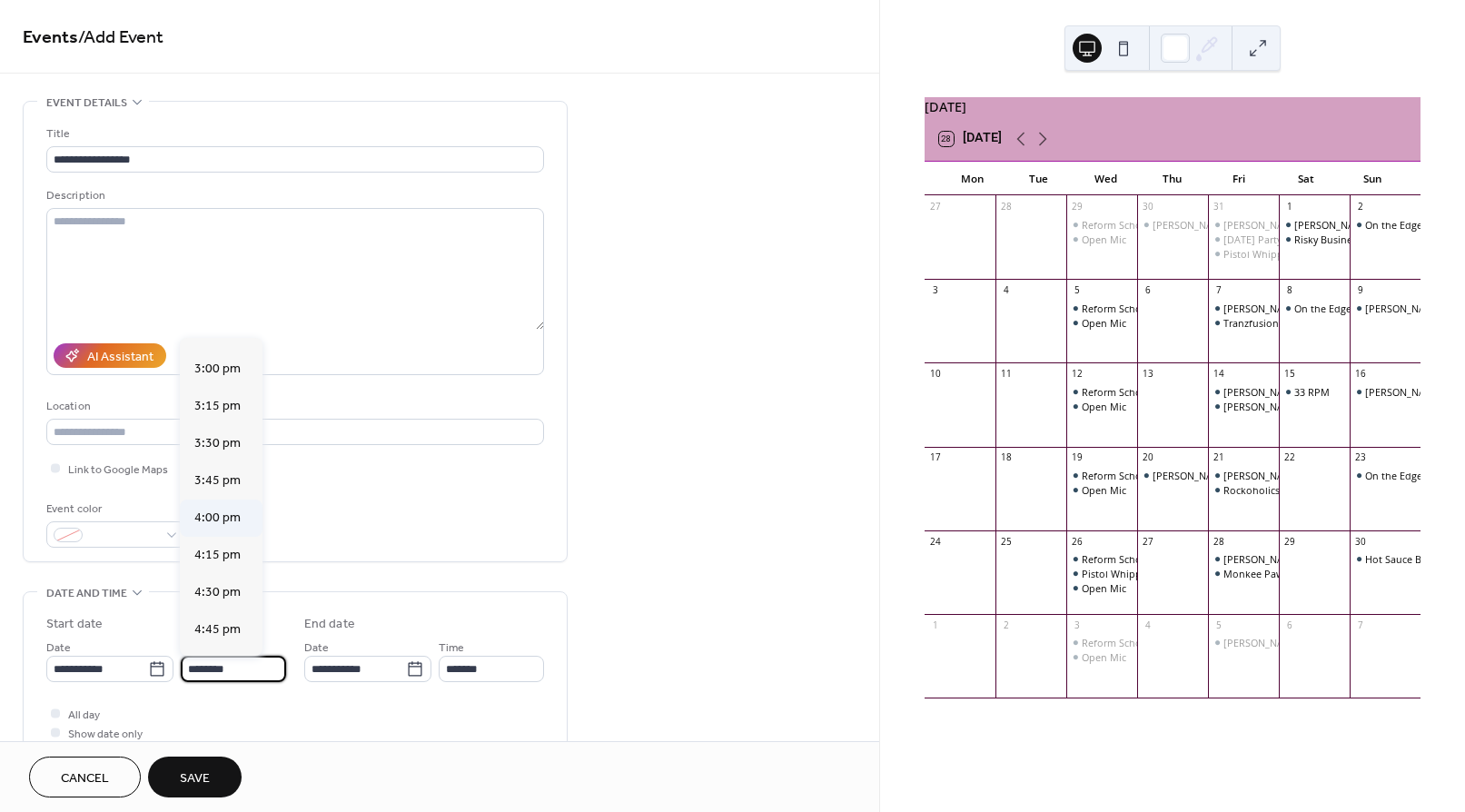 type on "*******" 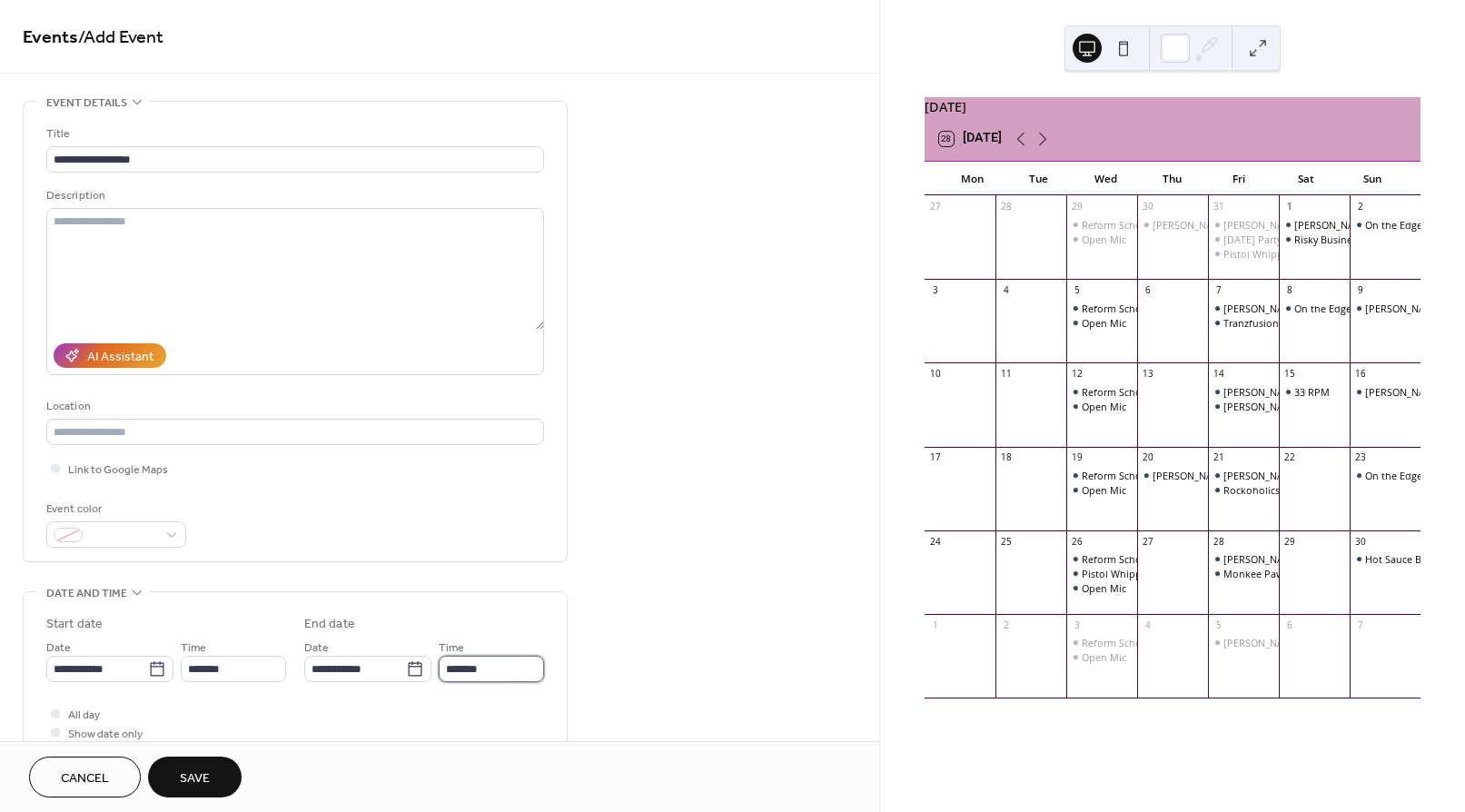 click on "*******" at bounding box center (491, 668) 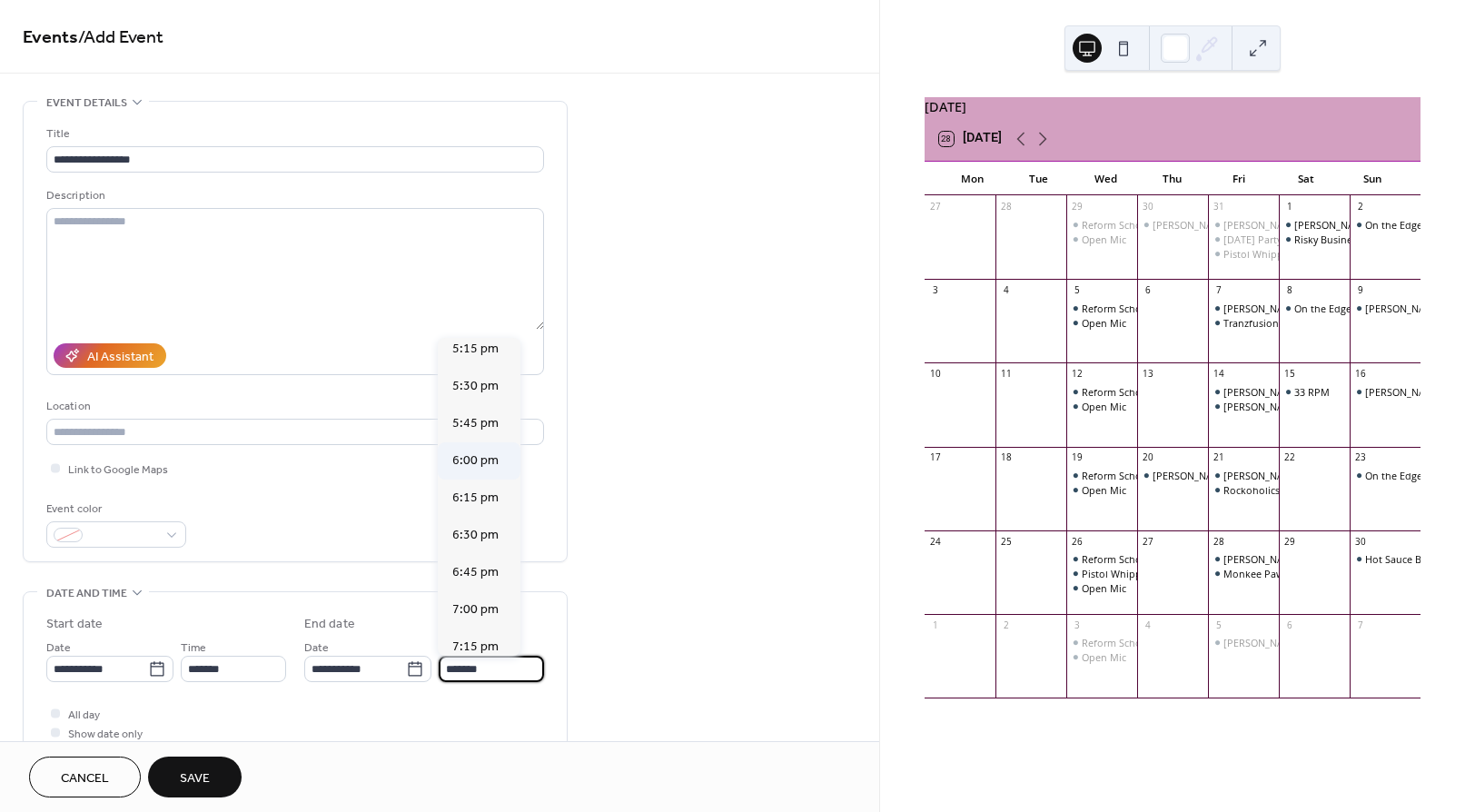 scroll, scrollTop: 163, scrollLeft: 0, axis: vertical 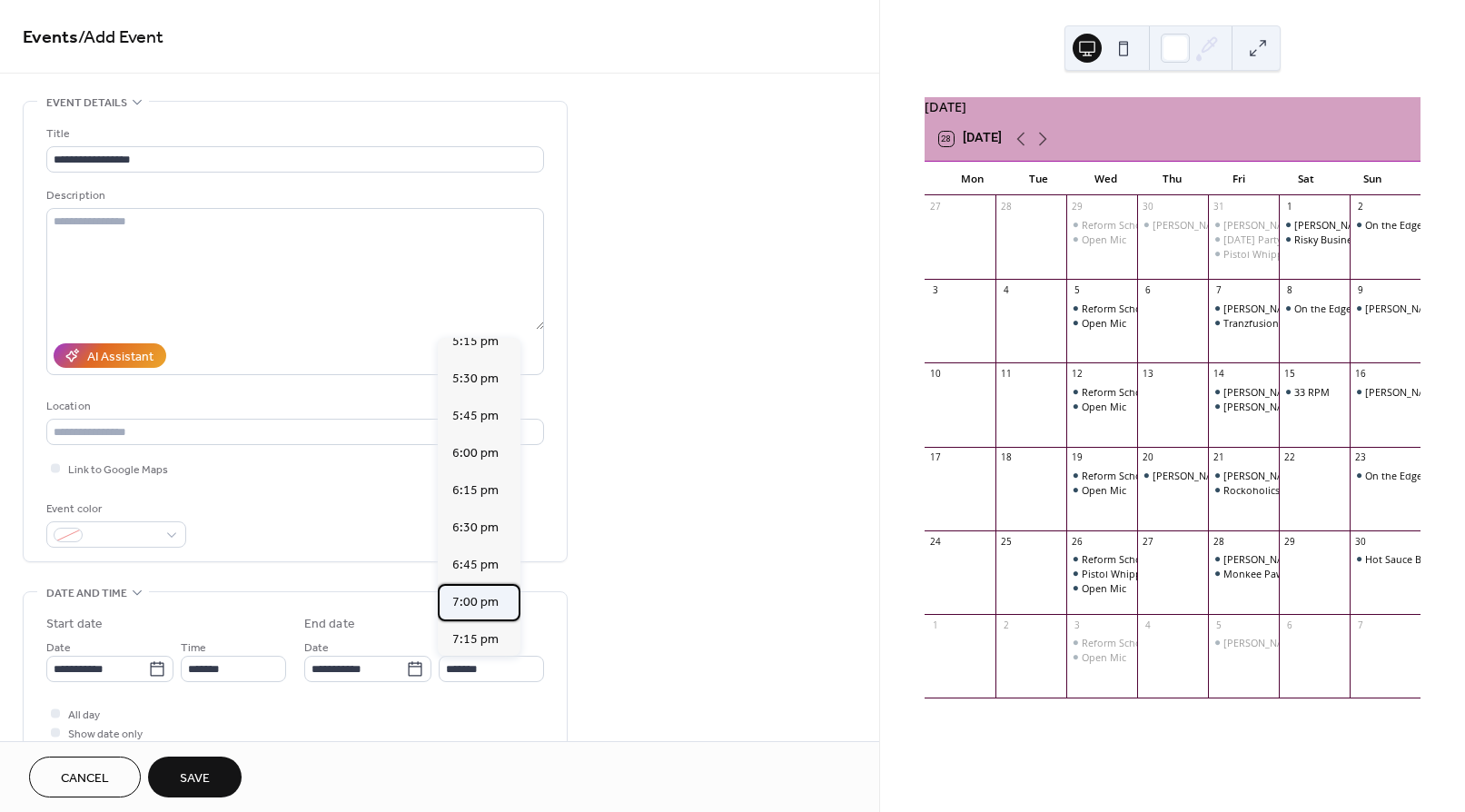 click on "7:00 pm" at bounding box center (475, 602) 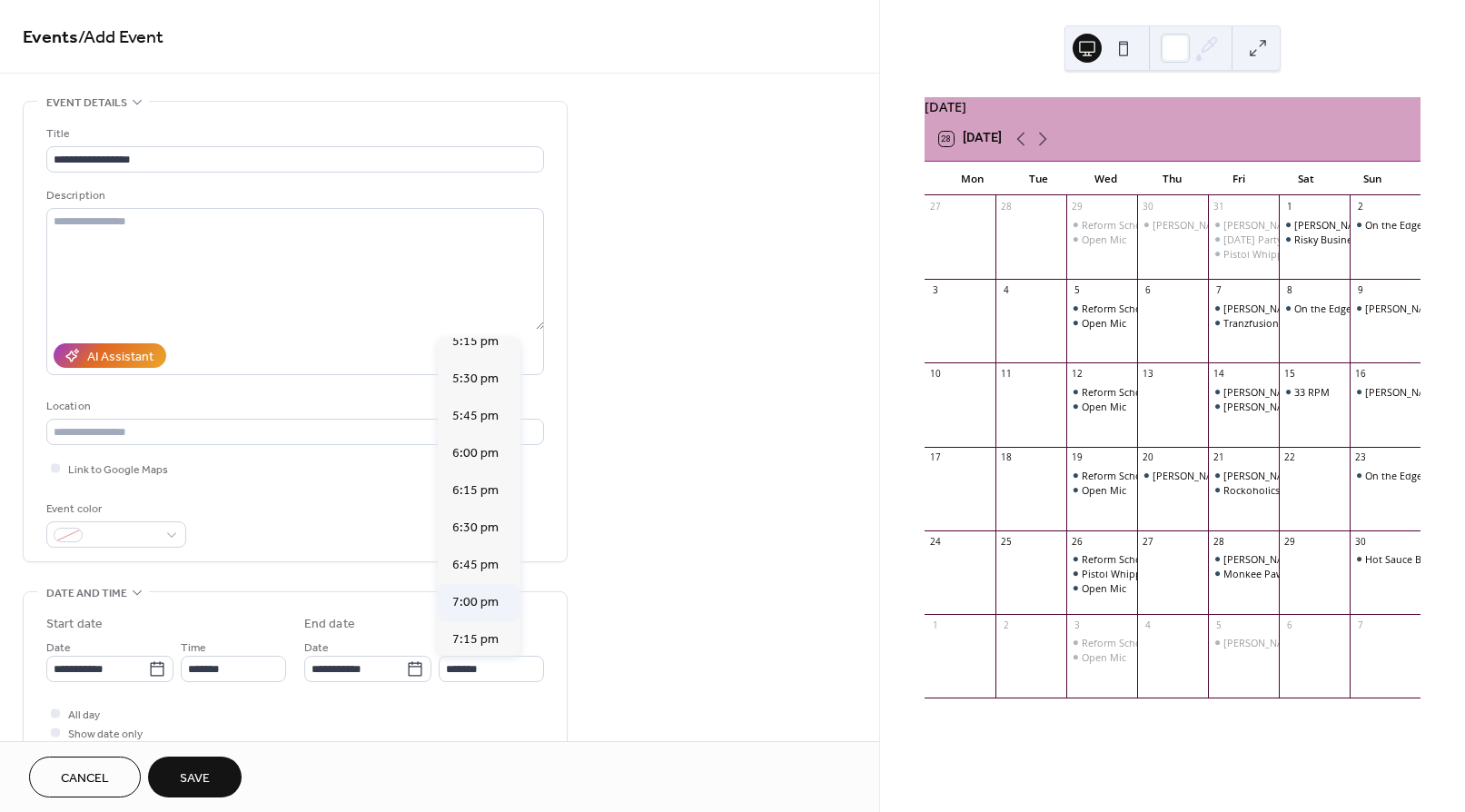 type on "*******" 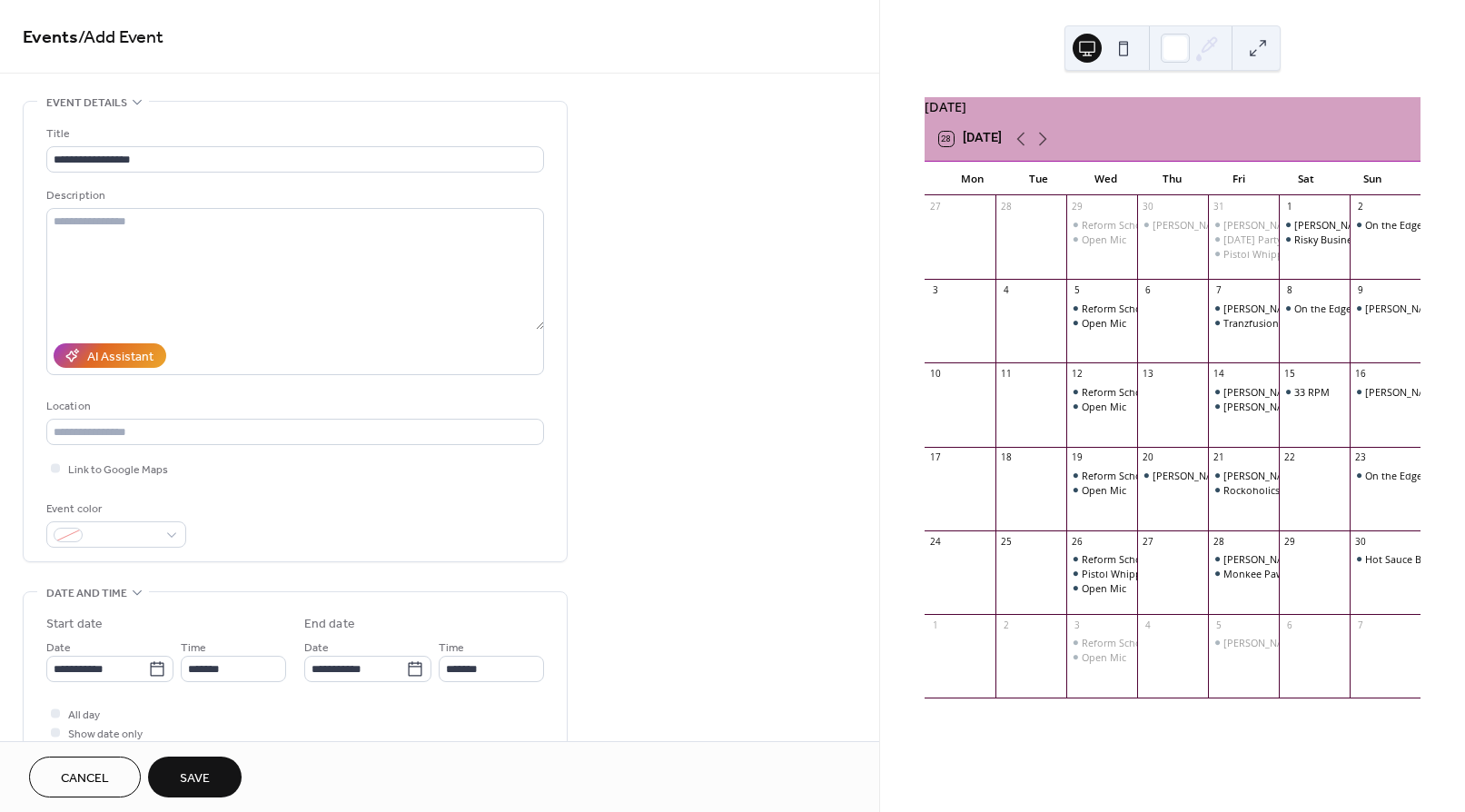 click on "Save" at bounding box center [194, 778] 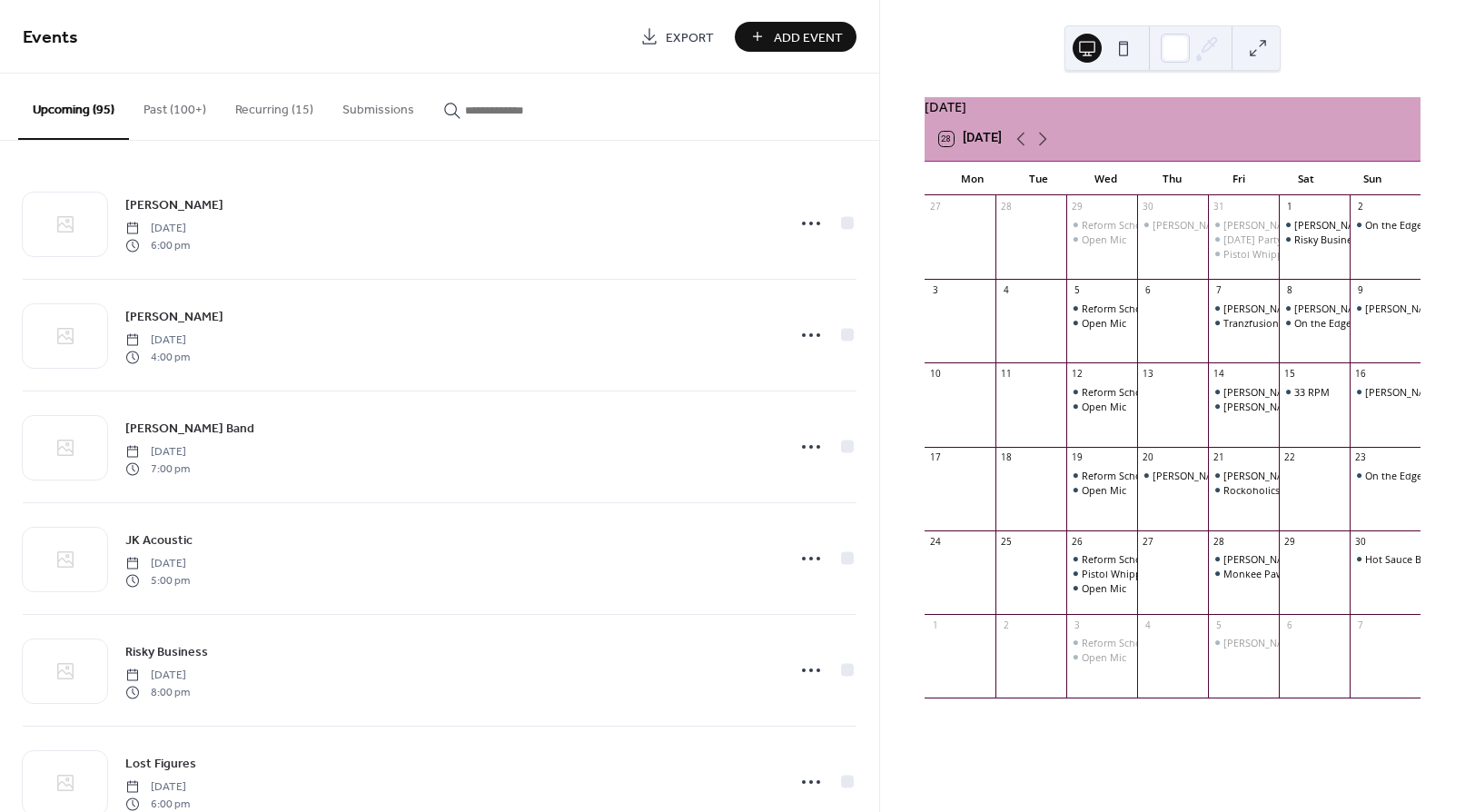 click on "Add Event" at bounding box center [808, 37] 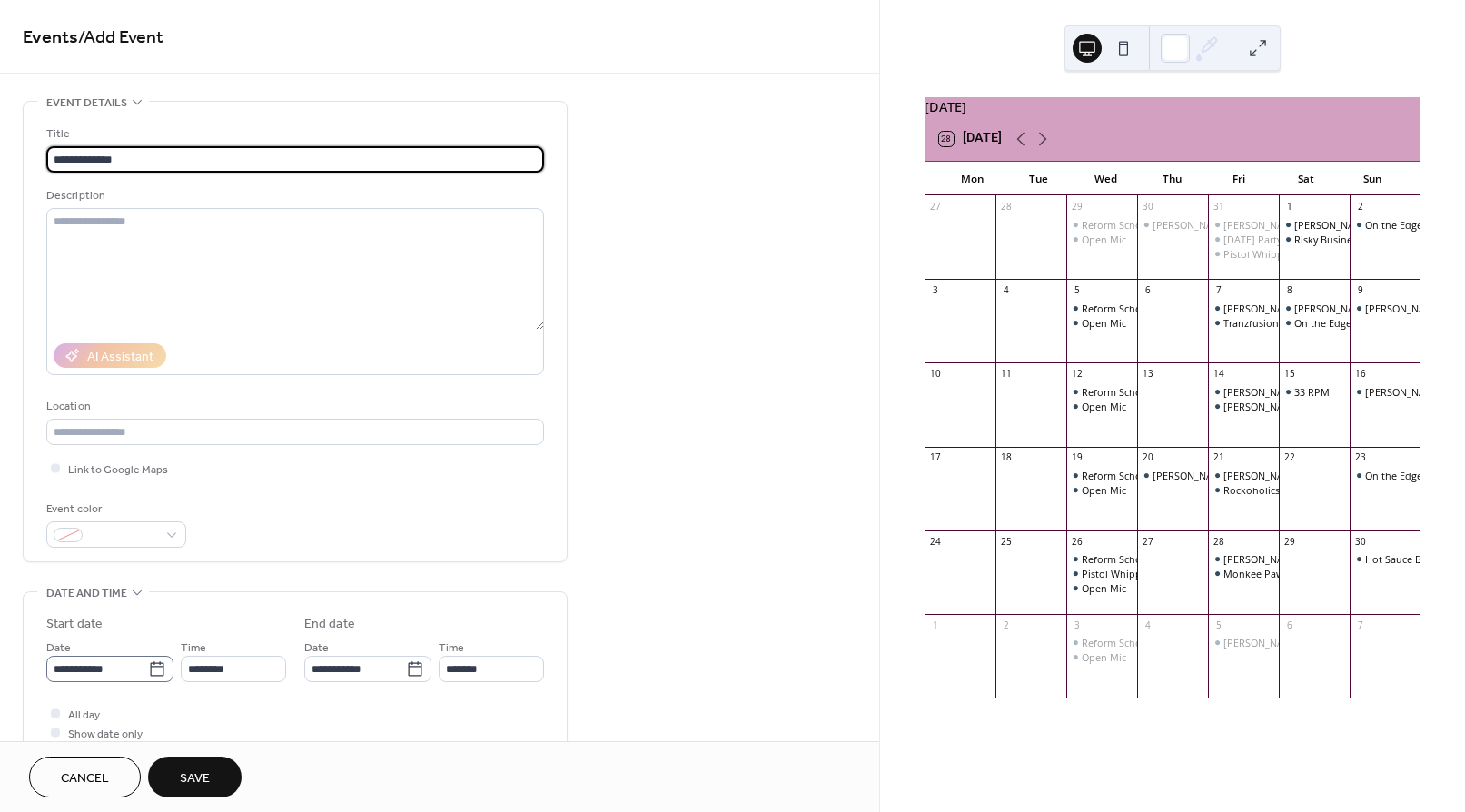 type on "**********" 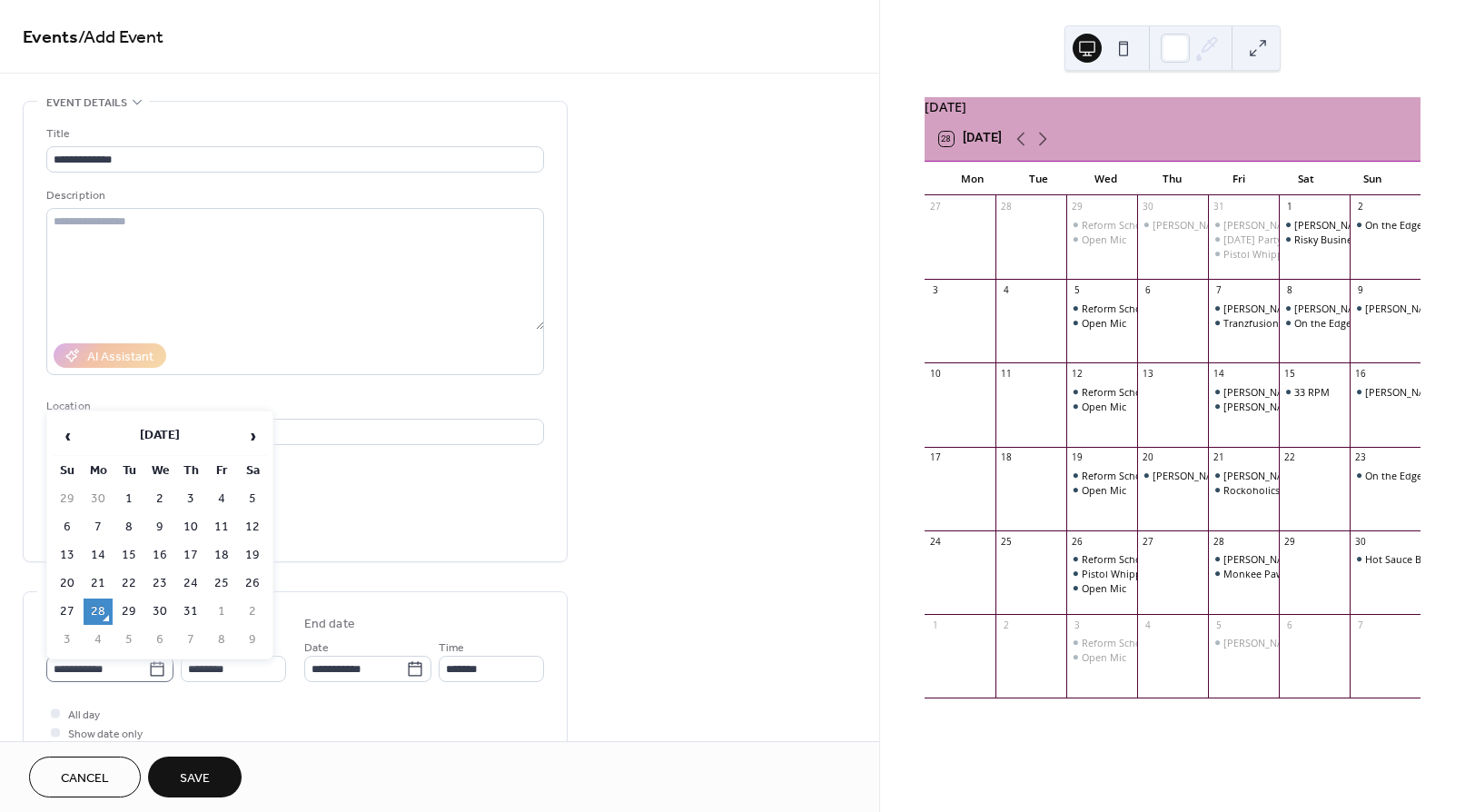 click 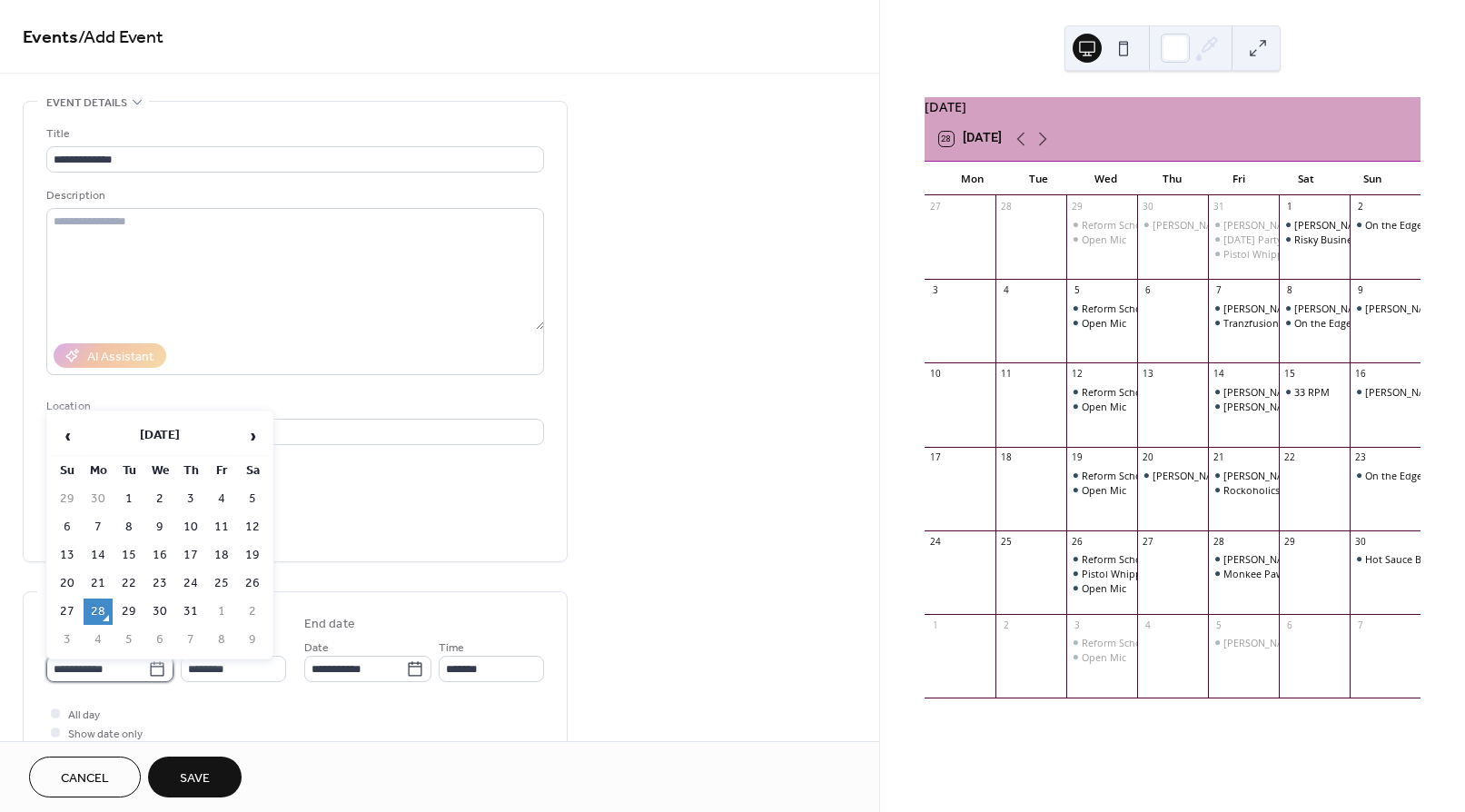 click on "**********" at bounding box center (97, 668) 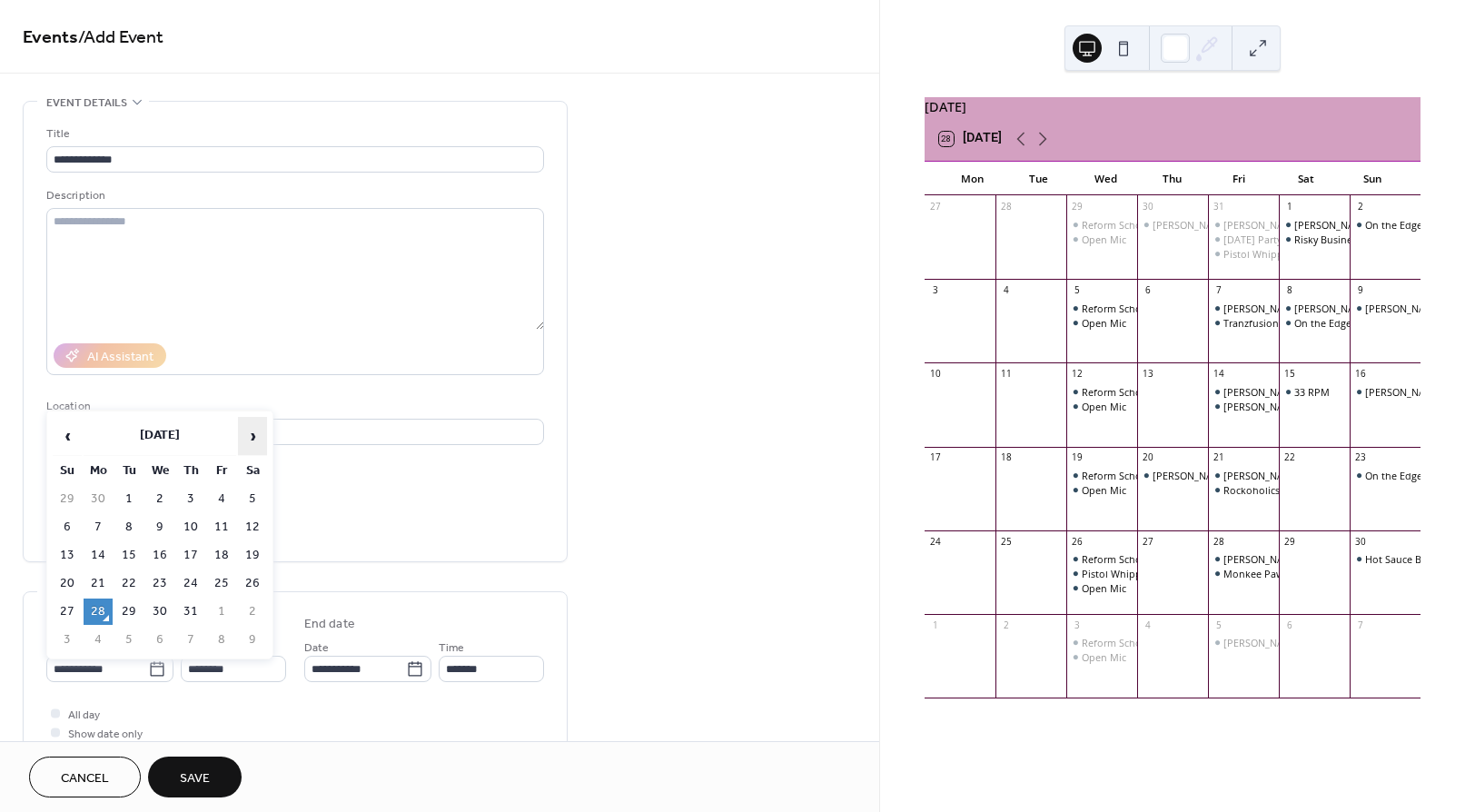 click on "›" at bounding box center [252, 436] 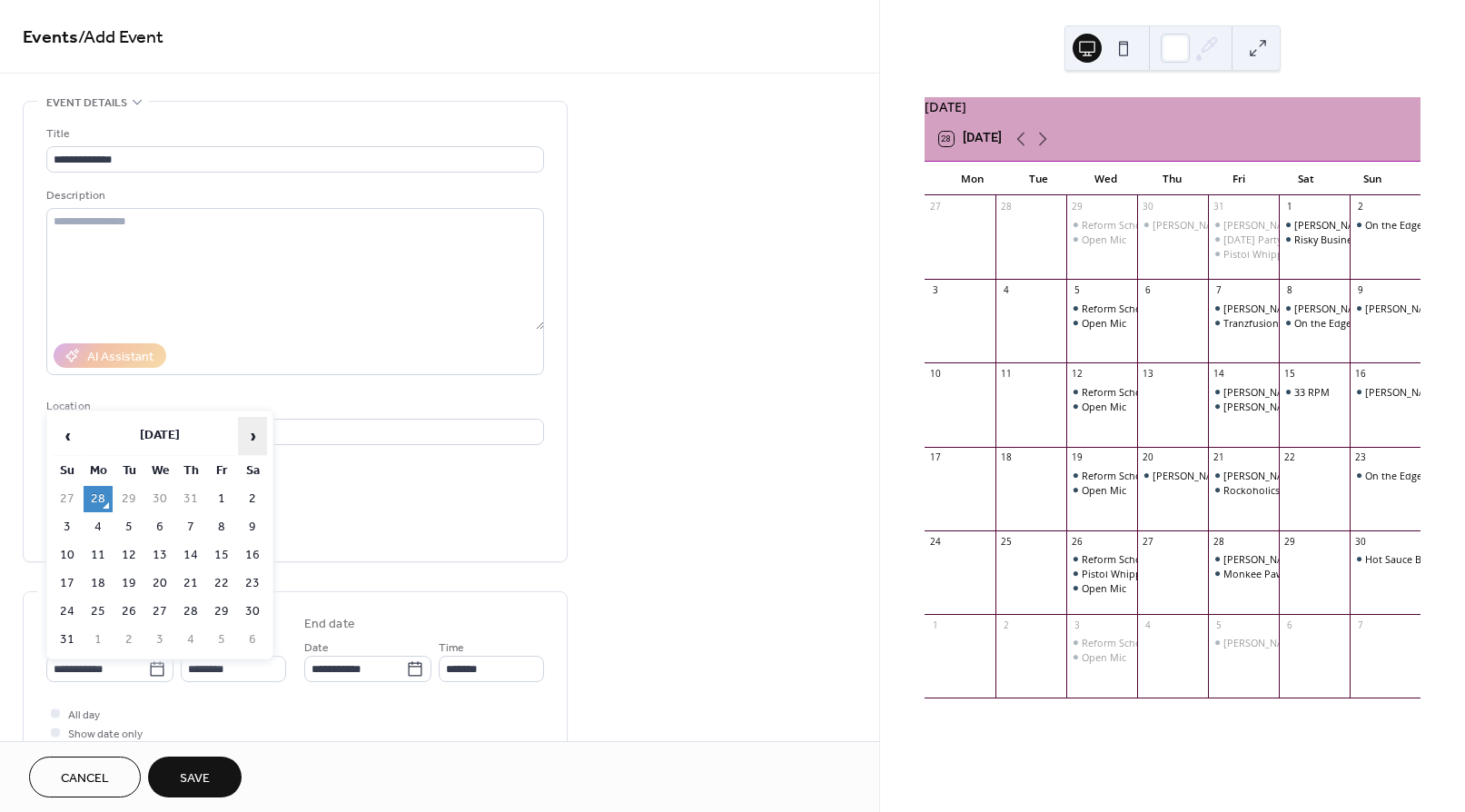 click on "›" at bounding box center [252, 436] 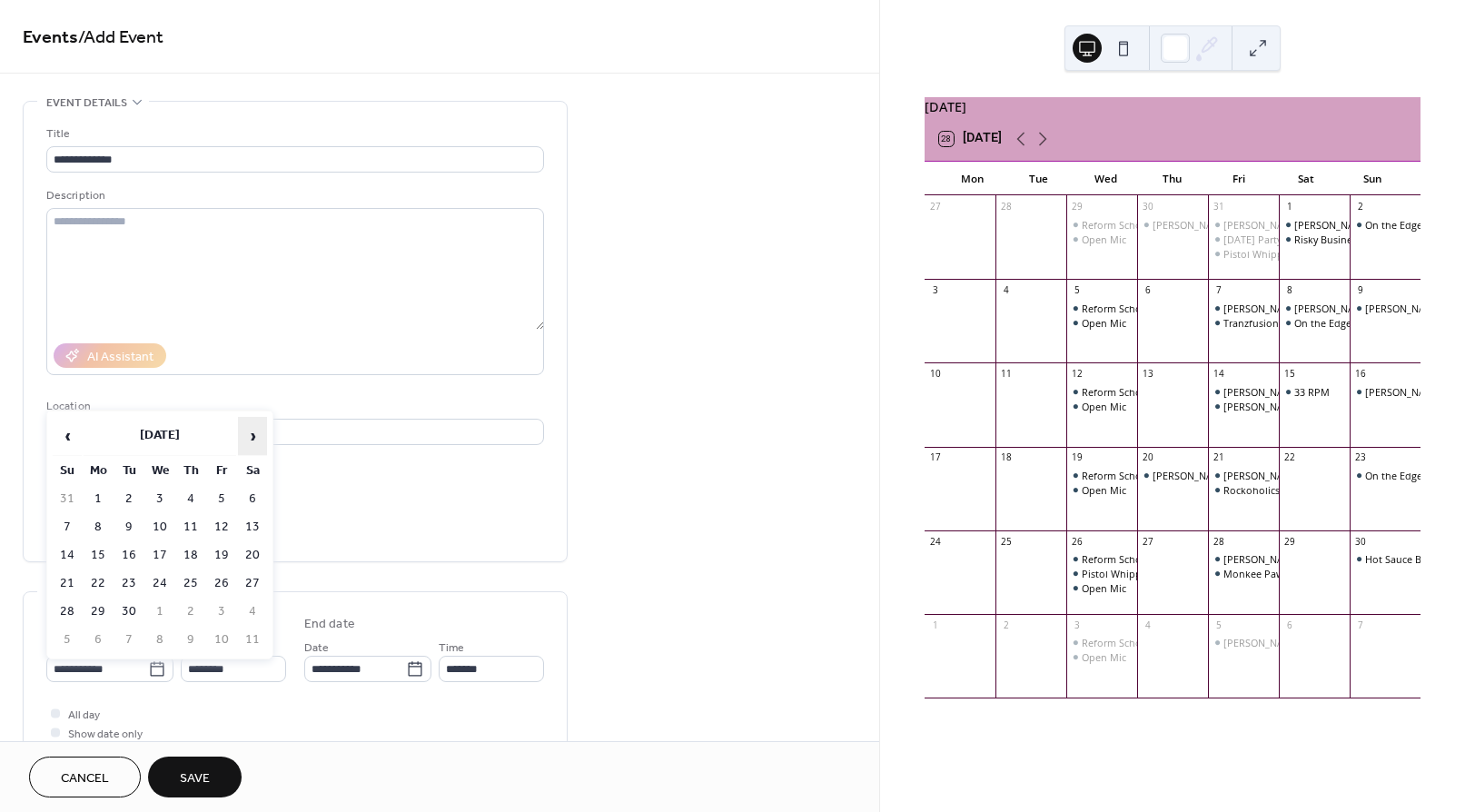 click on "›" at bounding box center [252, 436] 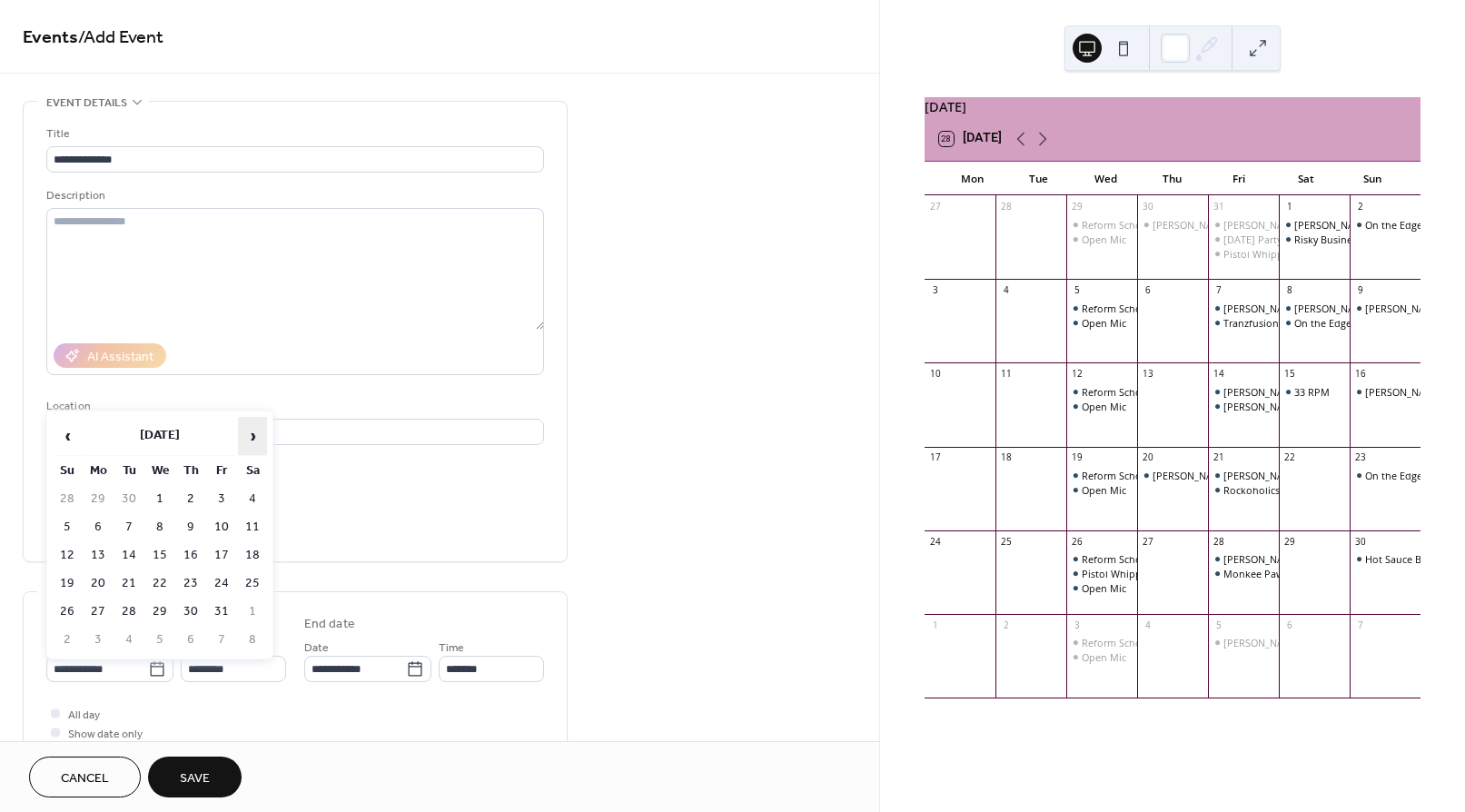 click on "›" at bounding box center (252, 436) 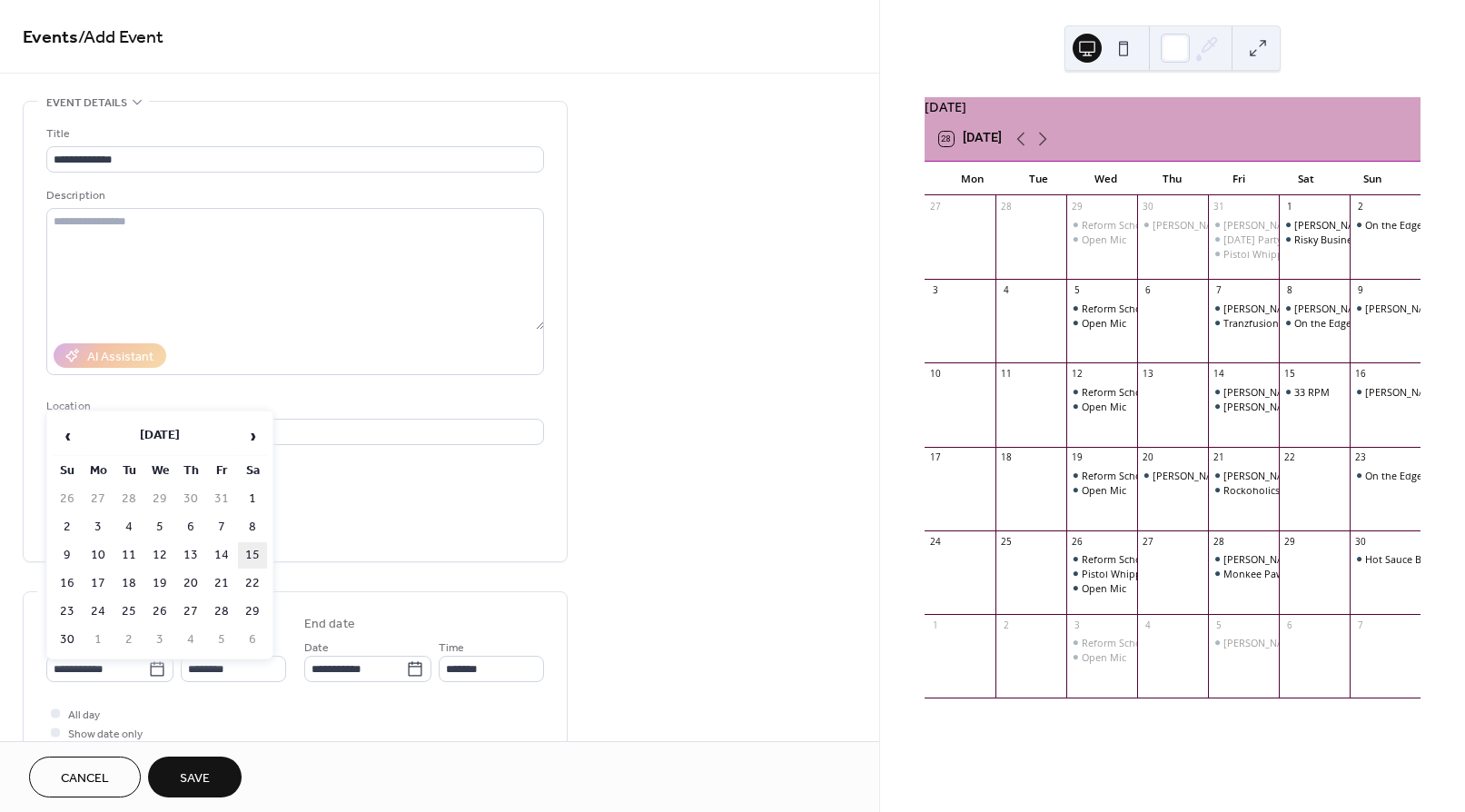 click on "15" at bounding box center (252, 555) 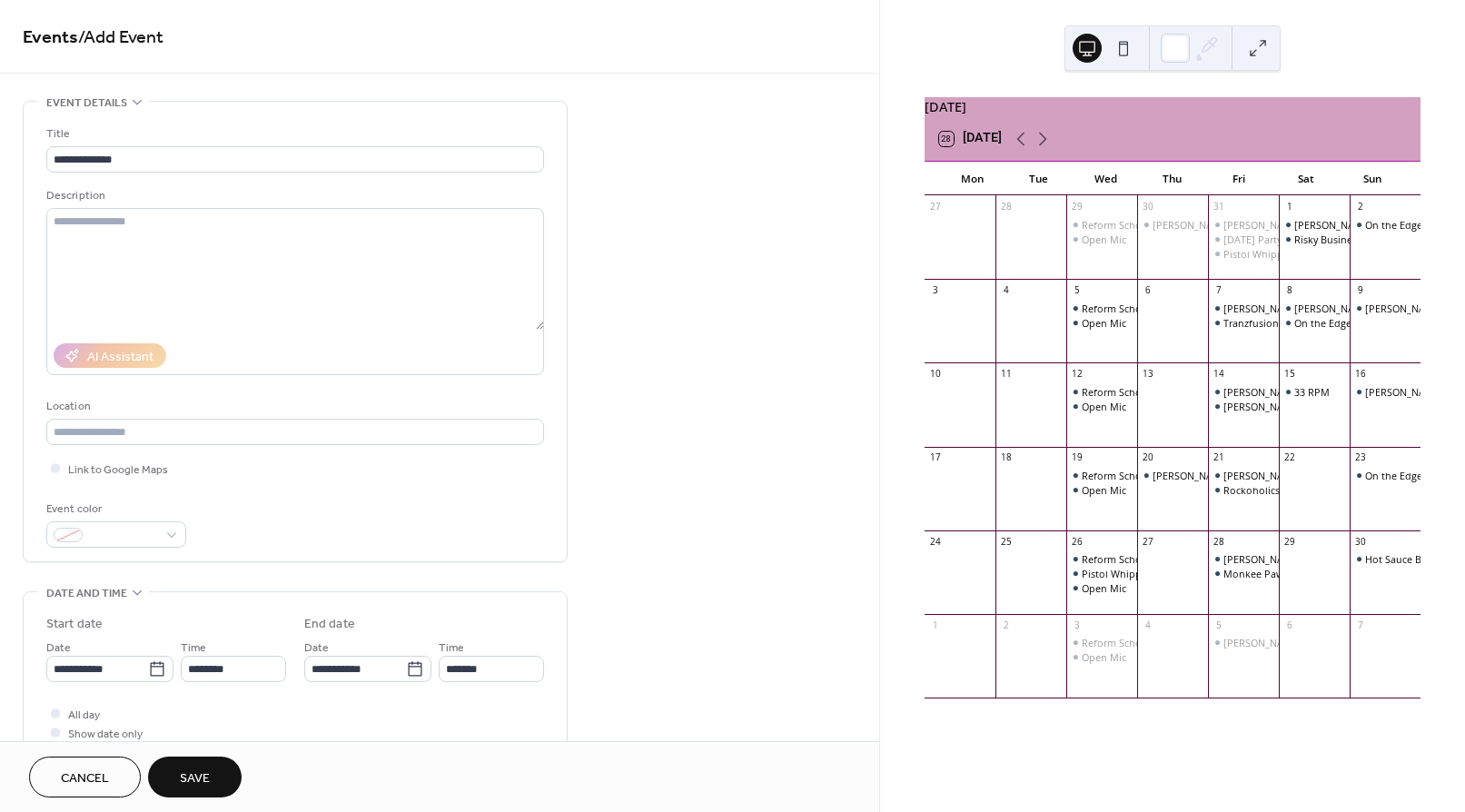 type on "**********" 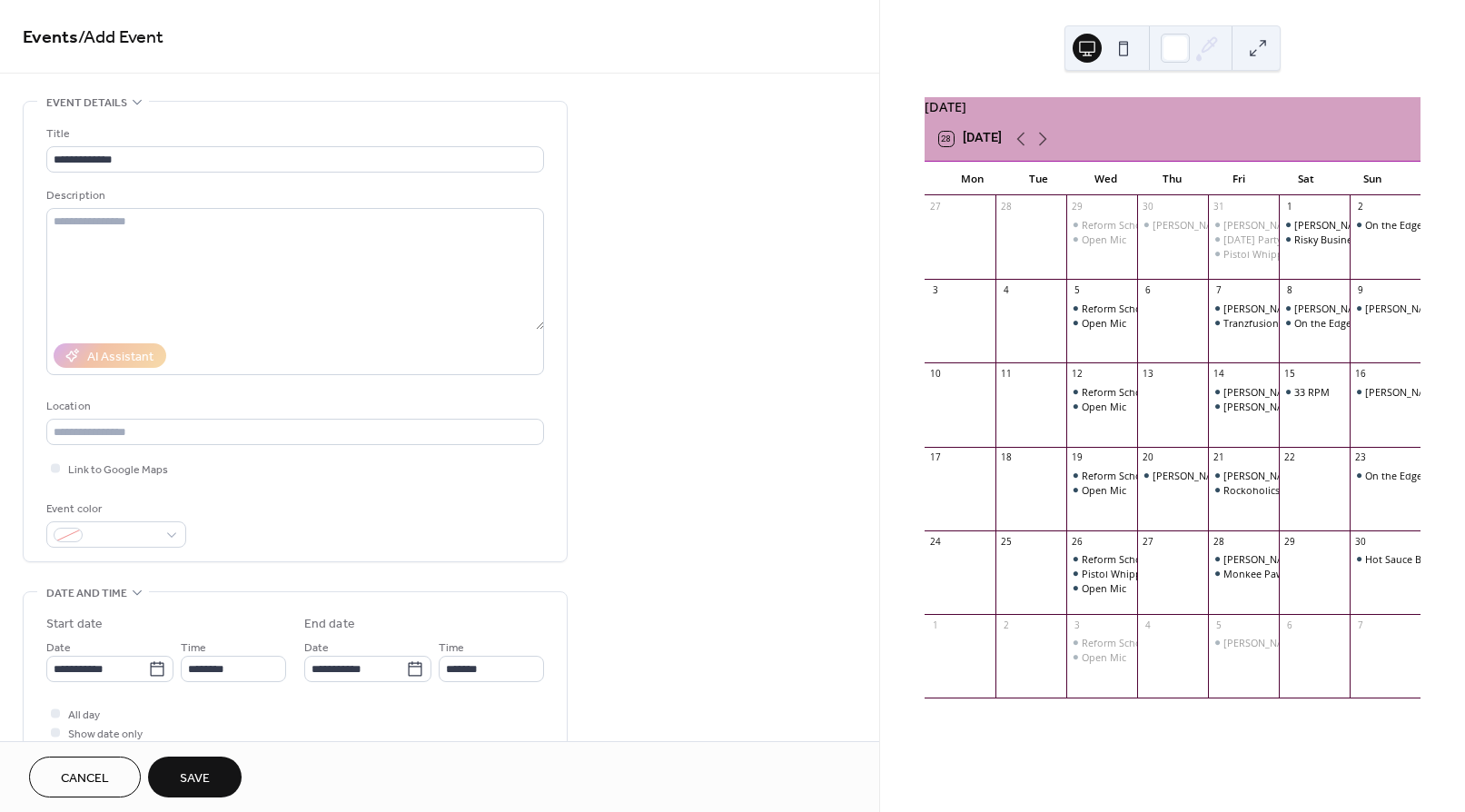 type on "**********" 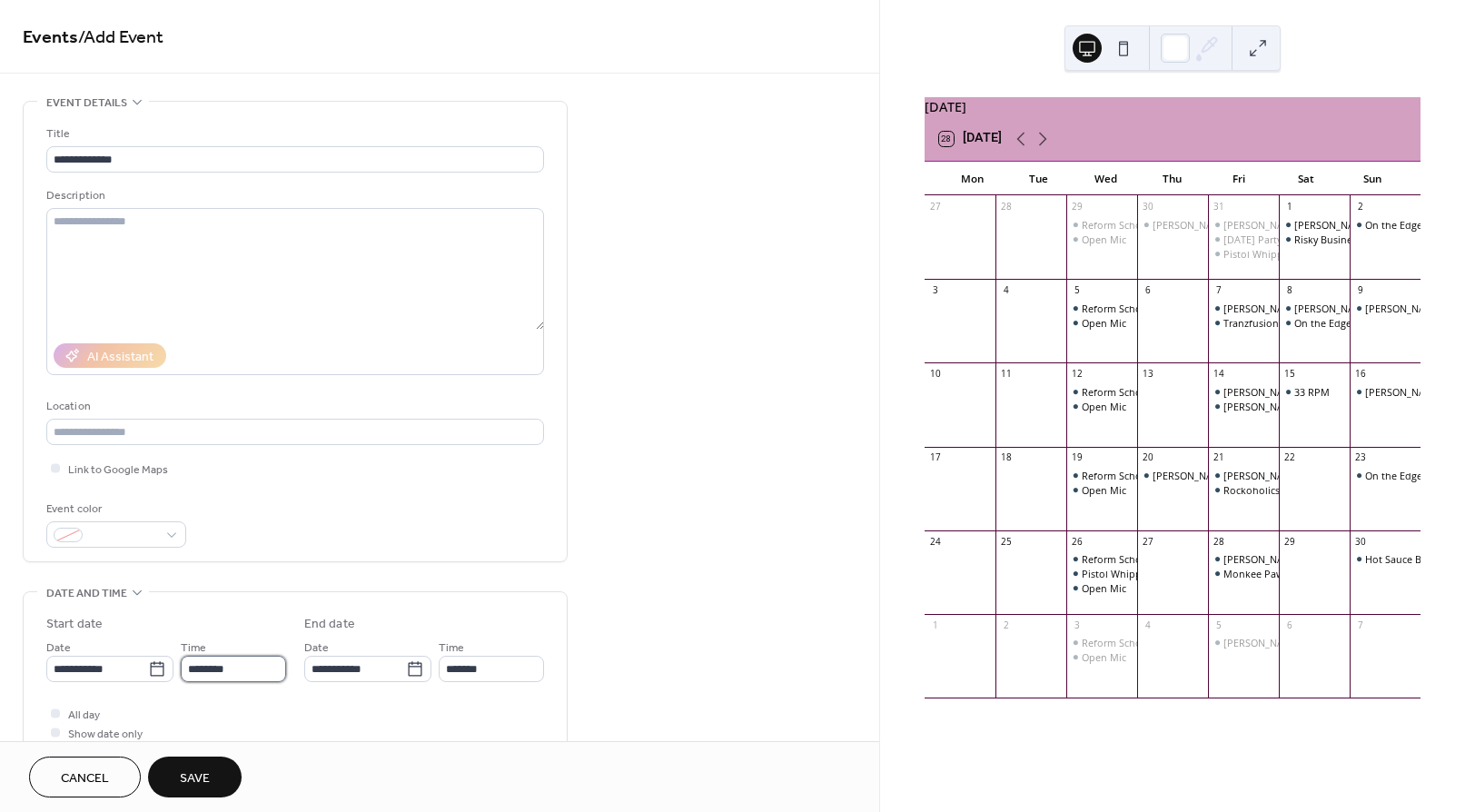 click on "********" at bounding box center (233, 668) 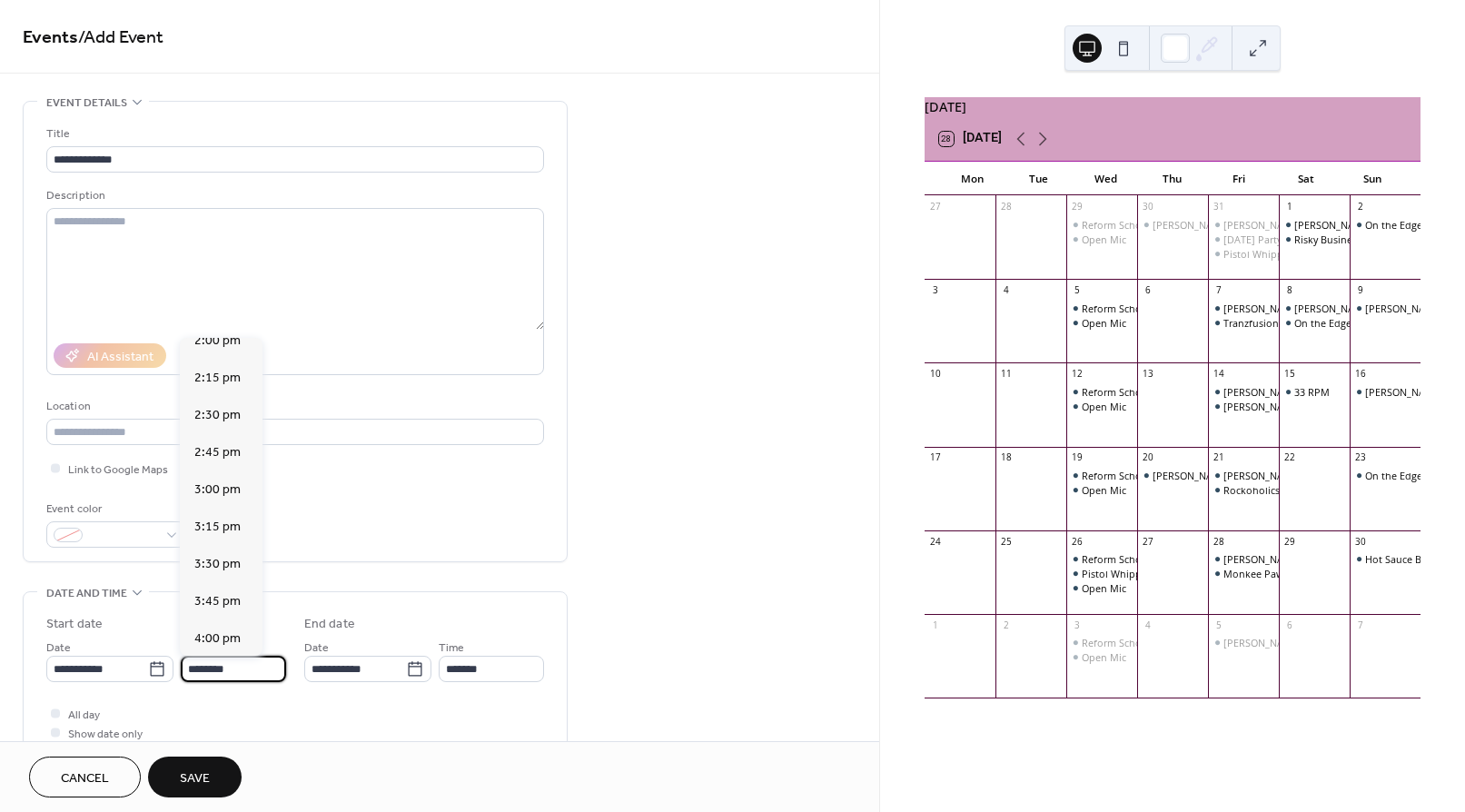 scroll, scrollTop: 2102, scrollLeft: 0, axis: vertical 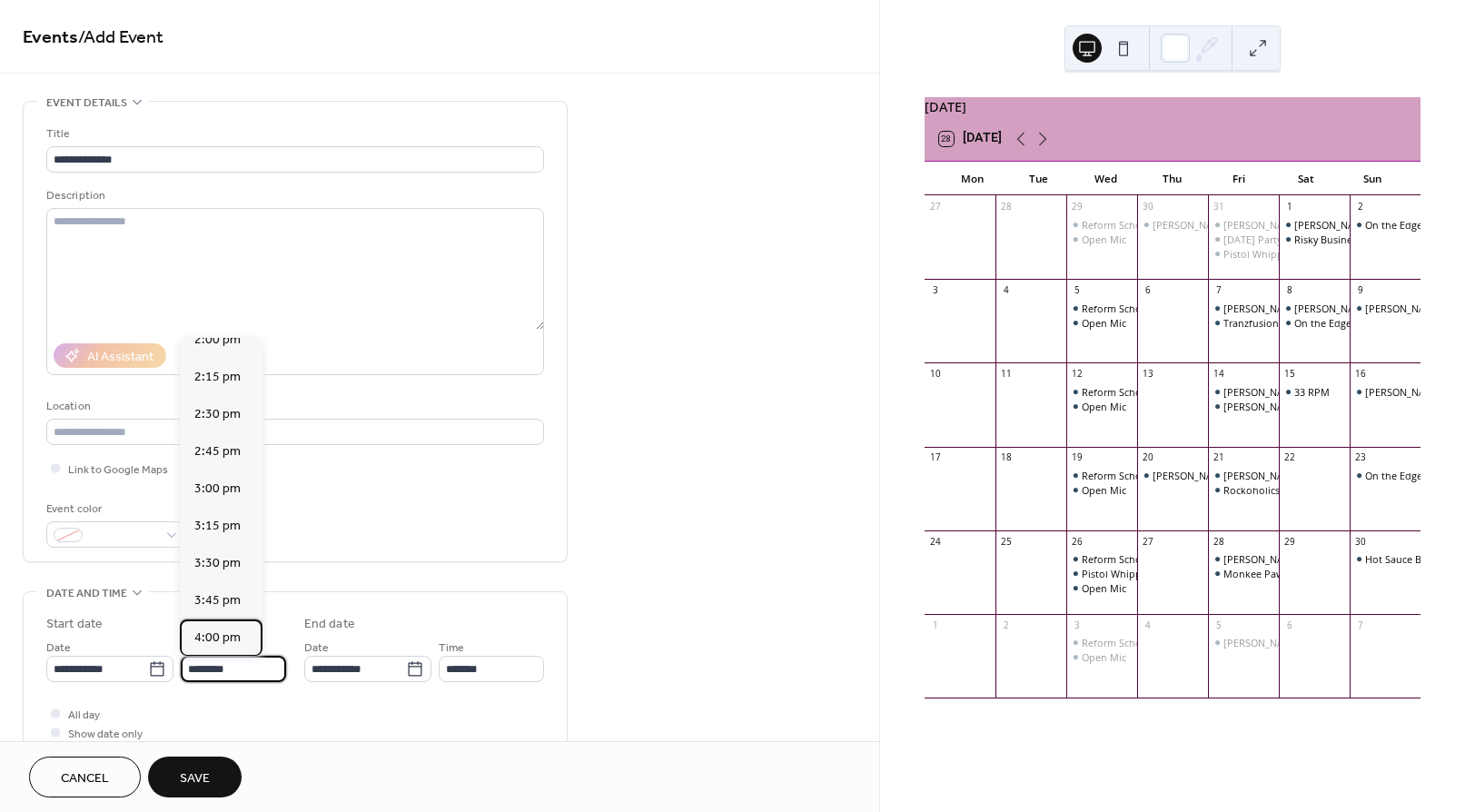 click on "4:00 pm" at bounding box center [217, 638] 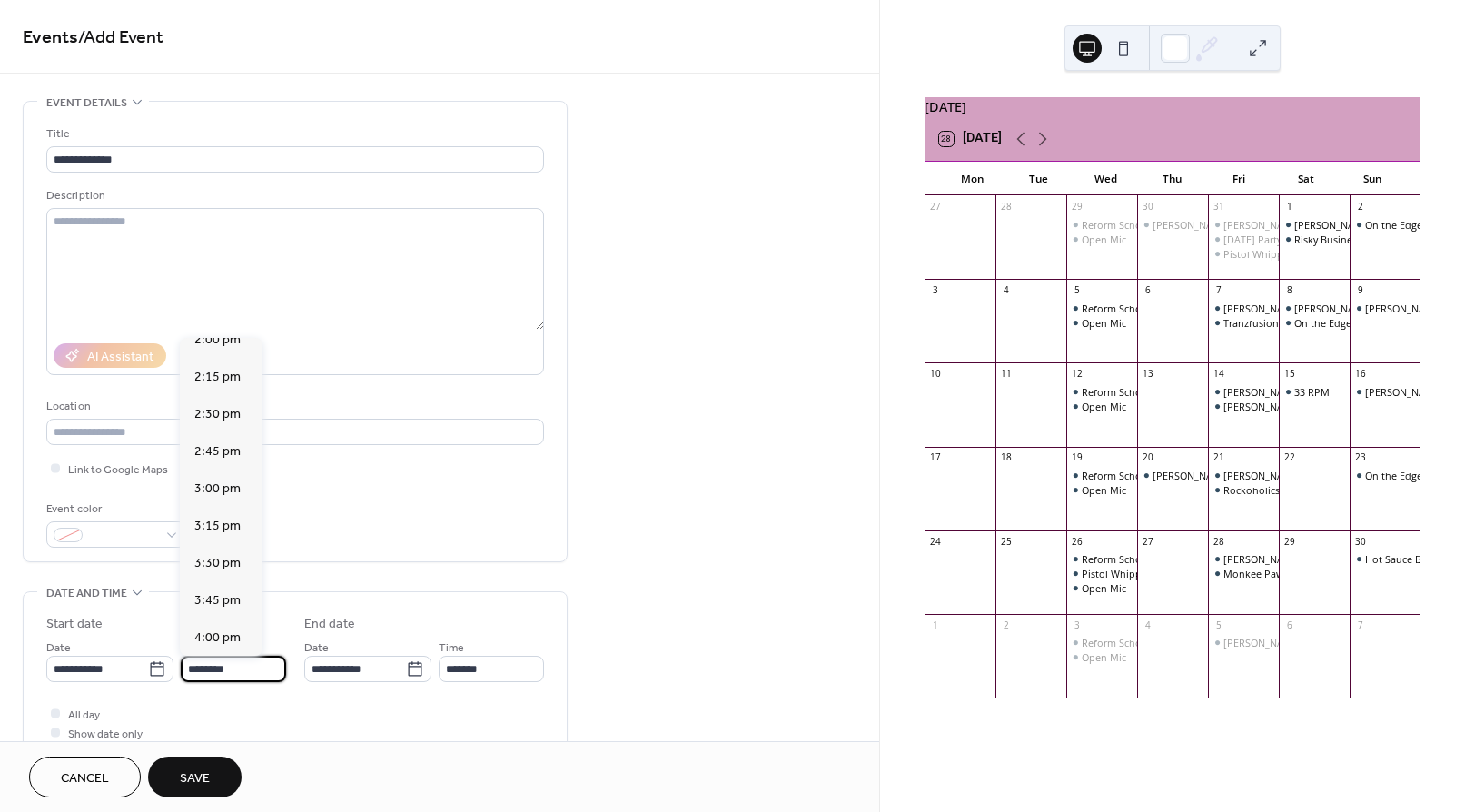 type on "*******" 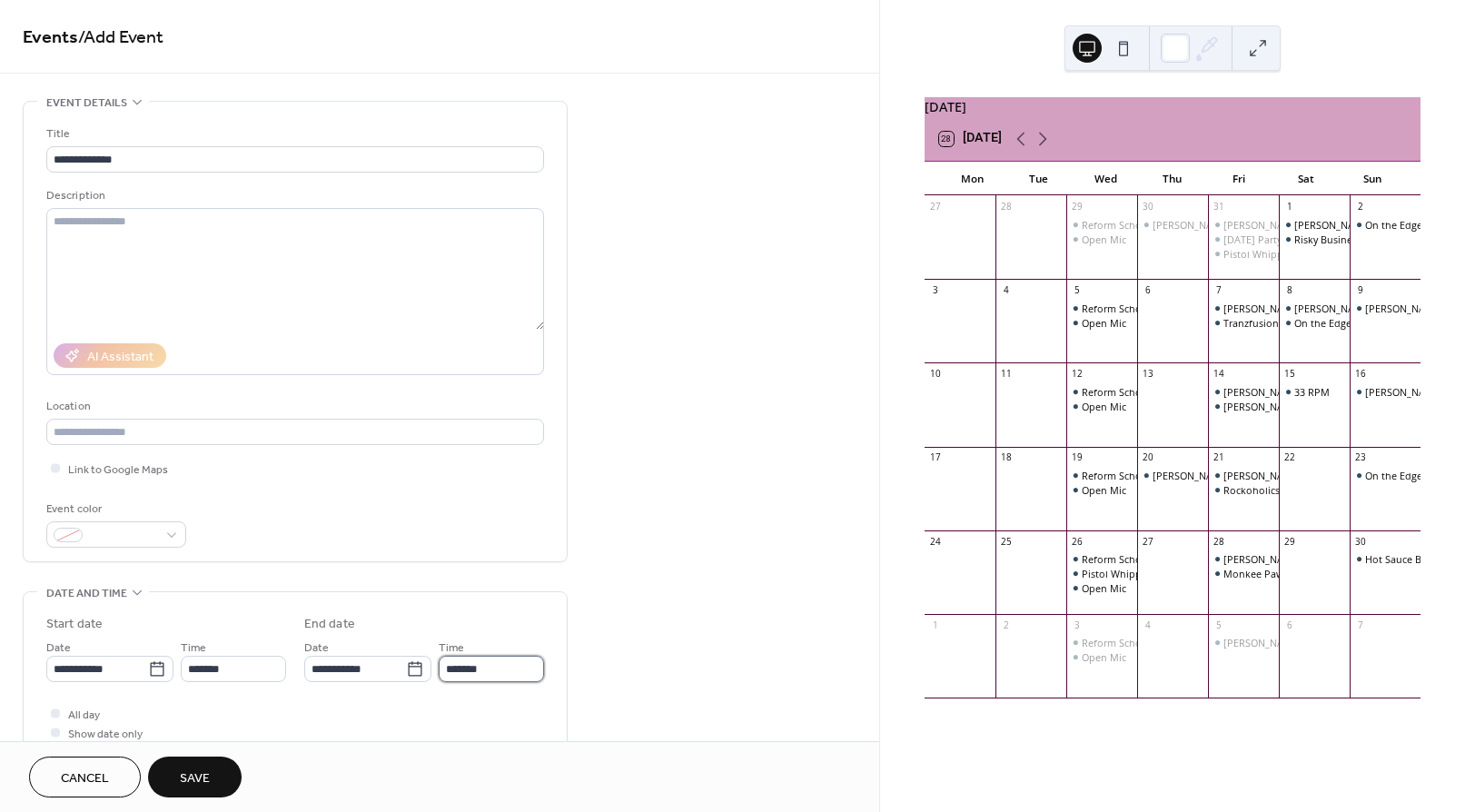 click on "*******" at bounding box center (491, 668) 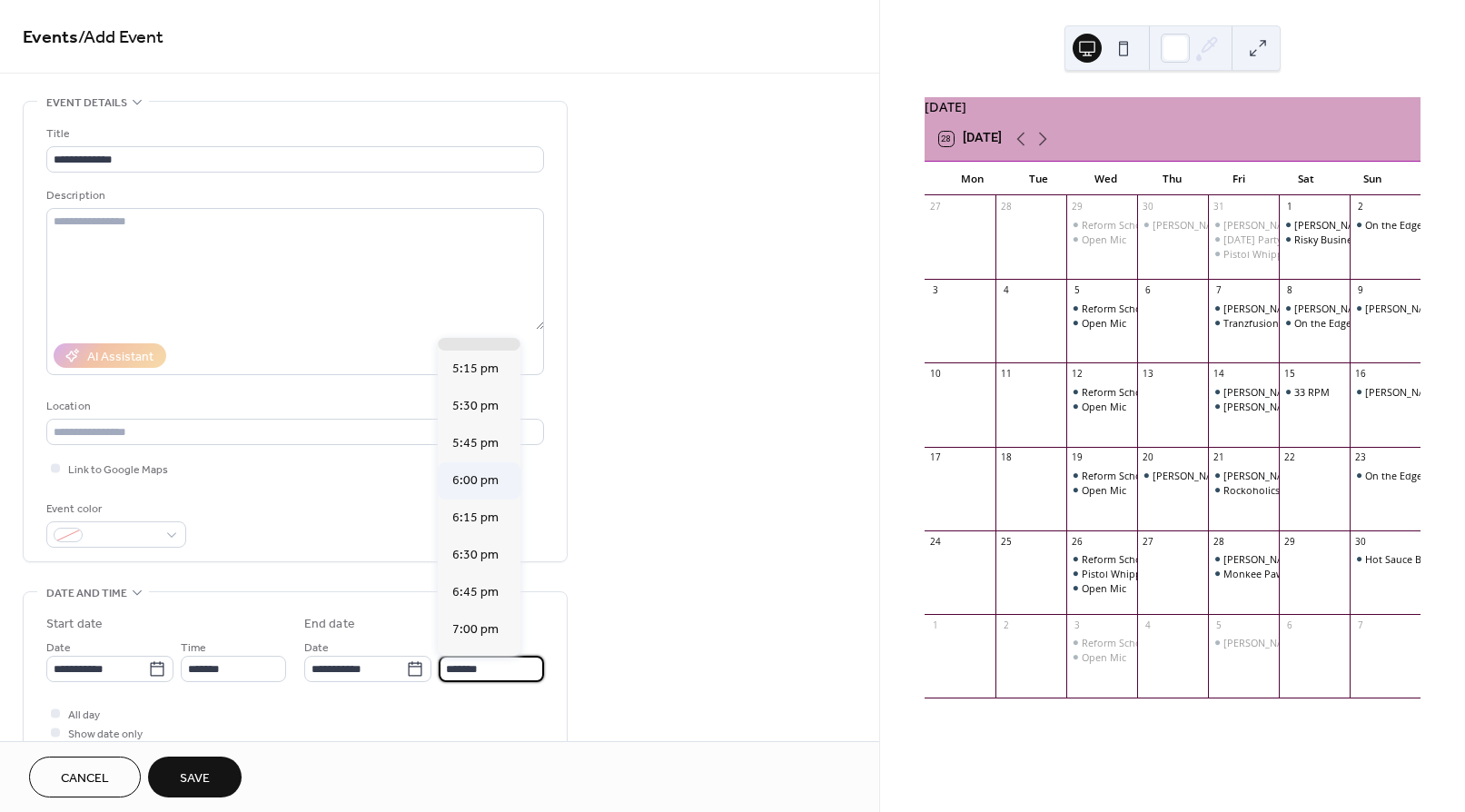 scroll, scrollTop: 141, scrollLeft: 0, axis: vertical 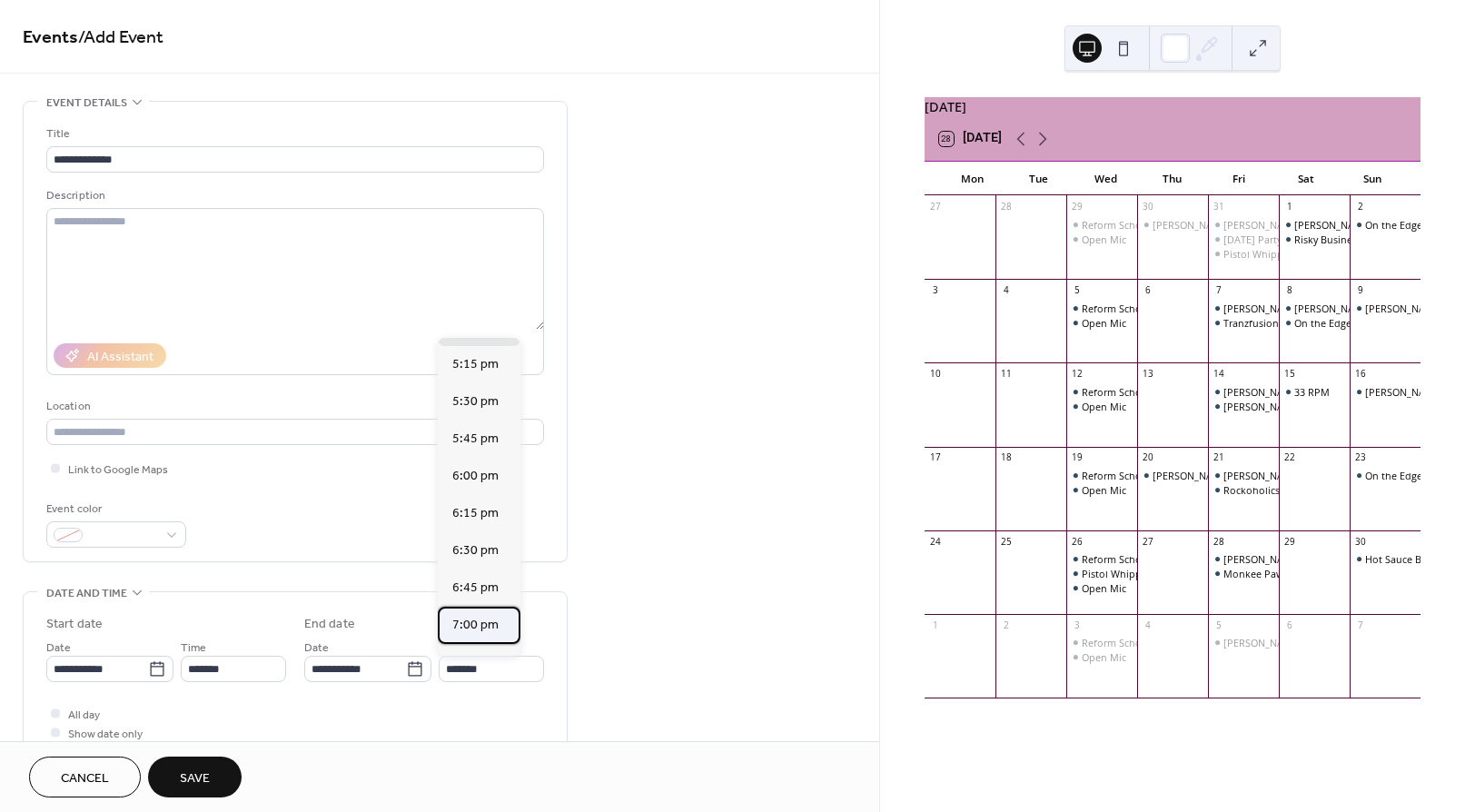click on "7:00 pm" at bounding box center (475, 625) 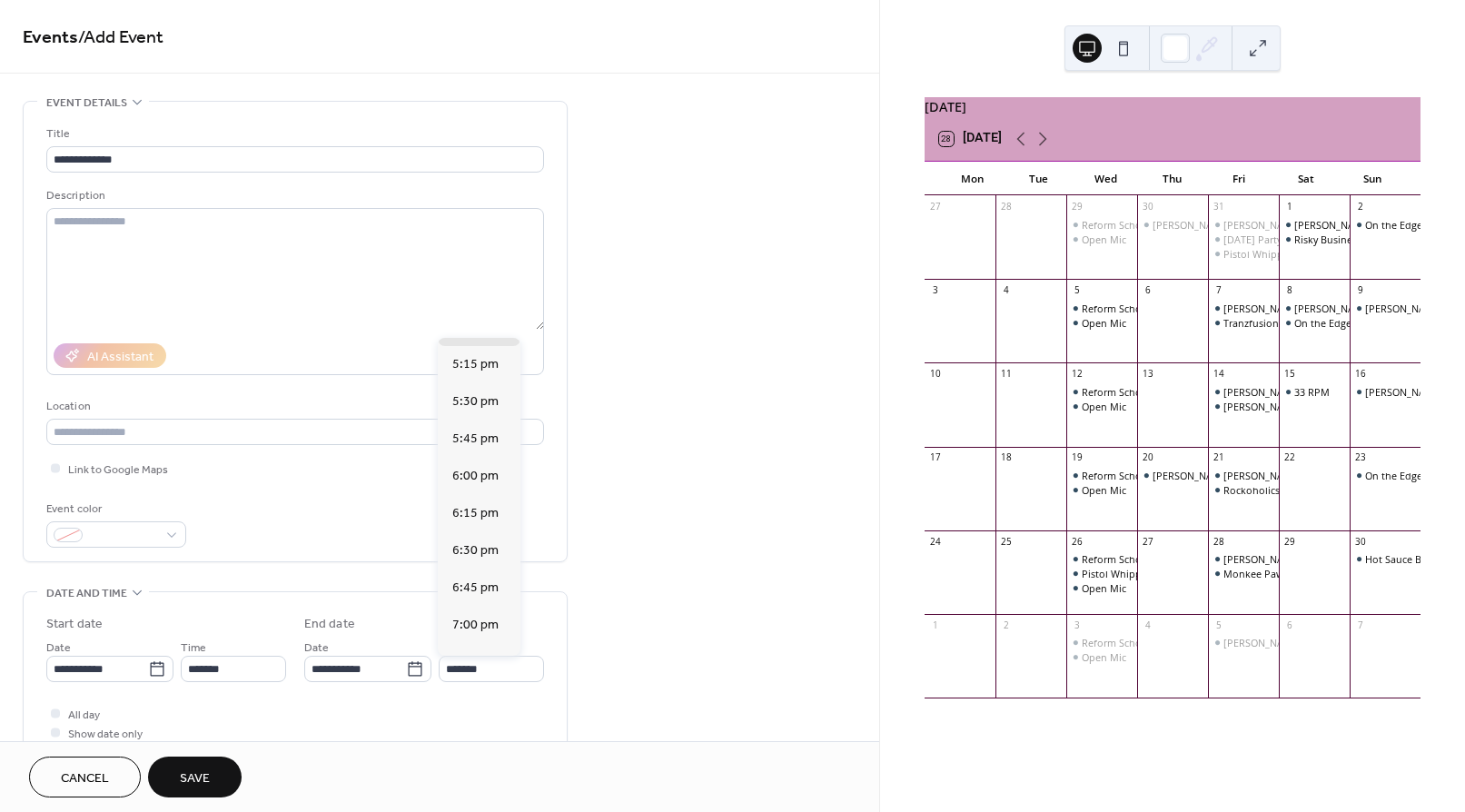 type on "*******" 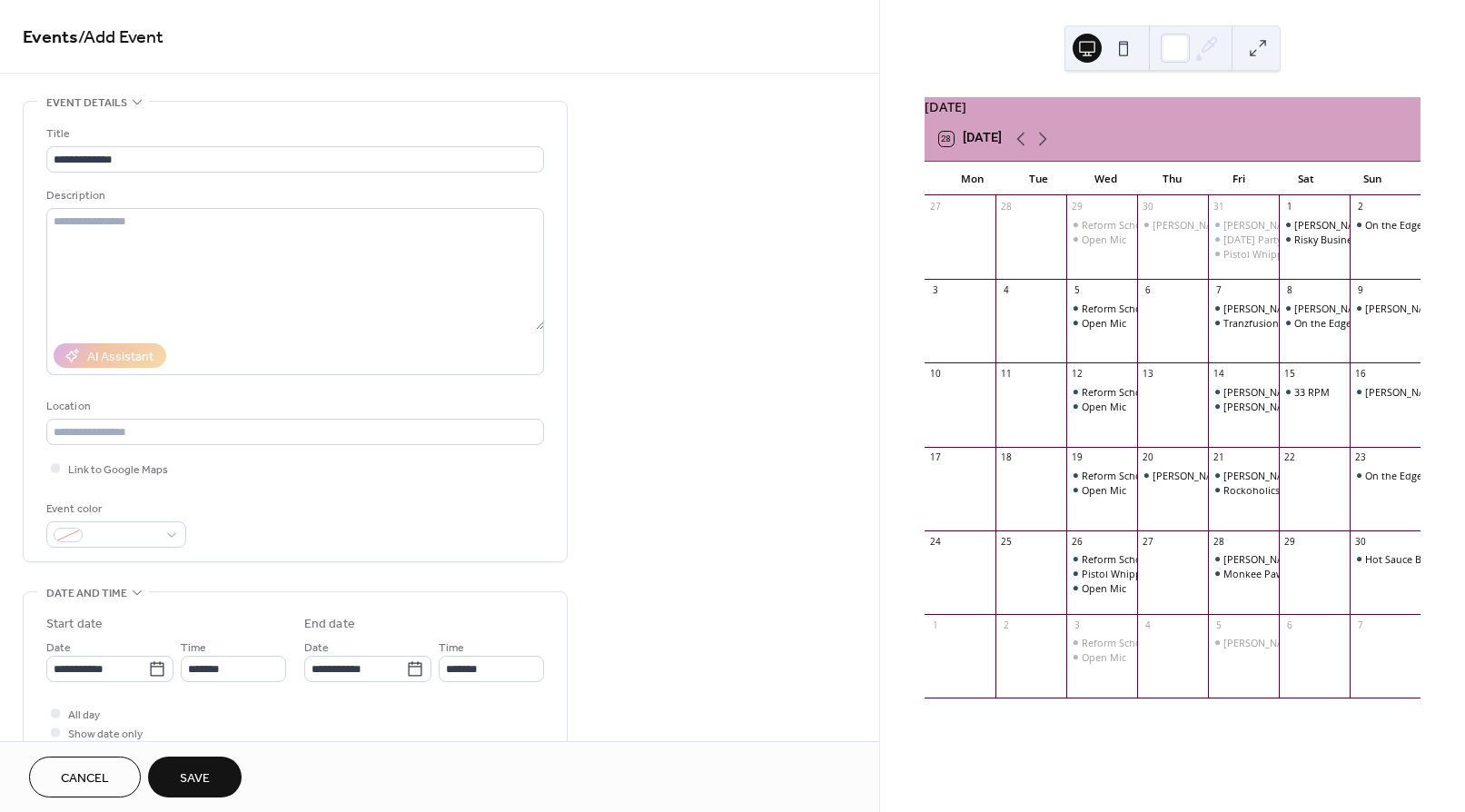 click on "Save" at bounding box center (194, 778) 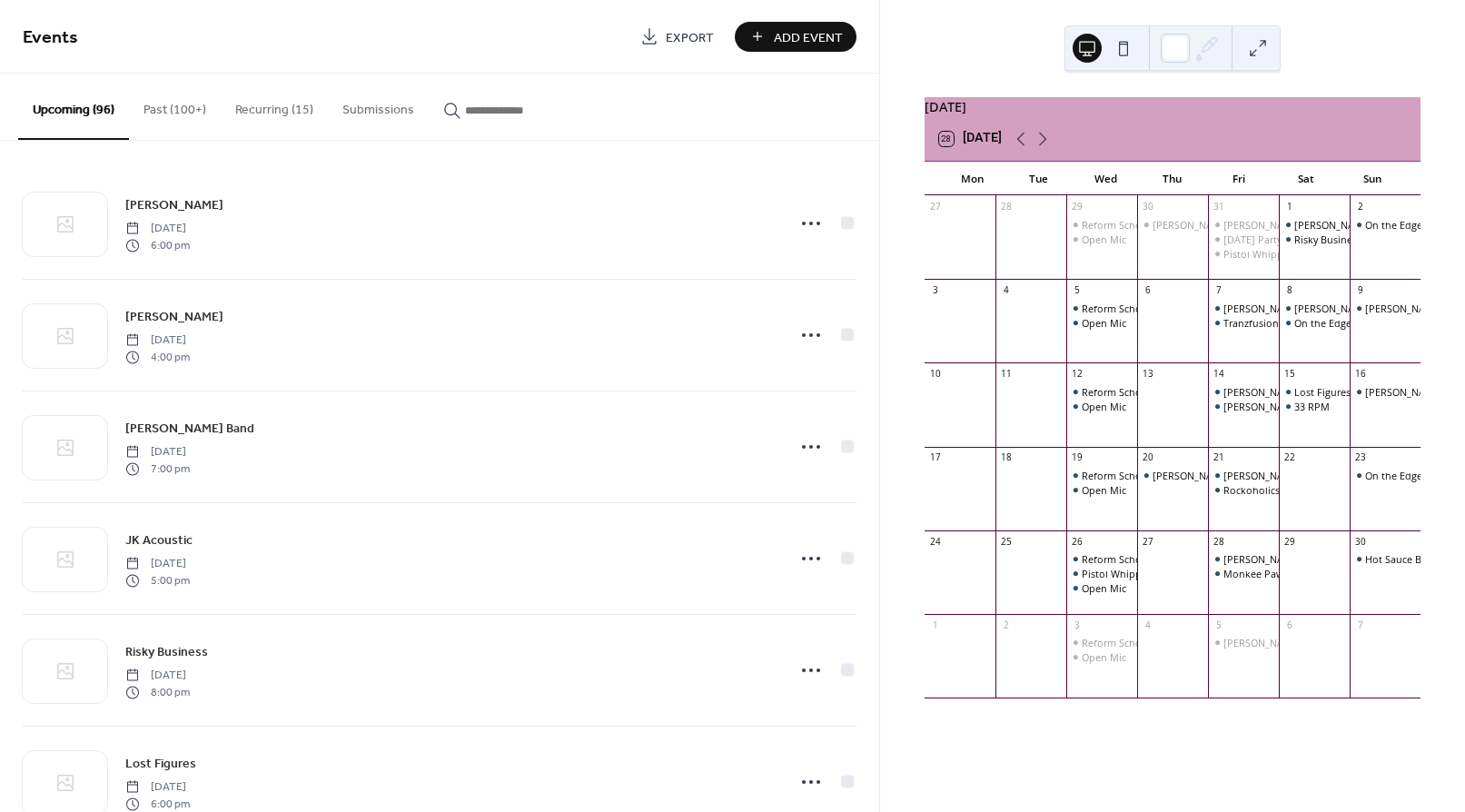 click on "Add Event" at bounding box center (808, 37) 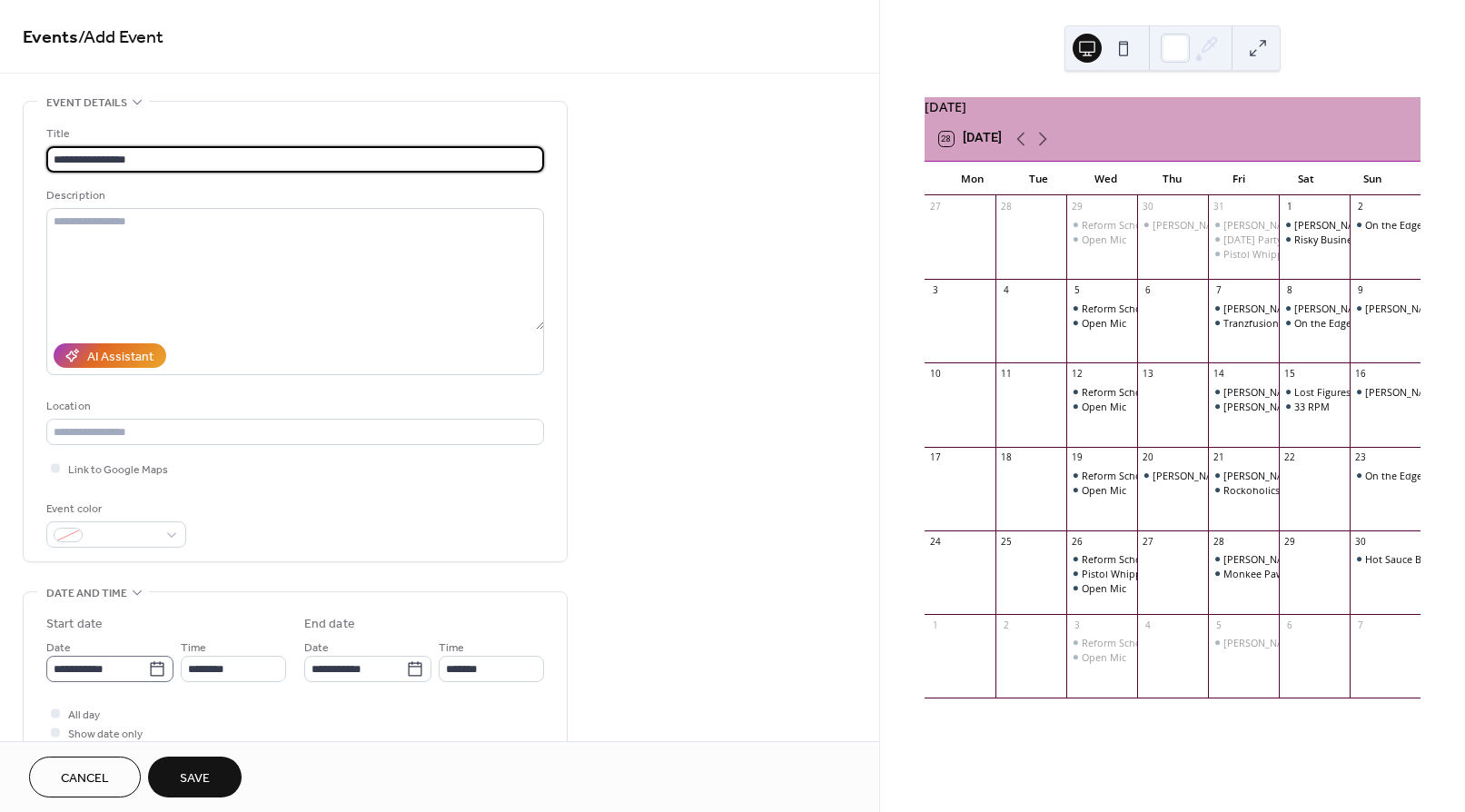 type on "**********" 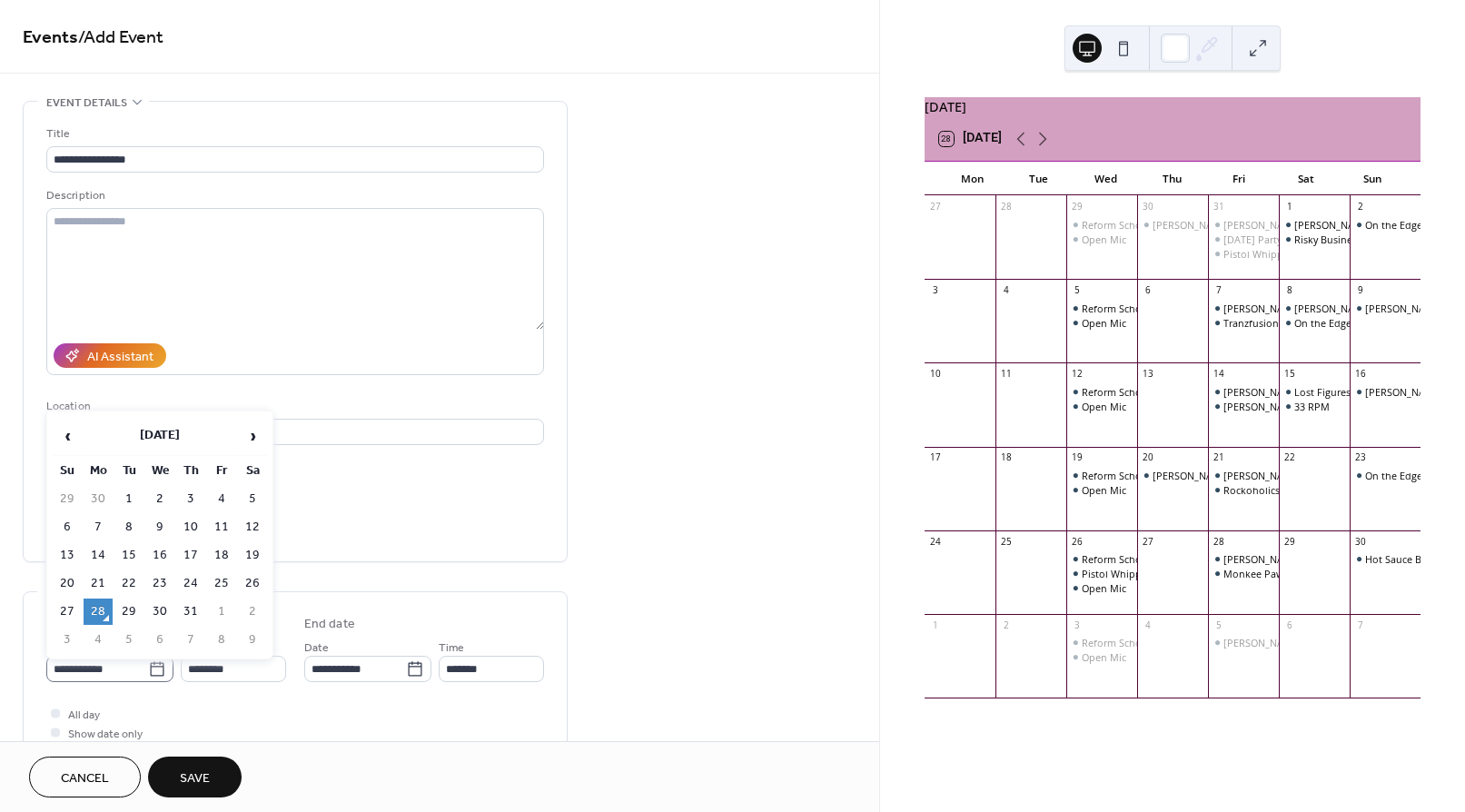 click on "**********" at bounding box center (110, 668) 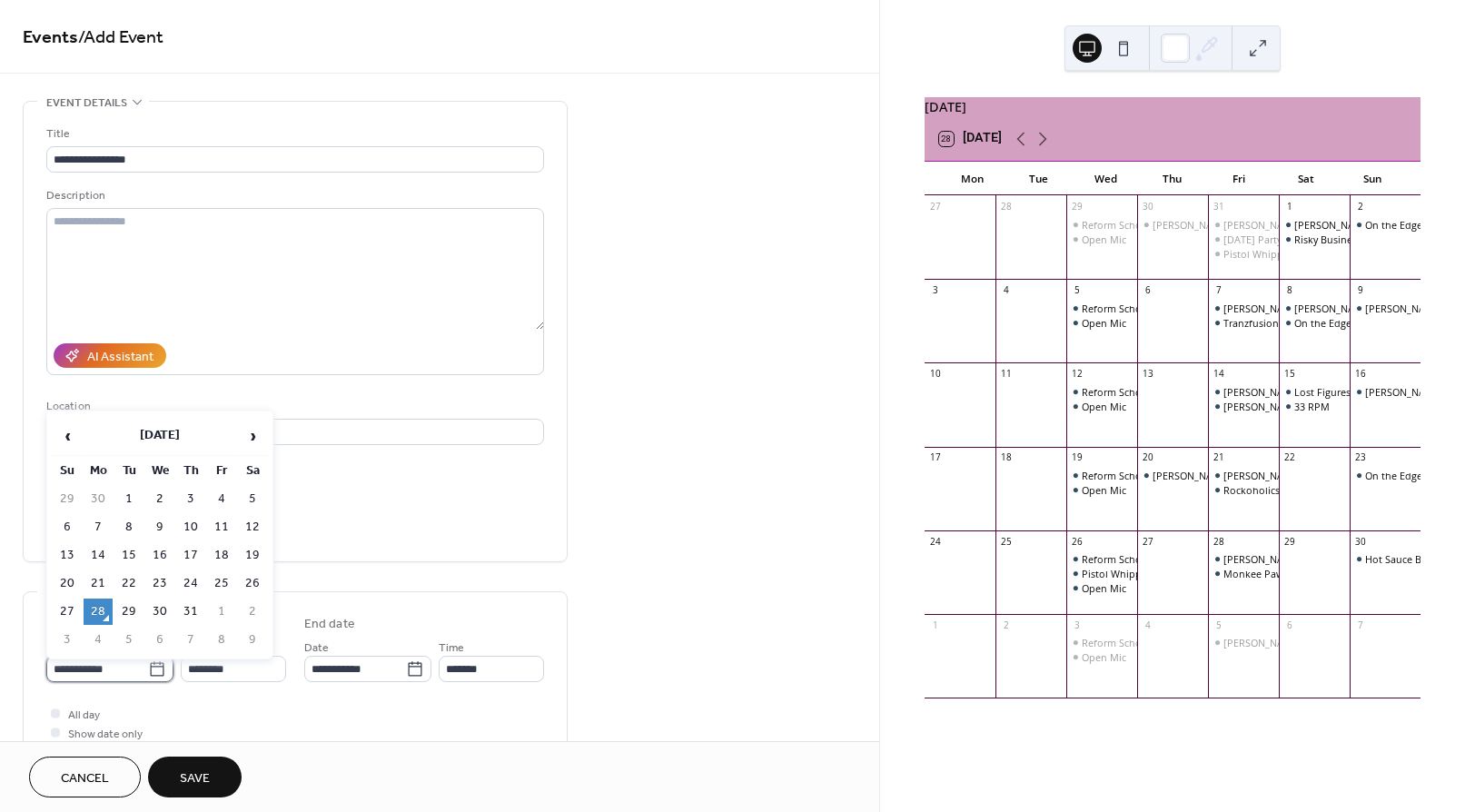 click on "**********" at bounding box center [97, 668] 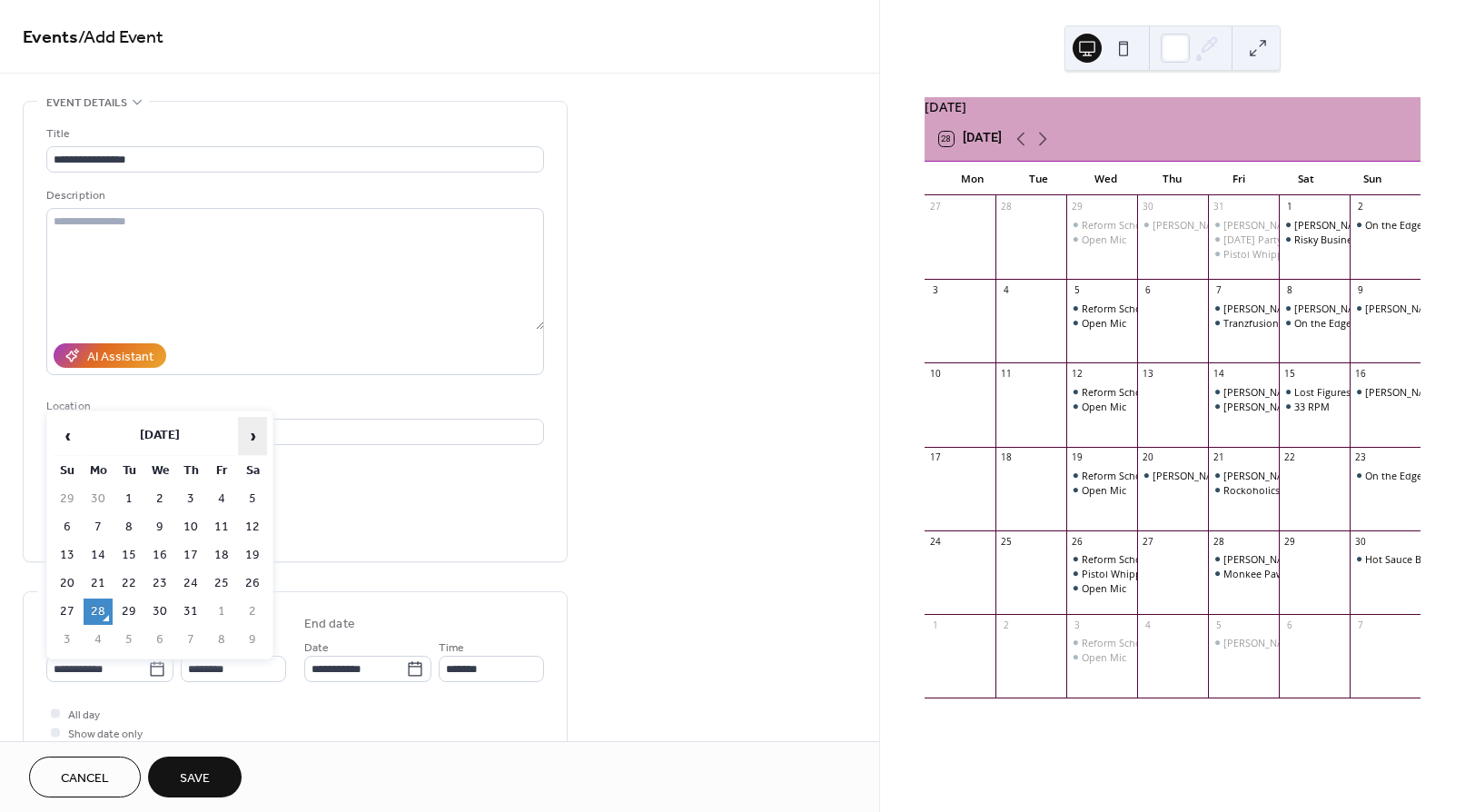 click on "›" at bounding box center (252, 436) 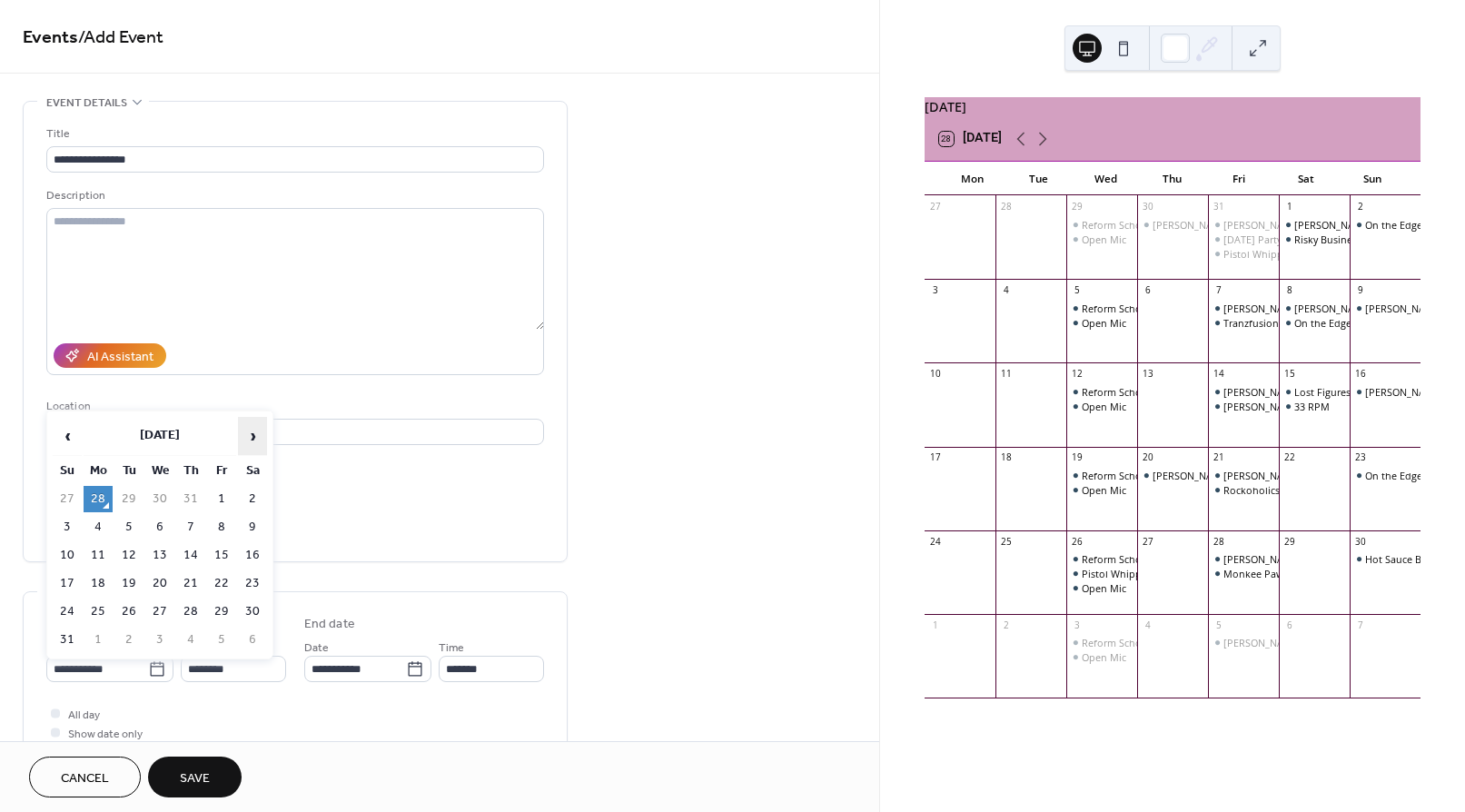 click on "›" at bounding box center [252, 436] 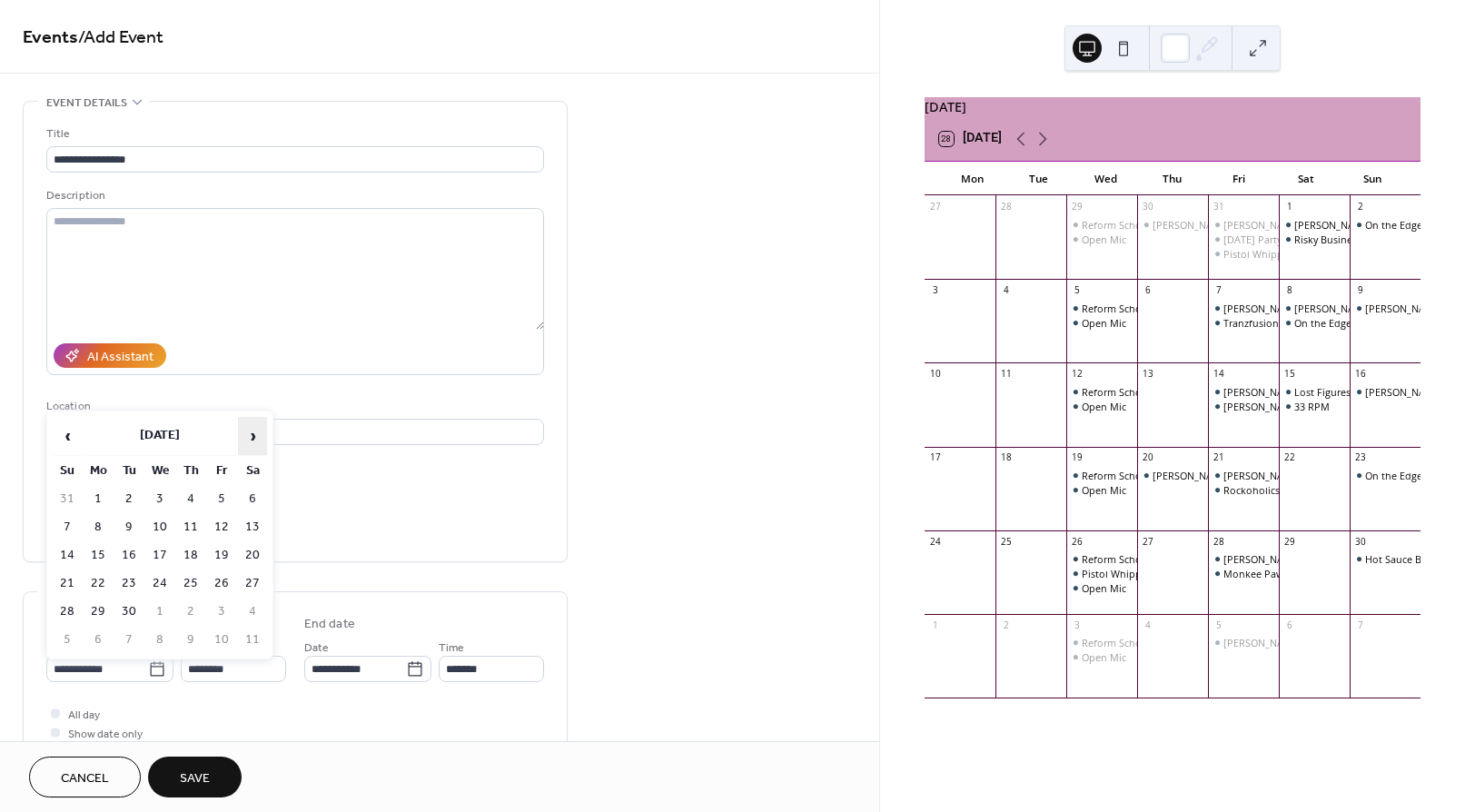 click on "›" at bounding box center [252, 436] 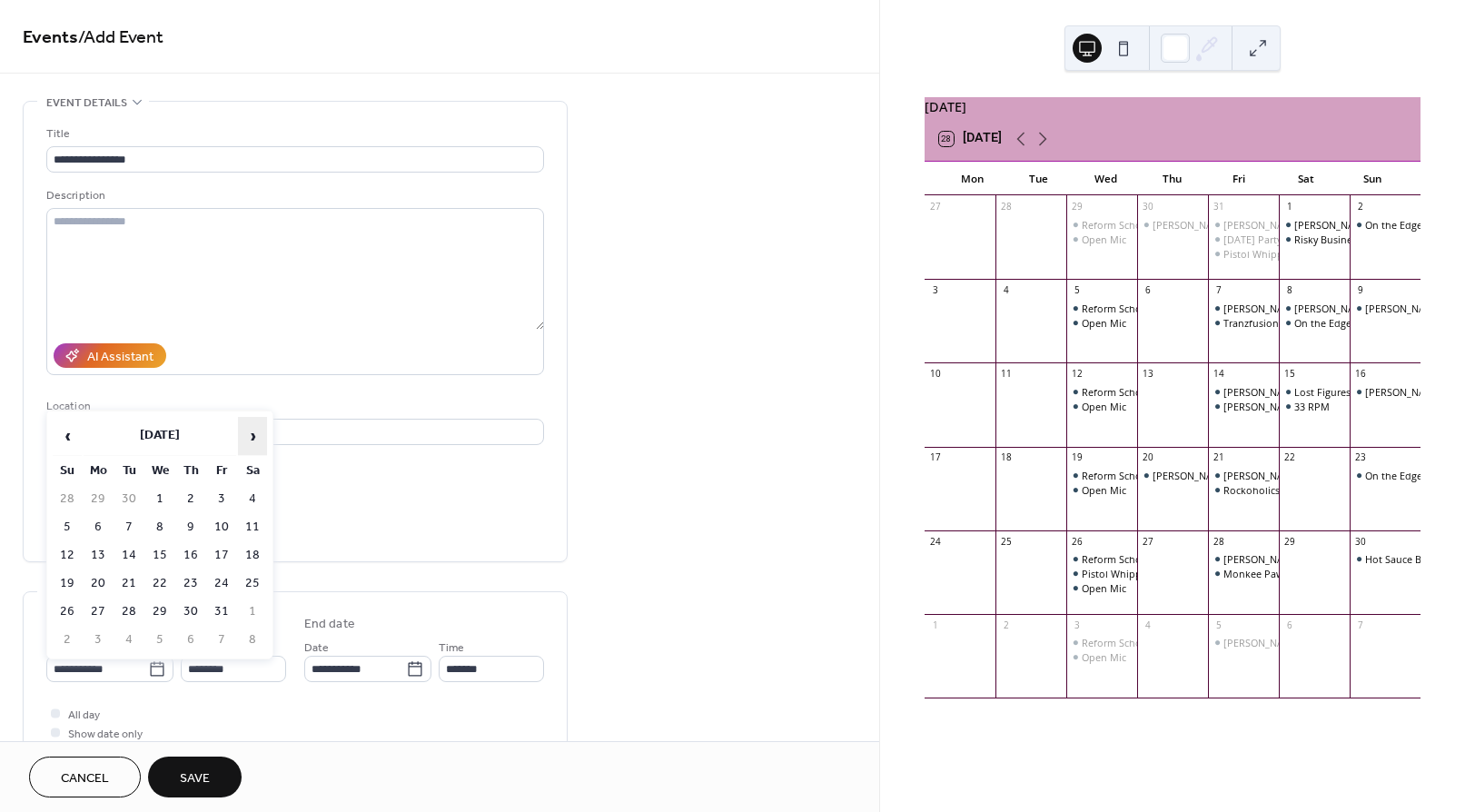 click on "›" at bounding box center (252, 436) 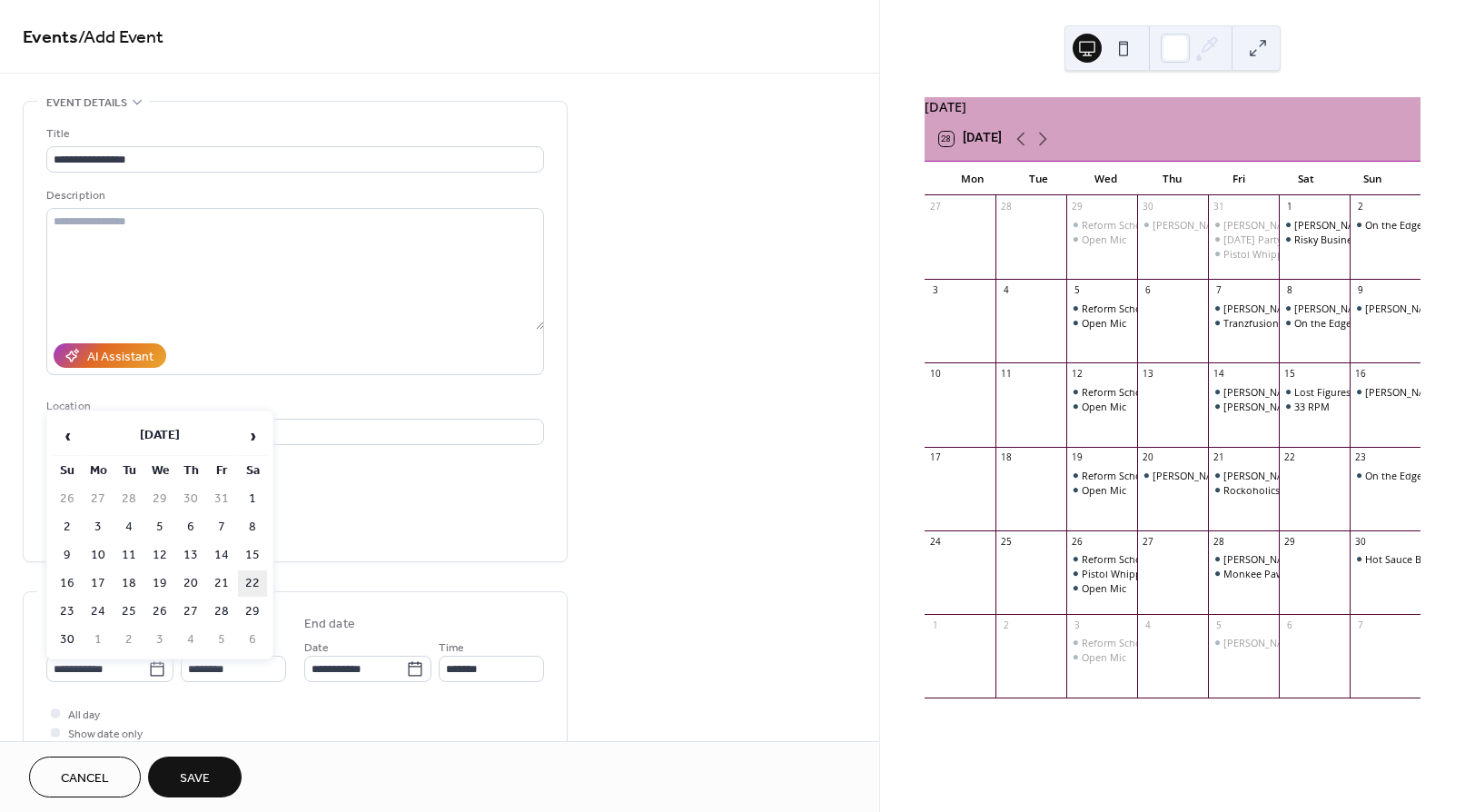 click on "22" at bounding box center [252, 583] 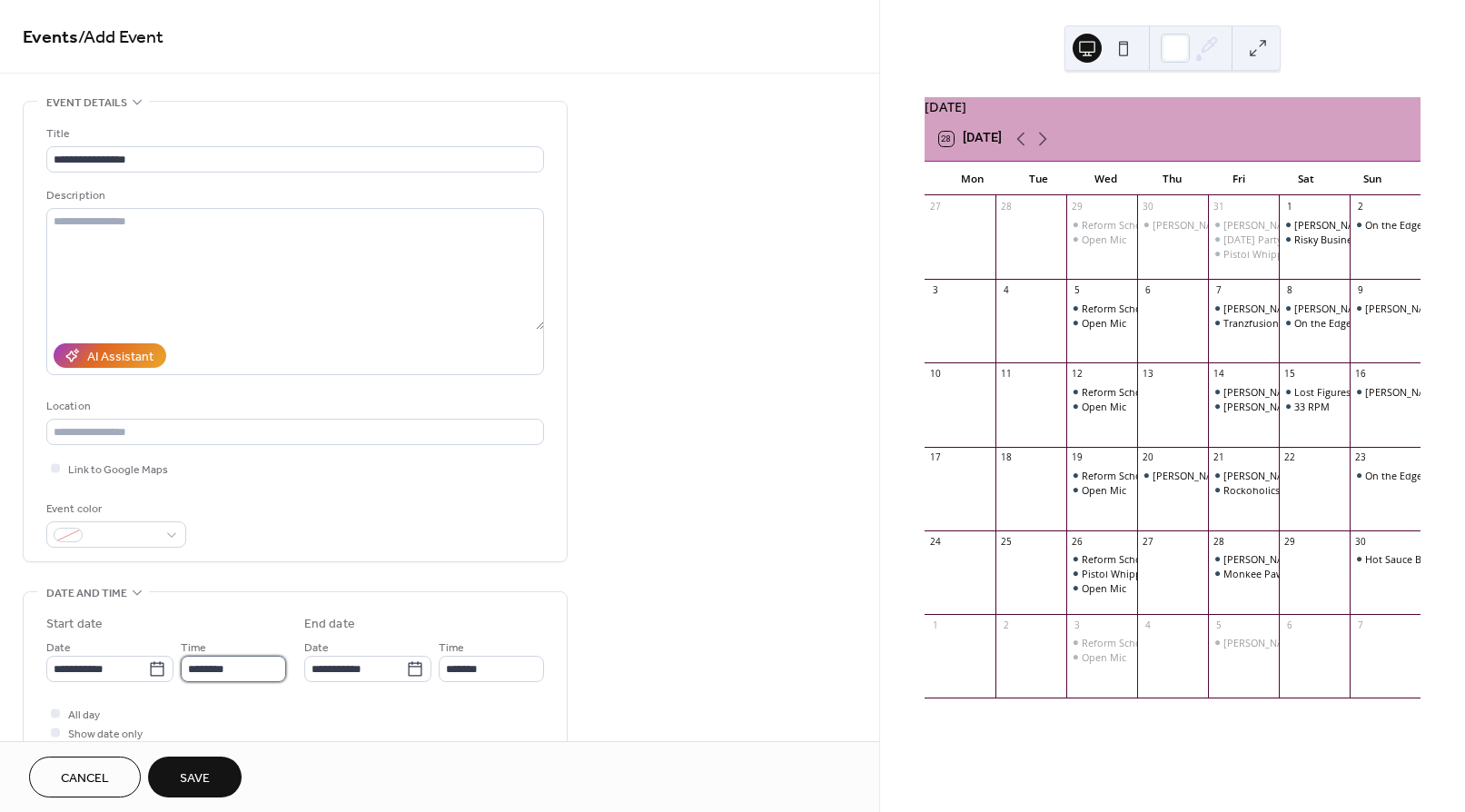 click on "********" at bounding box center [233, 668] 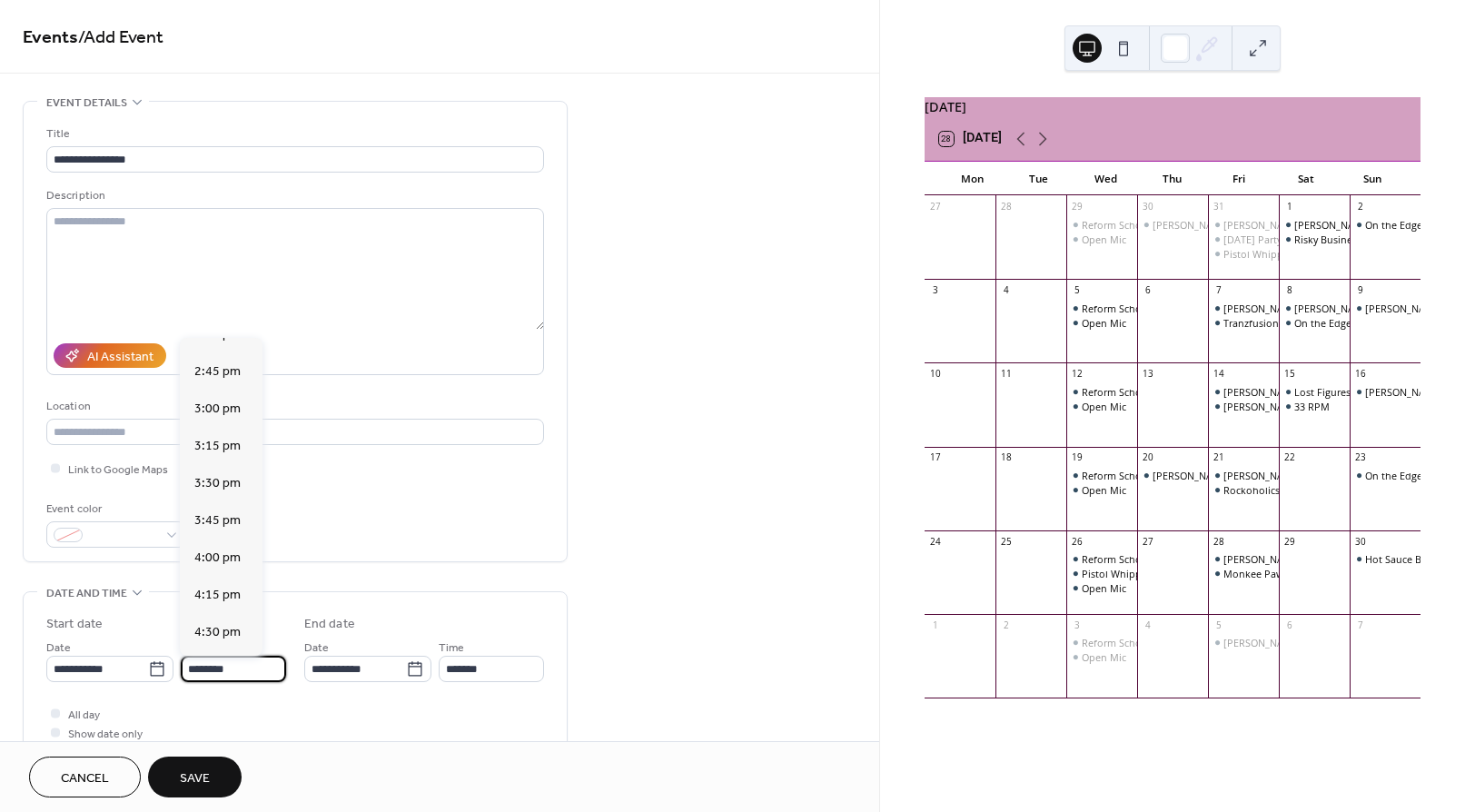 scroll, scrollTop: 2184, scrollLeft: 0, axis: vertical 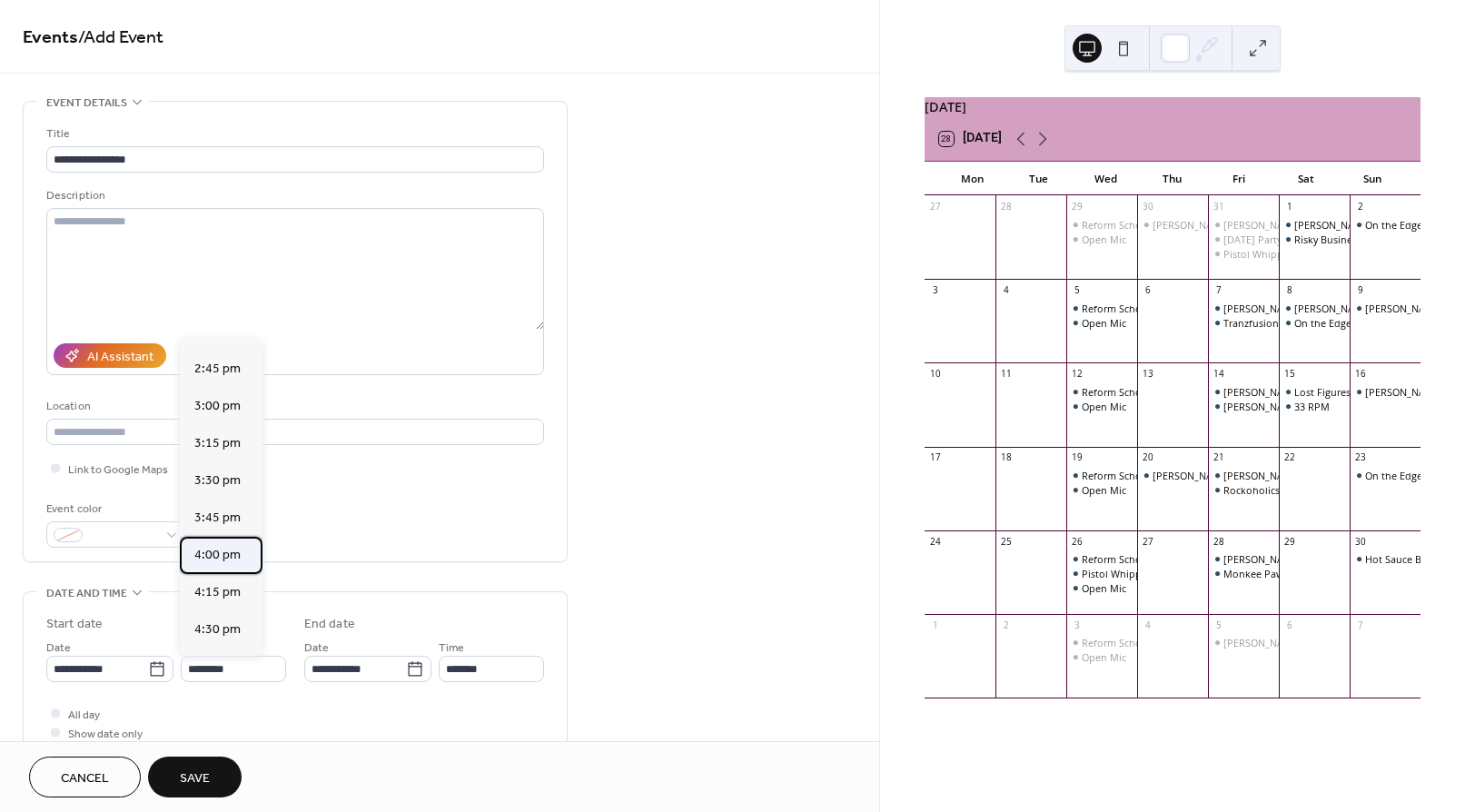 click on "4:00 pm" at bounding box center (221, 555) 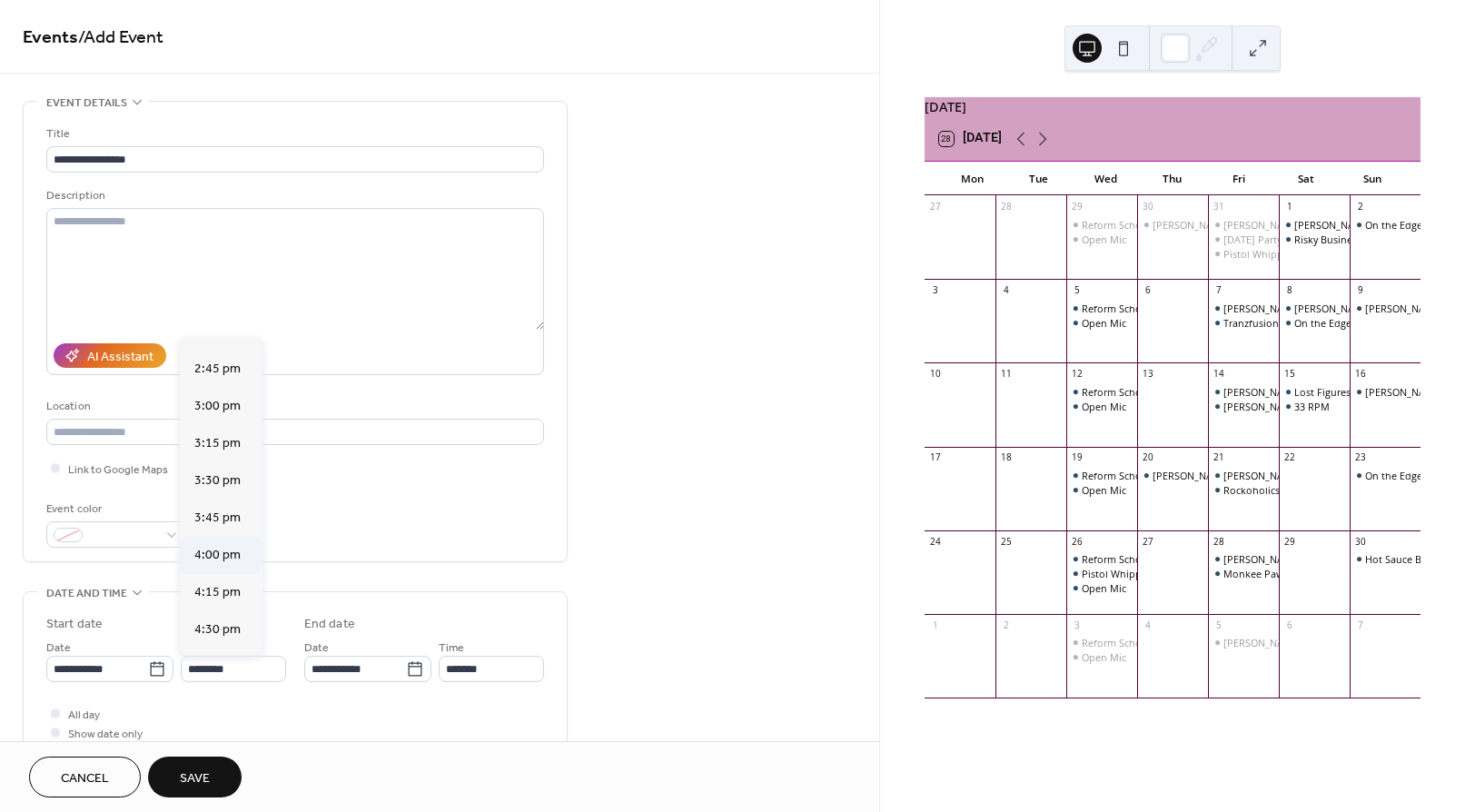 type on "*******" 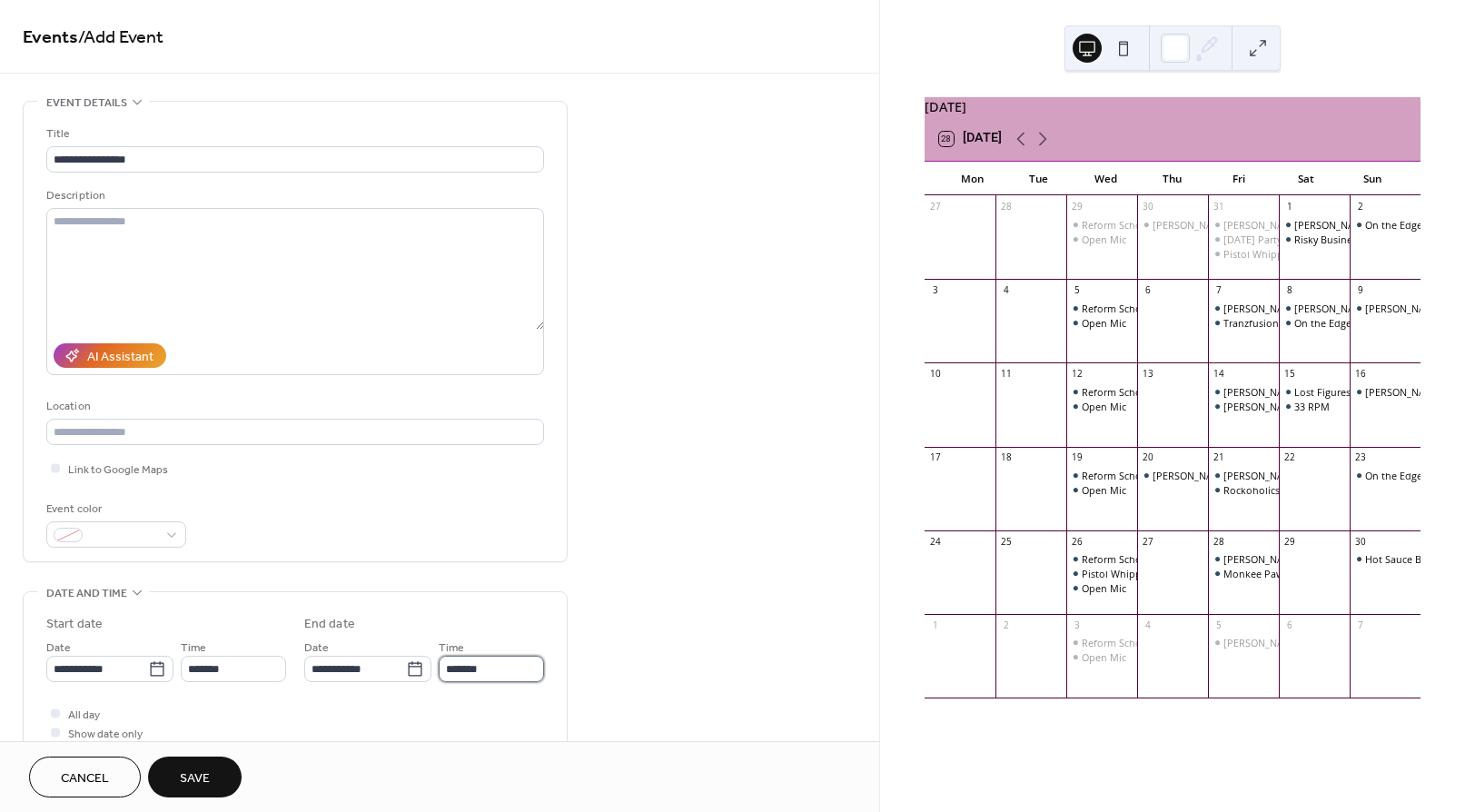 click on "*******" at bounding box center [491, 668] 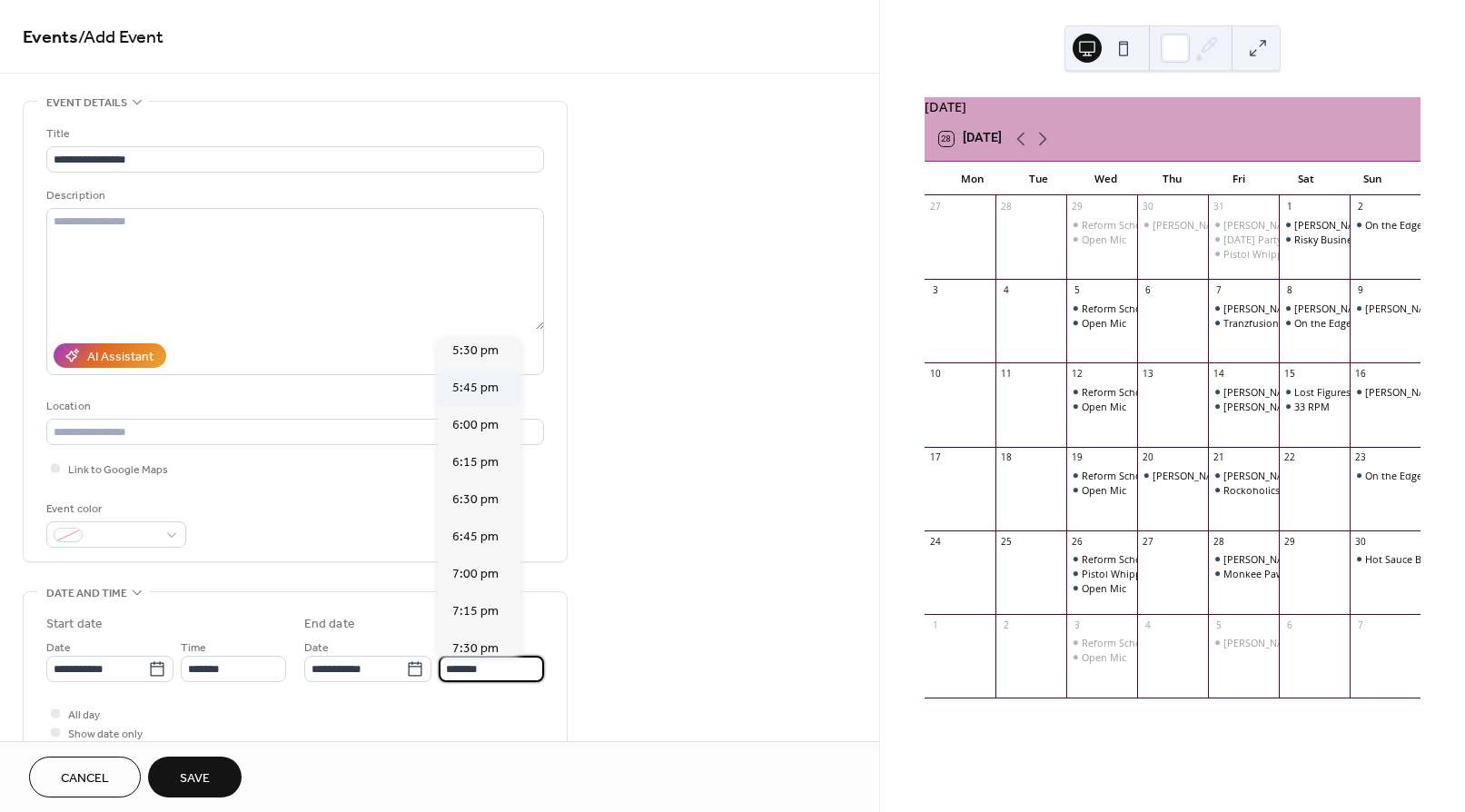 scroll, scrollTop: 193, scrollLeft: 0, axis: vertical 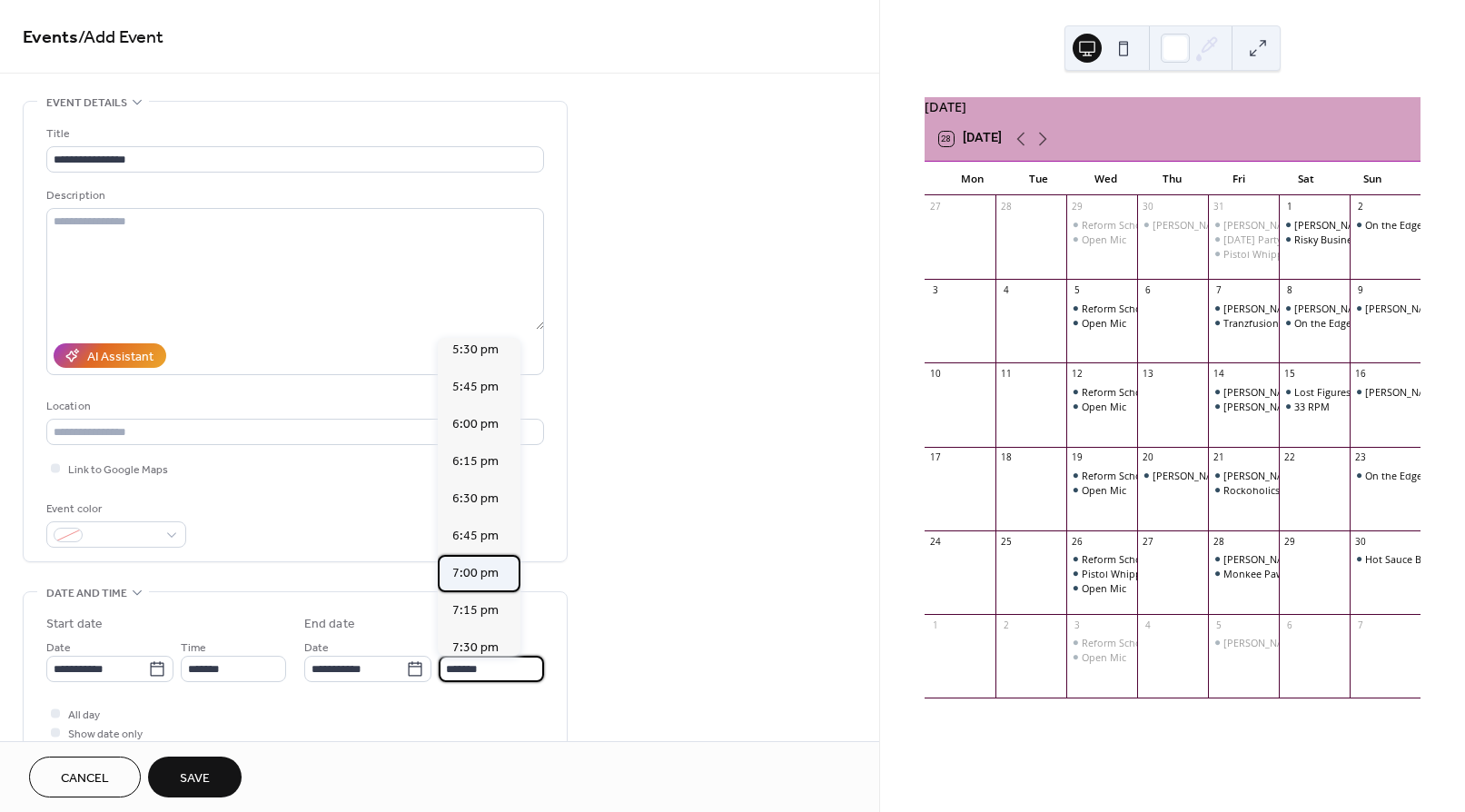 click on "7:00 pm" at bounding box center (479, 573) 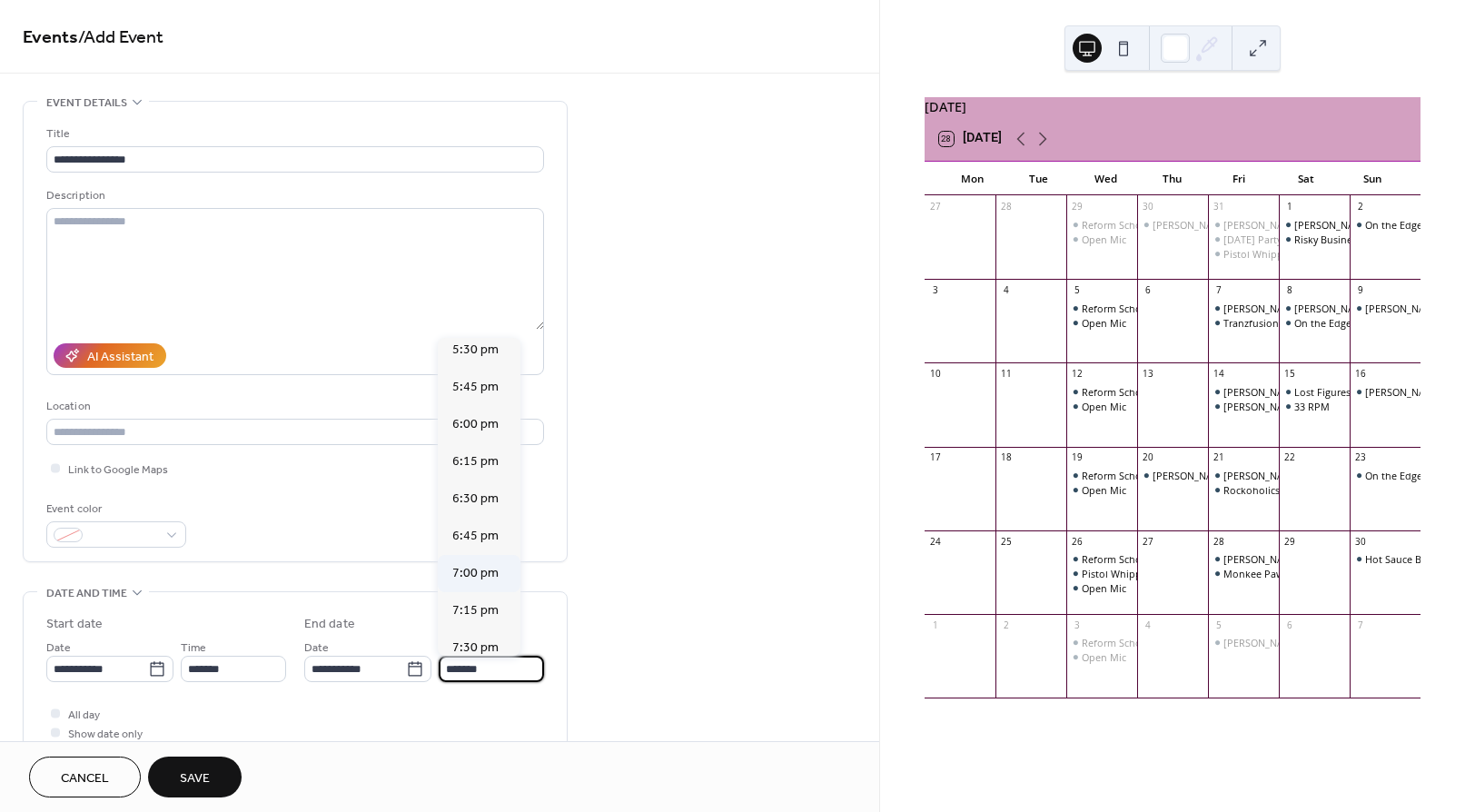 type on "*******" 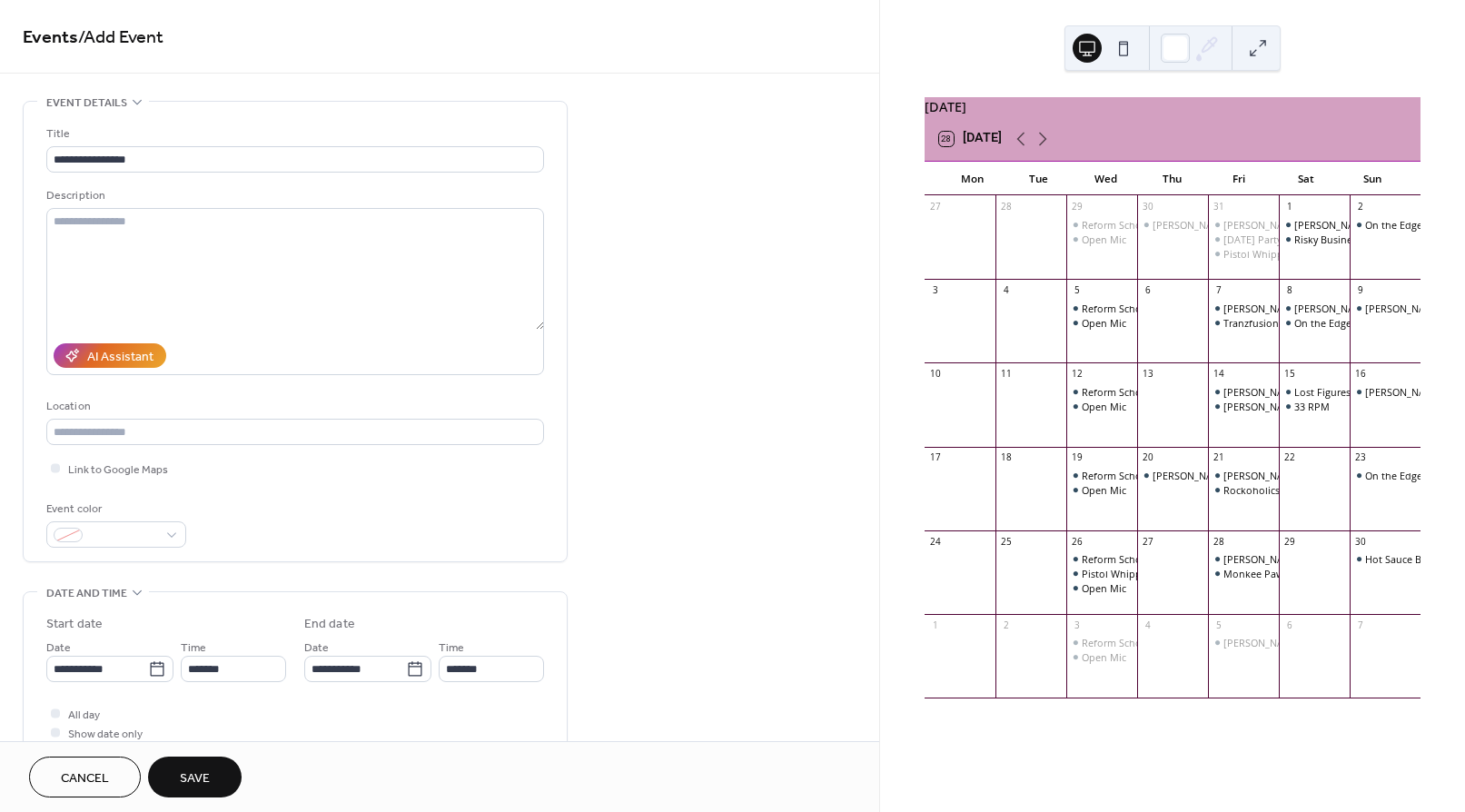 click on "Save" at bounding box center (194, 777) 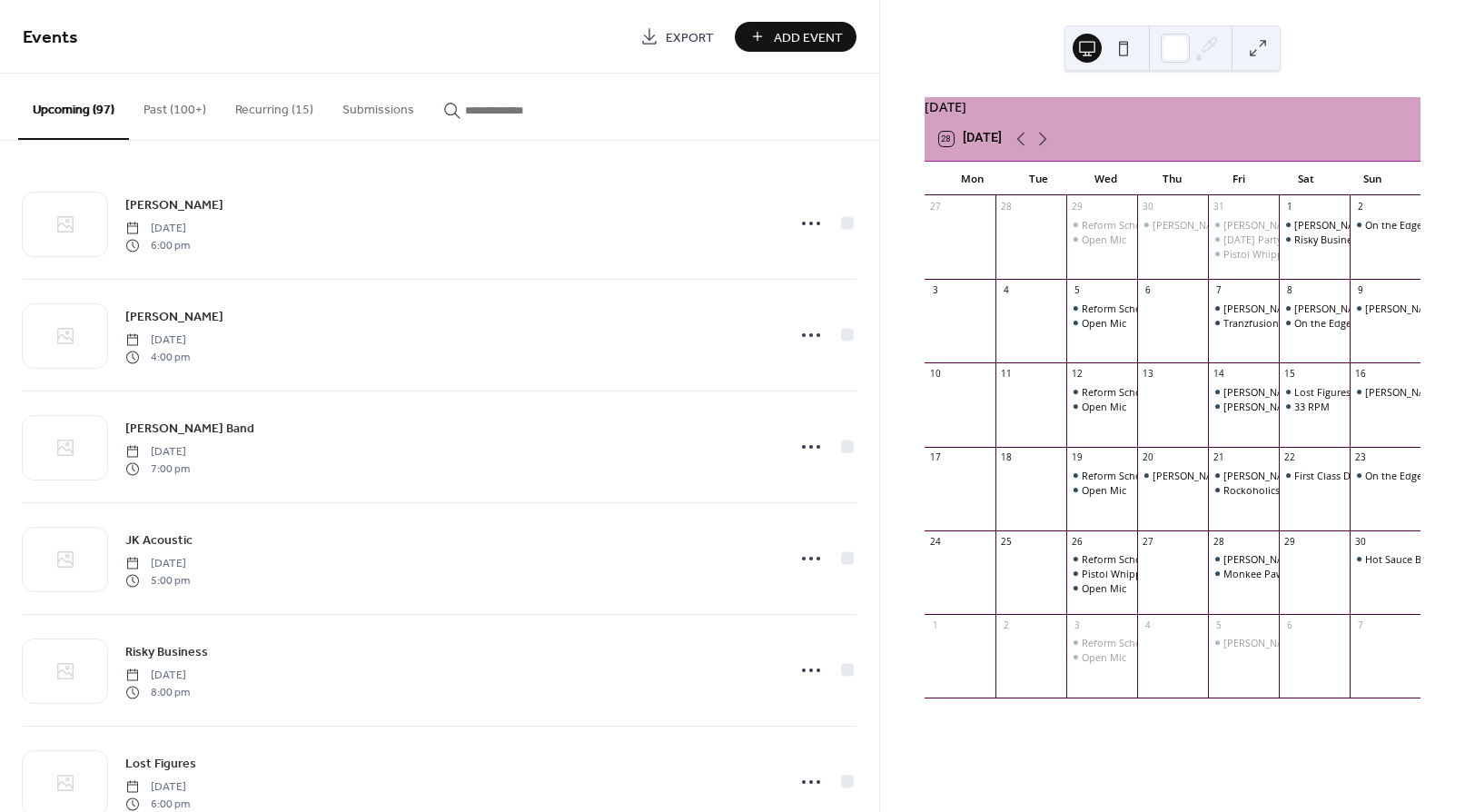 click on "Add Event" at bounding box center (808, 37) 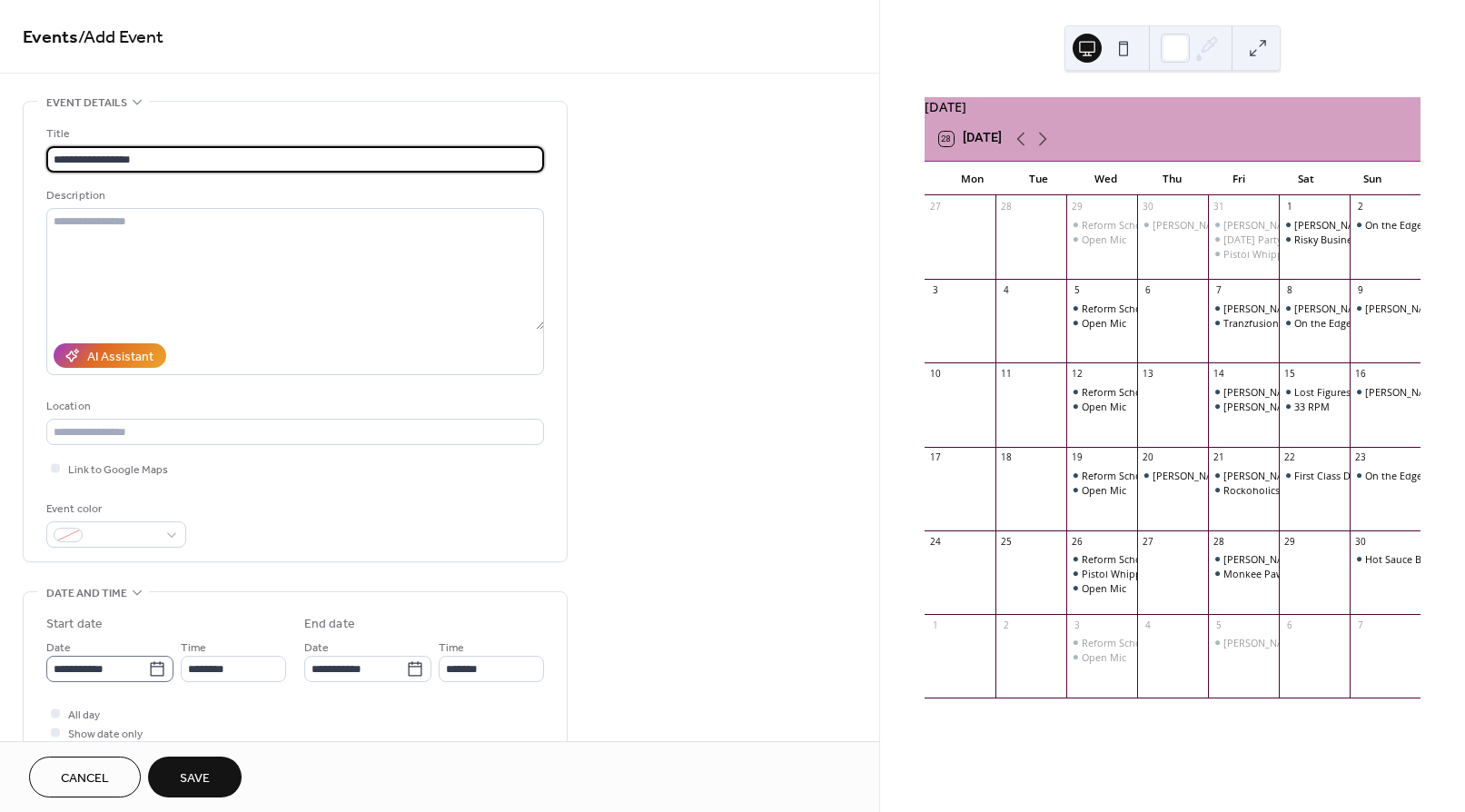 type on "**********" 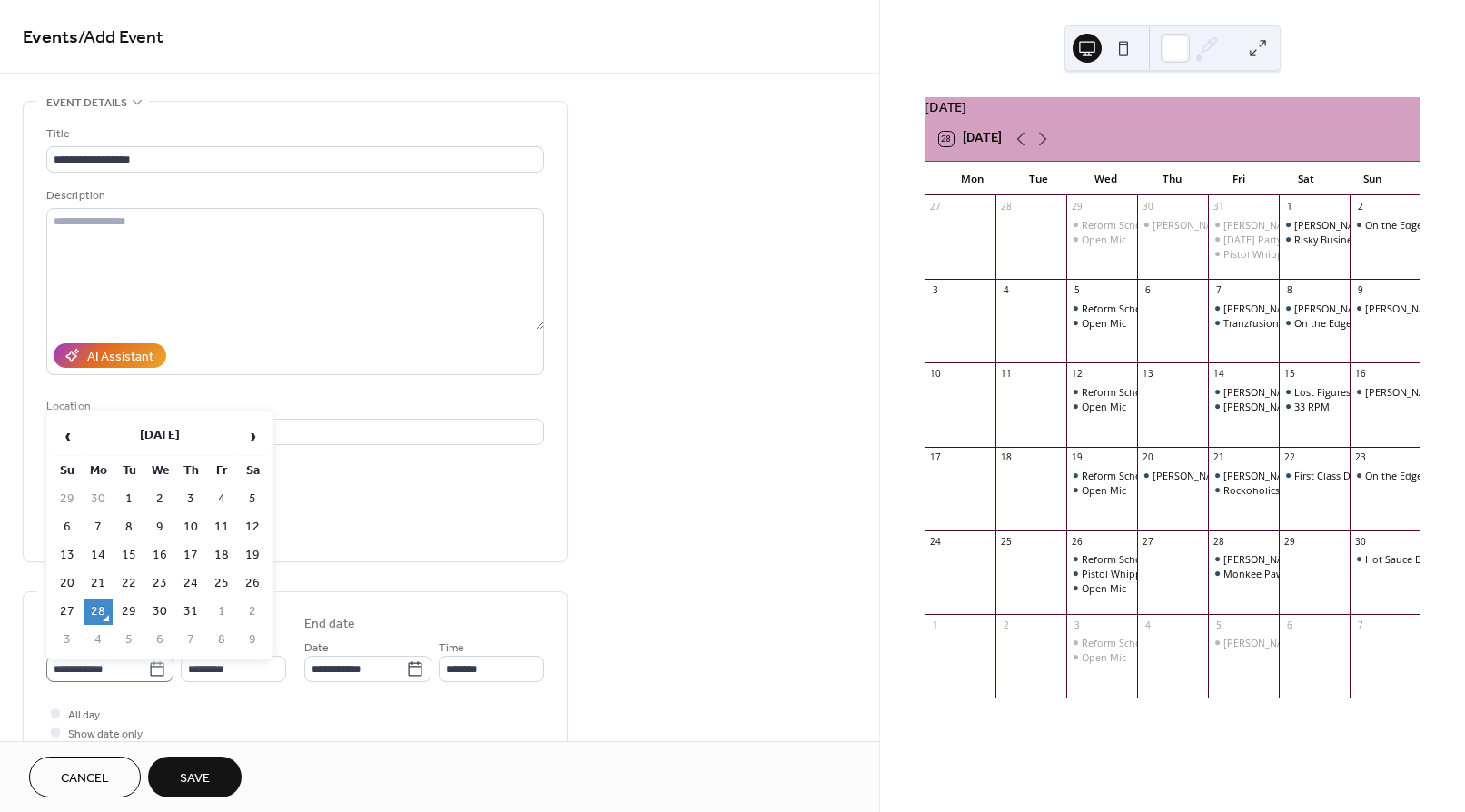 click 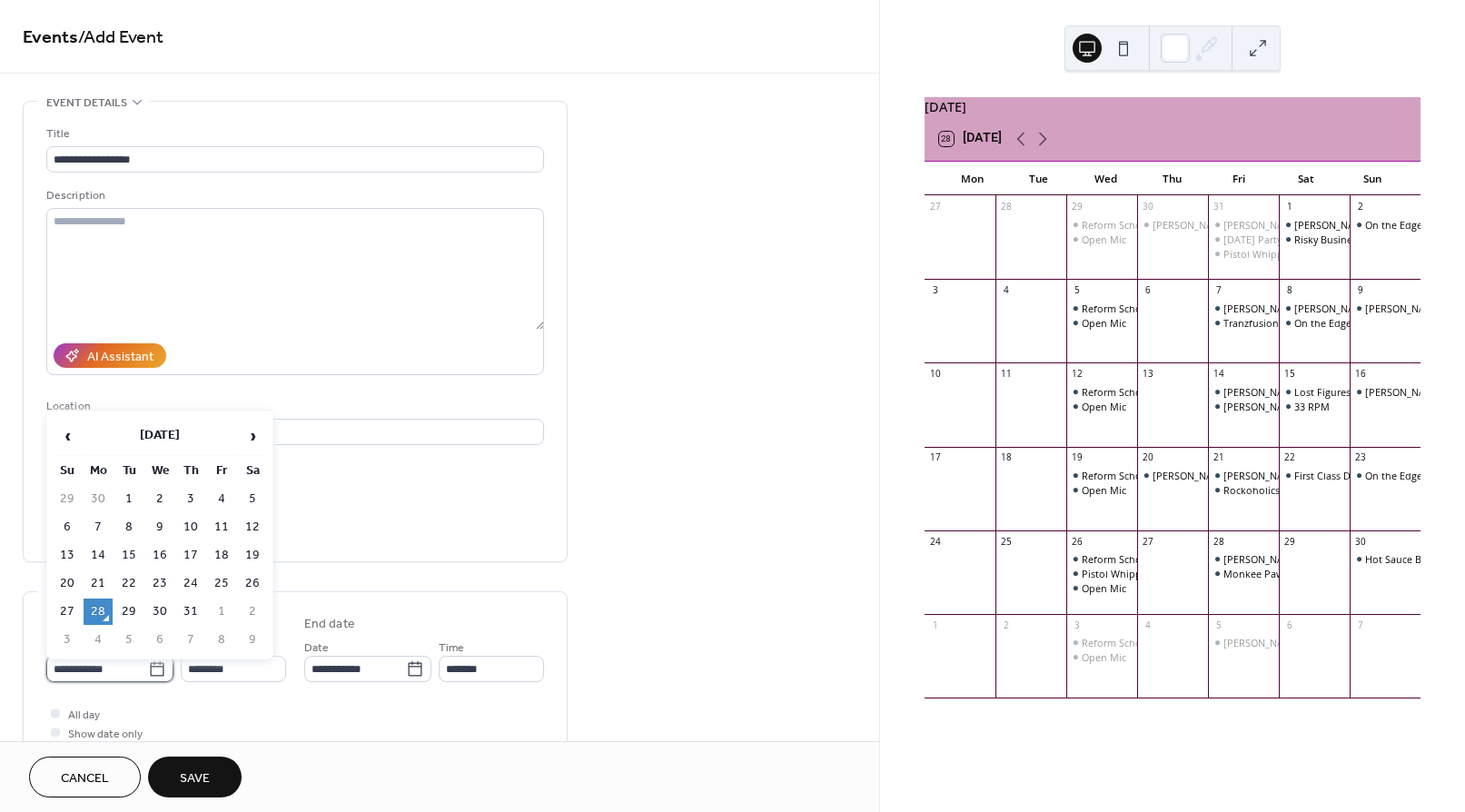 click on "**********" at bounding box center [97, 668] 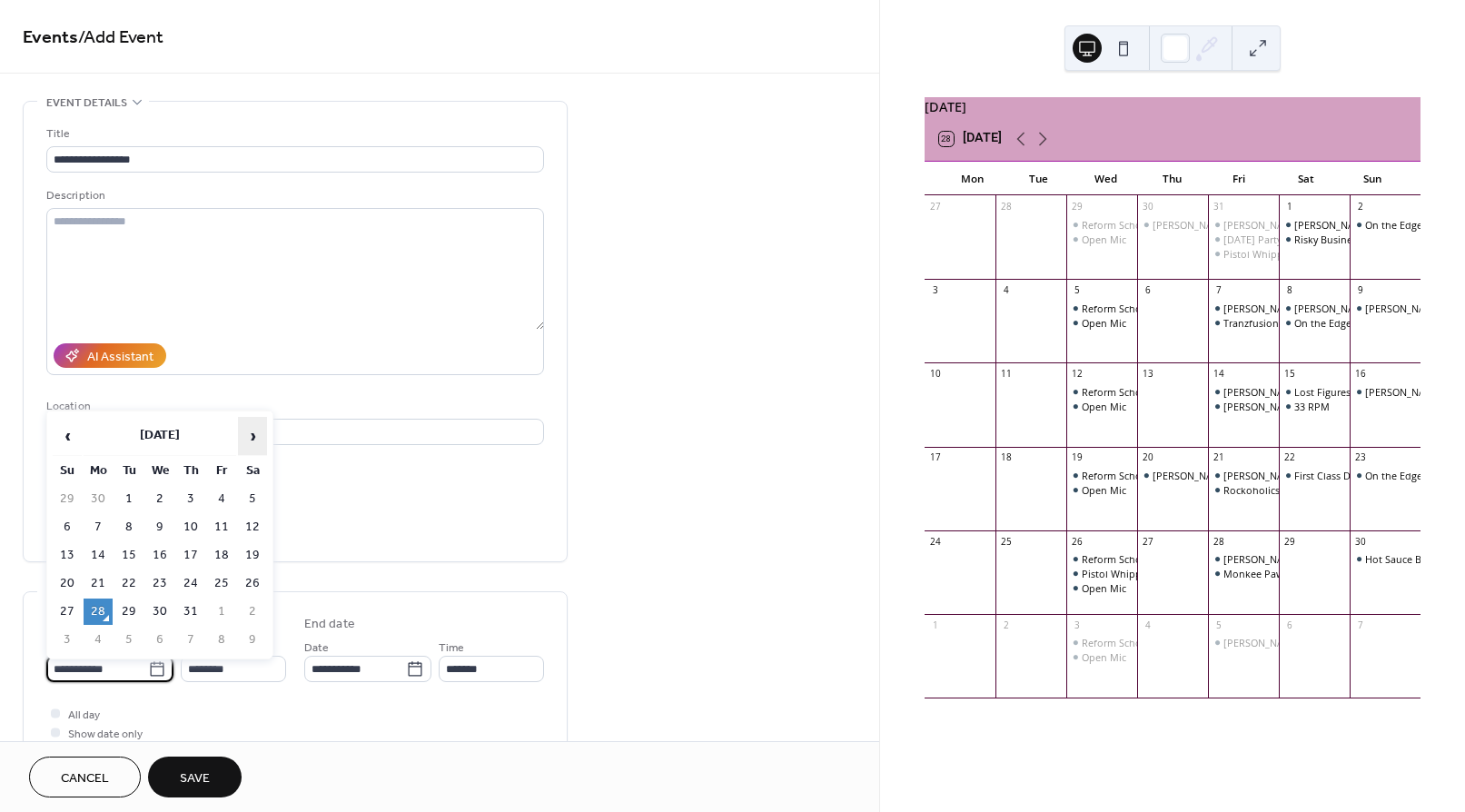 click on "›" at bounding box center [252, 436] 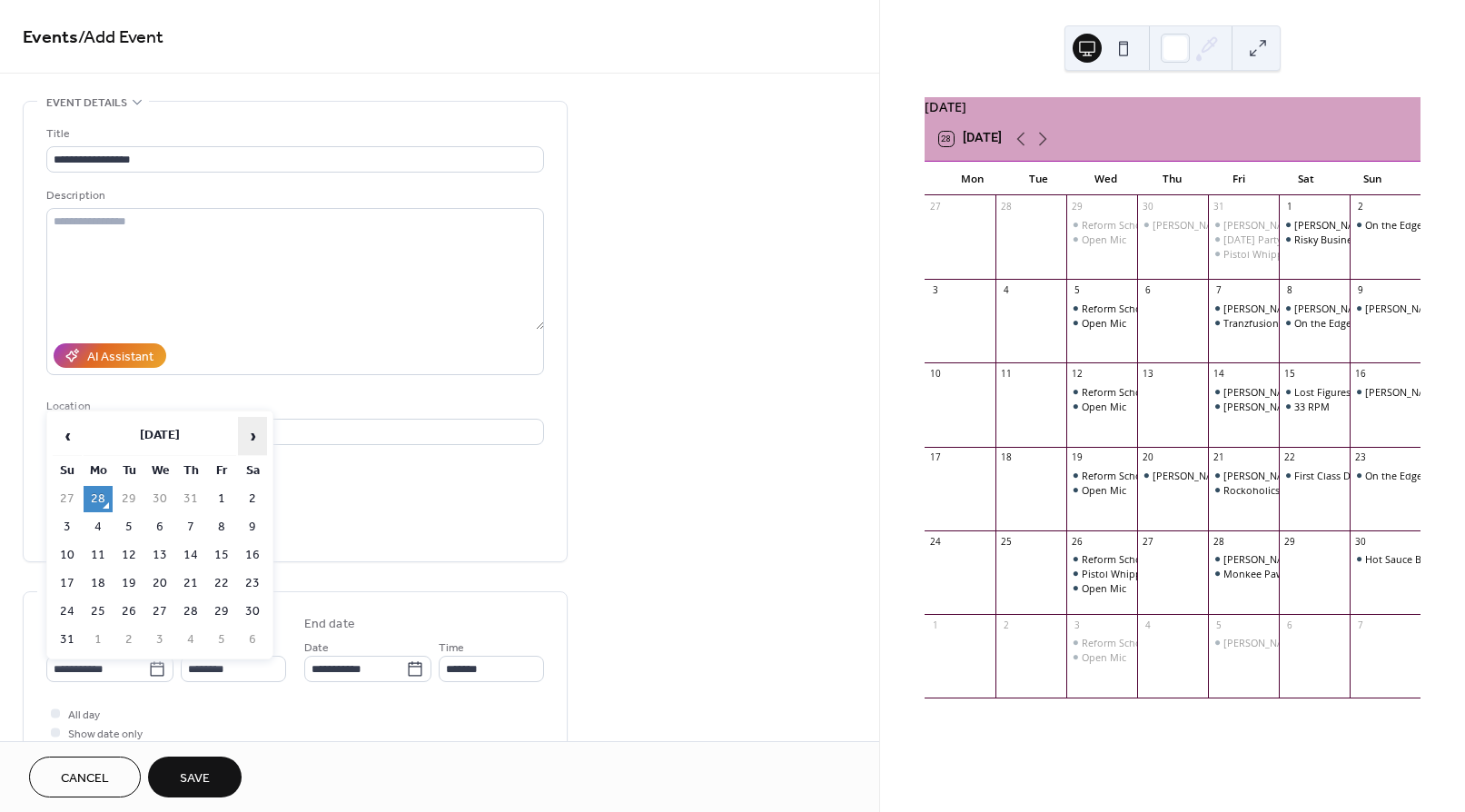 click on "›" at bounding box center [252, 436] 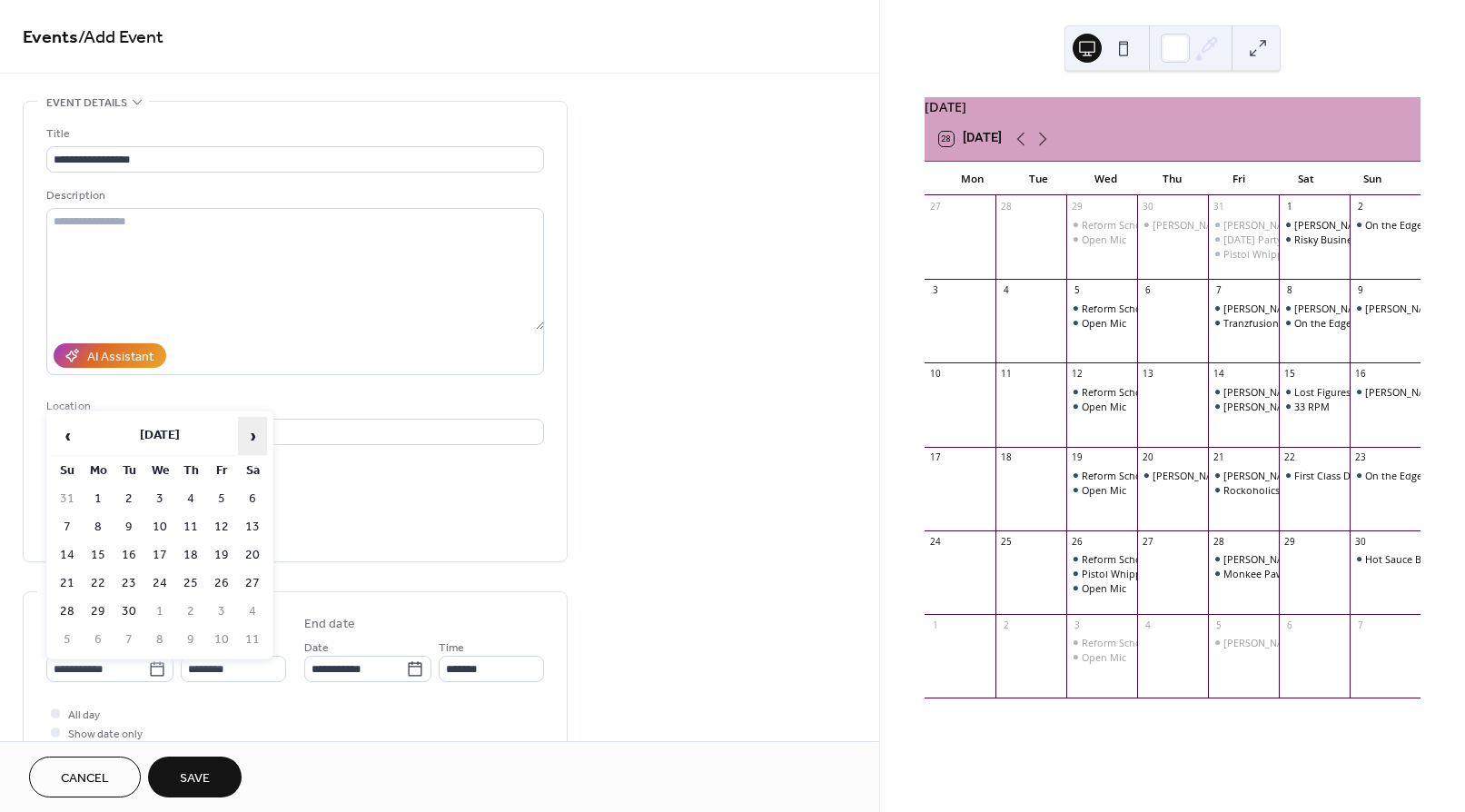 click on "›" at bounding box center [252, 436] 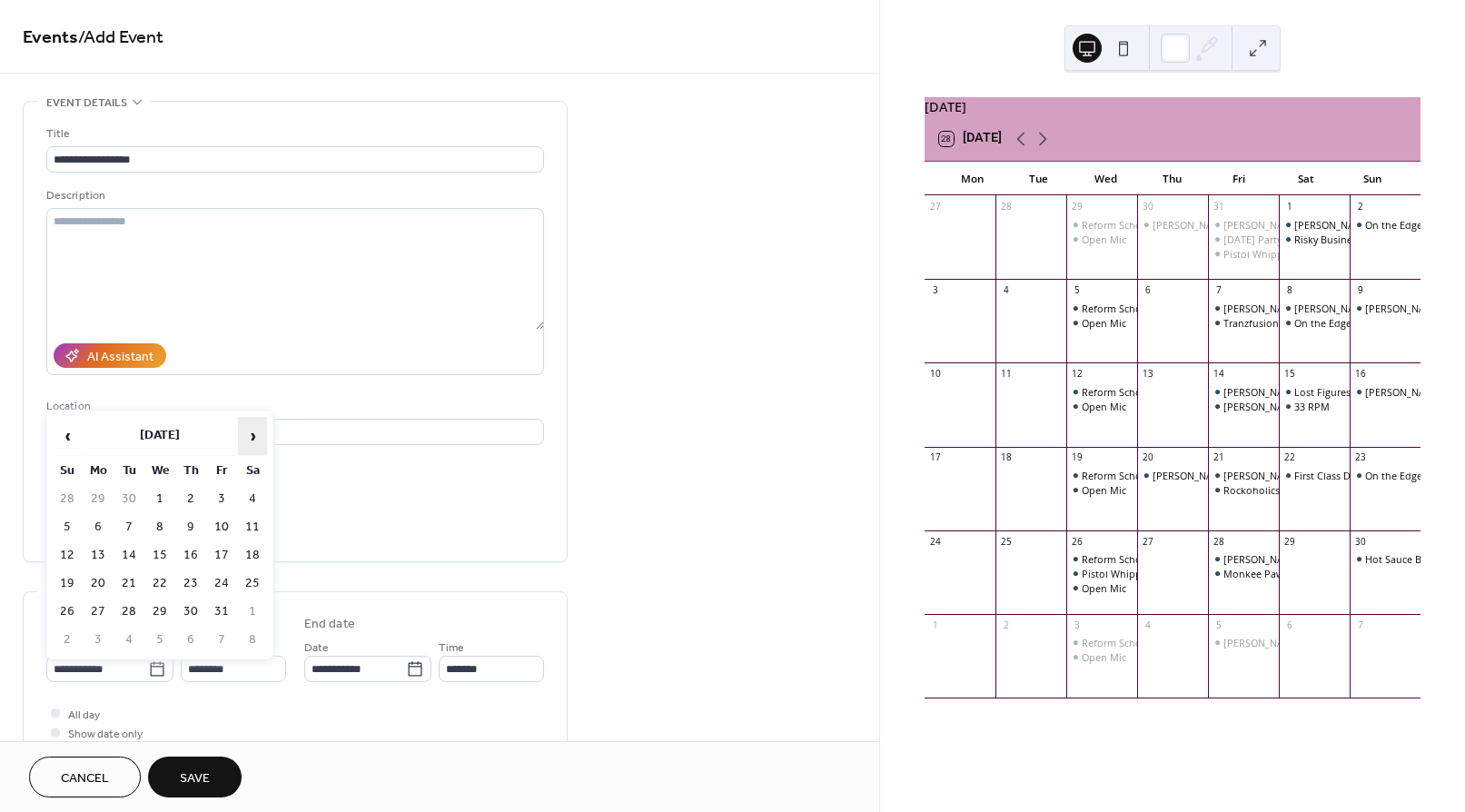 click on "›" at bounding box center [252, 436] 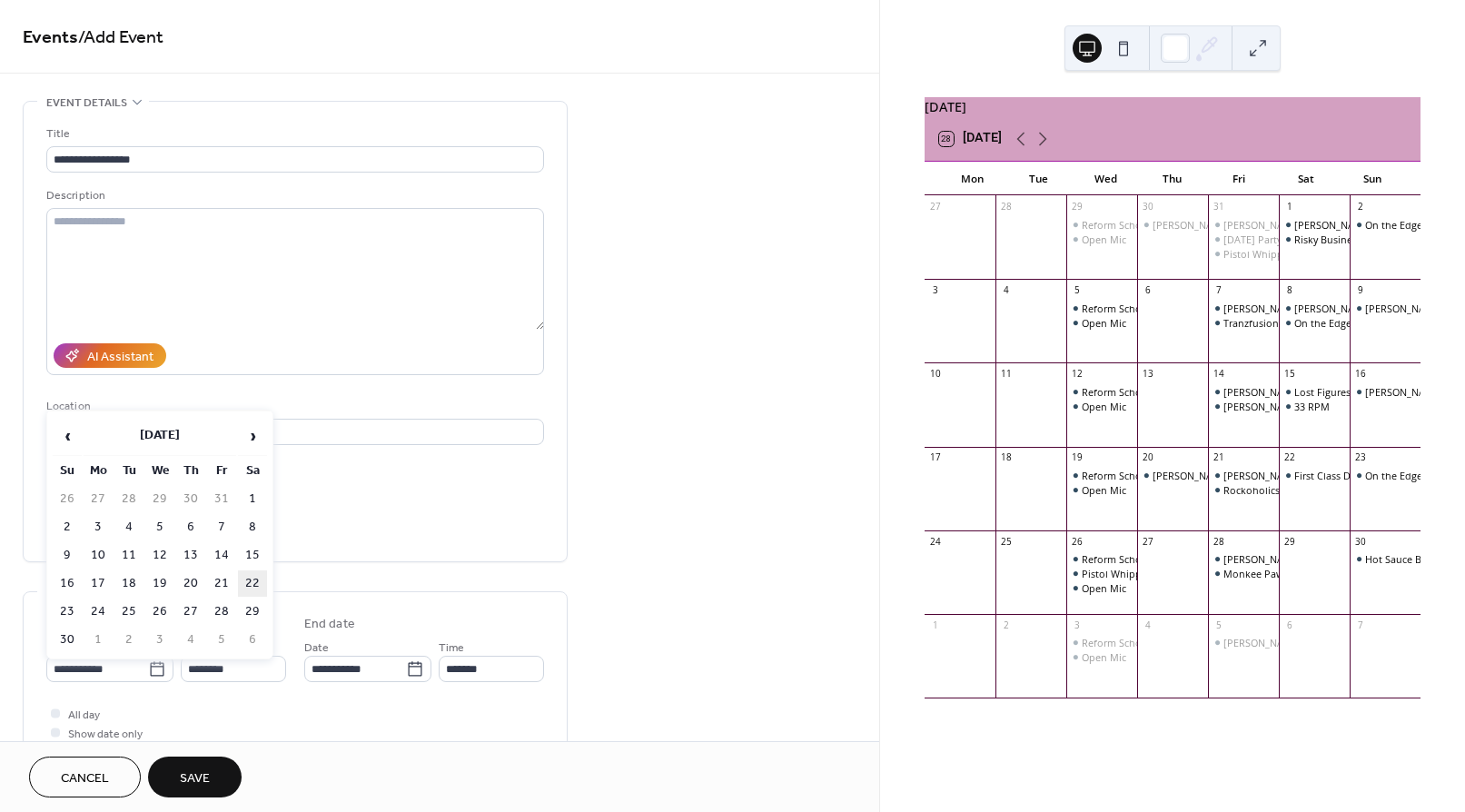click on "22" at bounding box center [252, 583] 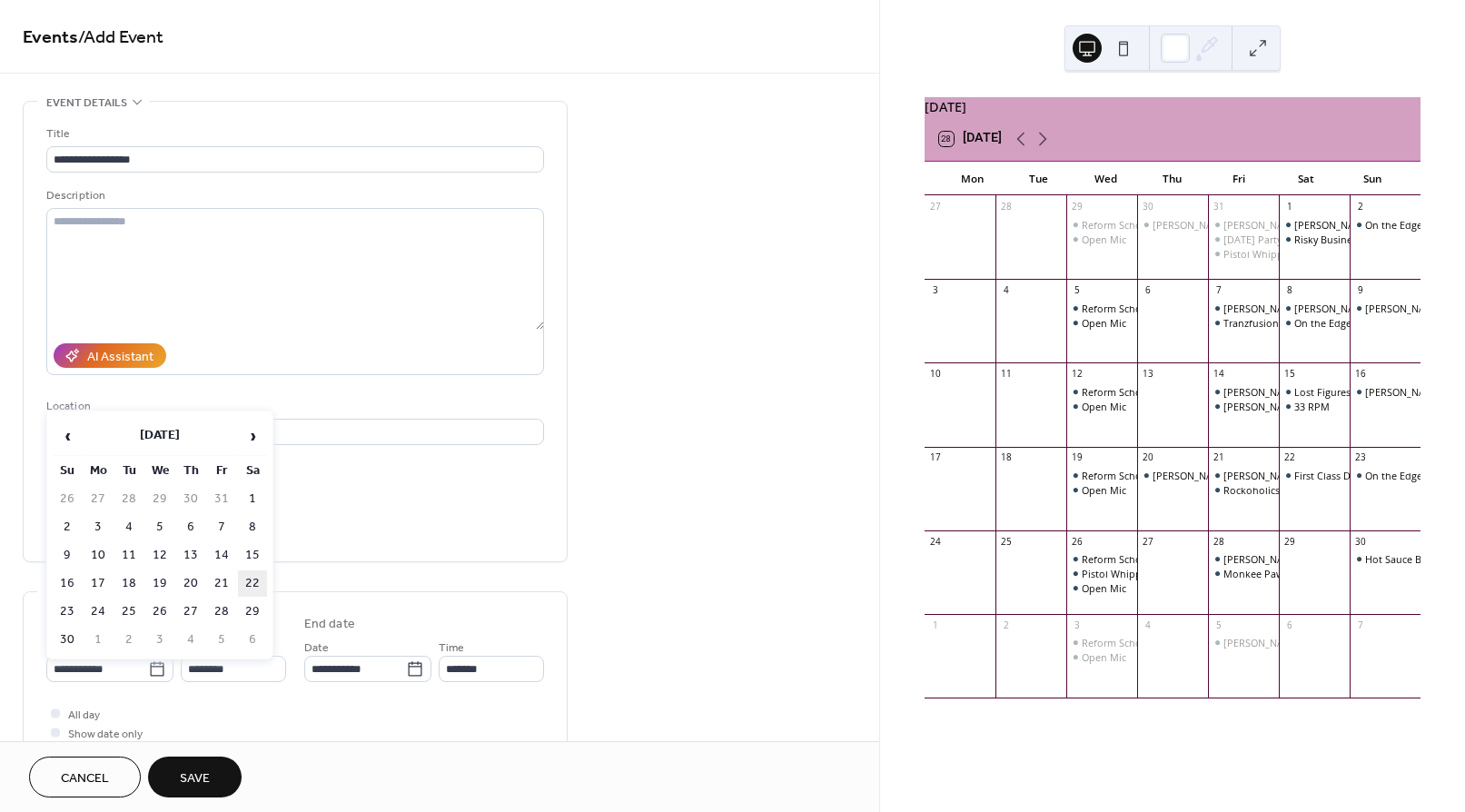 type on "**********" 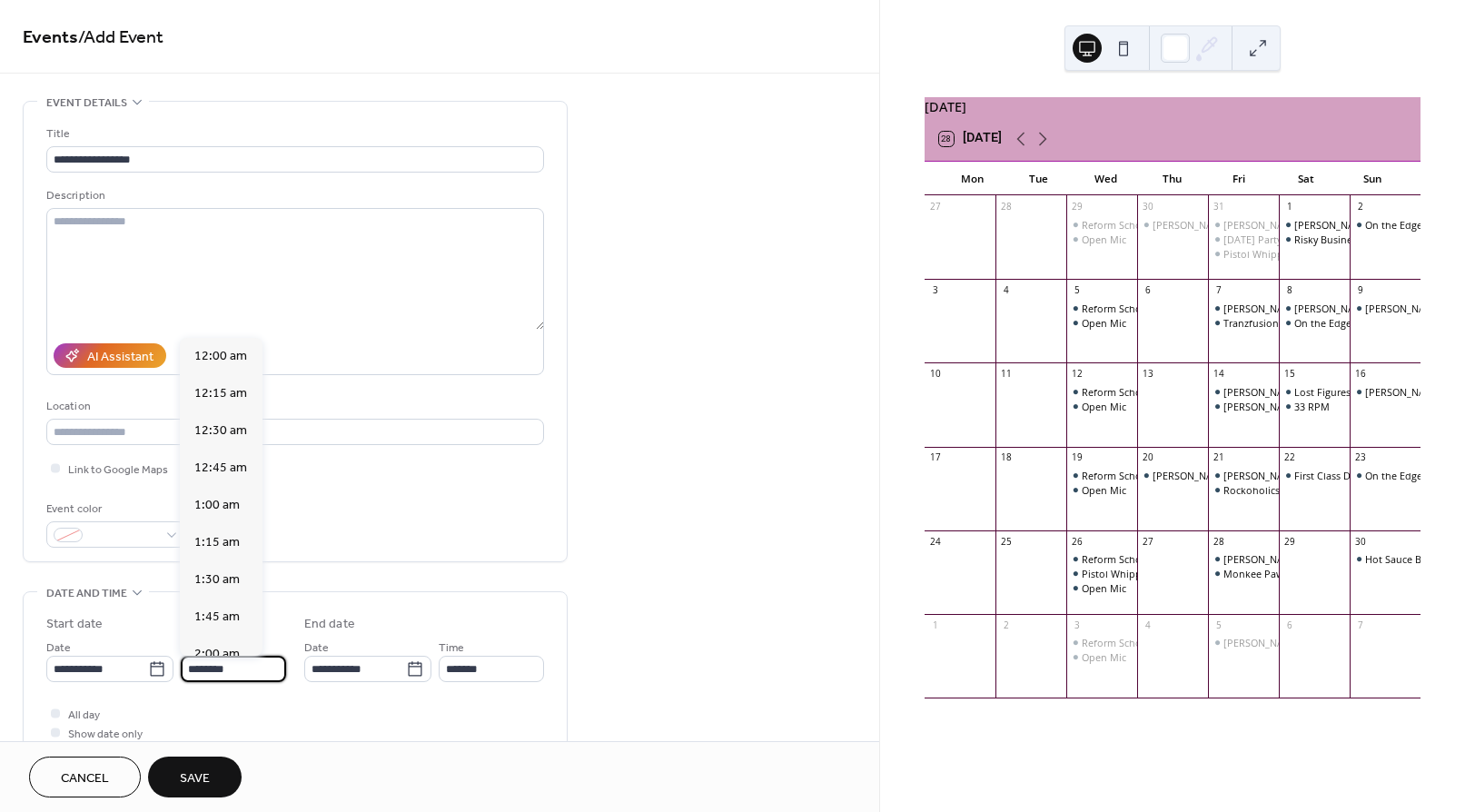 click on "********" at bounding box center [233, 668] 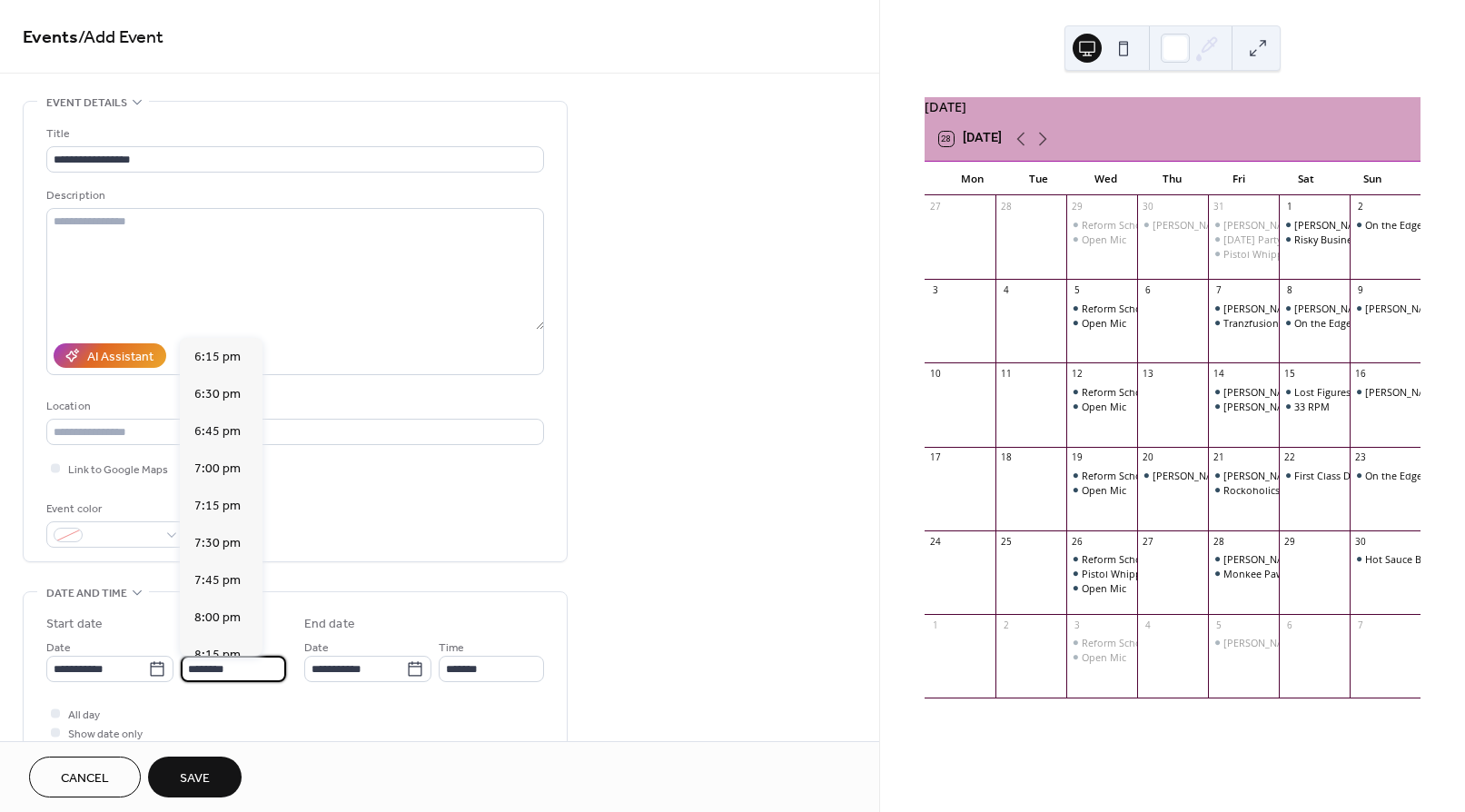 scroll, scrollTop: 2719, scrollLeft: 0, axis: vertical 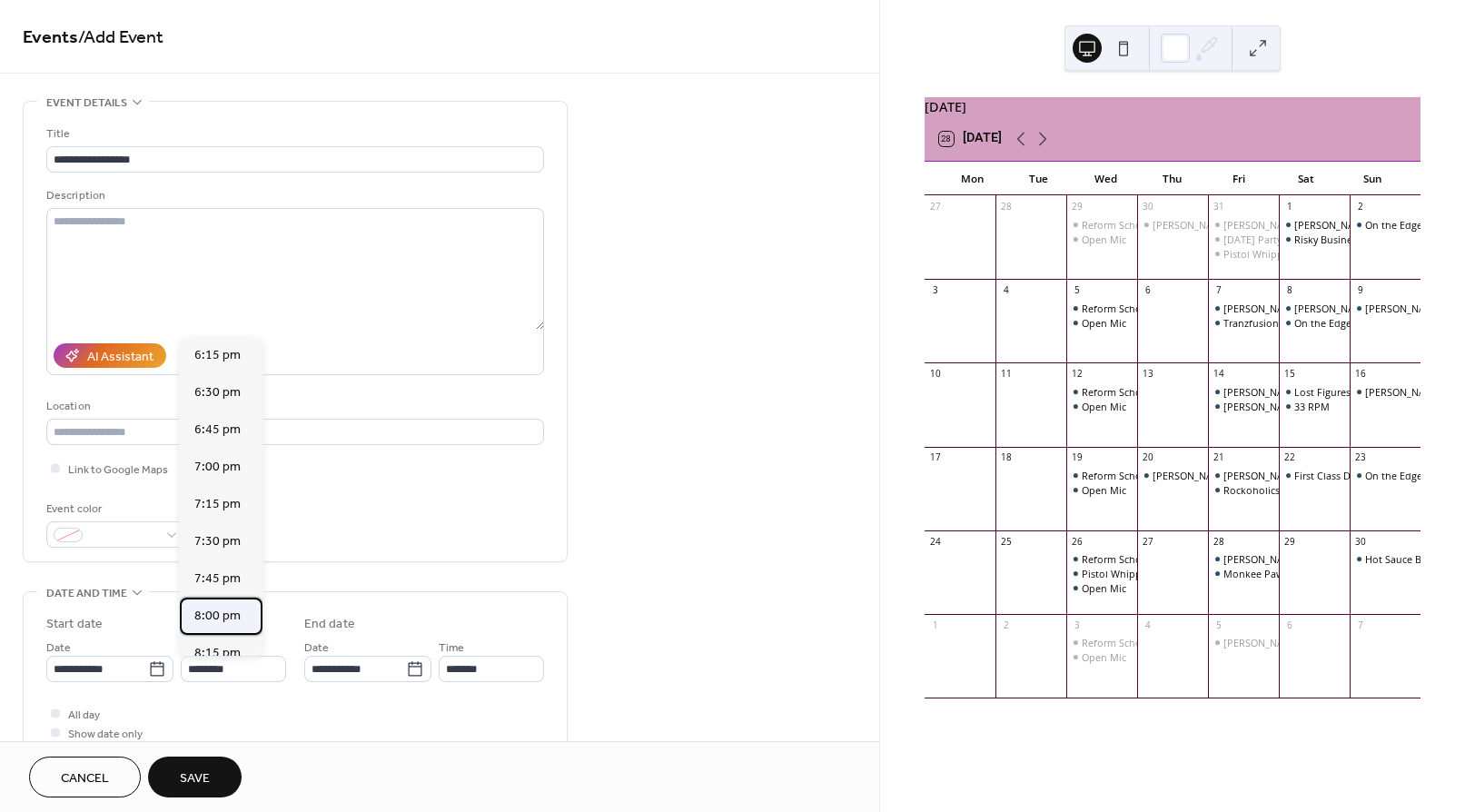 click on "8:00 pm" at bounding box center (217, 616) 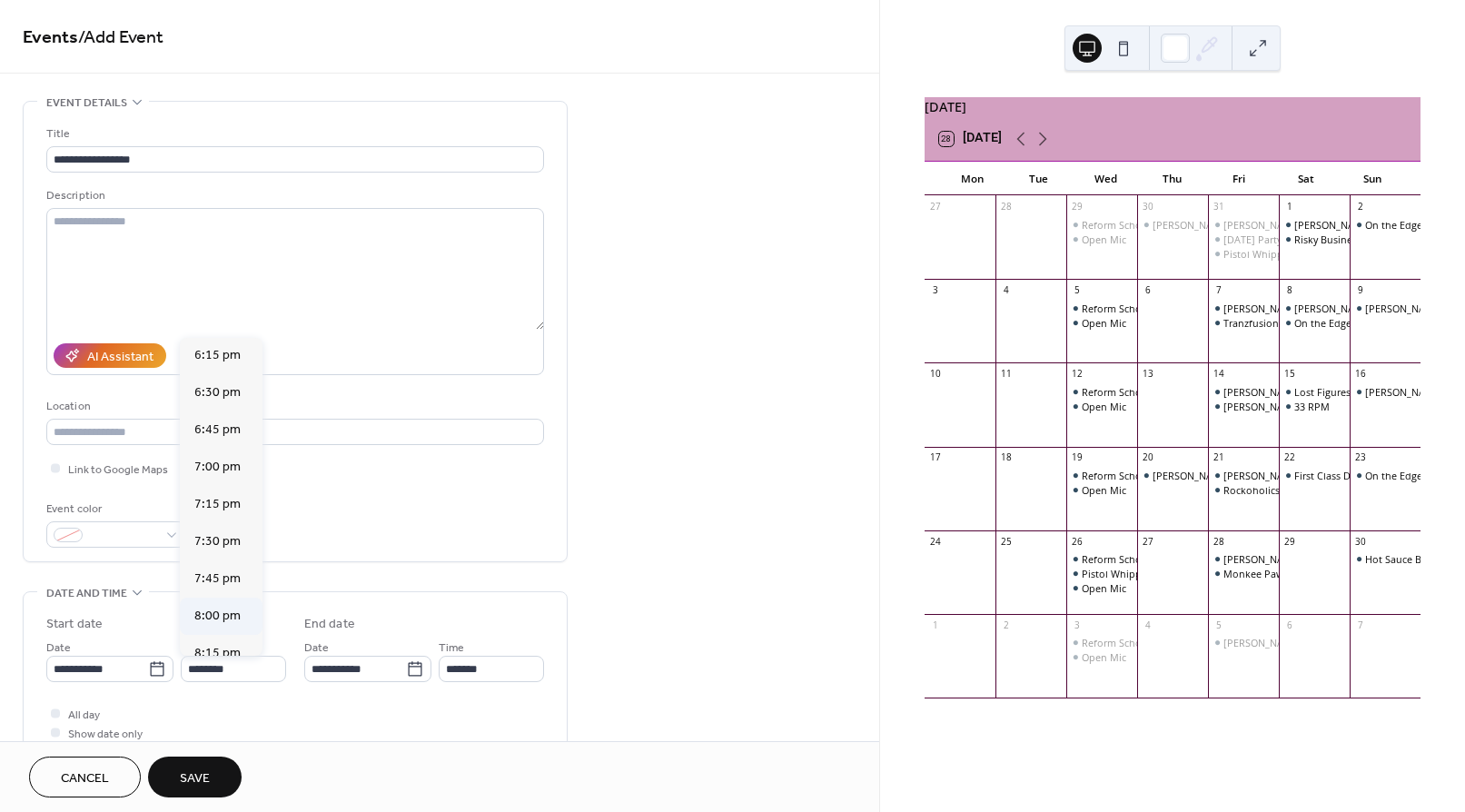 type on "*******" 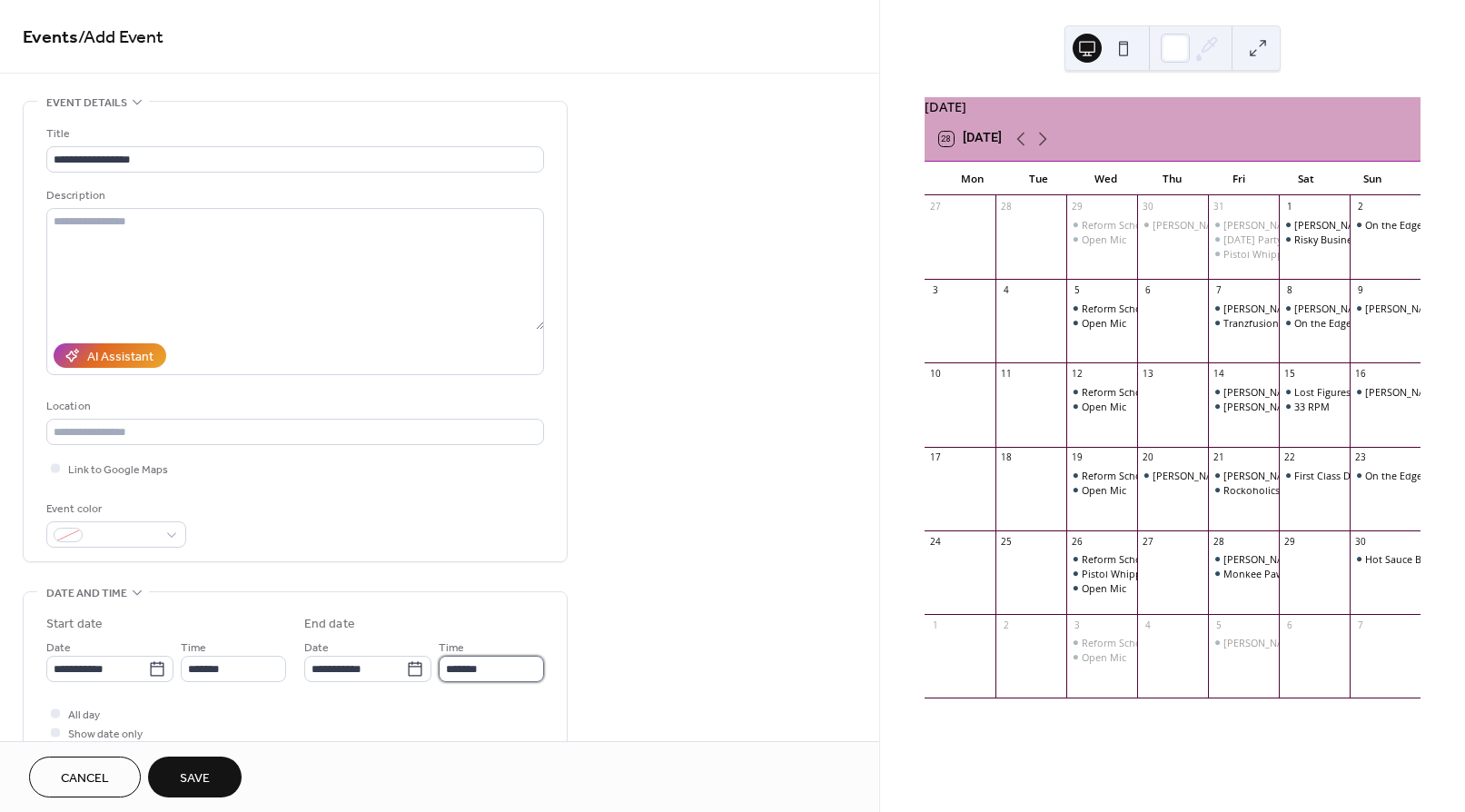 click on "*******" at bounding box center (491, 668) 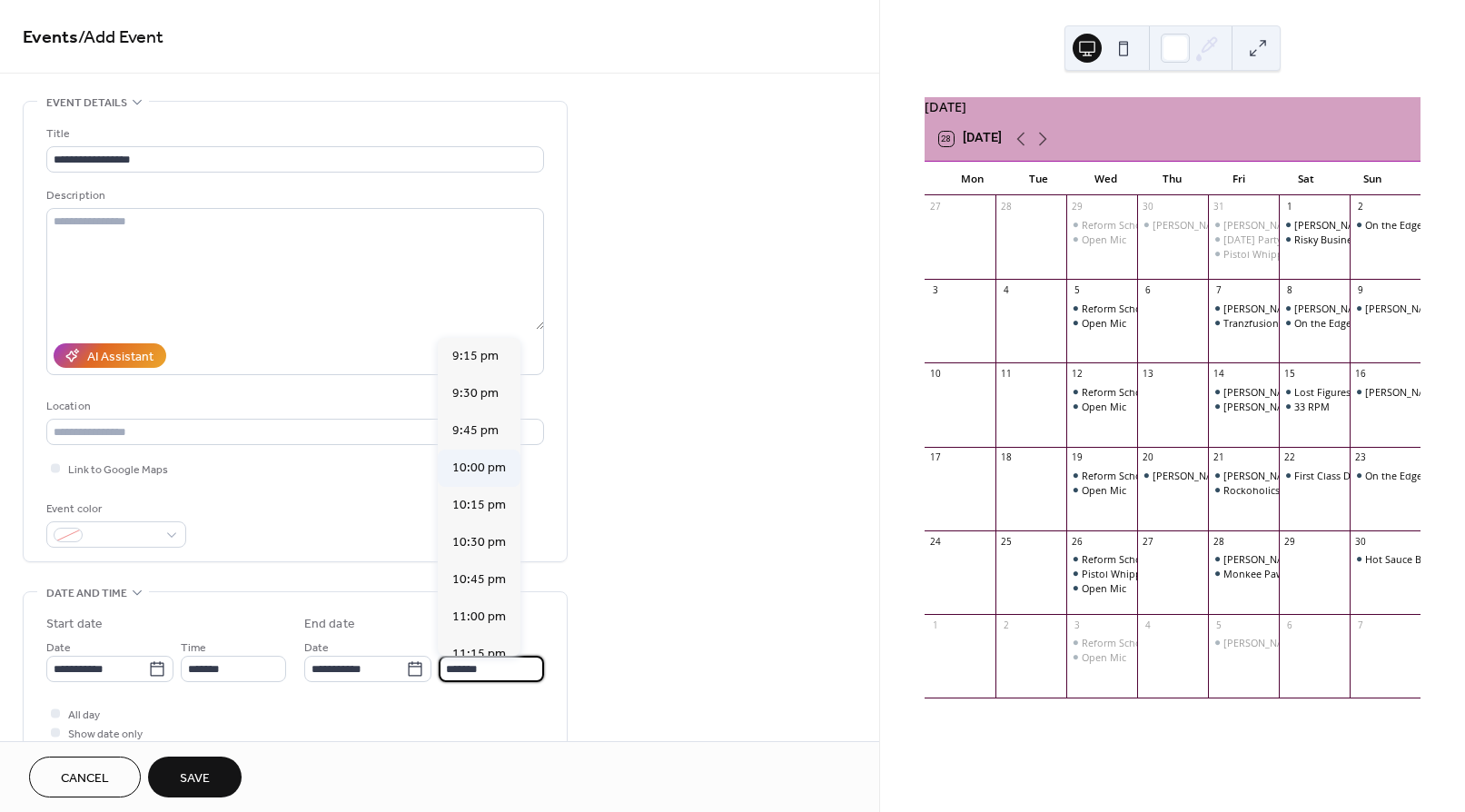 scroll, scrollTop: 161, scrollLeft: 0, axis: vertical 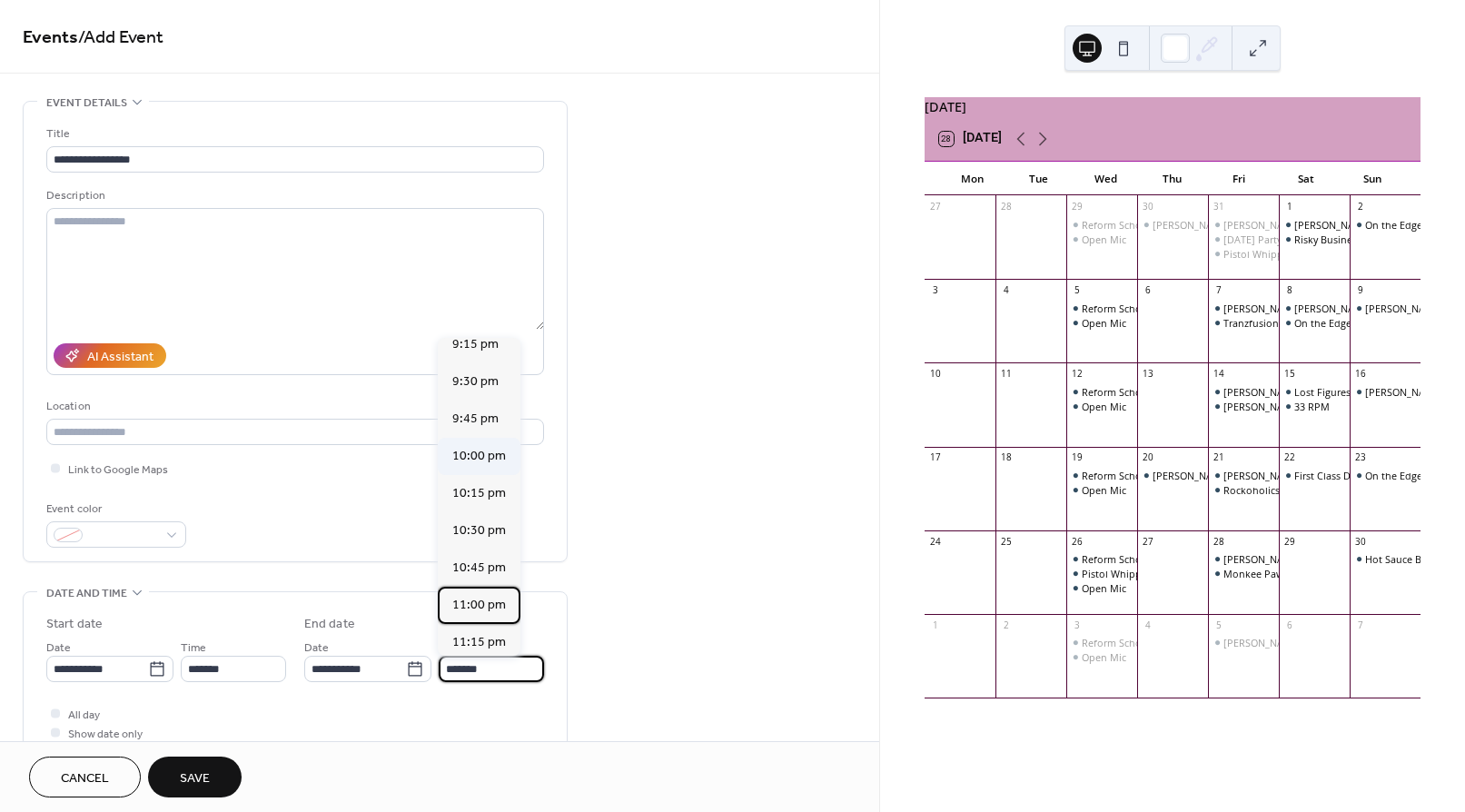 click on "11:00 pm" at bounding box center [479, 605] 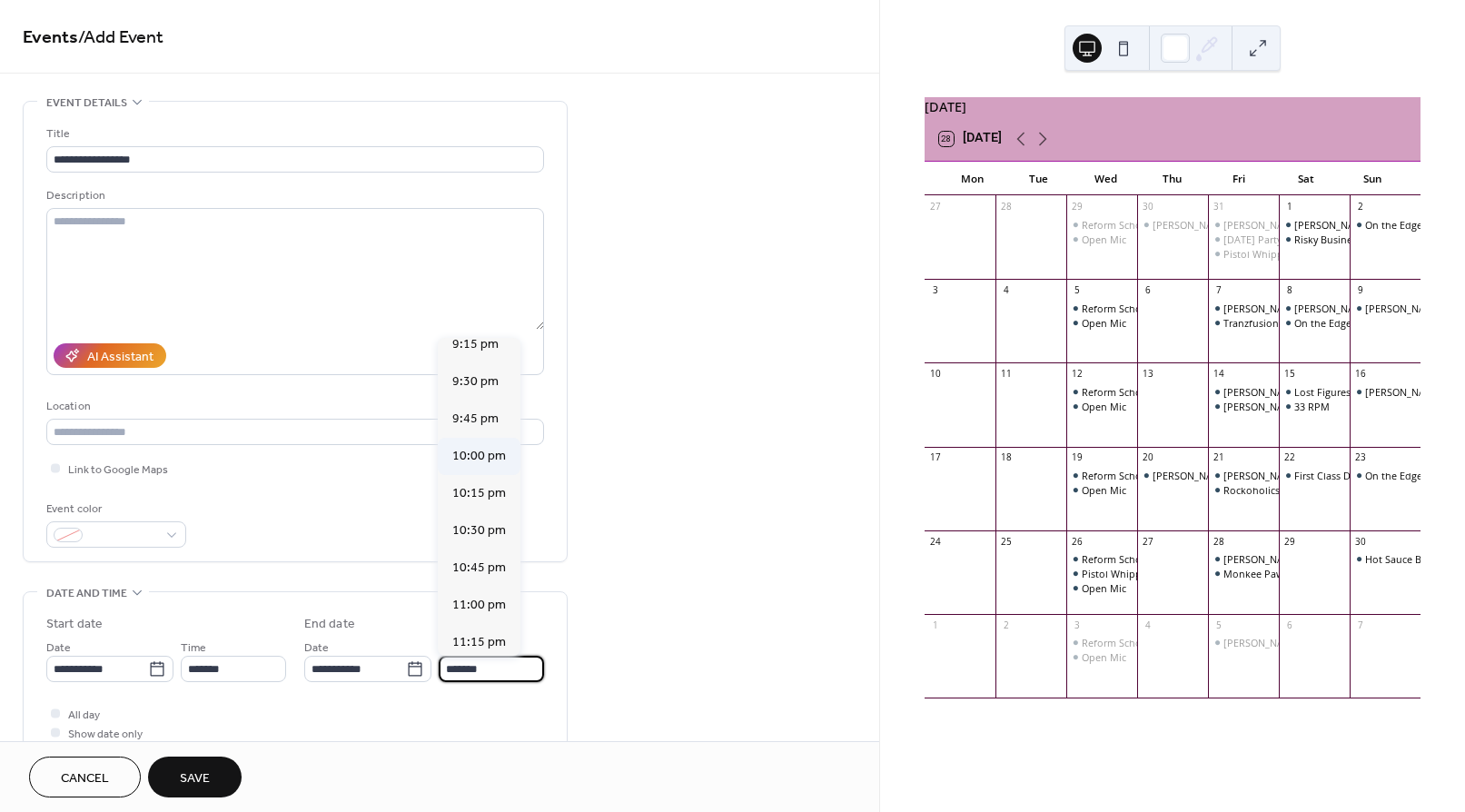 type on "********" 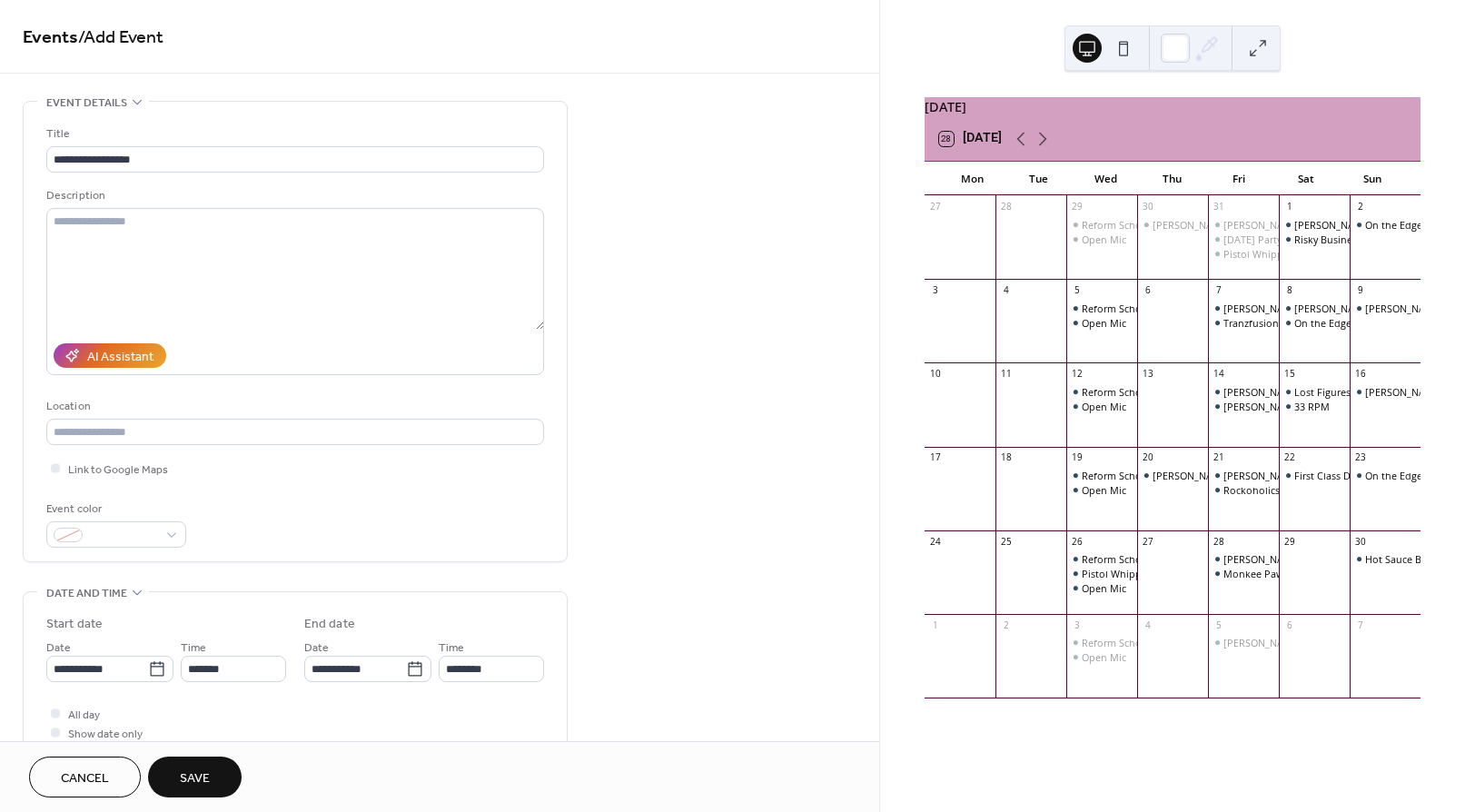 click on "Save" at bounding box center (194, 778) 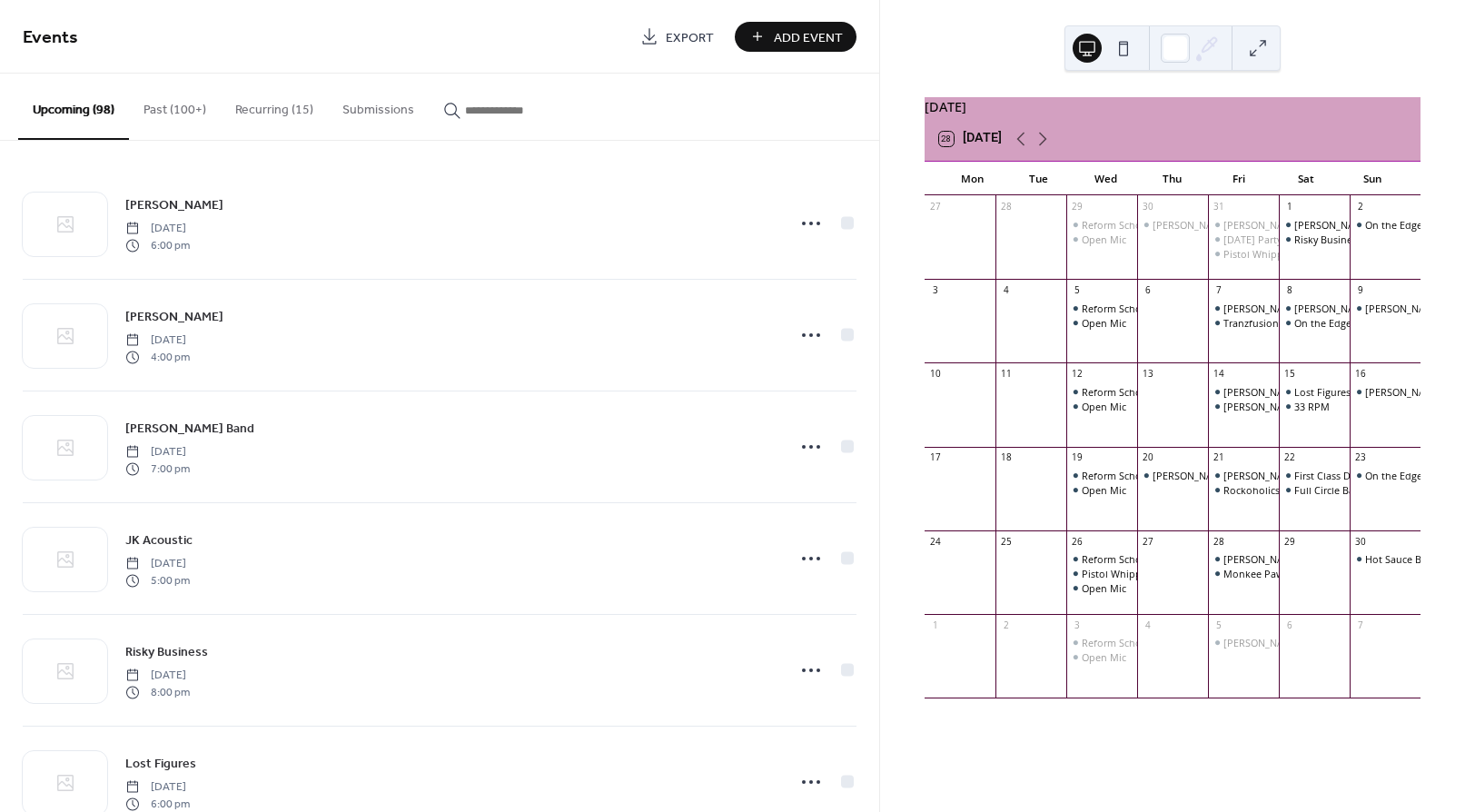 click on "Add Event" at bounding box center [808, 37] 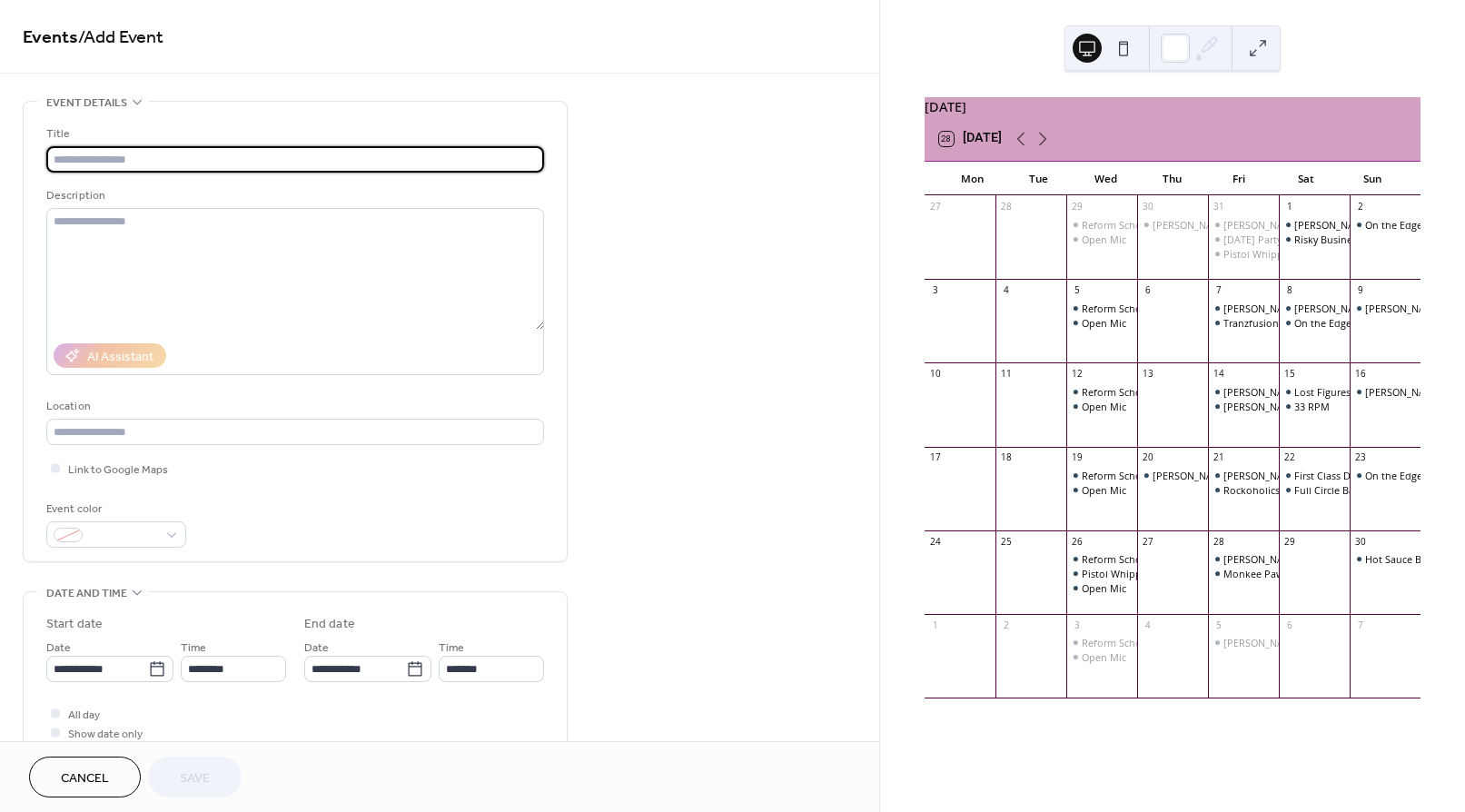 click at bounding box center [295, 159] 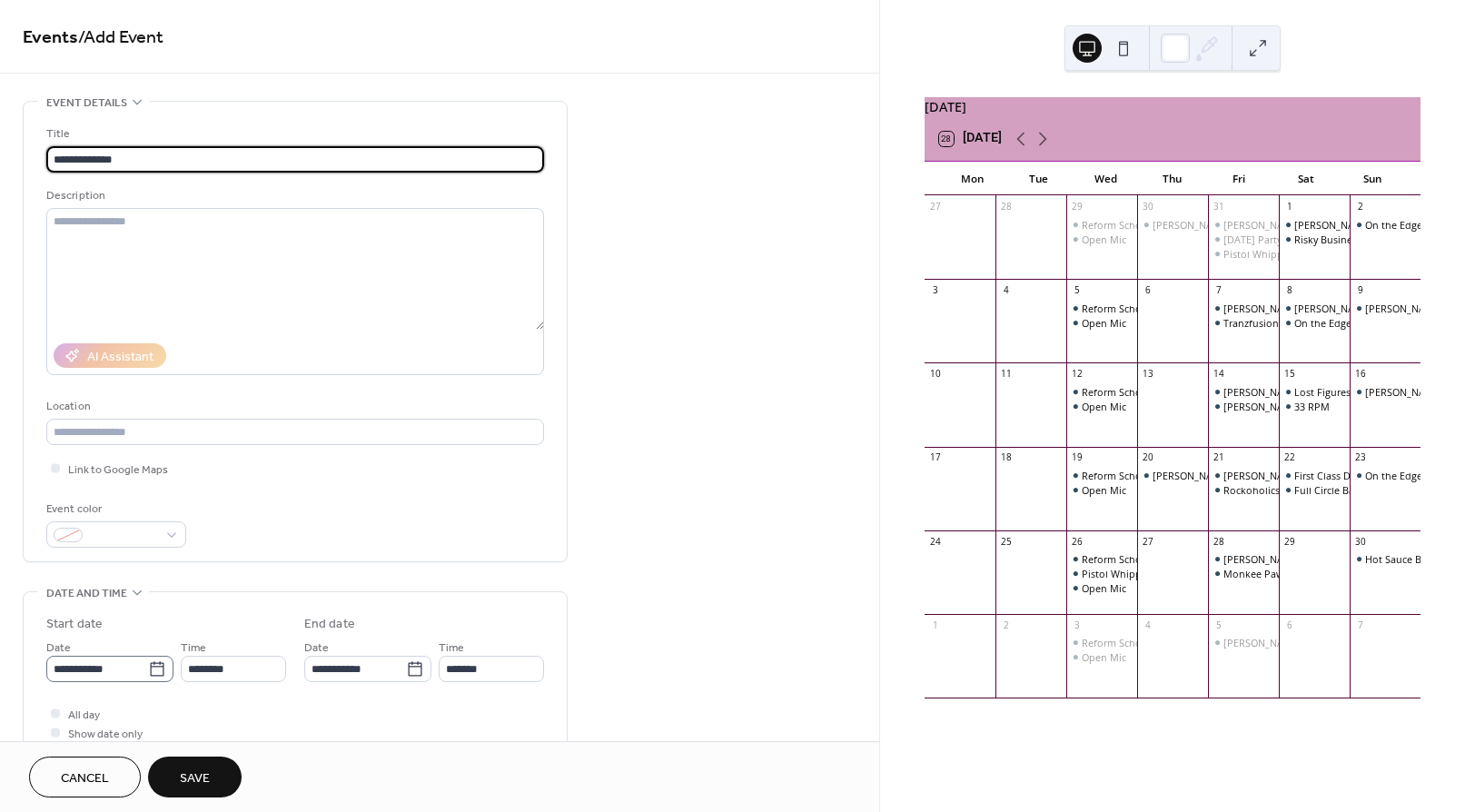 type on "**********" 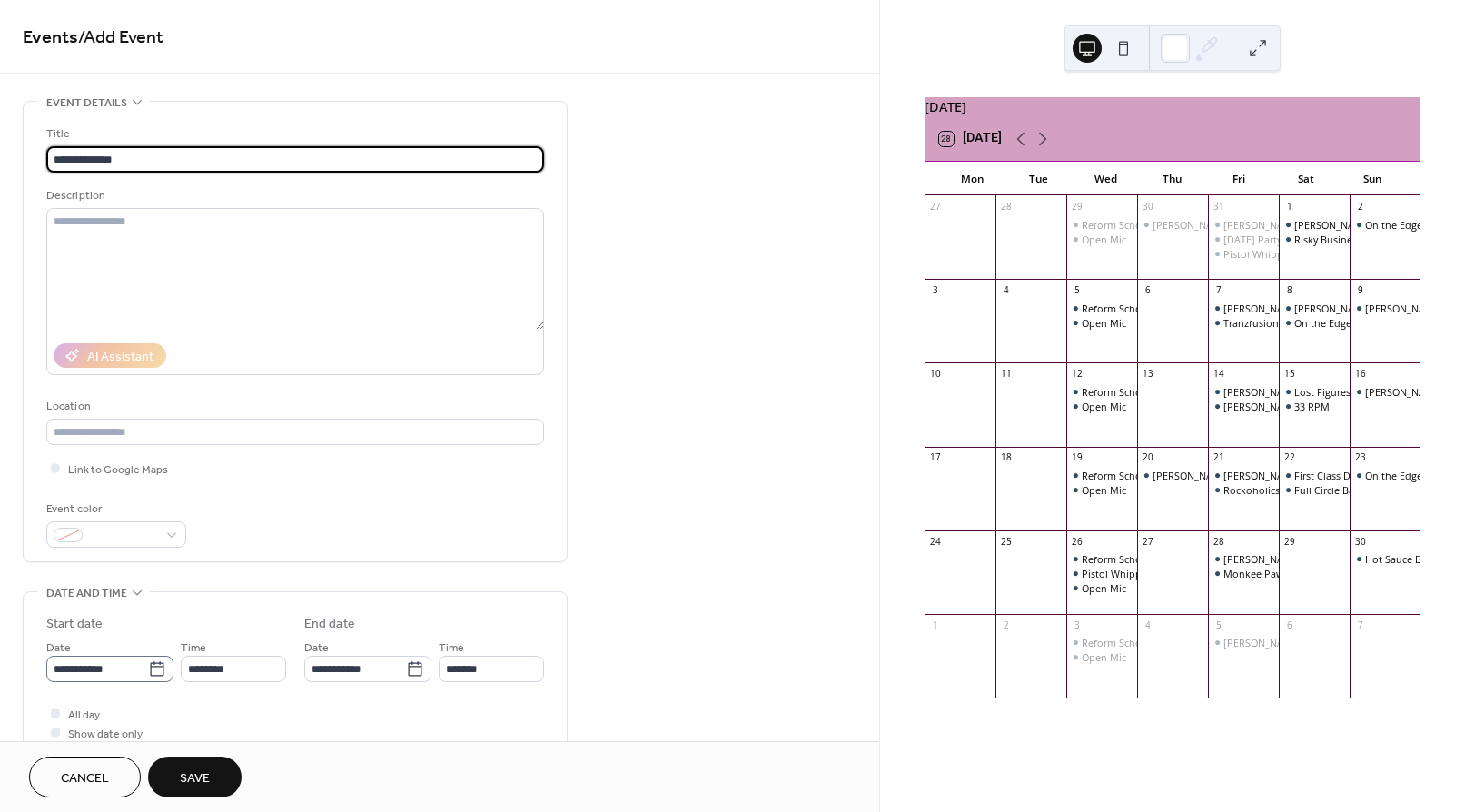 click 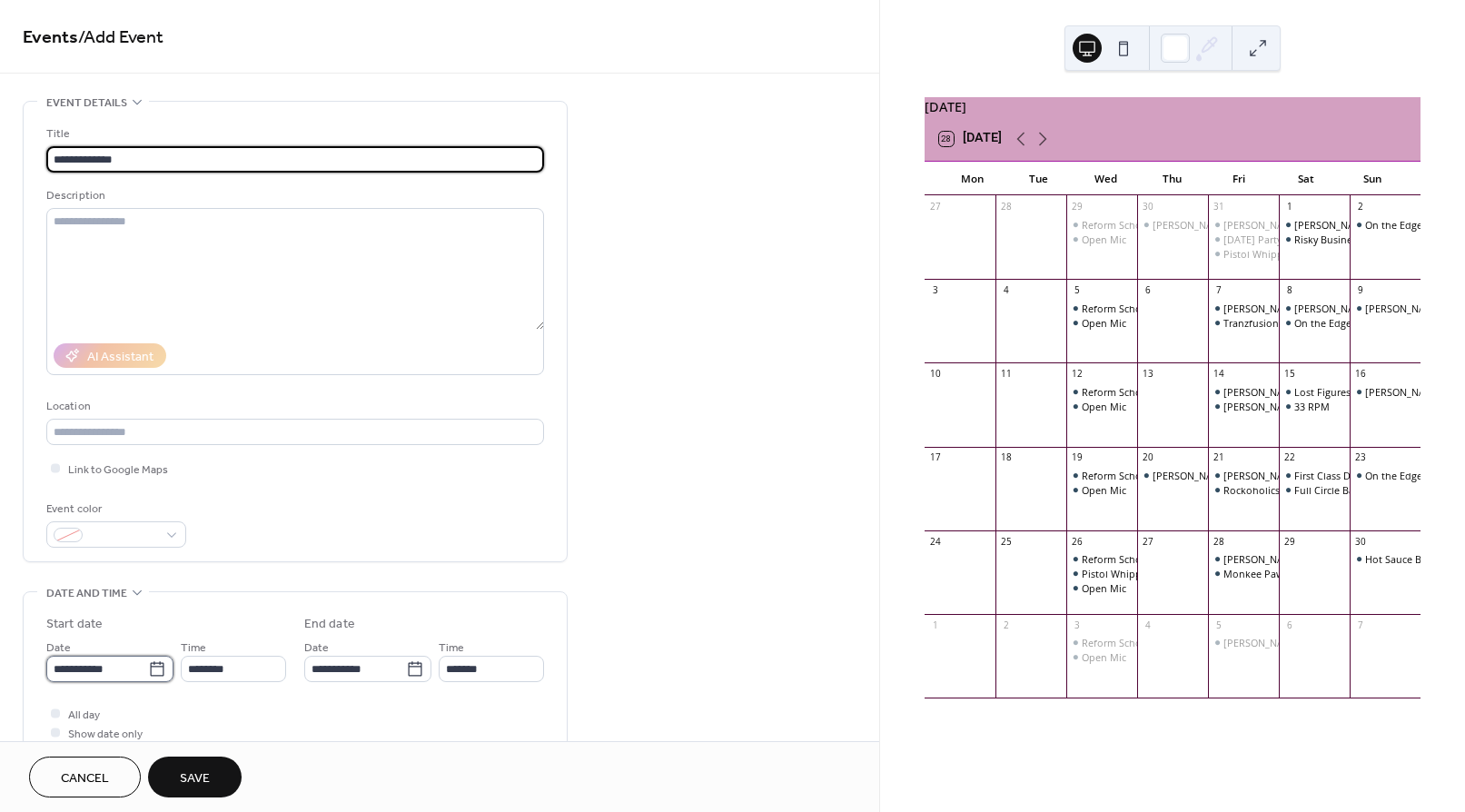 click on "**********" at bounding box center (97, 668) 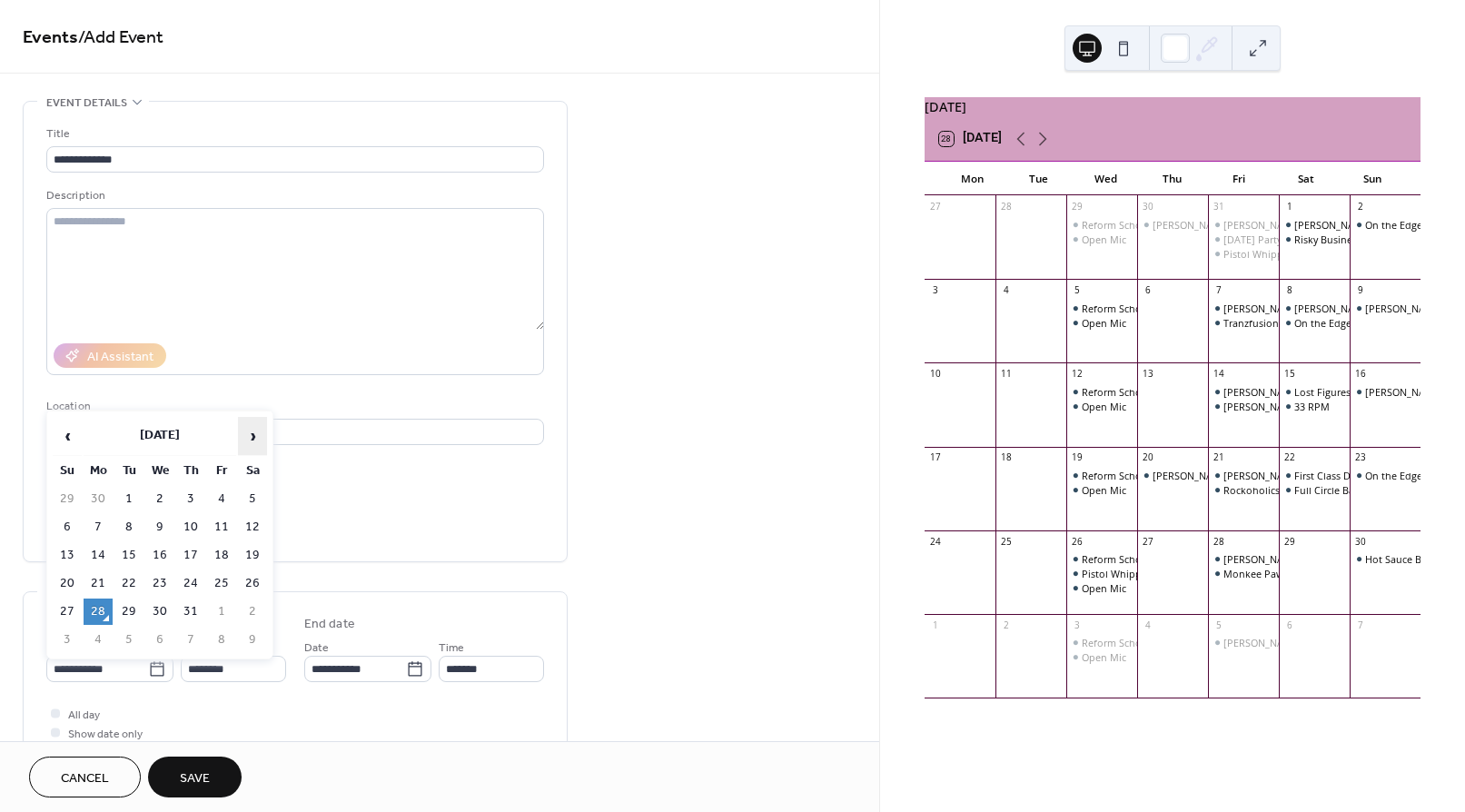 click on "›" at bounding box center (252, 436) 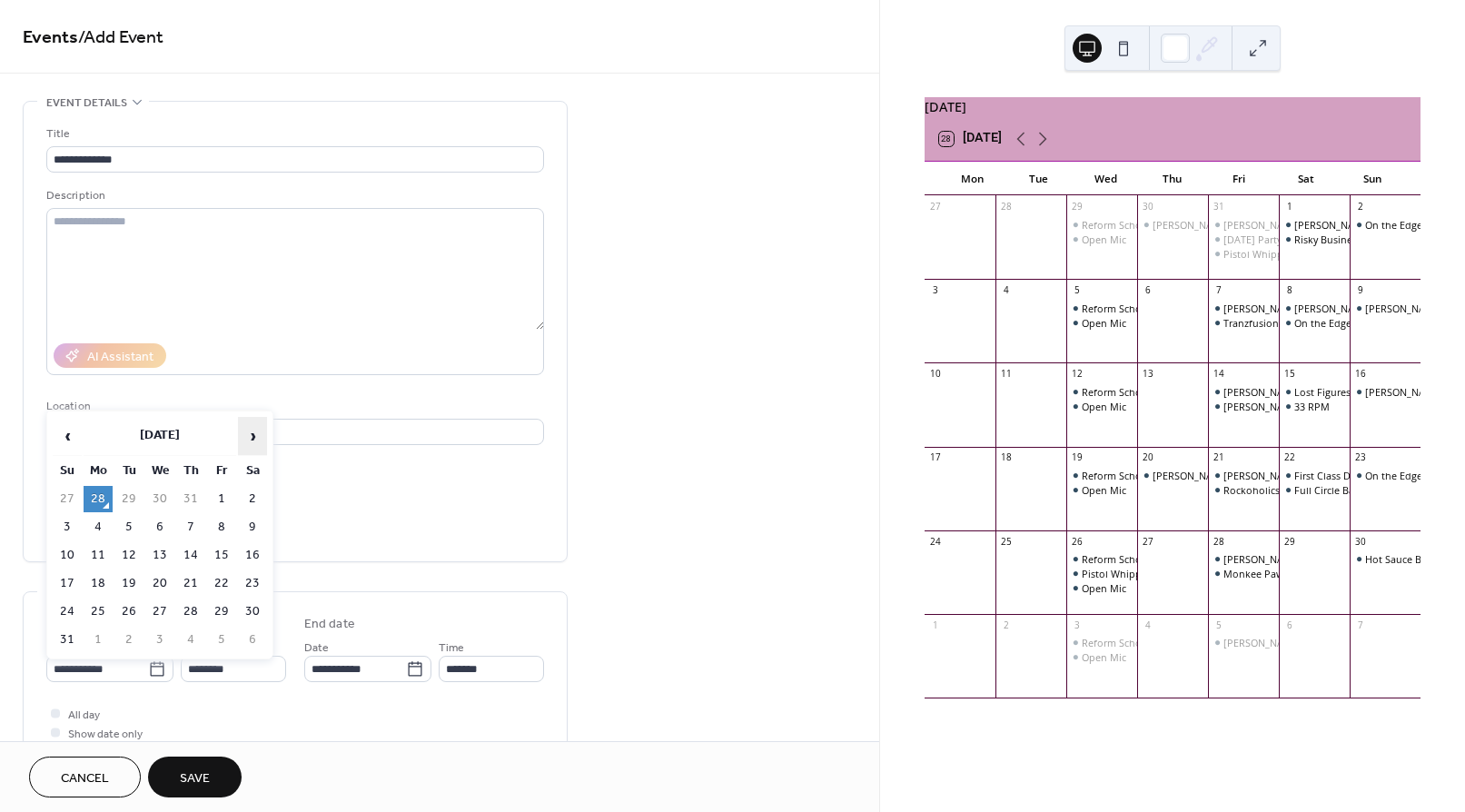 click on "›" at bounding box center (252, 436) 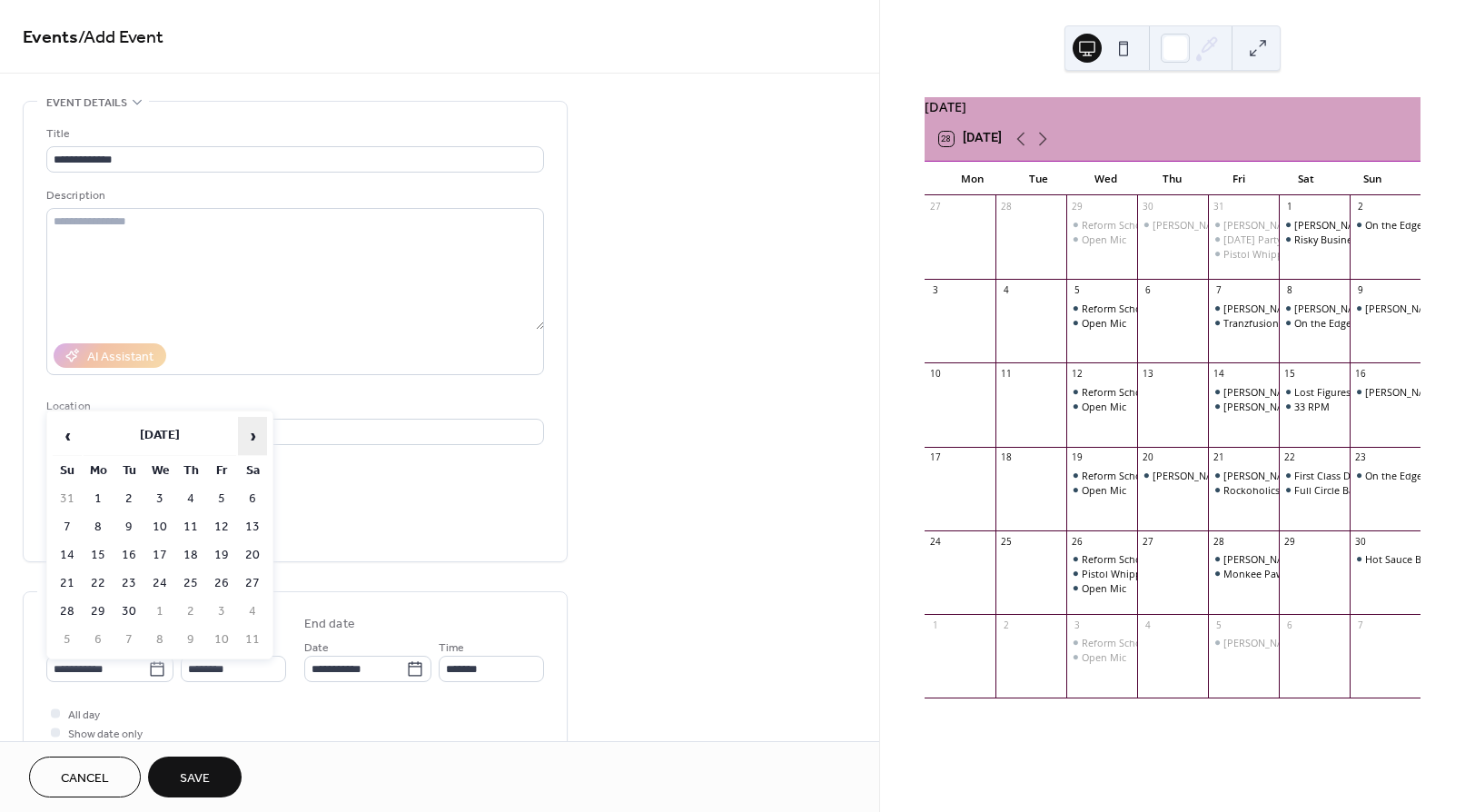 click on "›" at bounding box center (252, 436) 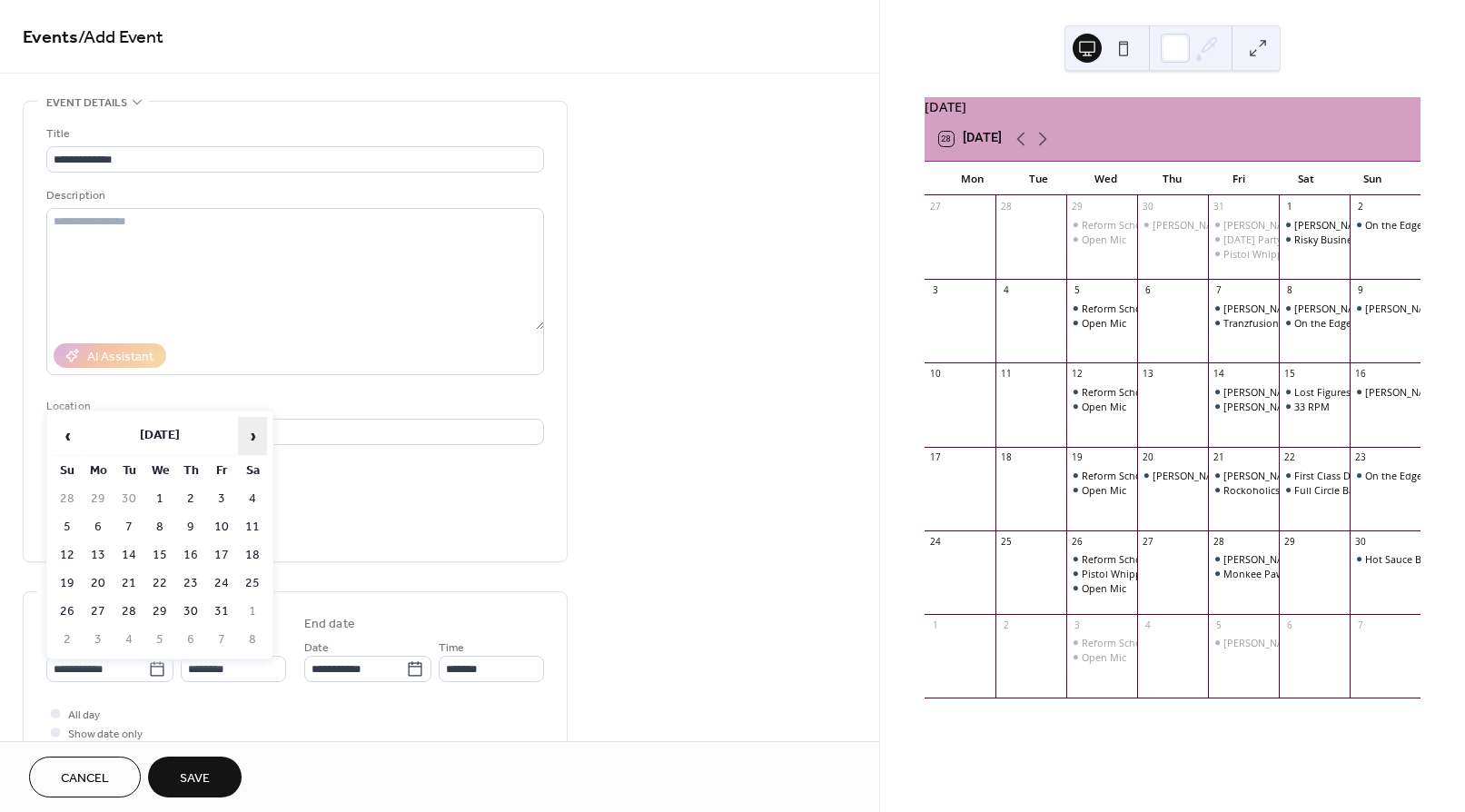click on "›" at bounding box center (252, 436) 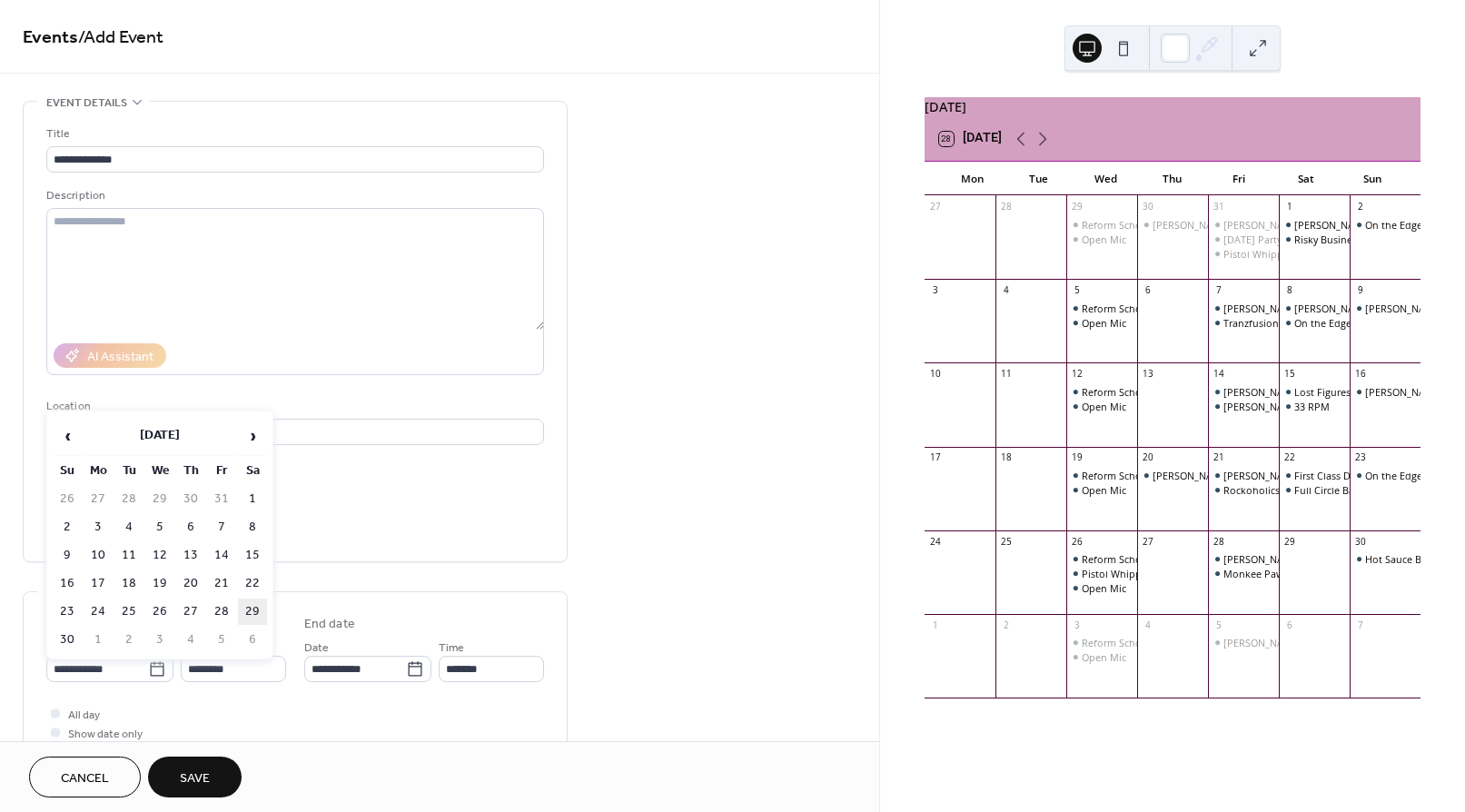 click on "29" at bounding box center (252, 611) 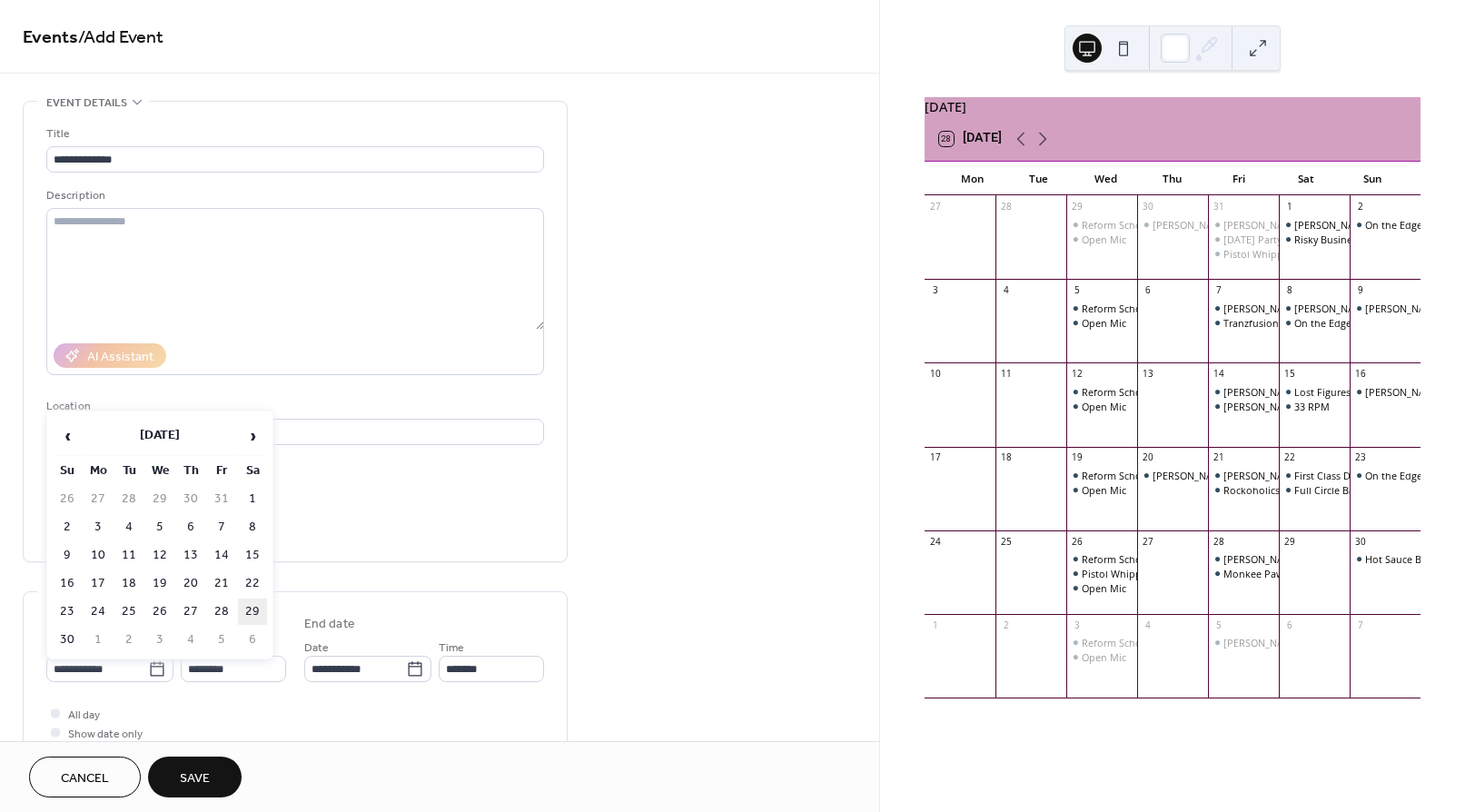type on "**********" 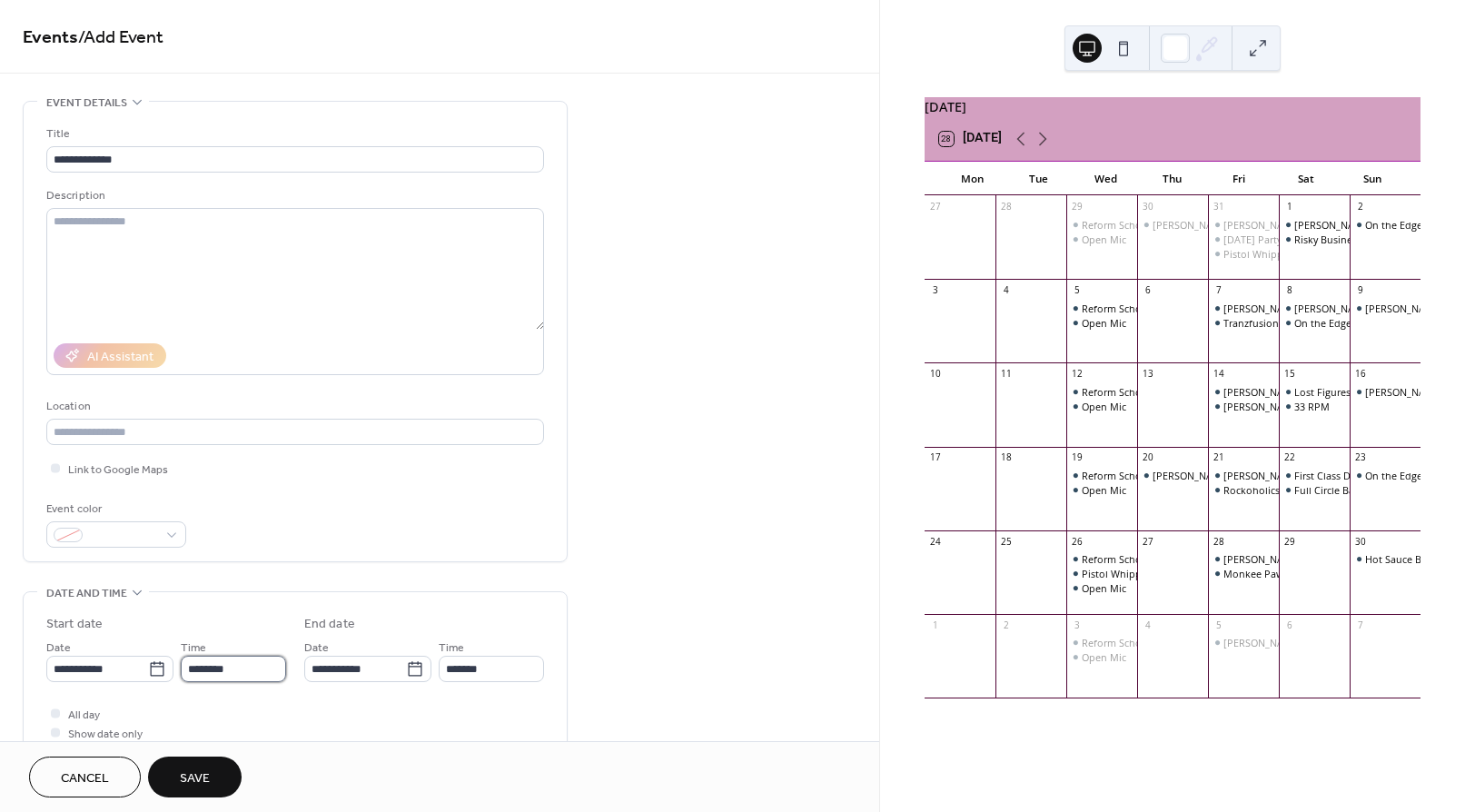 click on "********" at bounding box center (233, 668) 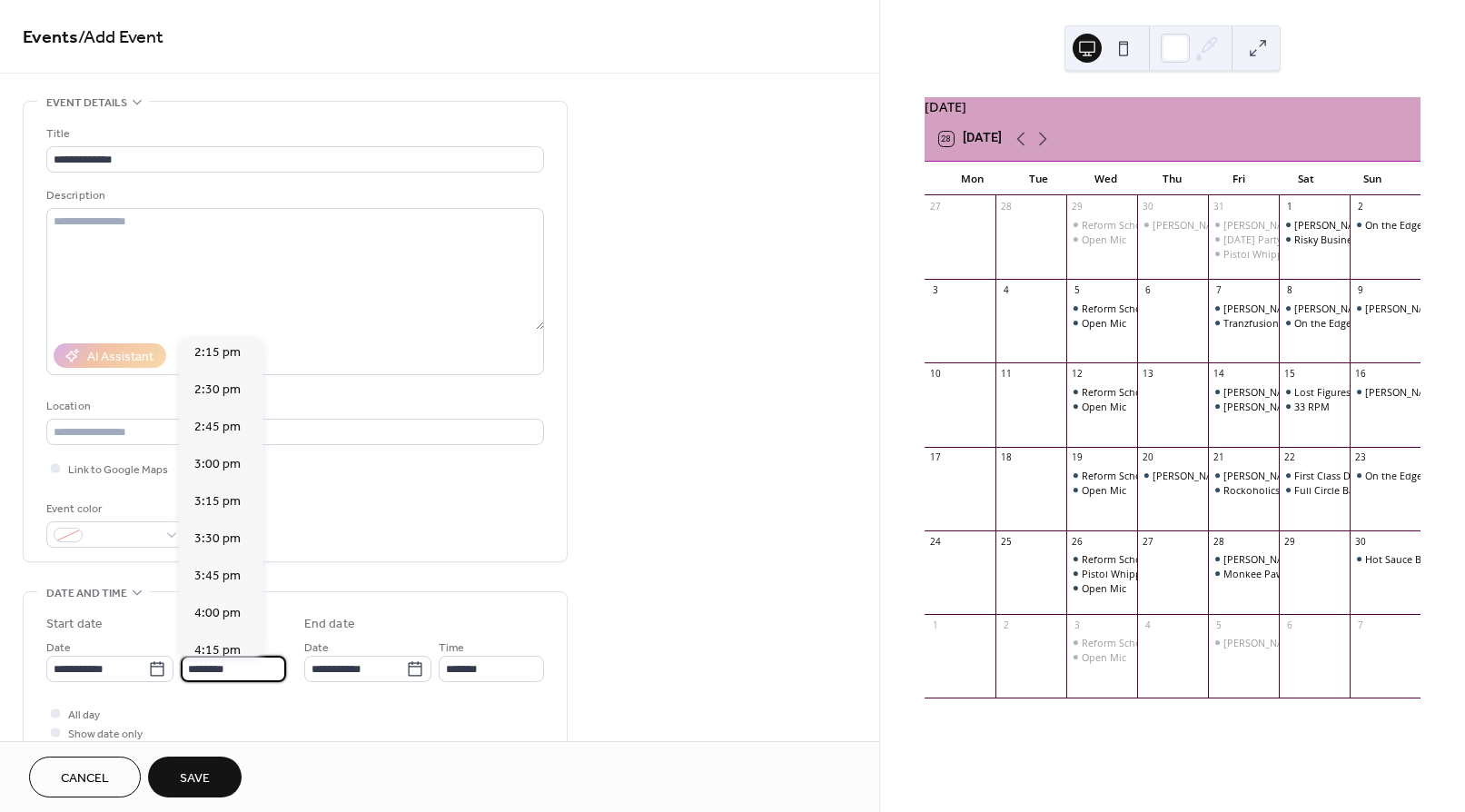 scroll, scrollTop: 2133, scrollLeft: 0, axis: vertical 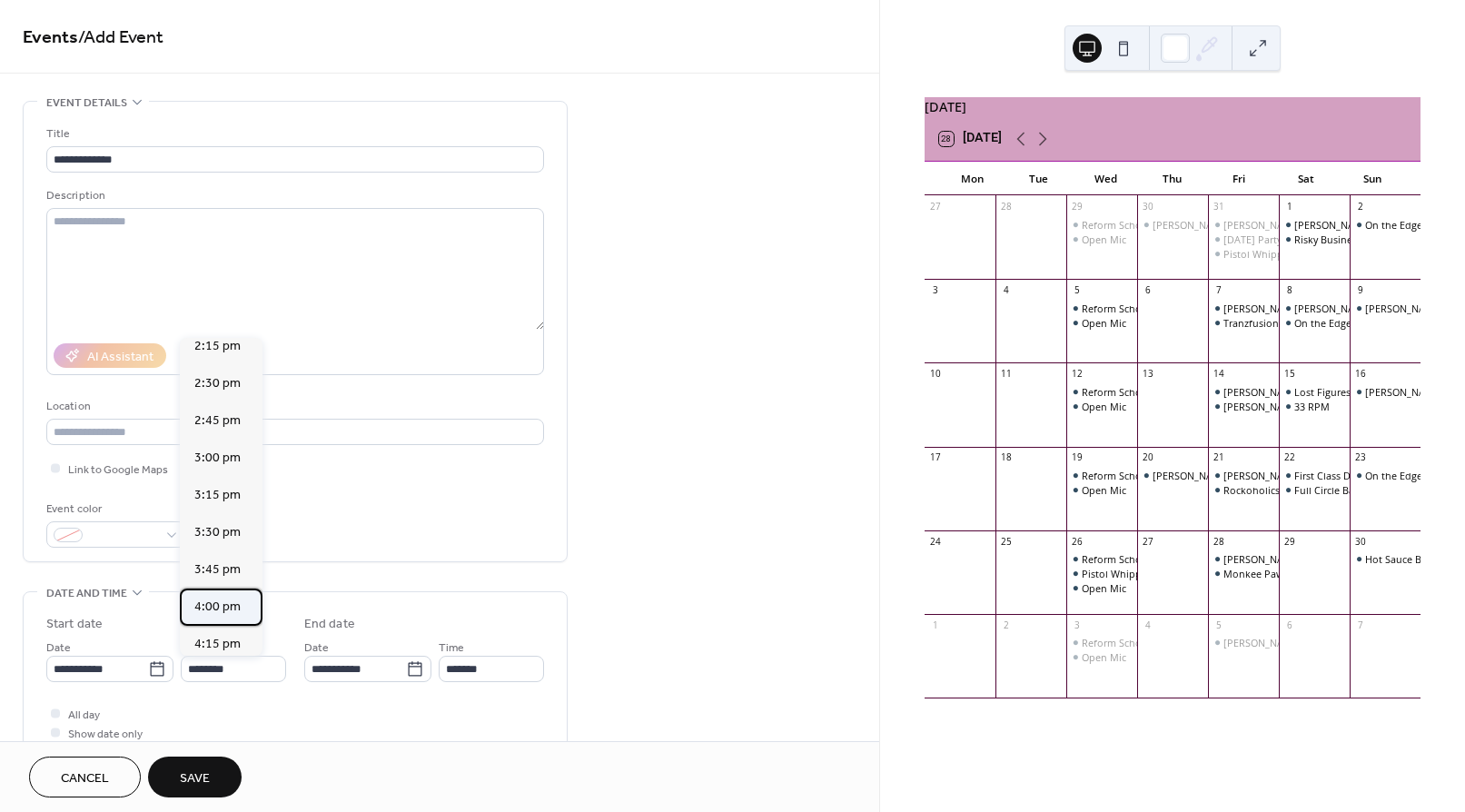 click on "4:00 pm" at bounding box center [221, 607] 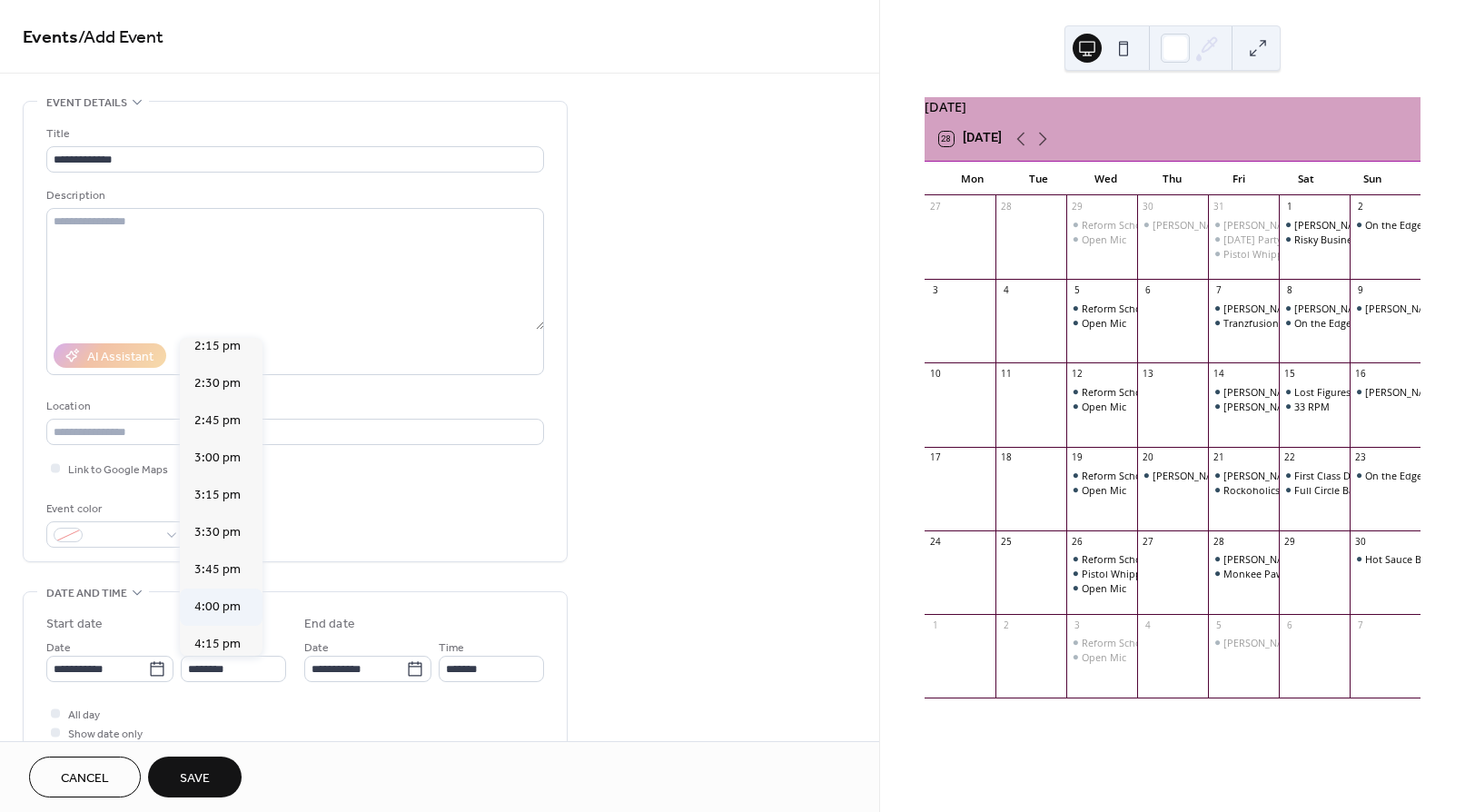 type on "*******" 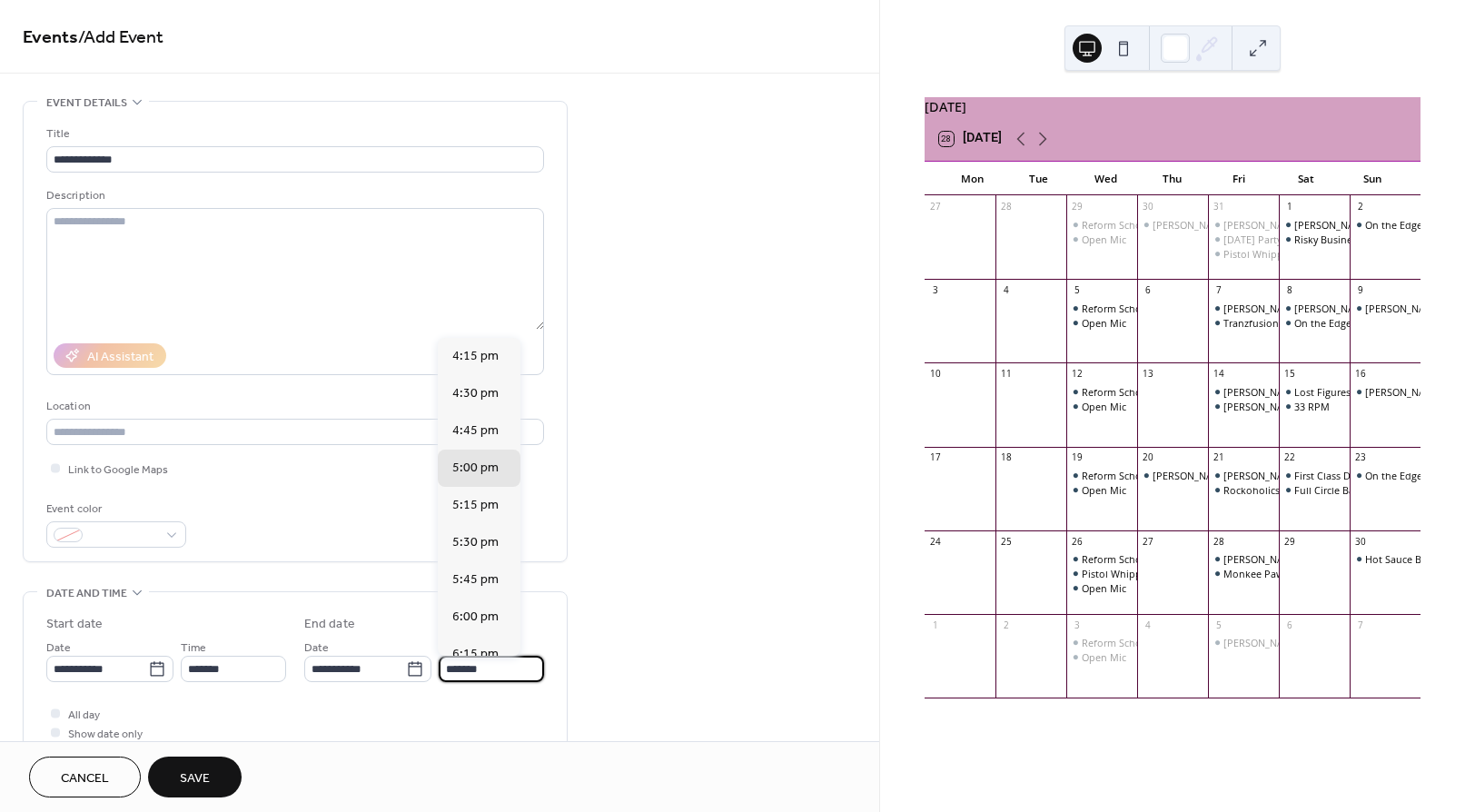 click on "*******" at bounding box center (491, 668) 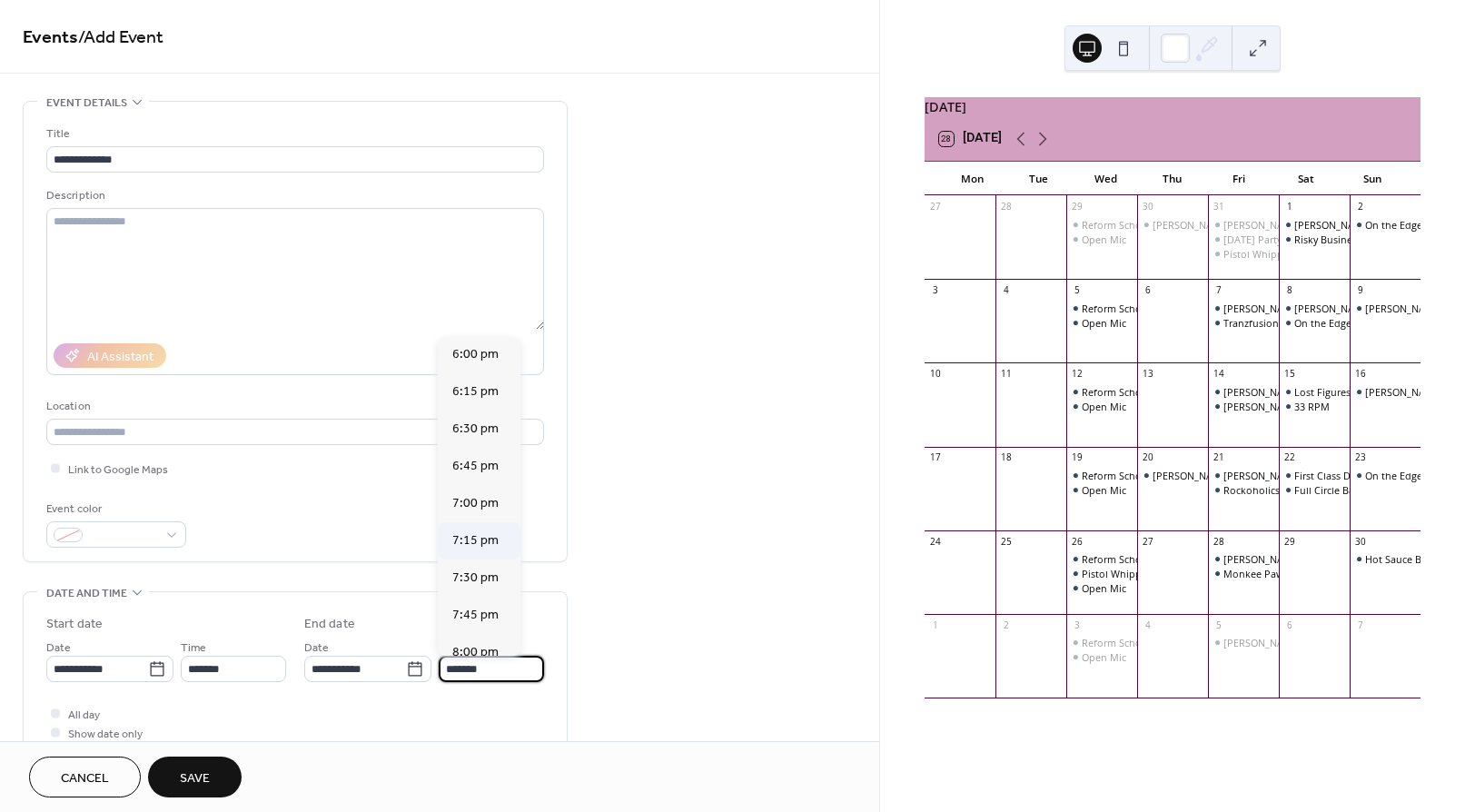 scroll, scrollTop: 264, scrollLeft: 0, axis: vertical 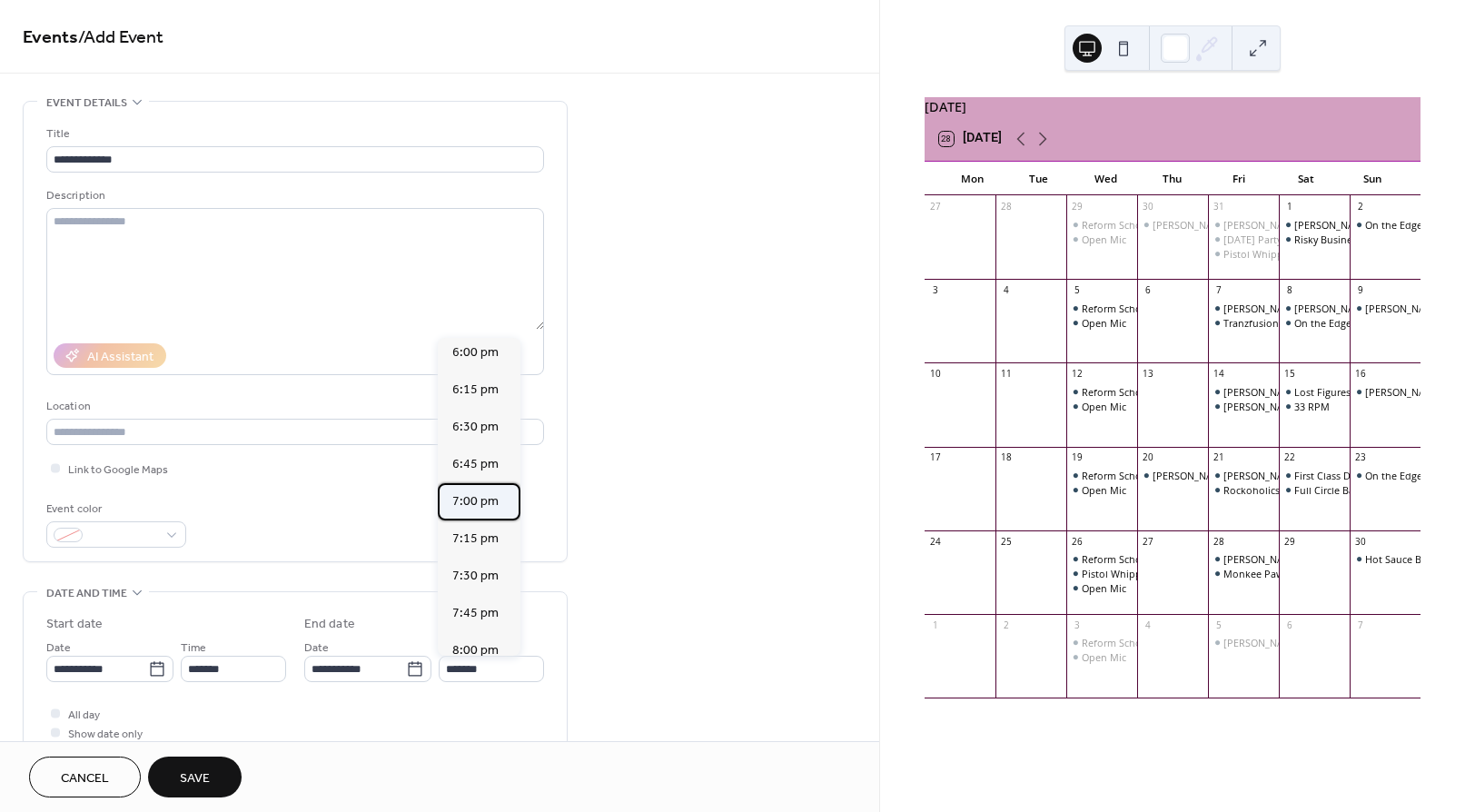 click on "7:00 pm" at bounding box center [479, 501] 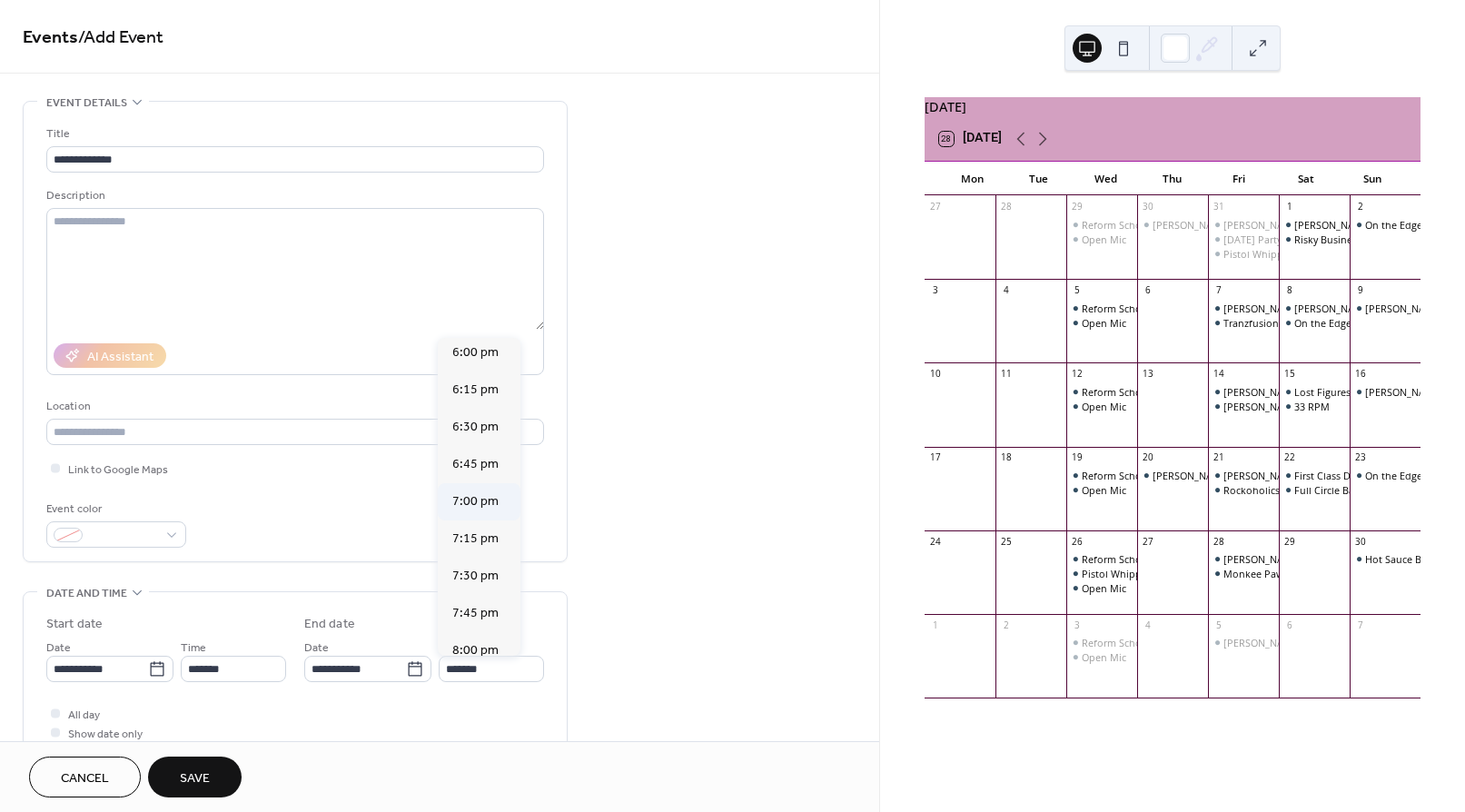 type on "*******" 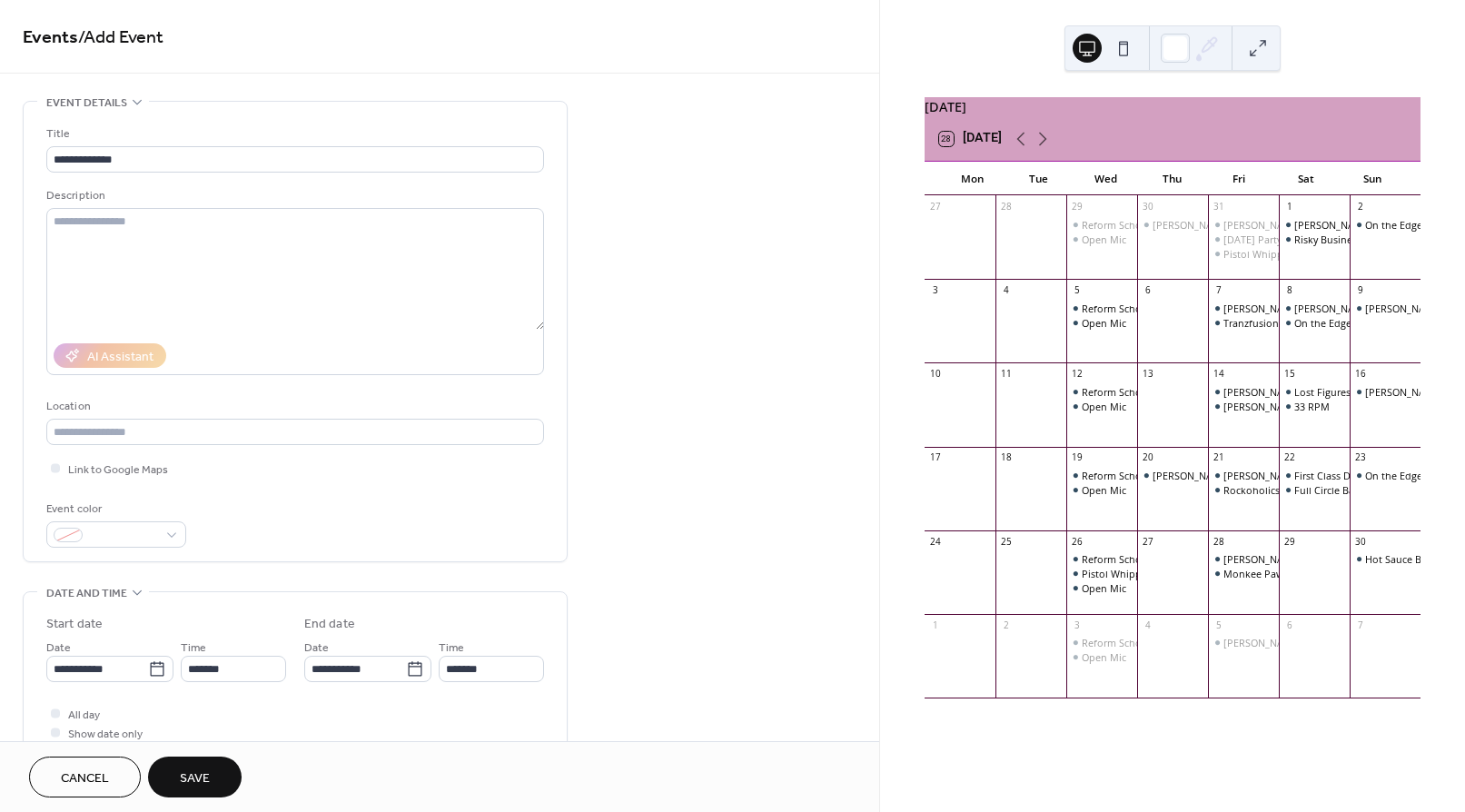 click on "Save" at bounding box center [194, 778] 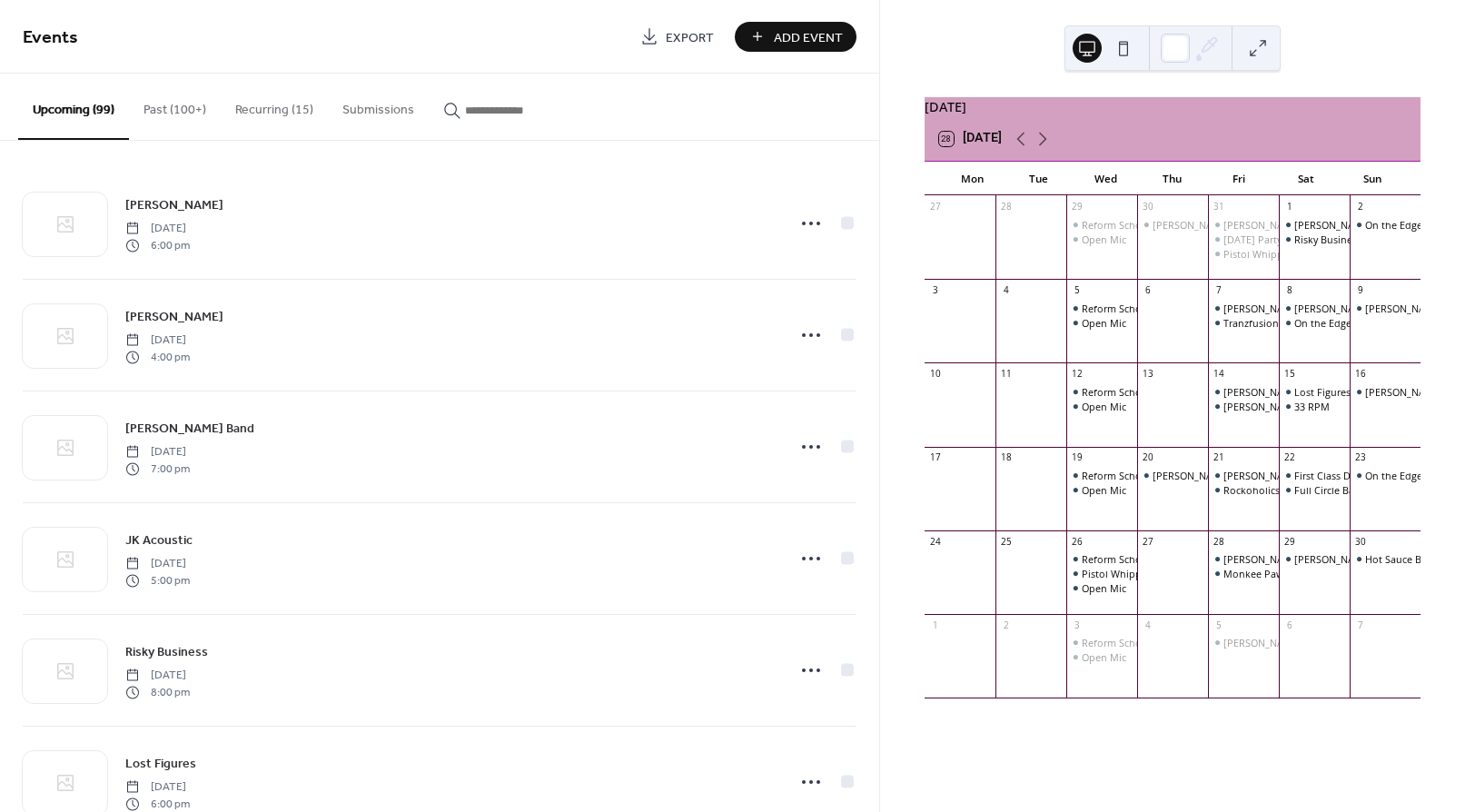 click on "Add Event" at bounding box center [808, 37] 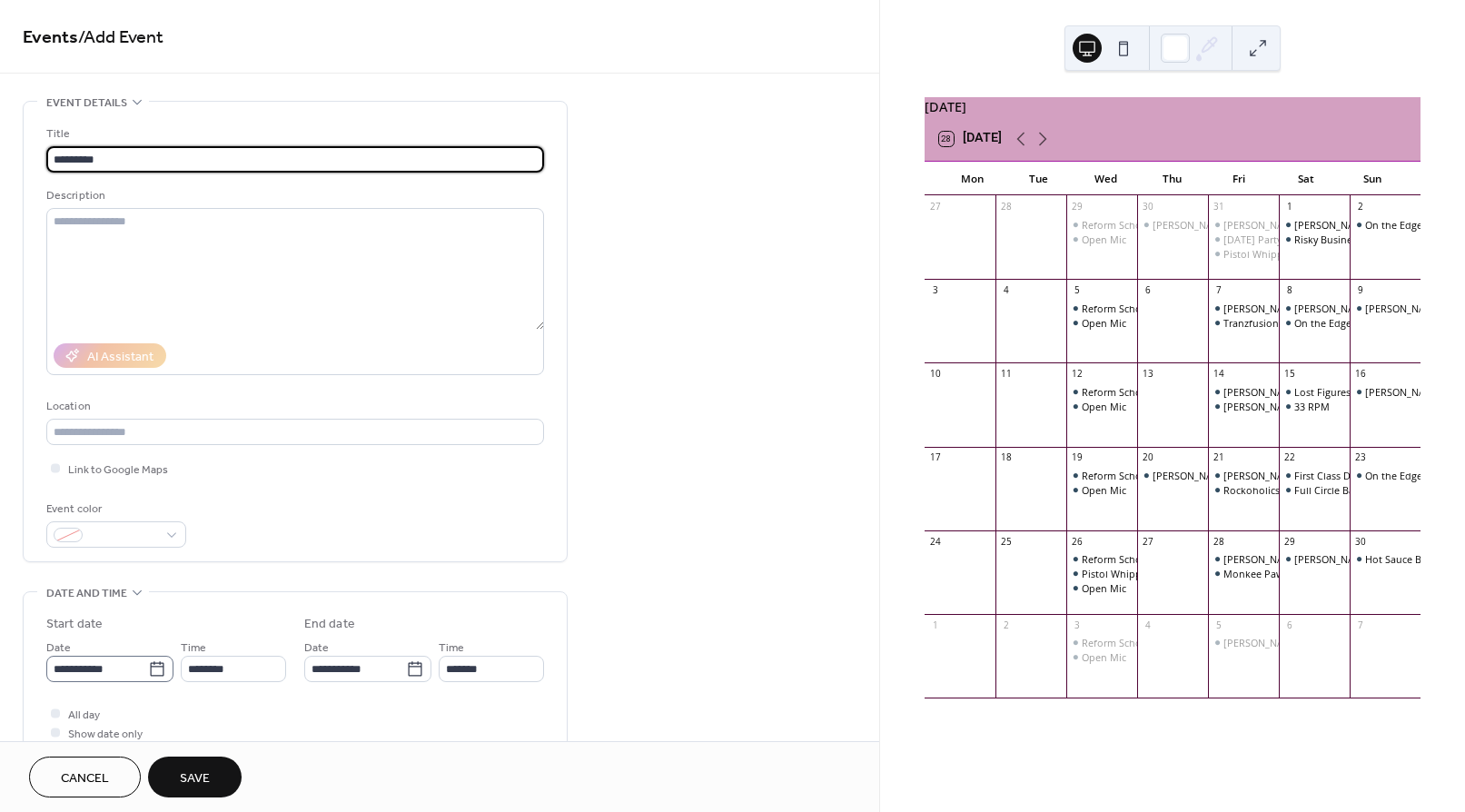 type on "*********" 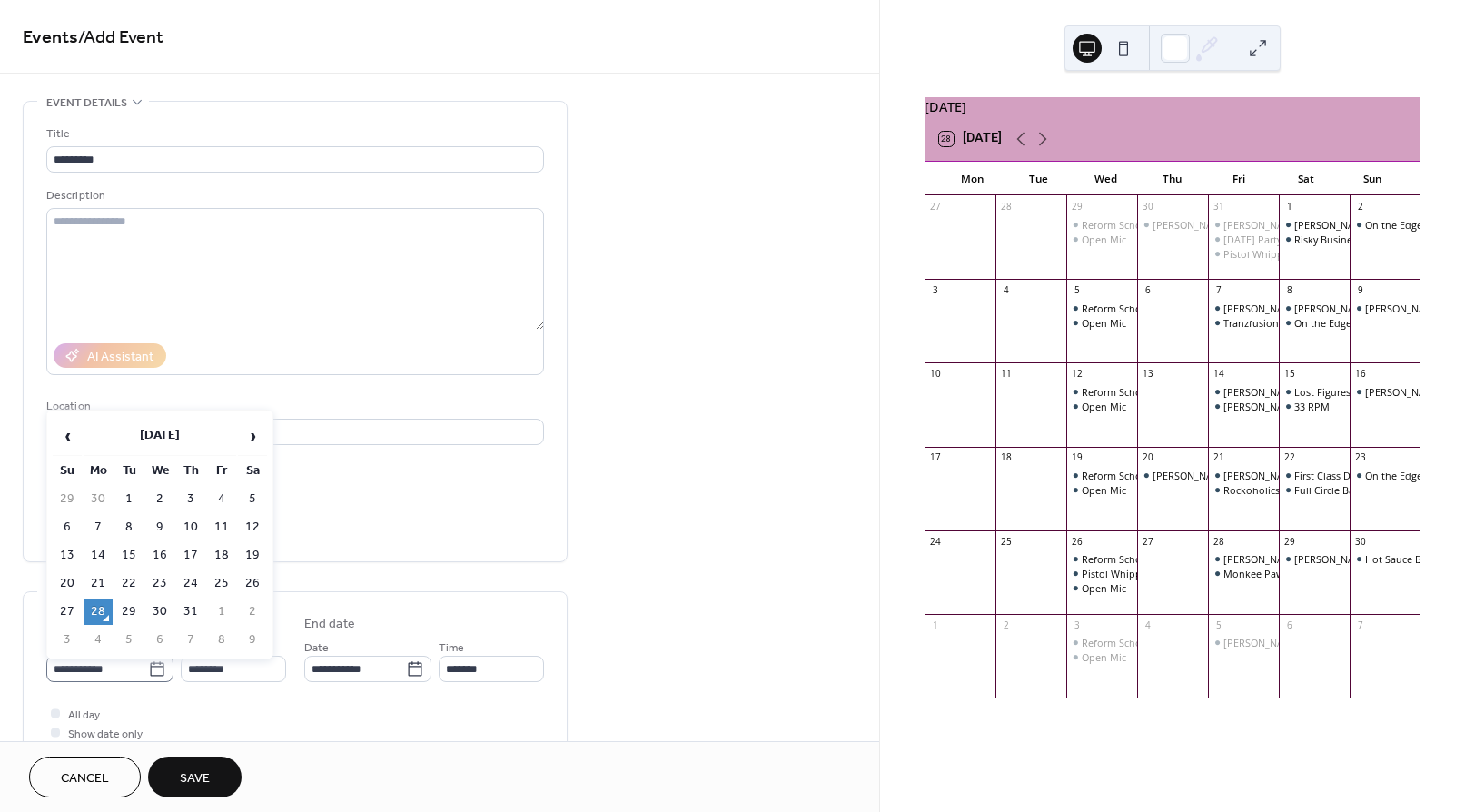 click 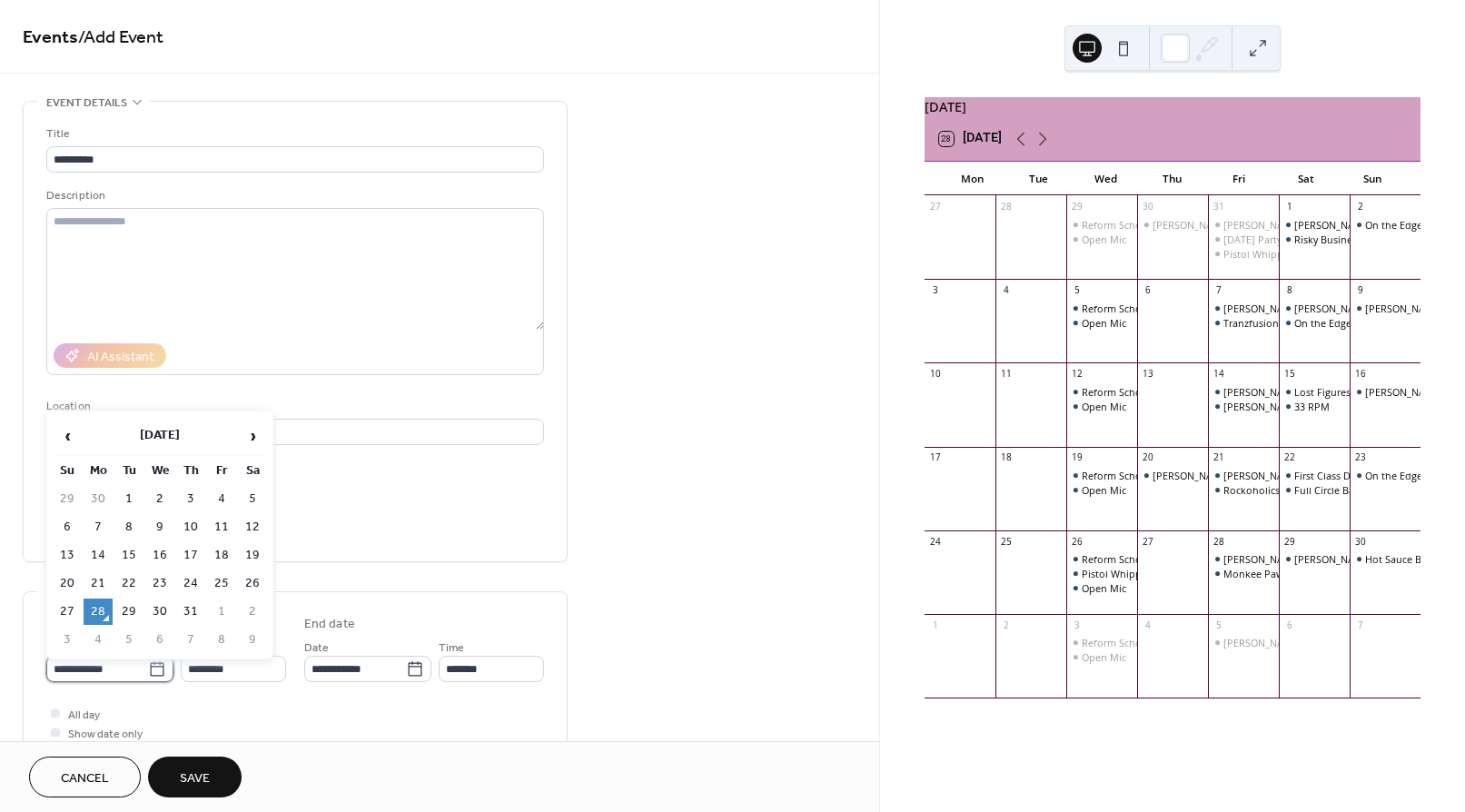 click on "**********" at bounding box center (97, 668) 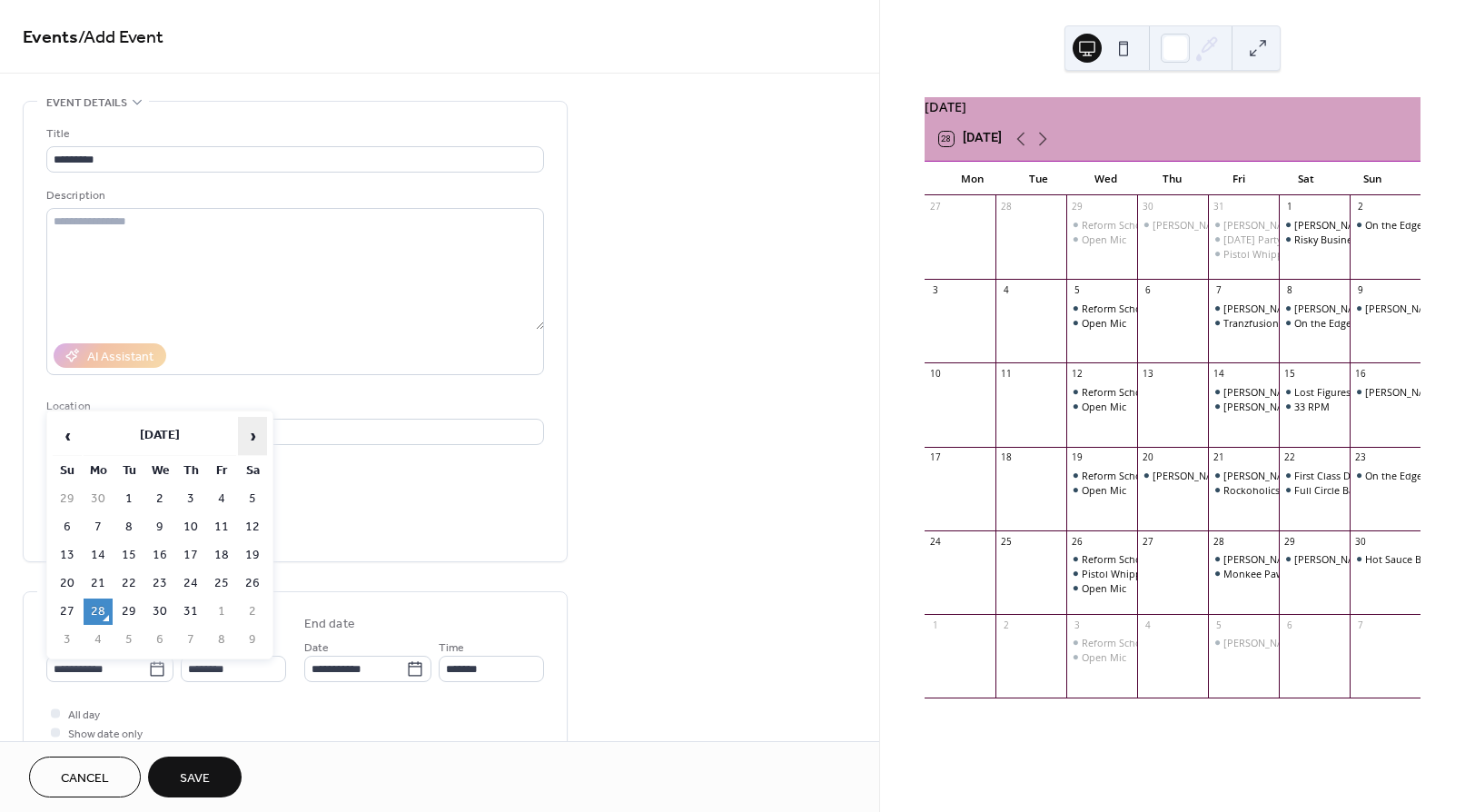 click on "›" at bounding box center [252, 436] 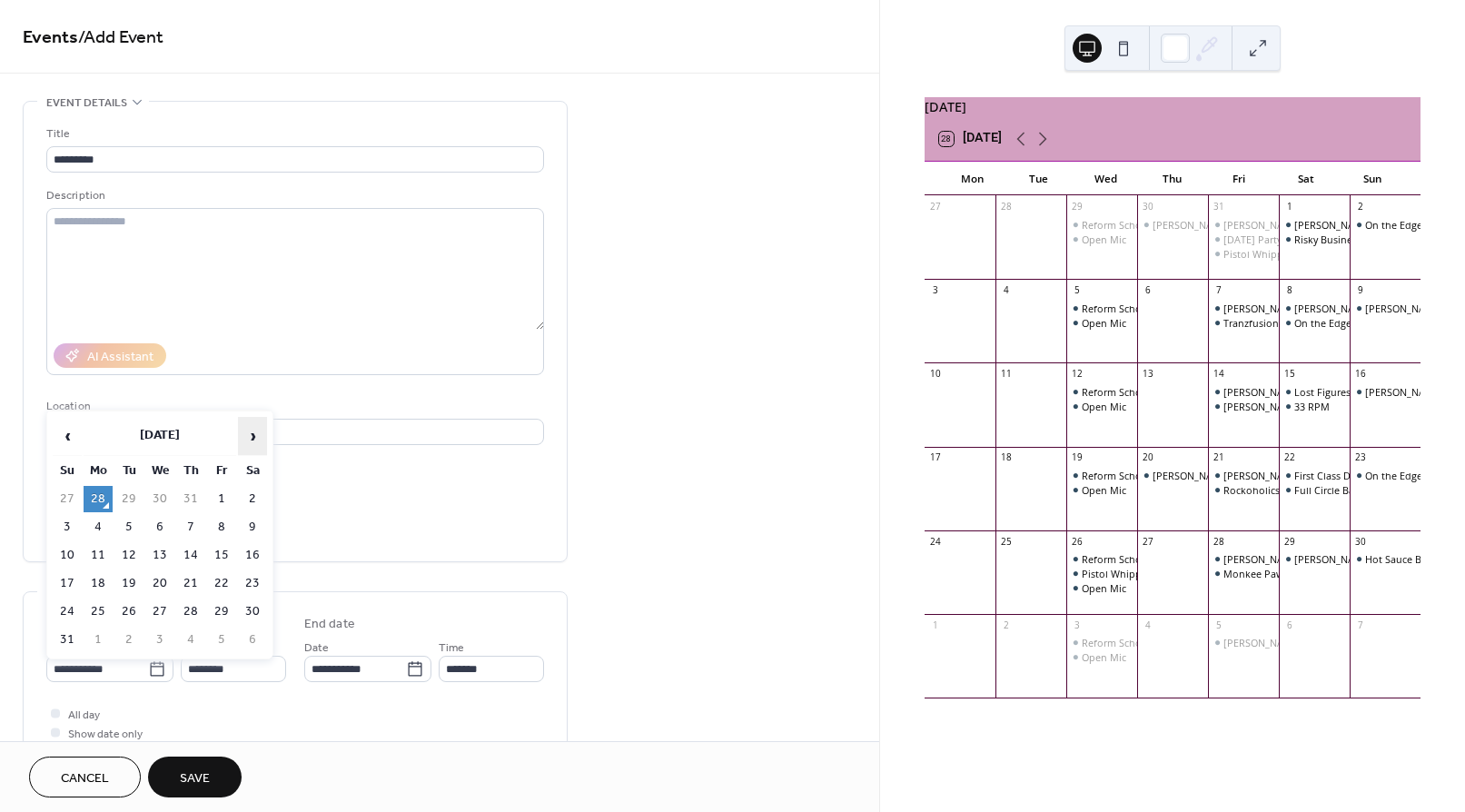click on "›" at bounding box center (252, 436) 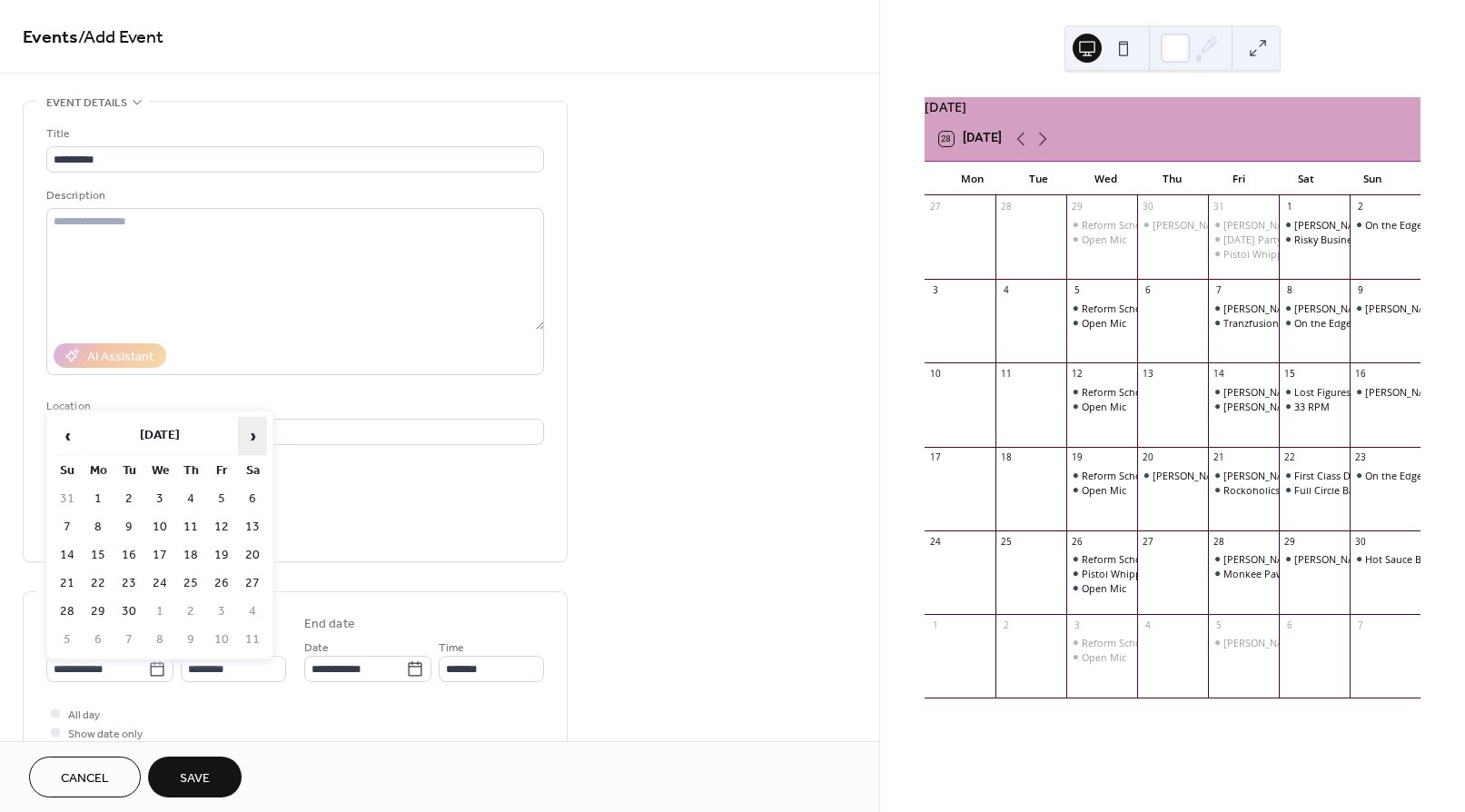 click on "›" at bounding box center [252, 436] 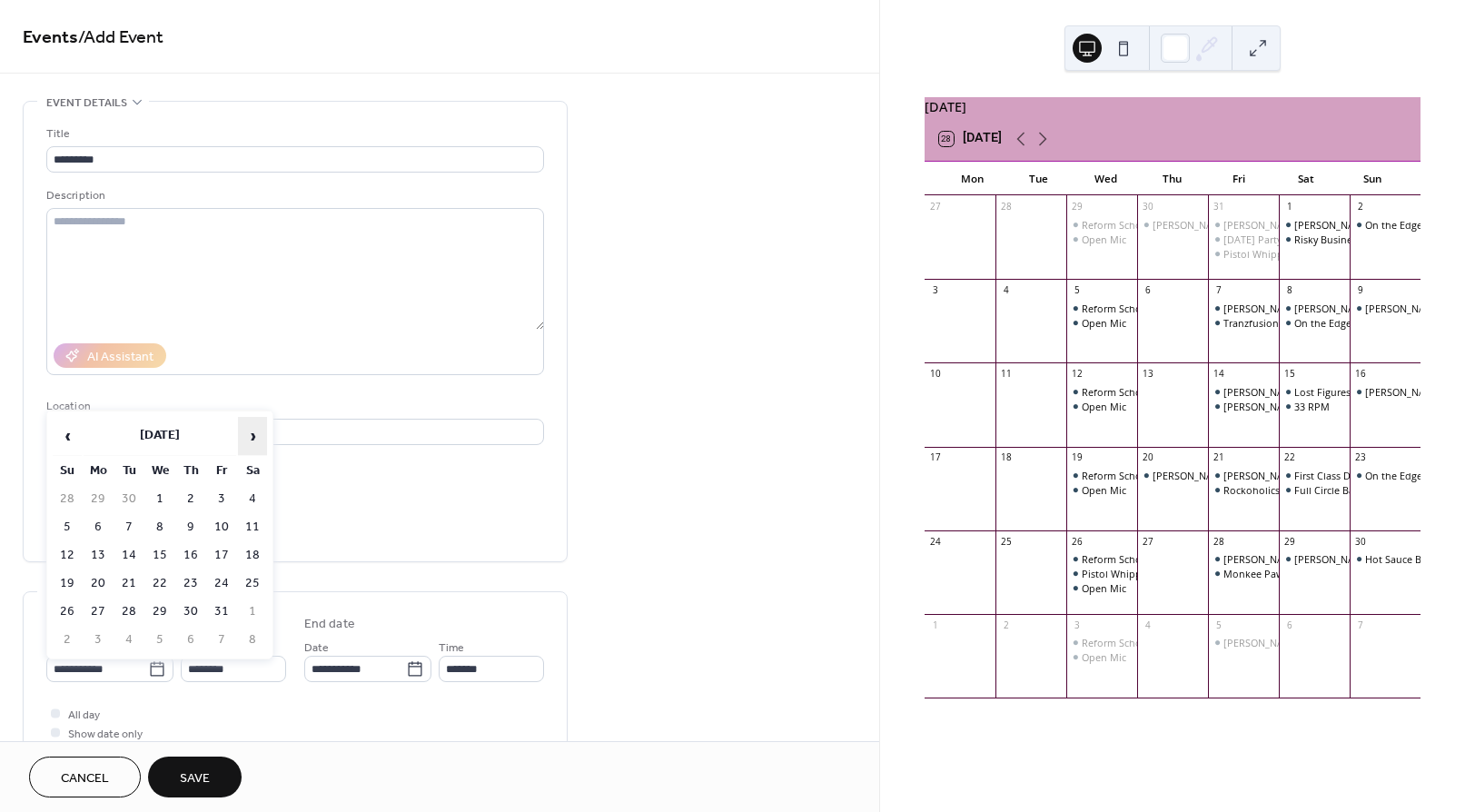 click on "›" at bounding box center (252, 436) 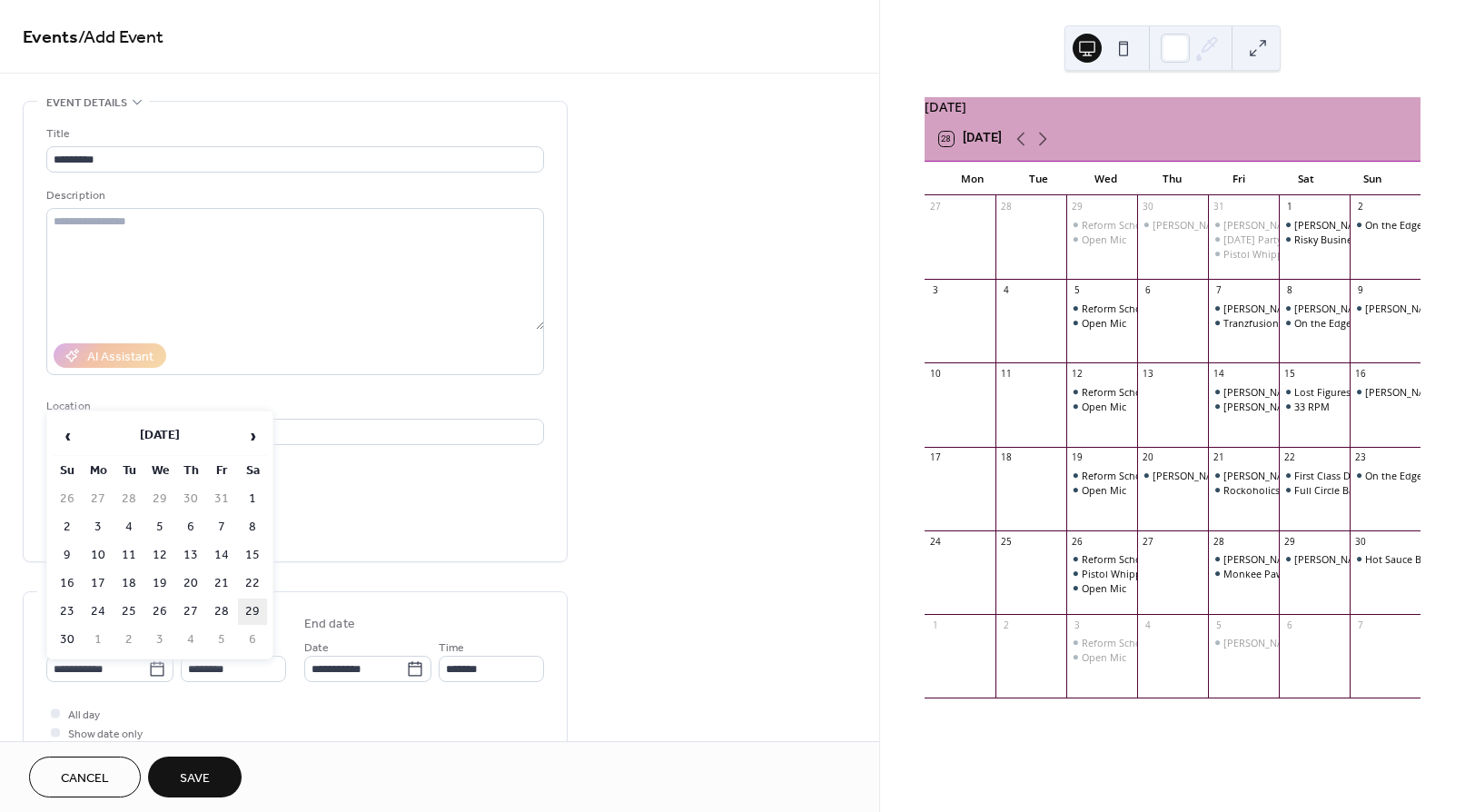 click on "29" at bounding box center [252, 611] 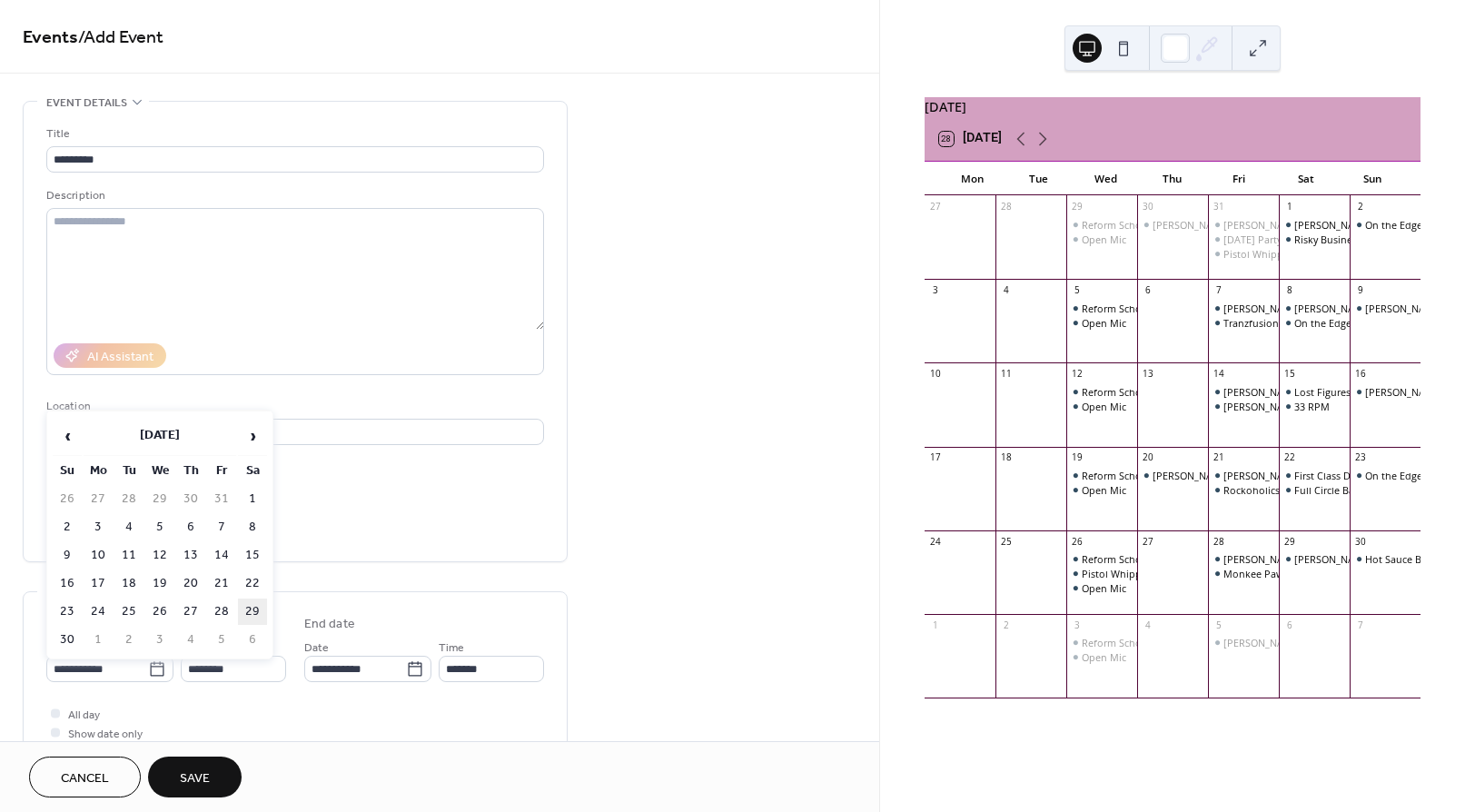 type on "**********" 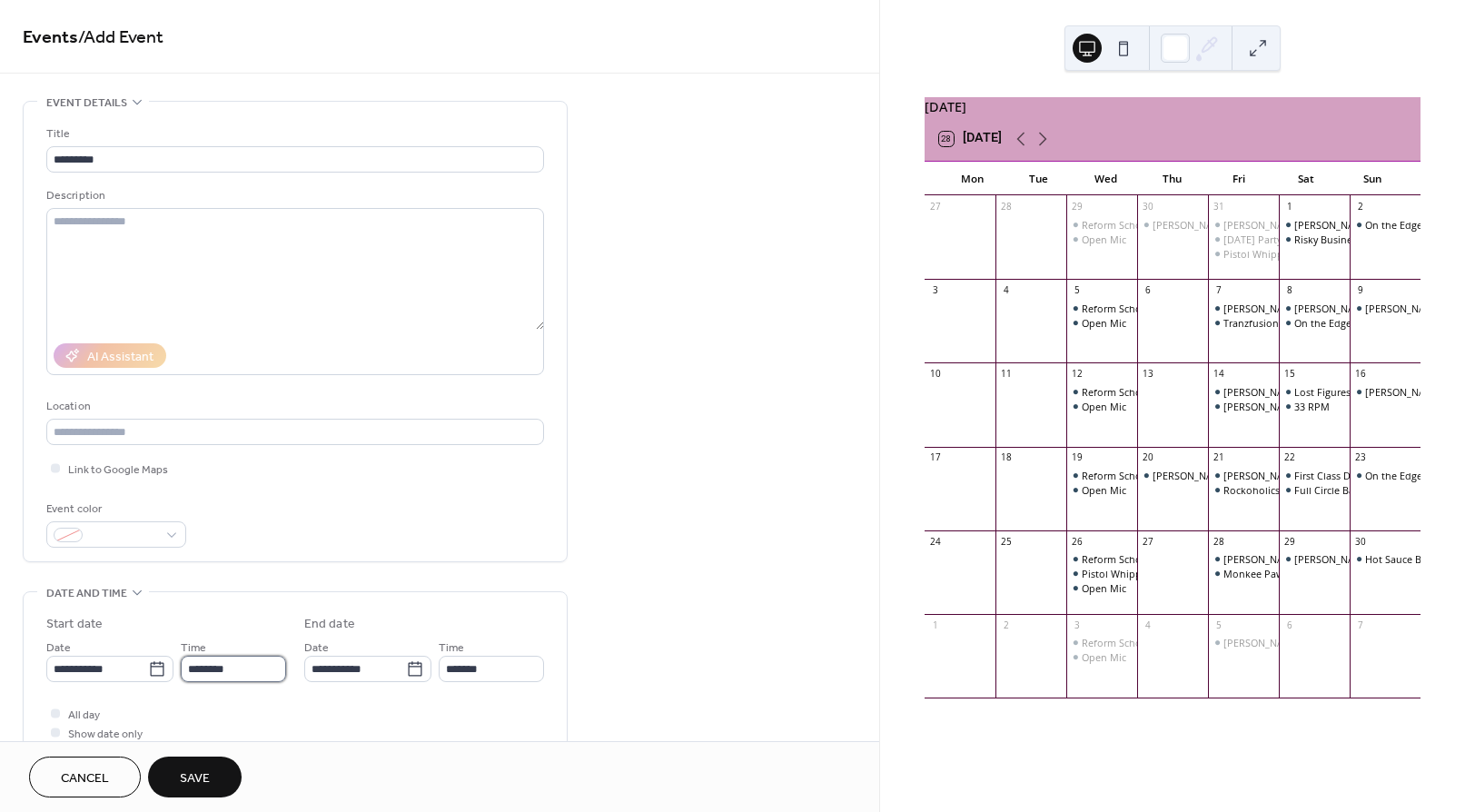 click on "********" at bounding box center (233, 668) 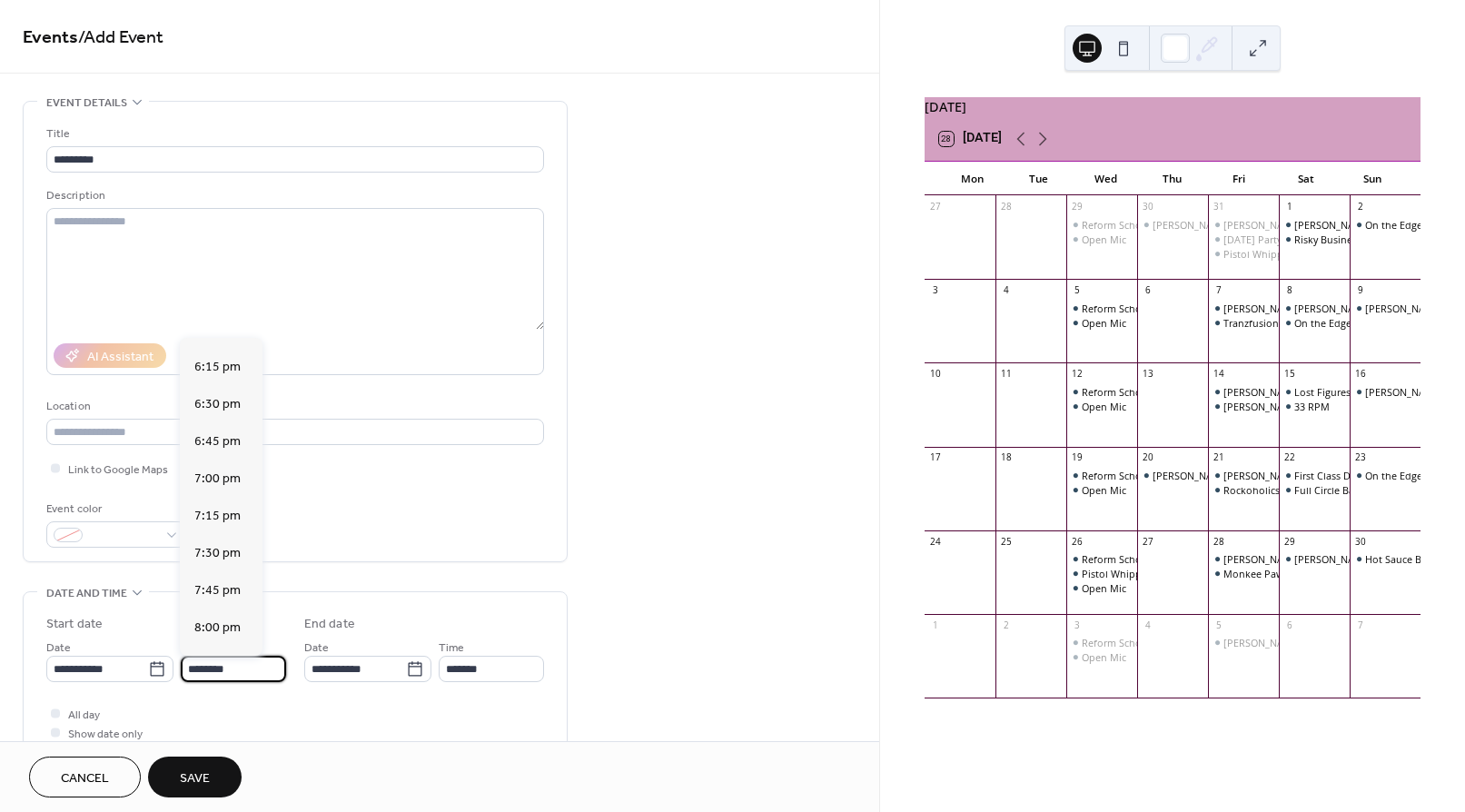 scroll, scrollTop: 2750, scrollLeft: 0, axis: vertical 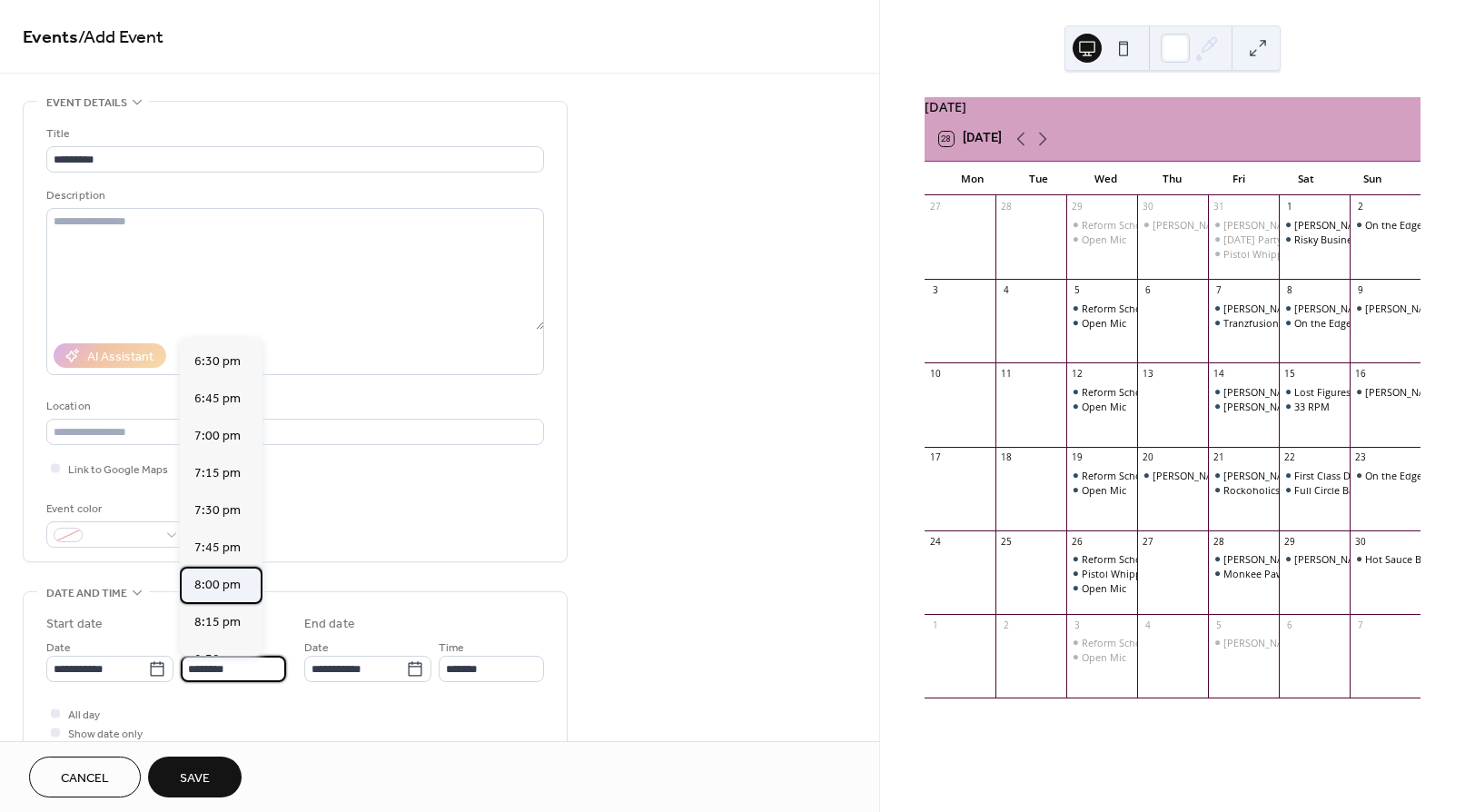 click on "8:00 pm" at bounding box center (217, 585) 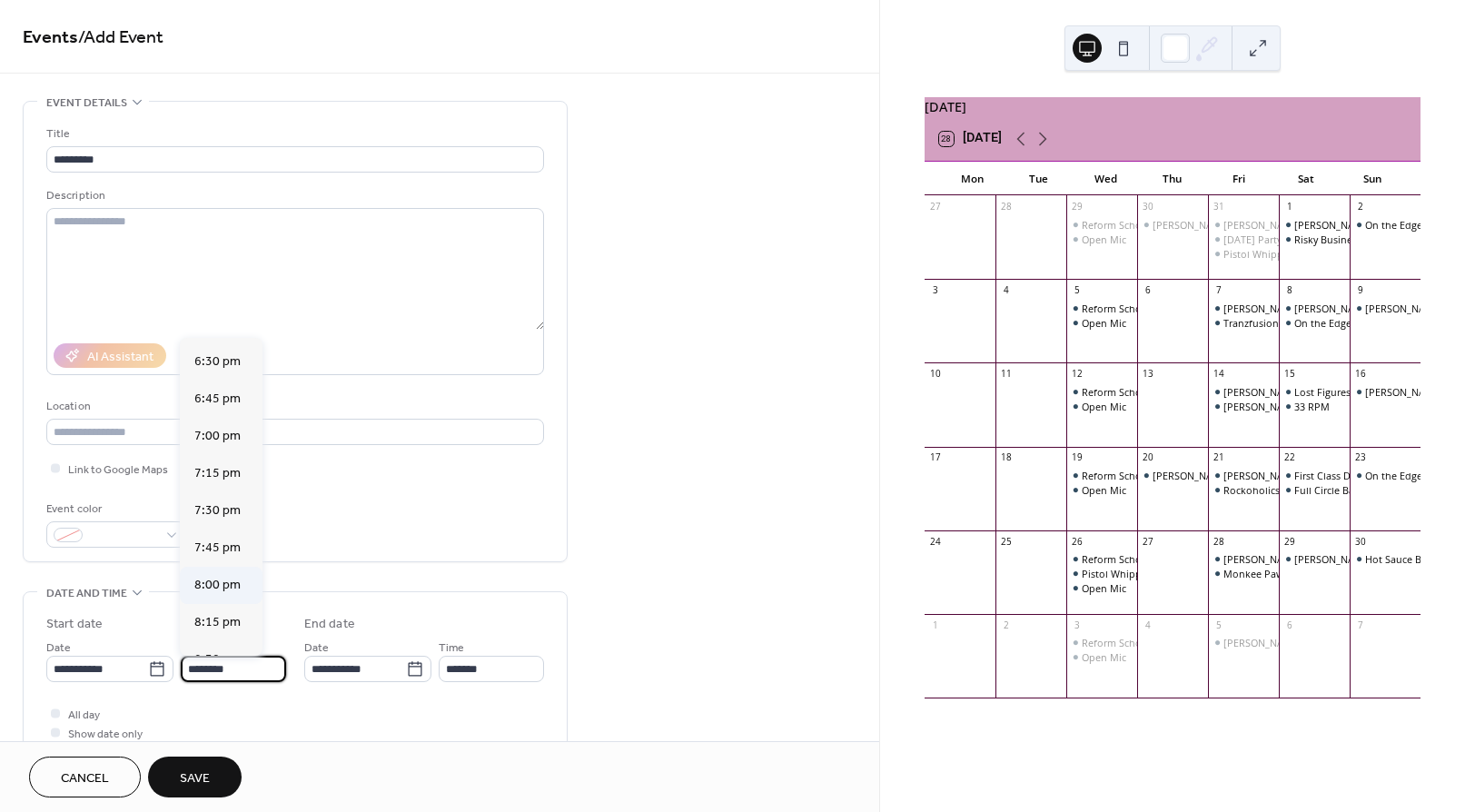 type on "*******" 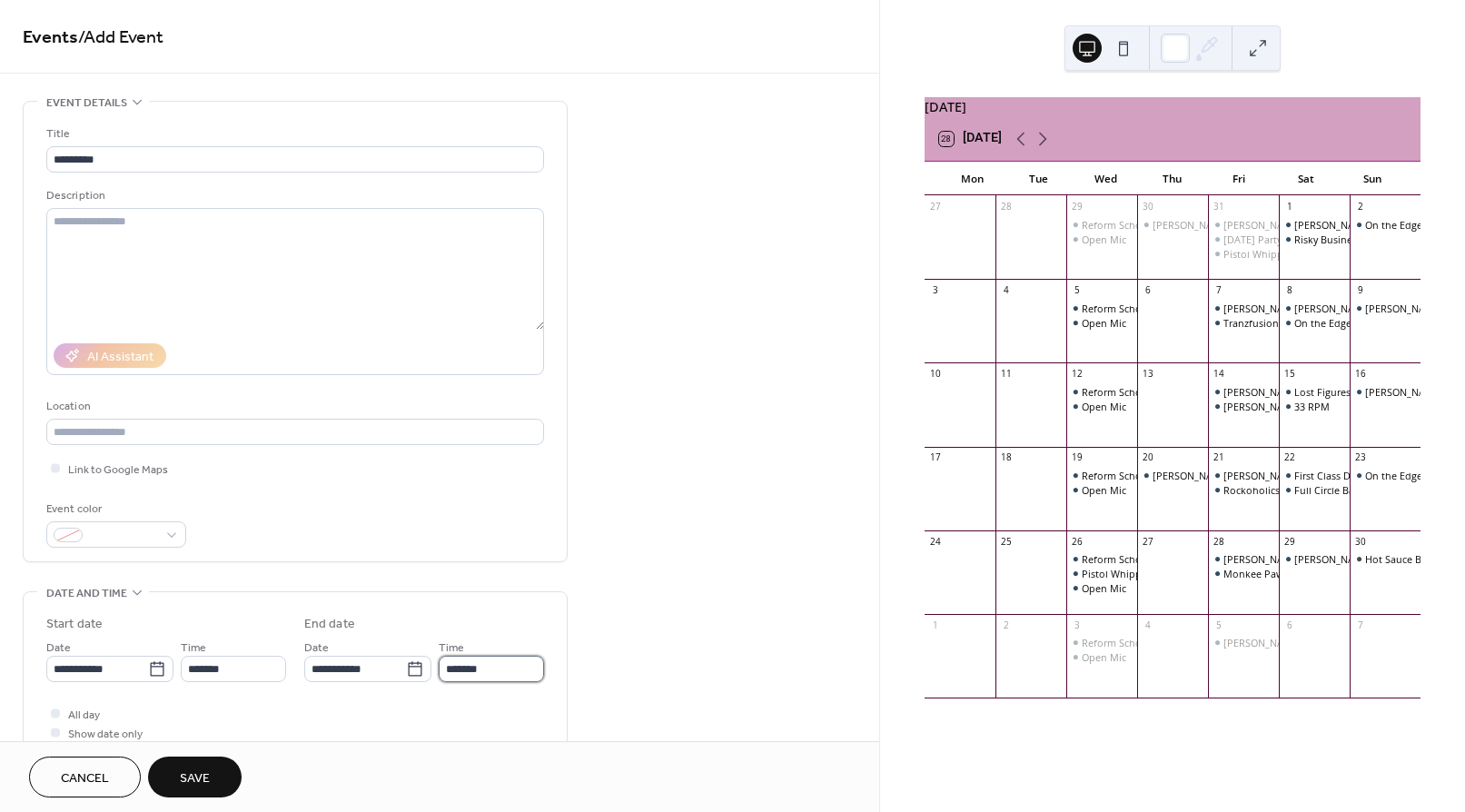 click on "*******" at bounding box center [491, 668] 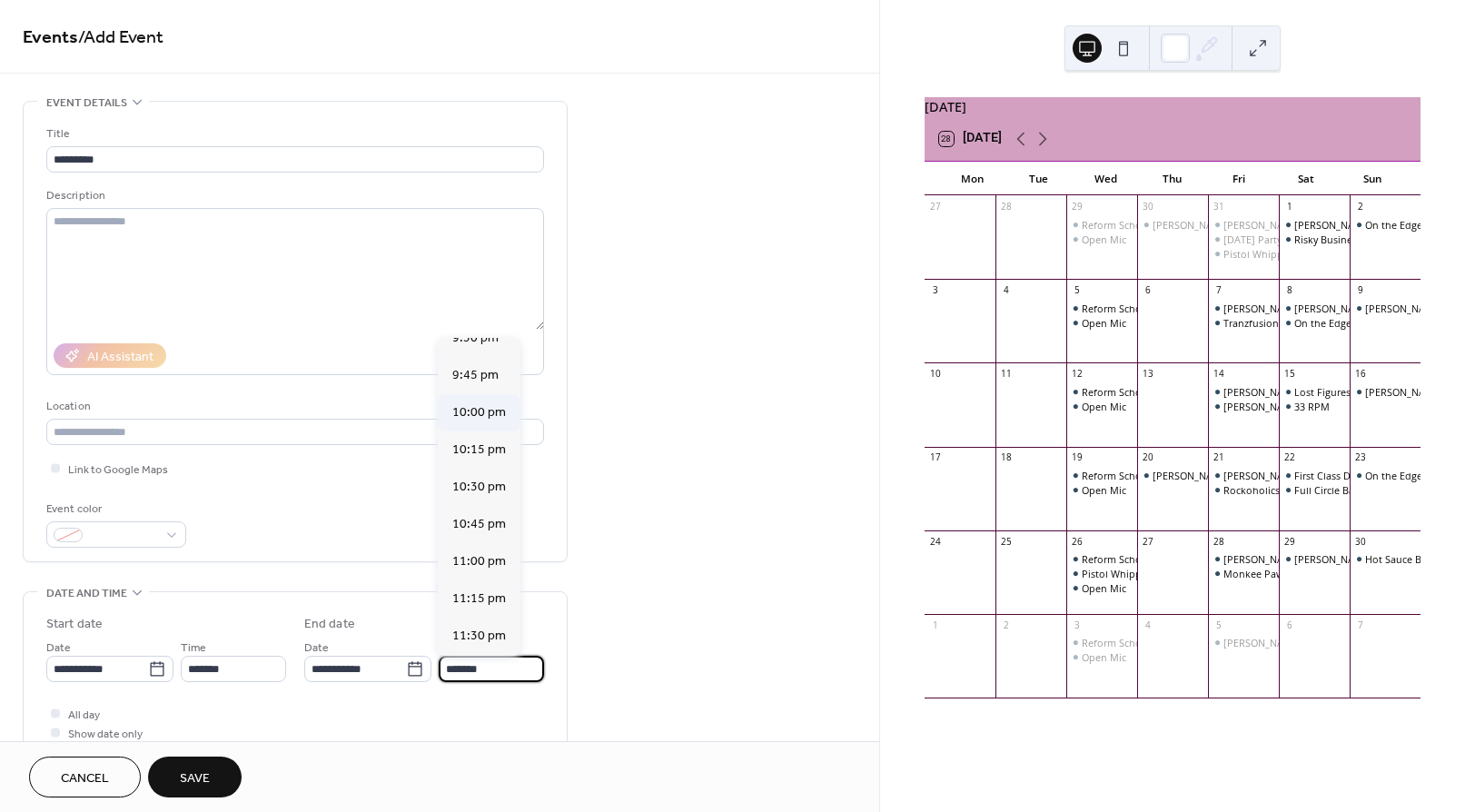 scroll, scrollTop: 206, scrollLeft: 0, axis: vertical 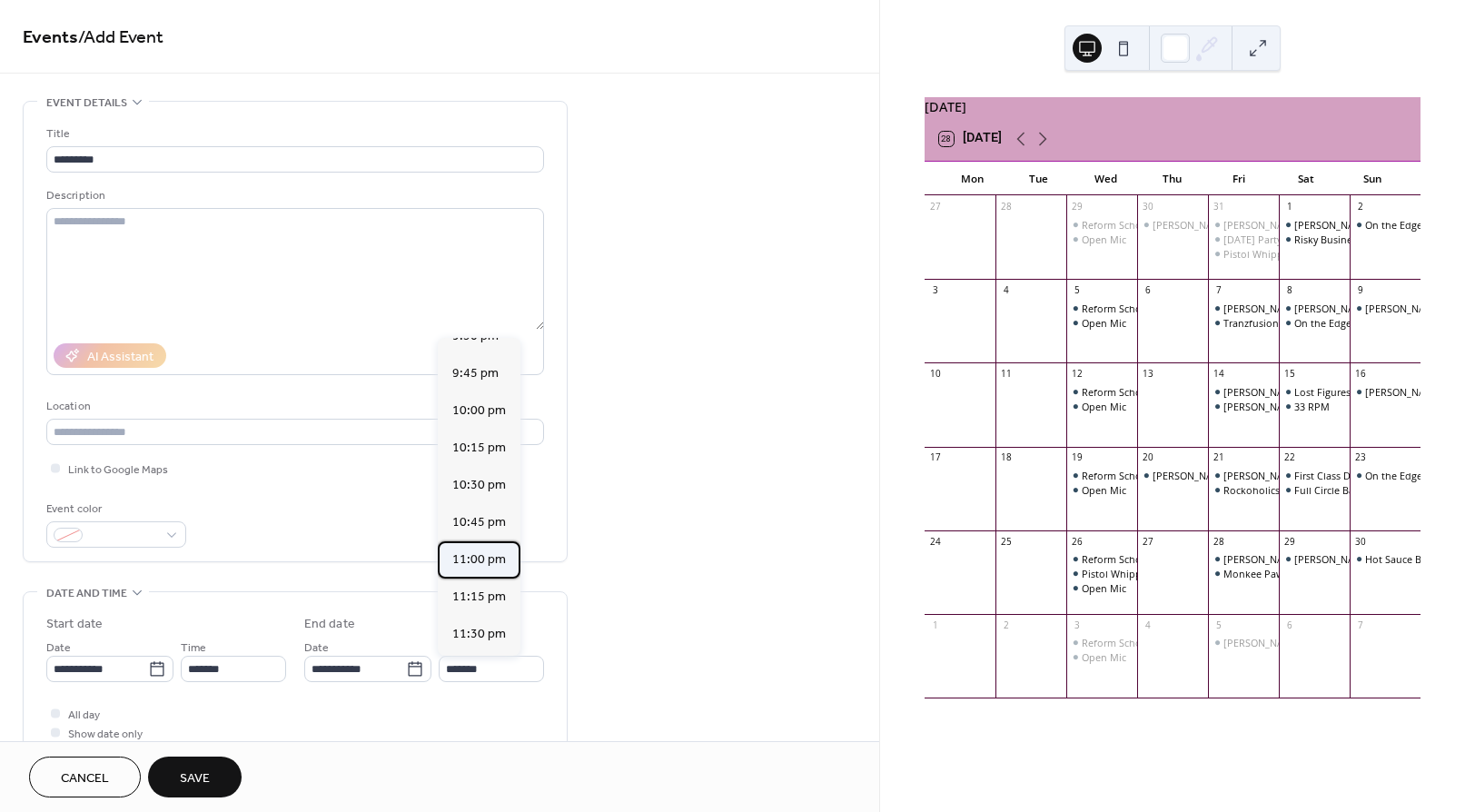 click on "11:00 pm" at bounding box center (479, 559) 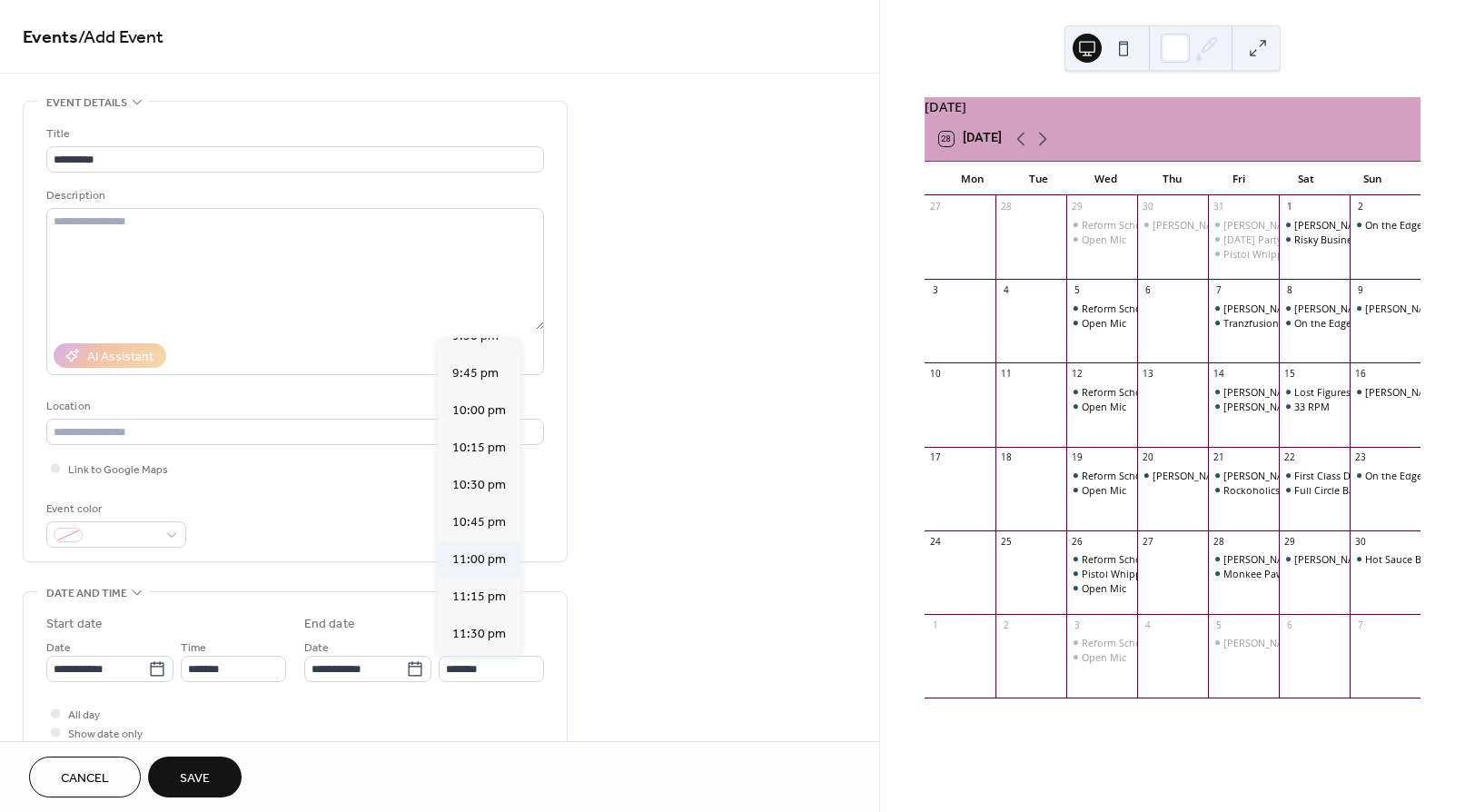 type on "********" 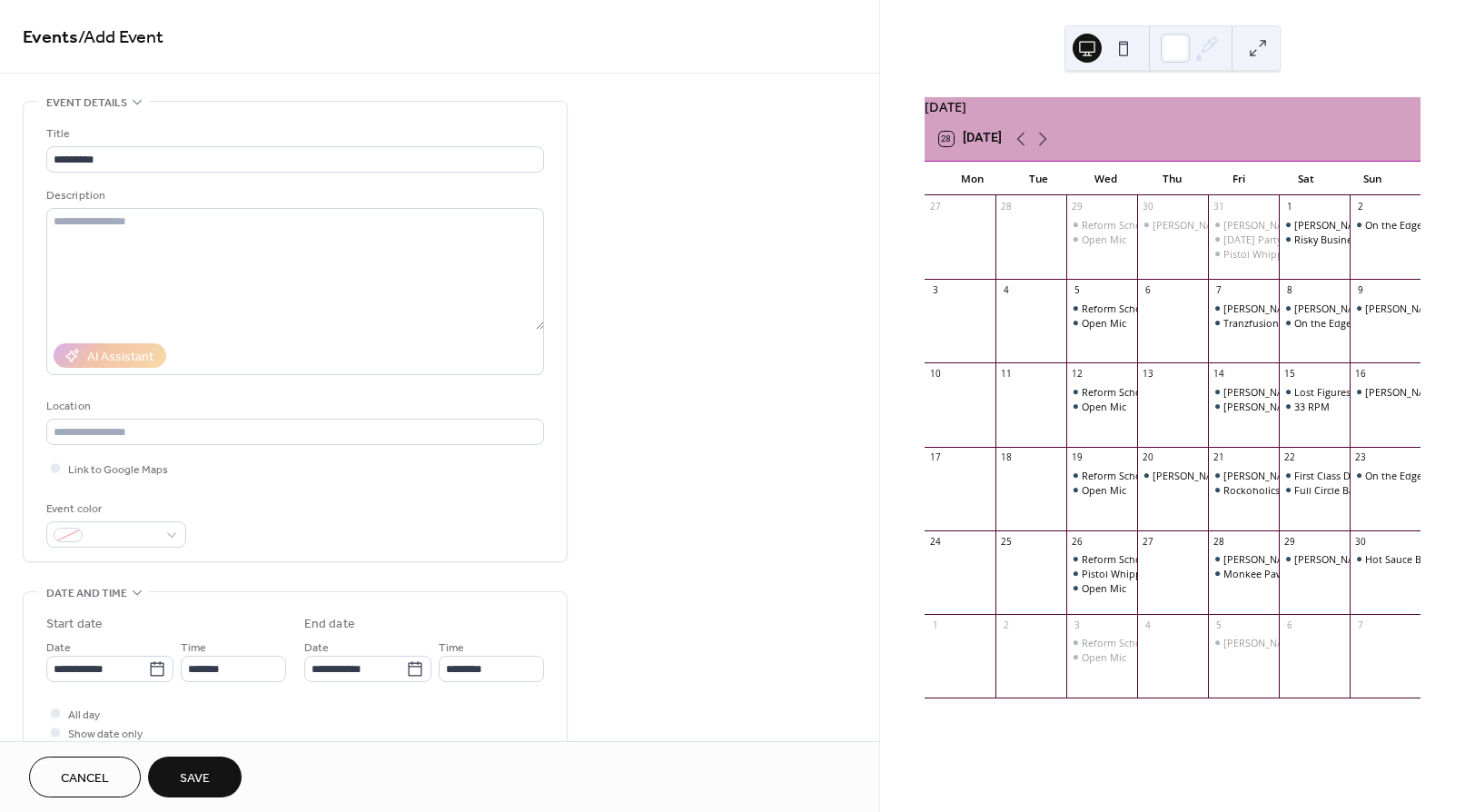click on "Save" at bounding box center (194, 778) 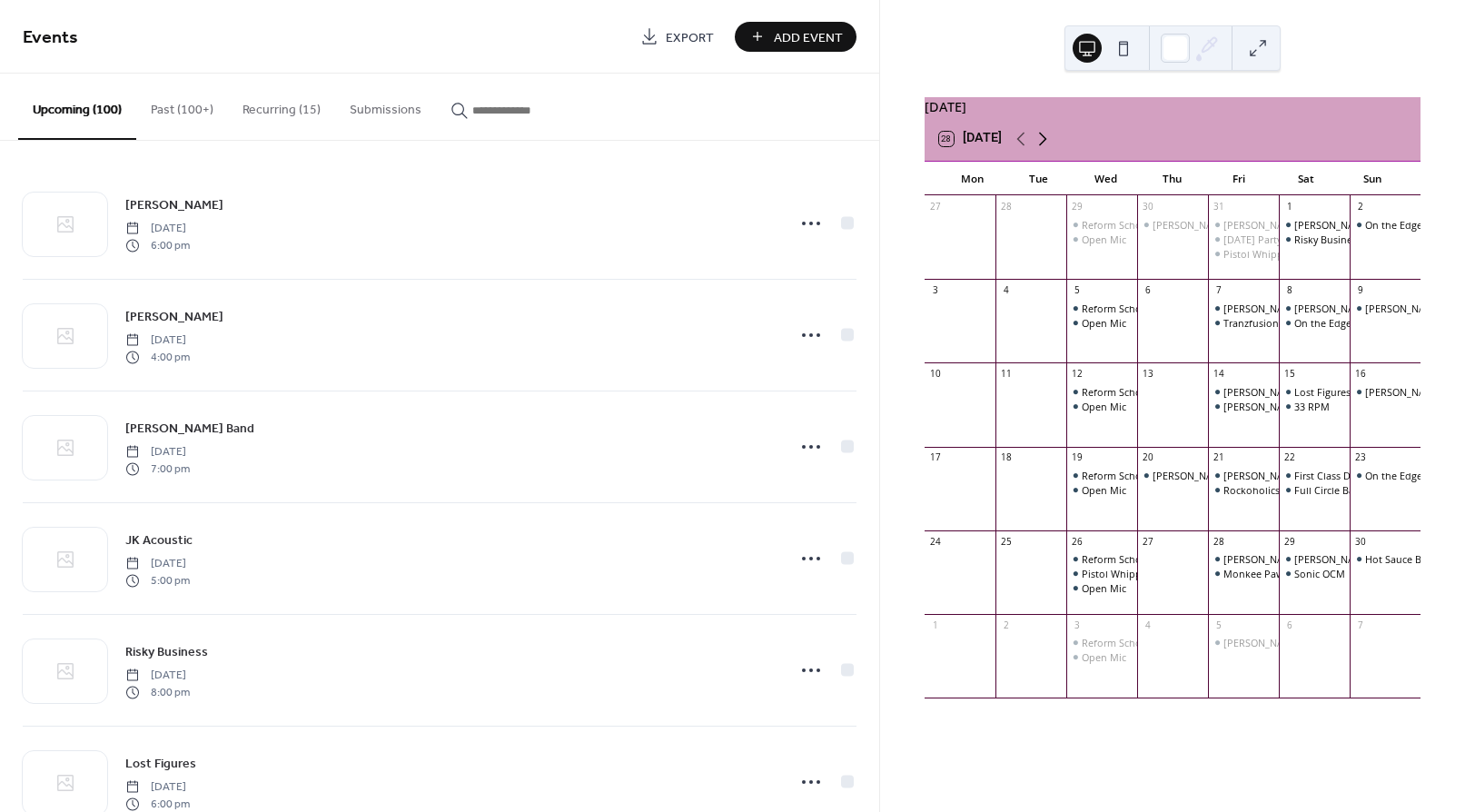 click 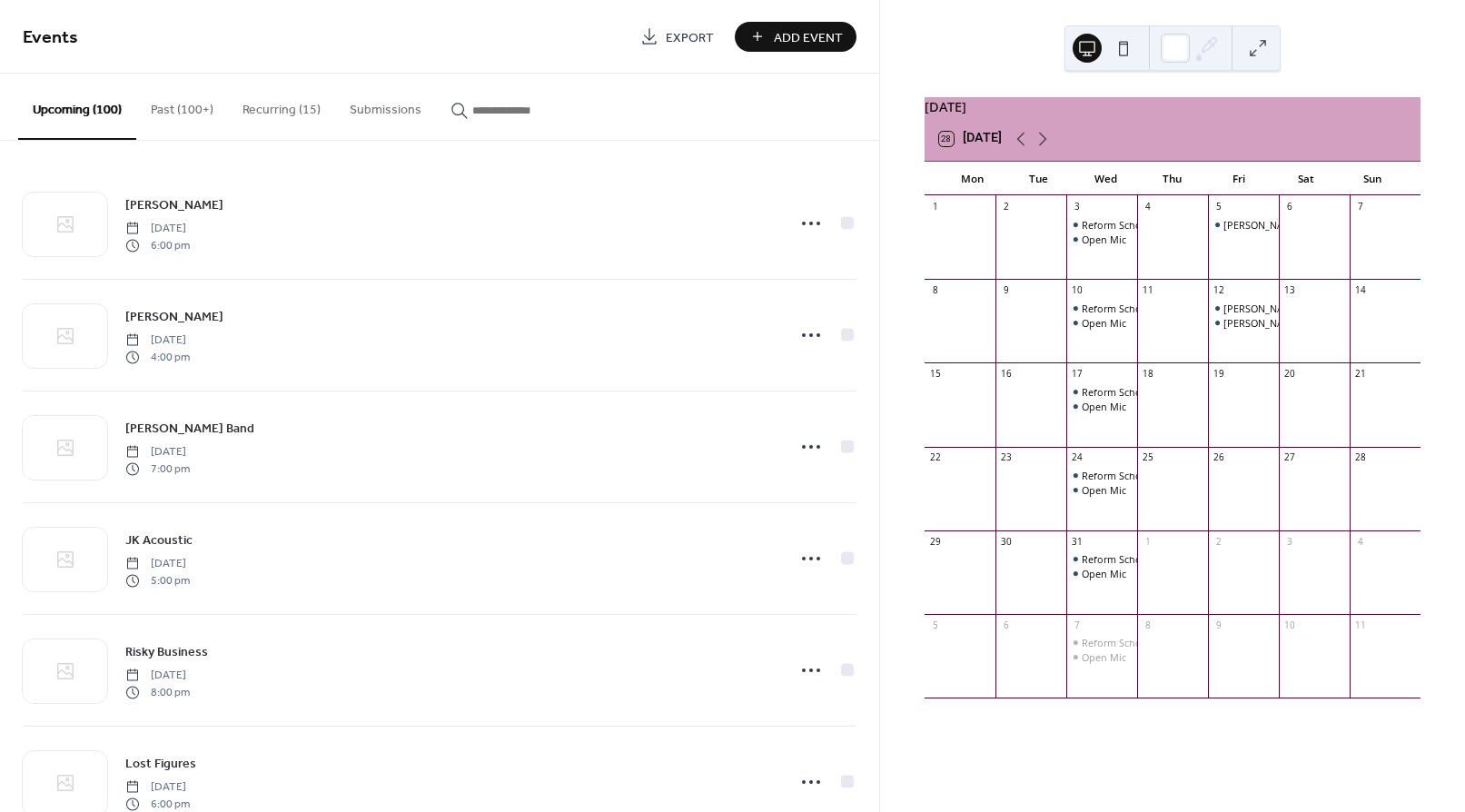 click on "Recurring (15)" at bounding box center [282, 105] 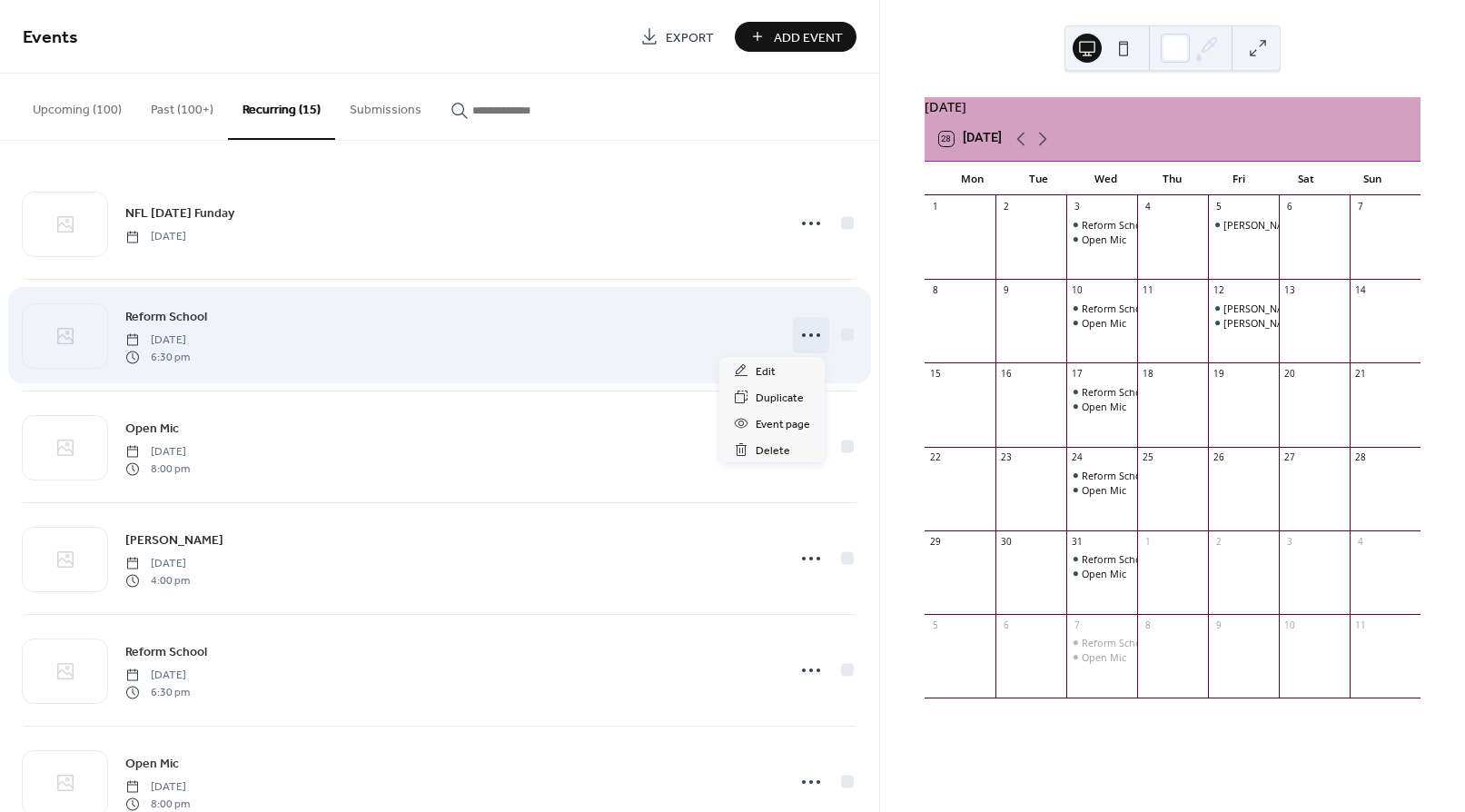 click 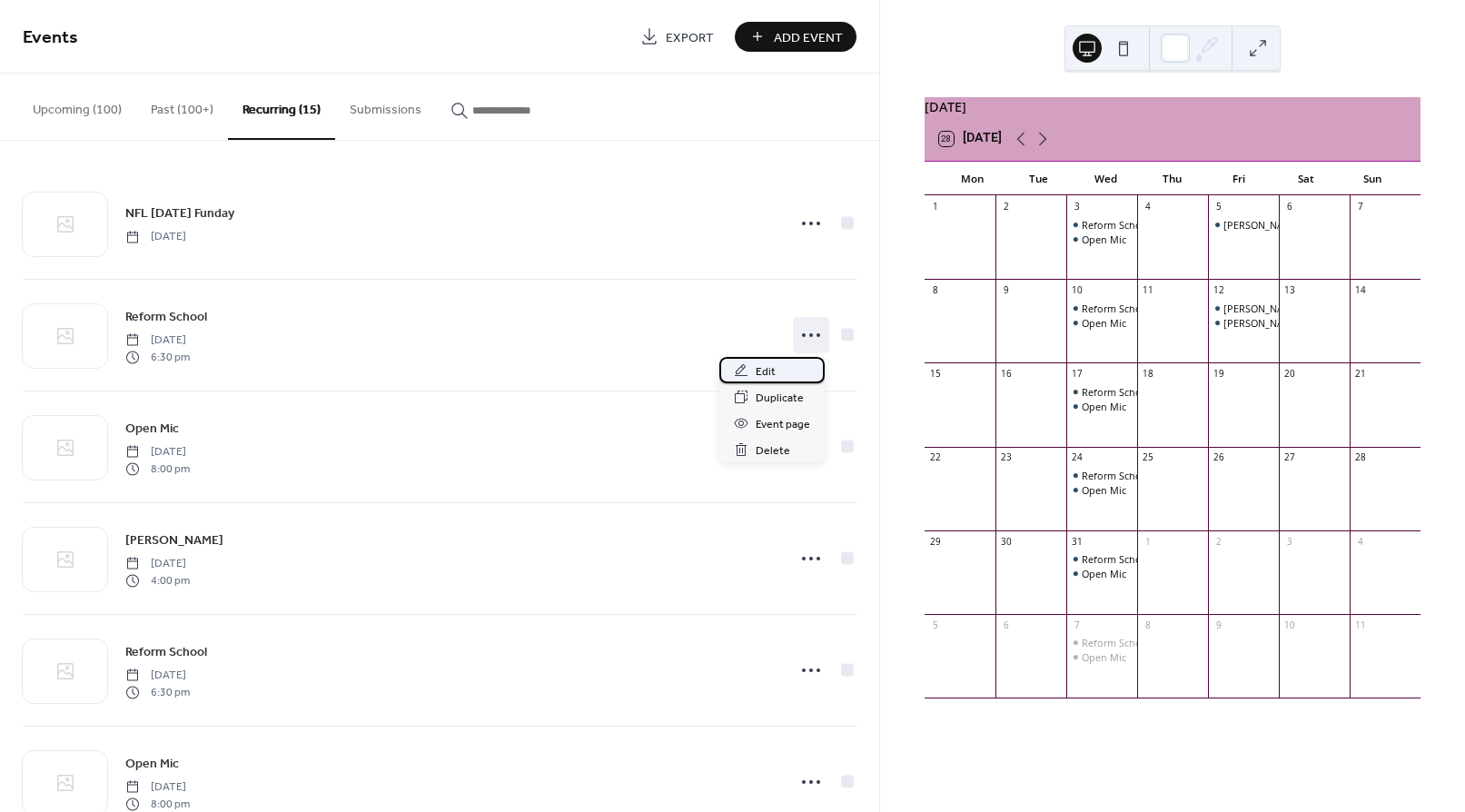 click on "Edit" at bounding box center [766, 371] 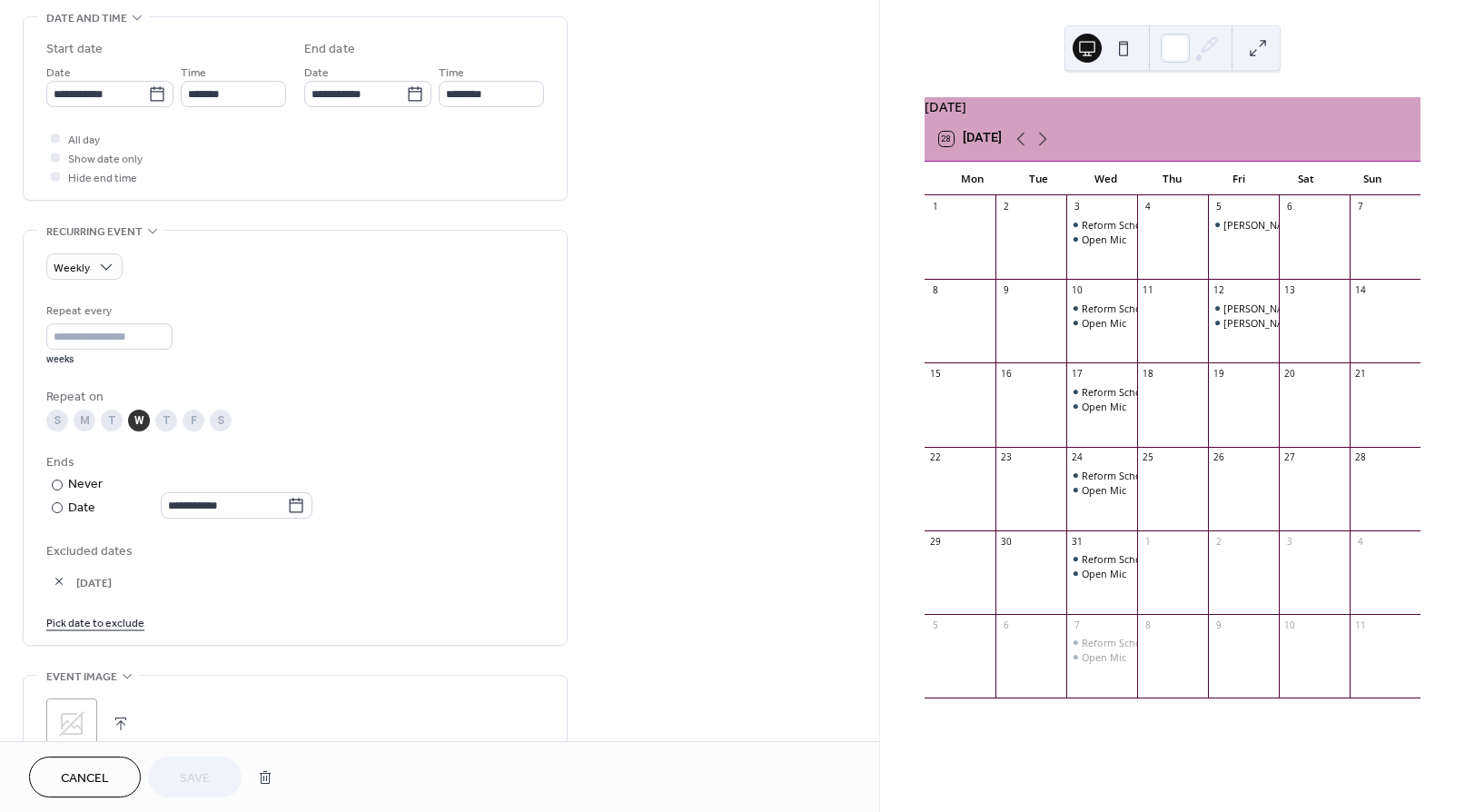 scroll, scrollTop: 577, scrollLeft: 0, axis: vertical 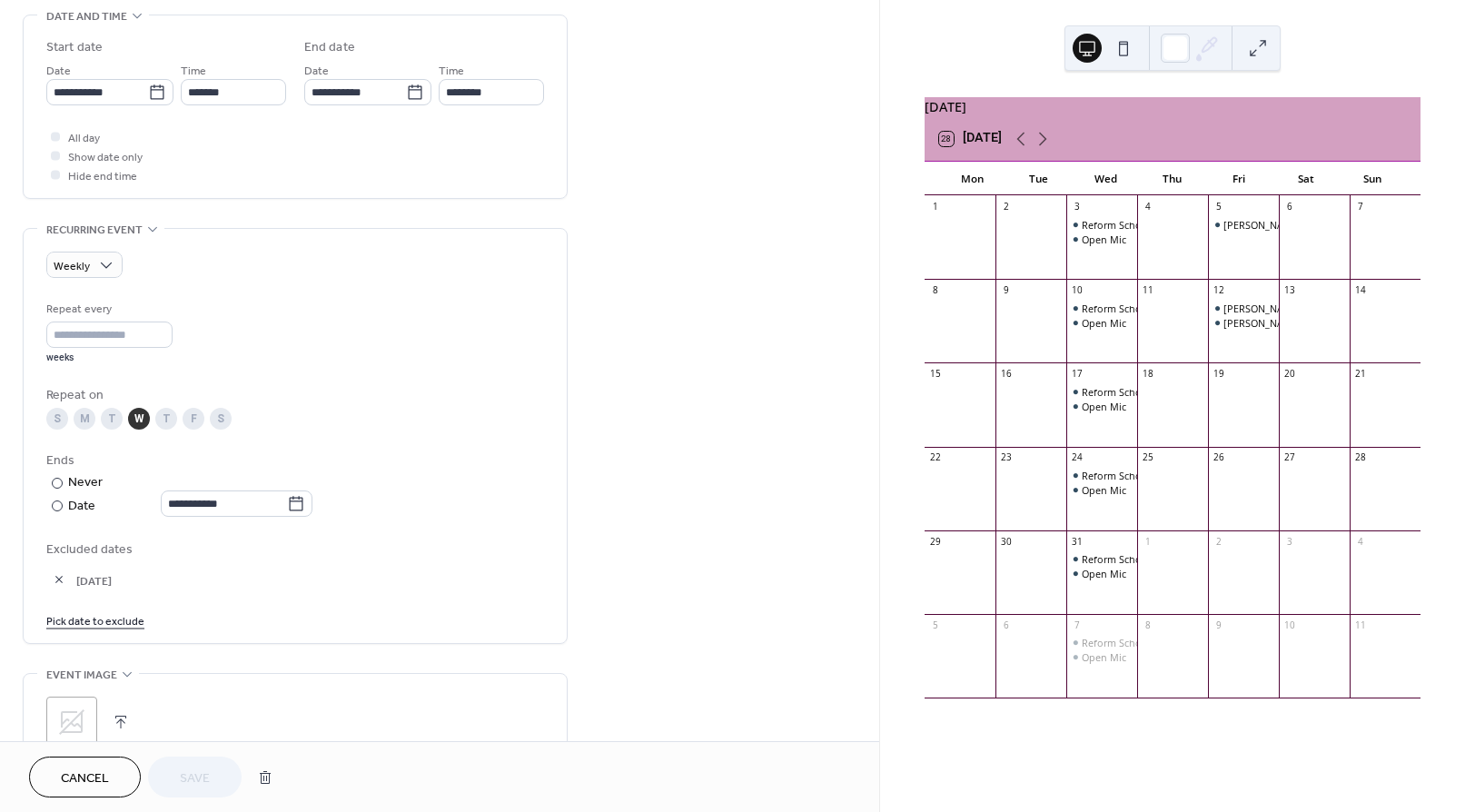 click on "Pick date to exclude" at bounding box center [95, 619] 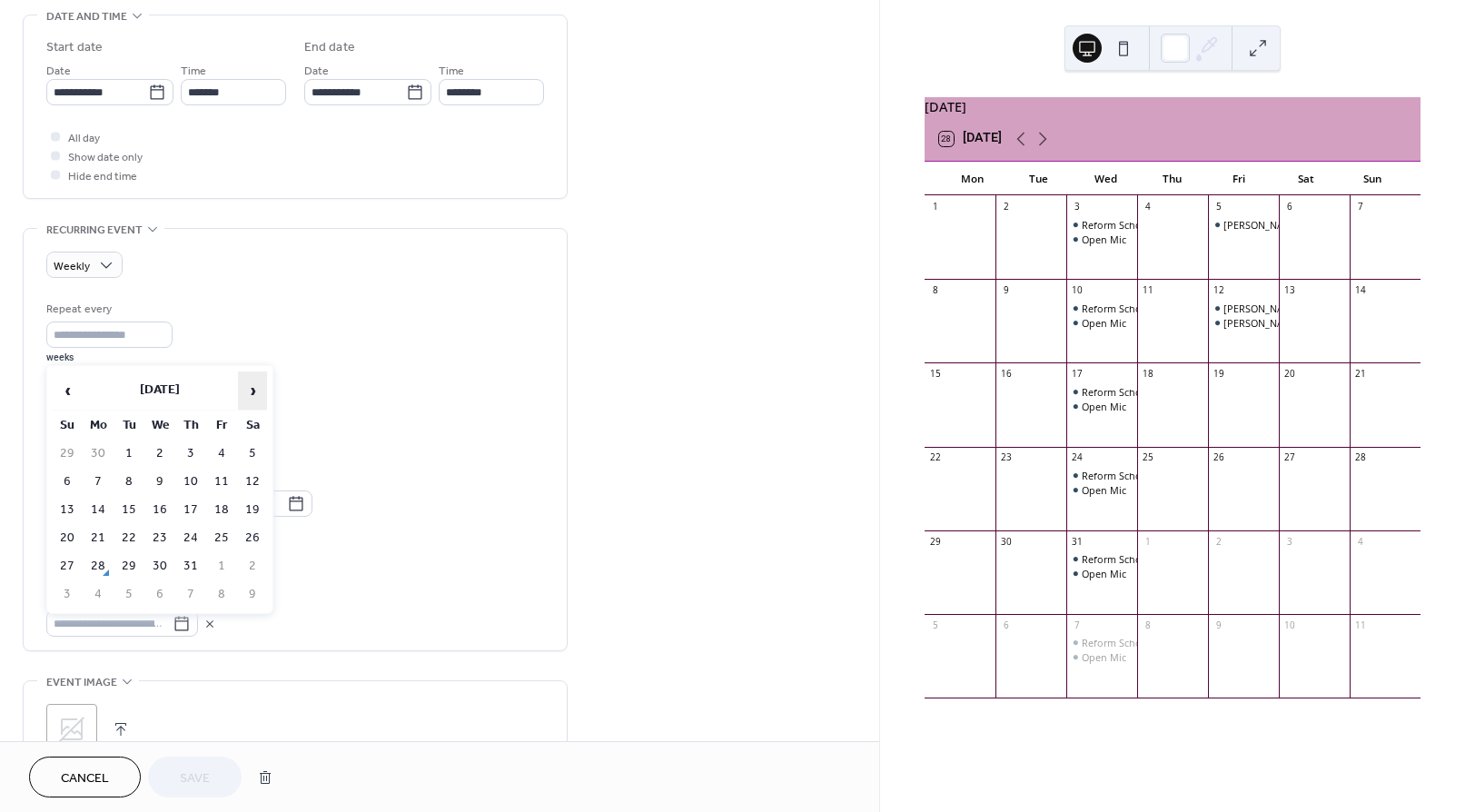 click on "›" at bounding box center (252, 391) 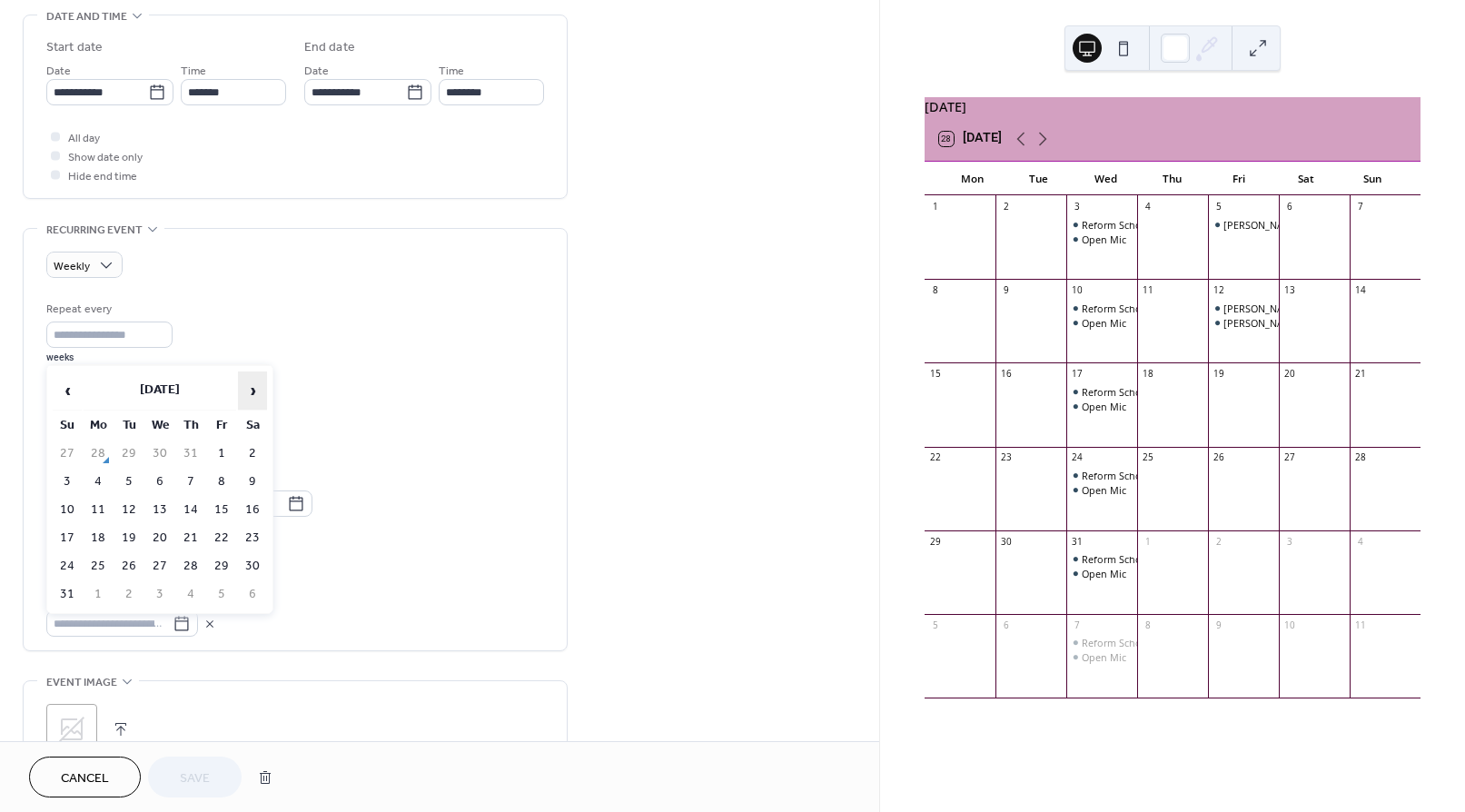 click on "›" at bounding box center (252, 391) 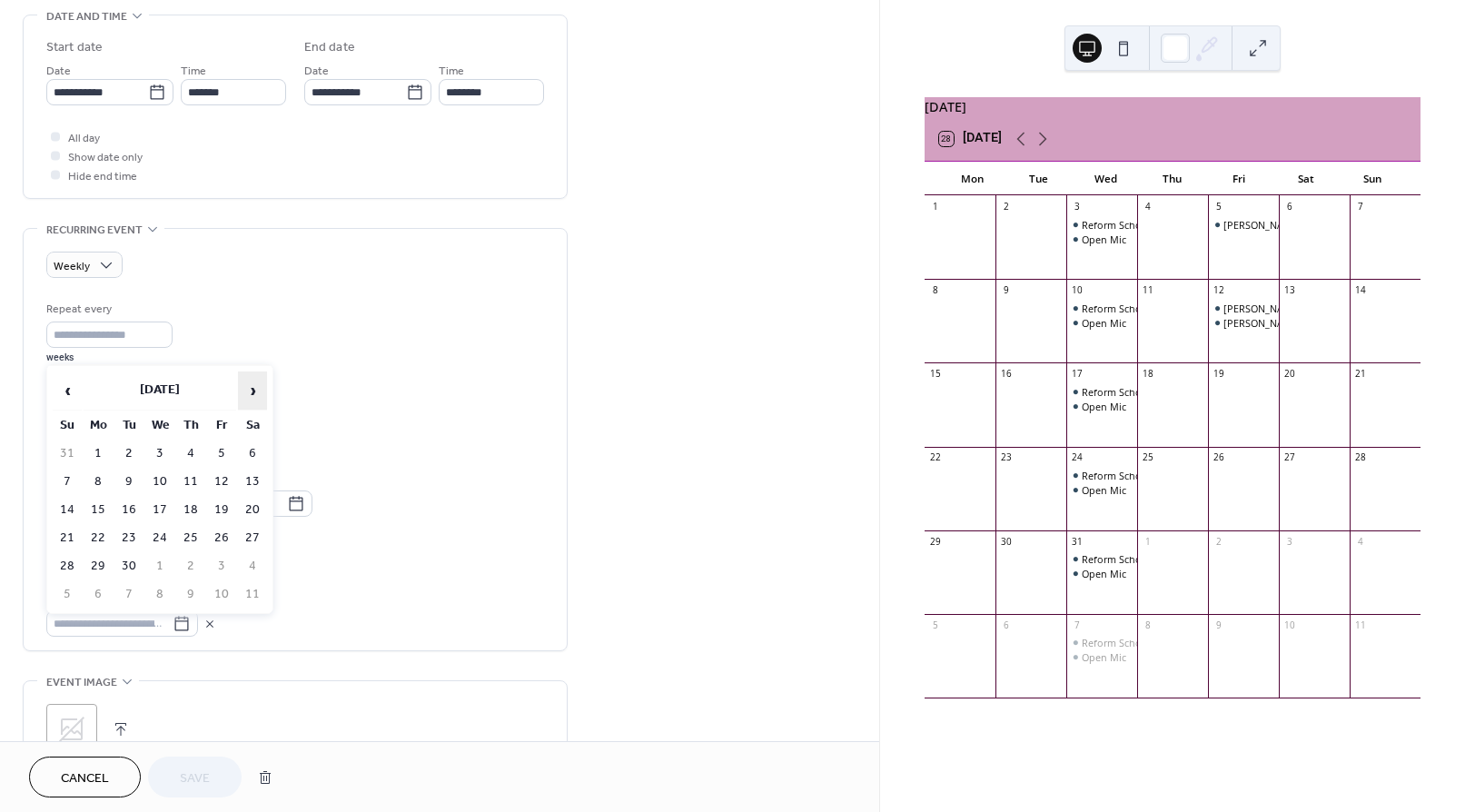 click on "›" at bounding box center [252, 391] 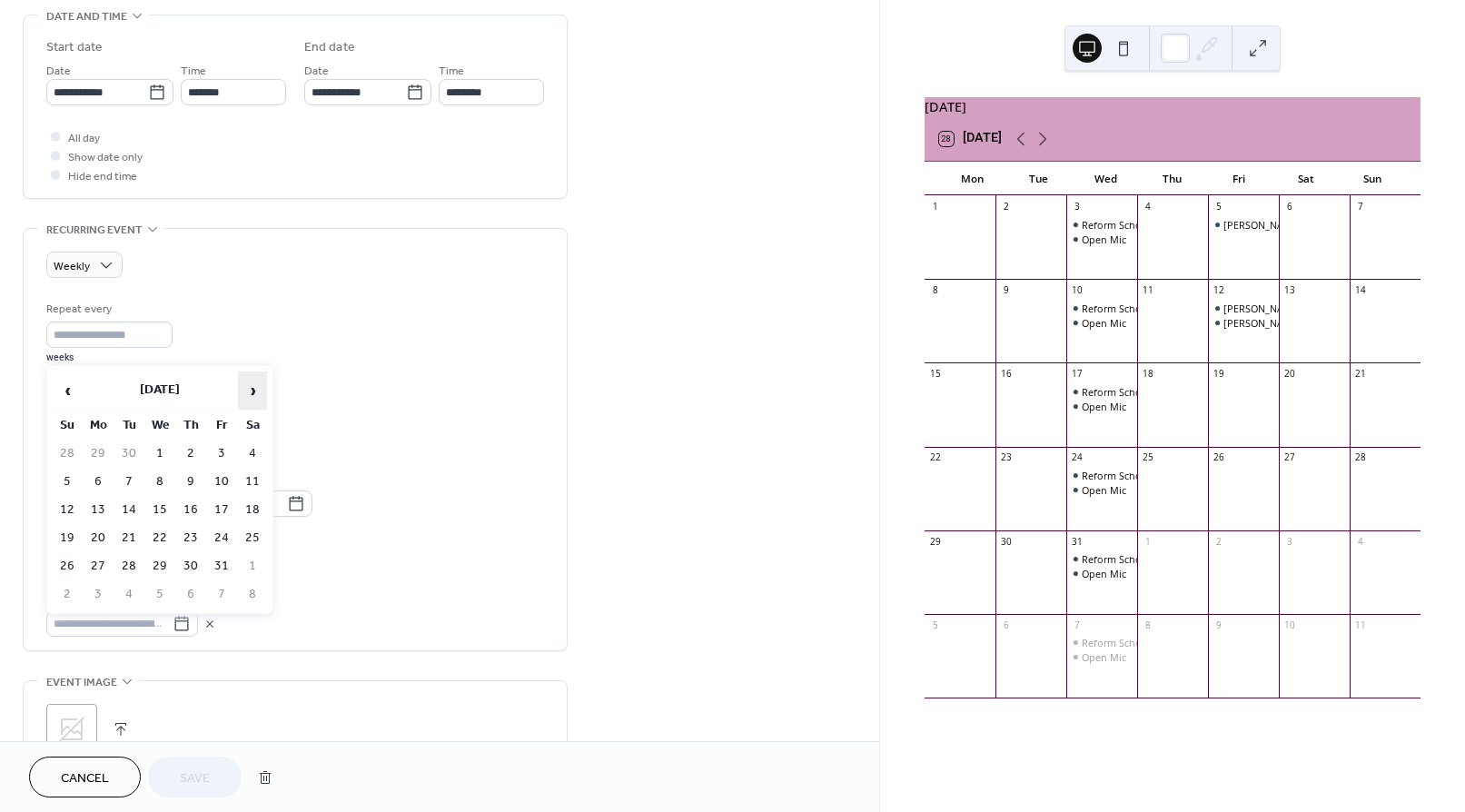 click on "›" at bounding box center [252, 391] 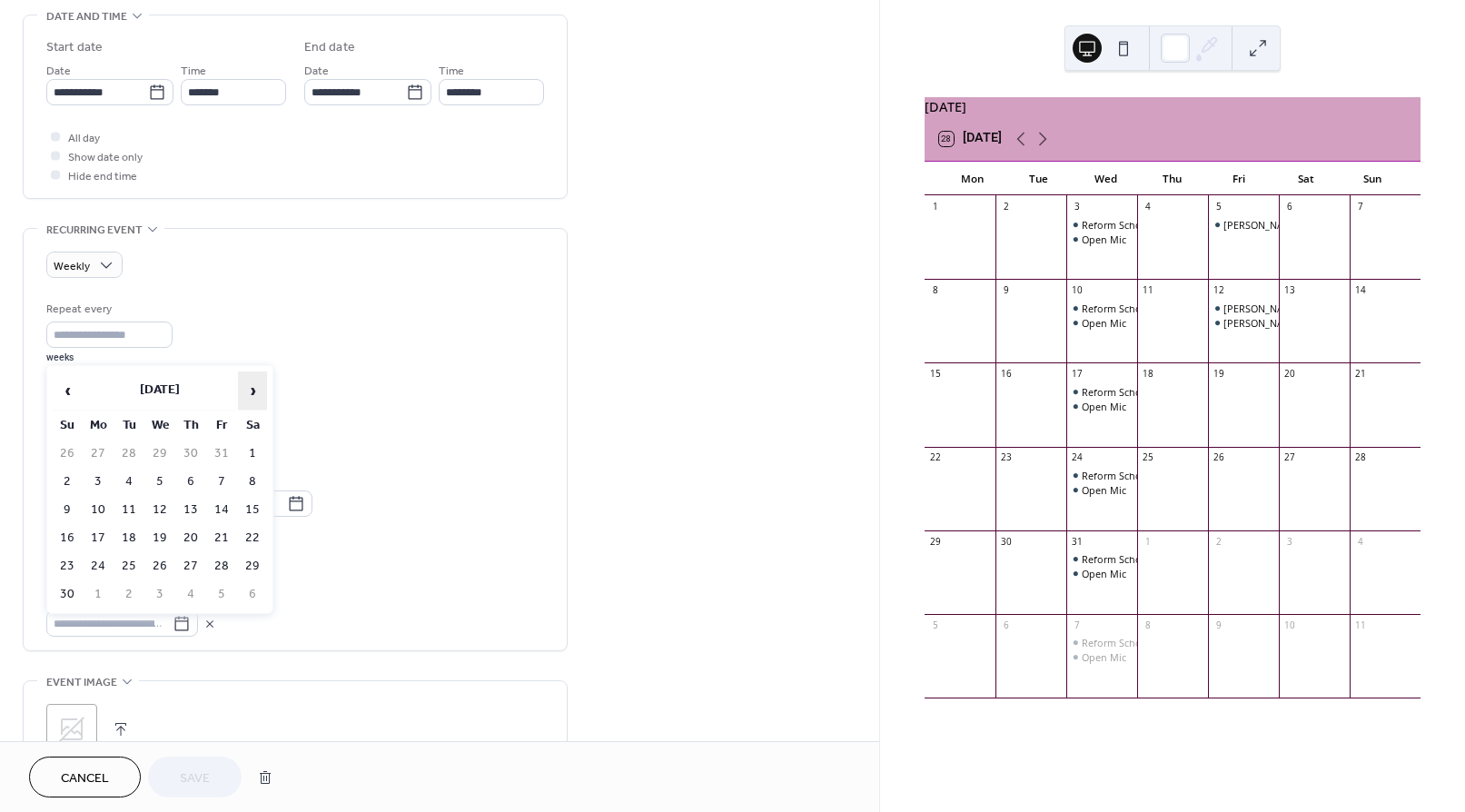 click on "›" at bounding box center [252, 391] 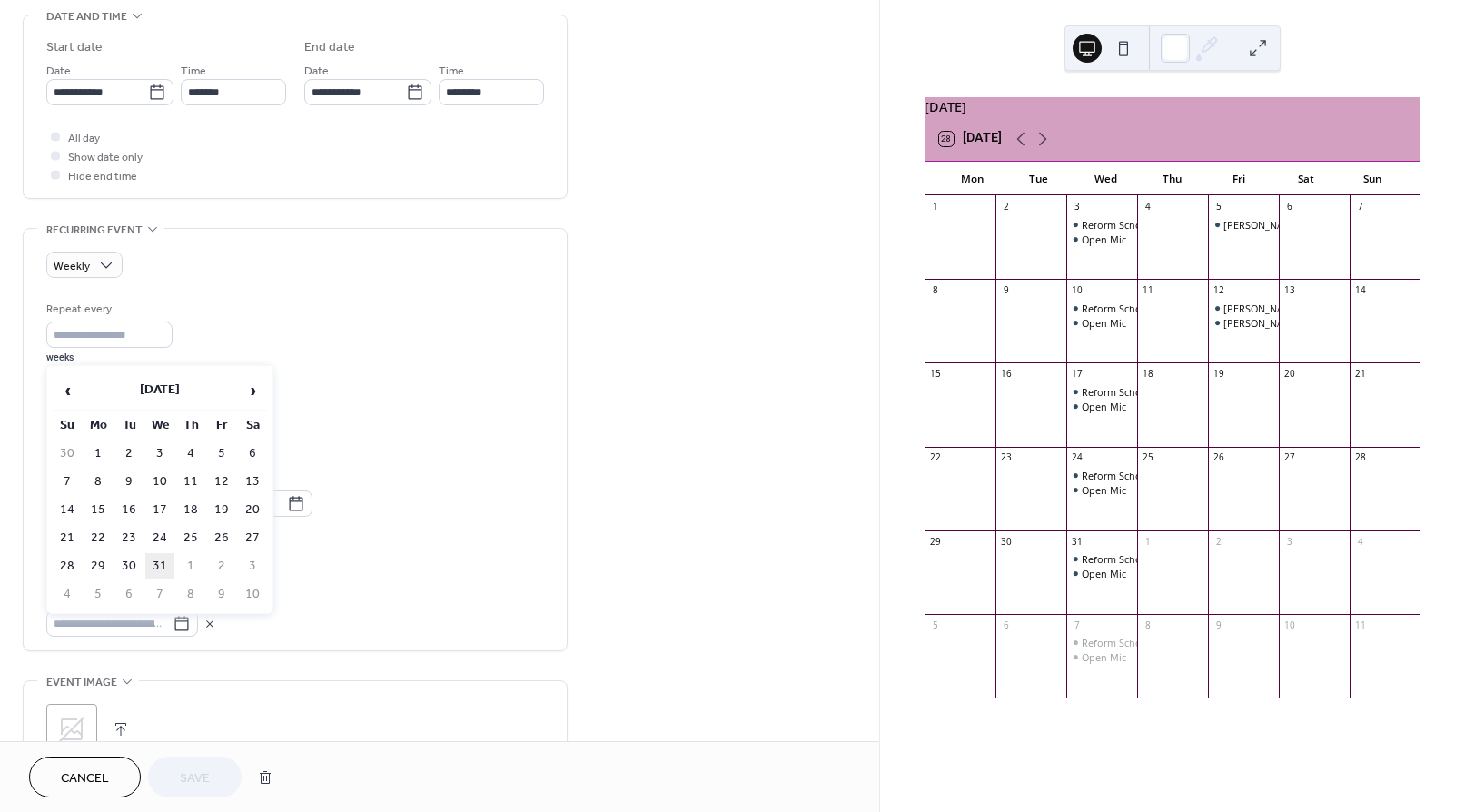 click on "31" at bounding box center [160, 566] 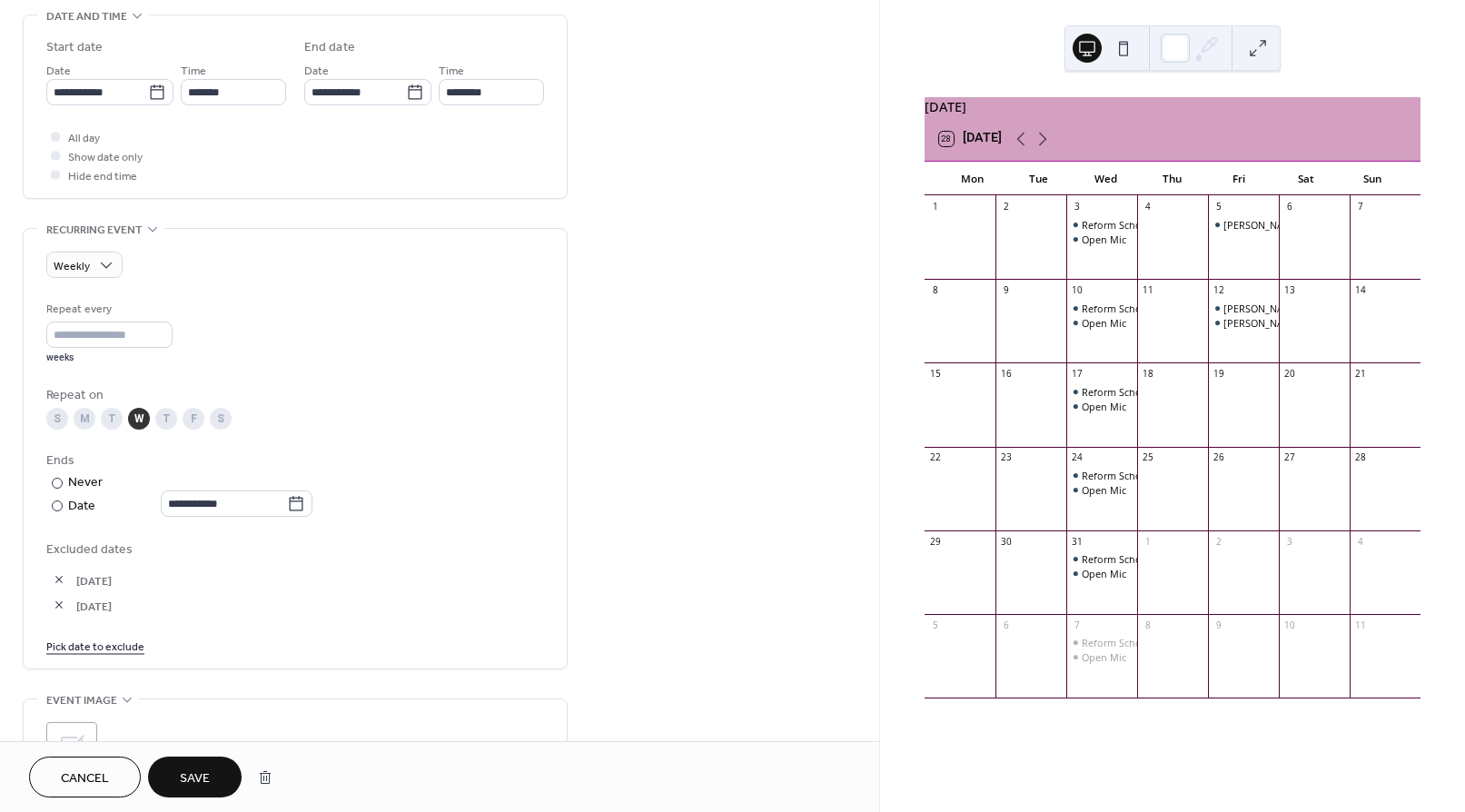click on "Save" at bounding box center (194, 778) 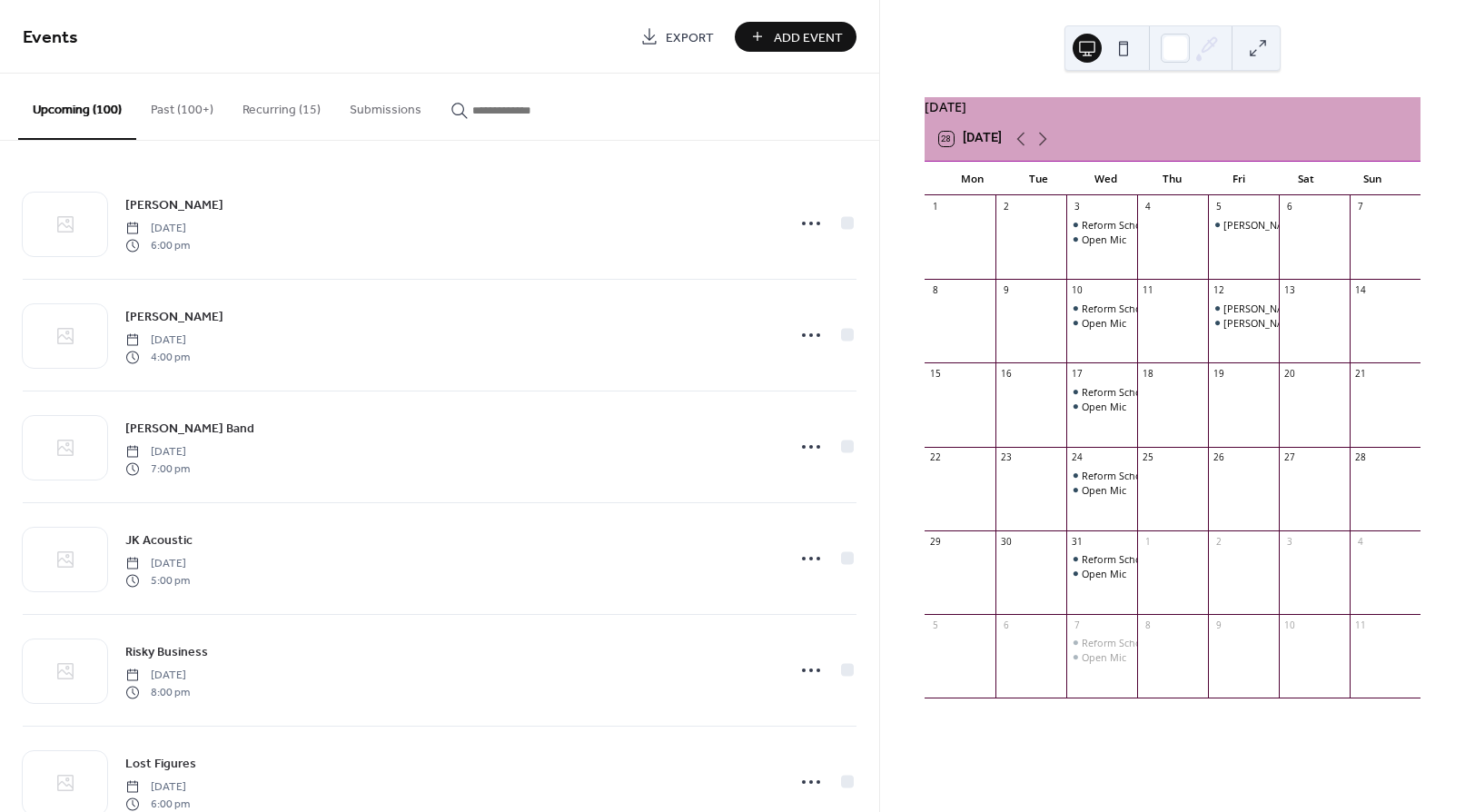click on "Recurring (15)" at bounding box center (282, 105) 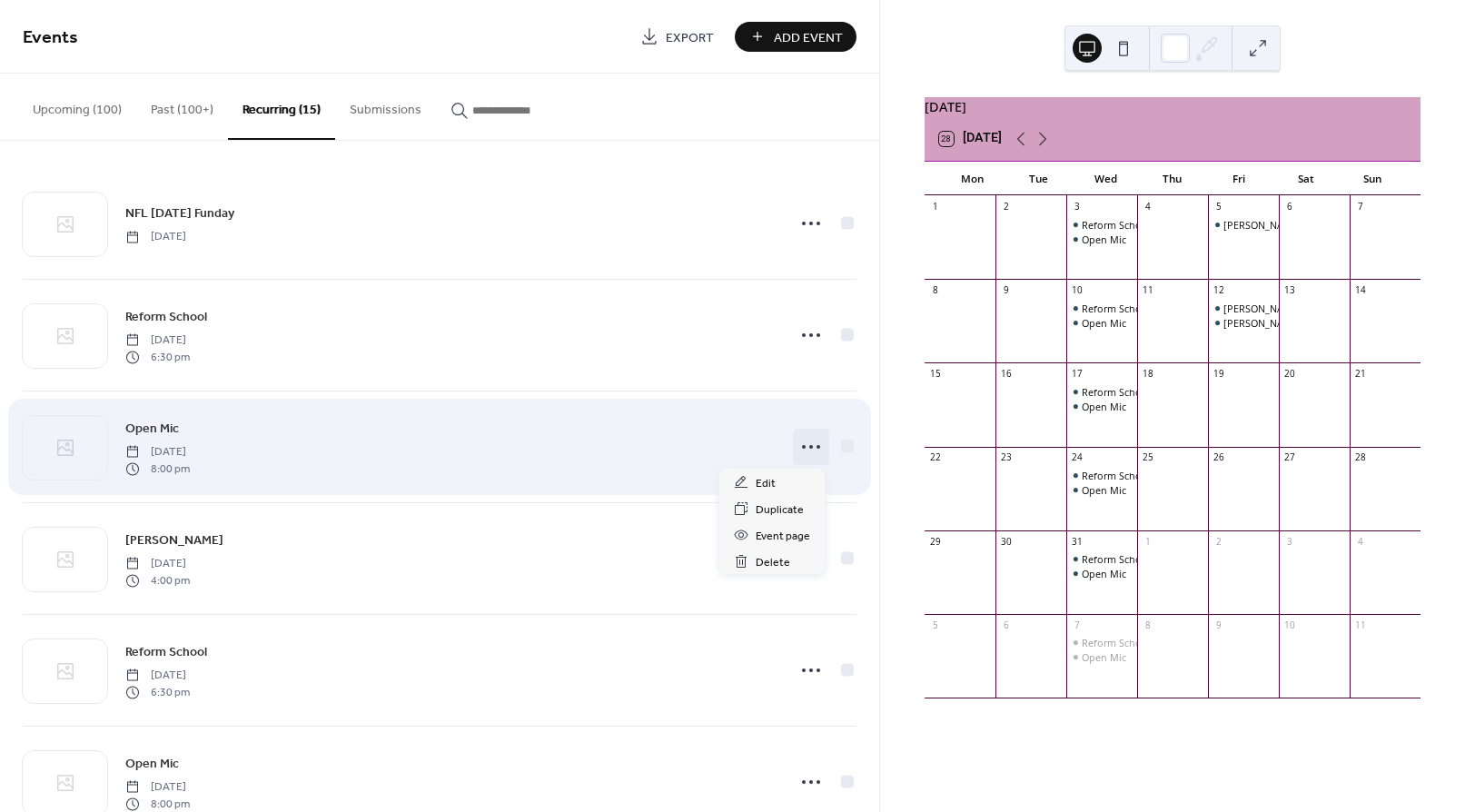 click 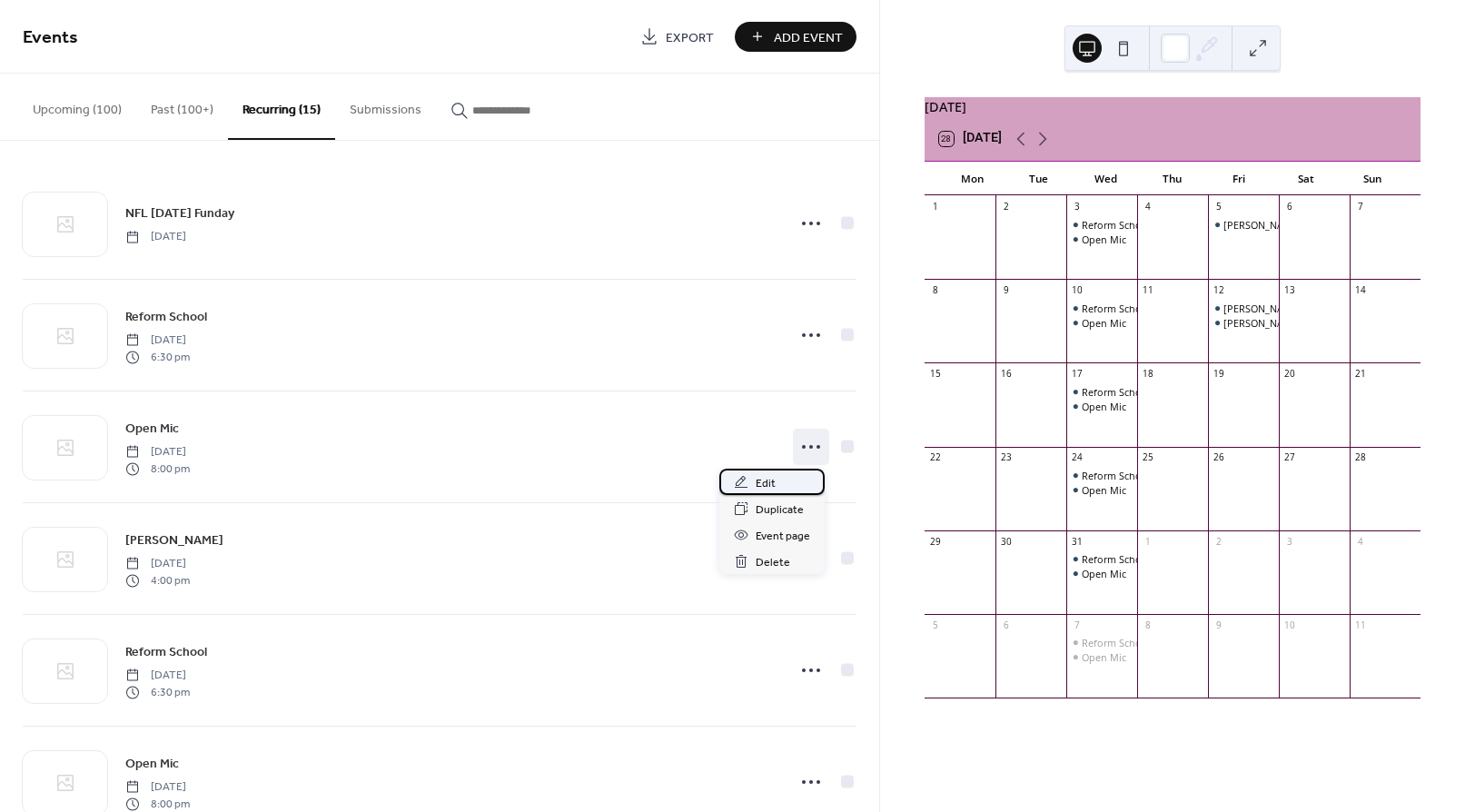 click on "Edit" at bounding box center [766, 483] 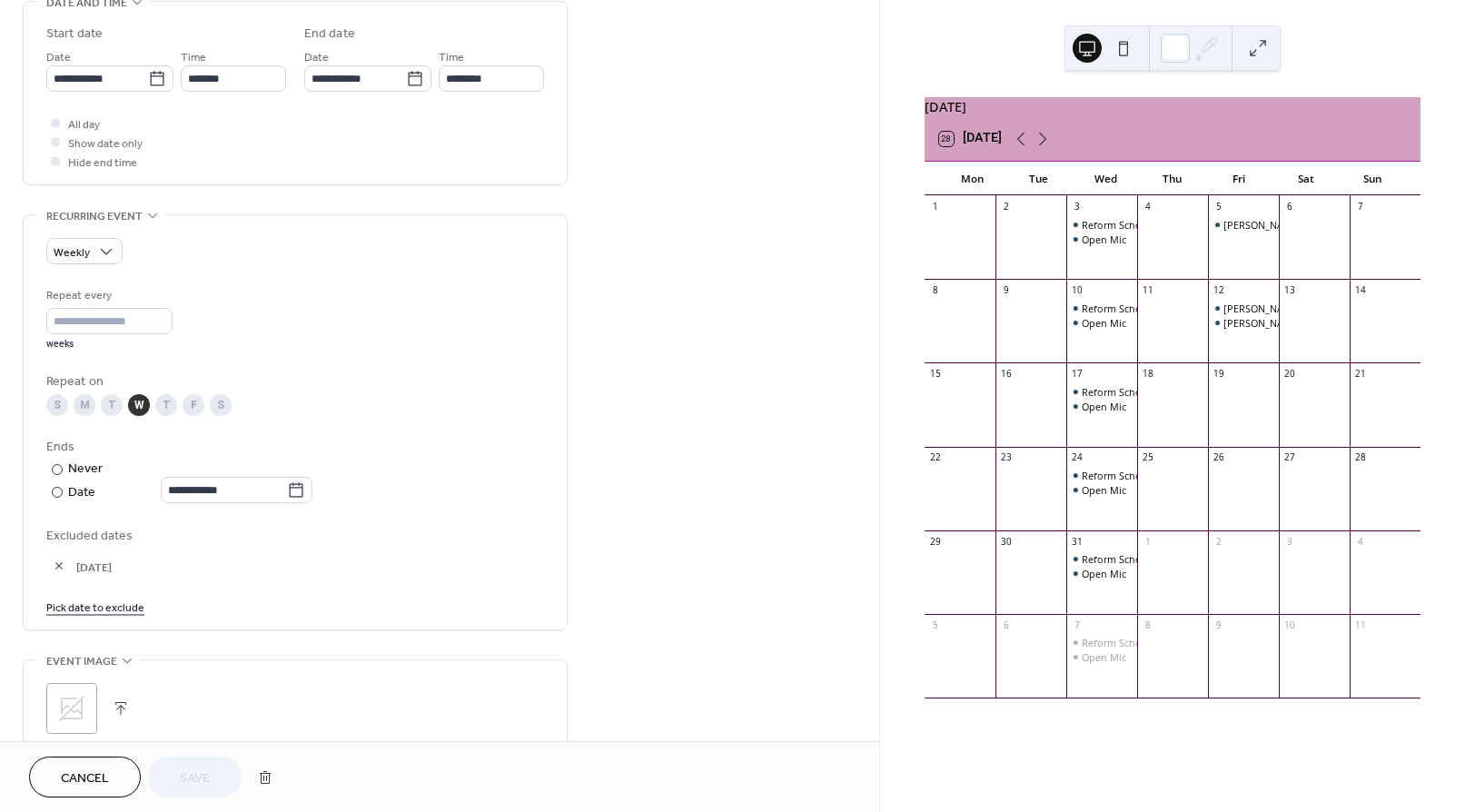 scroll, scrollTop: 627, scrollLeft: 0, axis: vertical 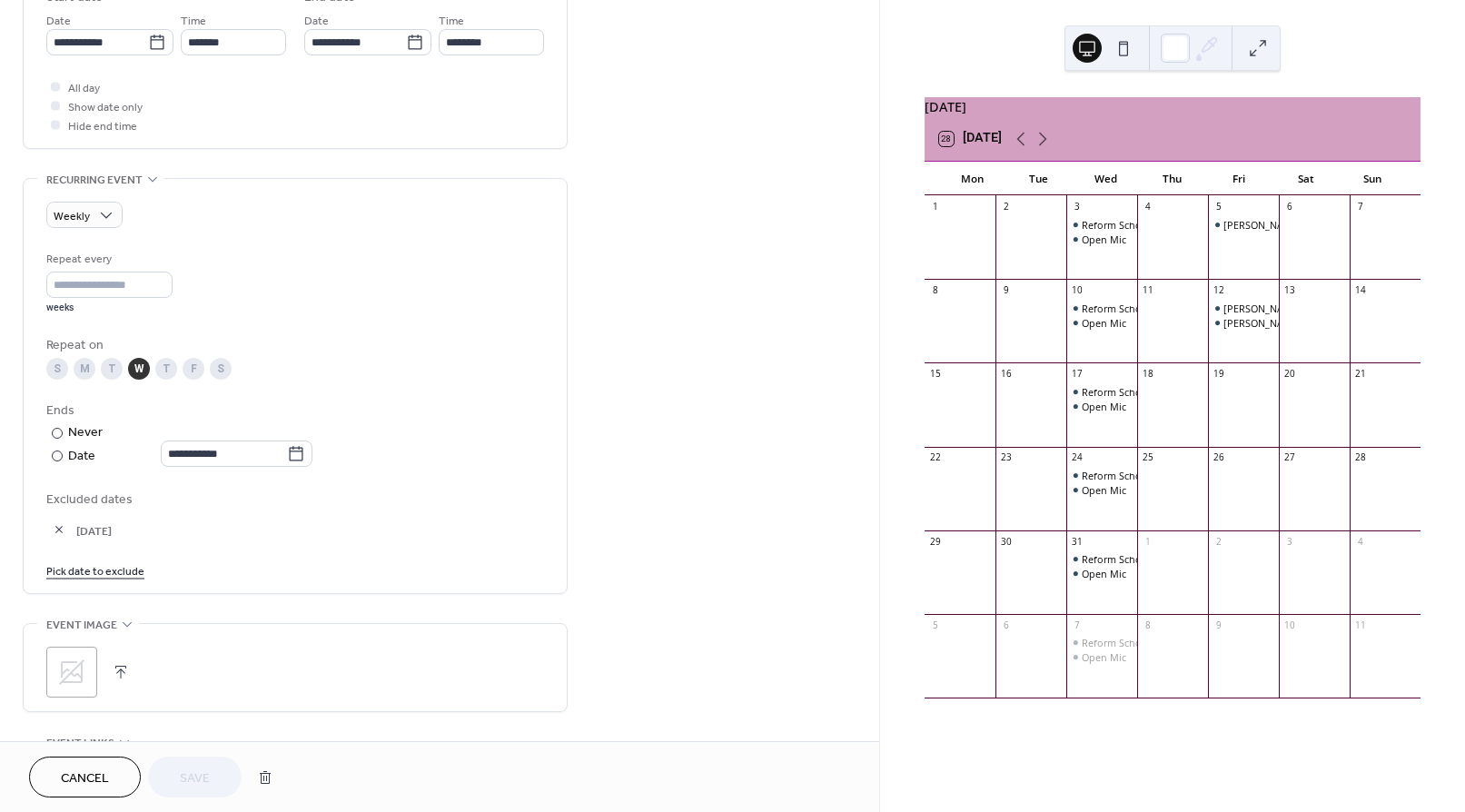 click on "Pick date to exclude" at bounding box center (95, 569) 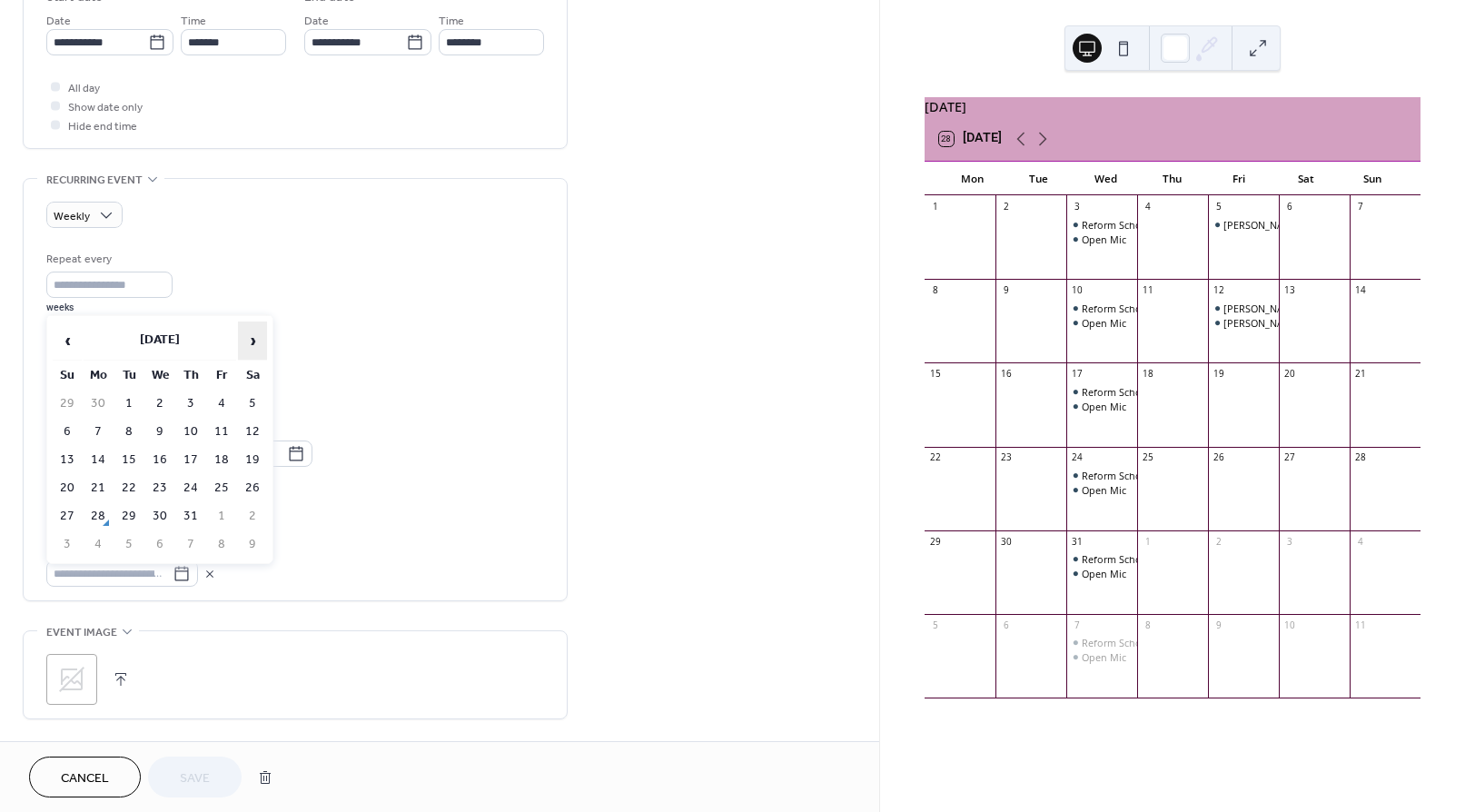 click on "›" at bounding box center [252, 341] 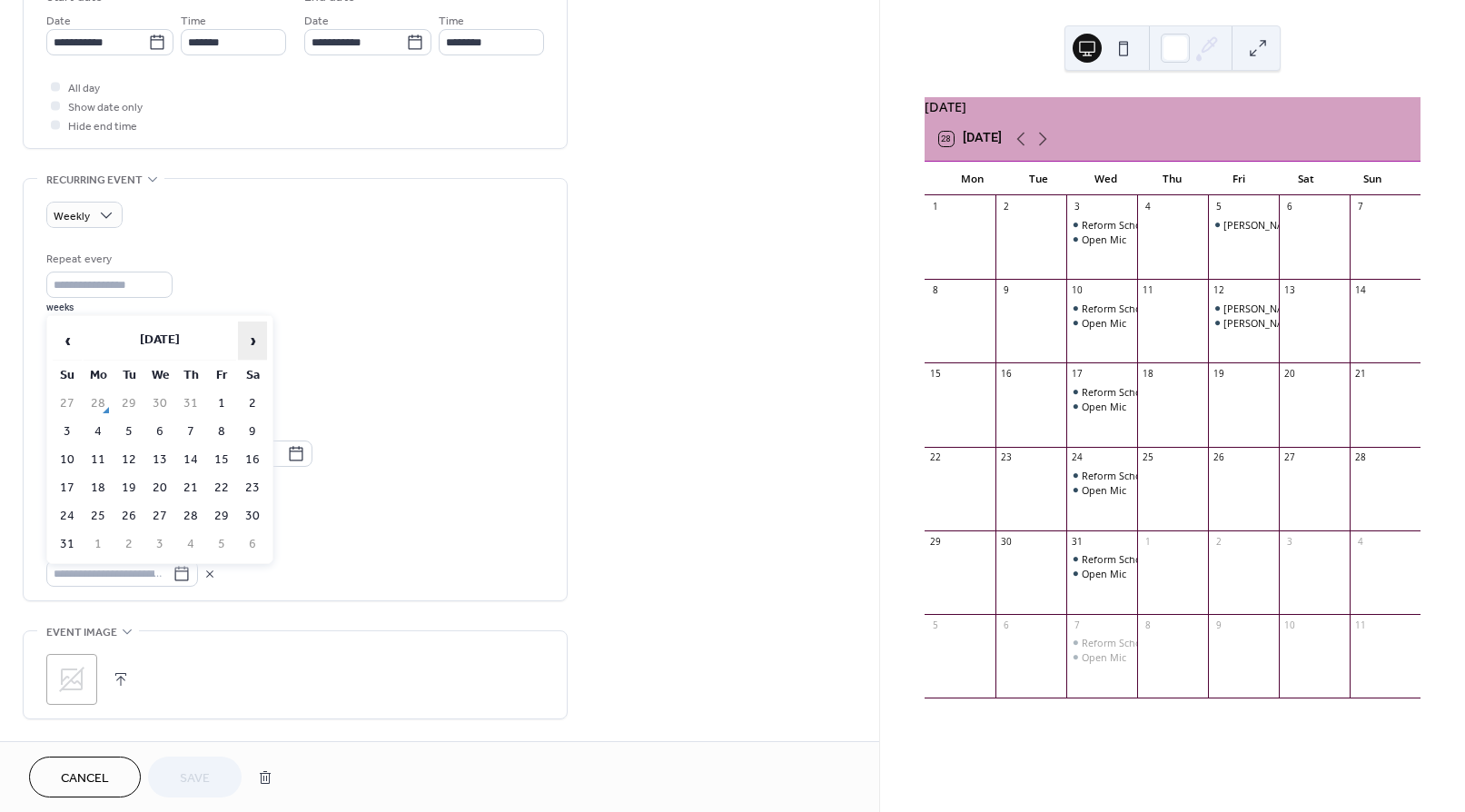 click on "›" at bounding box center (252, 341) 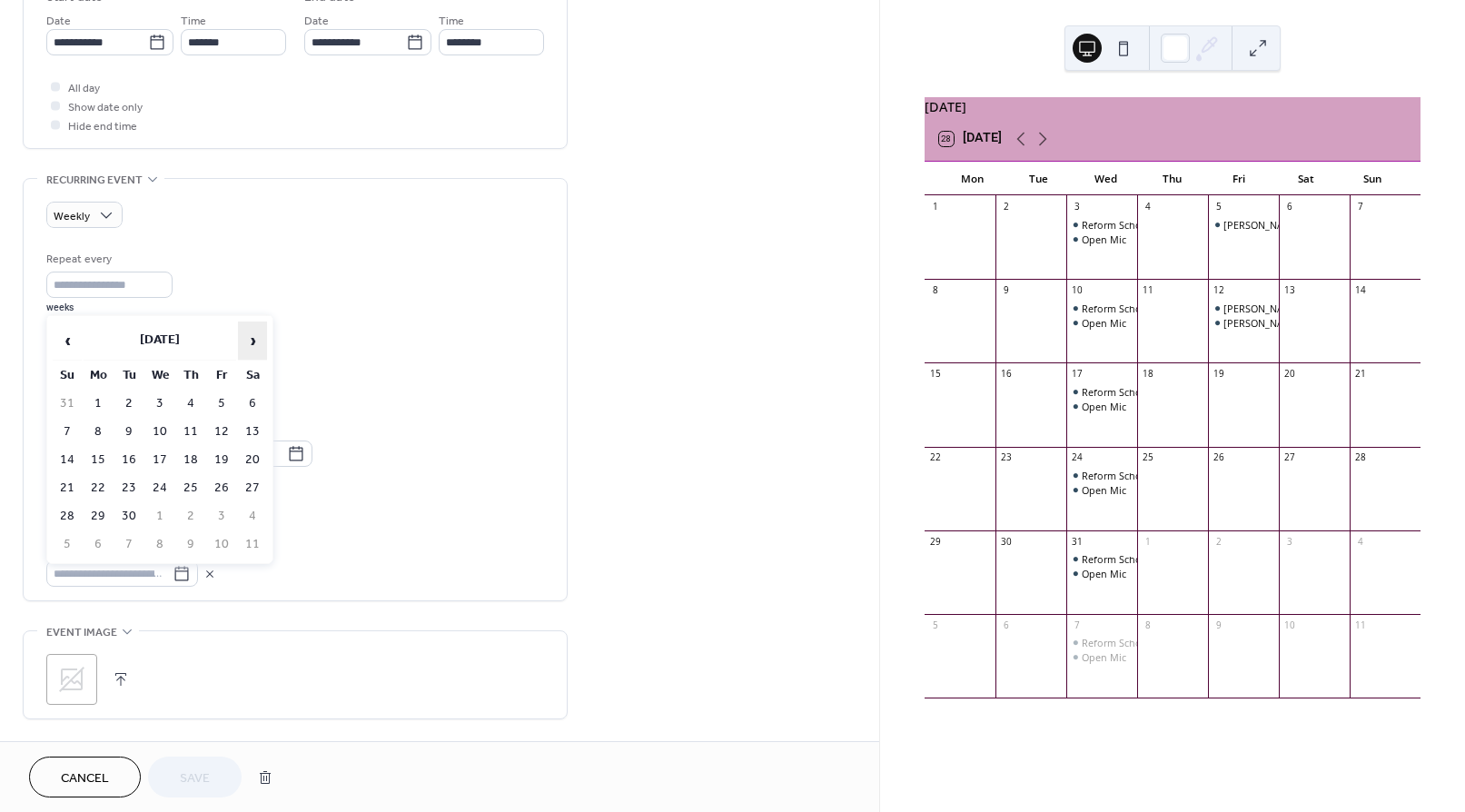 click on "›" at bounding box center [252, 341] 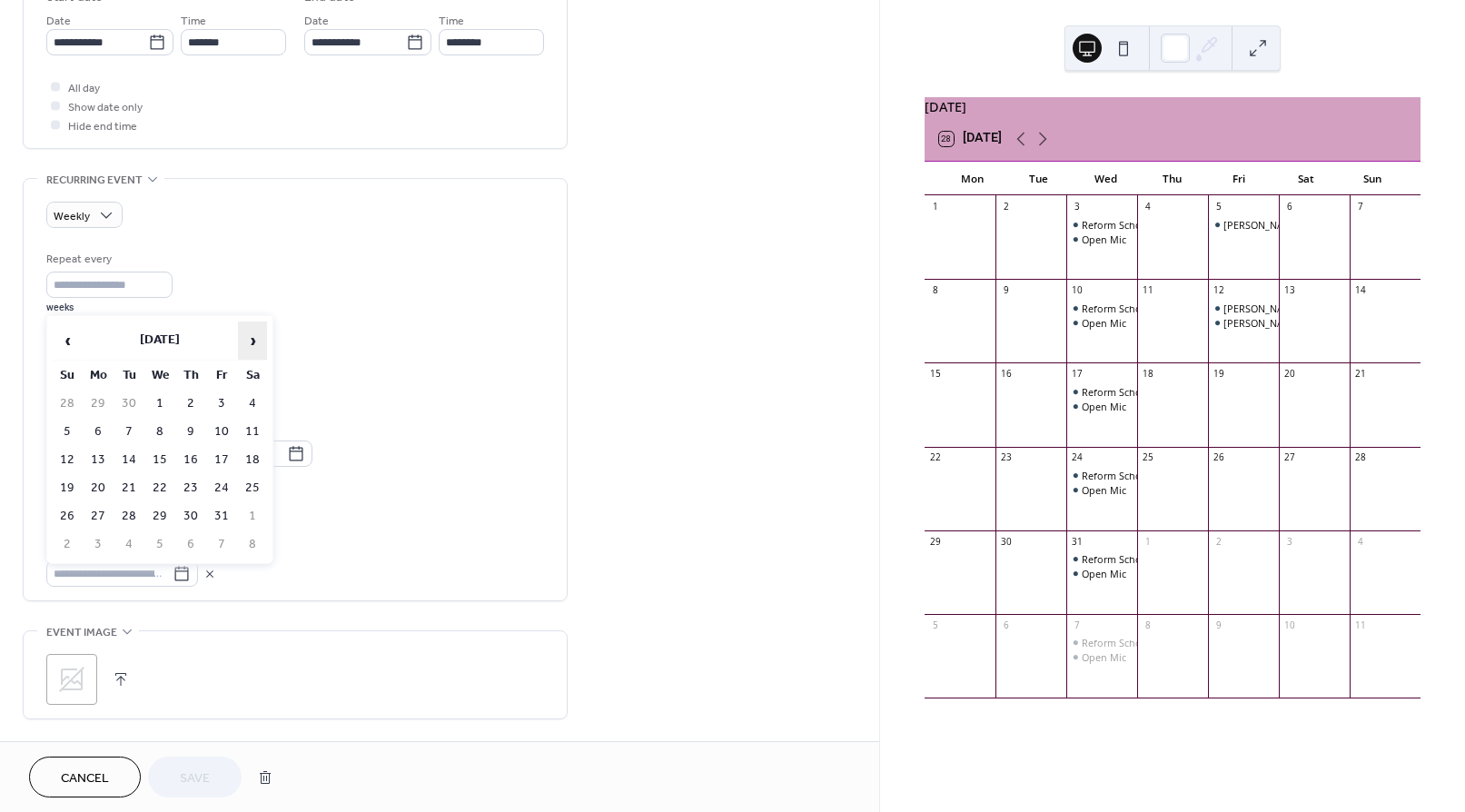 click on "›" at bounding box center (252, 341) 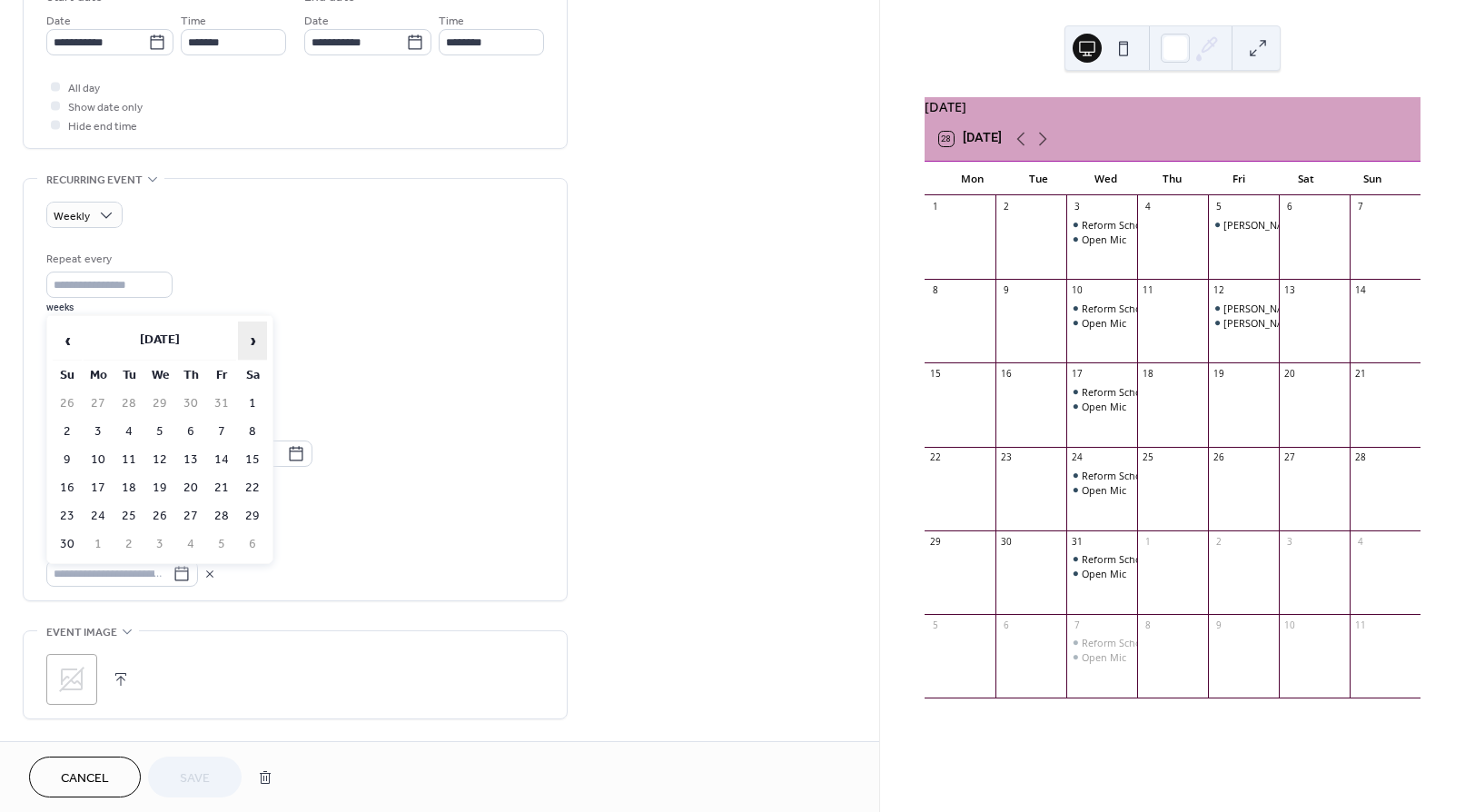 click on "›" at bounding box center [252, 341] 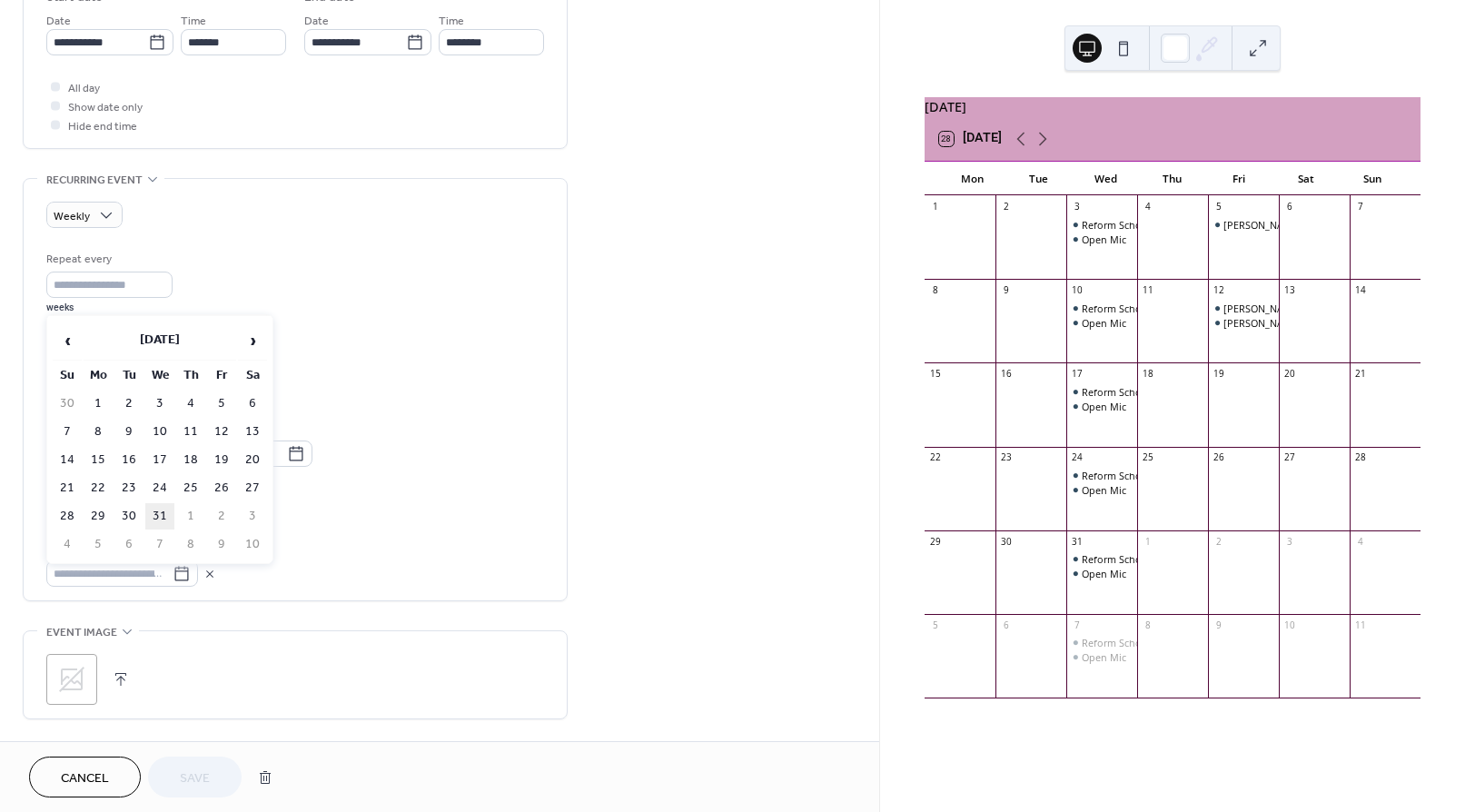 click on "31" at bounding box center [160, 516] 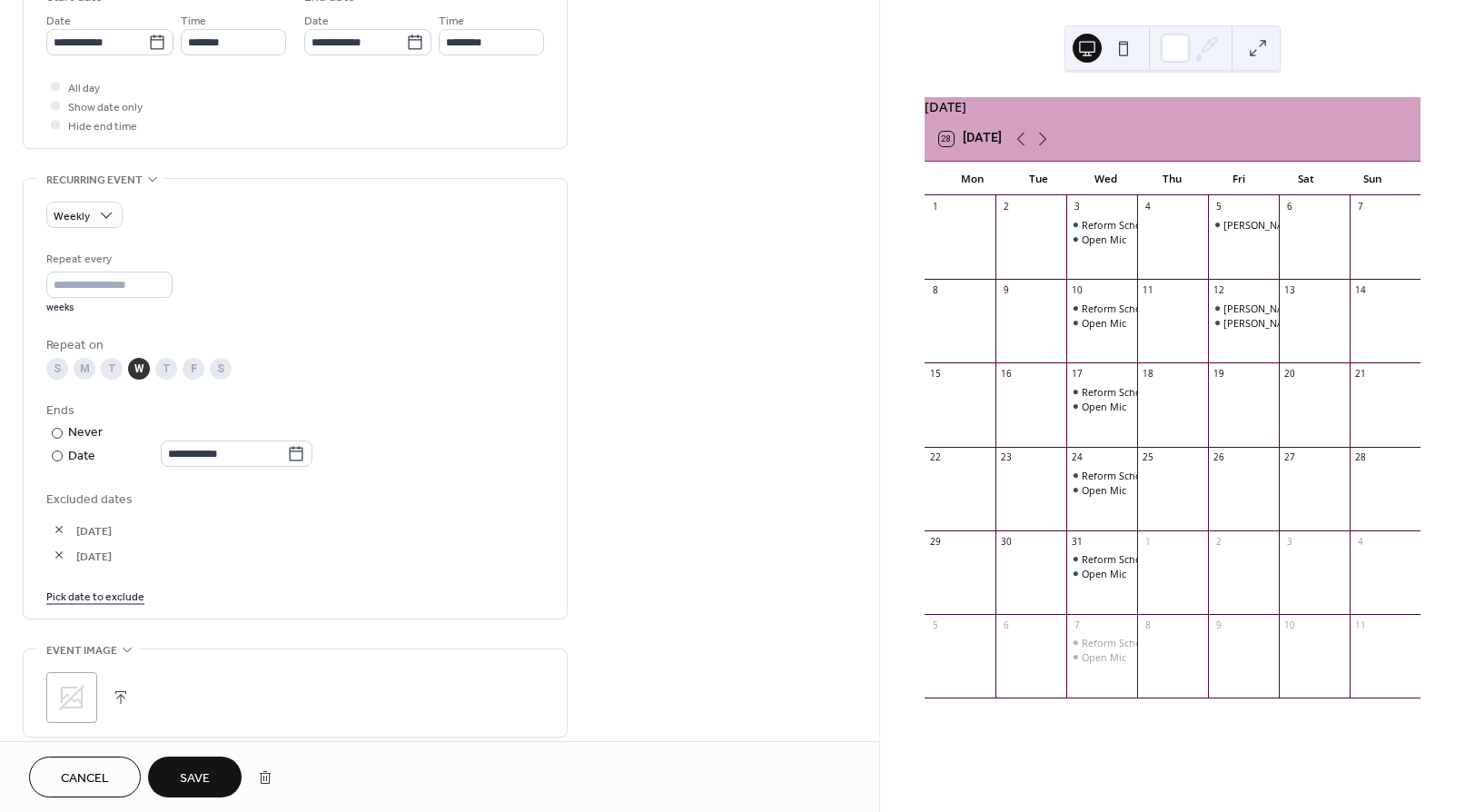 click on "Save" at bounding box center (194, 778) 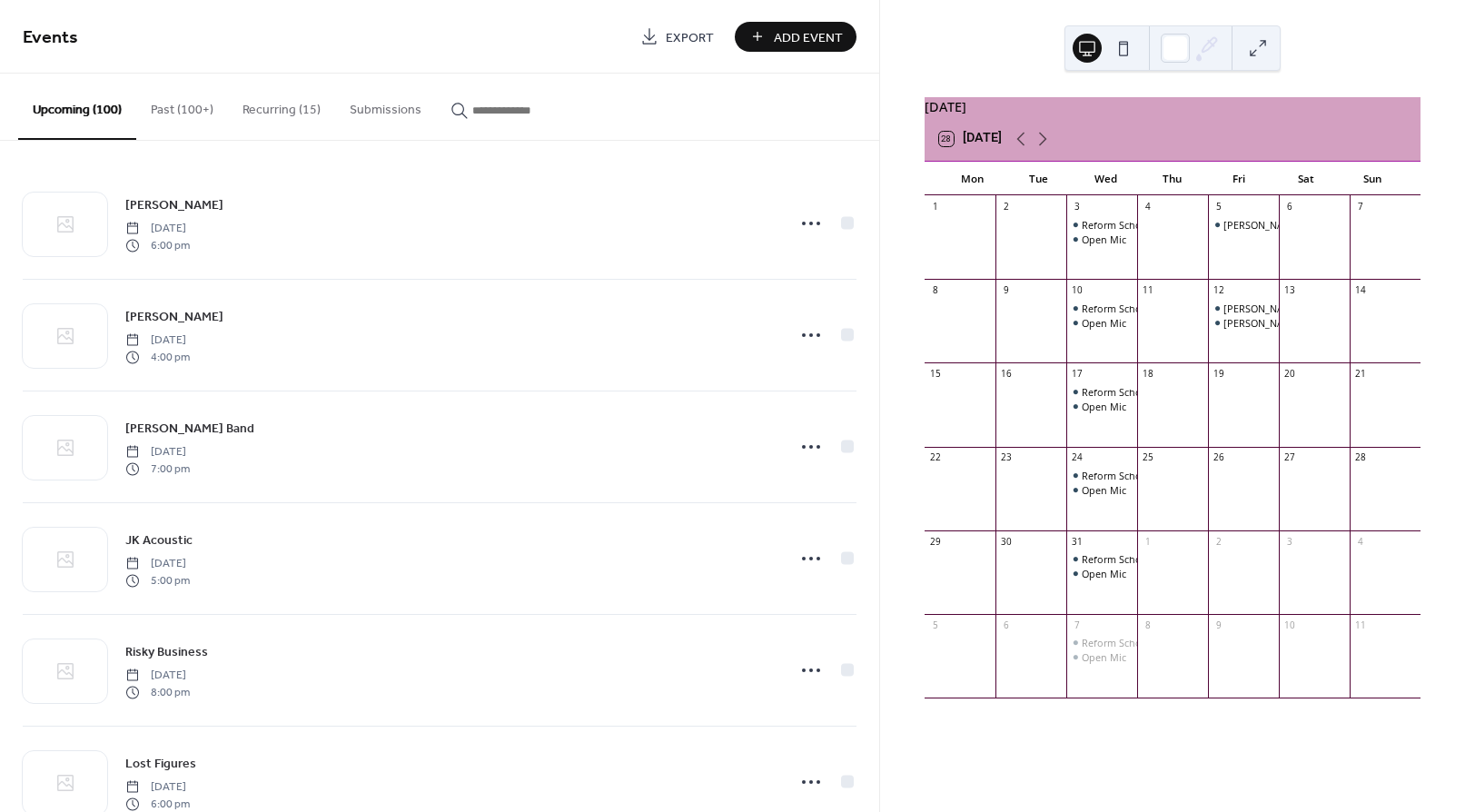 click on "Add Event" at bounding box center [808, 37] 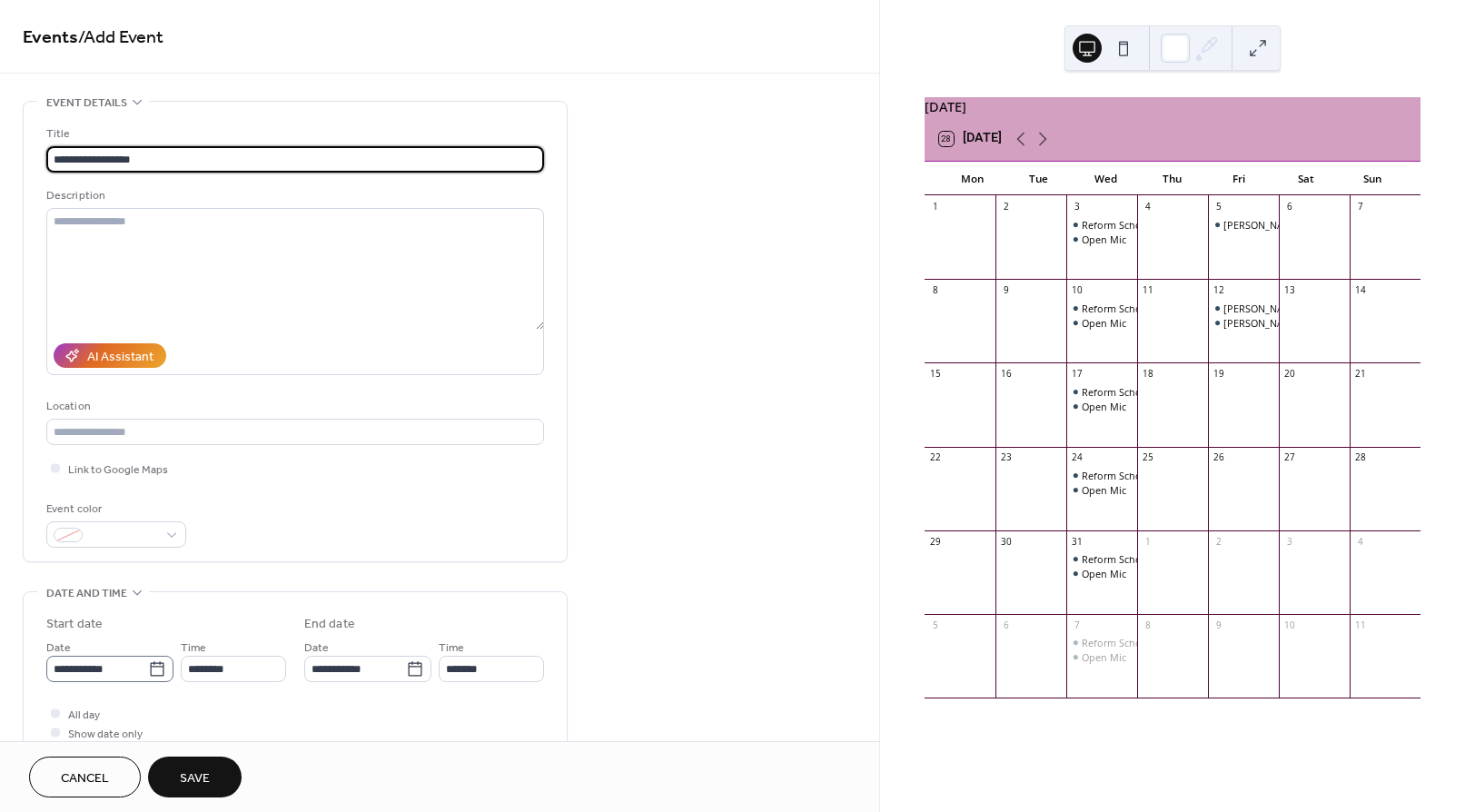 type on "**********" 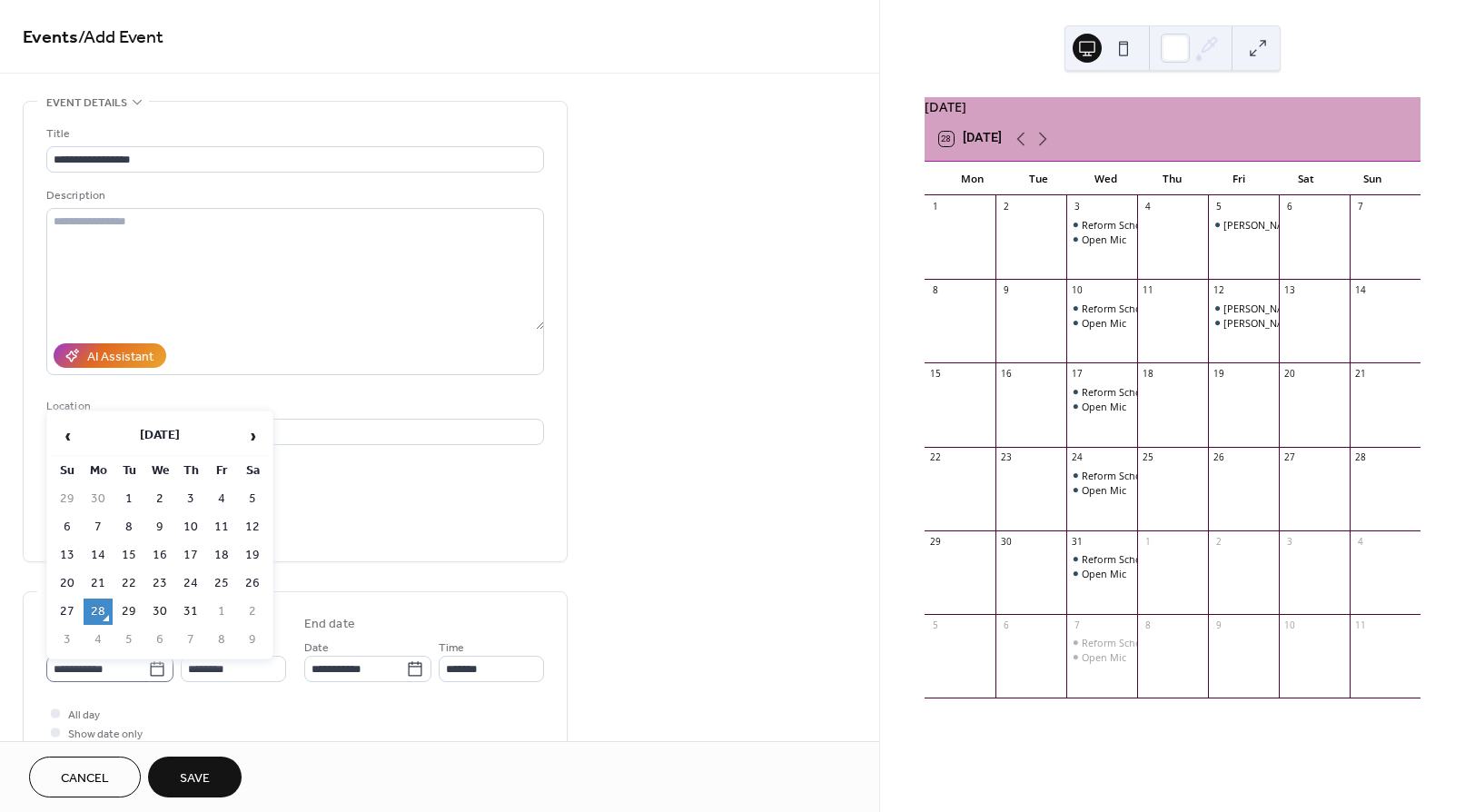 click 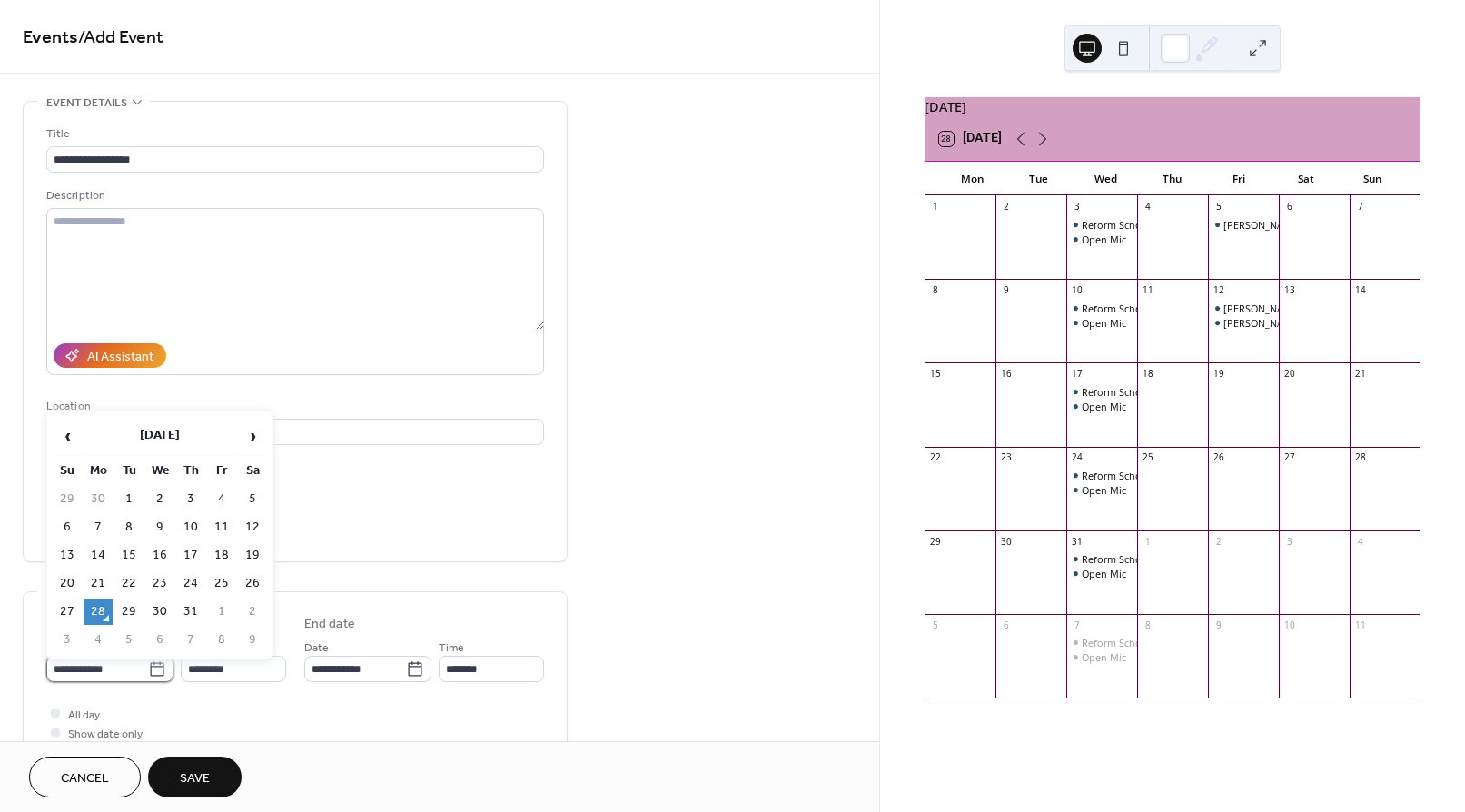 click on "**********" at bounding box center (97, 668) 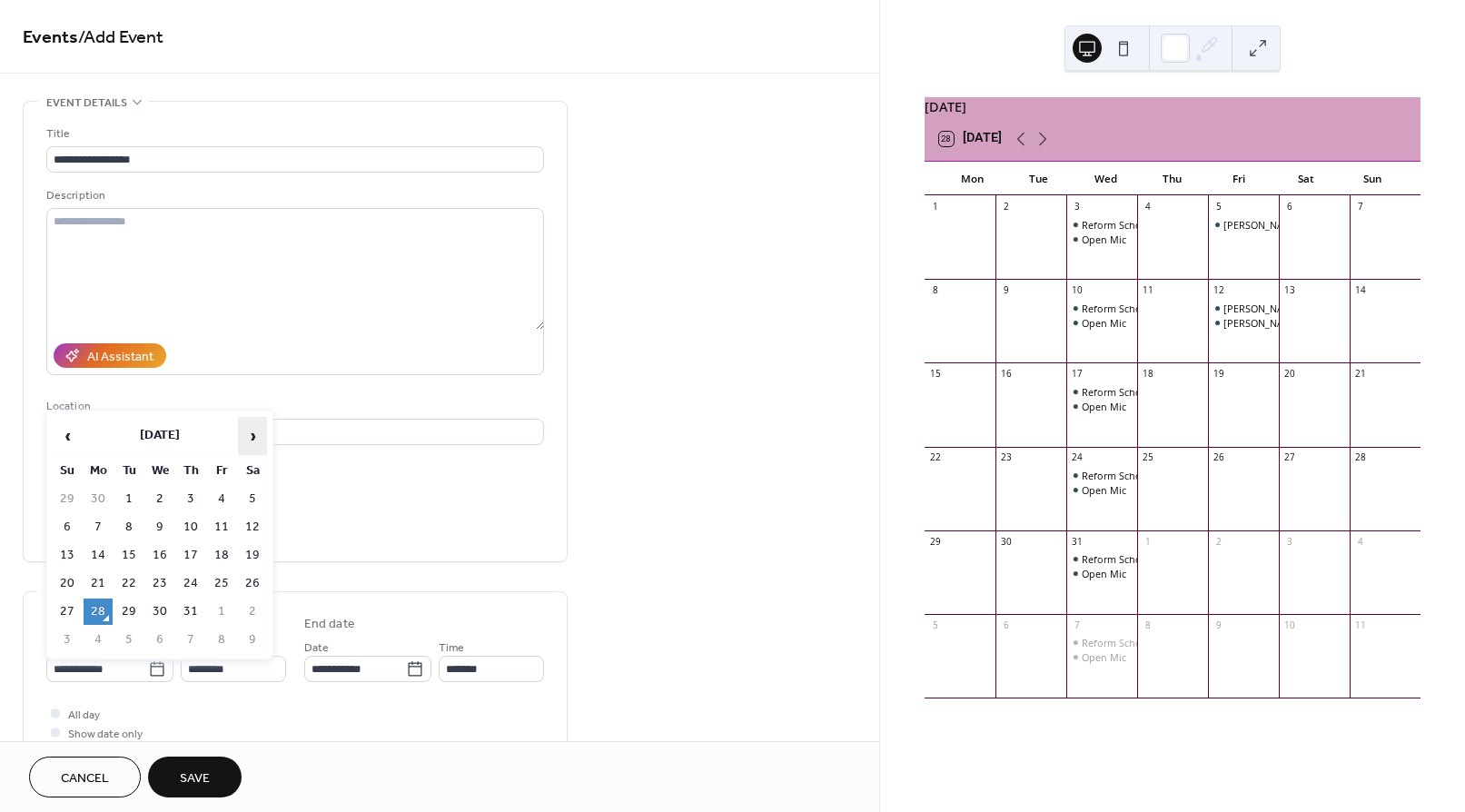 click on "›" at bounding box center (252, 436) 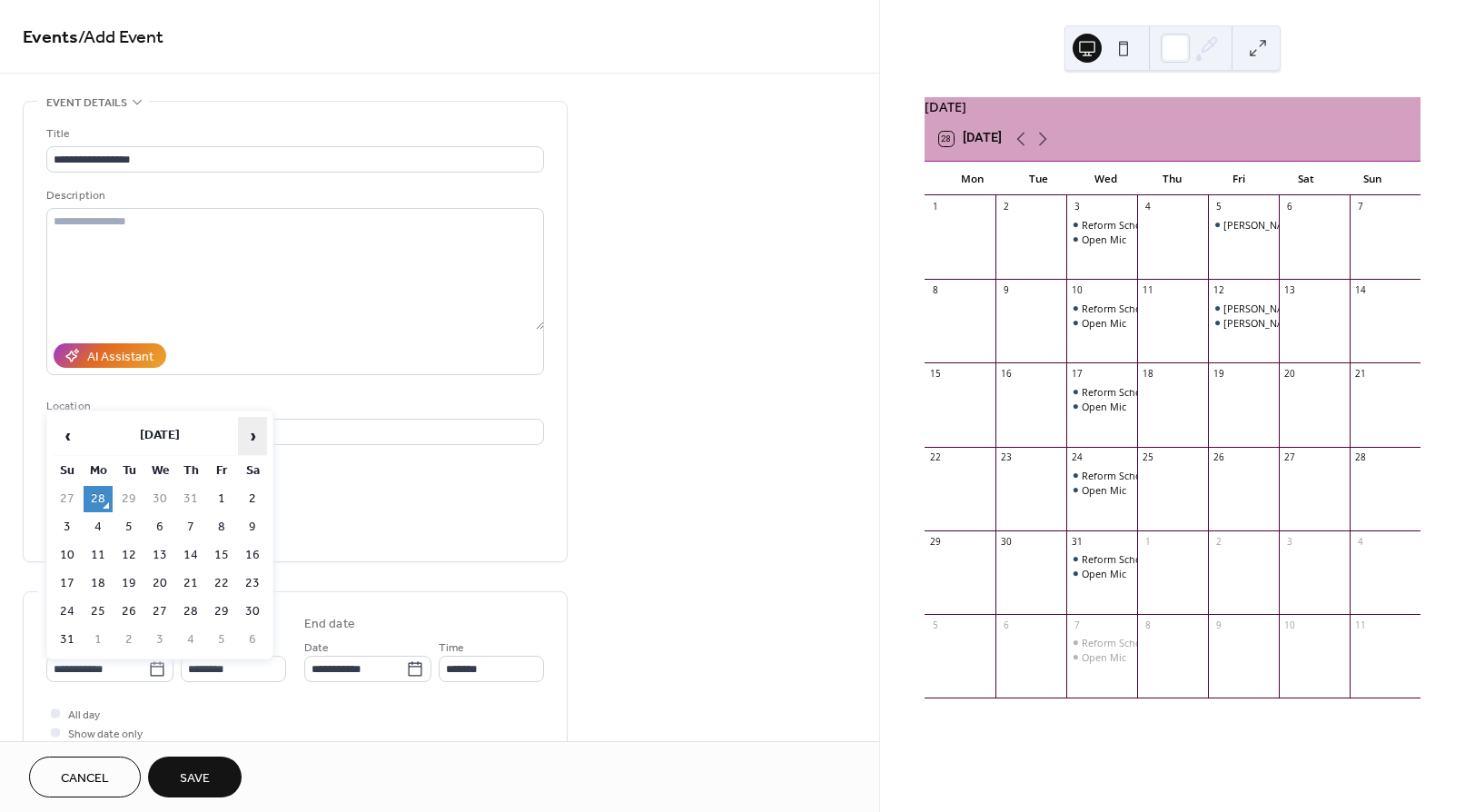 click on "›" at bounding box center [252, 436] 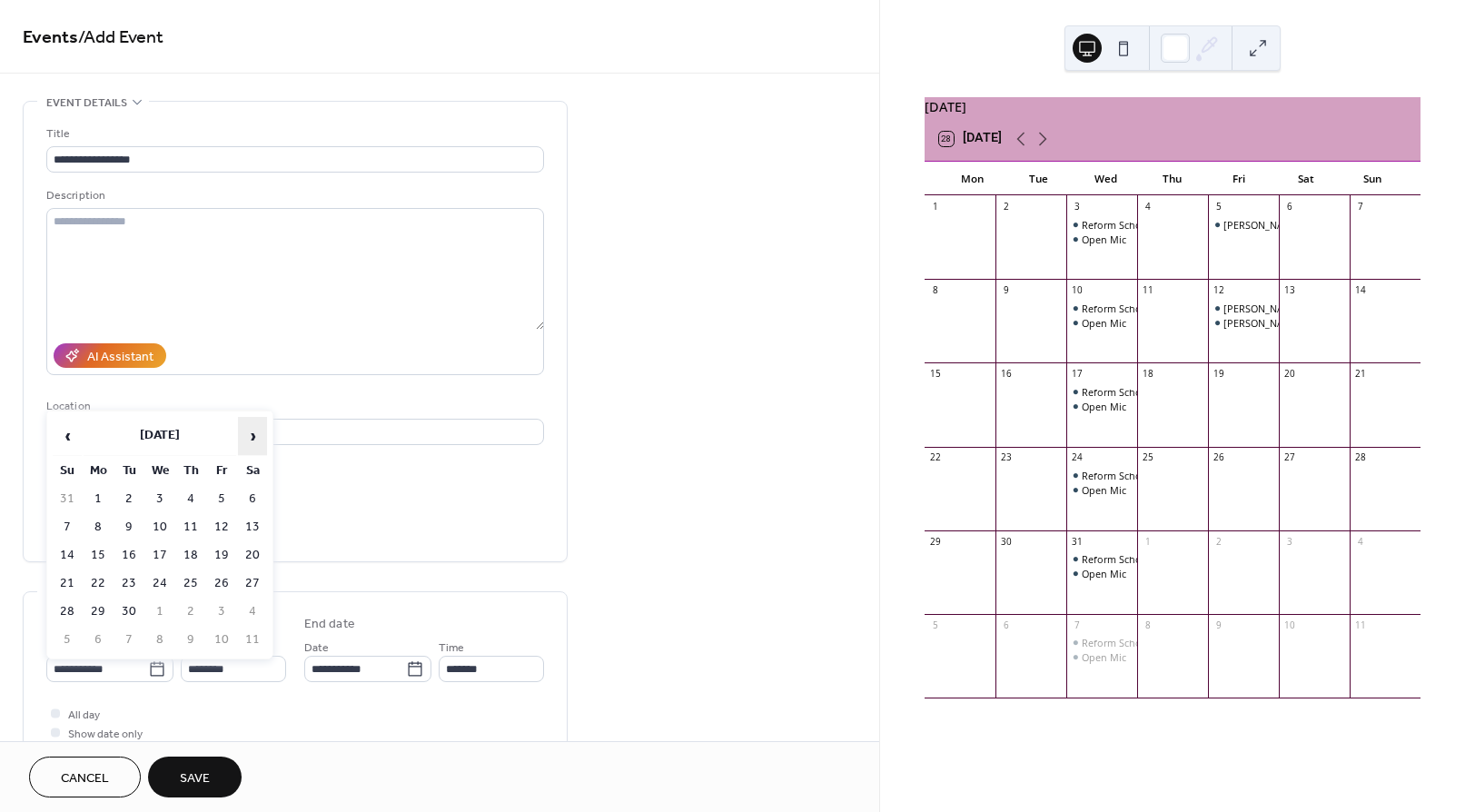 click on "›" at bounding box center (252, 436) 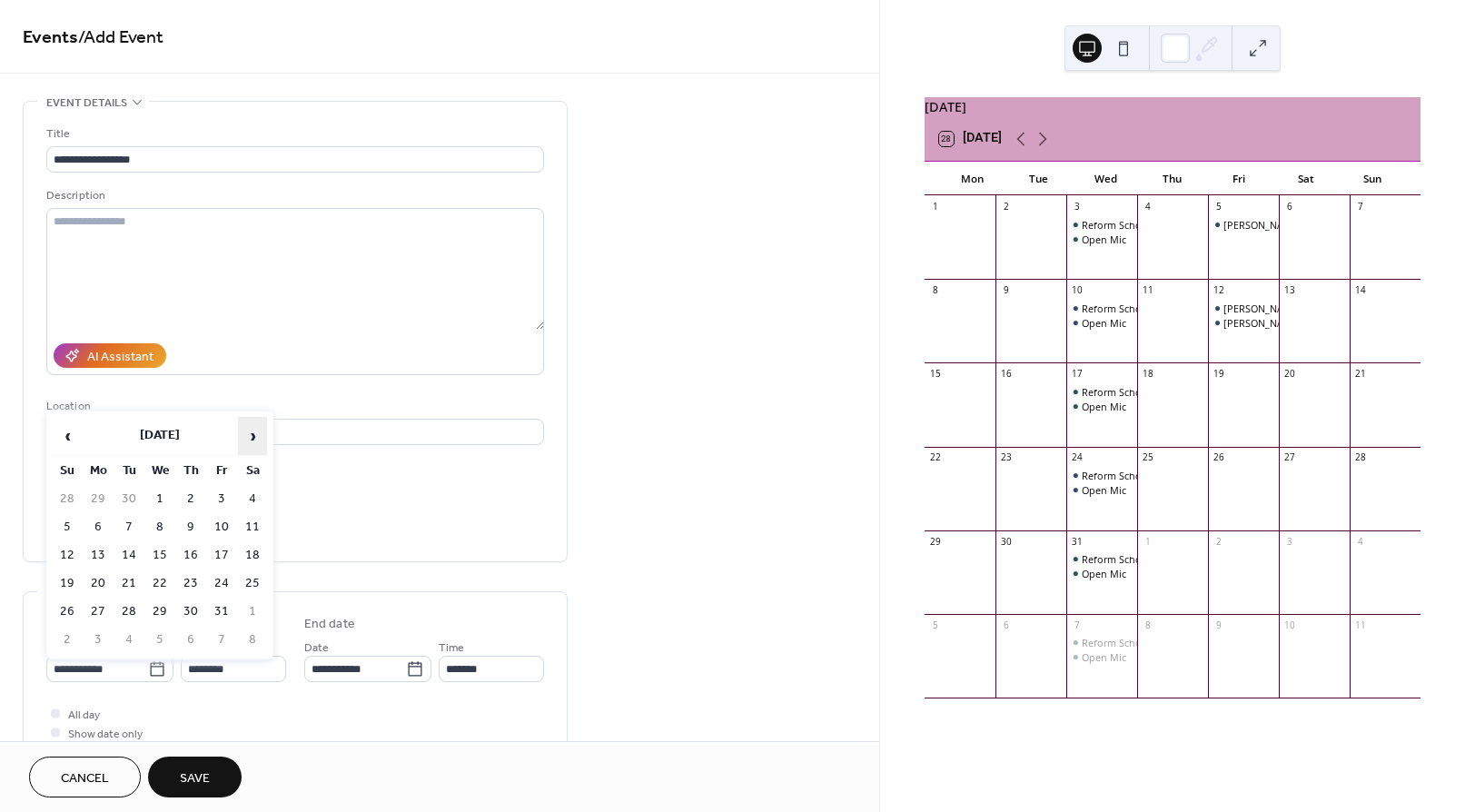 click on "›" at bounding box center (252, 436) 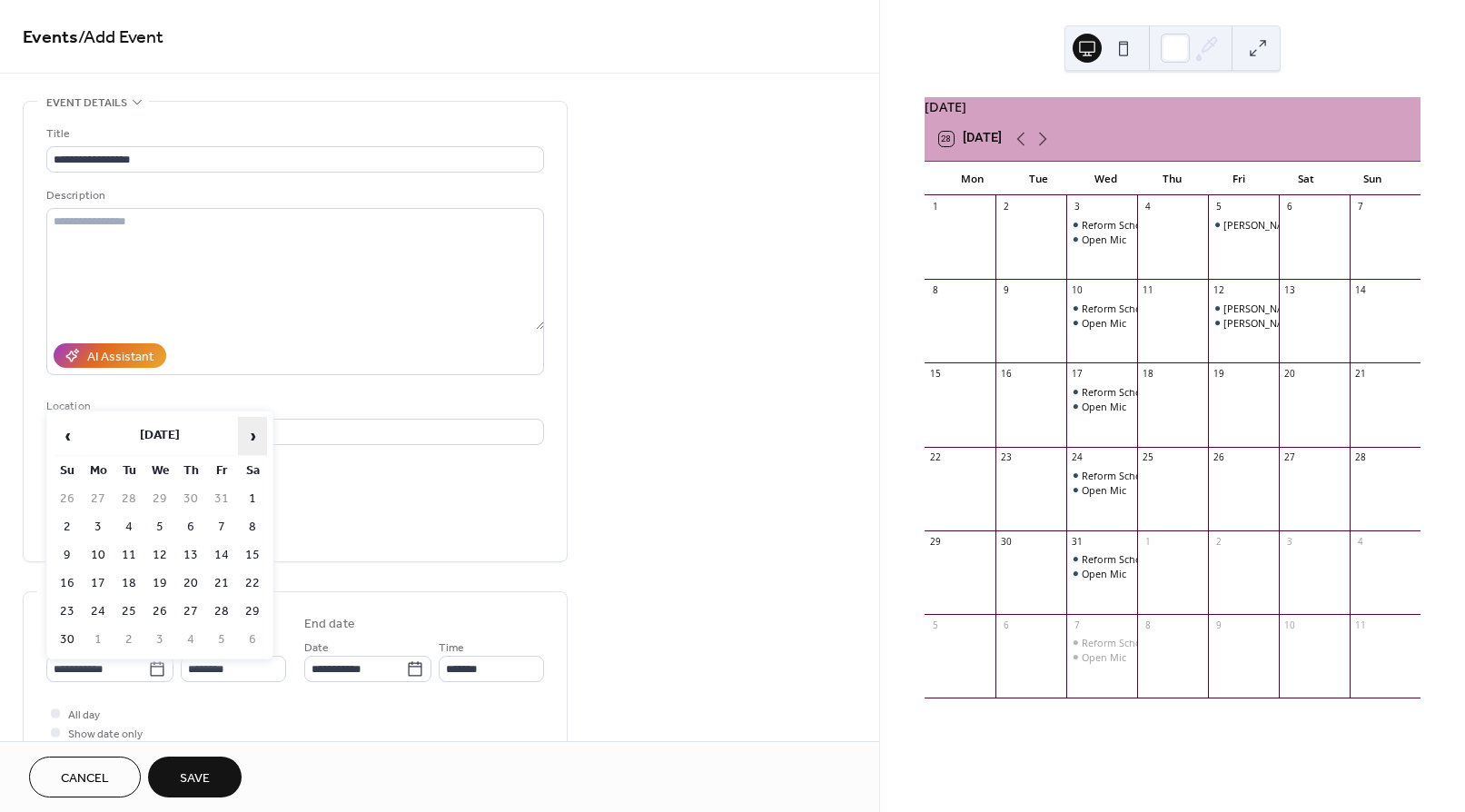 click on "›" at bounding box center (252, 436) 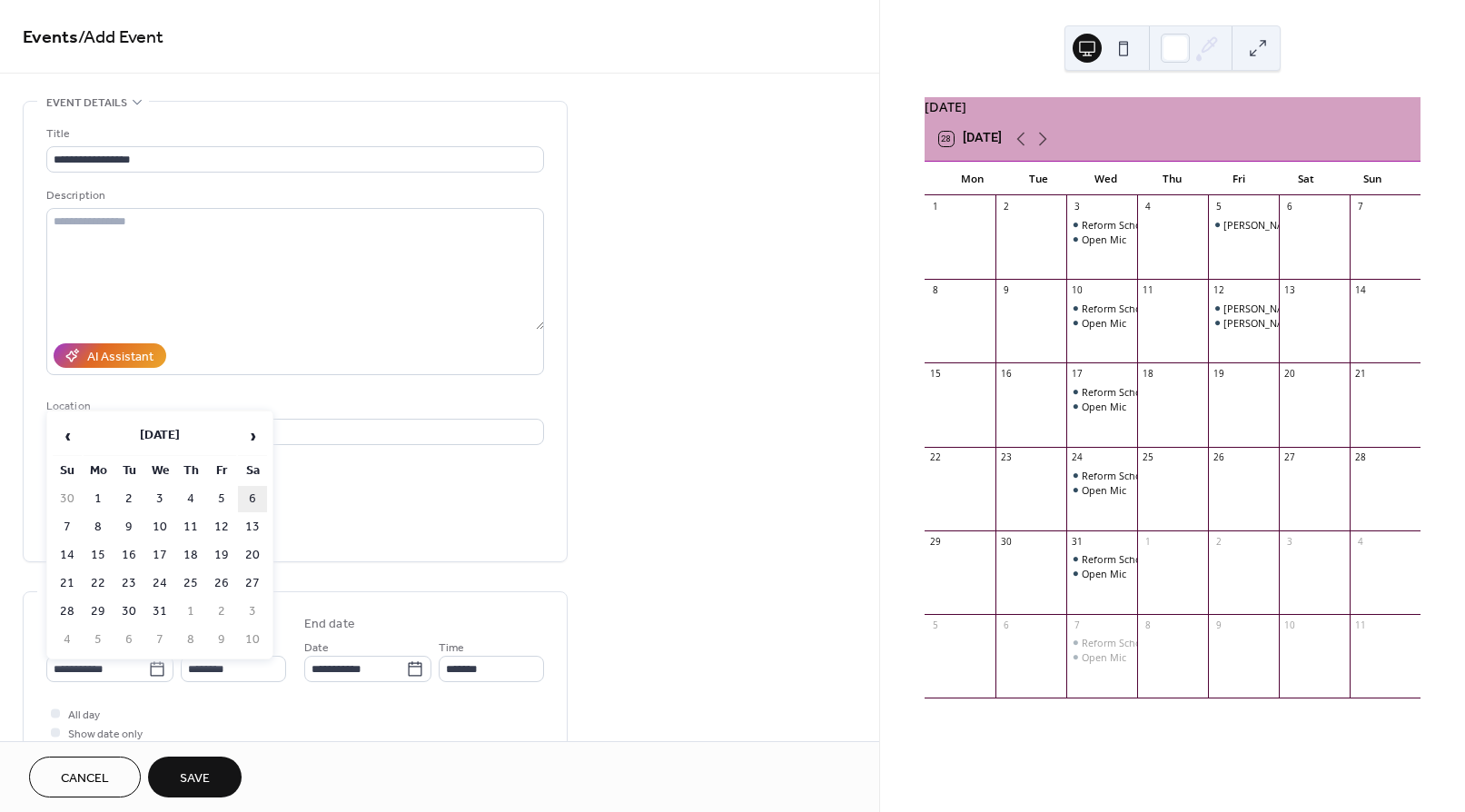 click on "6" at bounding box center (252, 499) 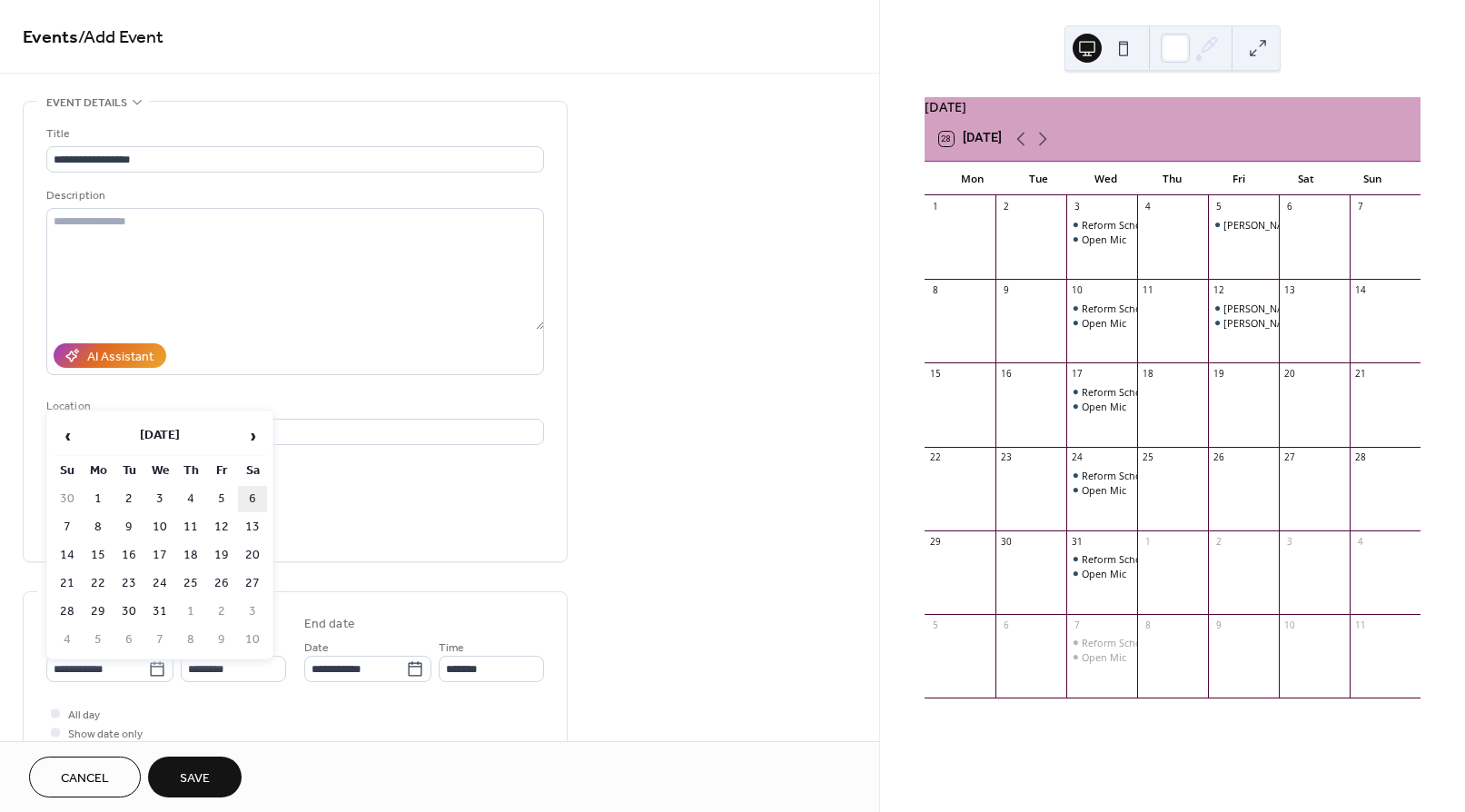 type on "**********" 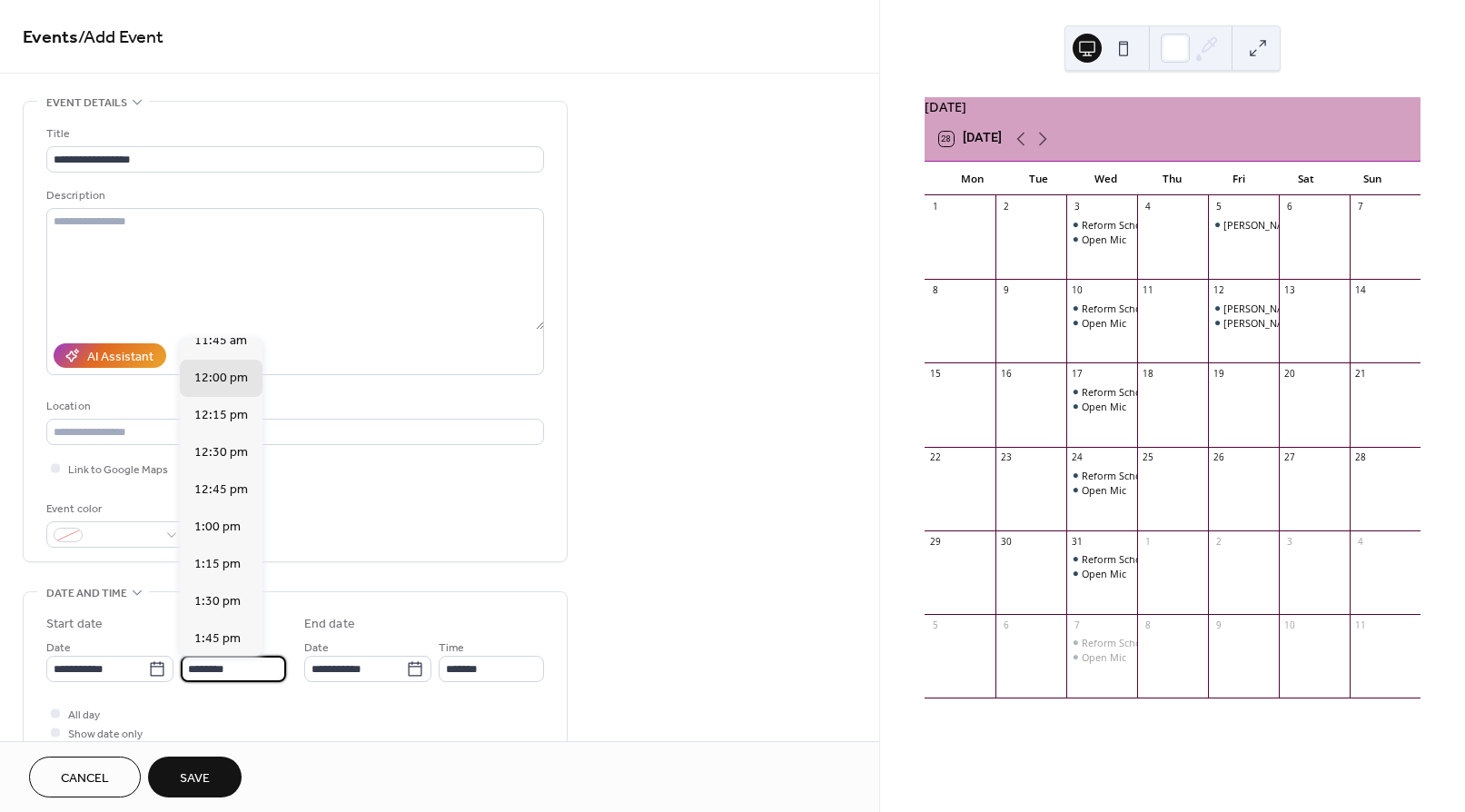 click on "********" at bounding box center [233, 668] 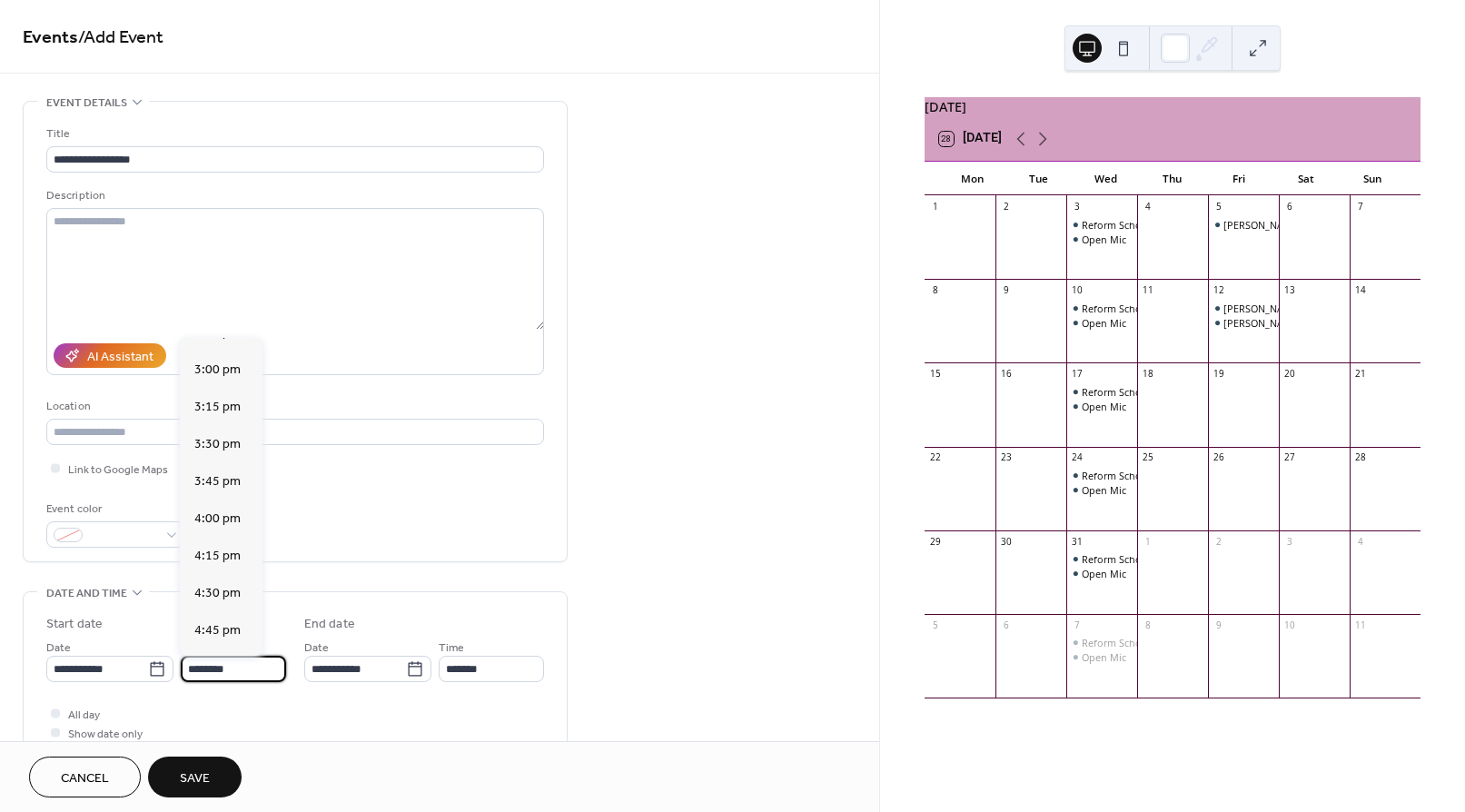 scroll, scrollTop: 2225, scrollLeft: 0, axis: vertical 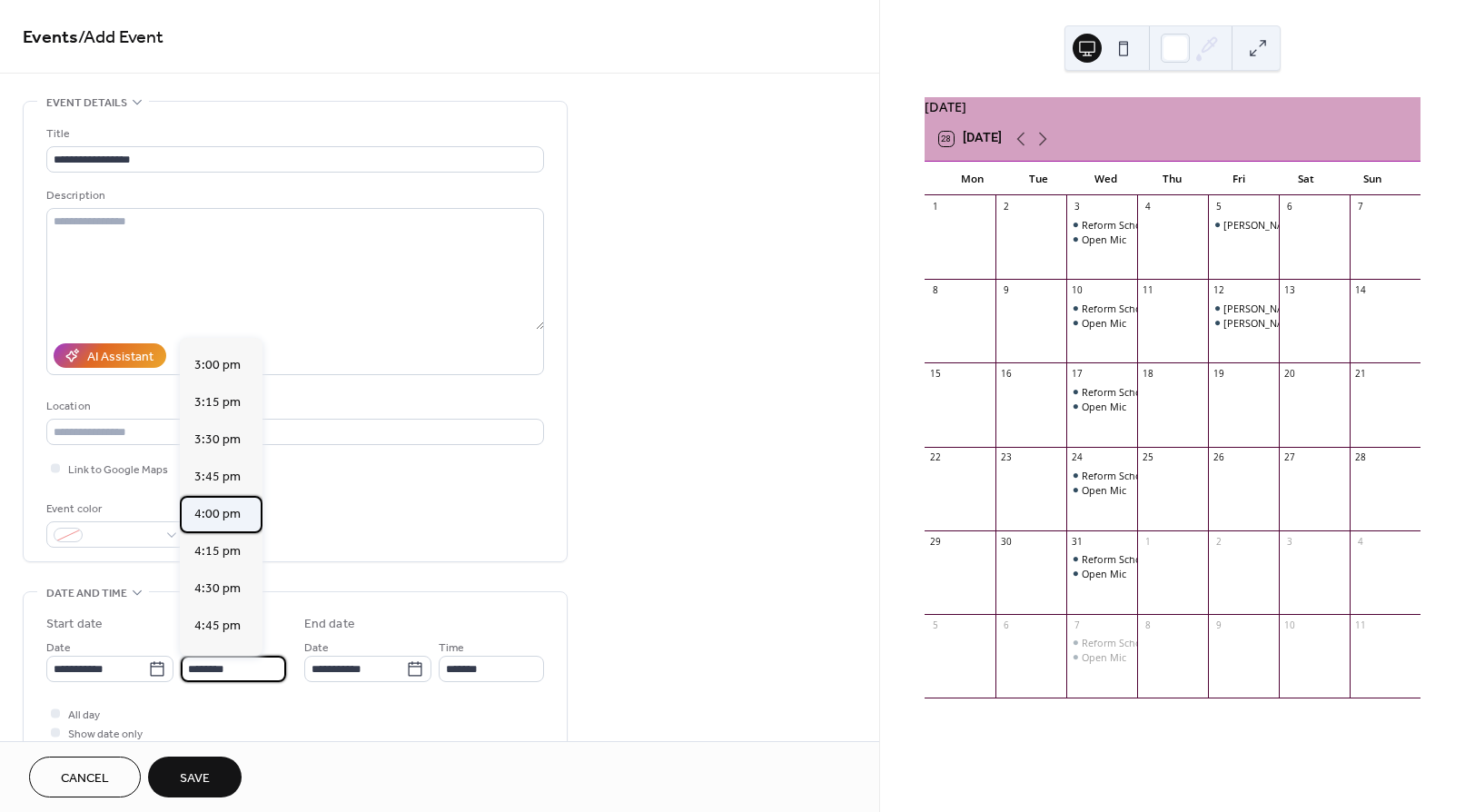 click on "4:00 pm" at bounding box center [217, 514] 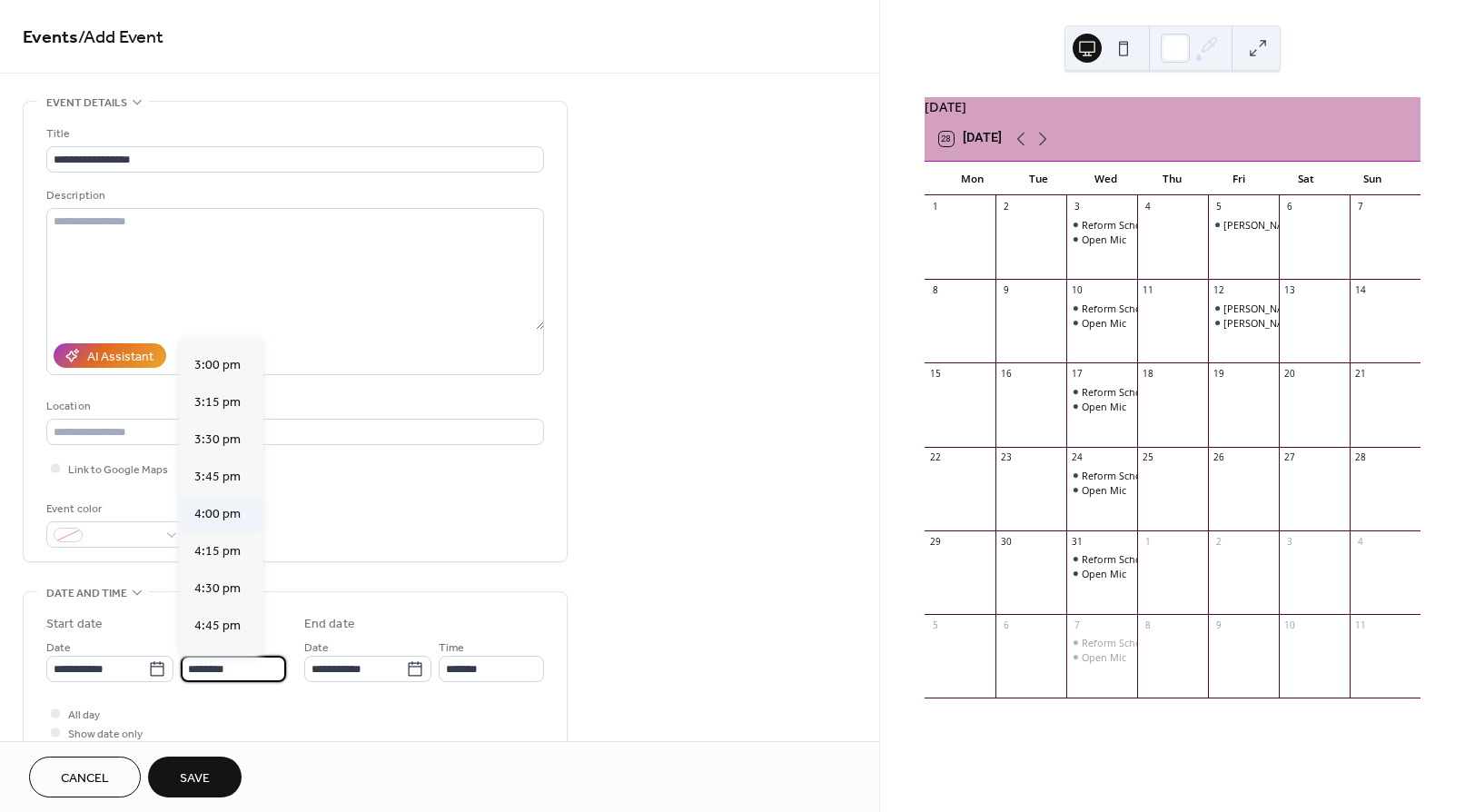 type on "*******" 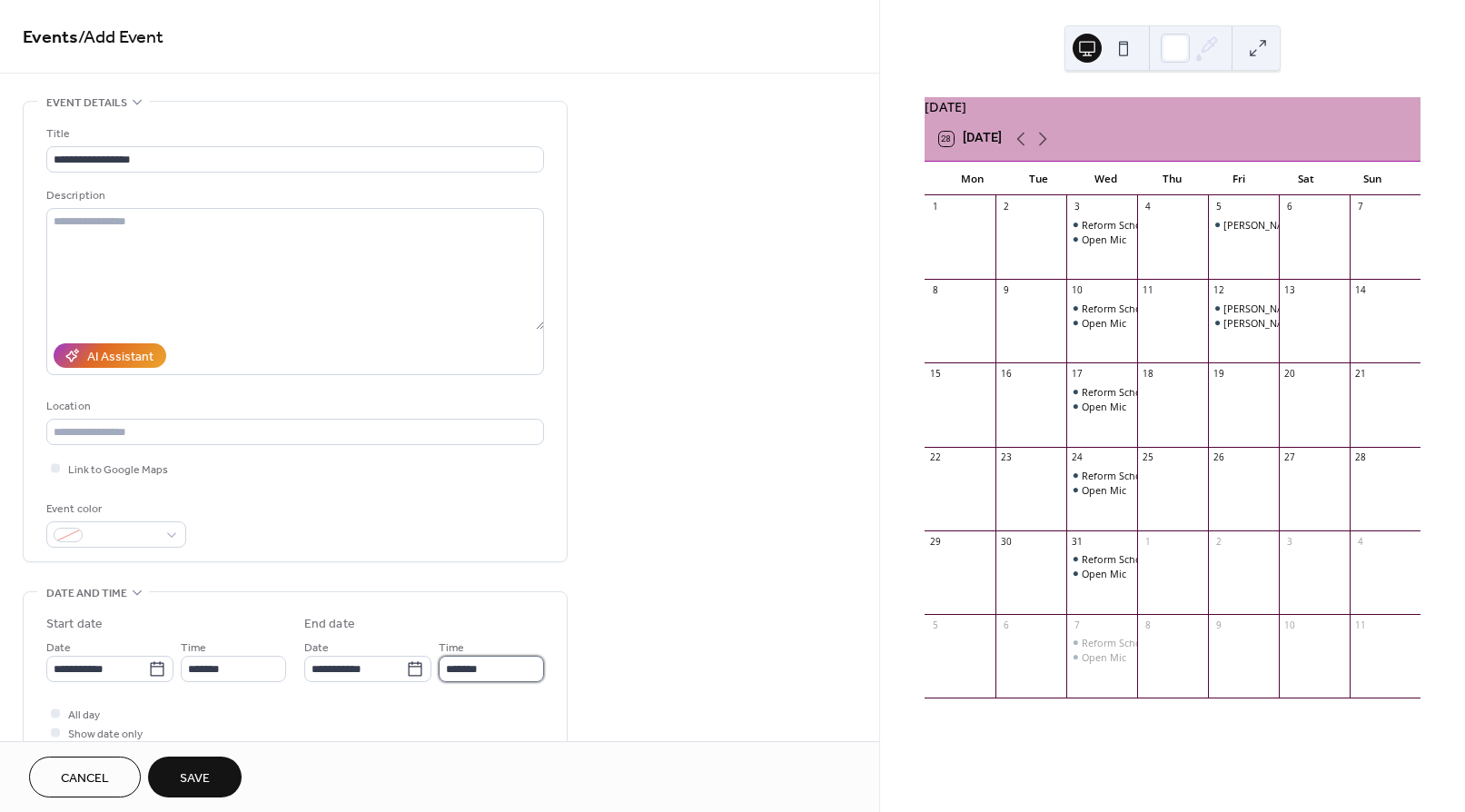 click on "*******" at bounding box center [491, 668] 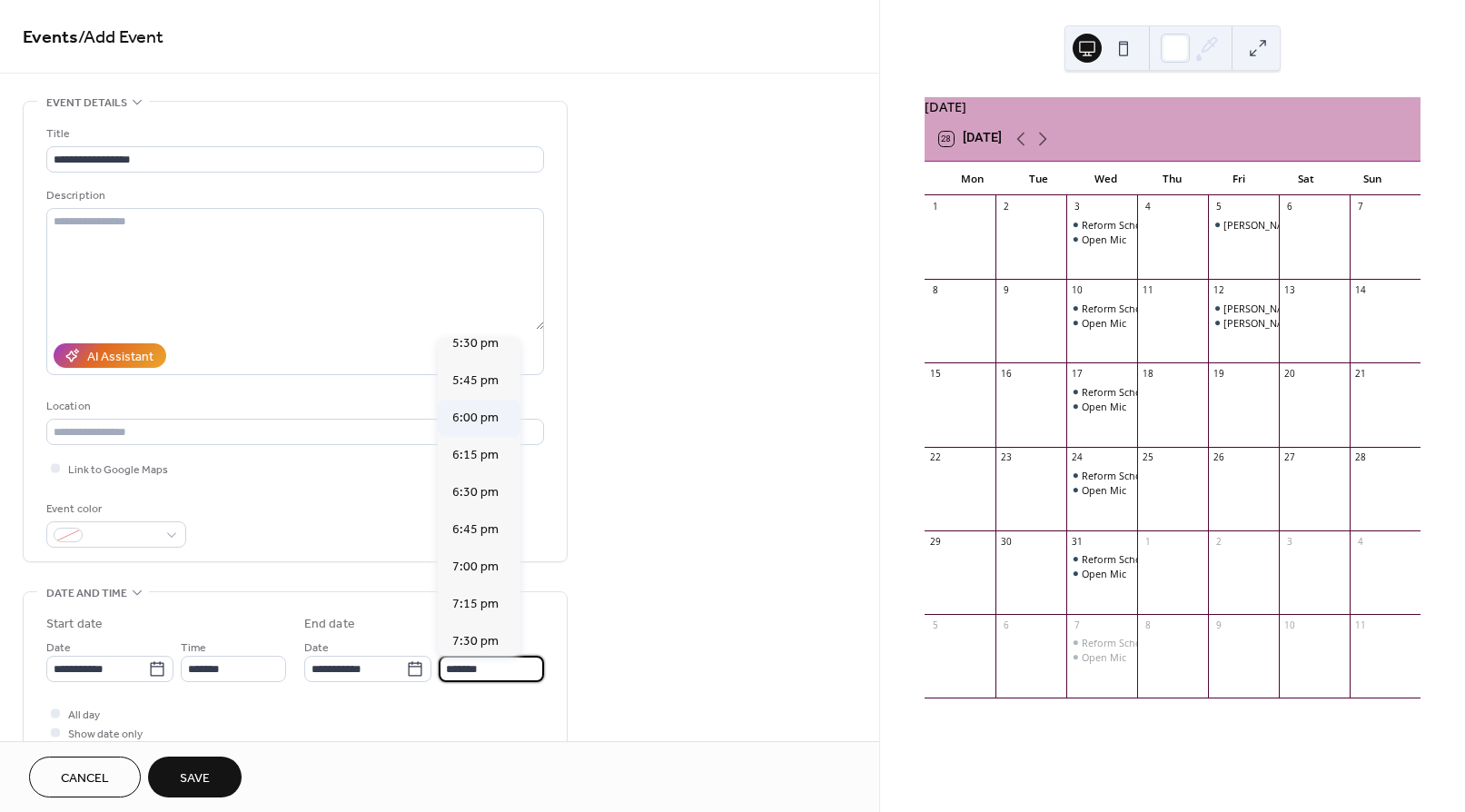 scroll, scrollTop: 205, scrollLeft: 0, axis: vertical 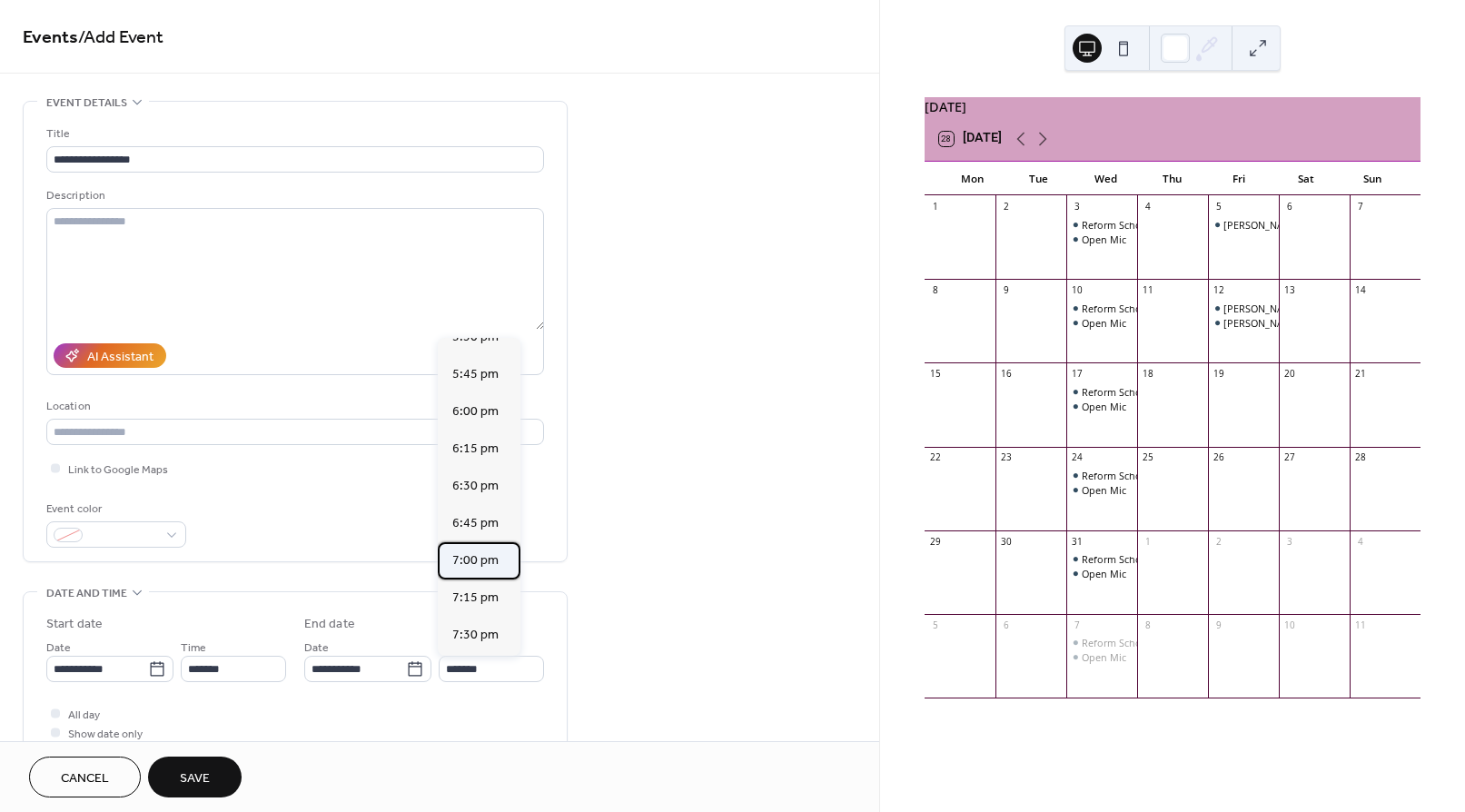 click on "7:00 pm" at bounding box center (475, 560) 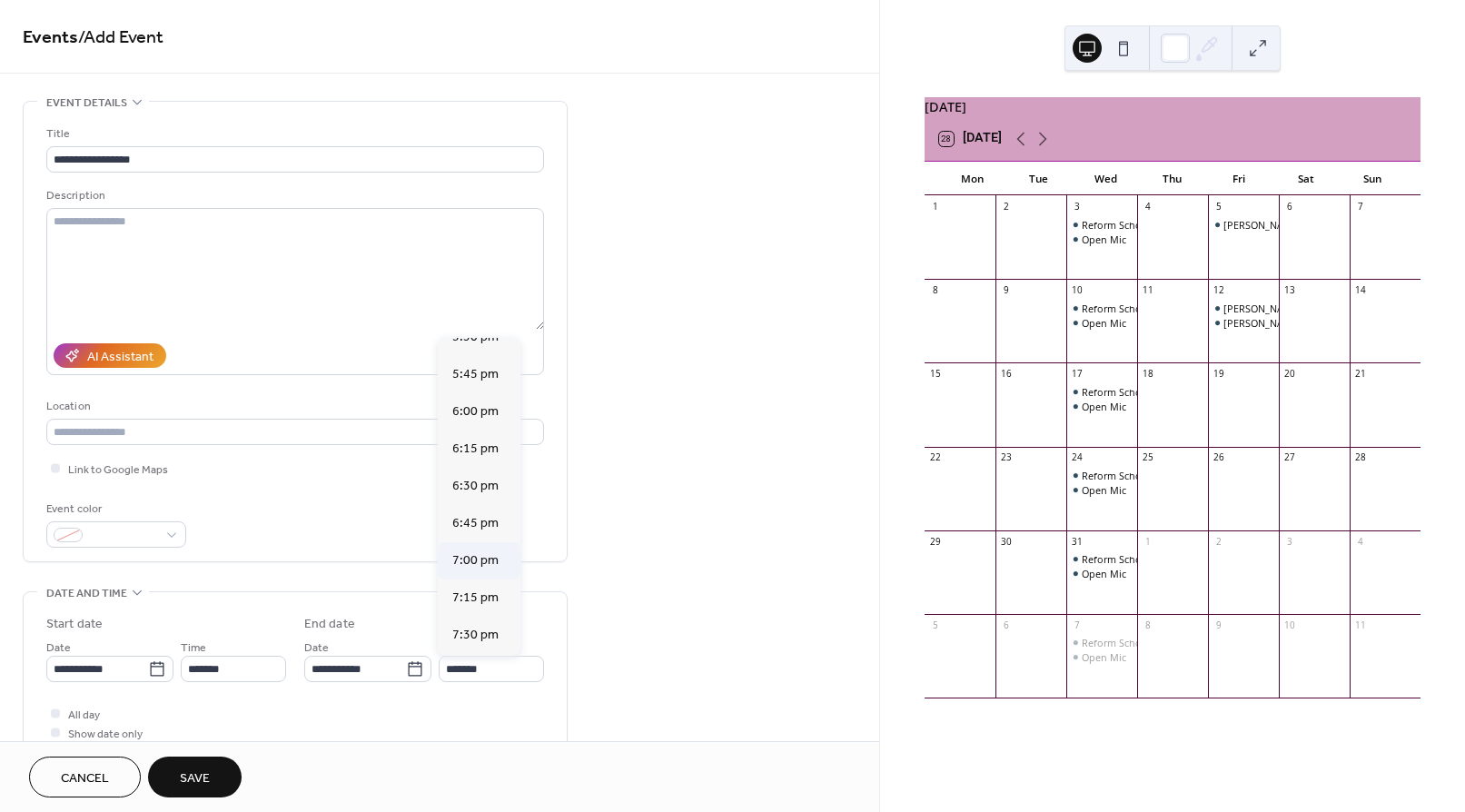 type on "*******" 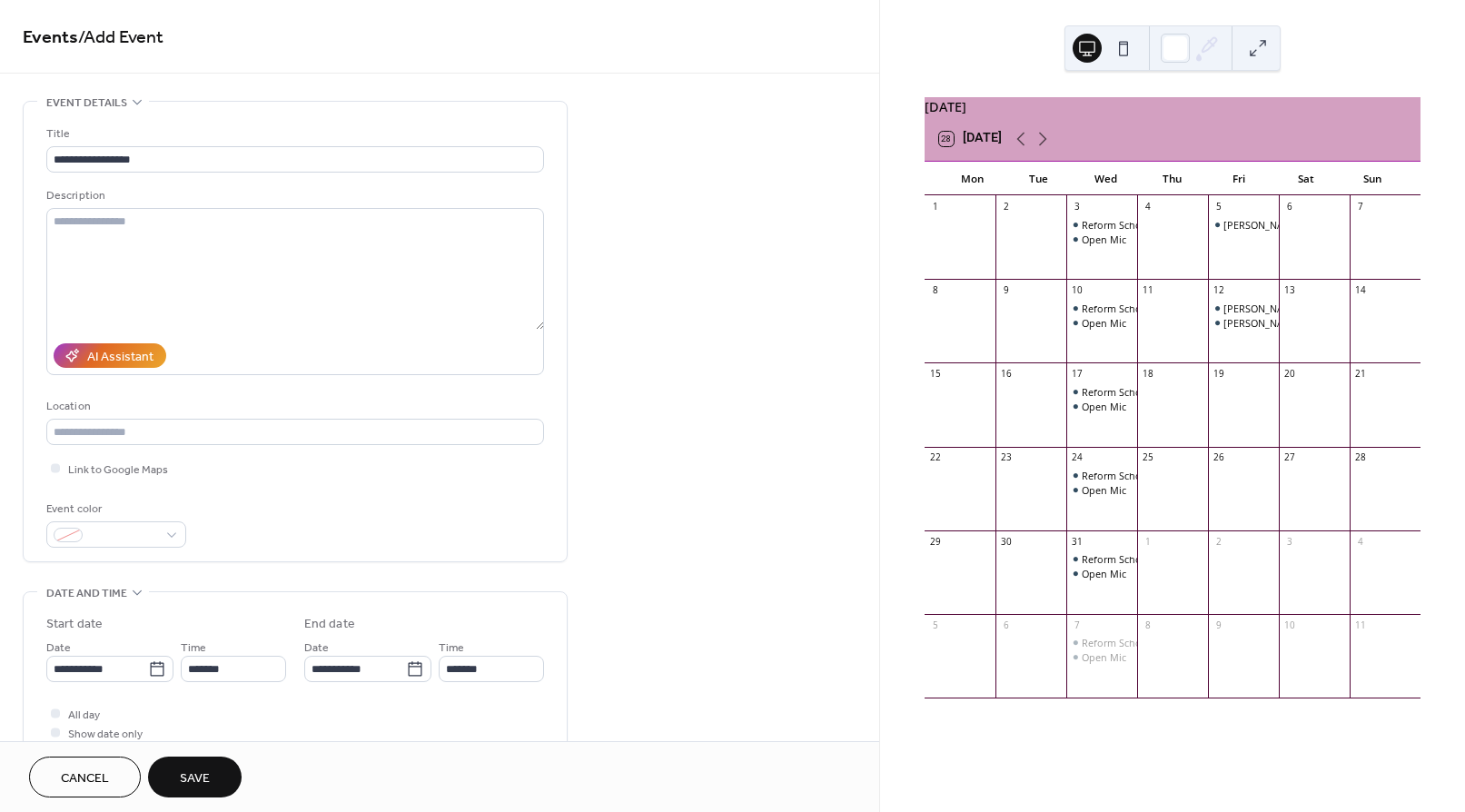 click on "Save" at bounding box center (194, 778) 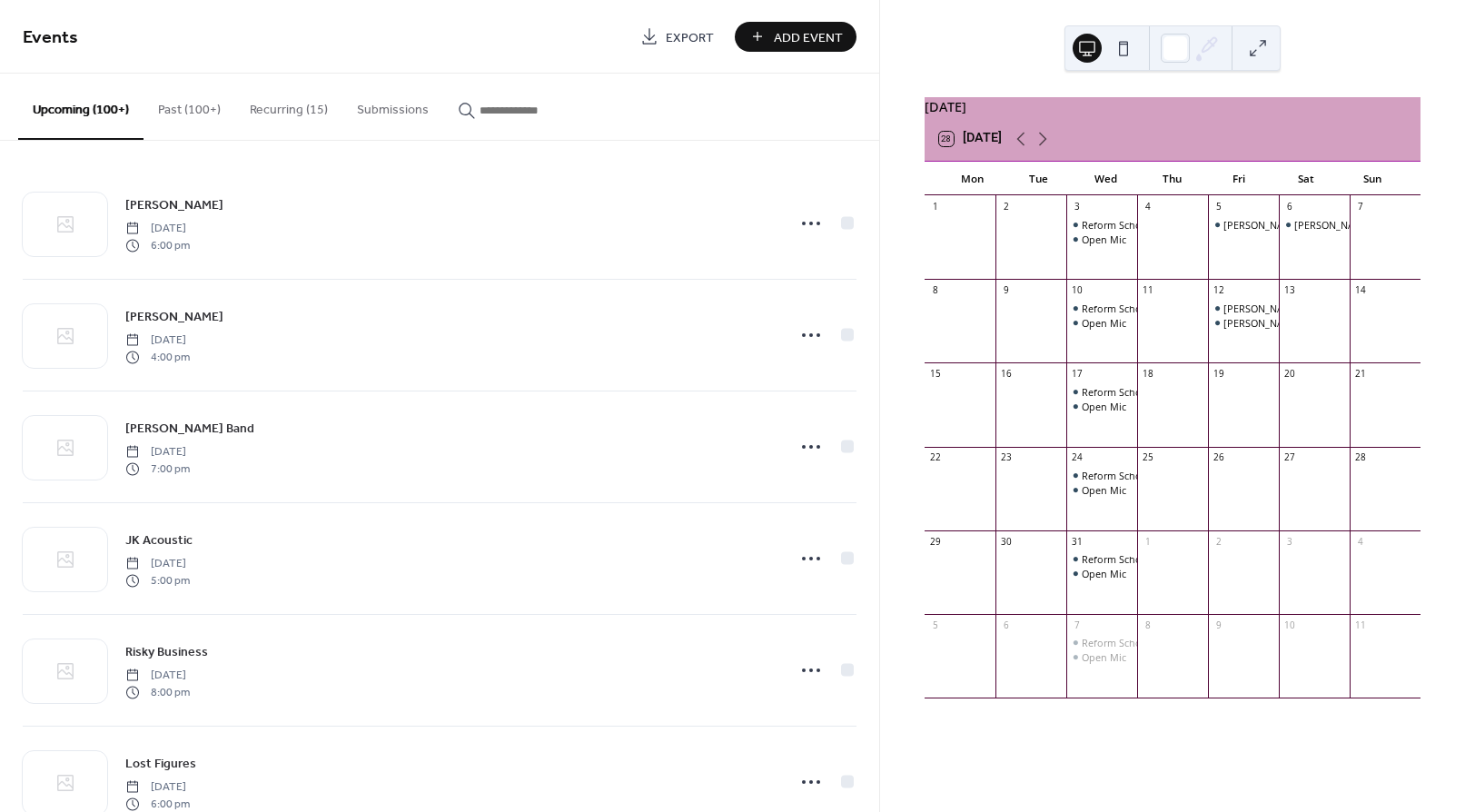 click on "Add Event" at bounding box center [796, 36] 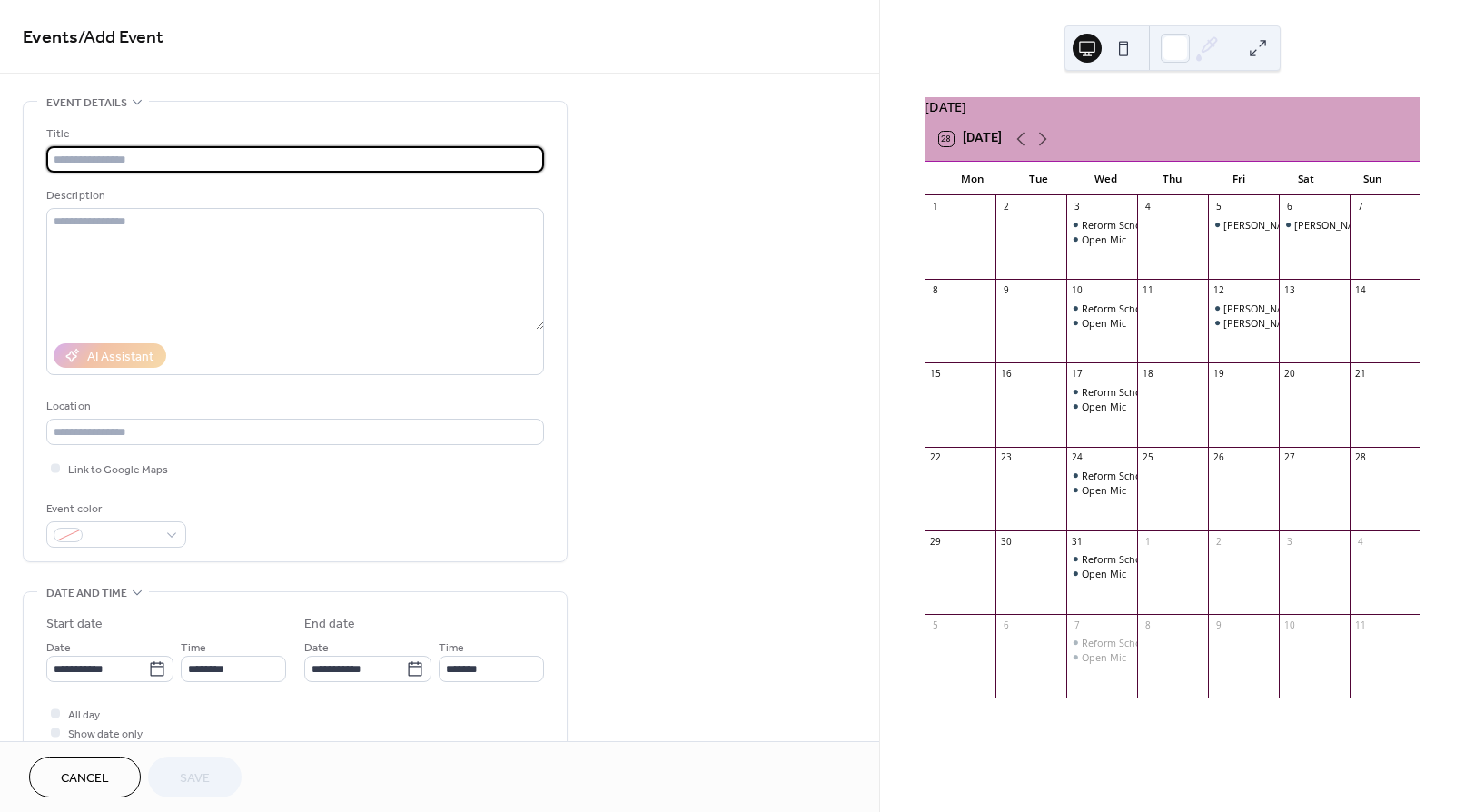 click at bounding box center [295, 159] 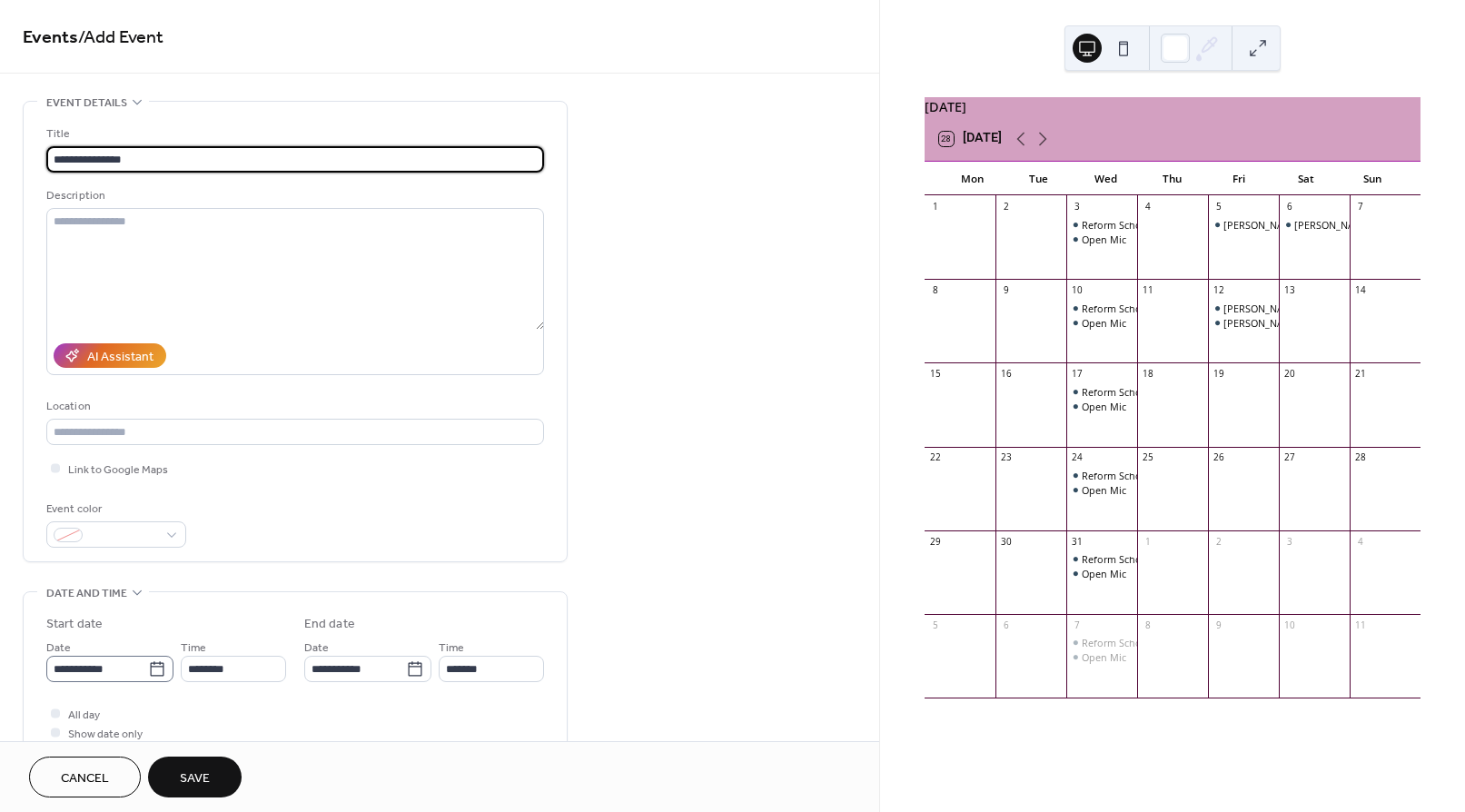 type on "**********" 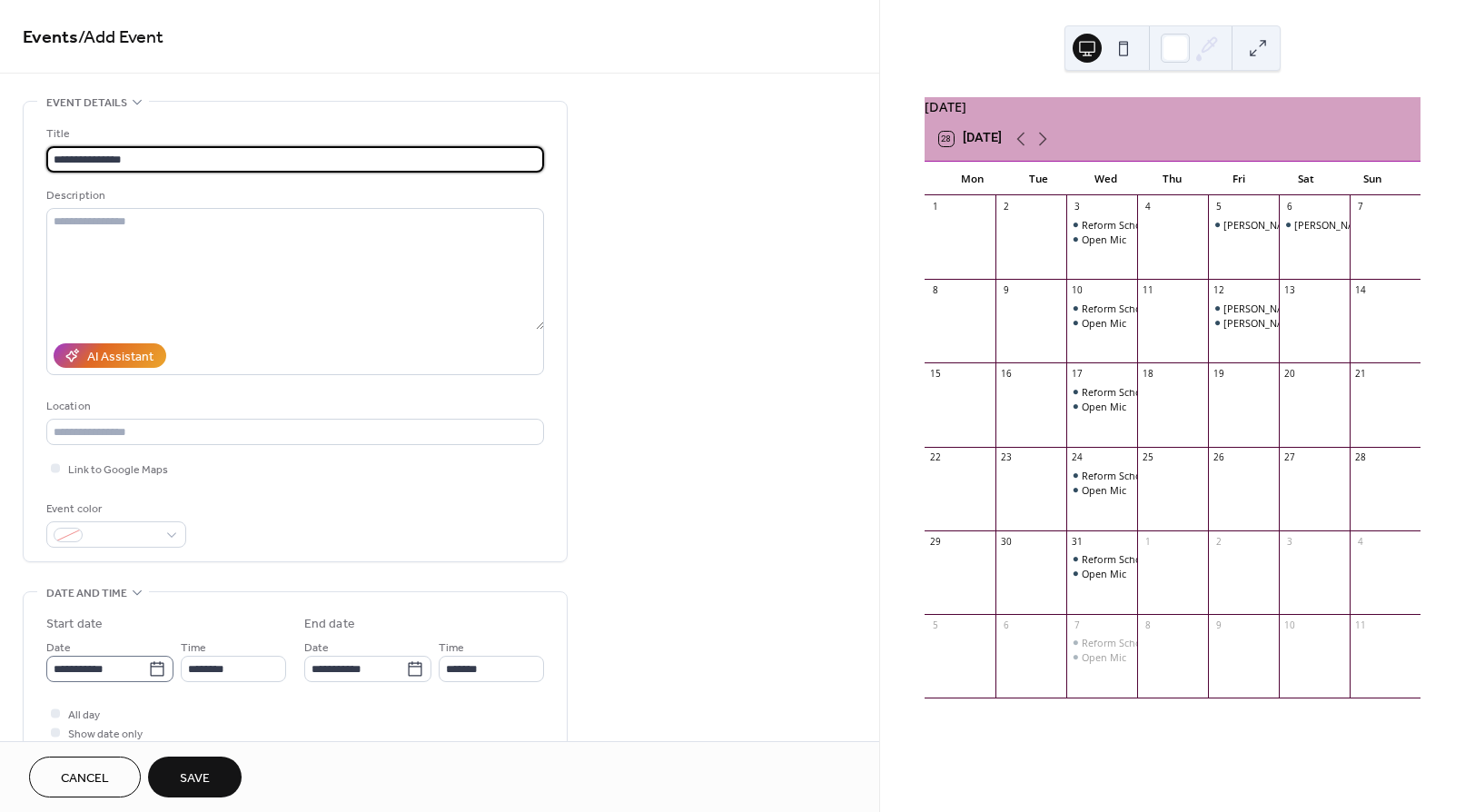 click 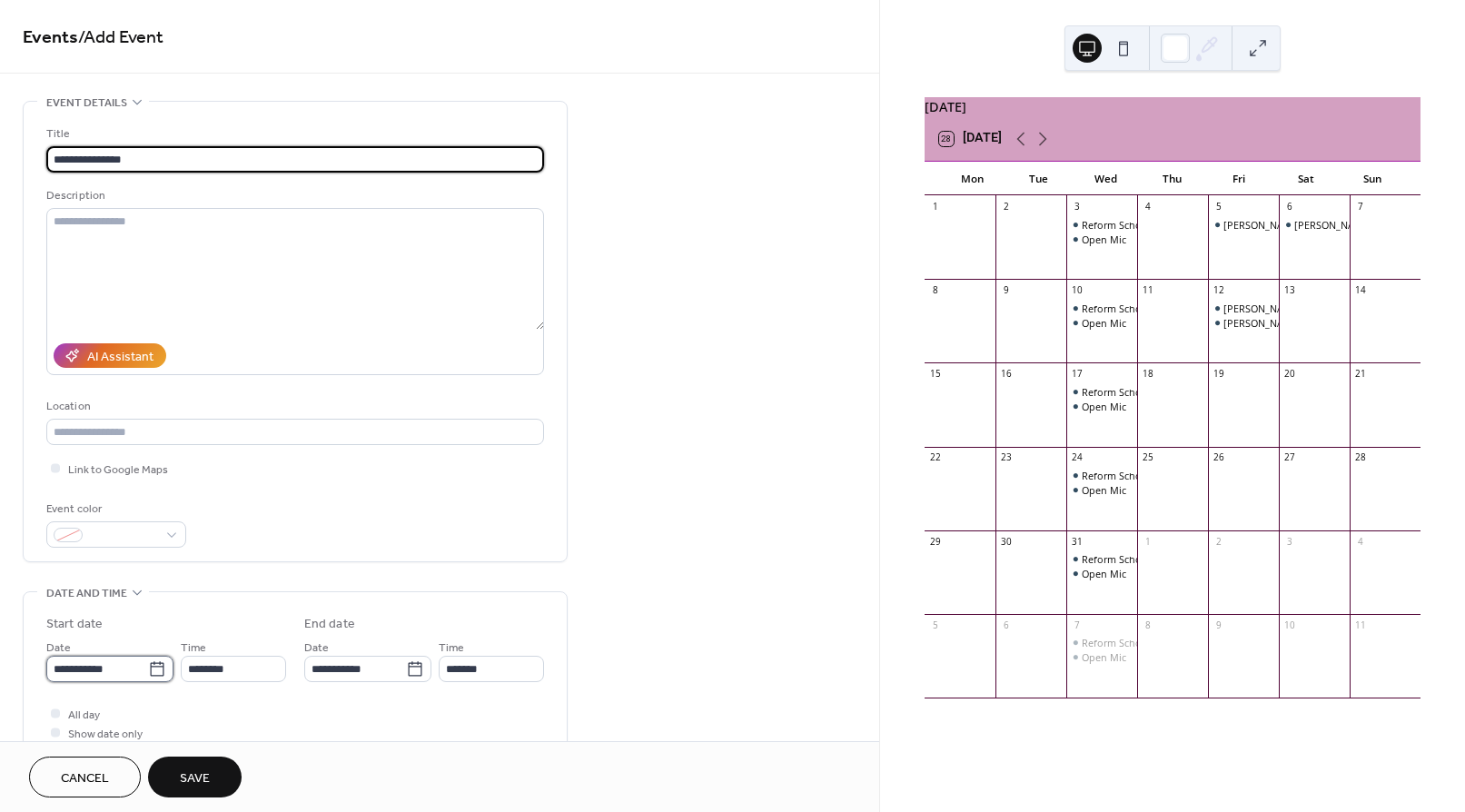 click on "**********" at bounding box center [97, 668] 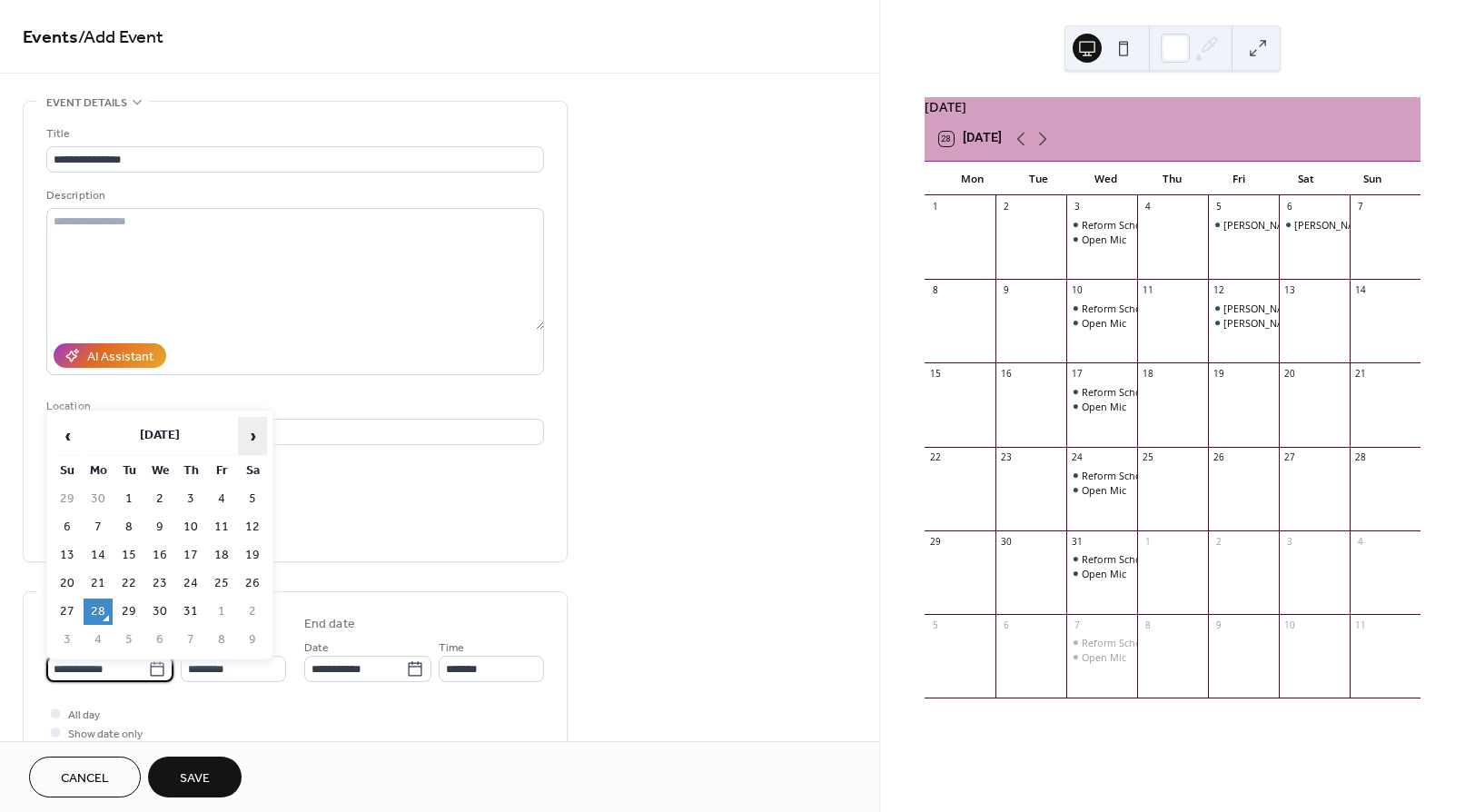 click on "›" at bounding box center (252, 436) 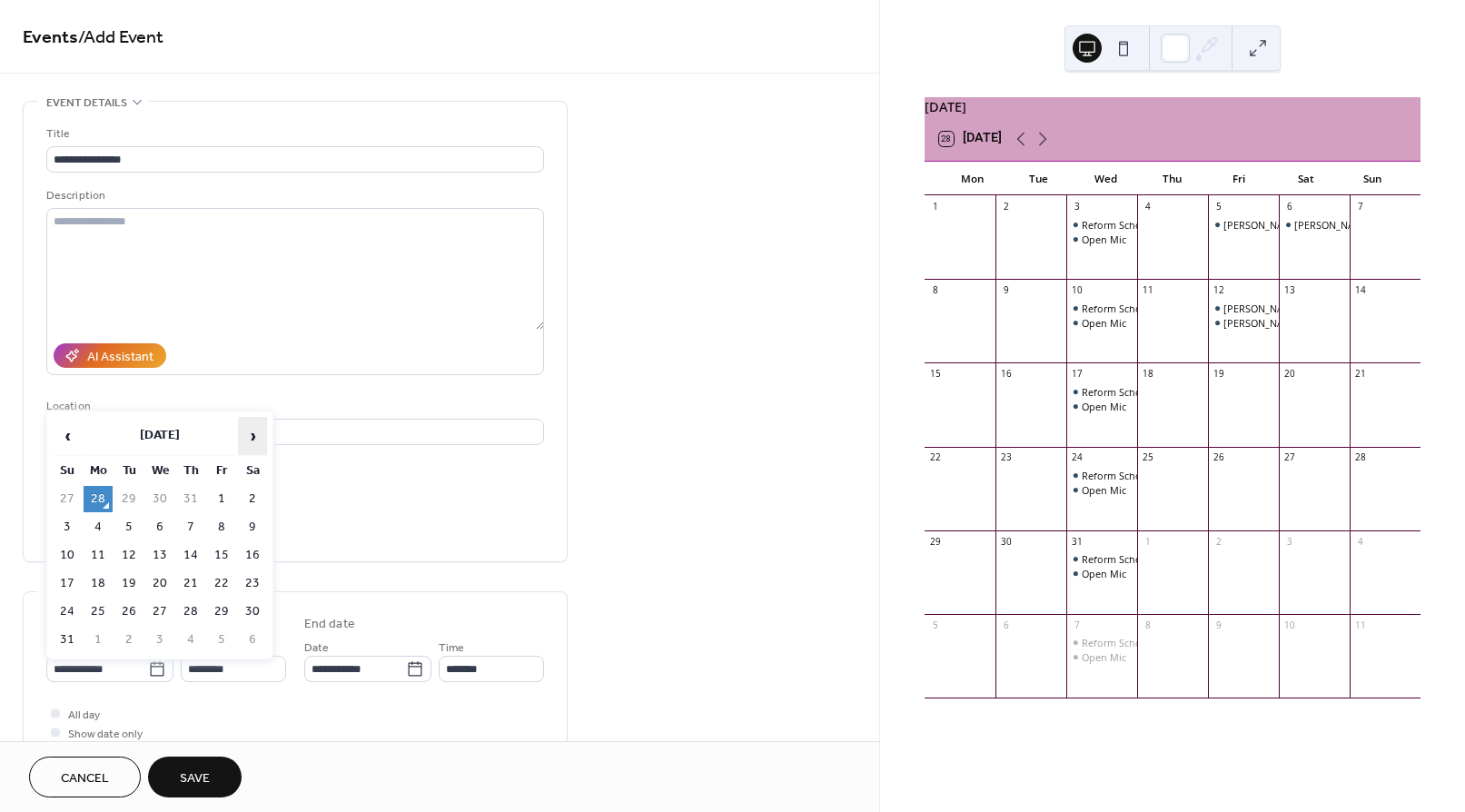 click on "›" at bounding box center (252, 436) 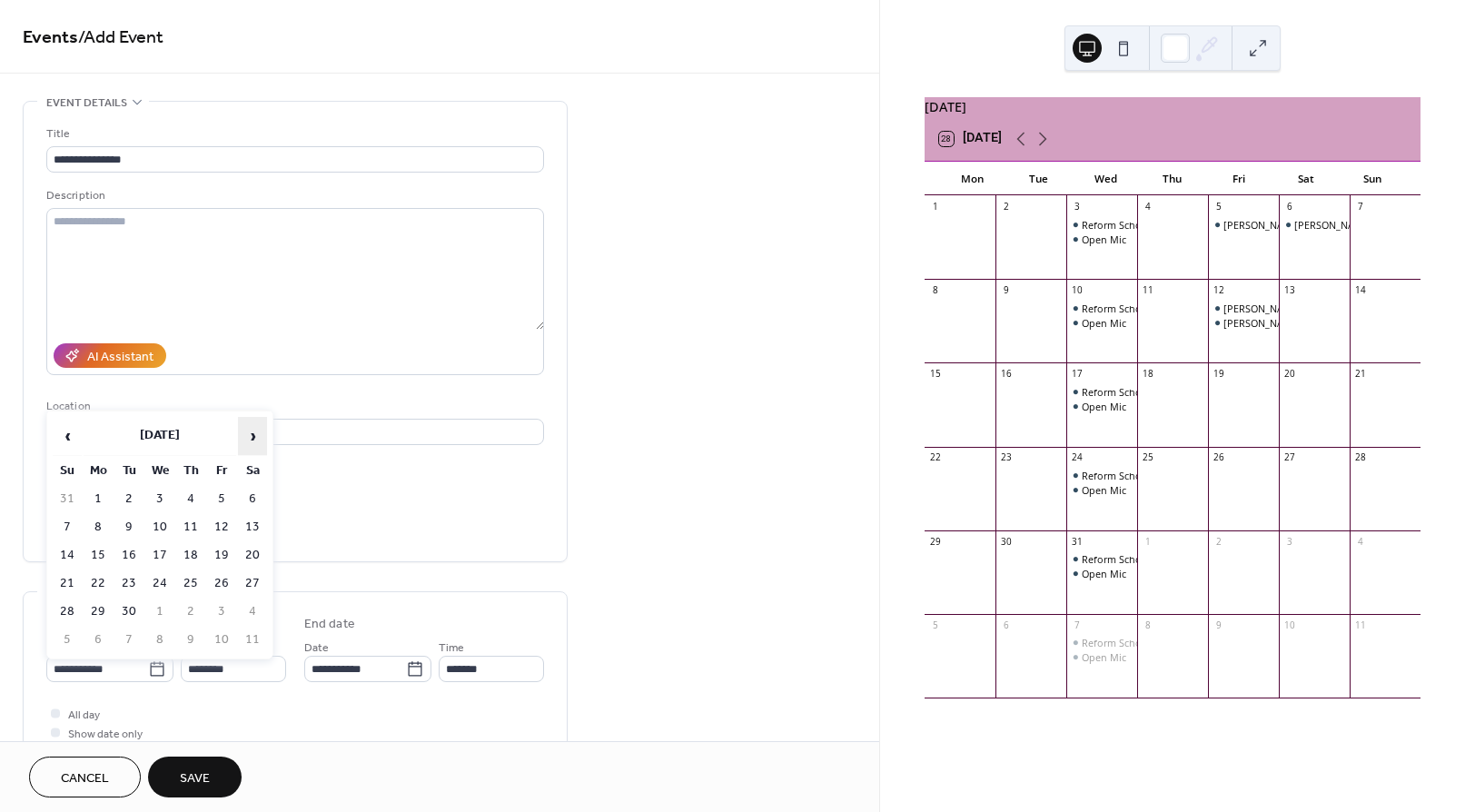click on "›" at bounding box center [252, 436] 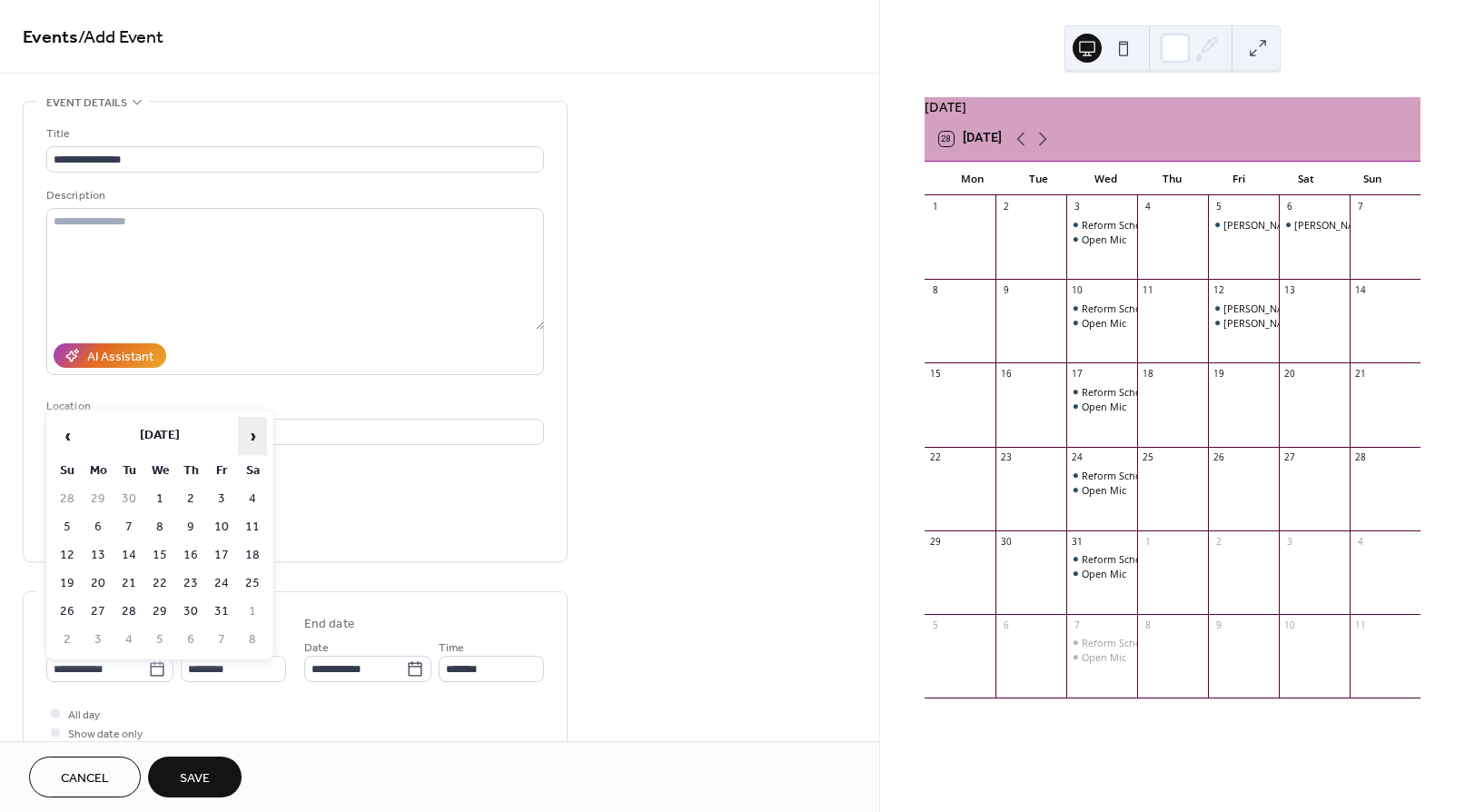 click on "›" at bounding box center [252, 436] 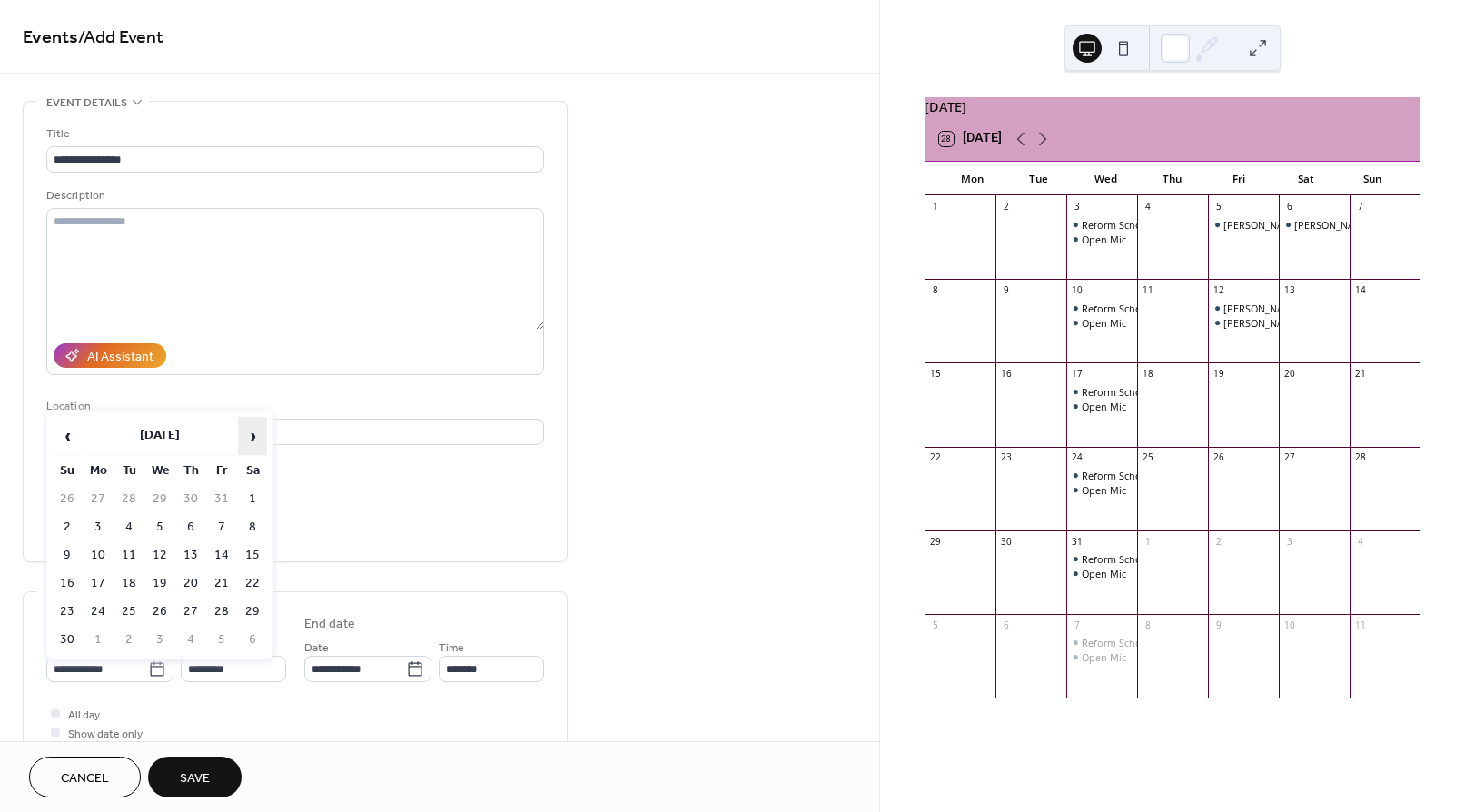 click on "›" at bounding box center [252, 436] 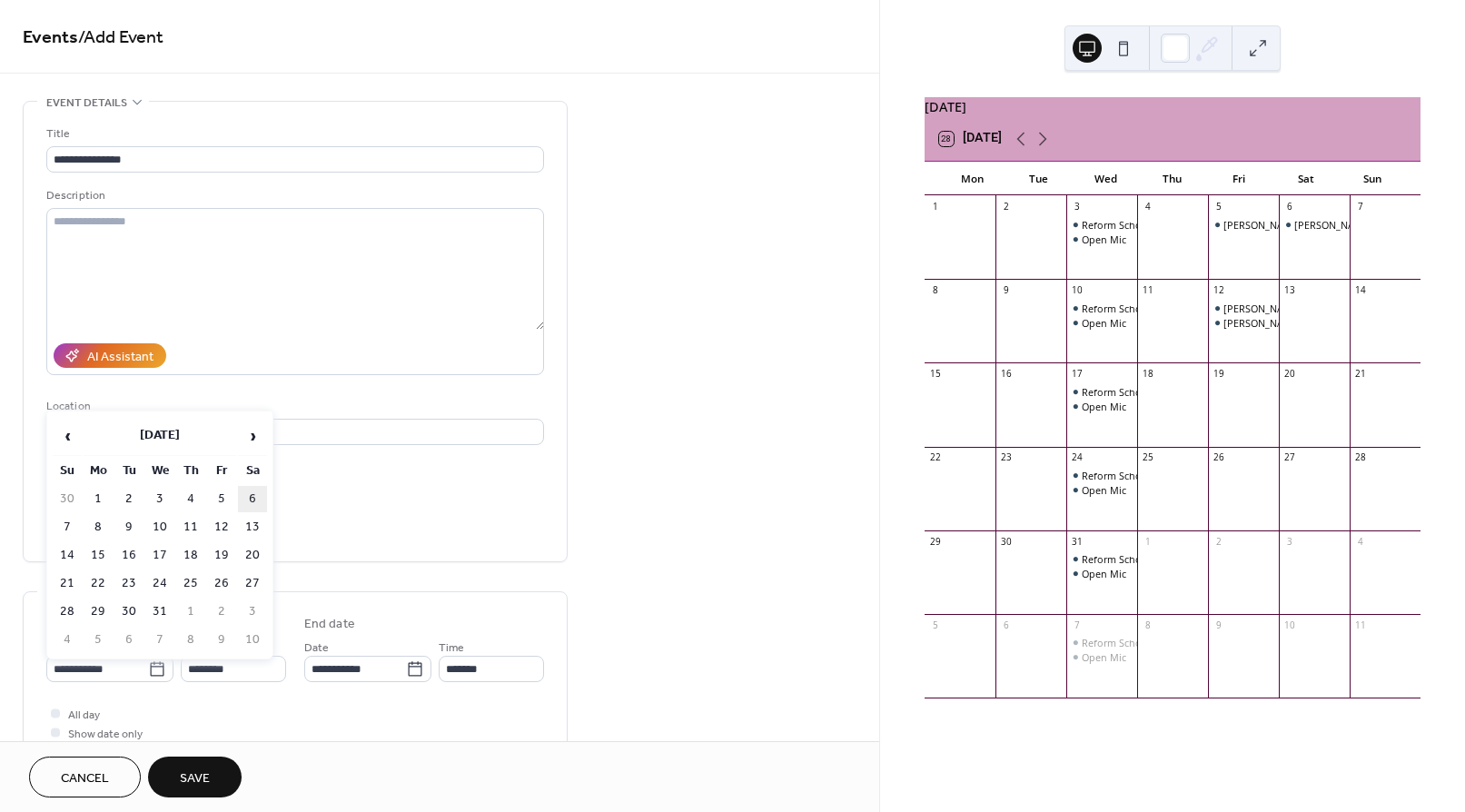 click on "6" at bounding box center (252, 499) 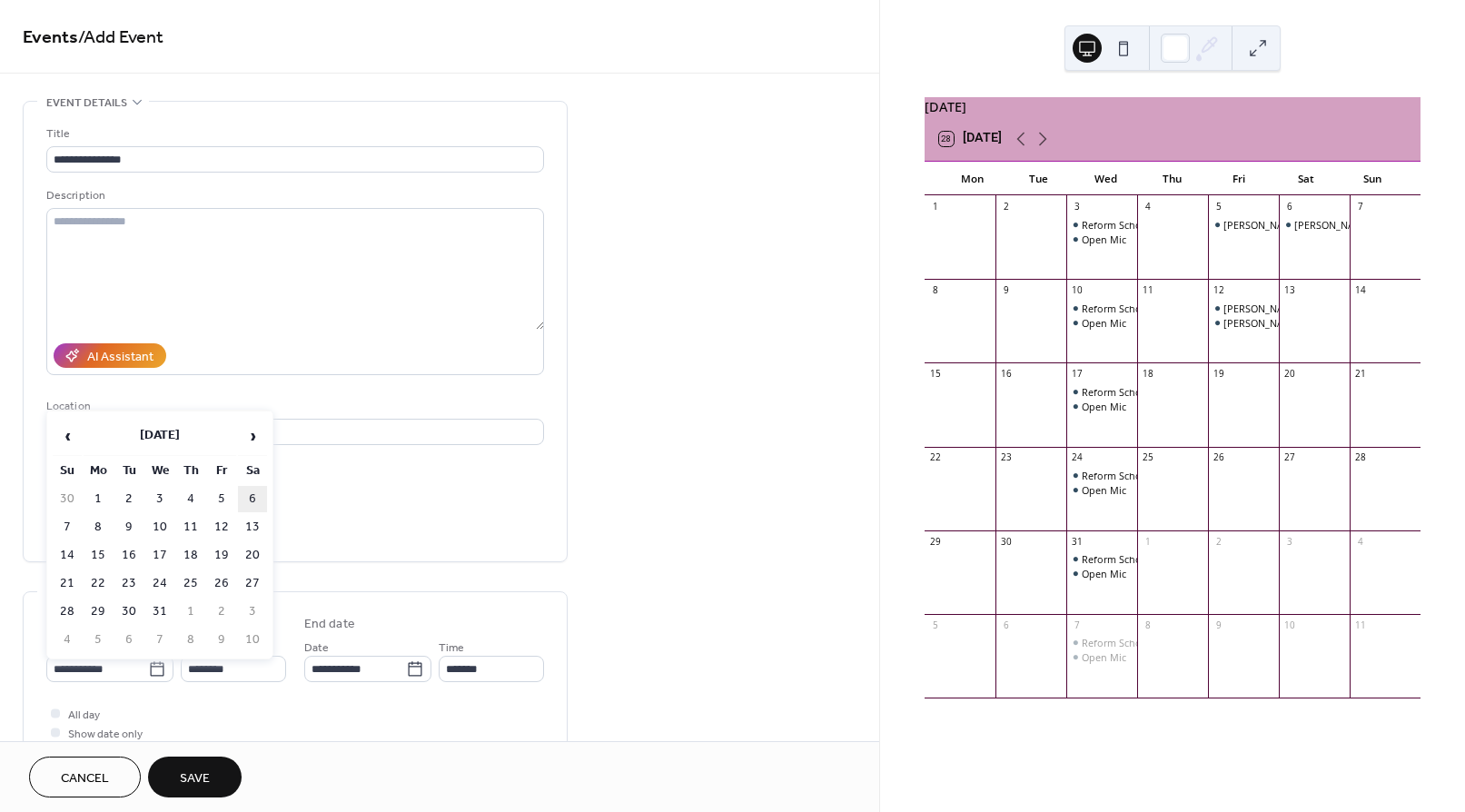 type on "**********" 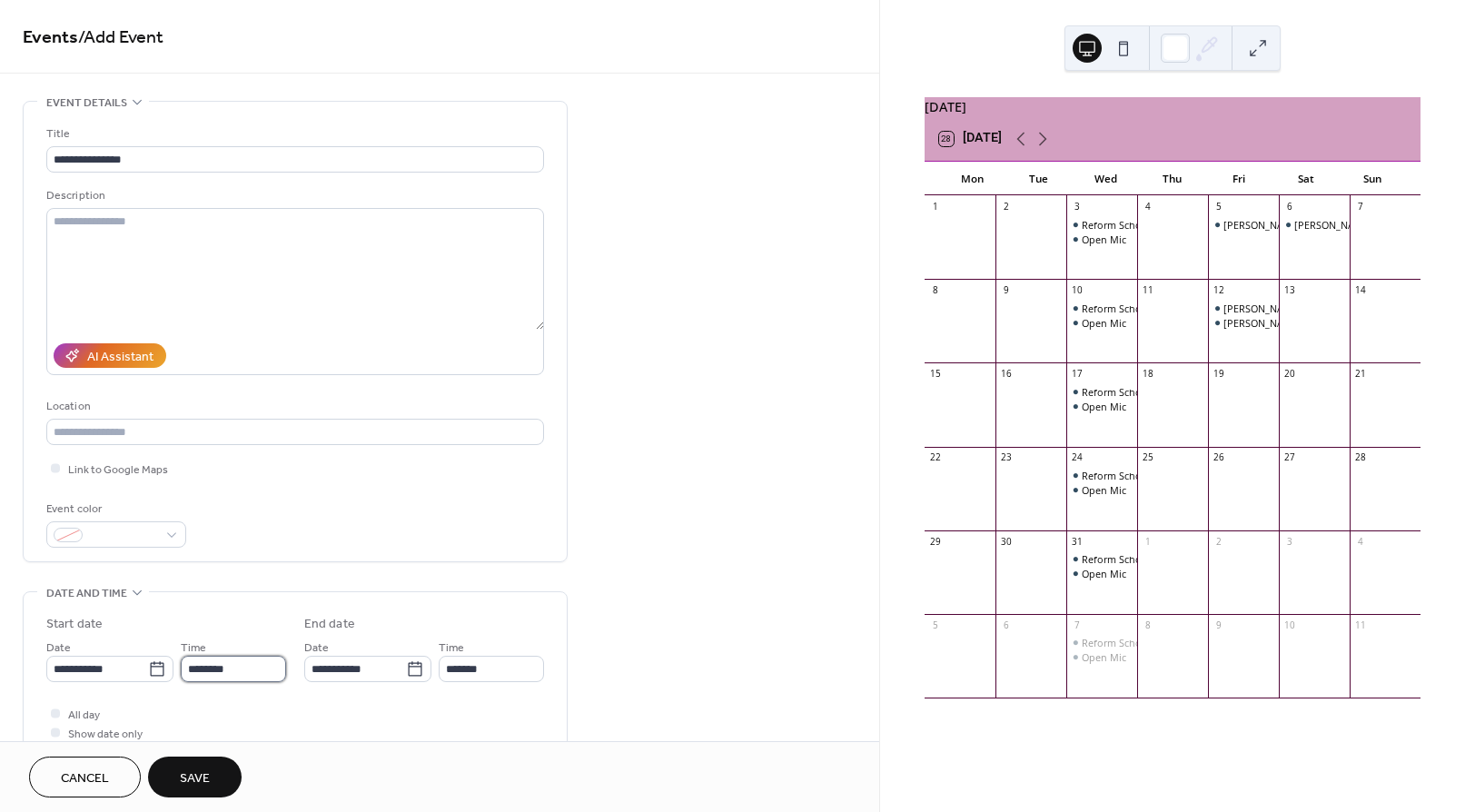 click on "********" at bounding box center [233, 668] 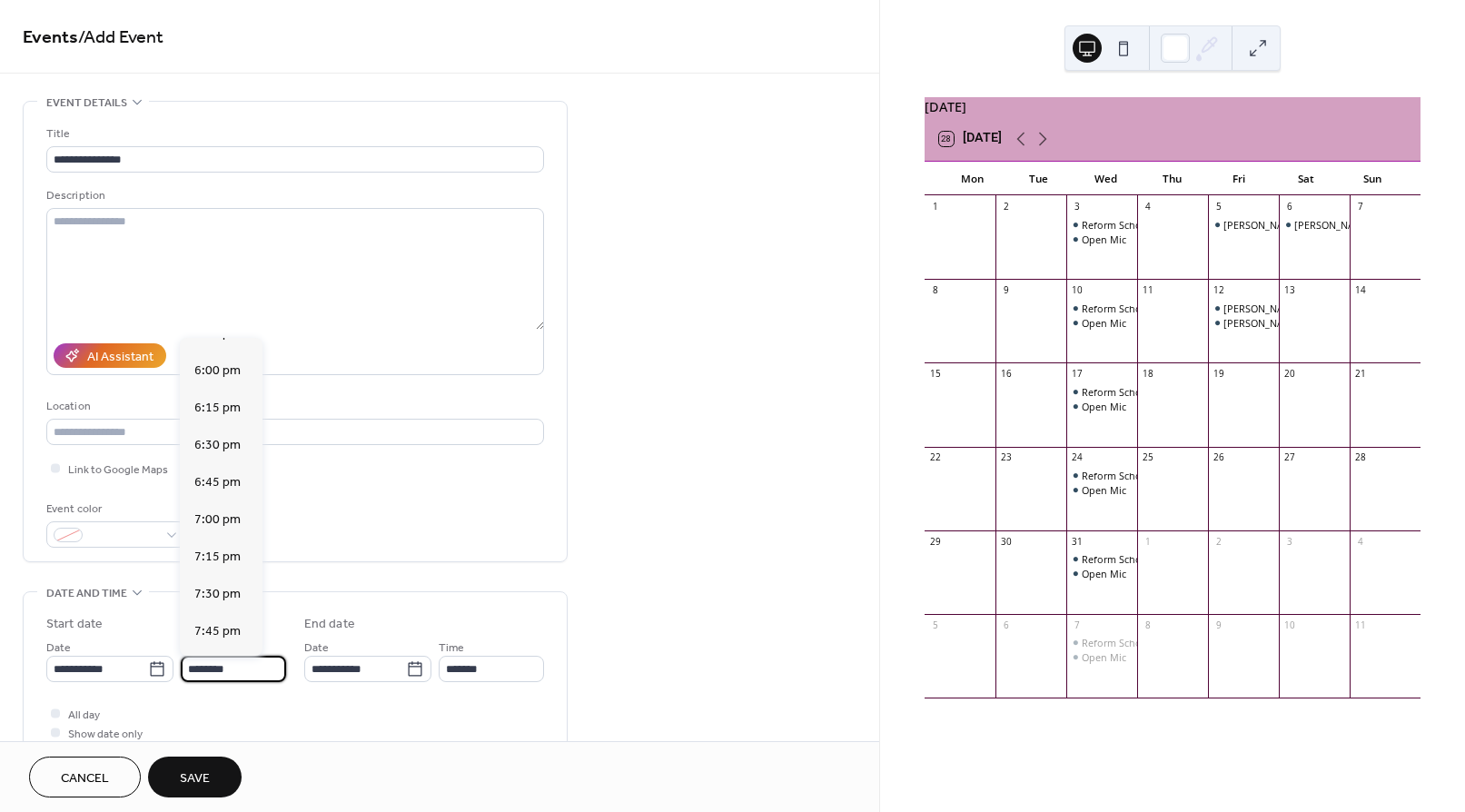 scroll, scrollTop: 2688, scrollLeft: 0, axis: vertical 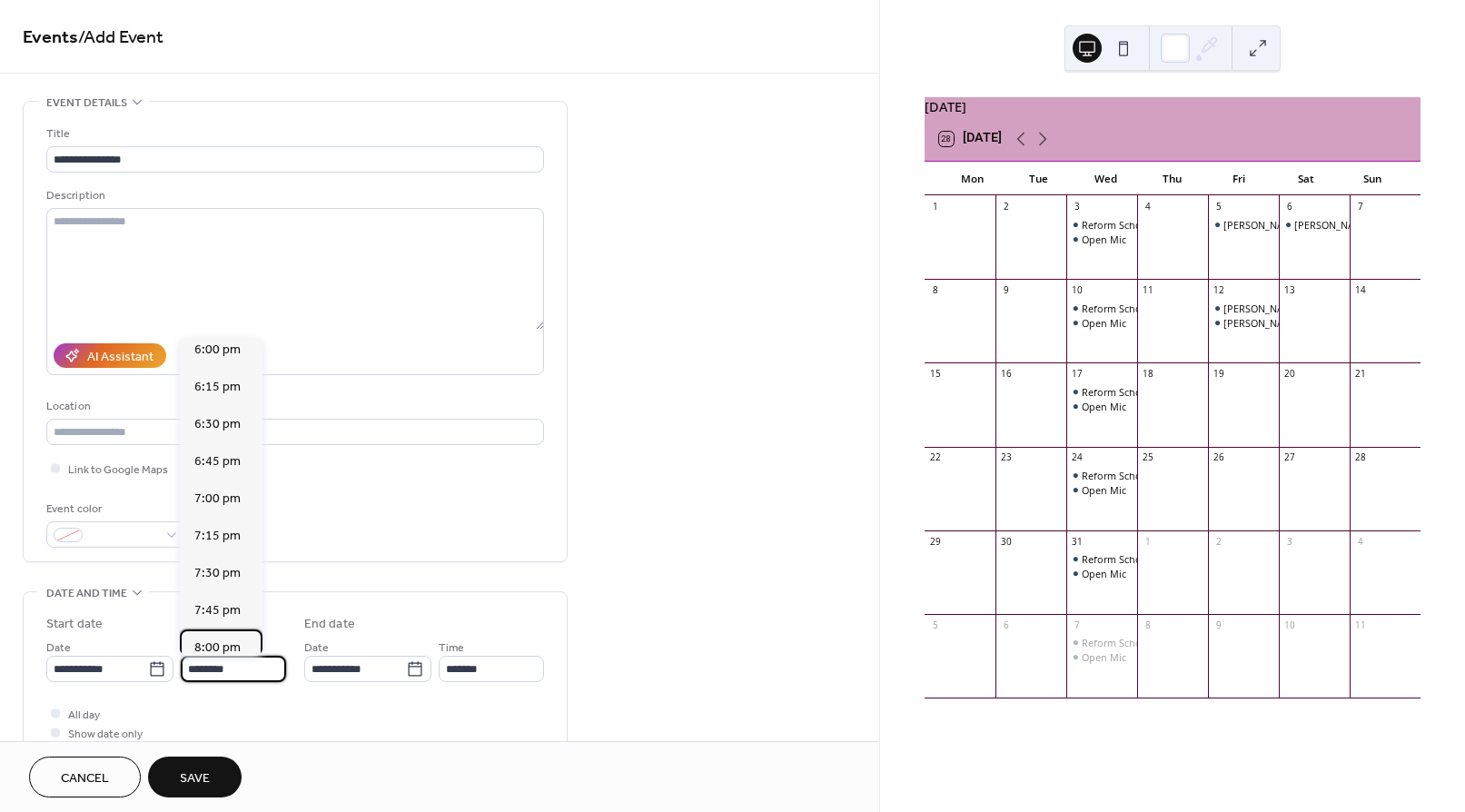 click on "8:00 pm" at bounding box center [217, 648] 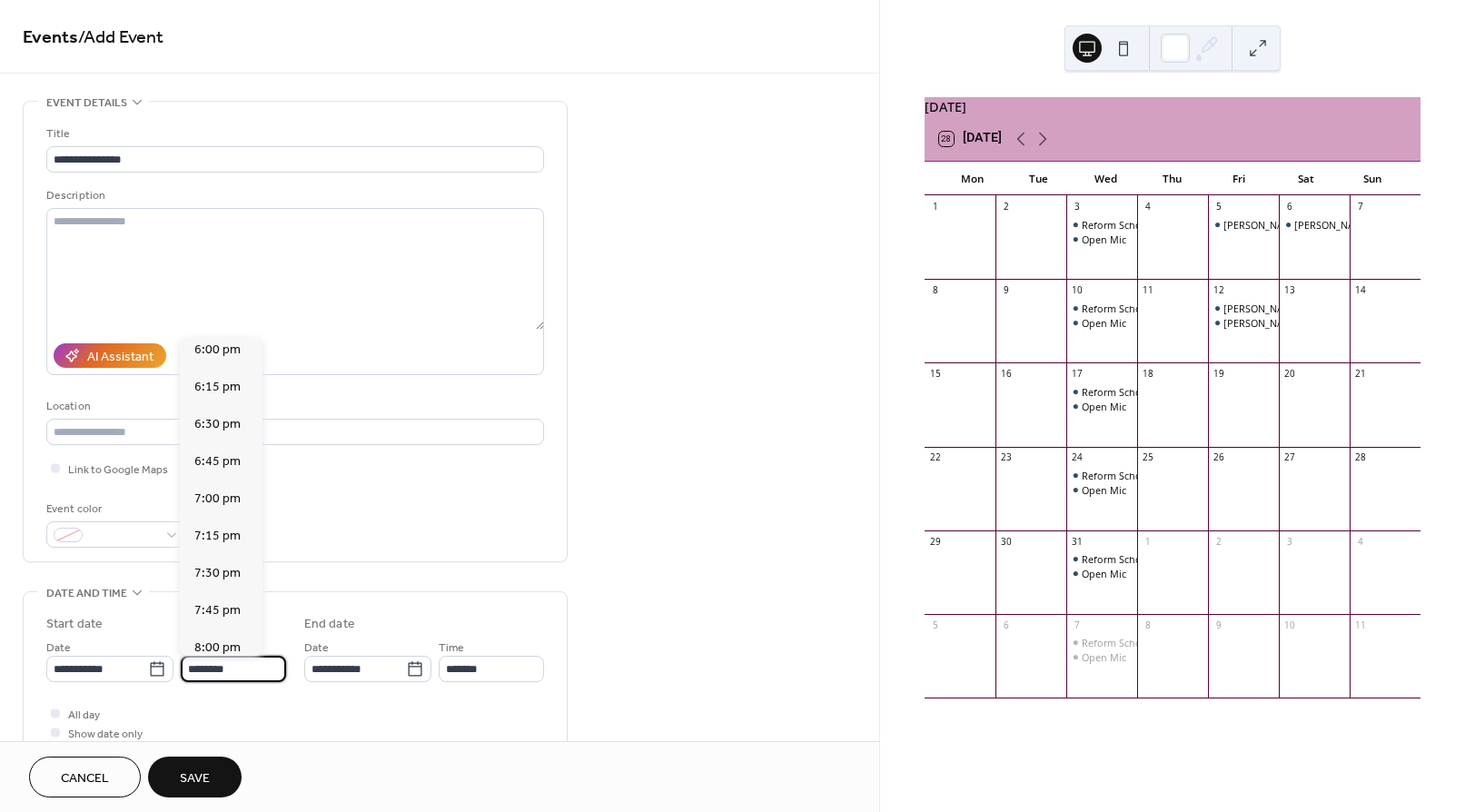 type on "*******" 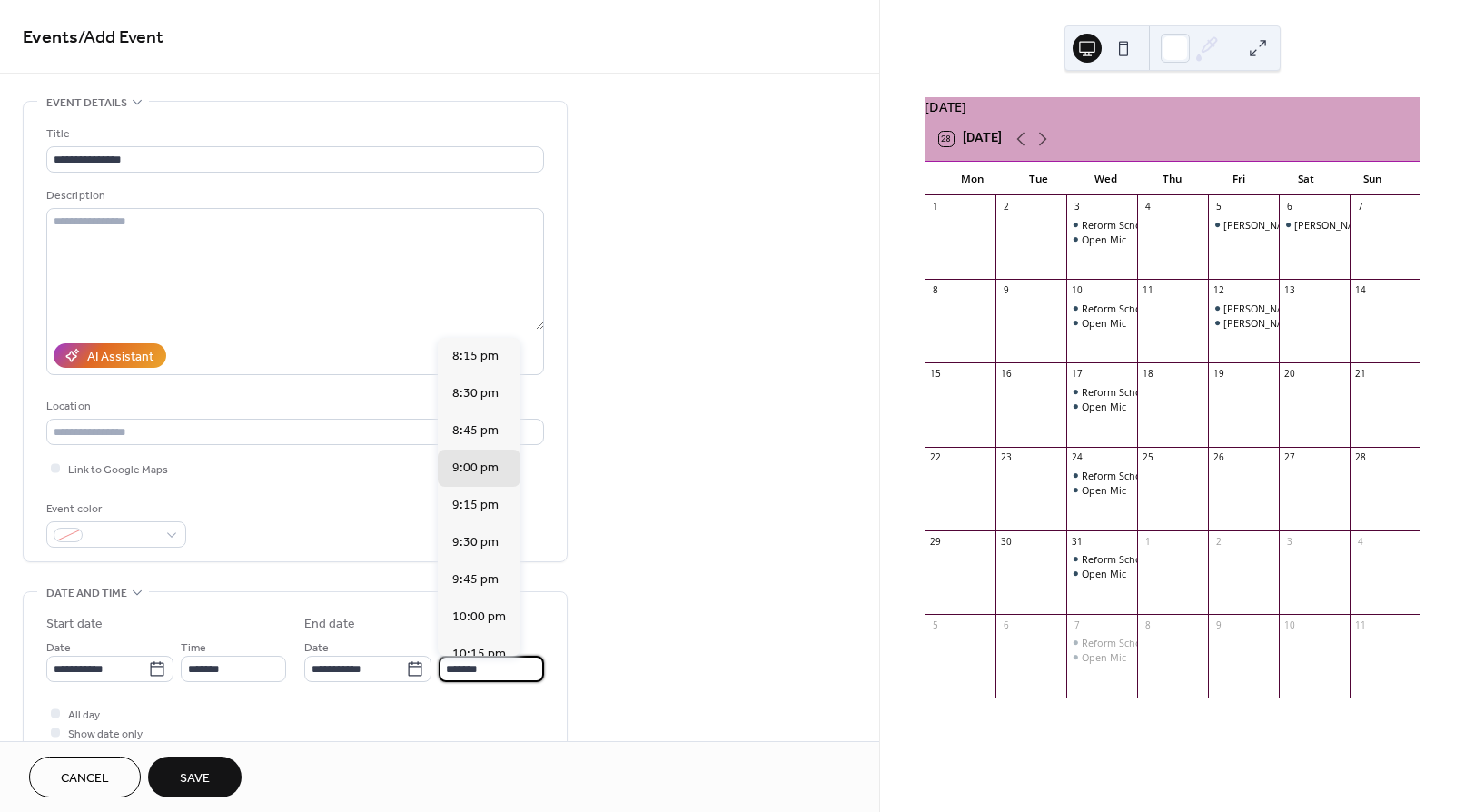 click on "*******" at bounding box center [491, 668] 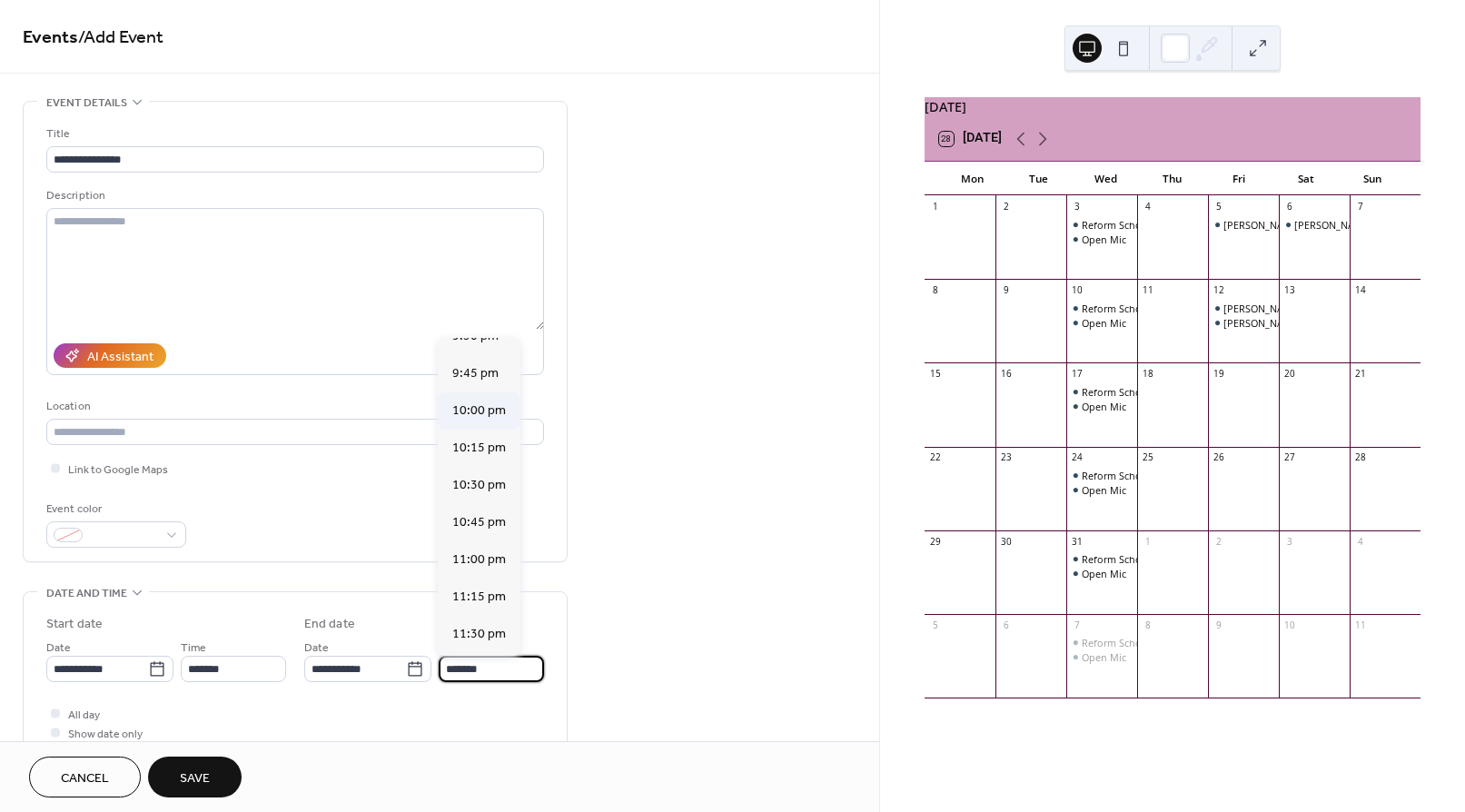 scroll, scrollTop: 211, scrollLeft: 0, axis: vertical 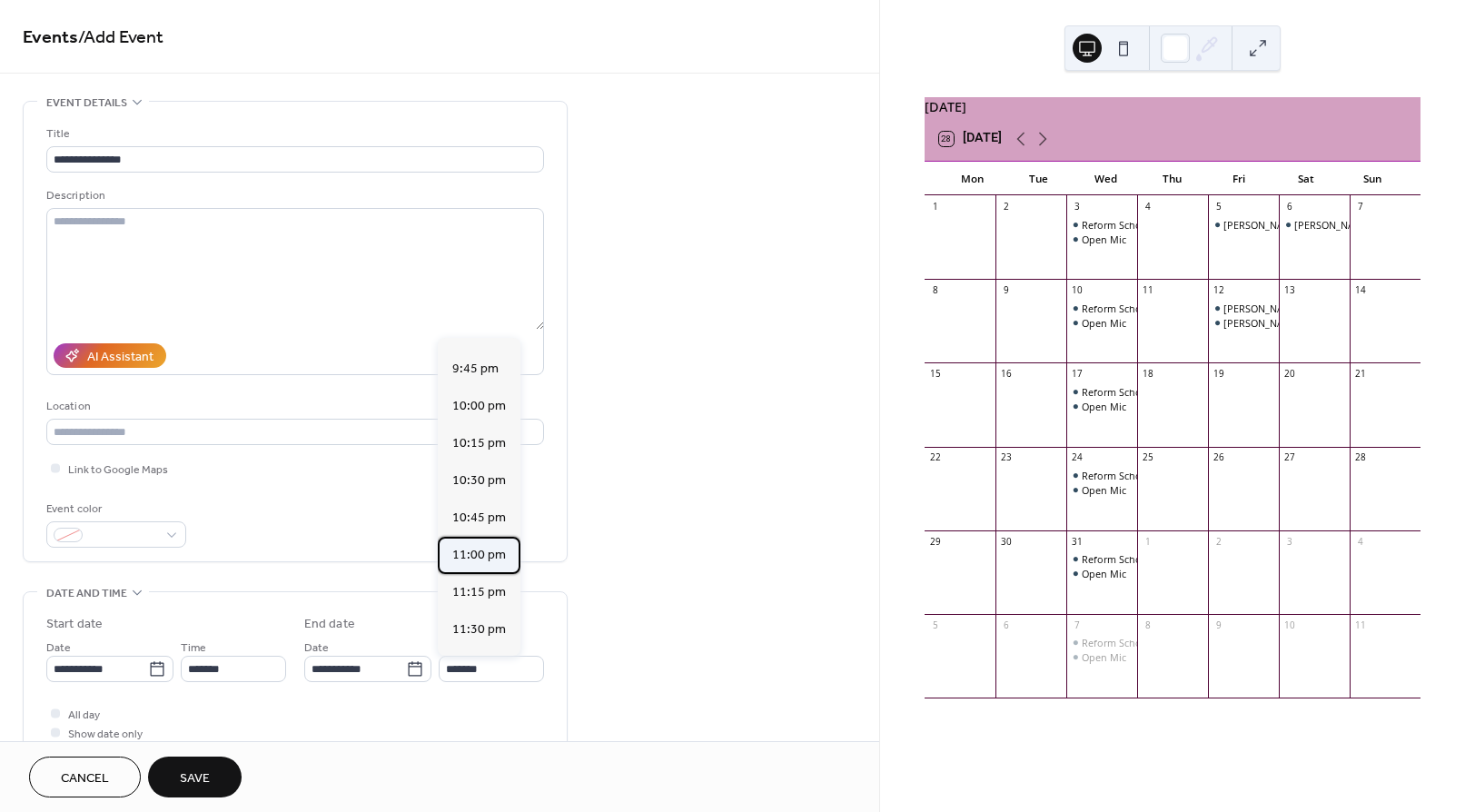 click on "11:00 pm" at bounding box center (479, 555) 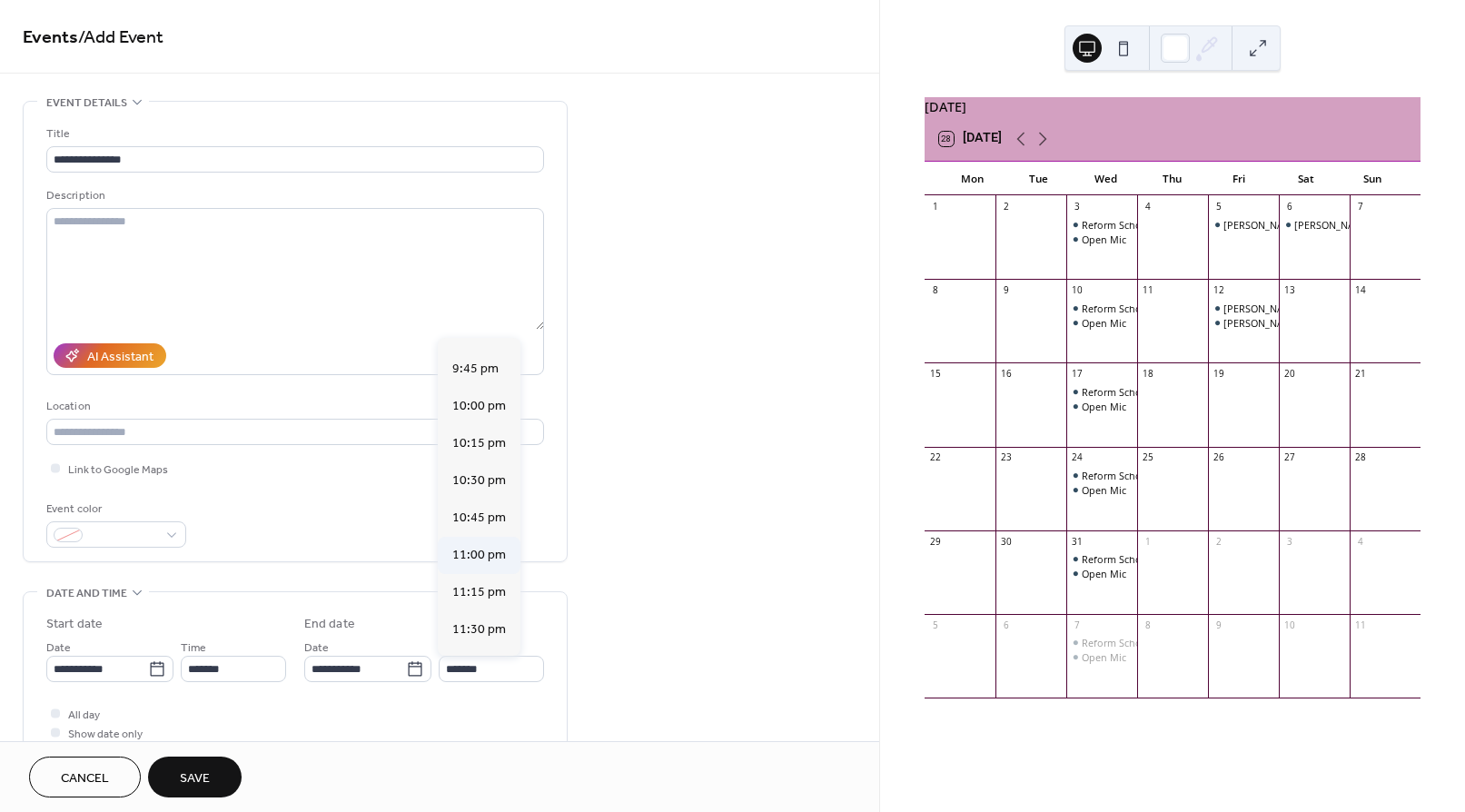 type on "********" 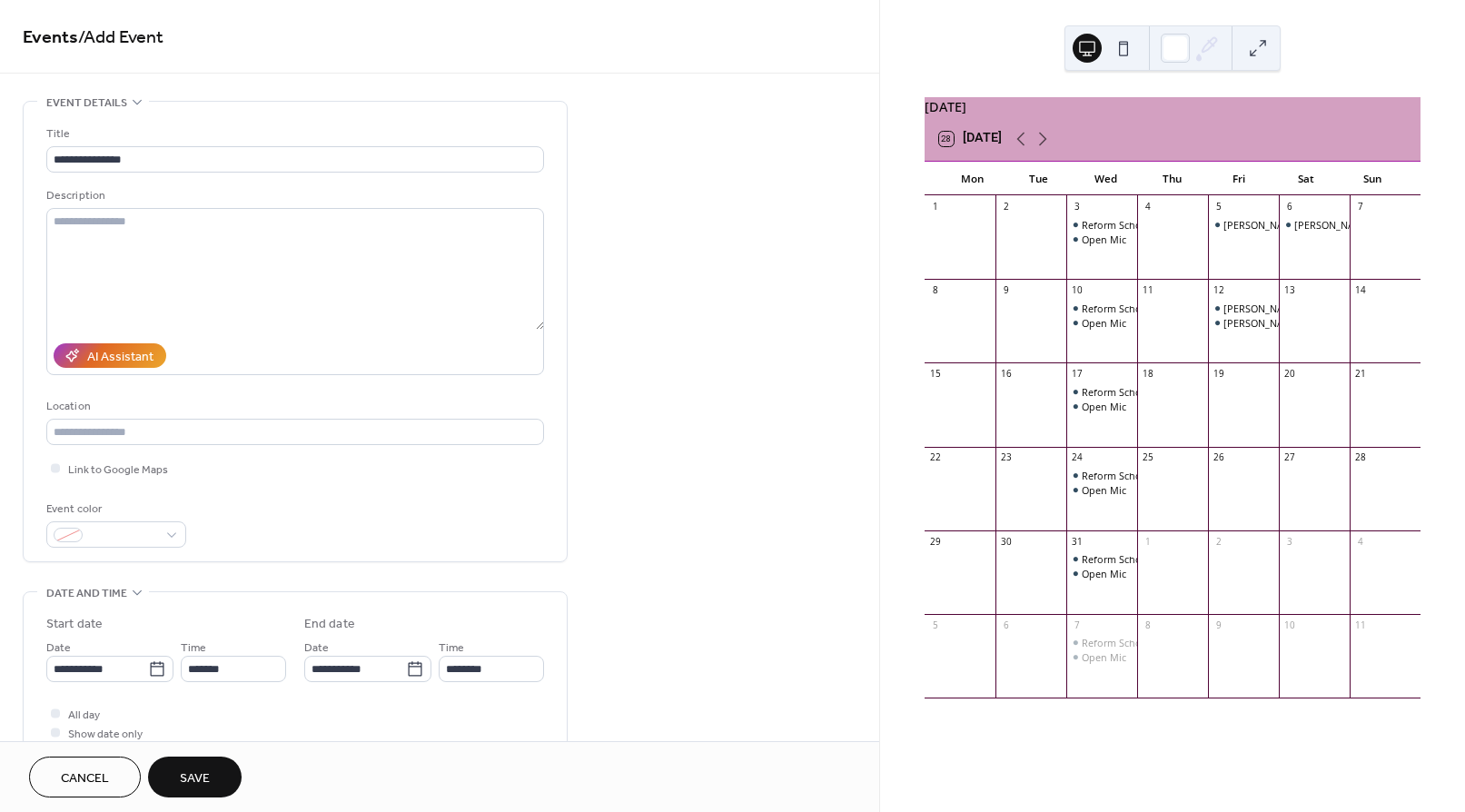 click on "Save" at bounding box center [194, 778] 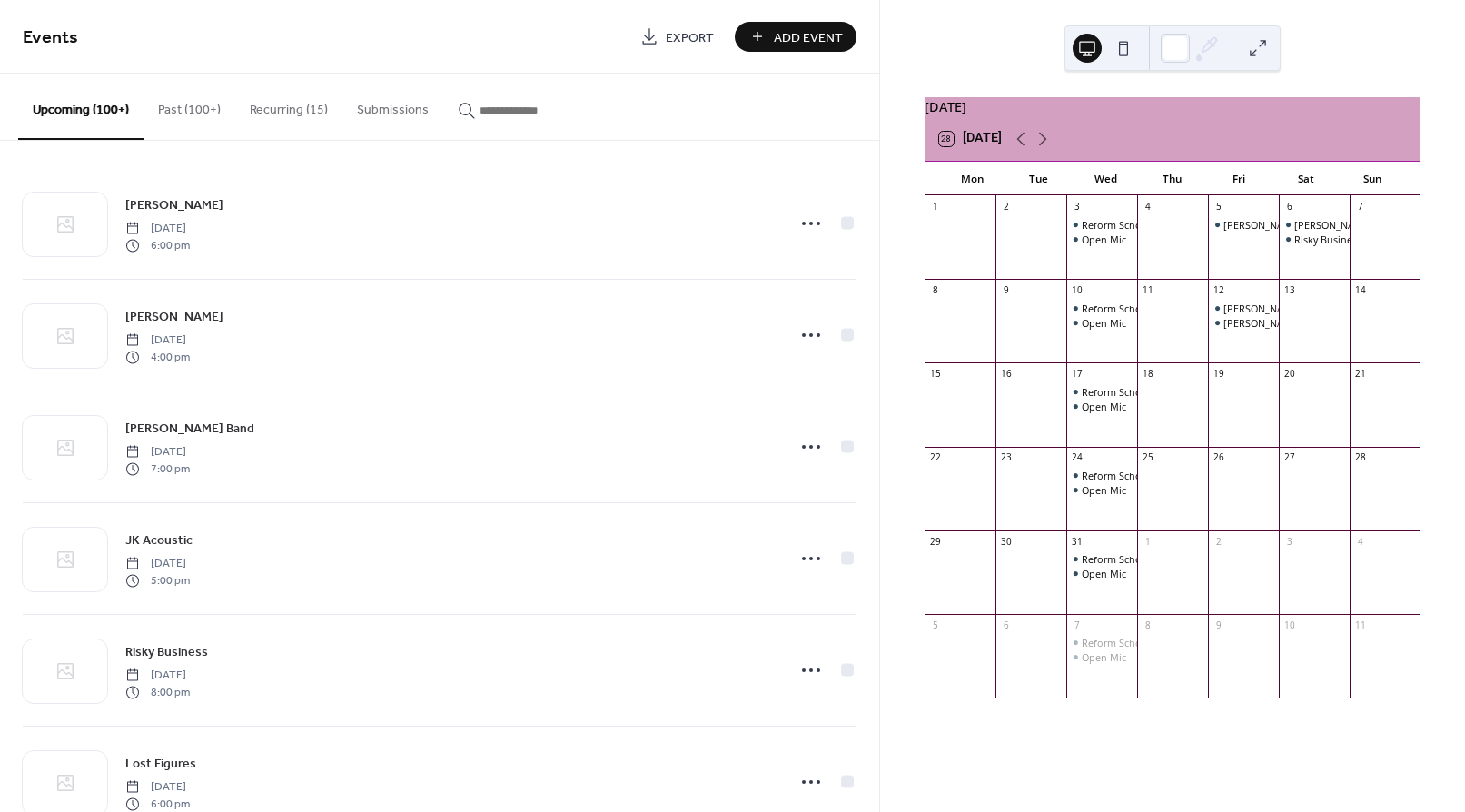 click on "Add Event" at bounding box center [808, 37] 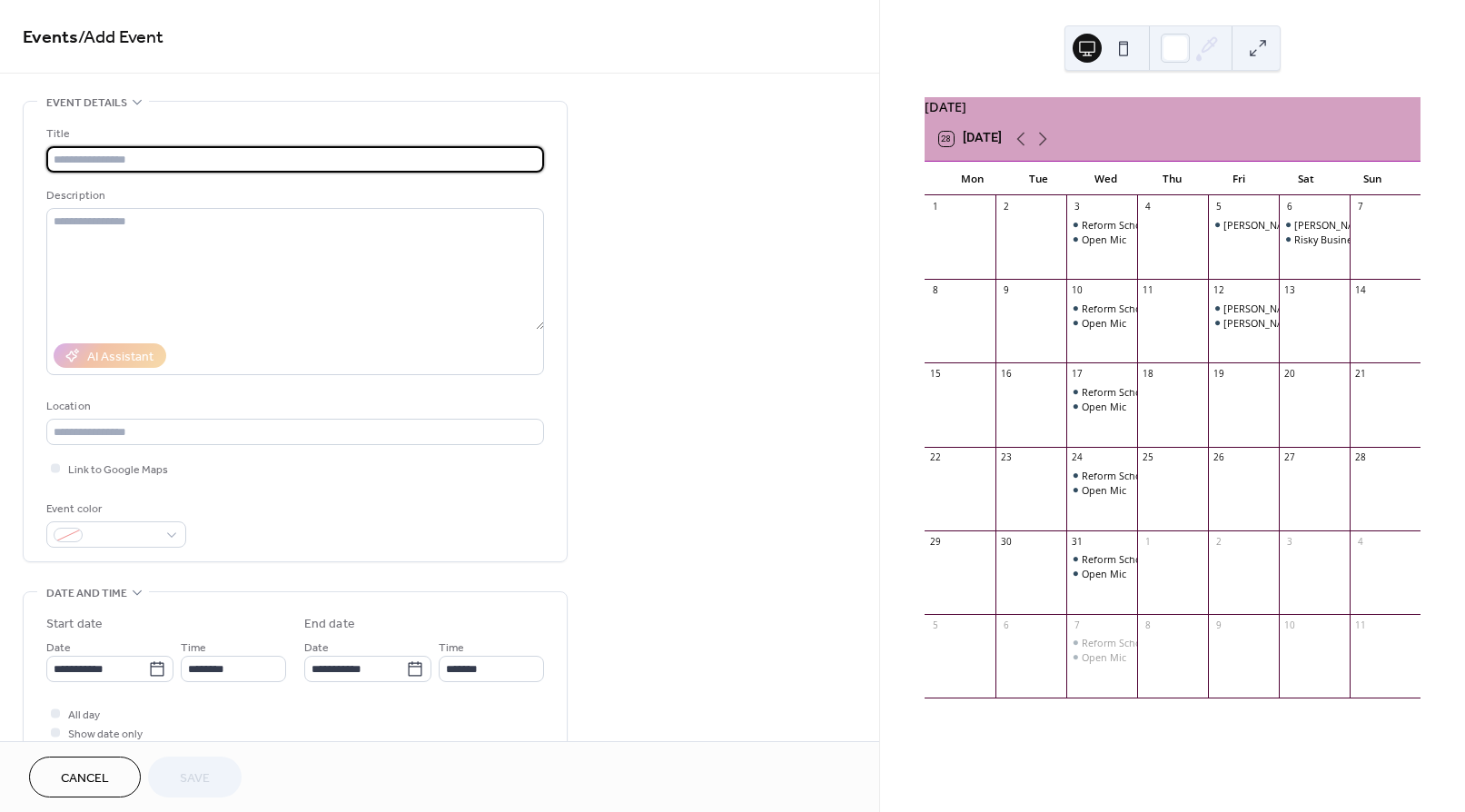 click at bounding box center (295, 159) 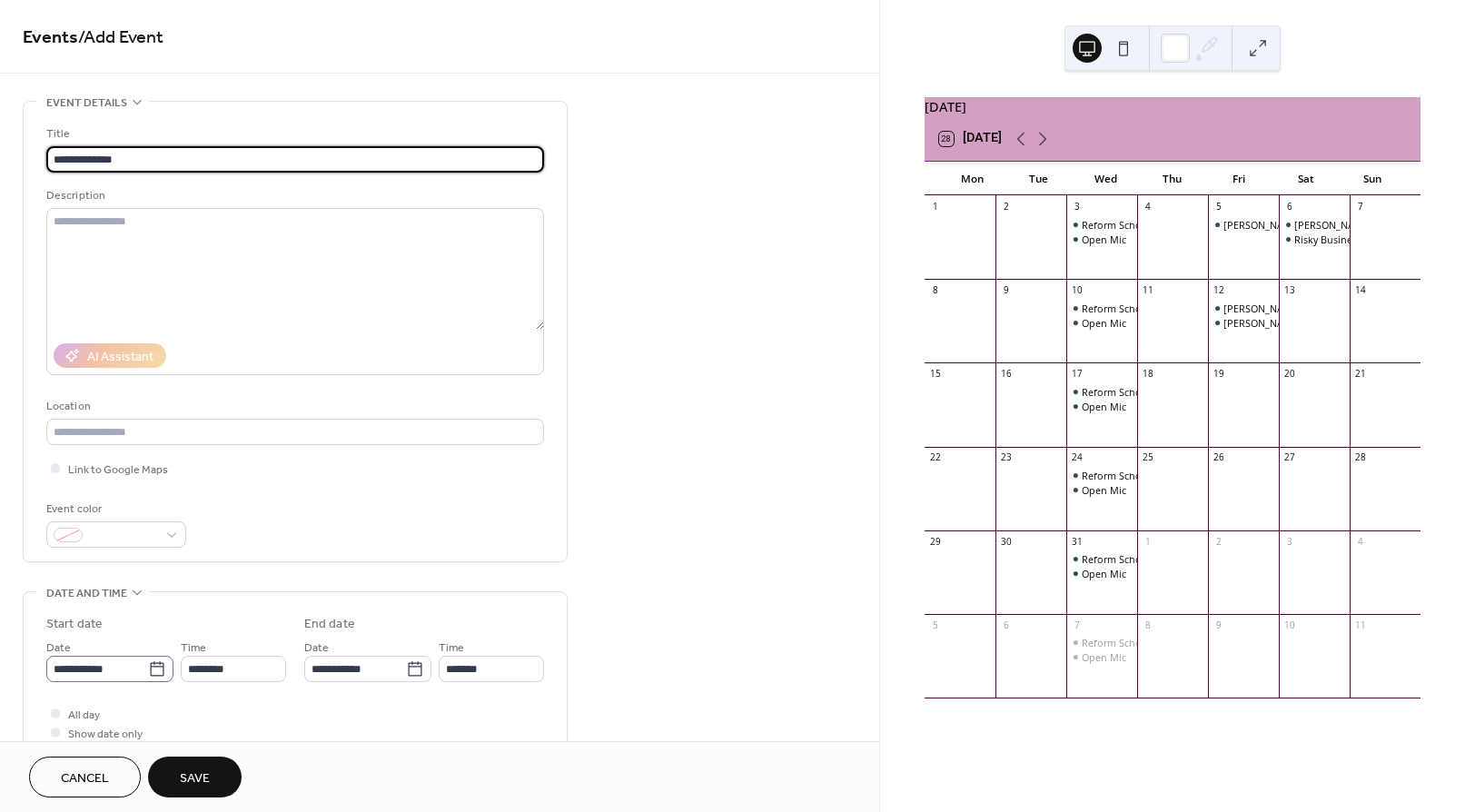 type on "**********" 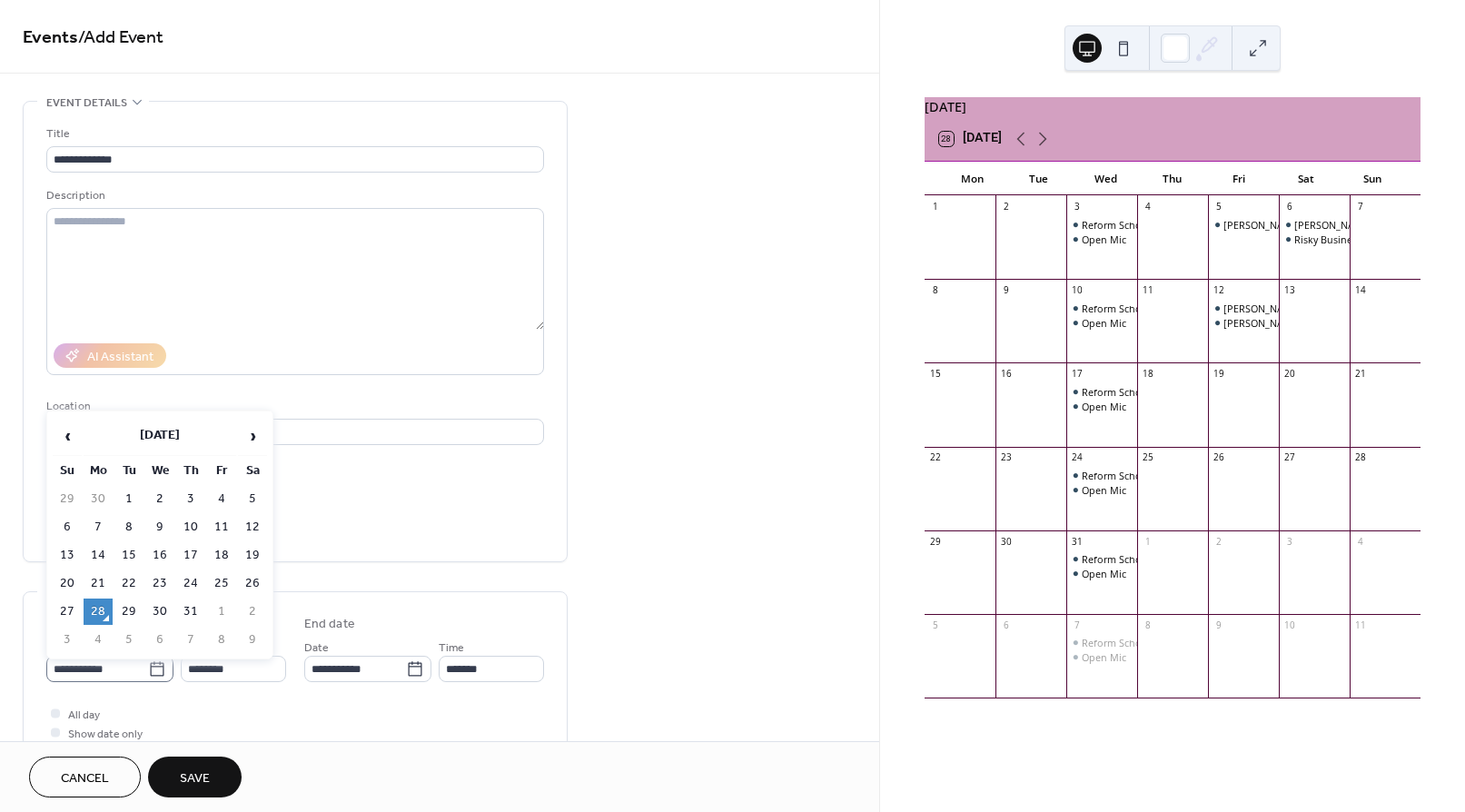 click 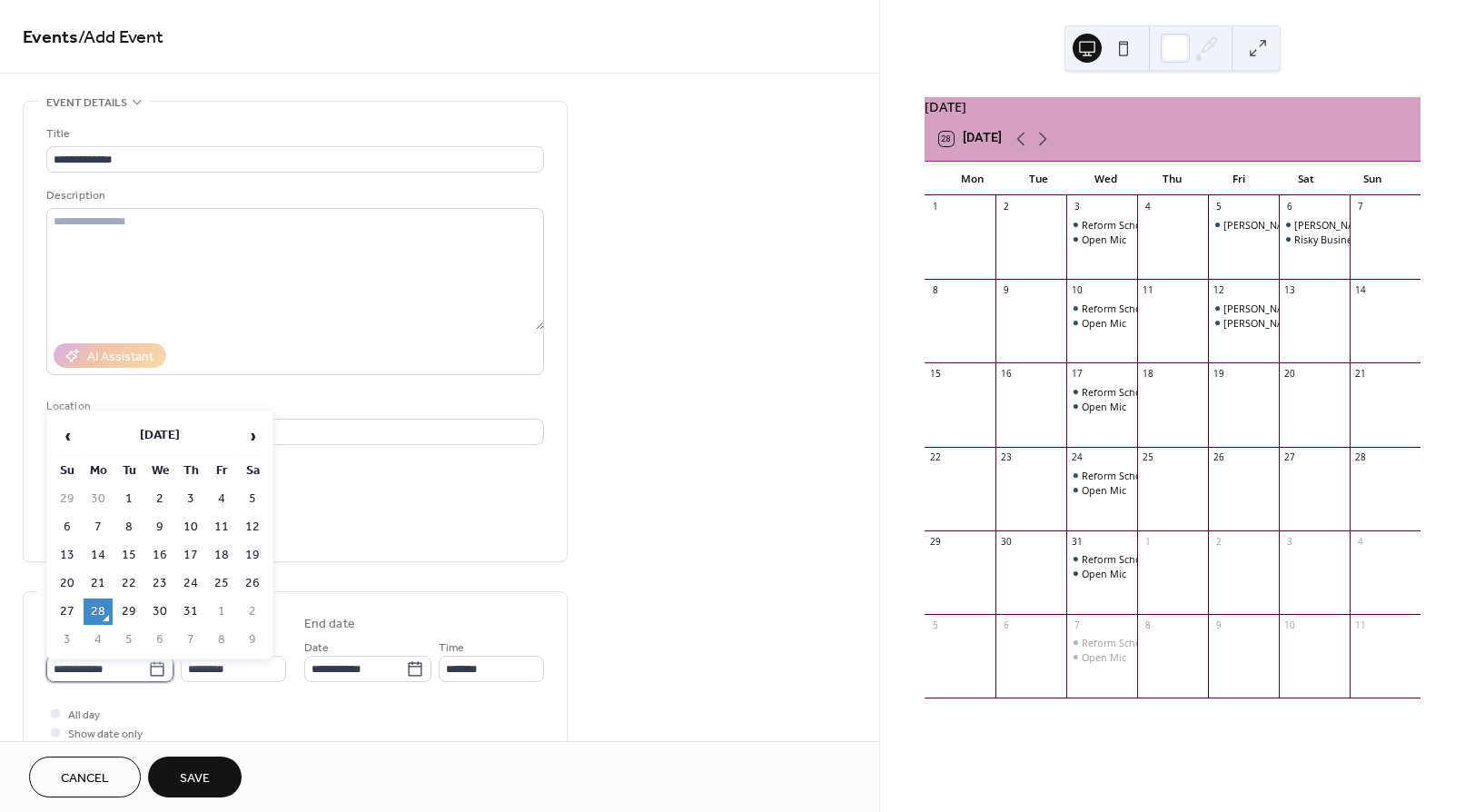 click on "**********" at bounding box center (97, 668) 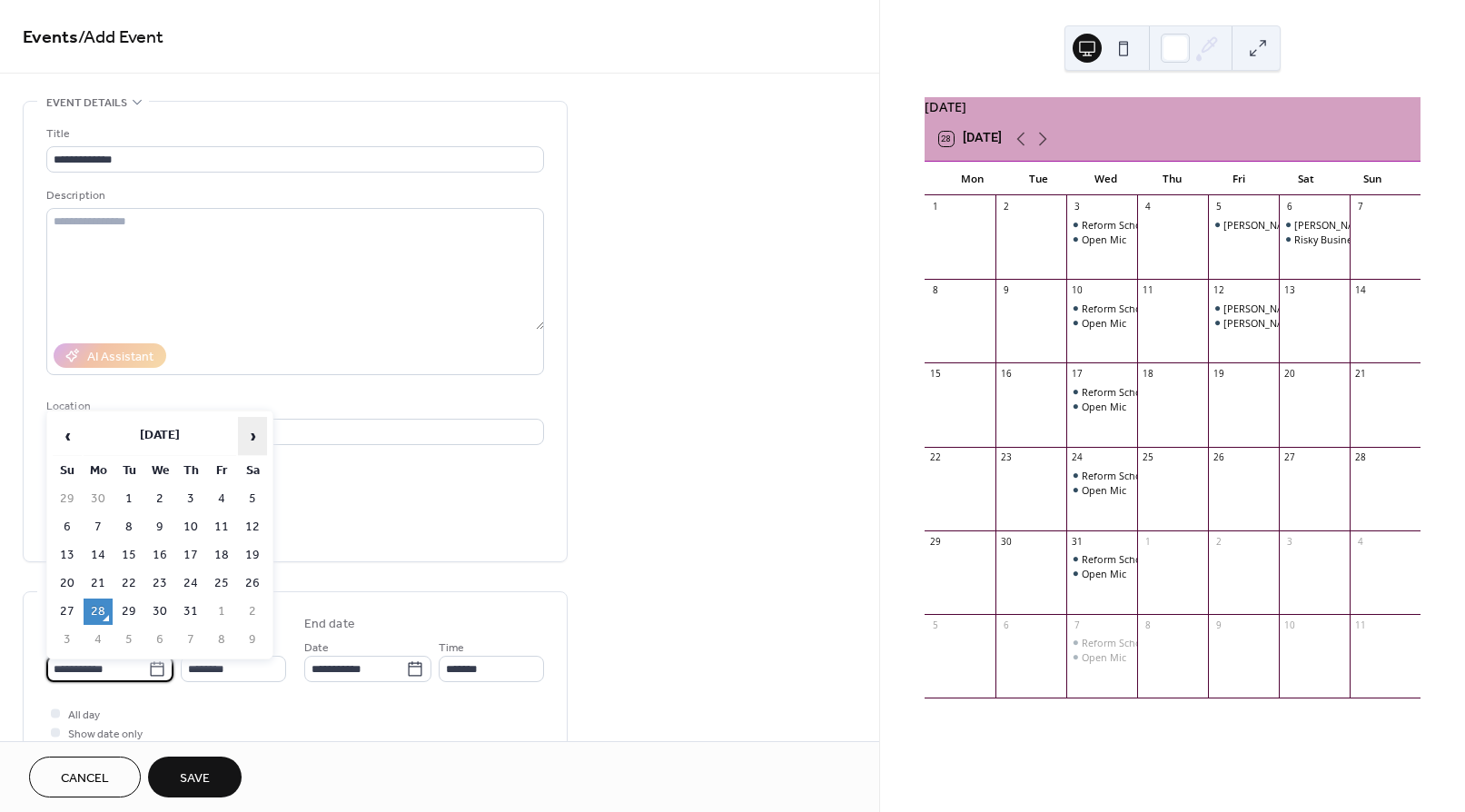 click on "›" at bounding box center (252, 436) 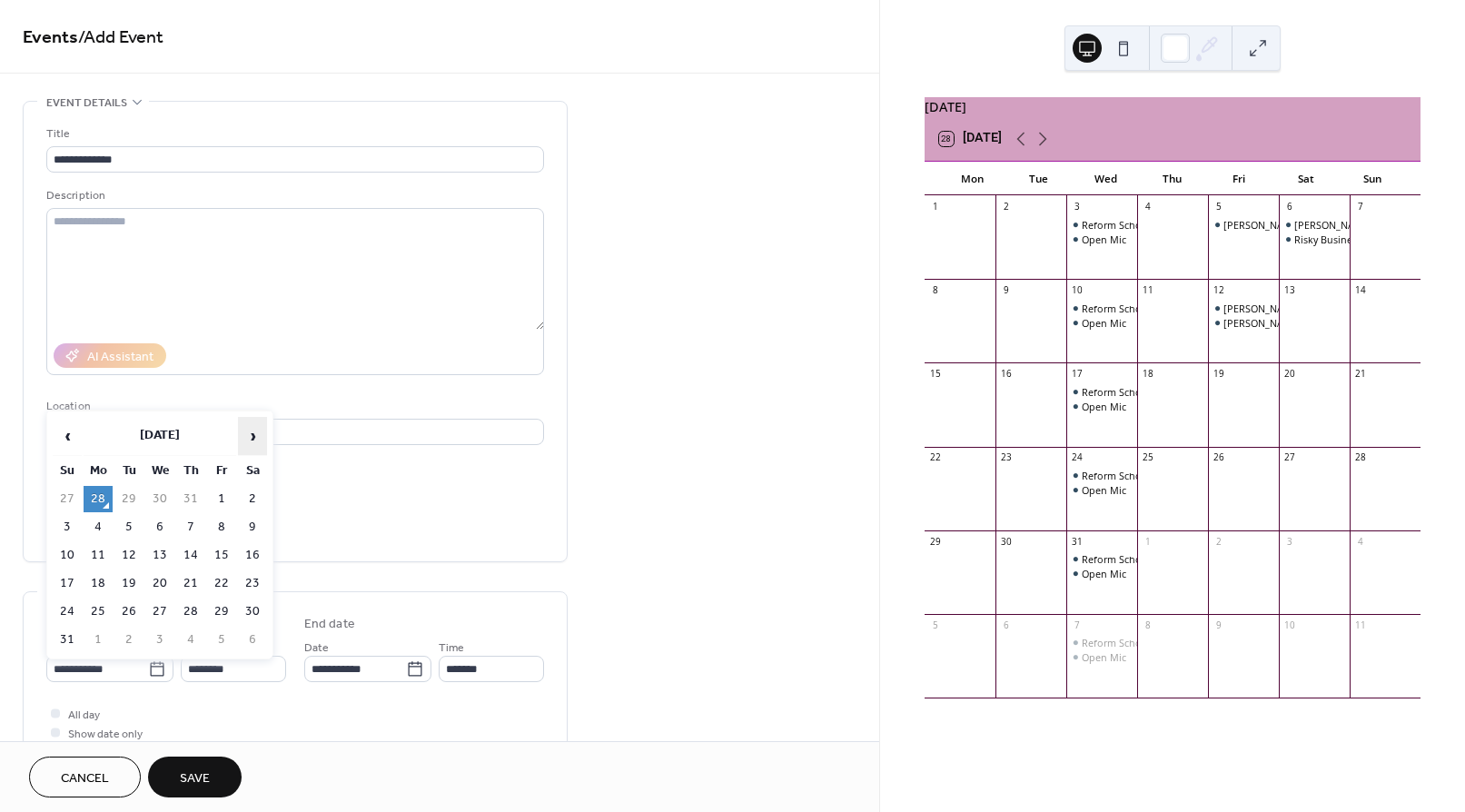 click on "›" at bounding box center [252, 436] 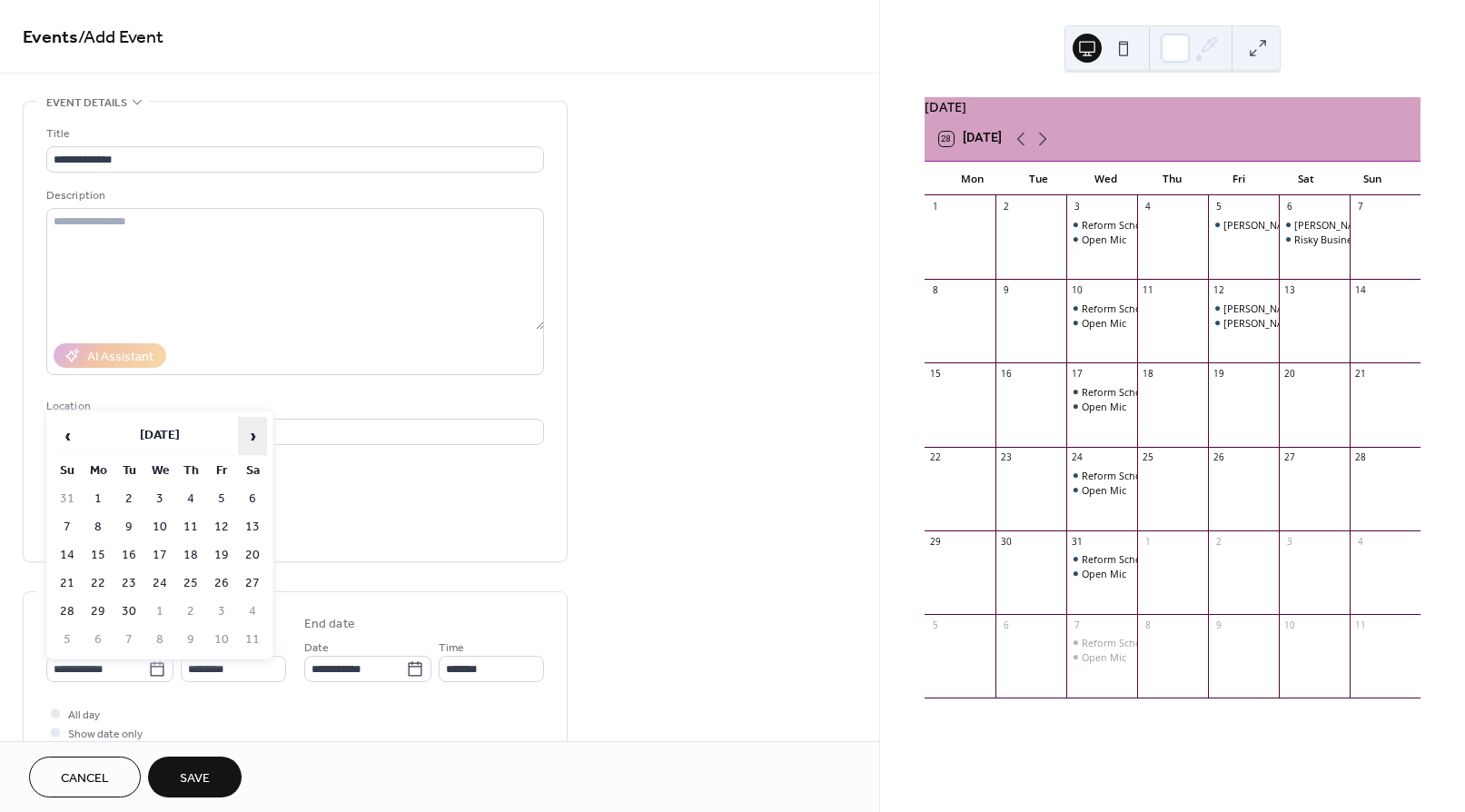 click on "›" at bounding box center (252, 436) 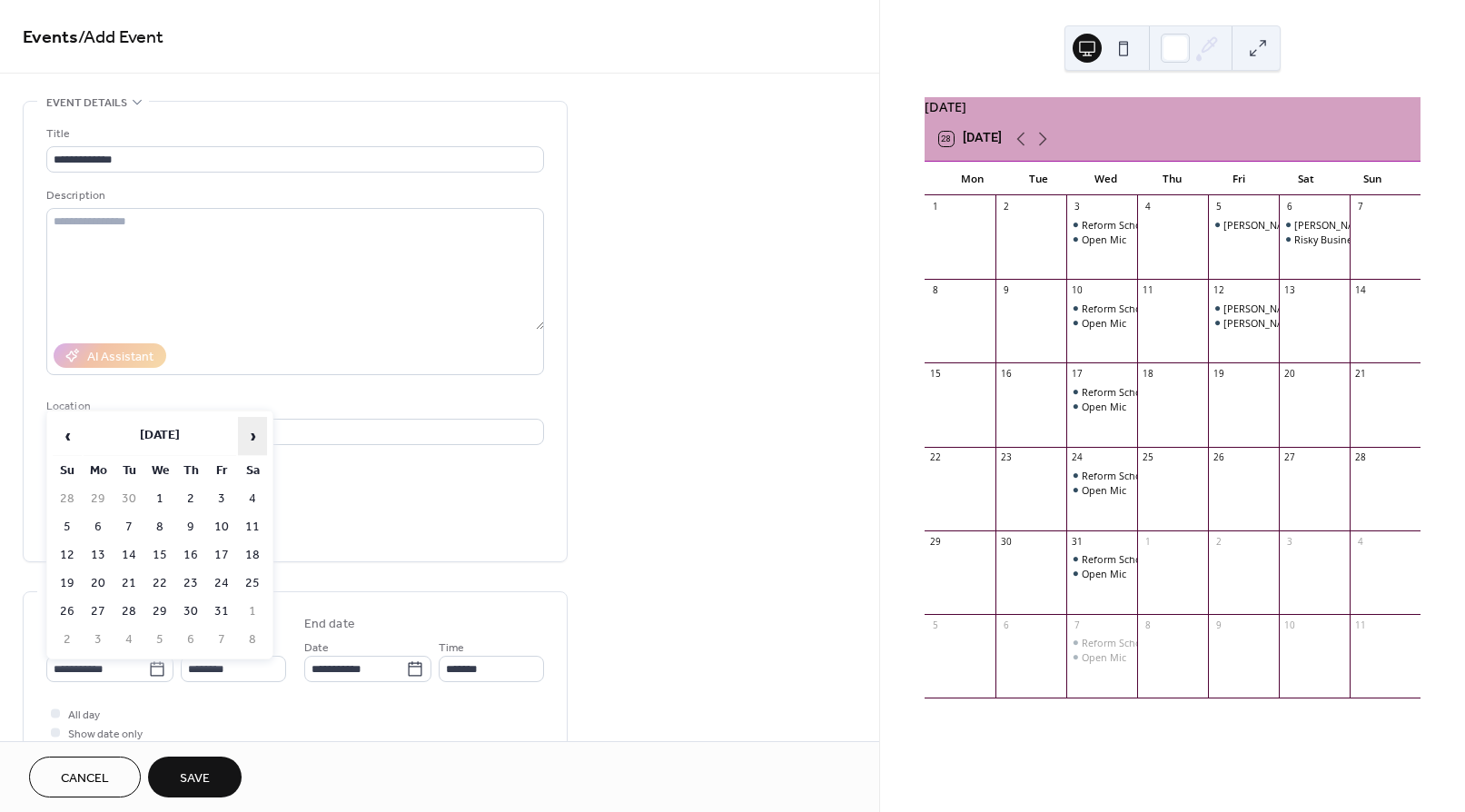 click on "›" at bounding box center [252, 436] 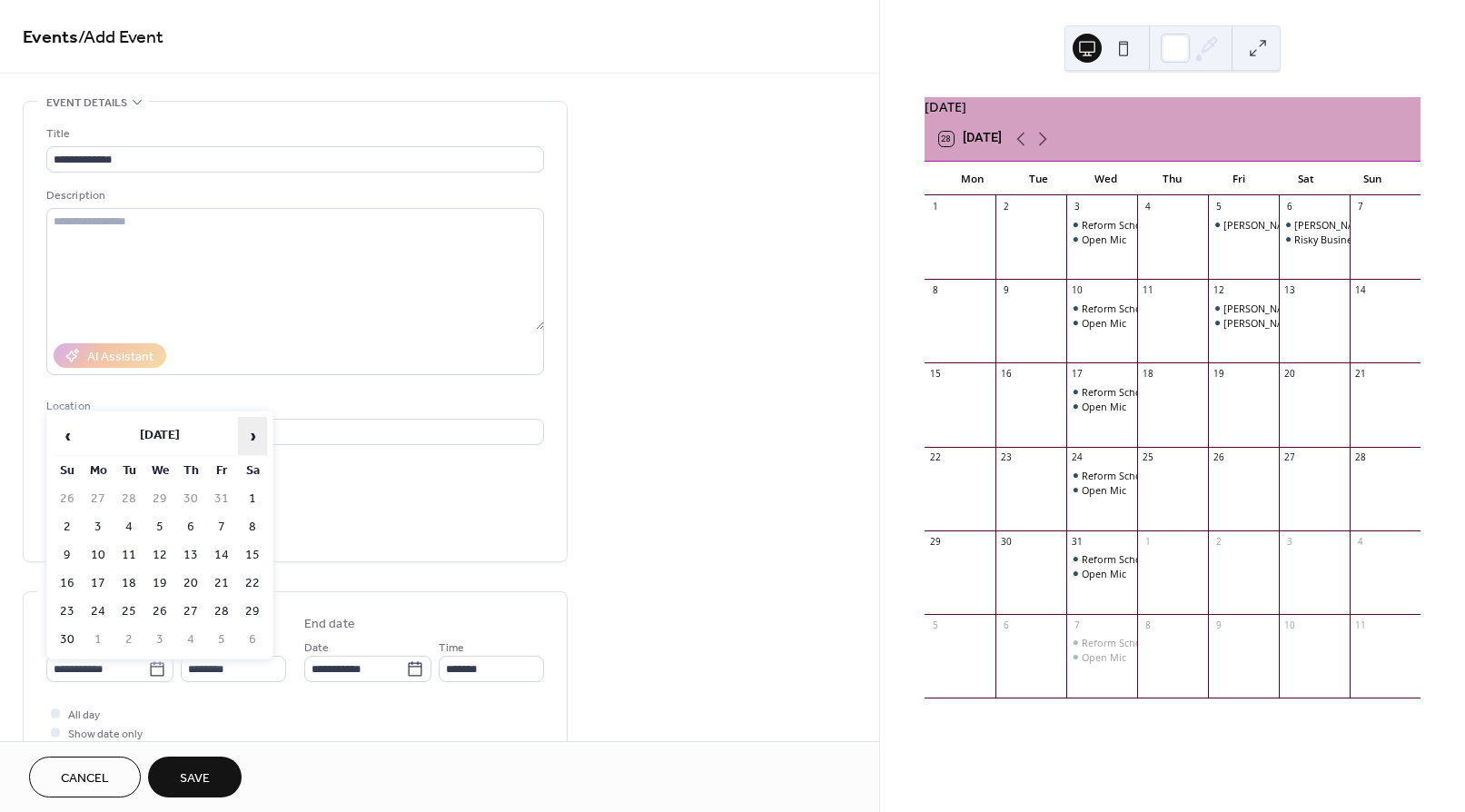 click on "›" at bounding box center [252, 436] 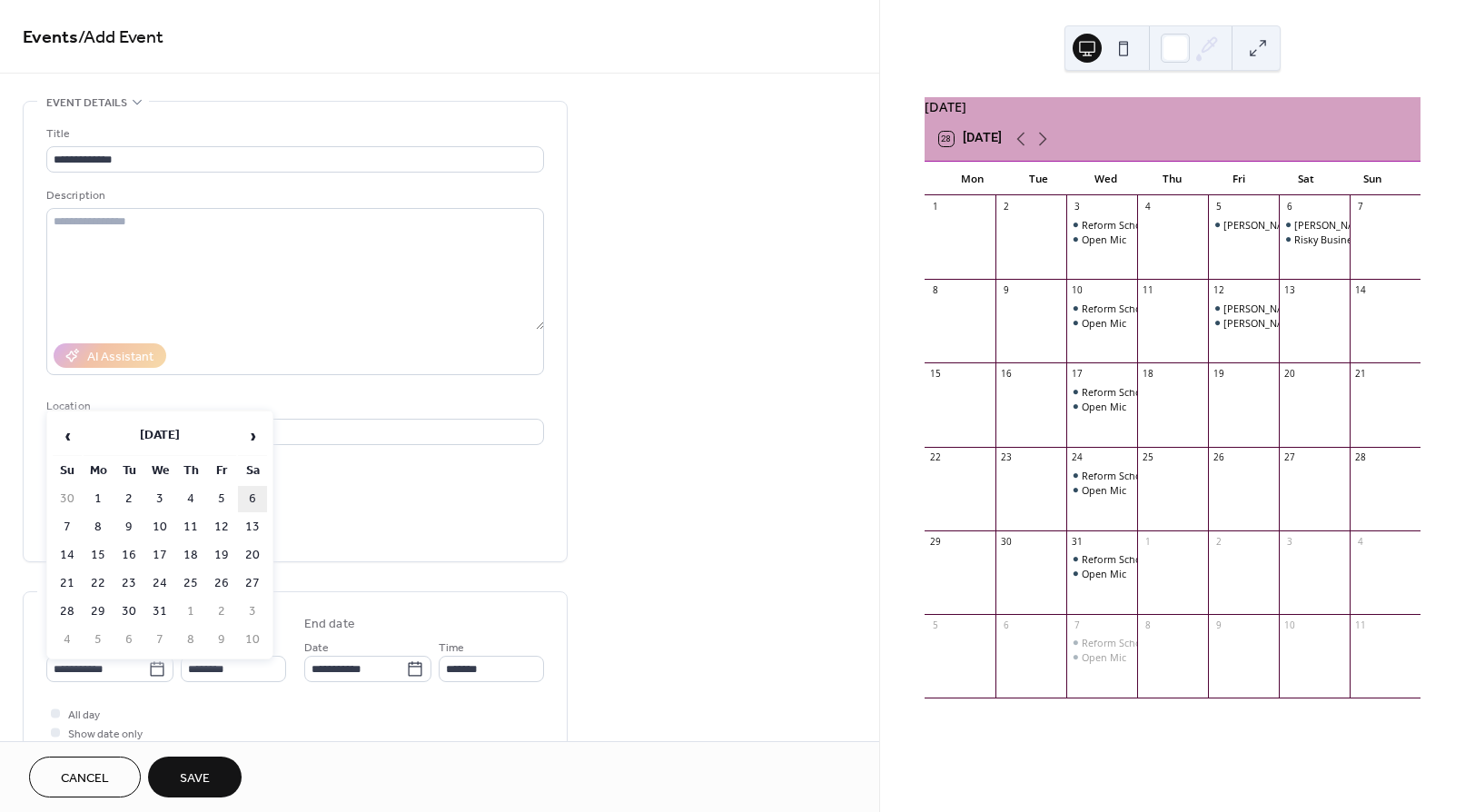 click on "6" at bounding box center (252, 499) 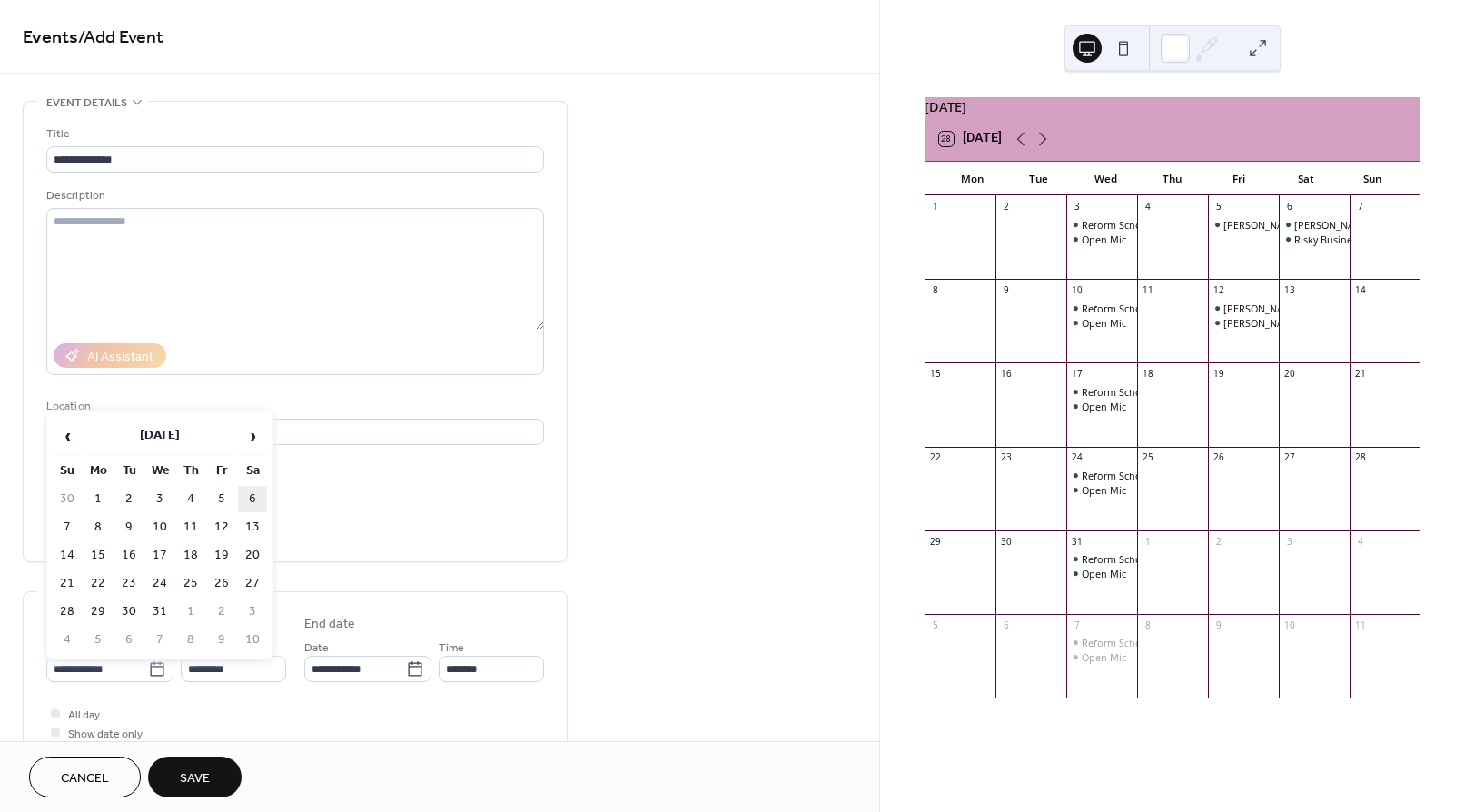 type on "**********" 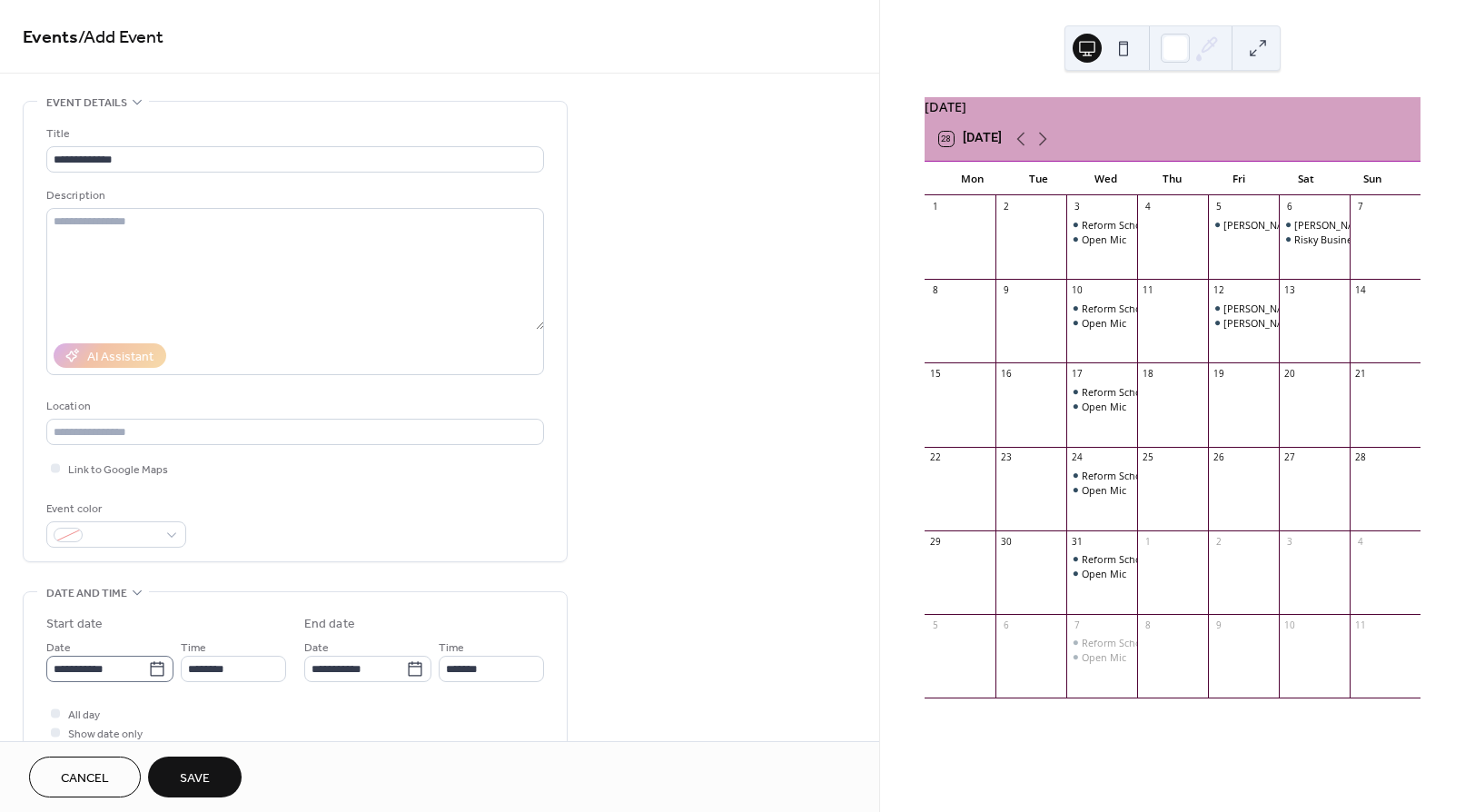 click 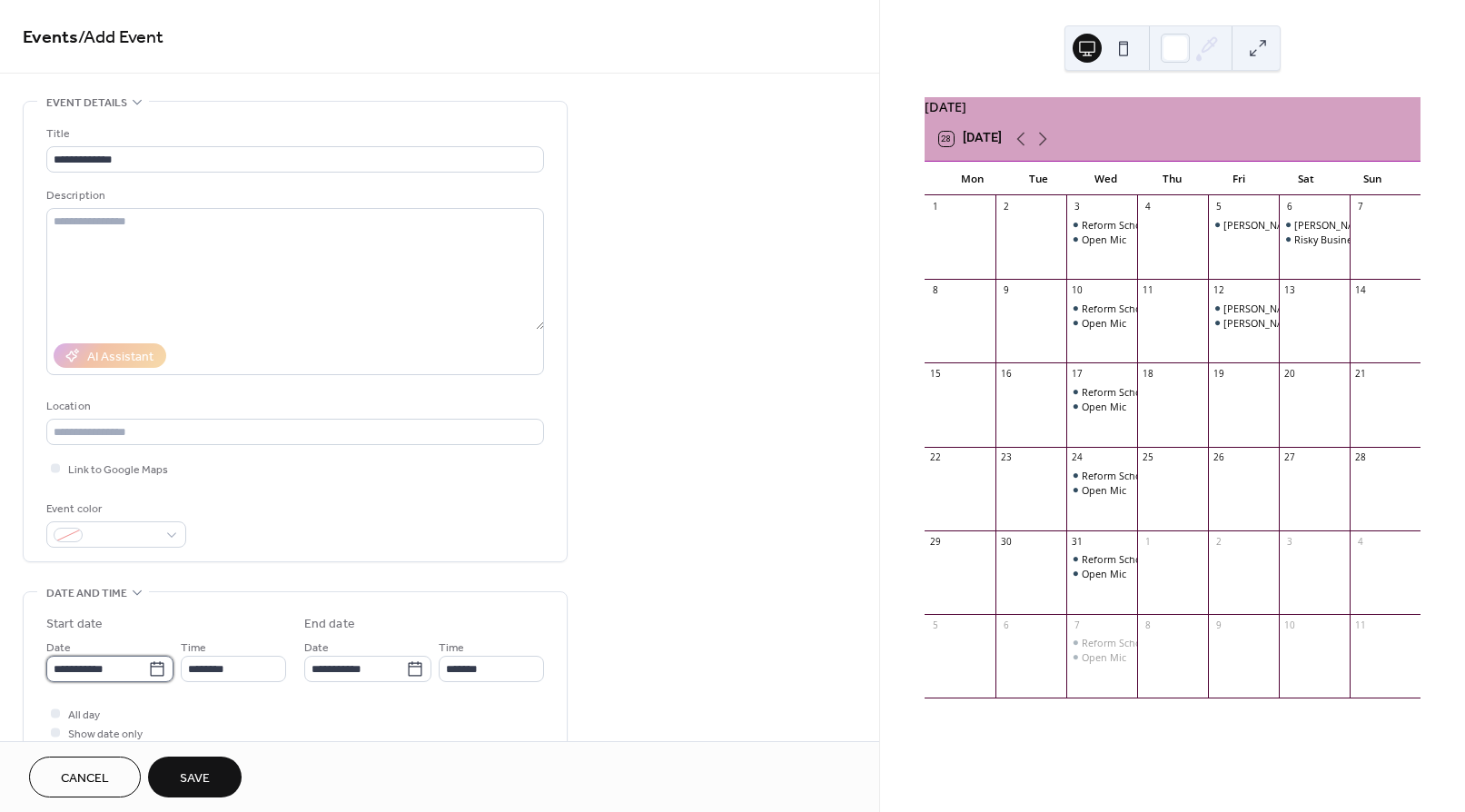 click on "**********" at bounding box center (97, 668) 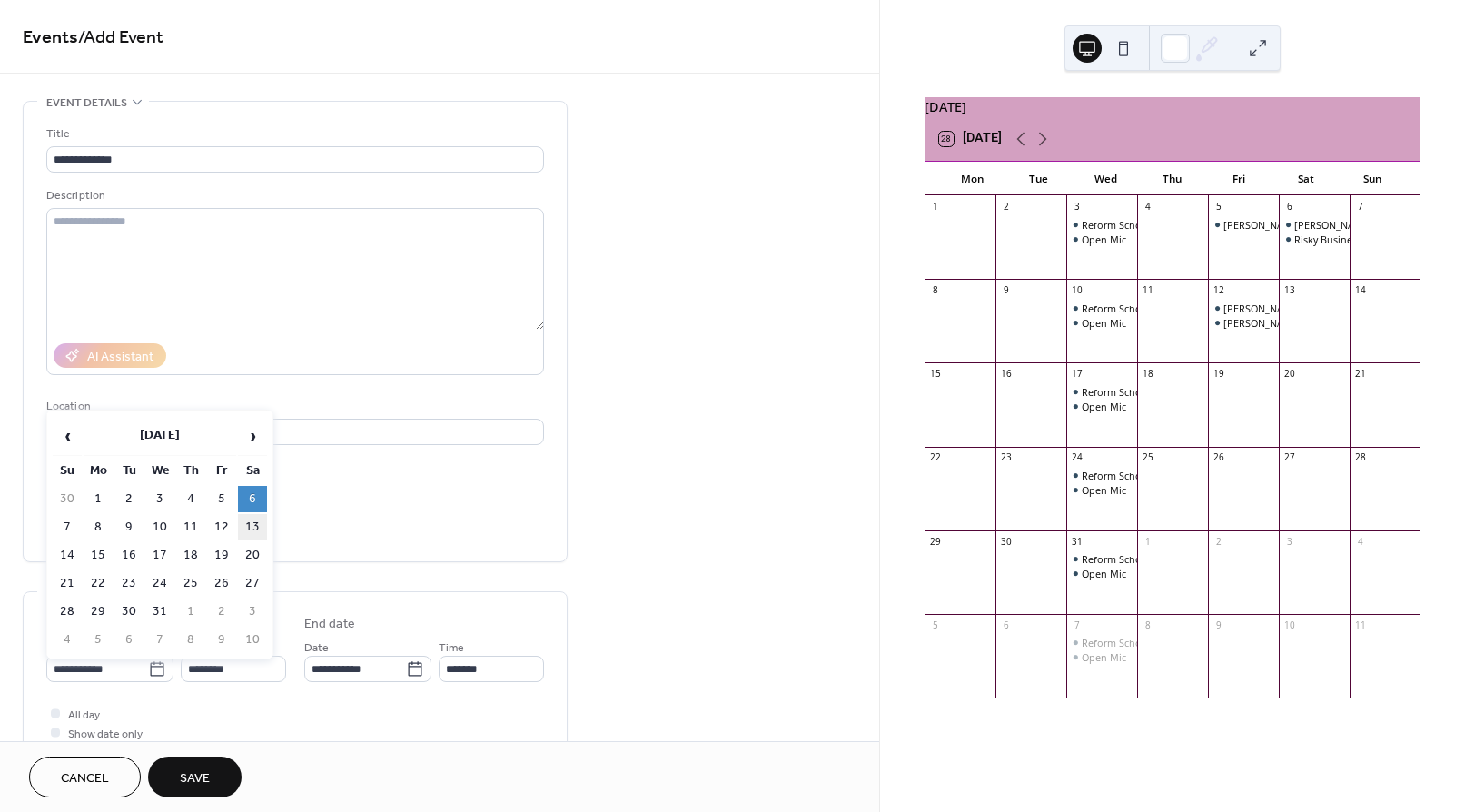 click on "13" at bounding box center [252, 527] 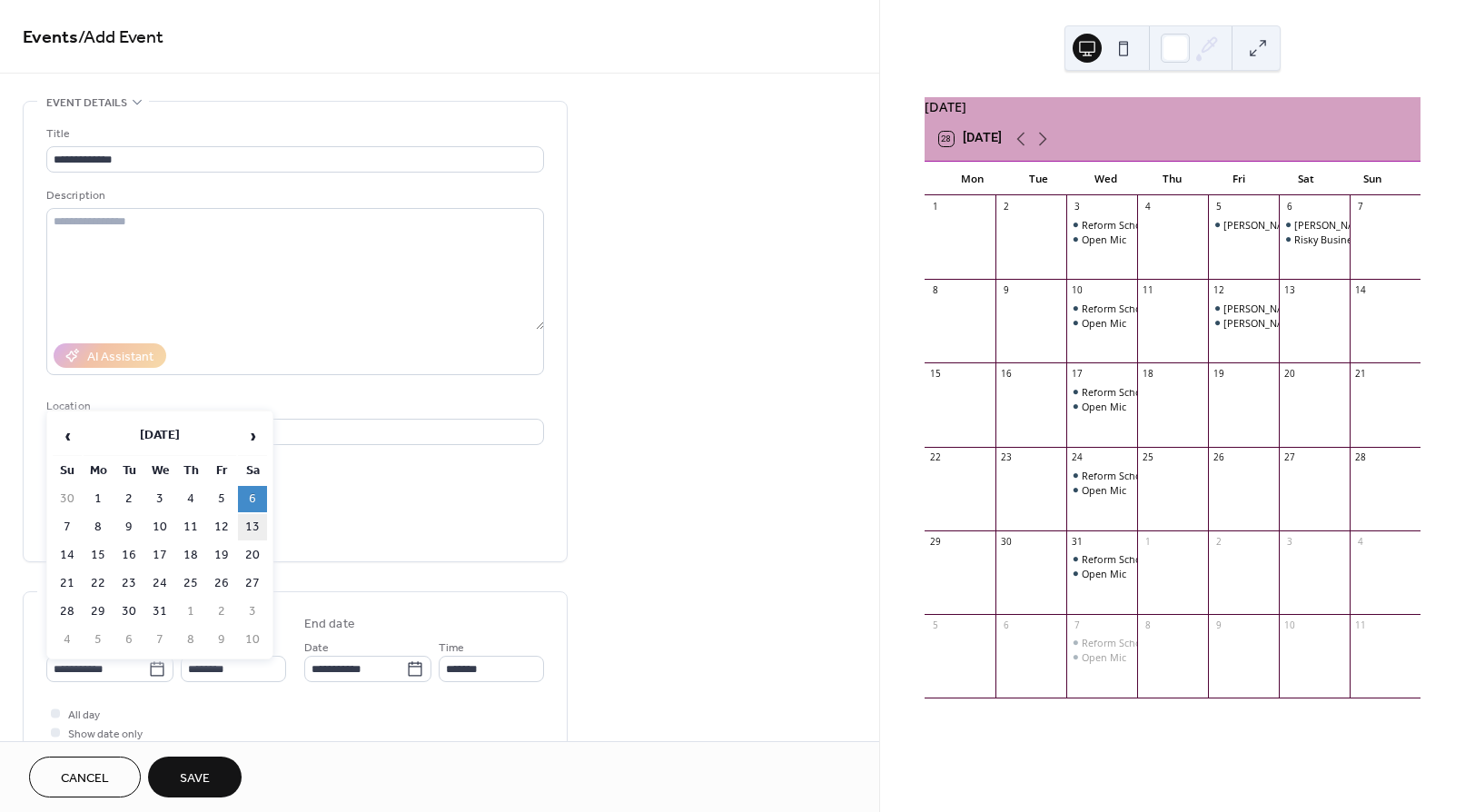 type on "**********" 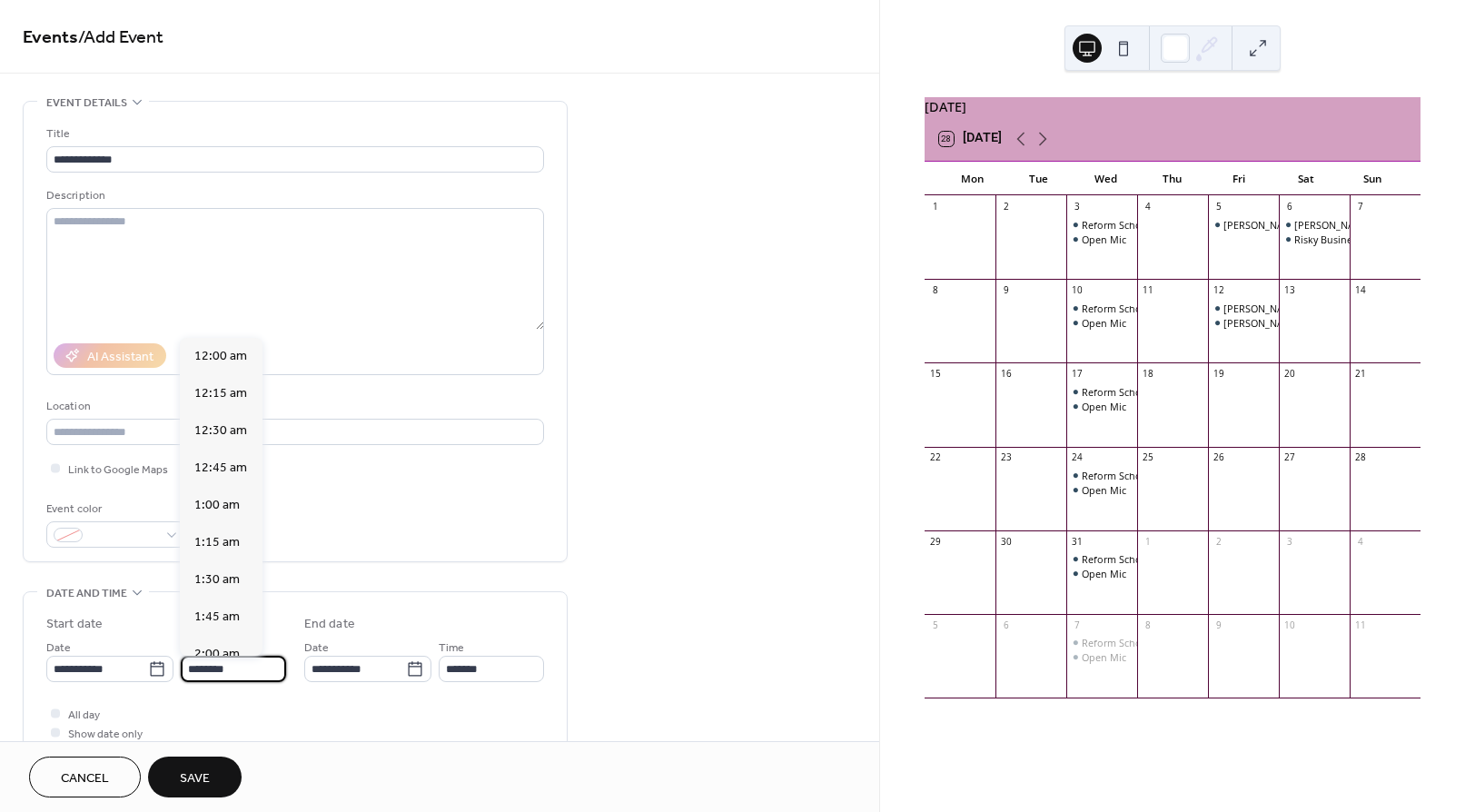 click on "********" at bounding box center [233, 668] 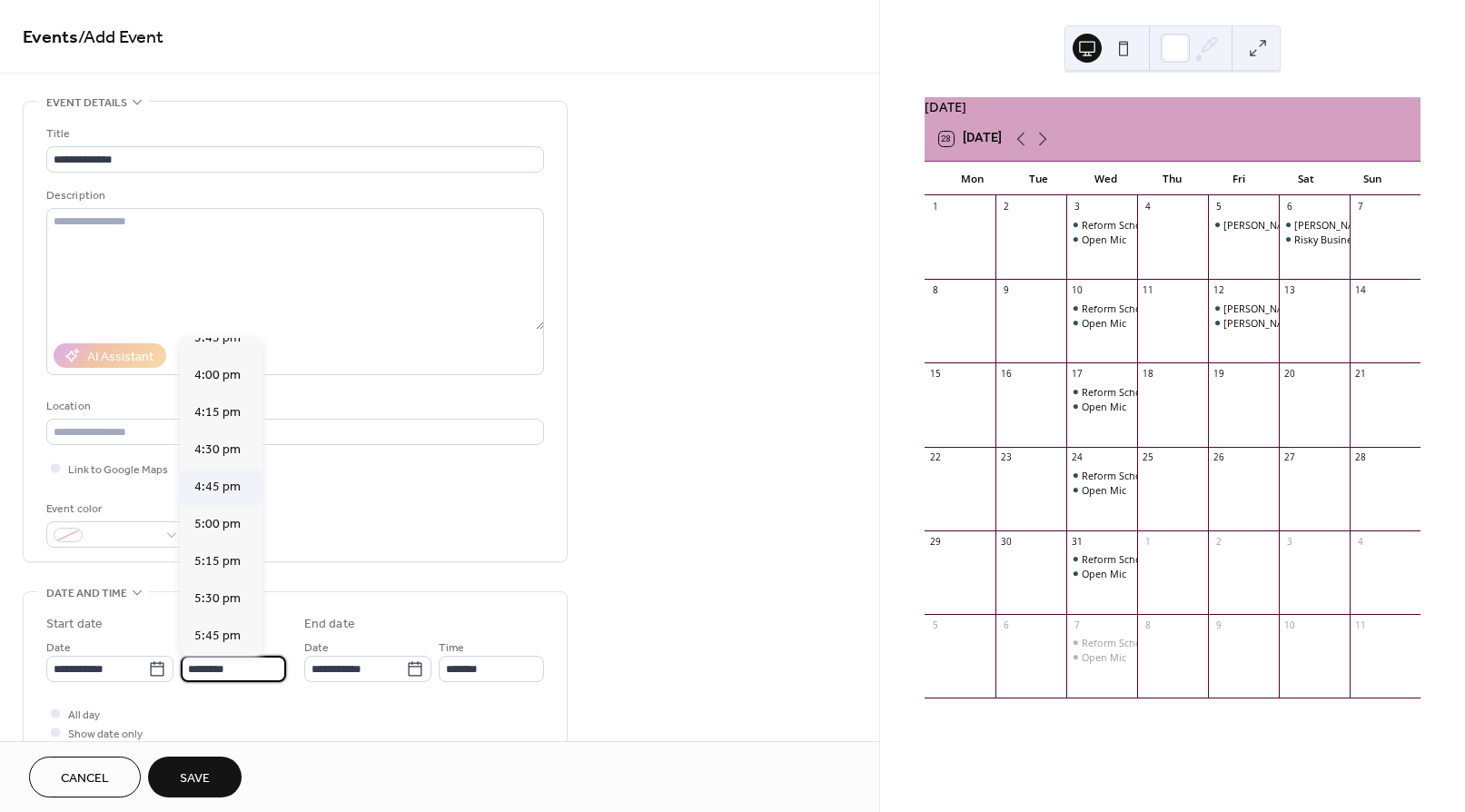 scroll, scrollTop: 2355, scrollLeft: 0, axis: vertical 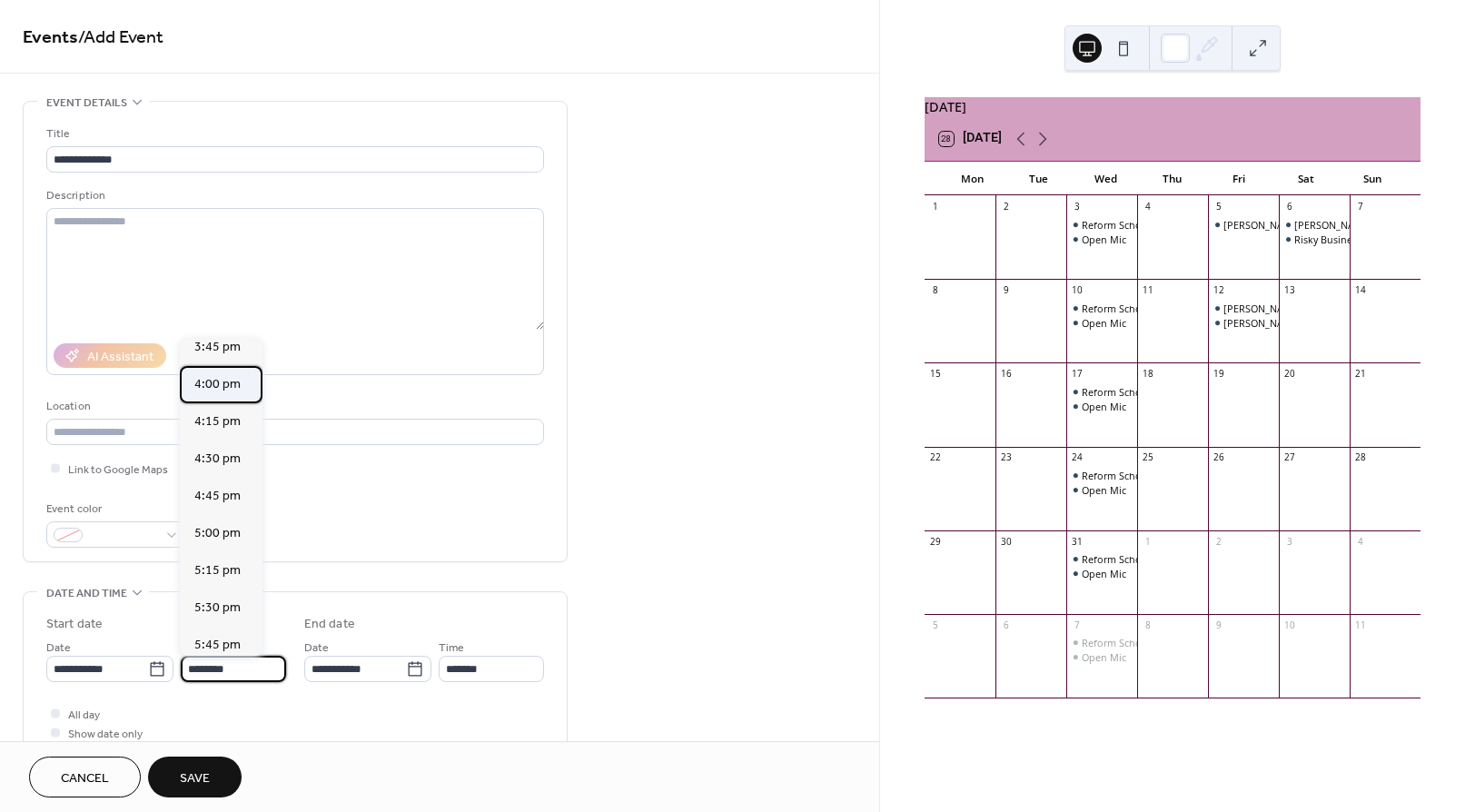 click on "4:00 pm" at bounding box center (217, 384) 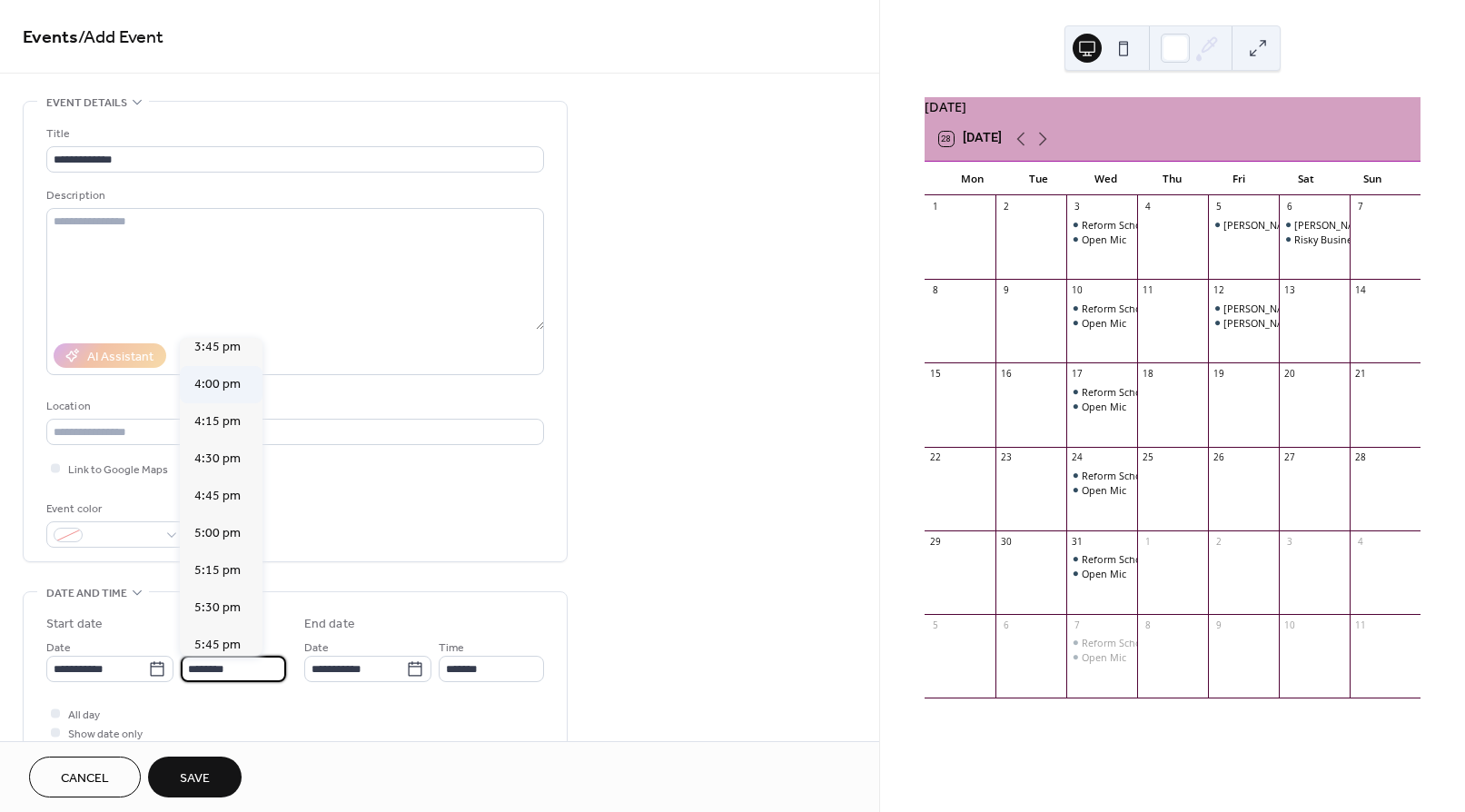 type on "*******" 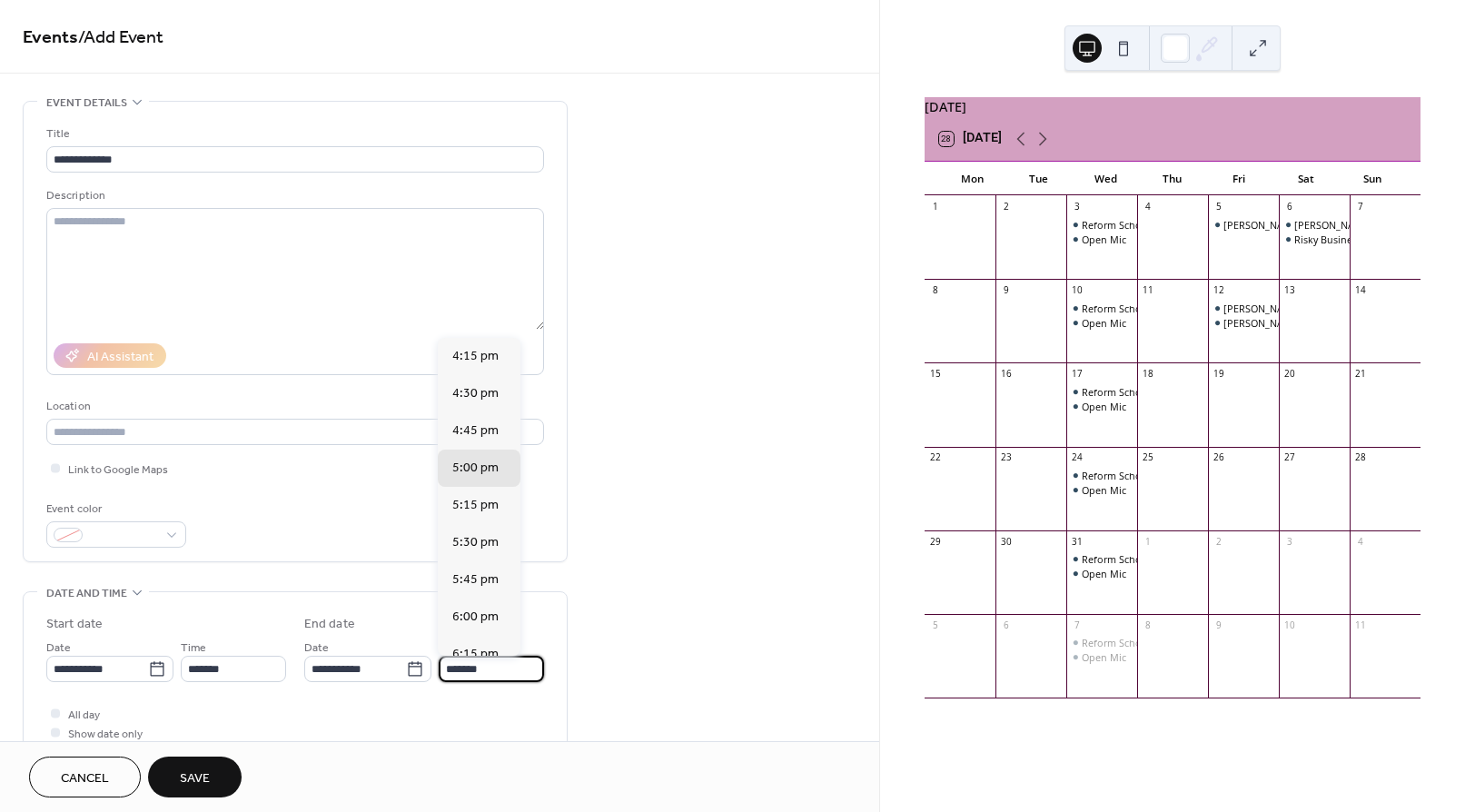click on "*******" at bounding box center [491, 668] 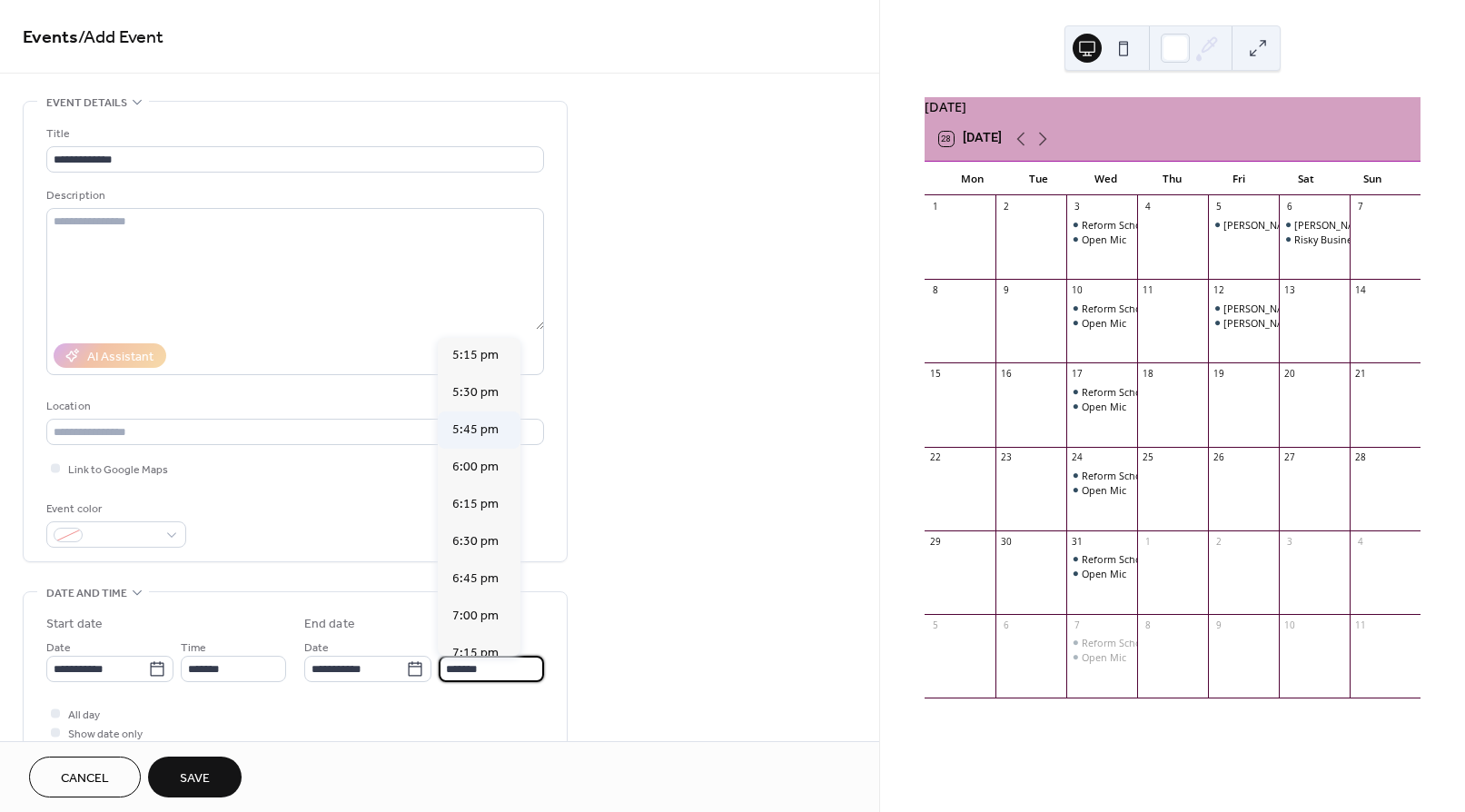 scroll, scrollTop: 150, scrollLeft: 0, axis: vertical 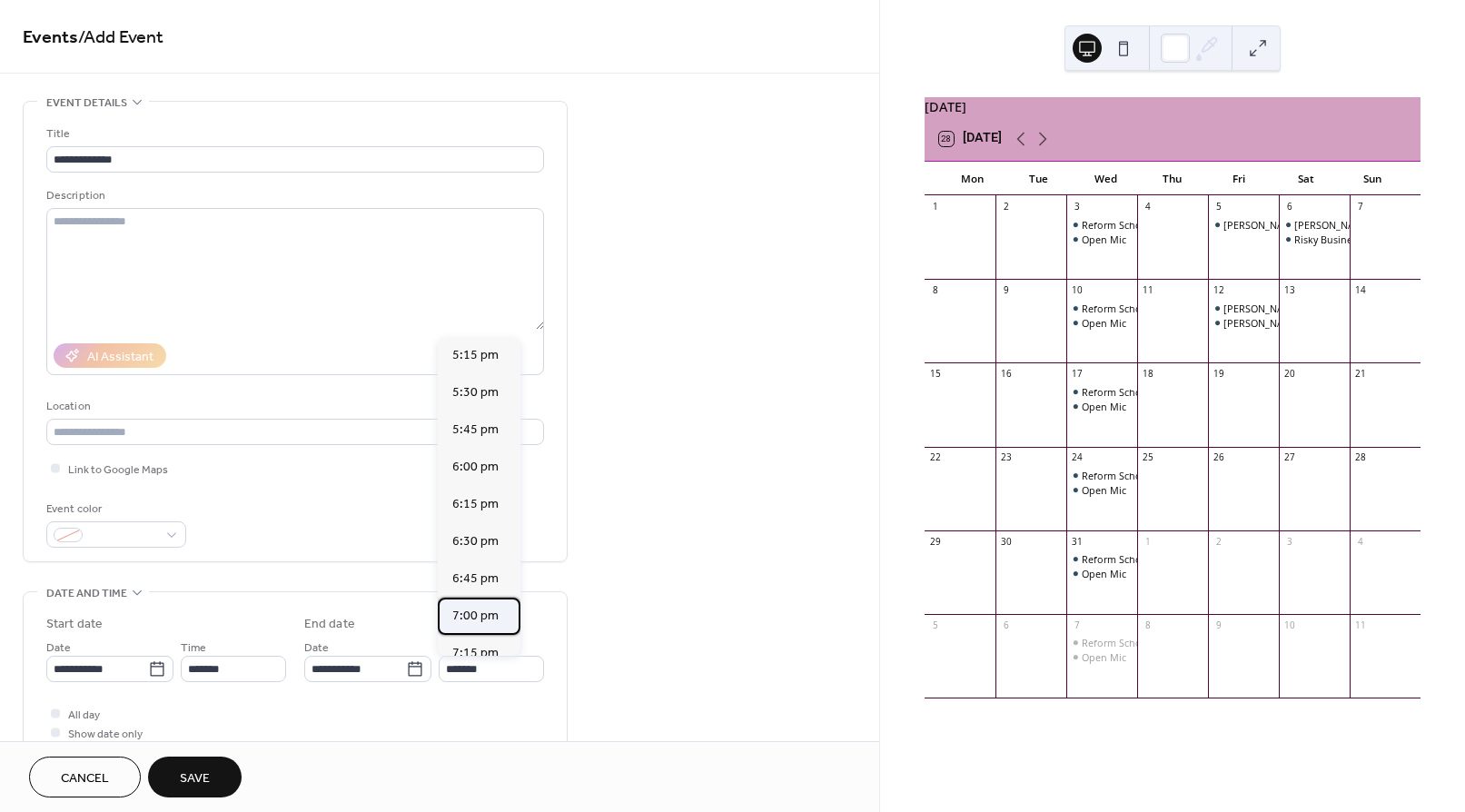 click on "7:00 pm" at bounding box center [475, 616] 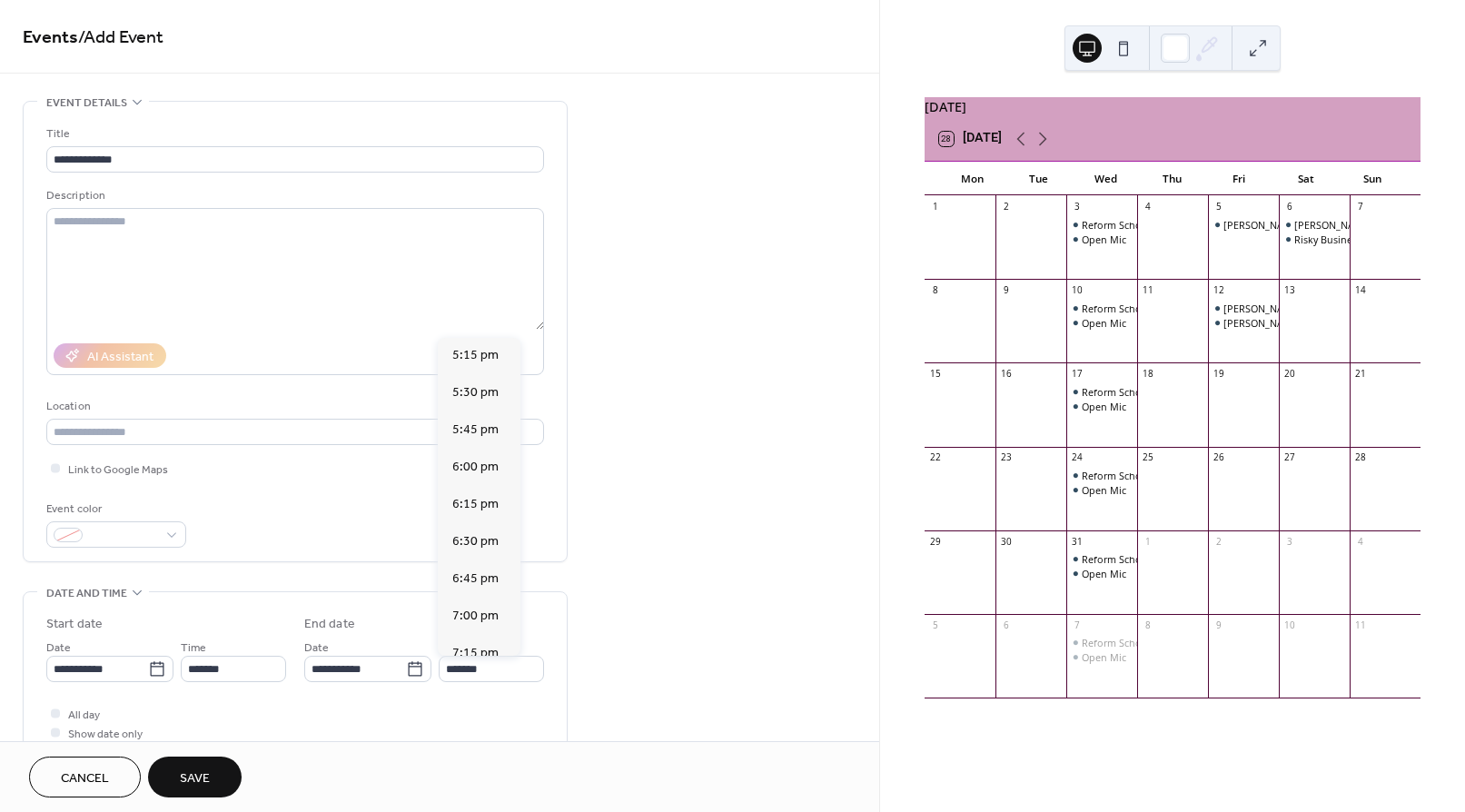 type on "*******" 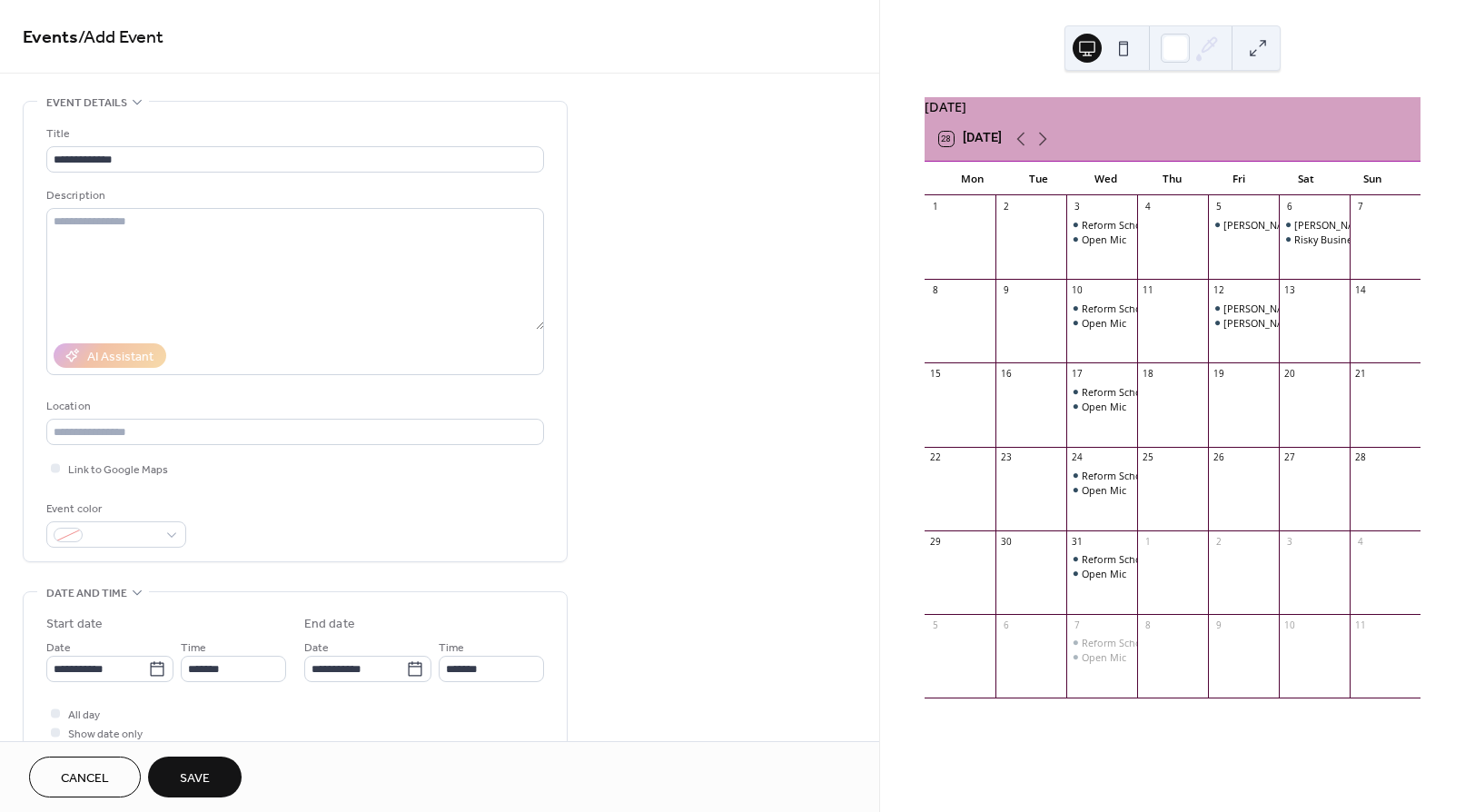 click on "Save" at bounding box center [194, 778] 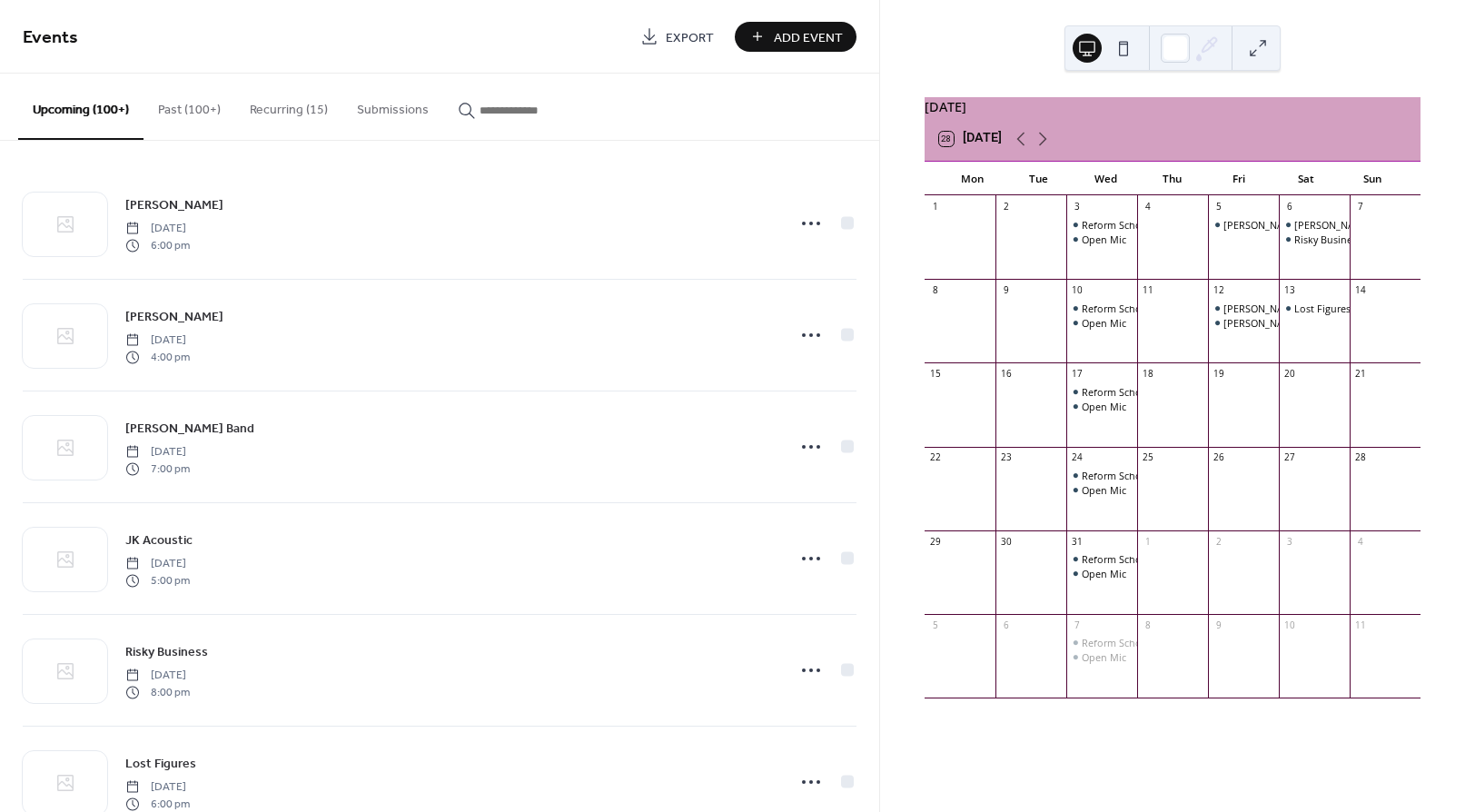 click on "Add Event" at bounding box center [808, 37] 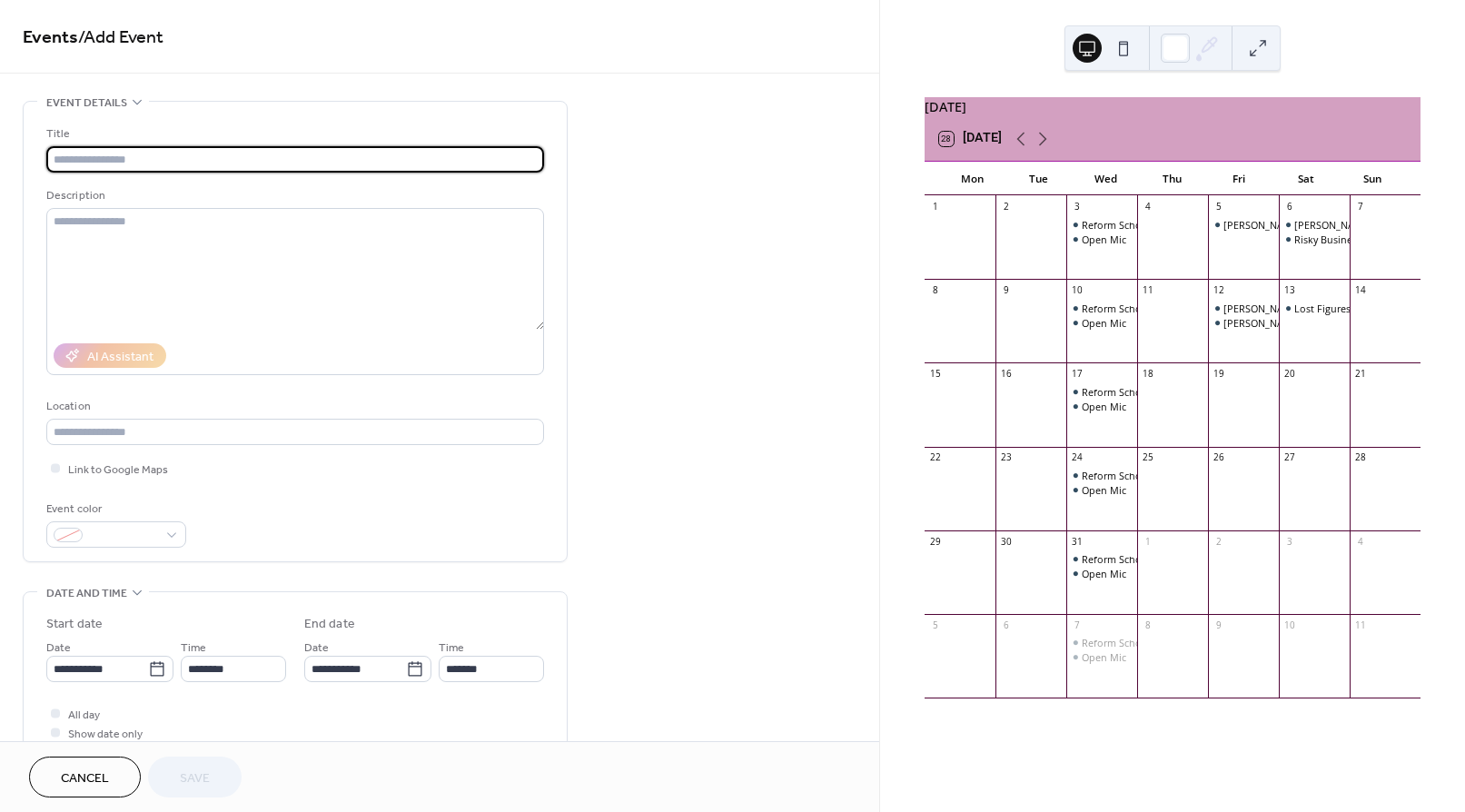 click at bounding box center [295, 159] 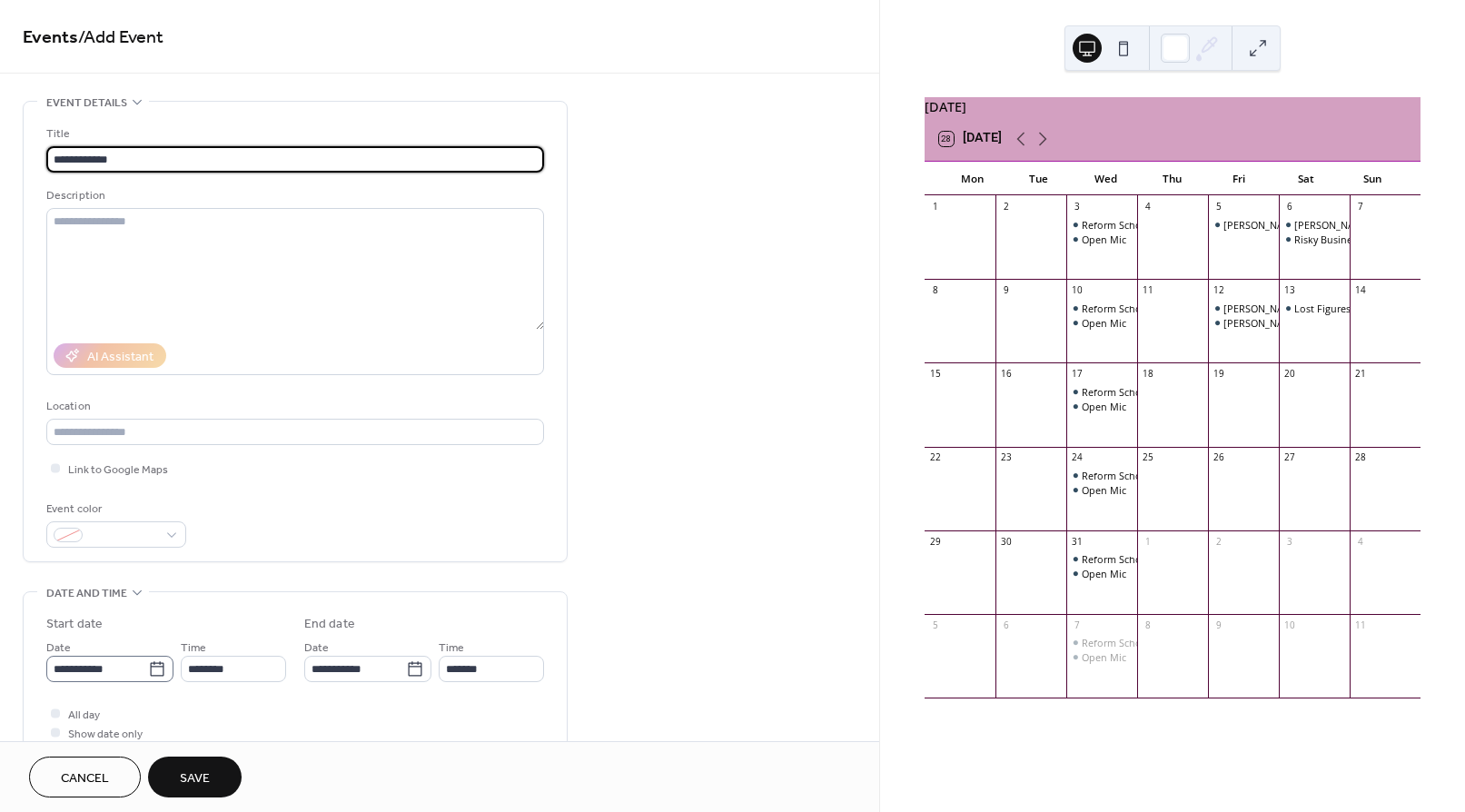 type on "**********" 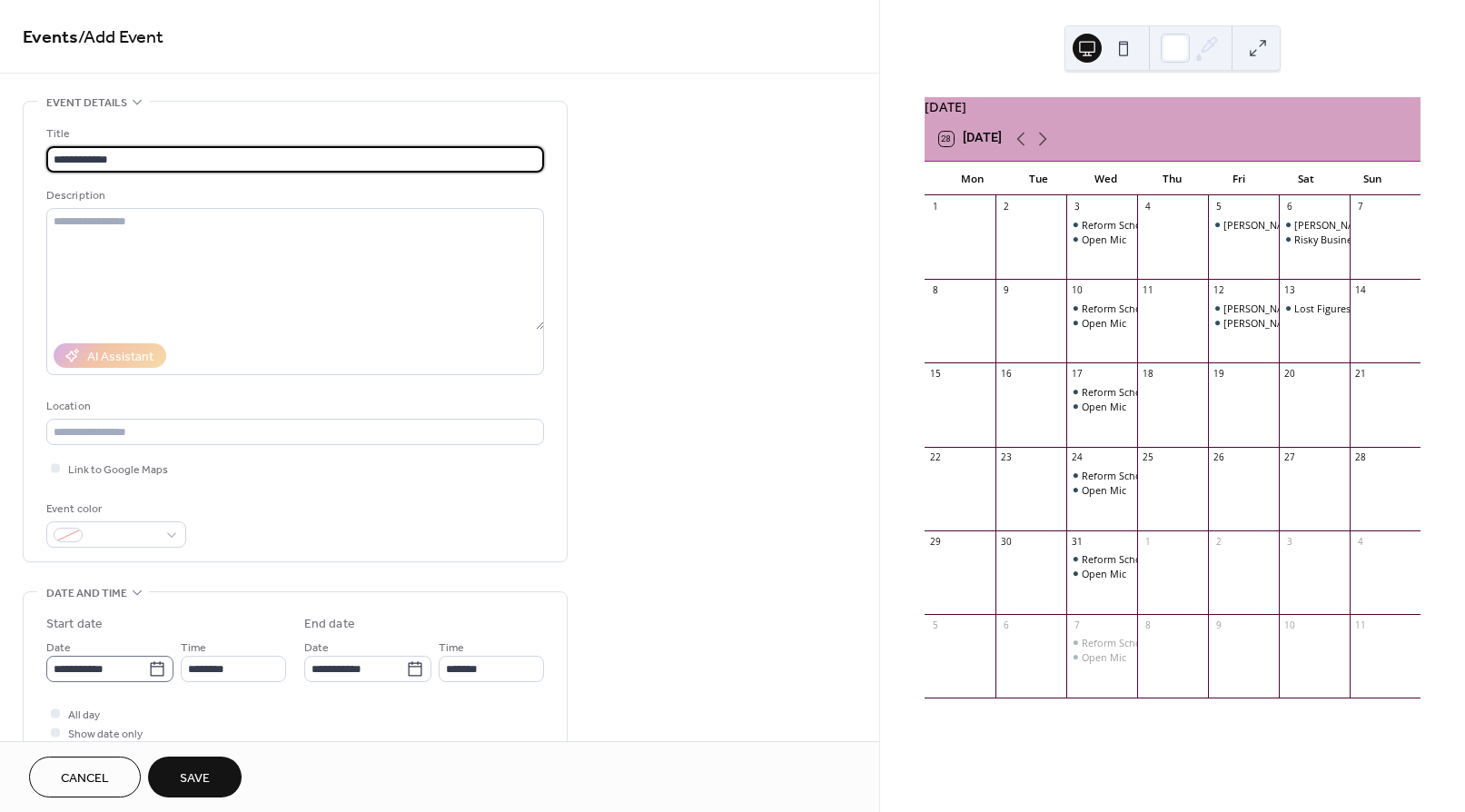 click 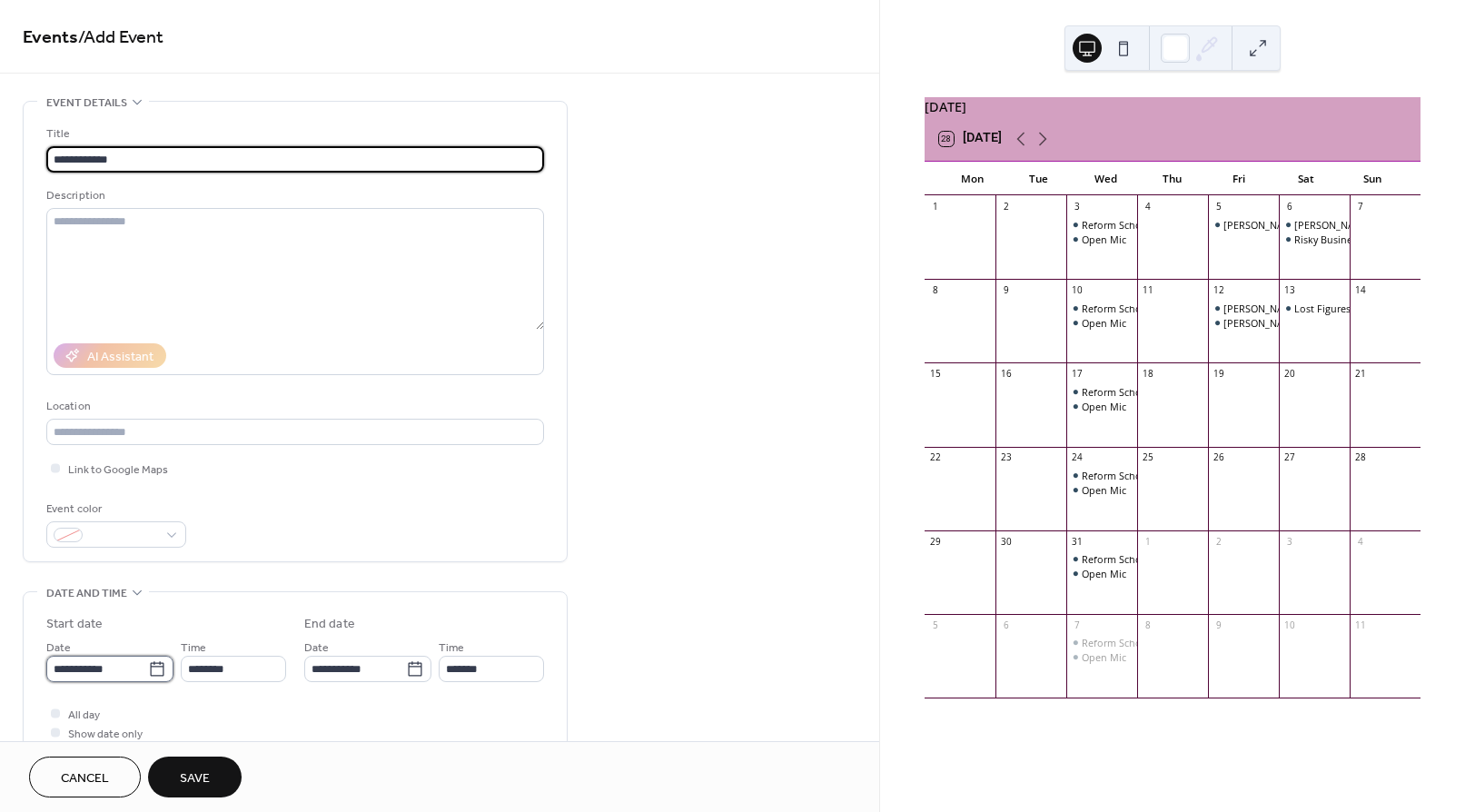 click on "**********" at bounding box center (97, 668) 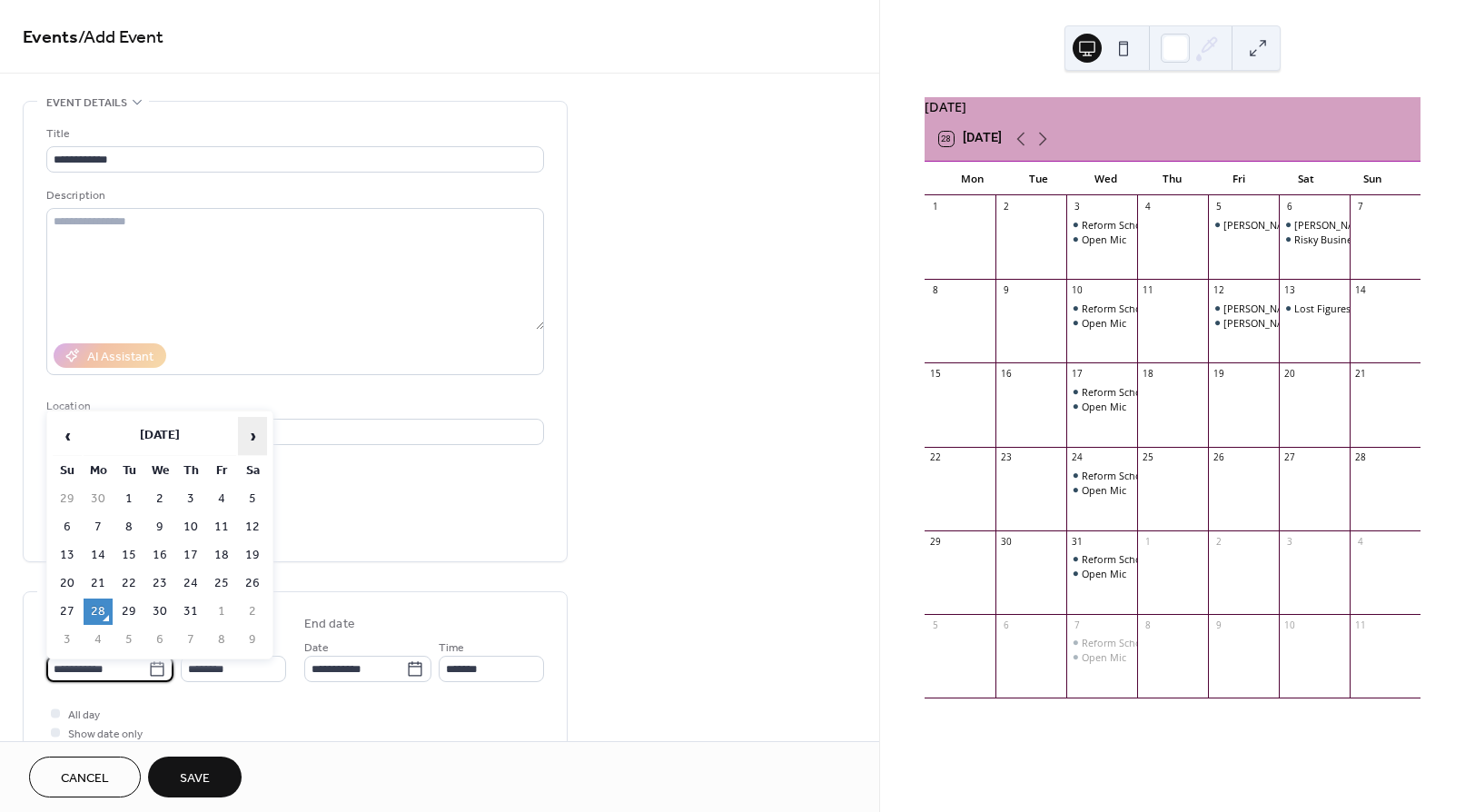 click on "›" at bounding box center (252, 436) 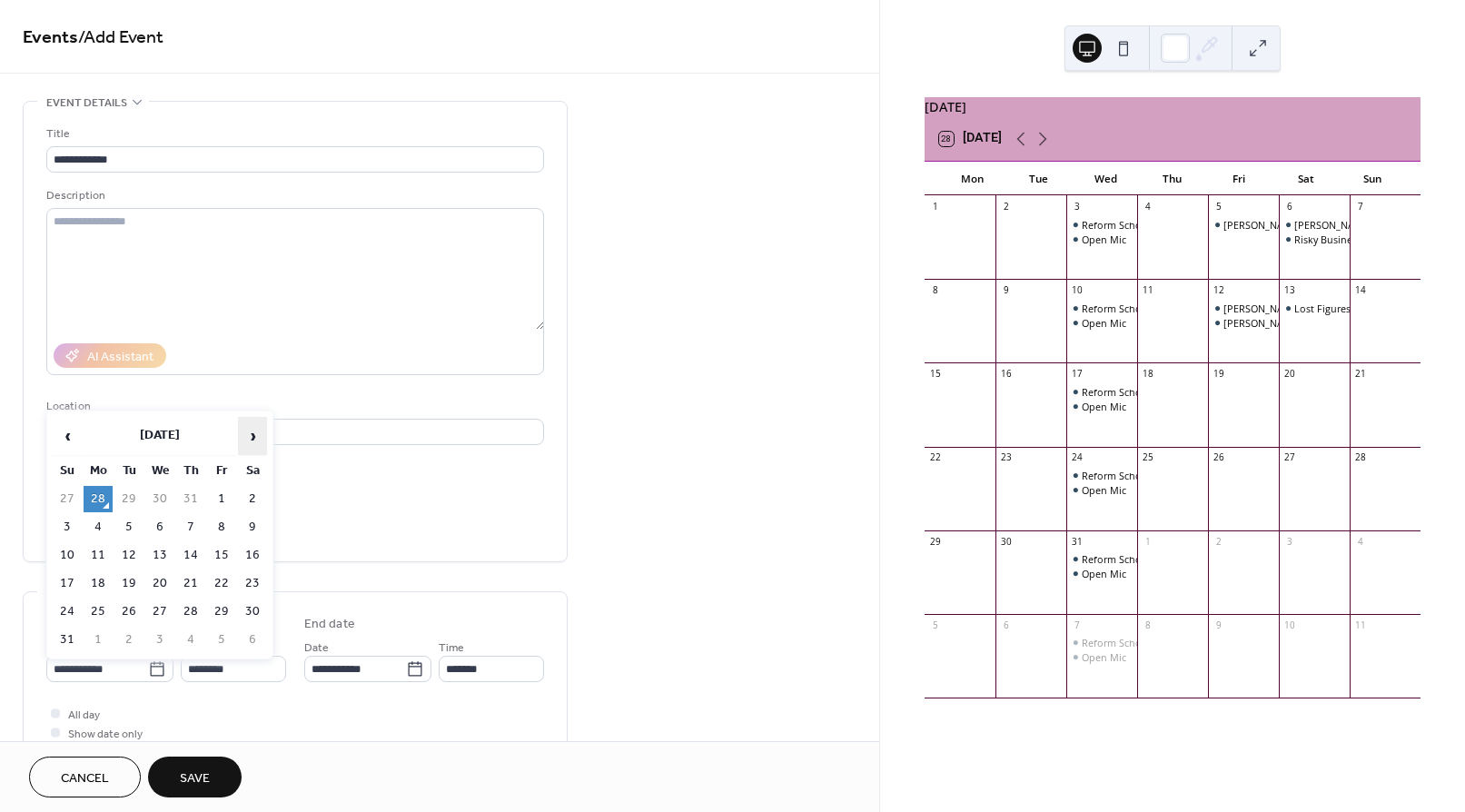 click on "›" at bounding box center (252, 436) 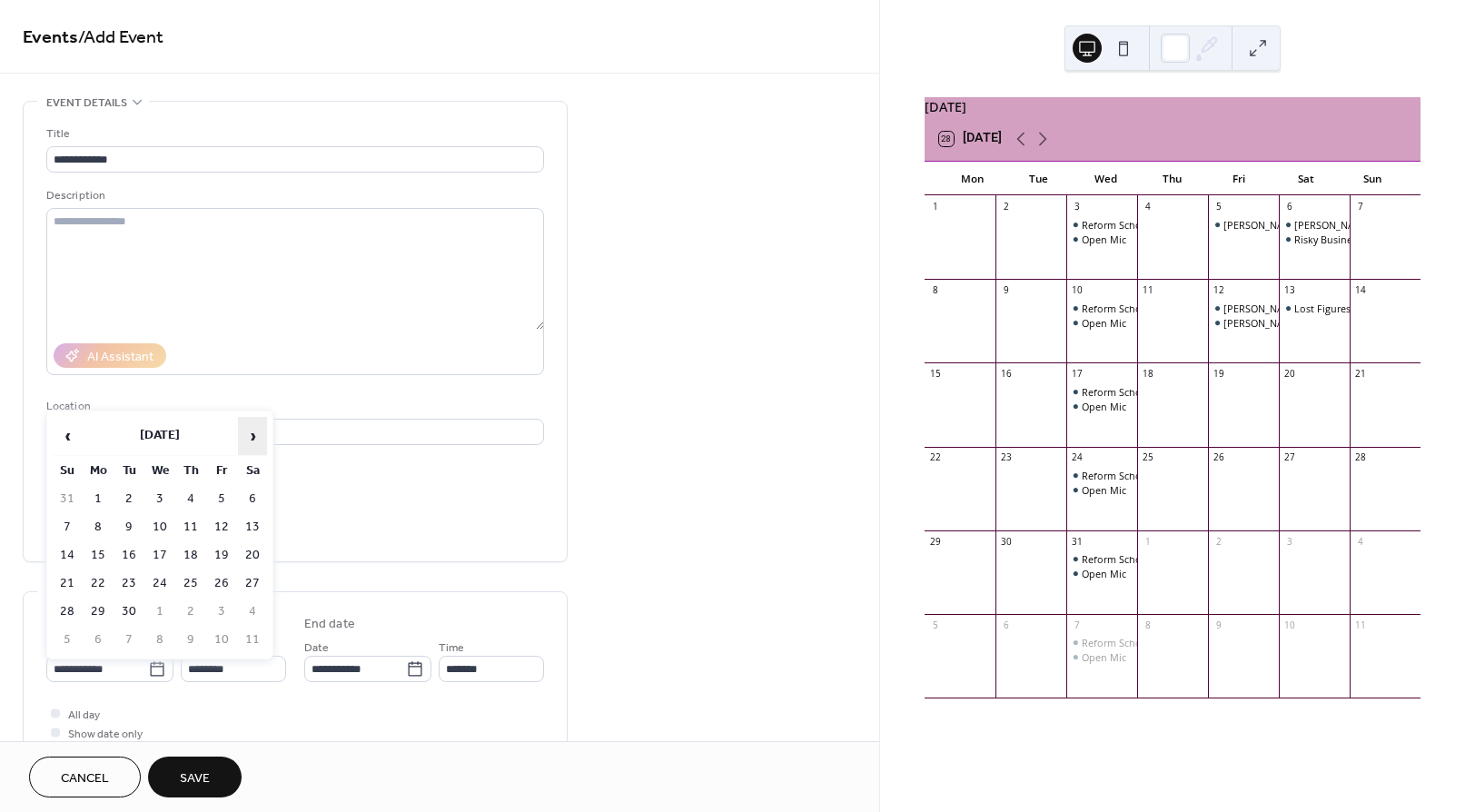 click on "›" at bounding box center [252, 436] 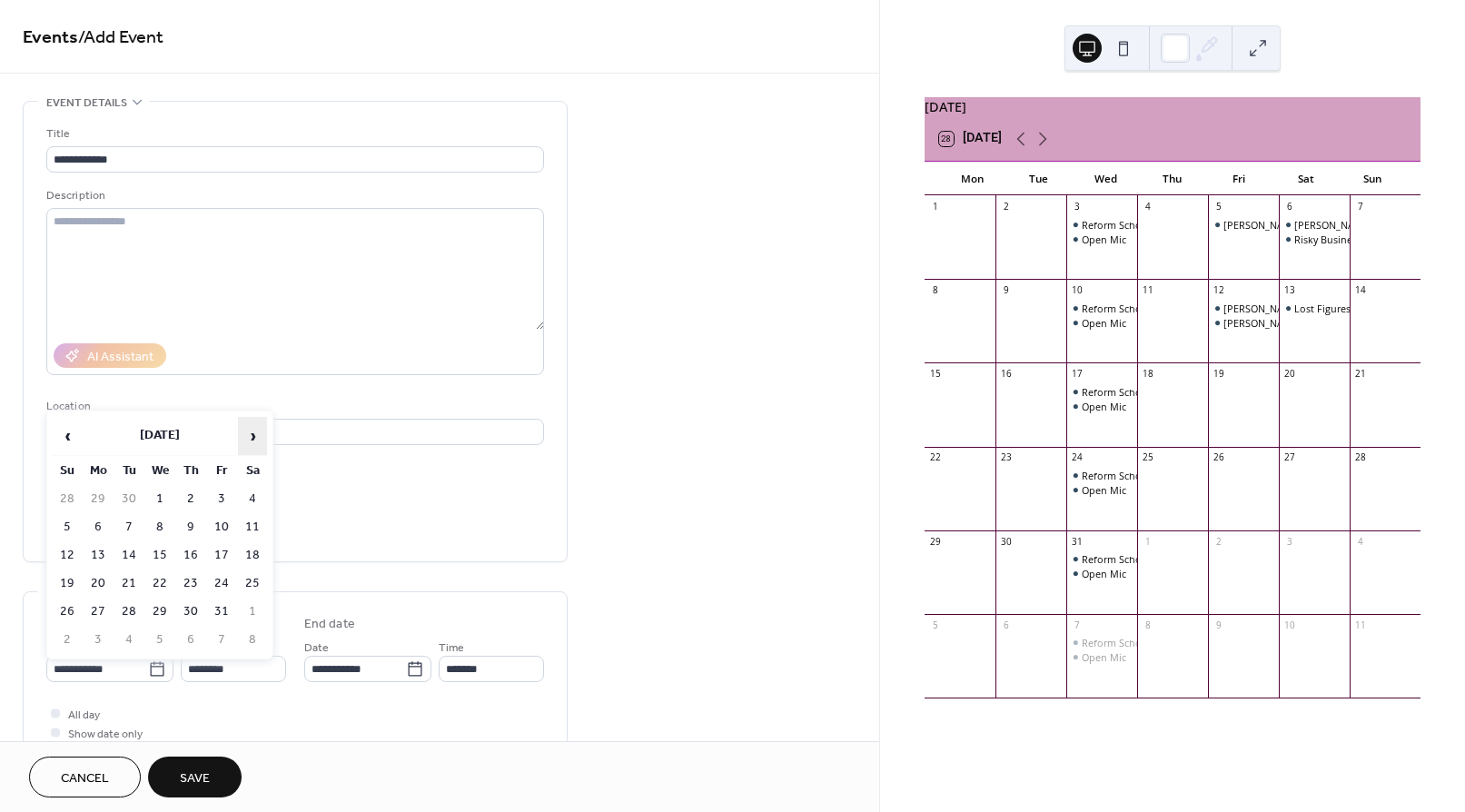 click on "›" at bounding box center [252, 436] 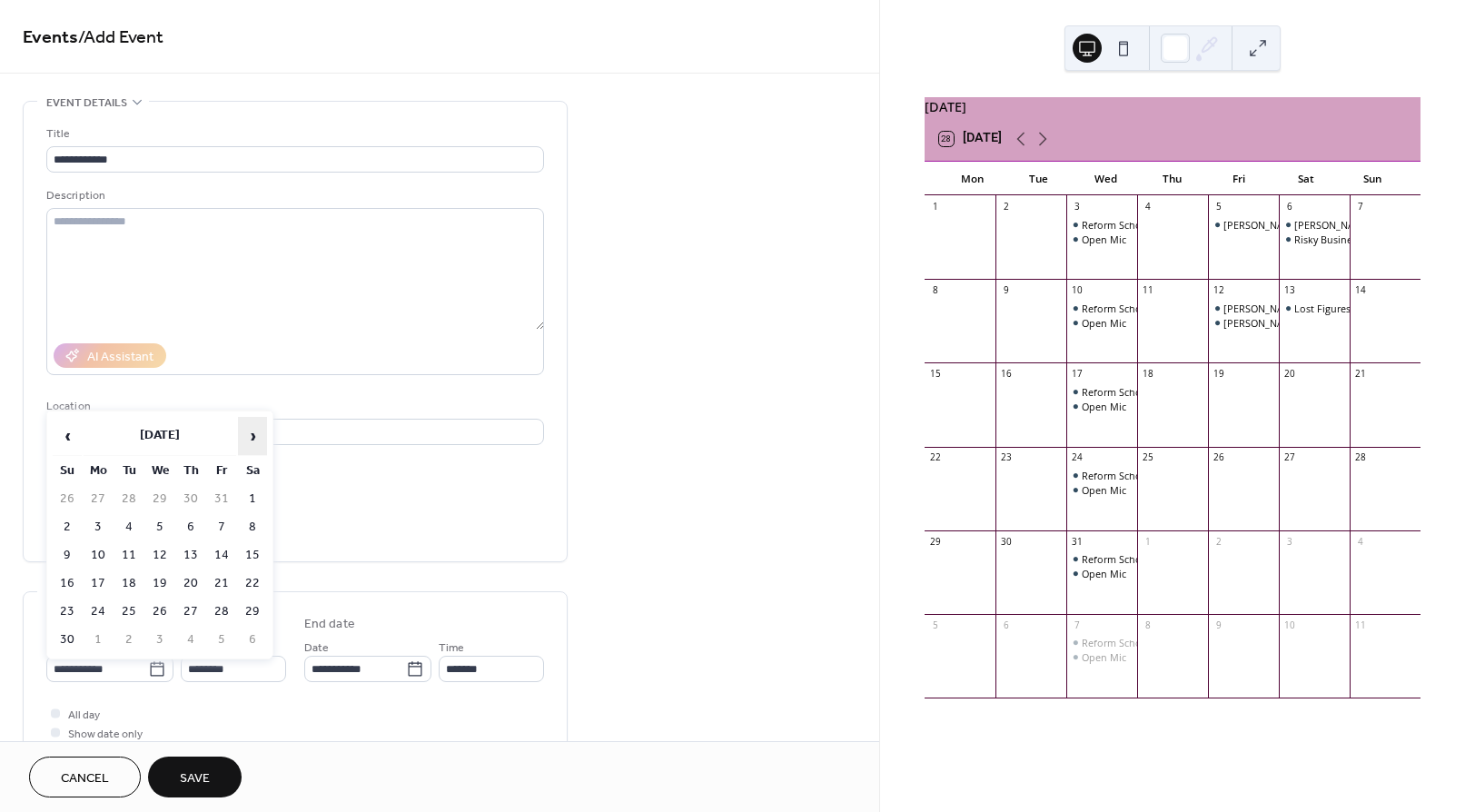 click on "›" at bounding box center (252, 436) 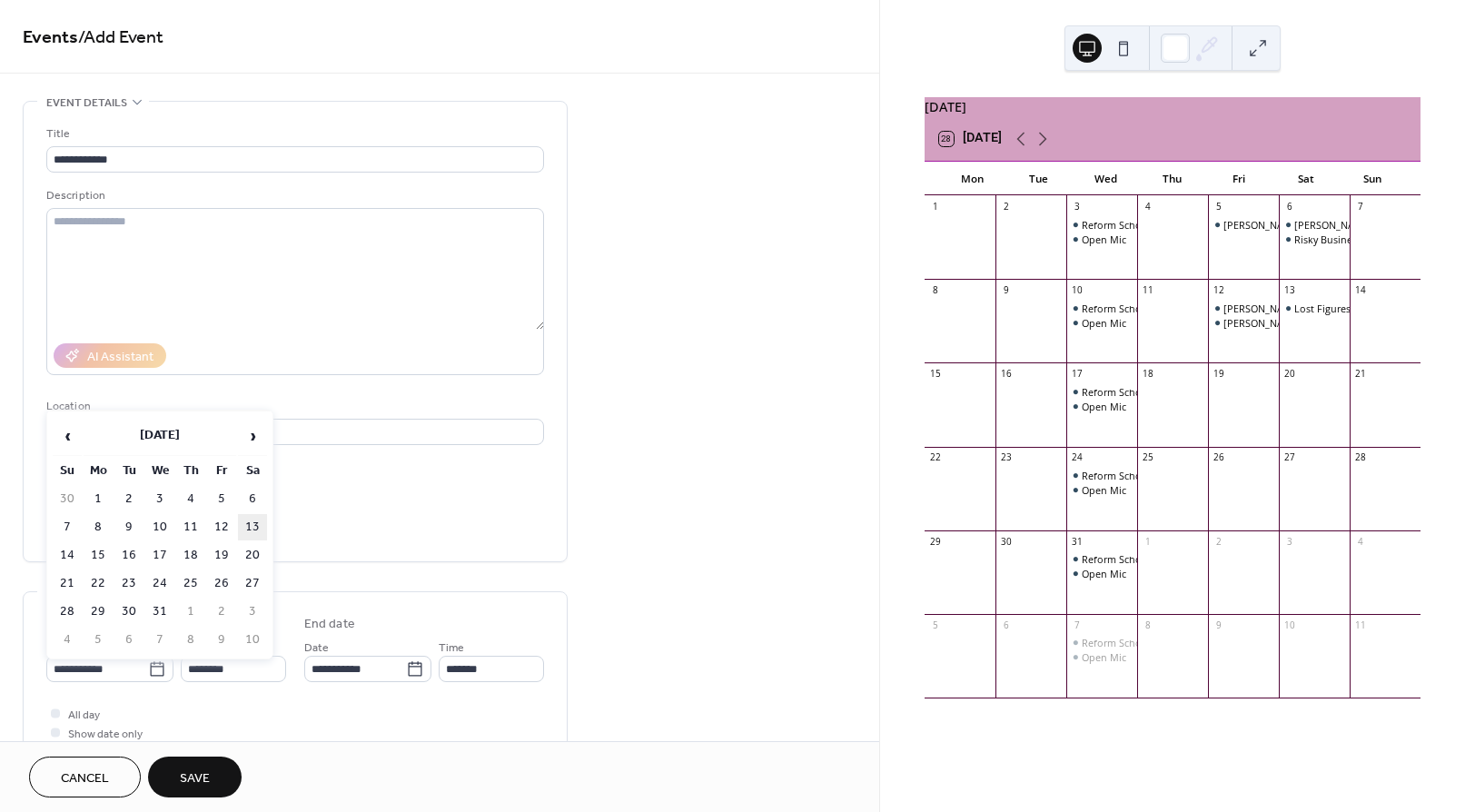 click on "13" at bounding box center (252, 527) 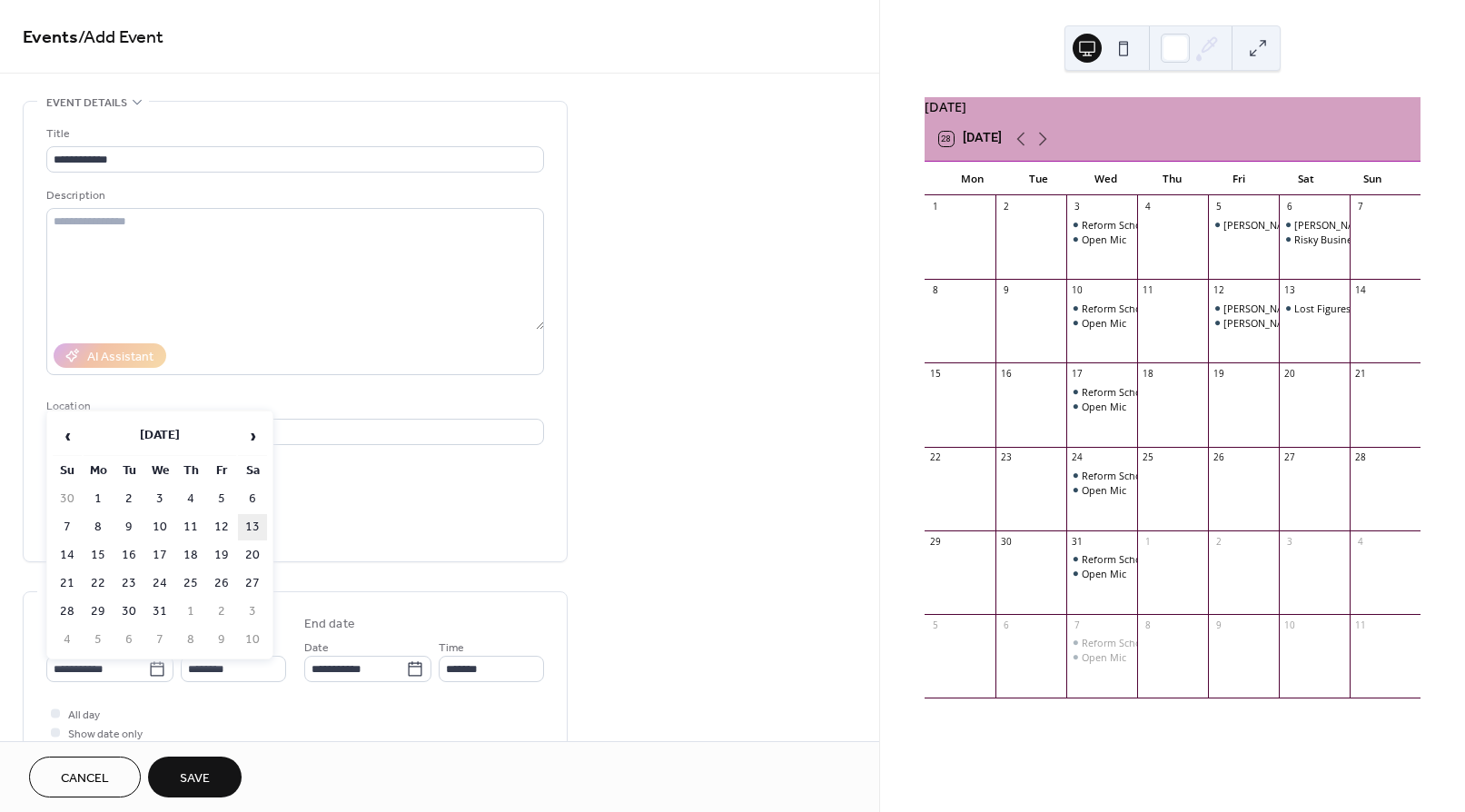 type on "**********" 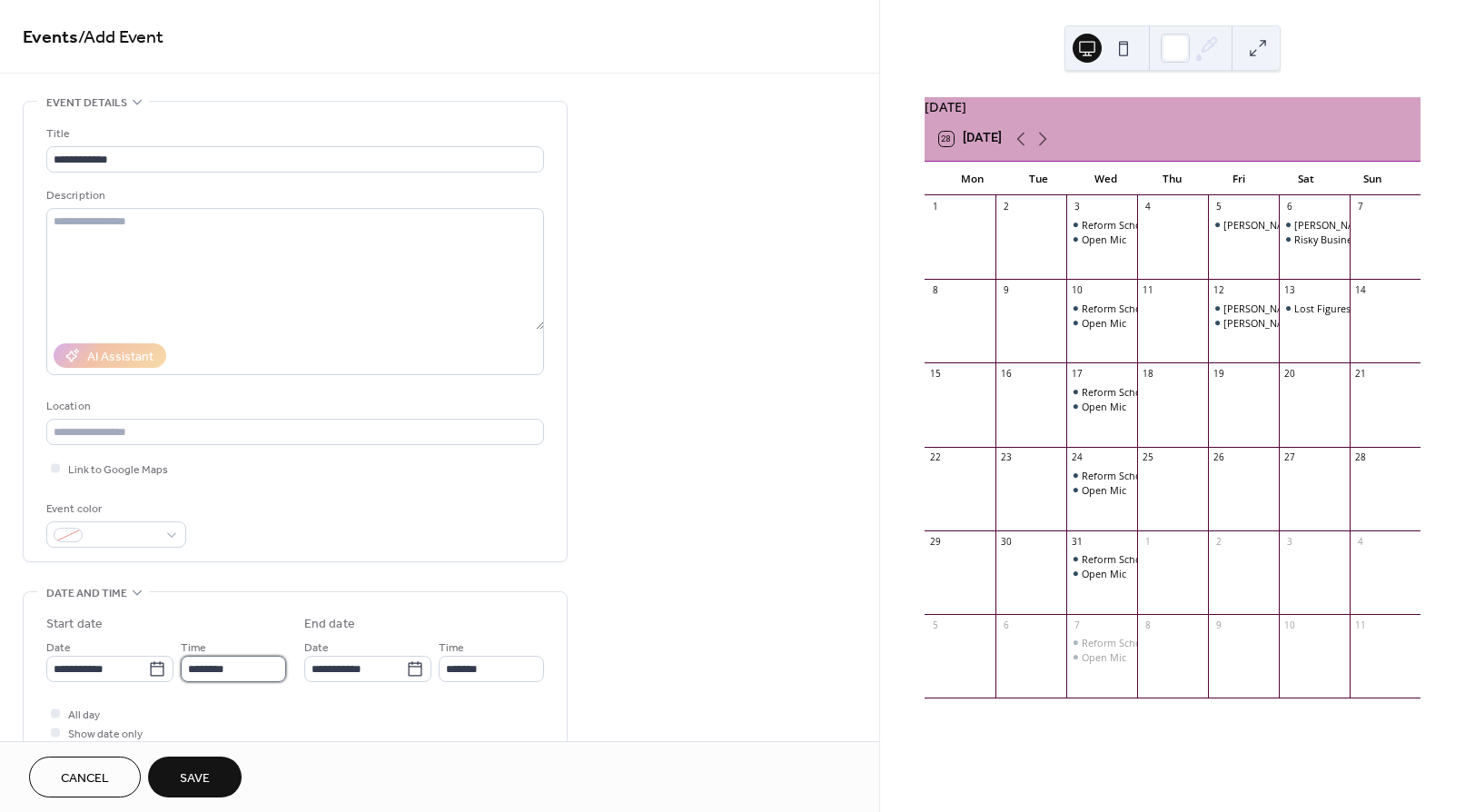 click on "********" at bounding box center [233, 668] 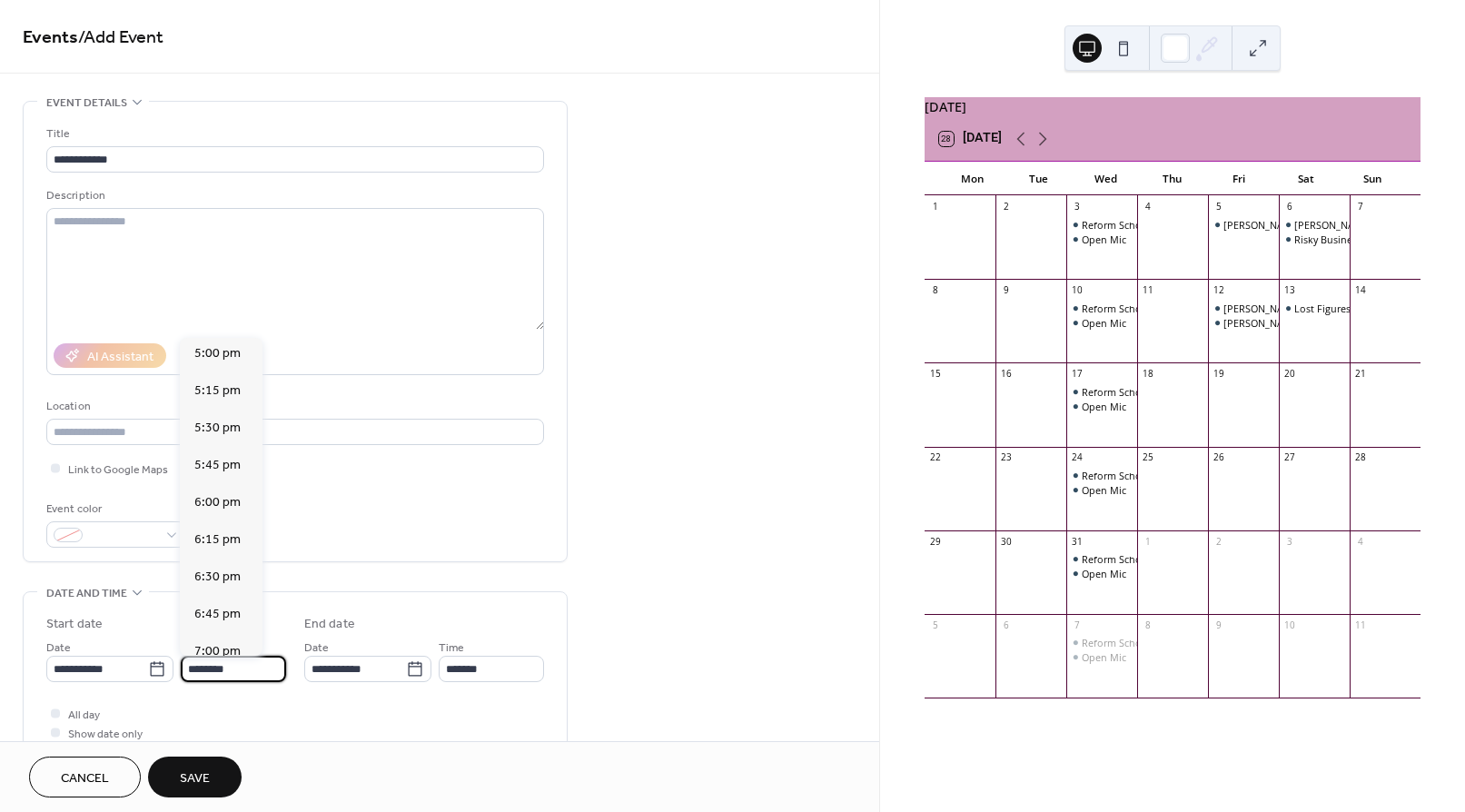 scroll, scrollTop: 2539, scrollLeft: 0, axis: vertical 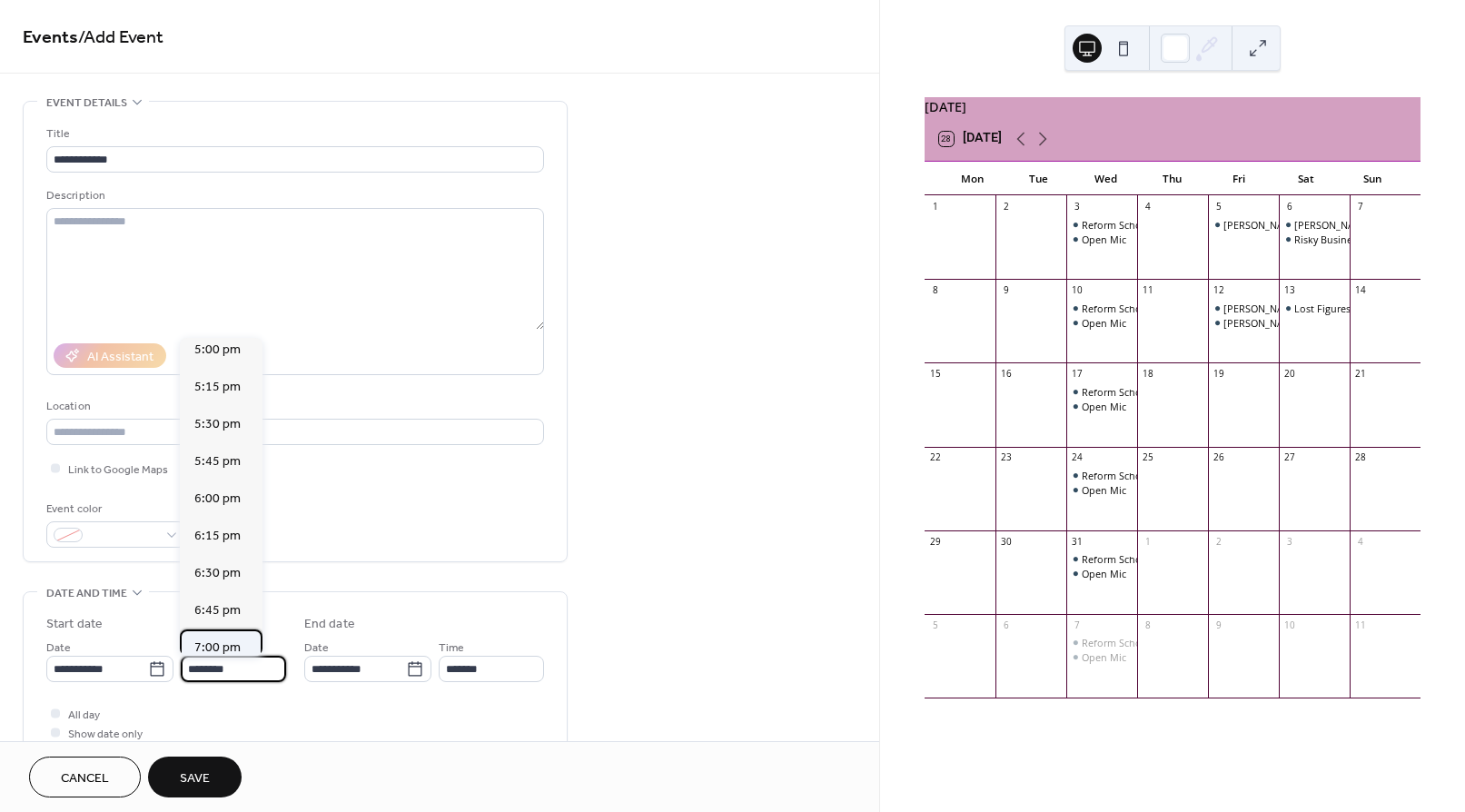 click on "7:00 pm" at bounding box center [221, 648] 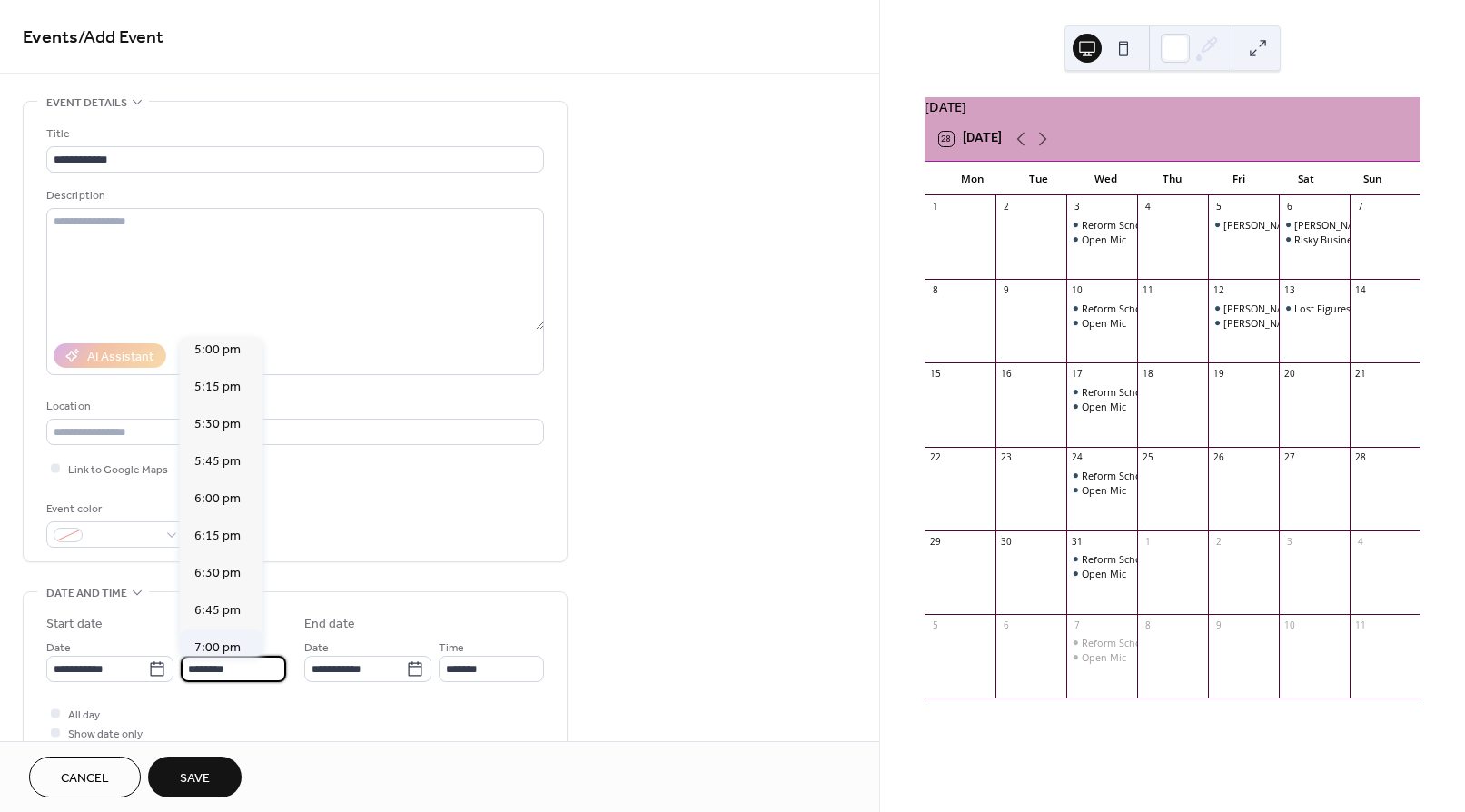 type on "*******" 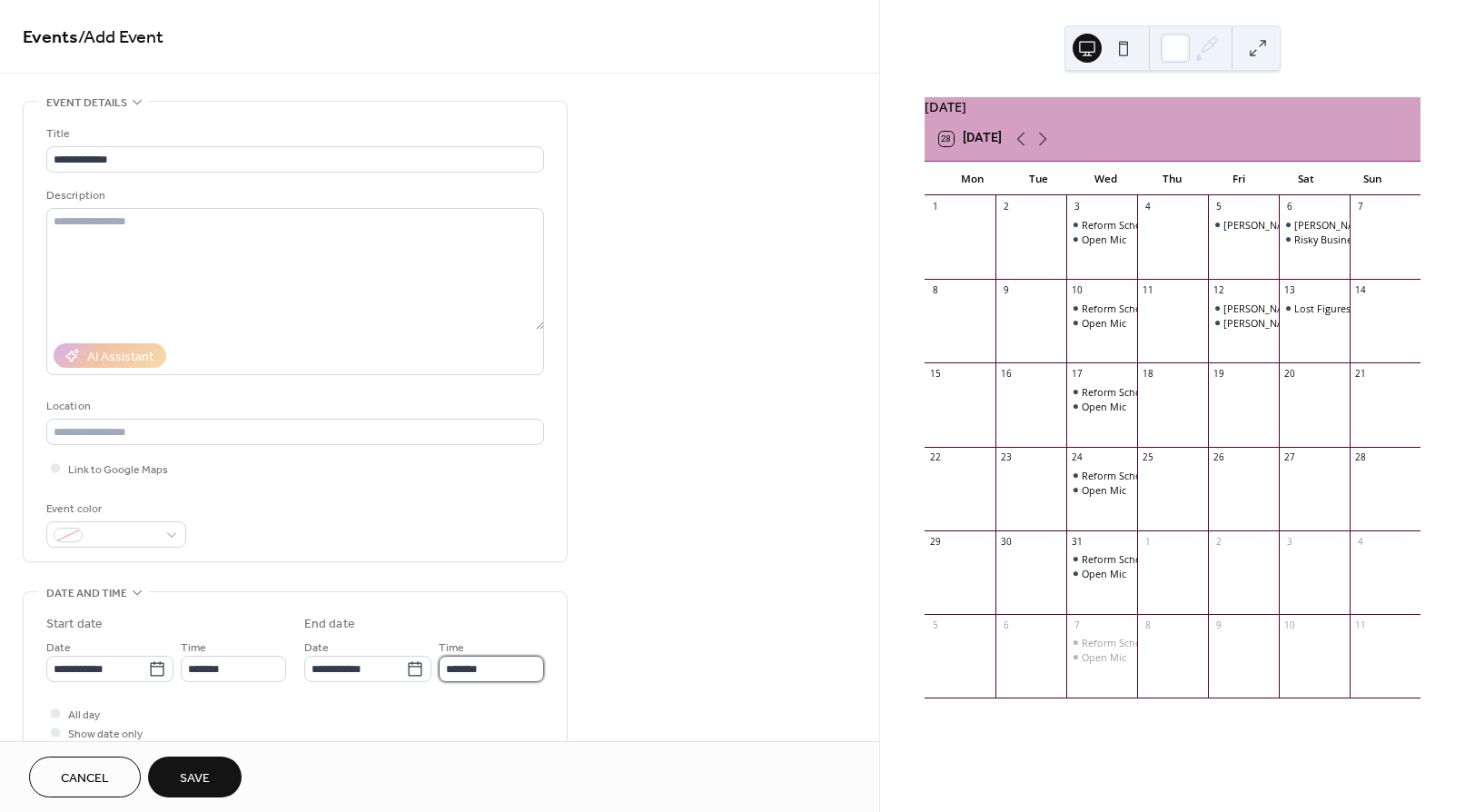 click on "*******" at bounding box center [491, 668] 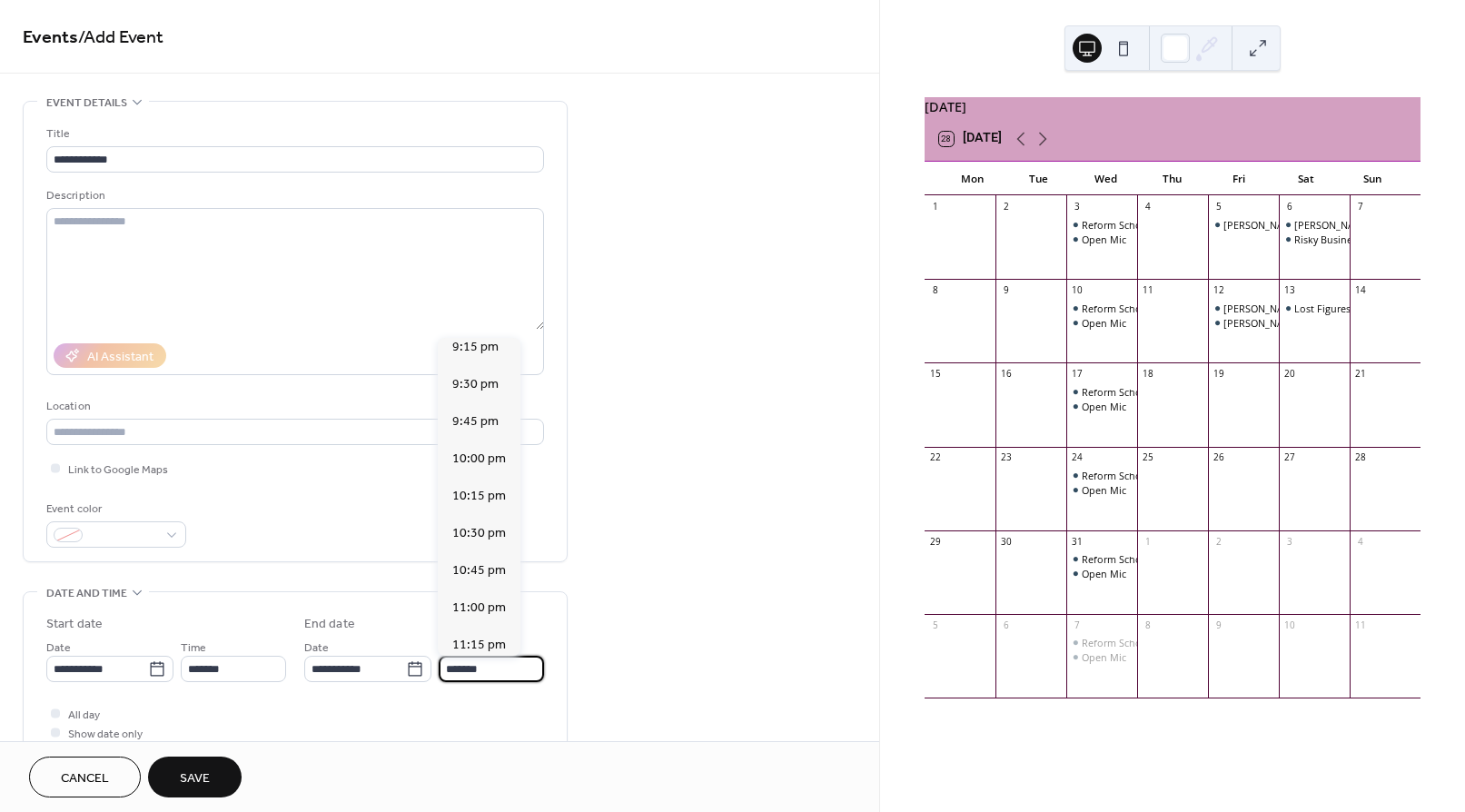scroll, scrollTop: 309, scrollLeft: 0, axis: vertical 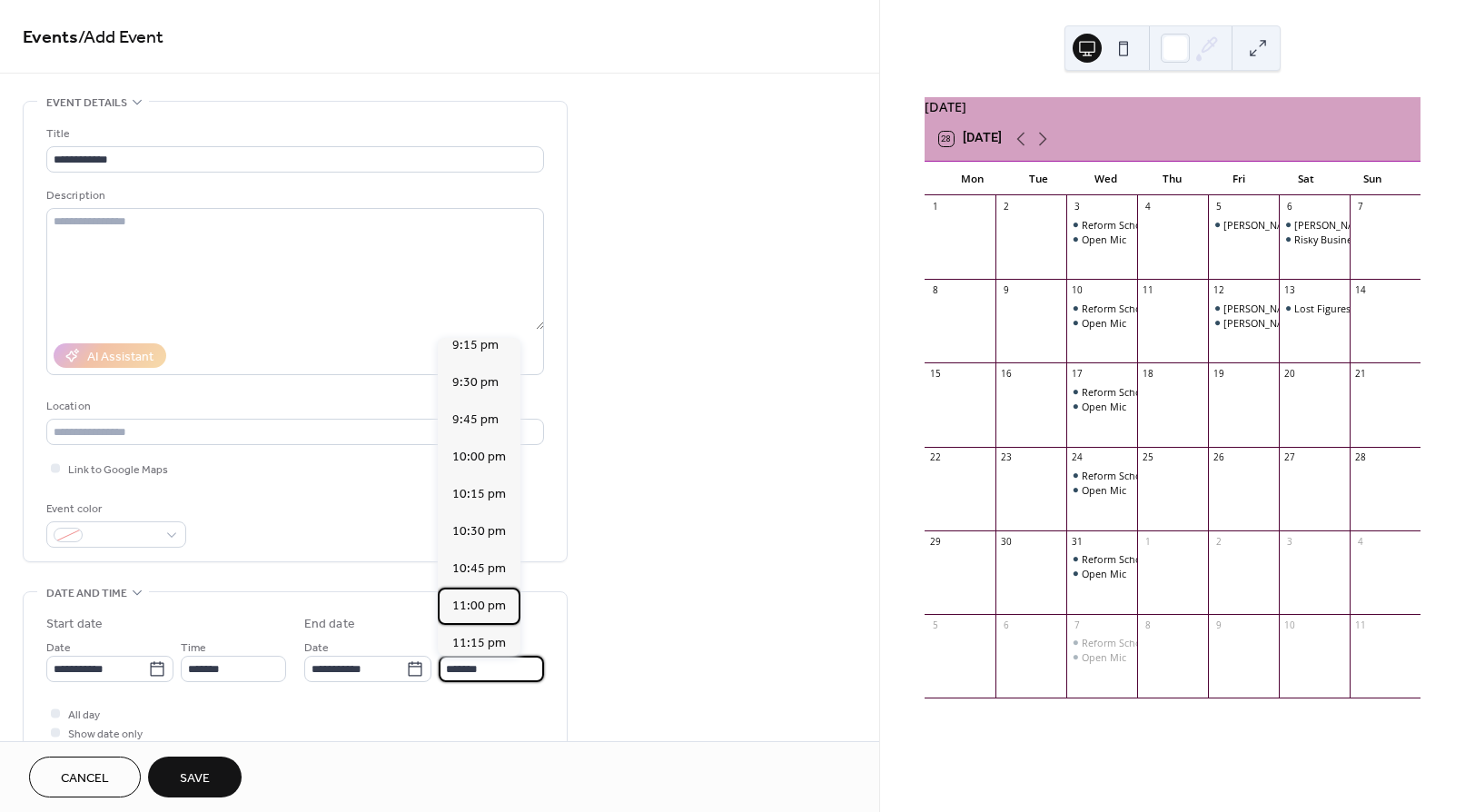 click on "11:00 pm" at bounding box center [479, 606] 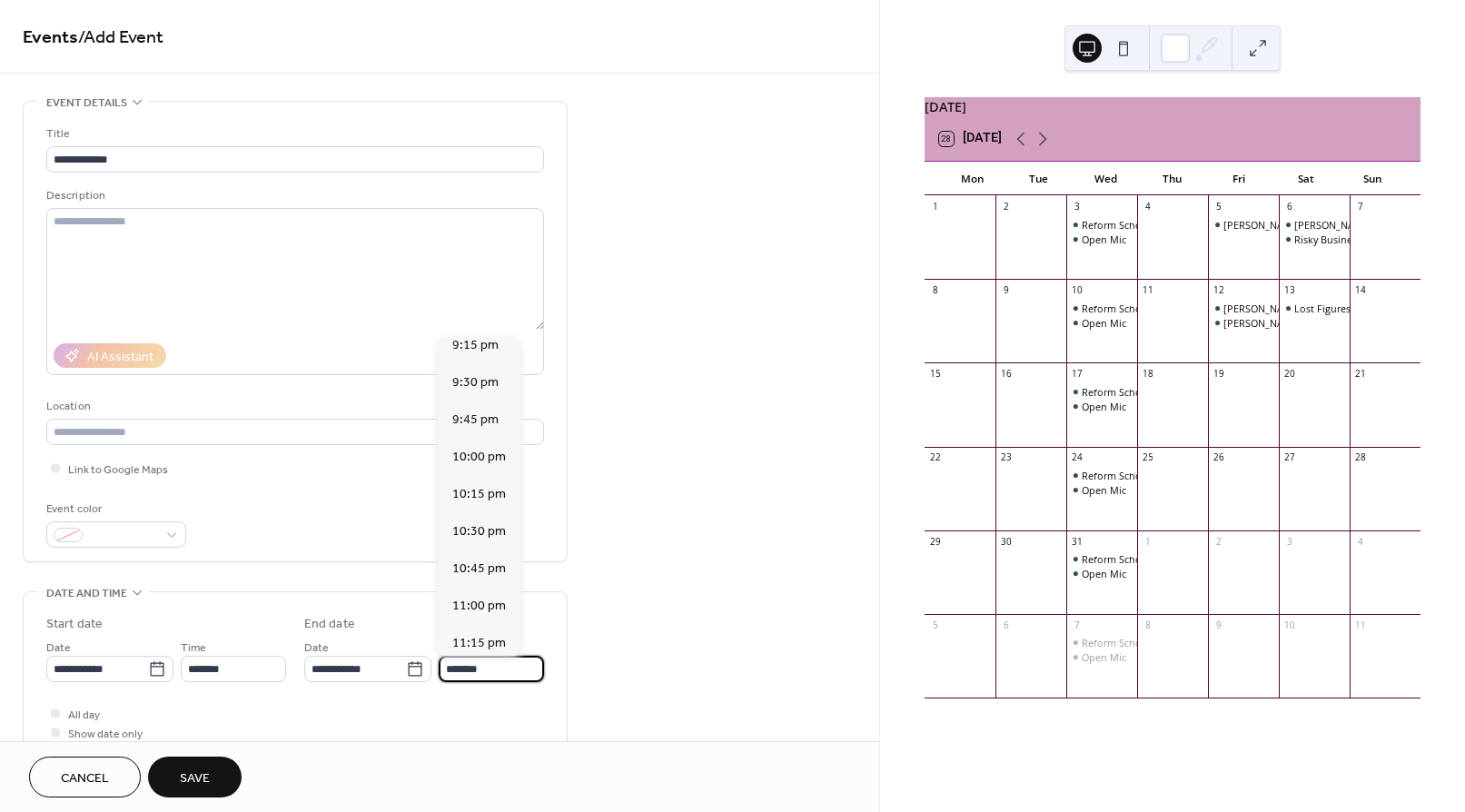 type on "********" 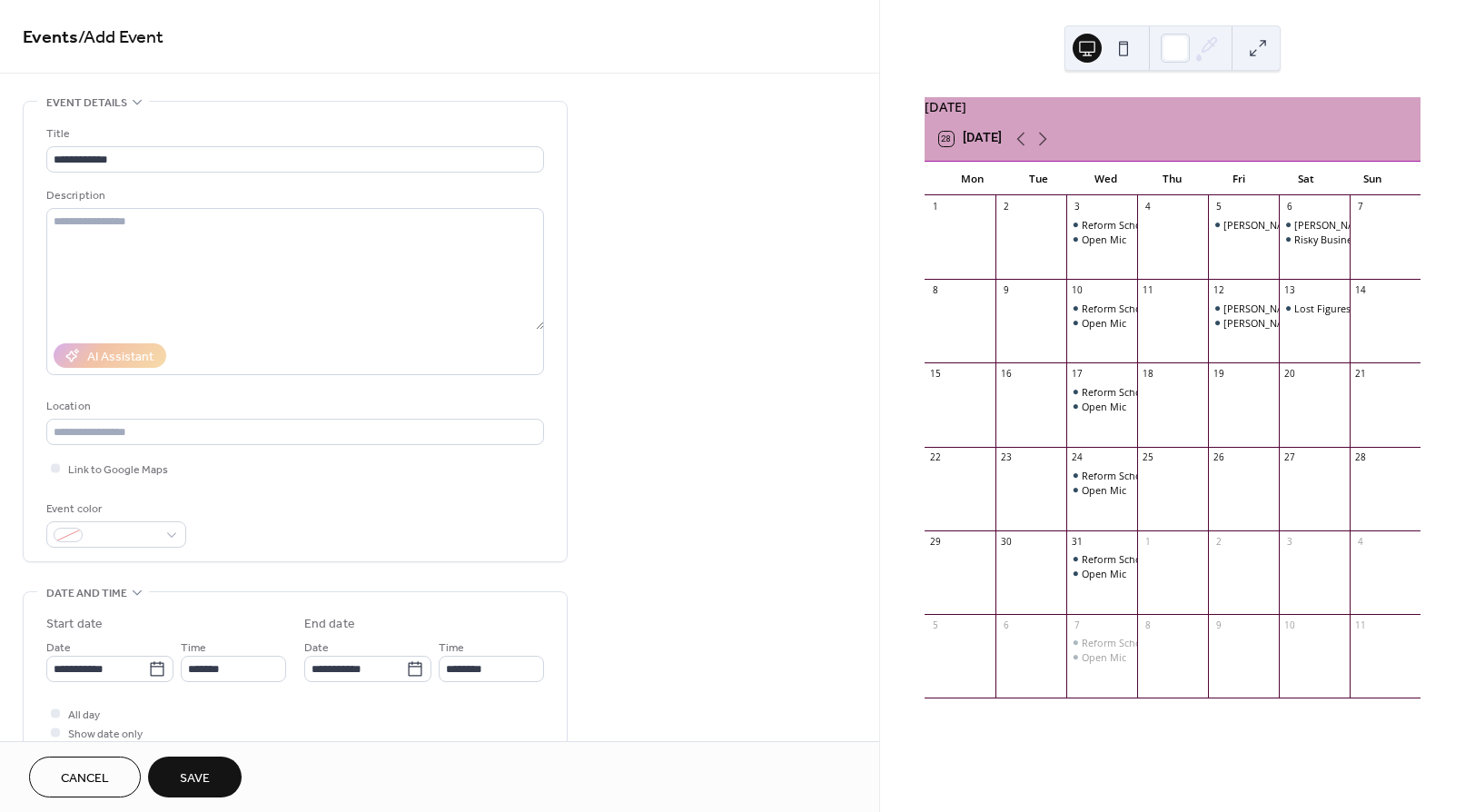 click on "Save" at bounding box center (194, 778) 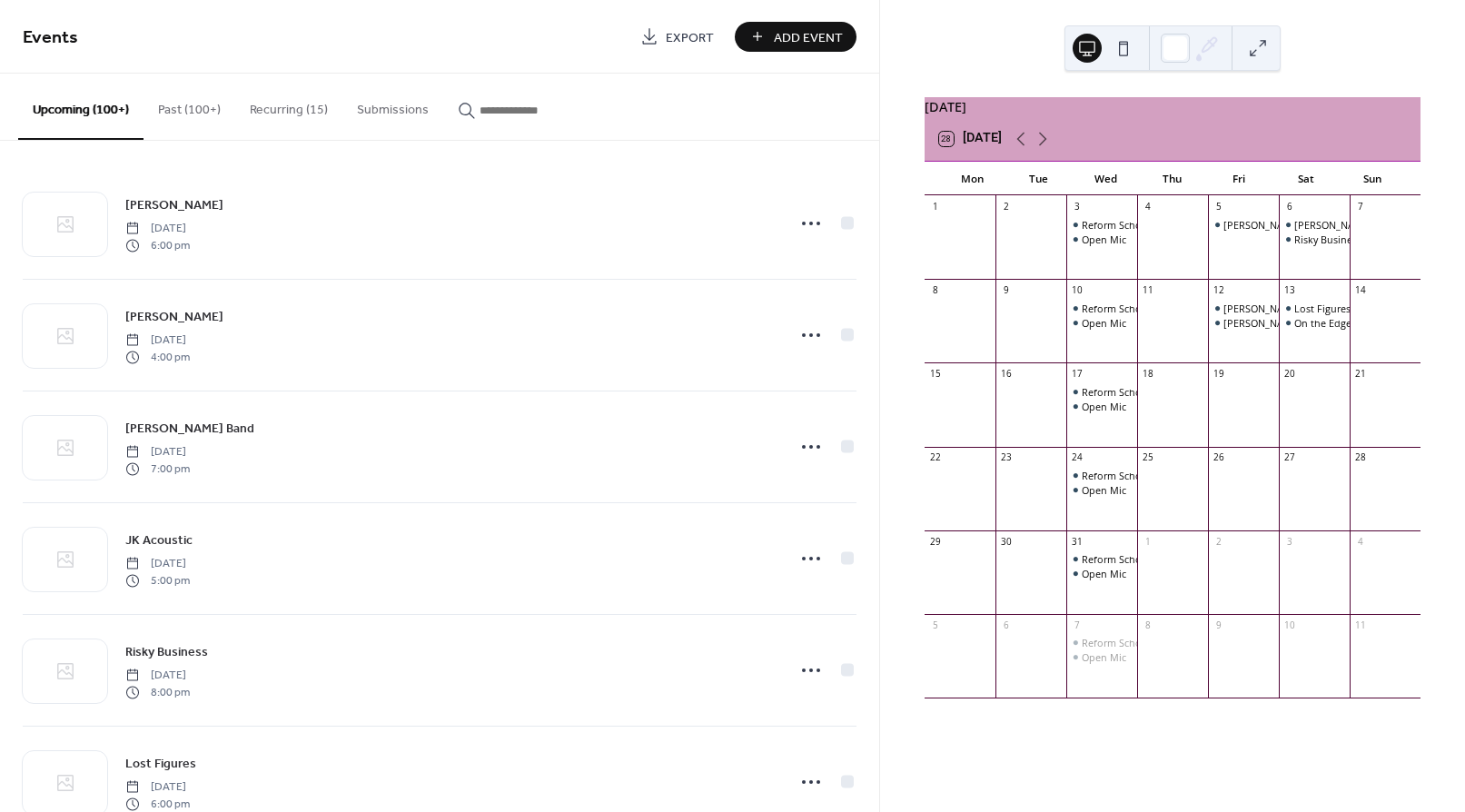 click on "Add Event" at bounding box center [808, 37] 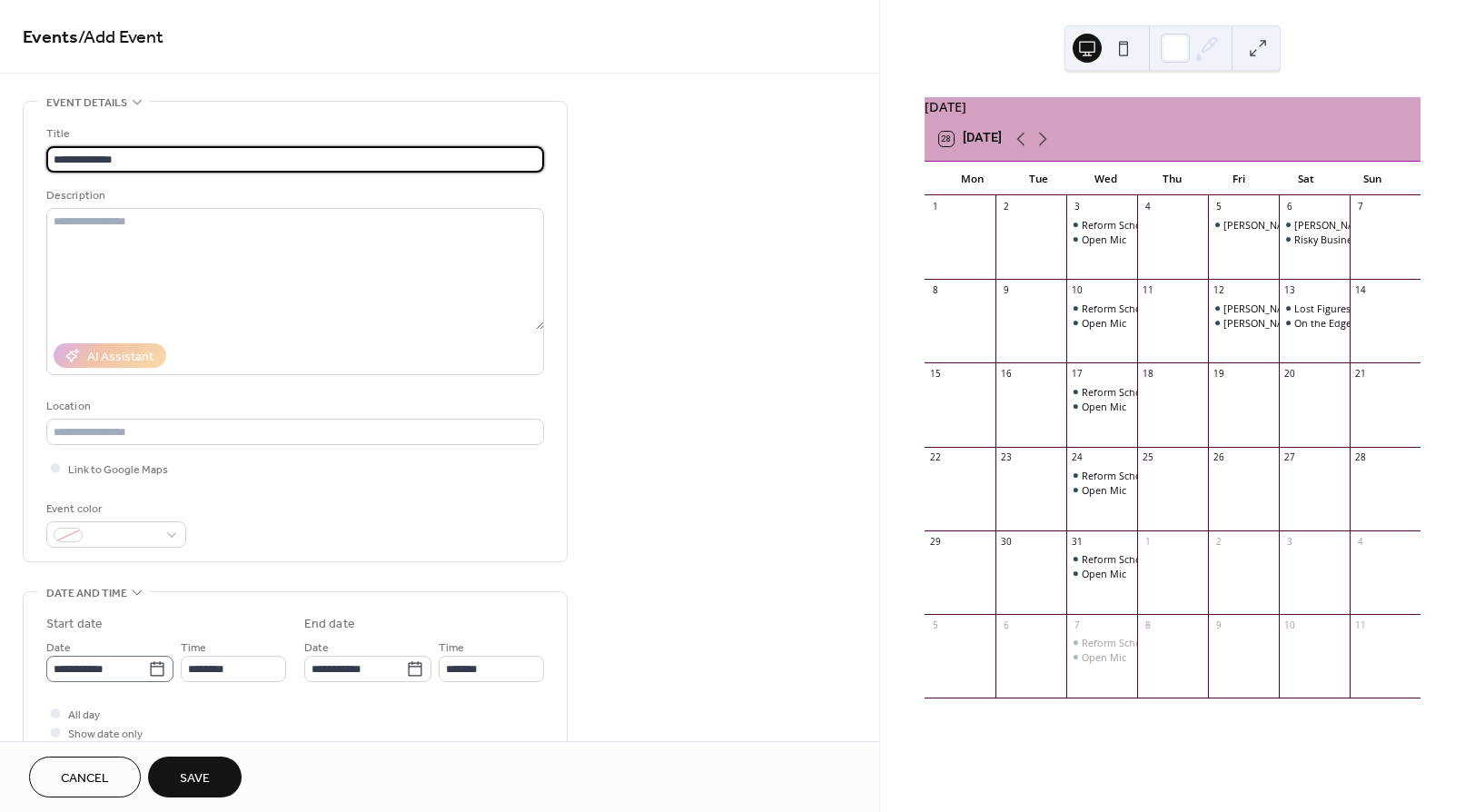 type on "**********" 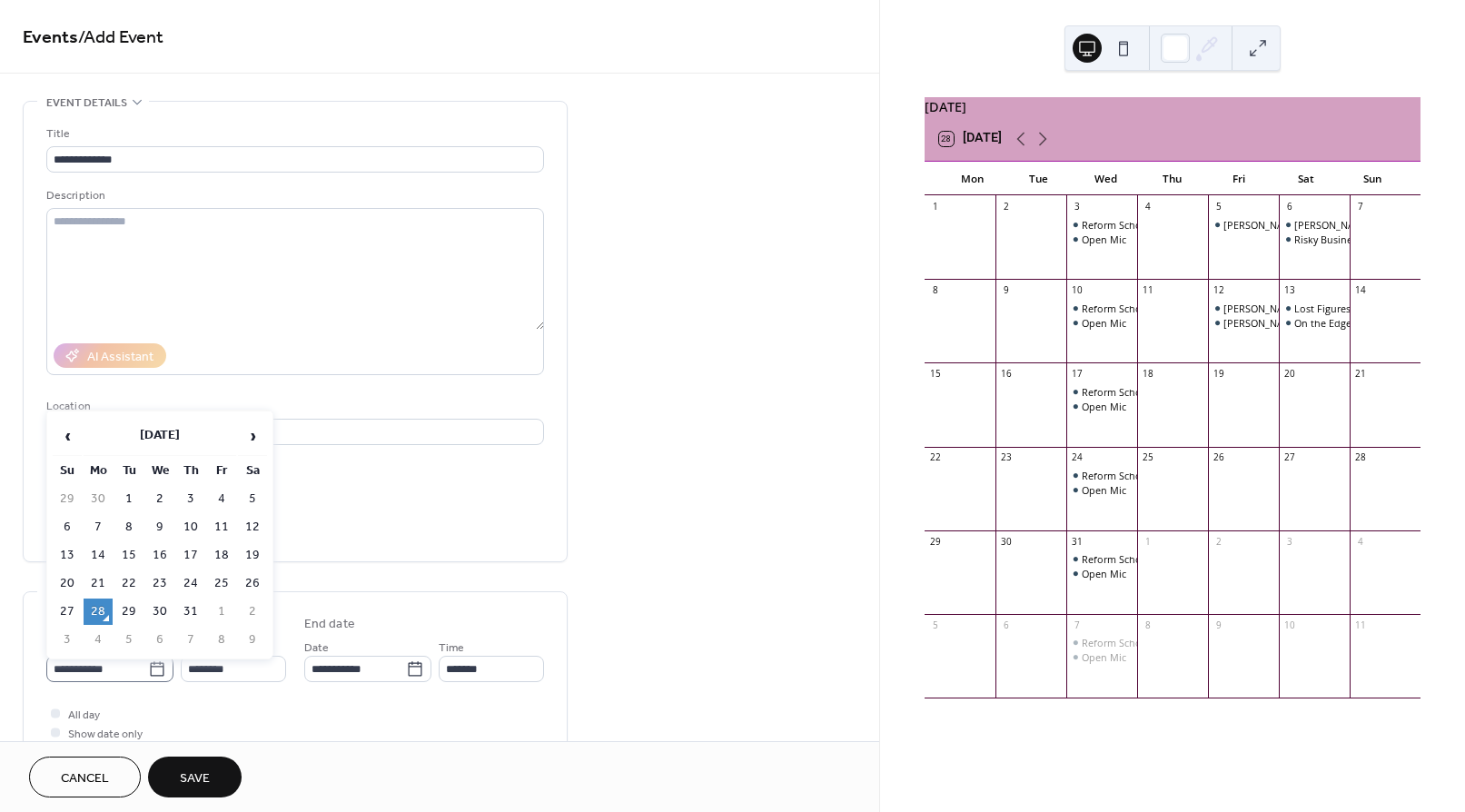 click 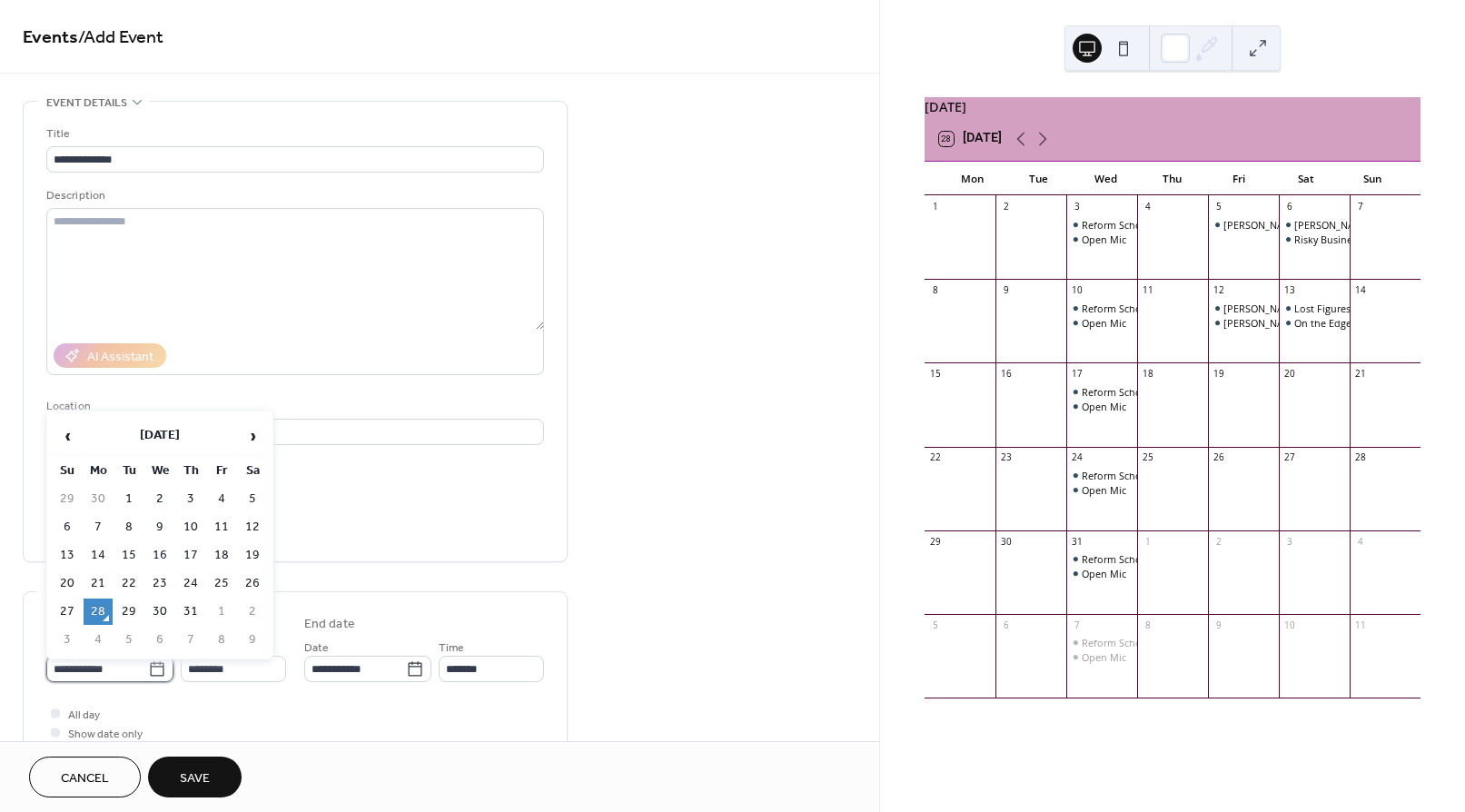 click on "**********" at bounding box center [97, 668] 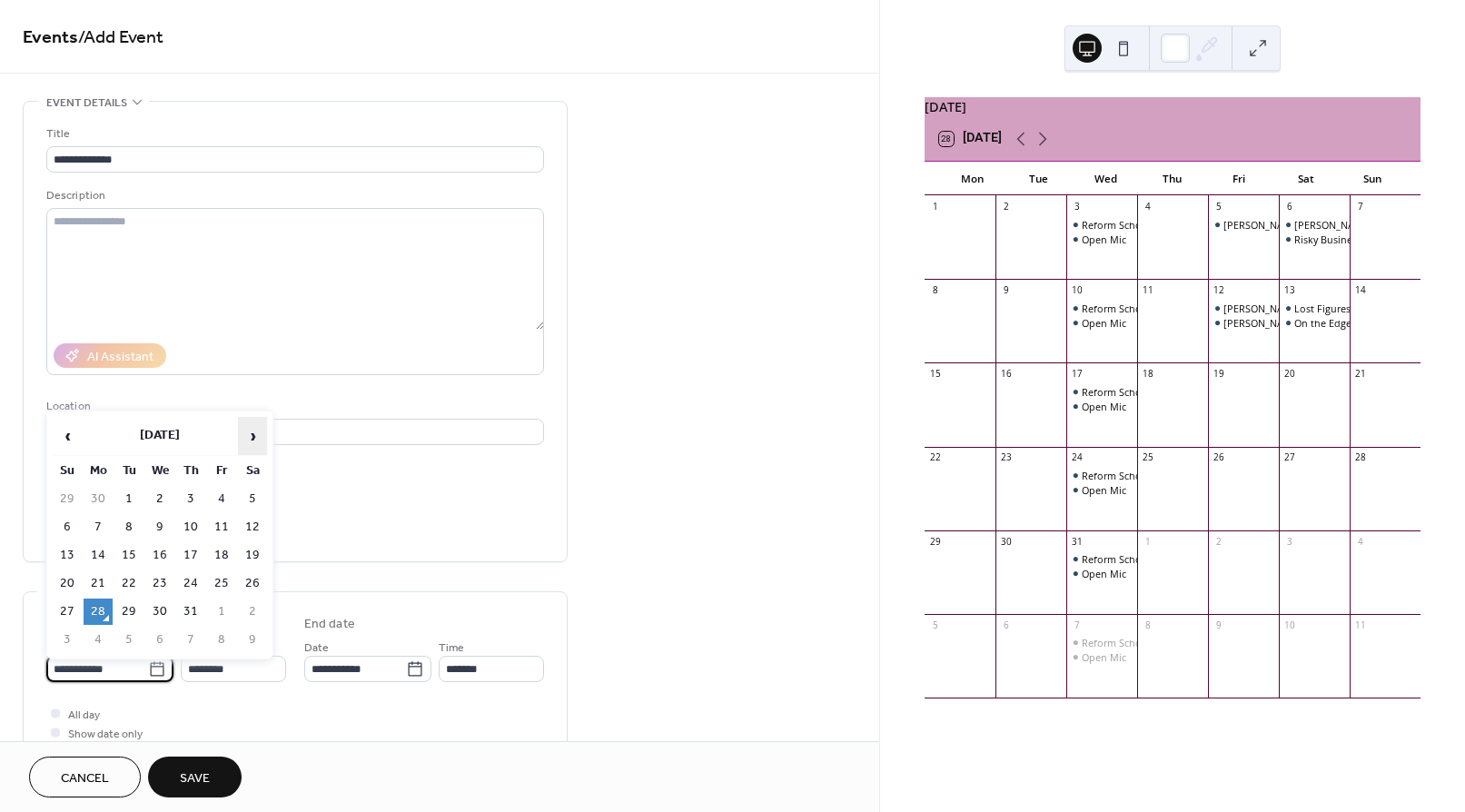click on "›" at bounding box center (252, 436) 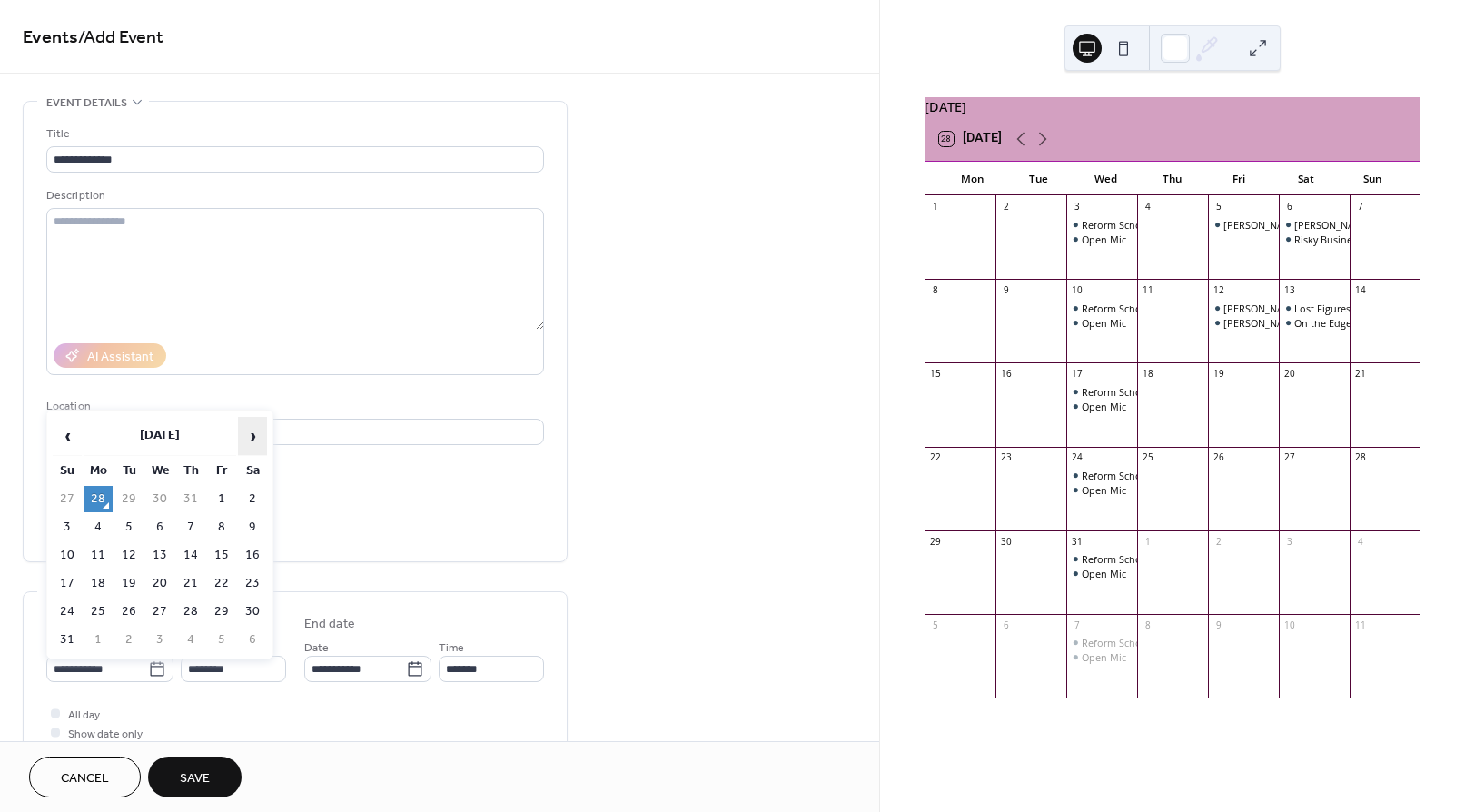click on "›" at bounding box center (252, 436) 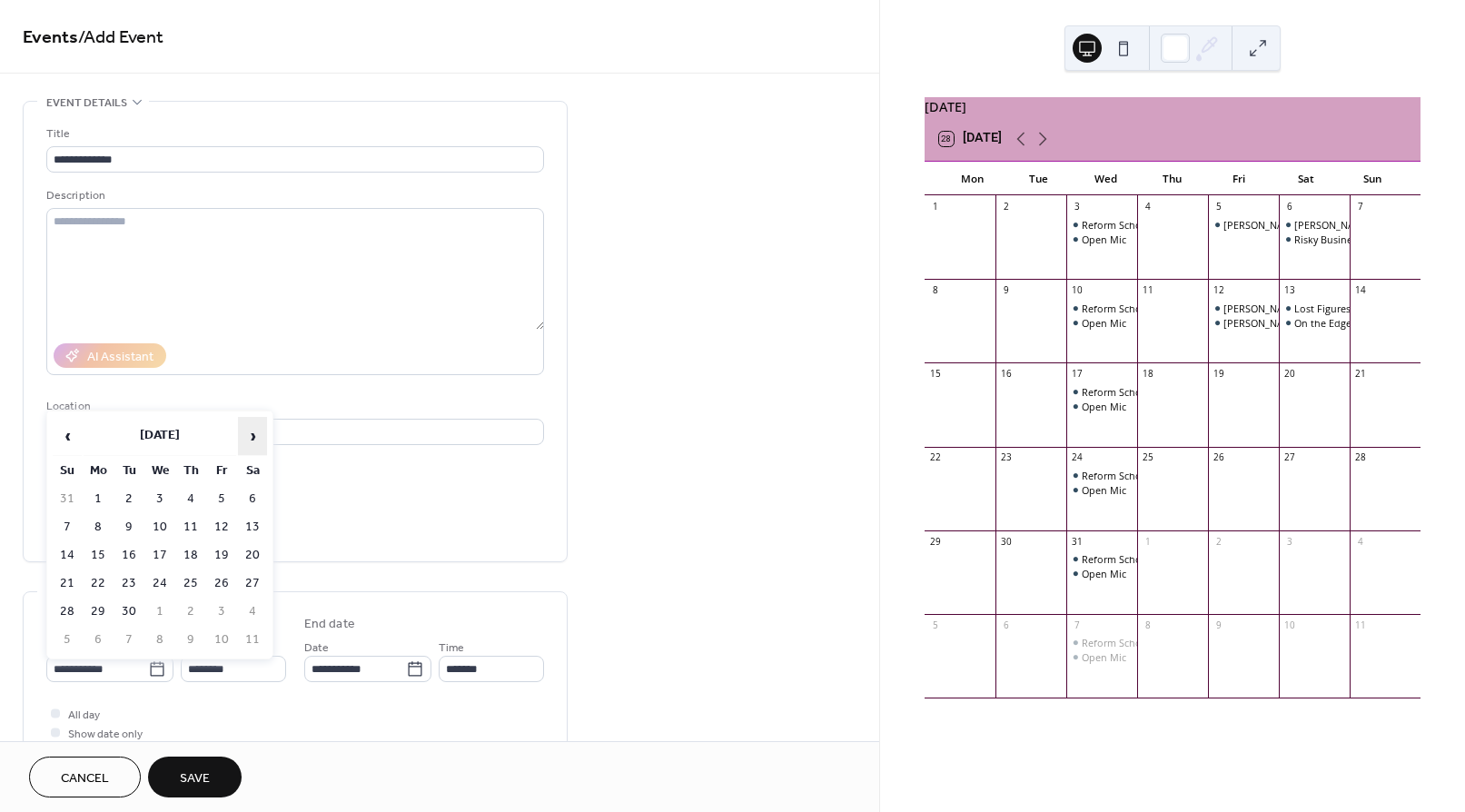 click on "›" at bounding box center [252, 436] 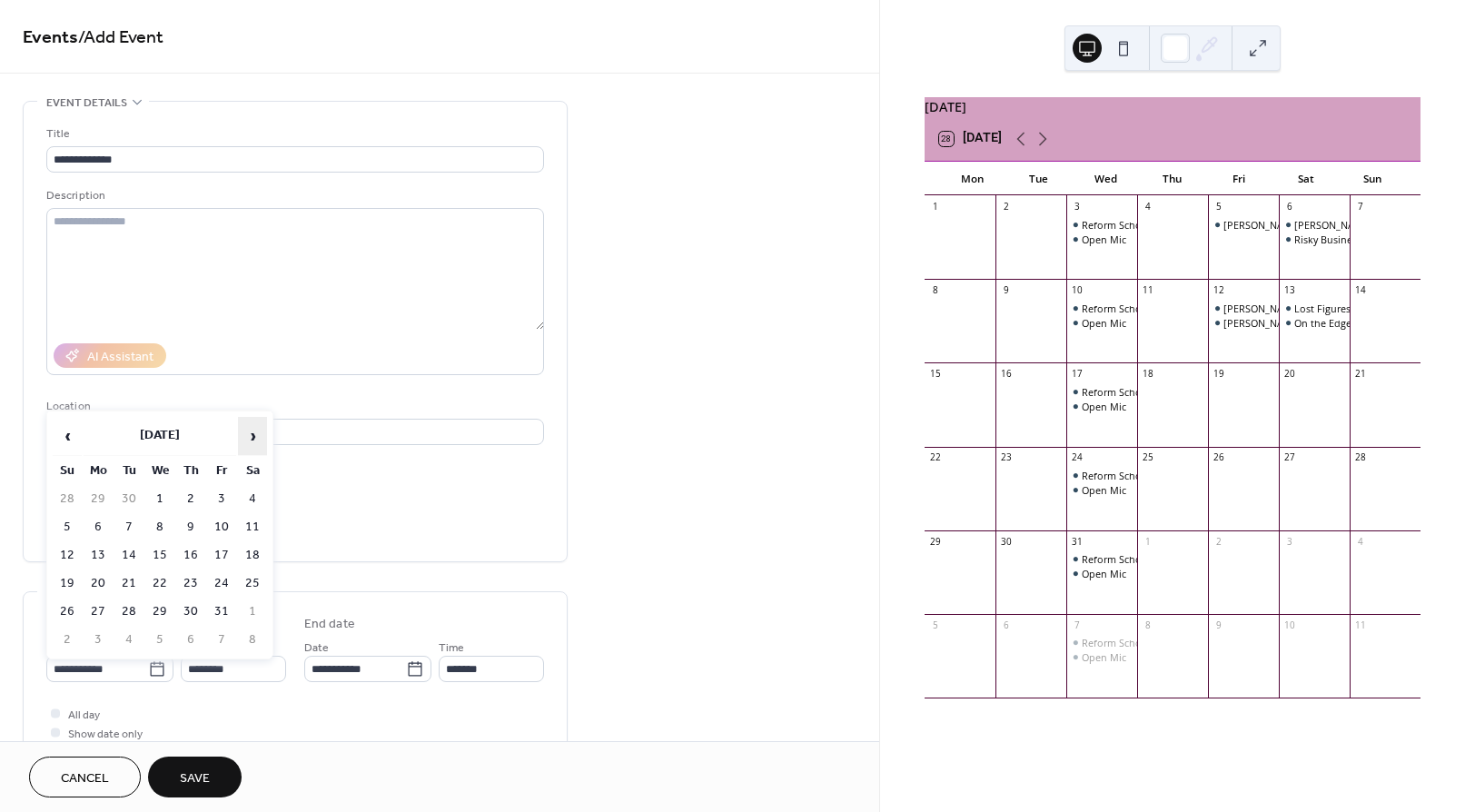 click on "›" at bounding box center (252, 436) 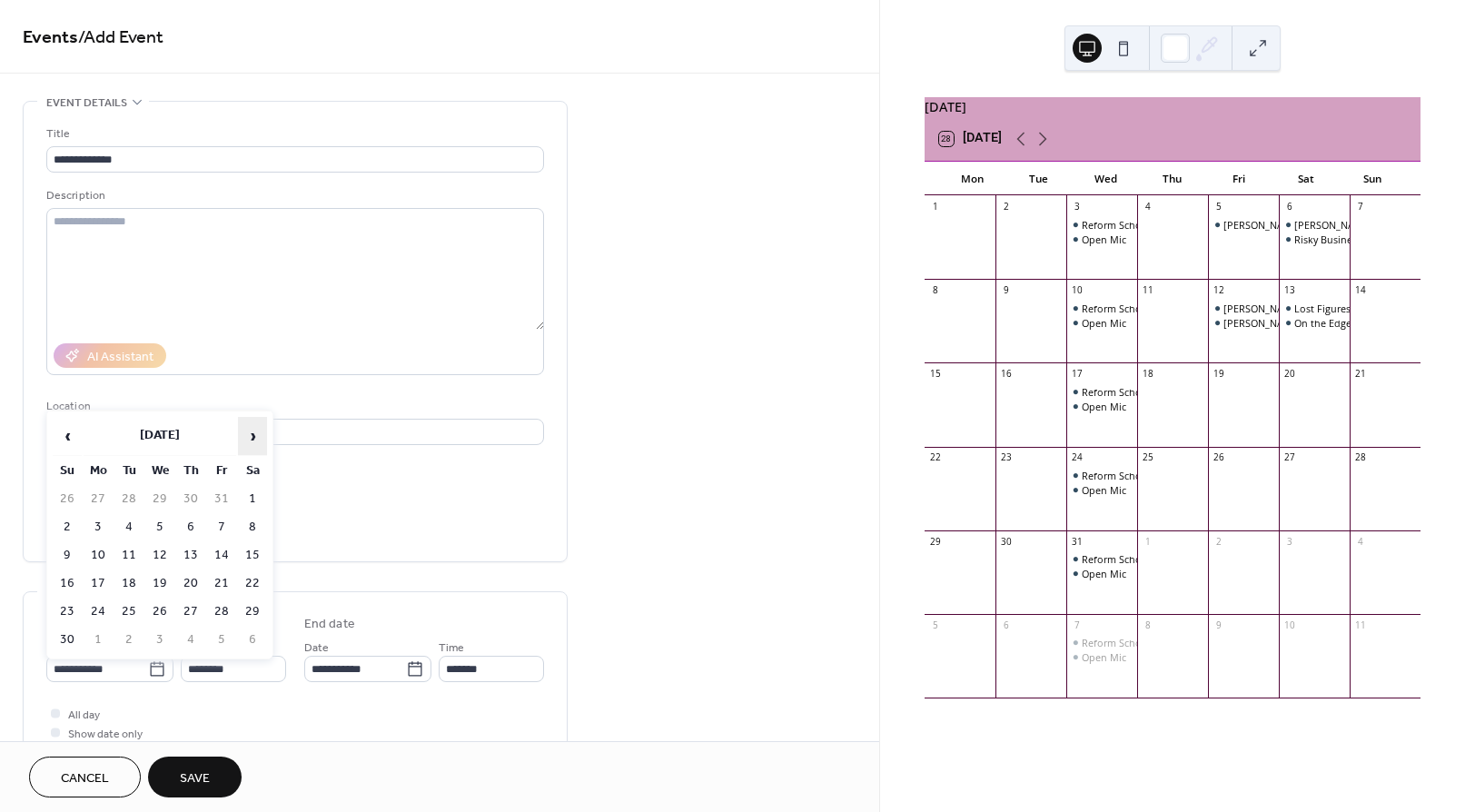 click on "›" at bounding box center (252, 436) 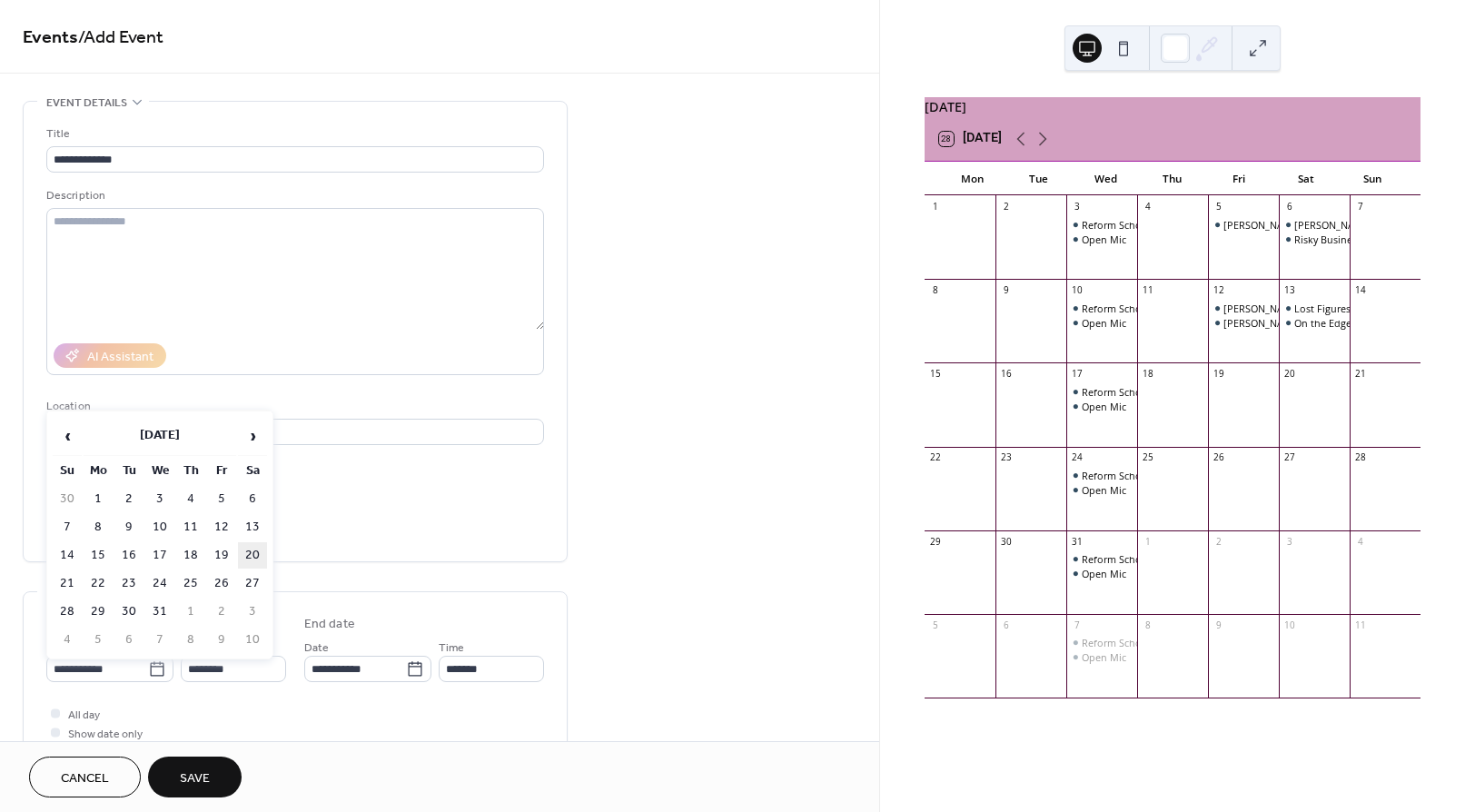 click on "20" at bounding box center (252, 555) 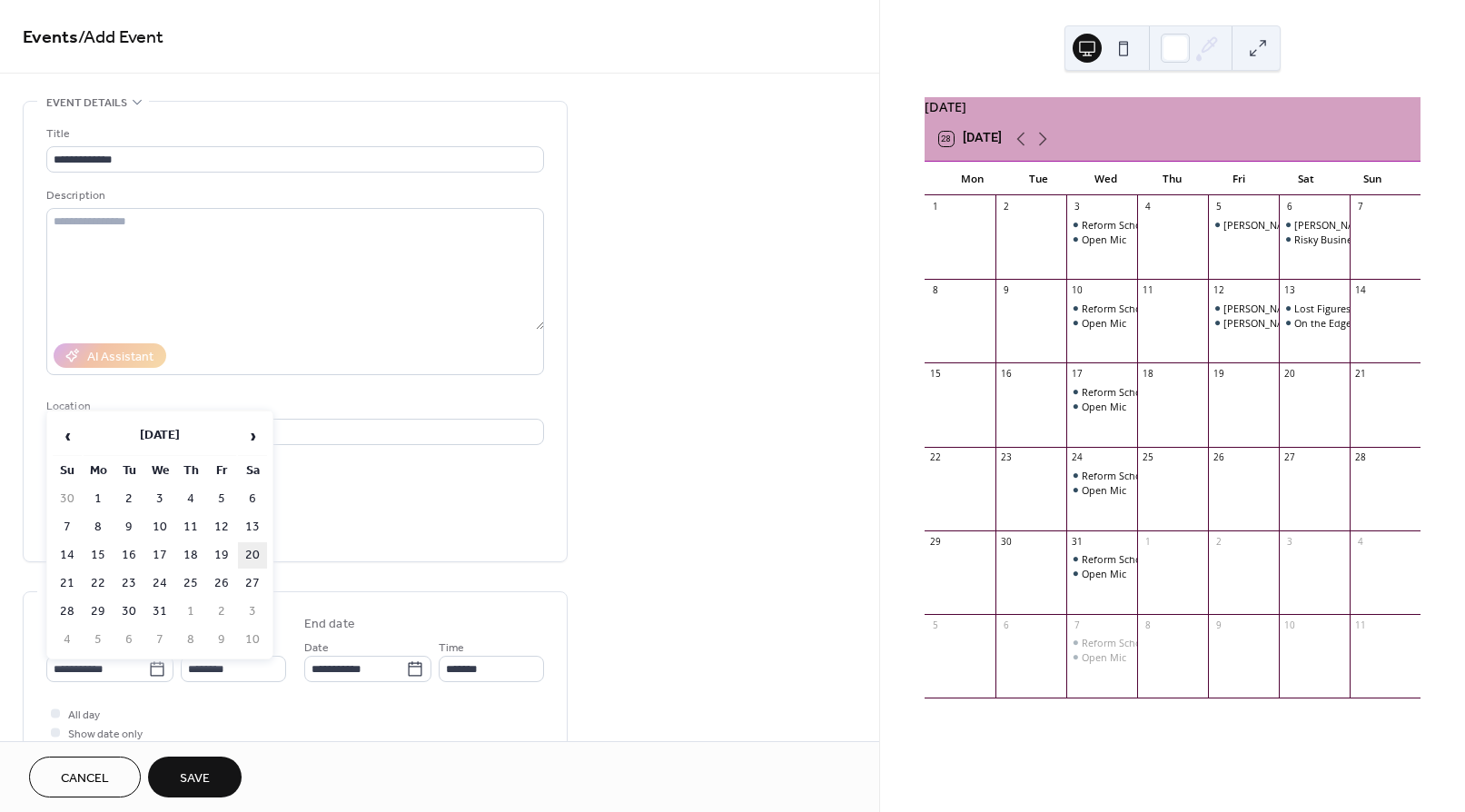 type on "**********" 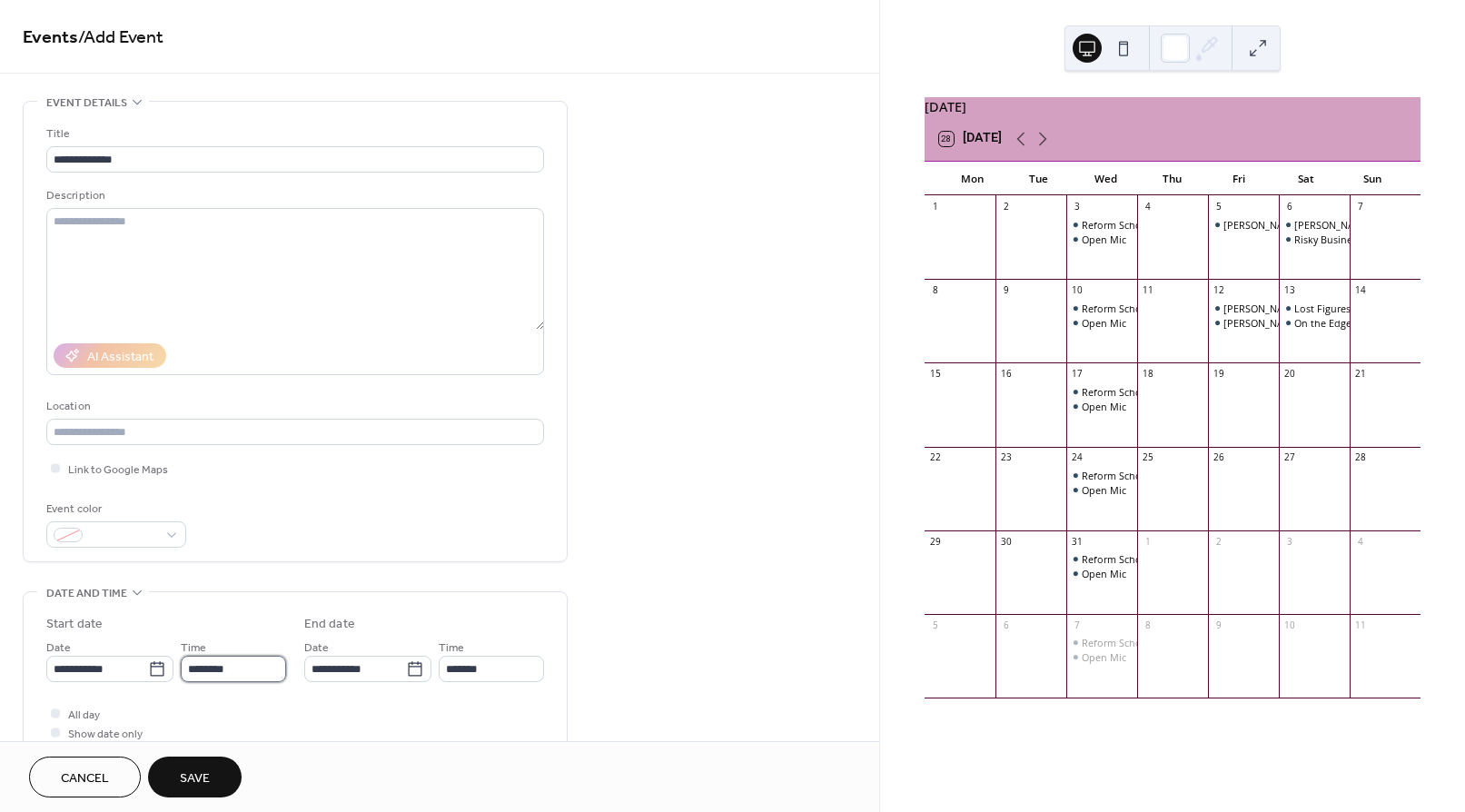 click on "********" at bounding box center [233, 668] 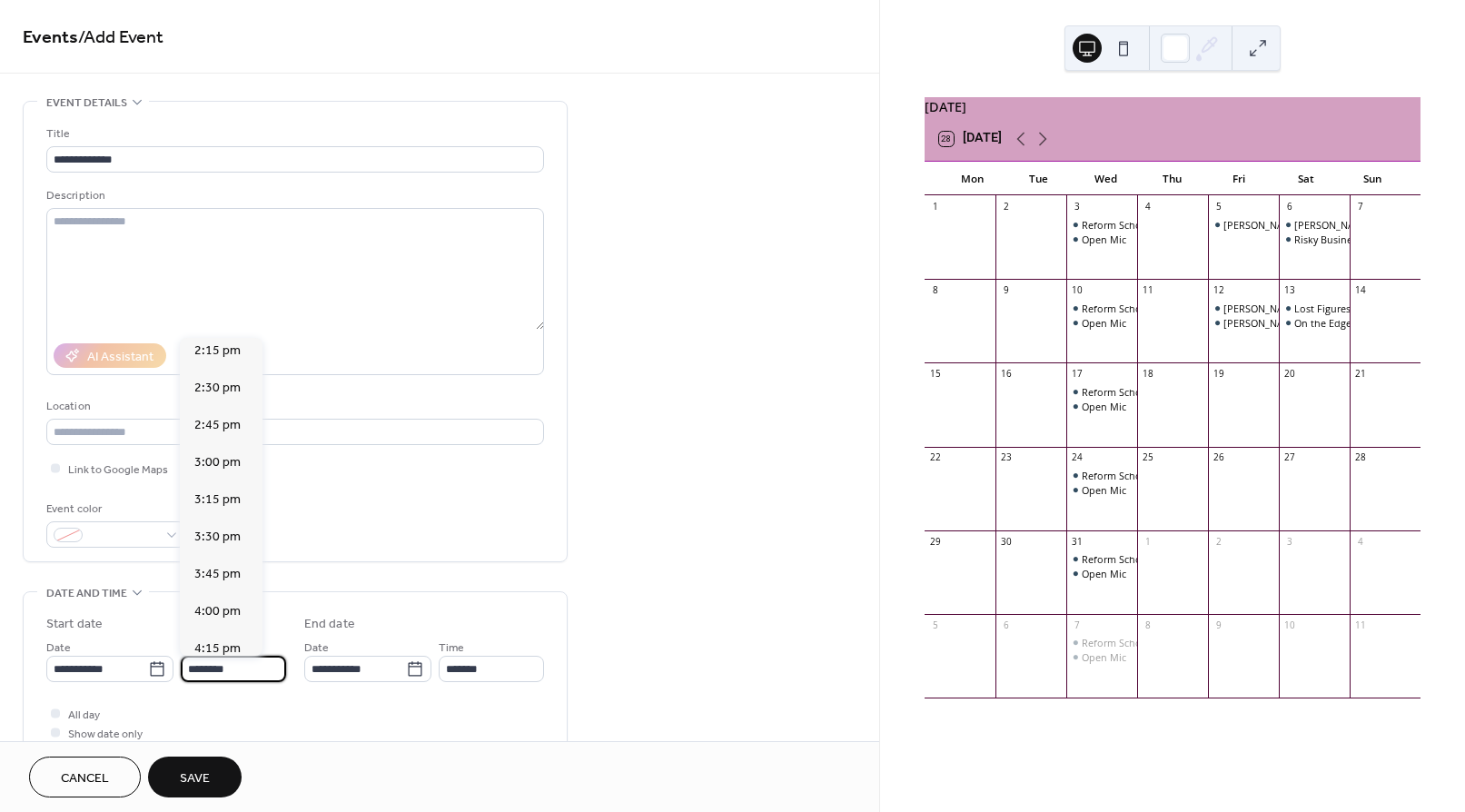 scroll, scrollTop: 2131, scrollLeft: 0, axis: vertical 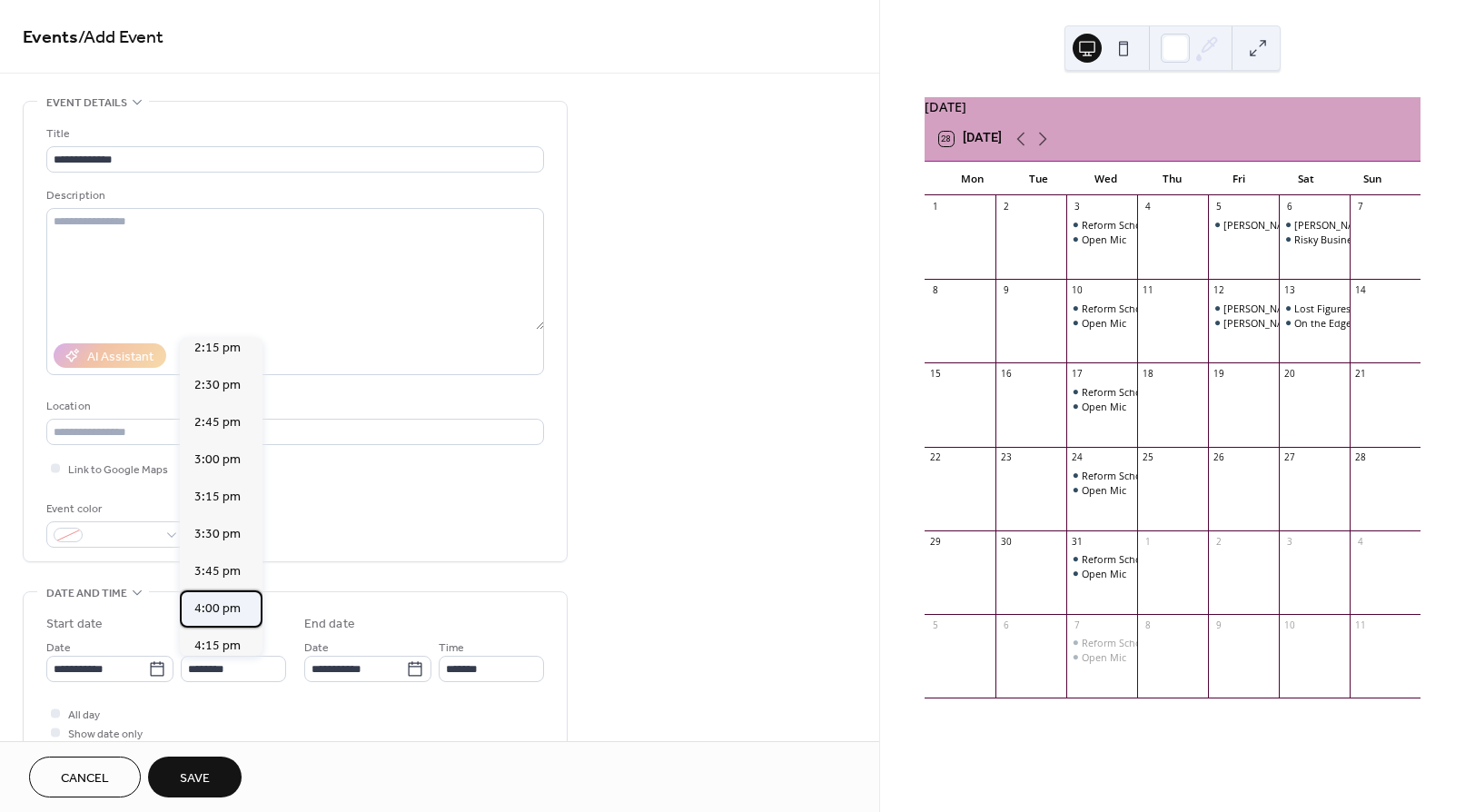 click on "4:00 pm" at bounding box center (217, 609) 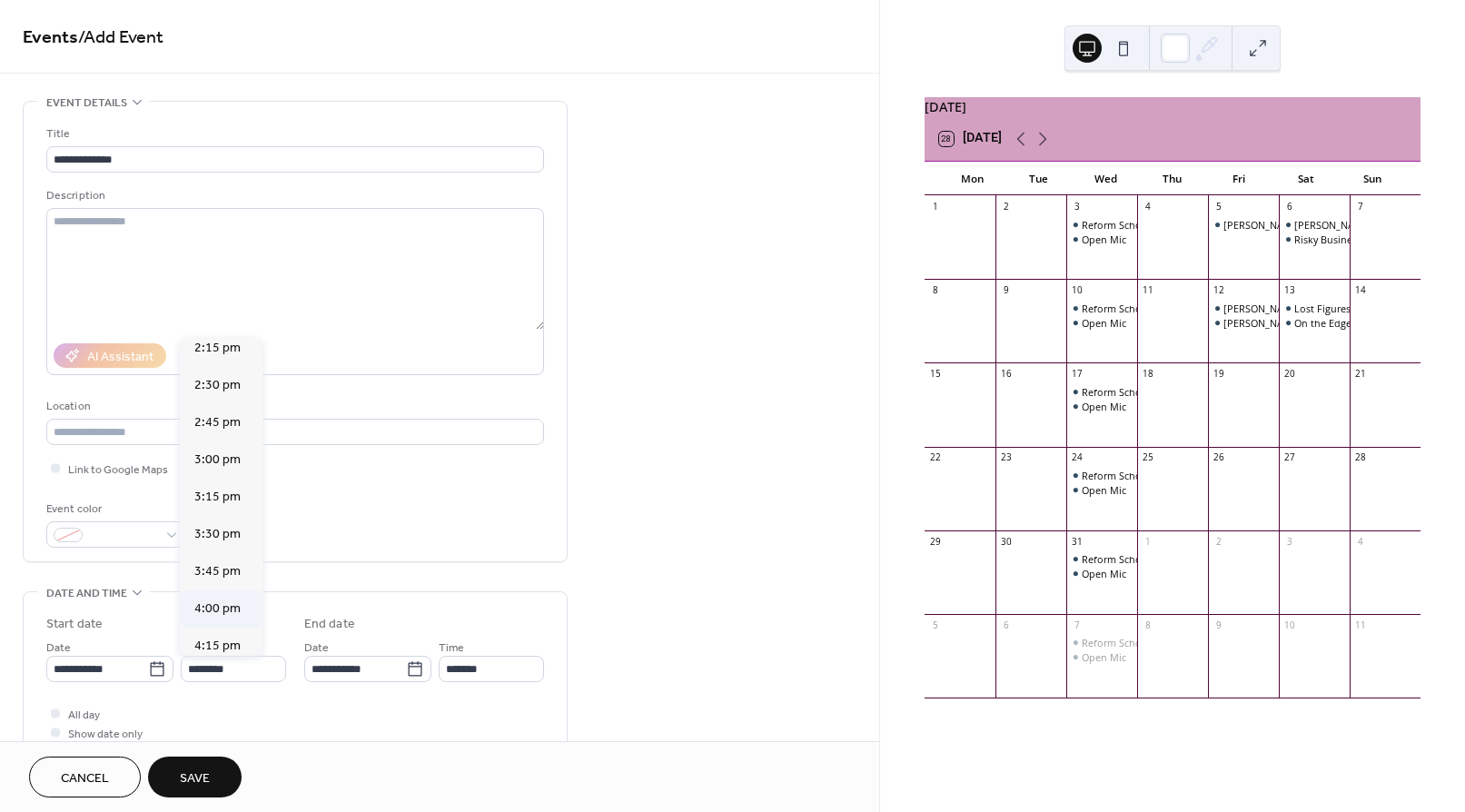 type on "*******" 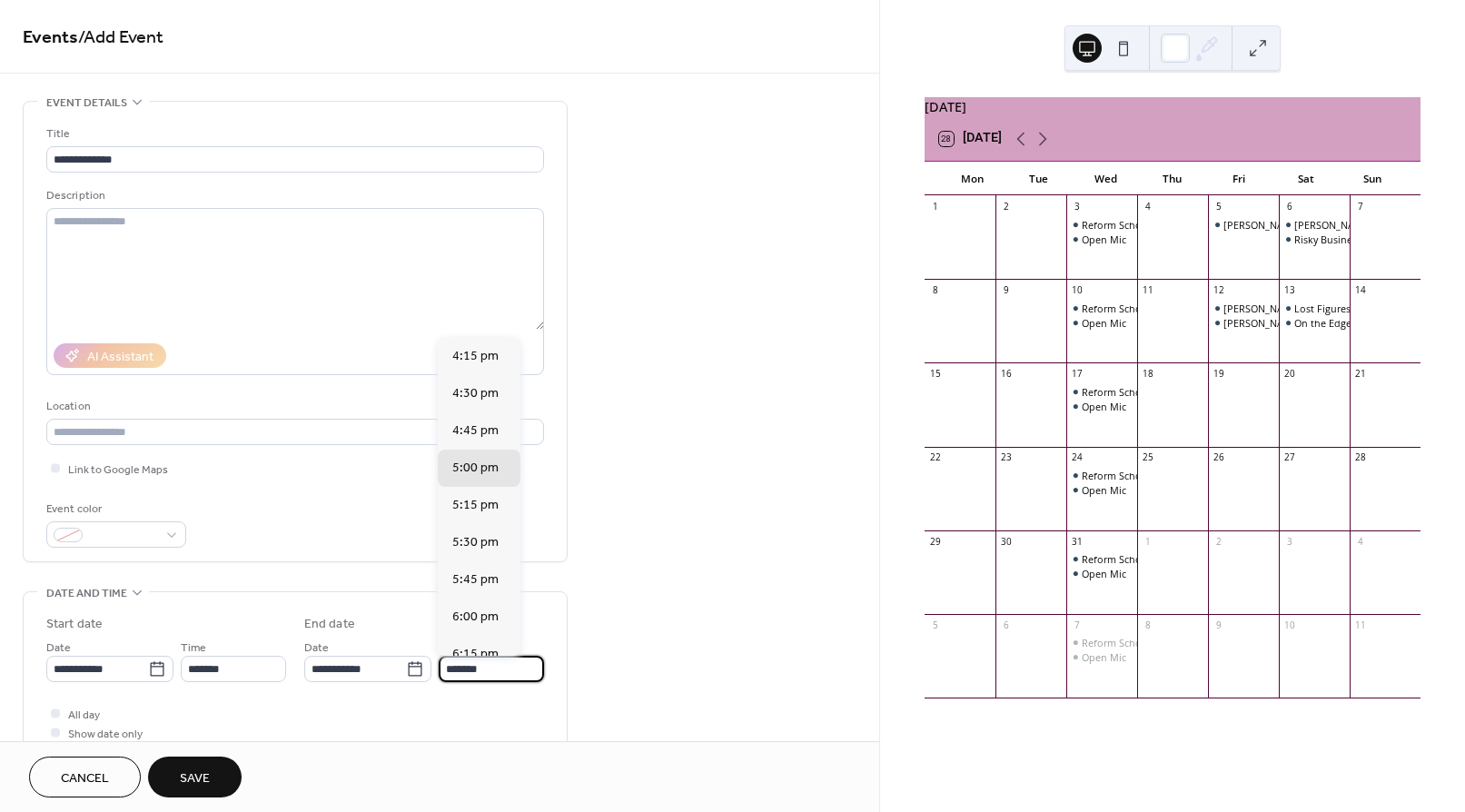 click on "*******" at bounding box center [491, 668] 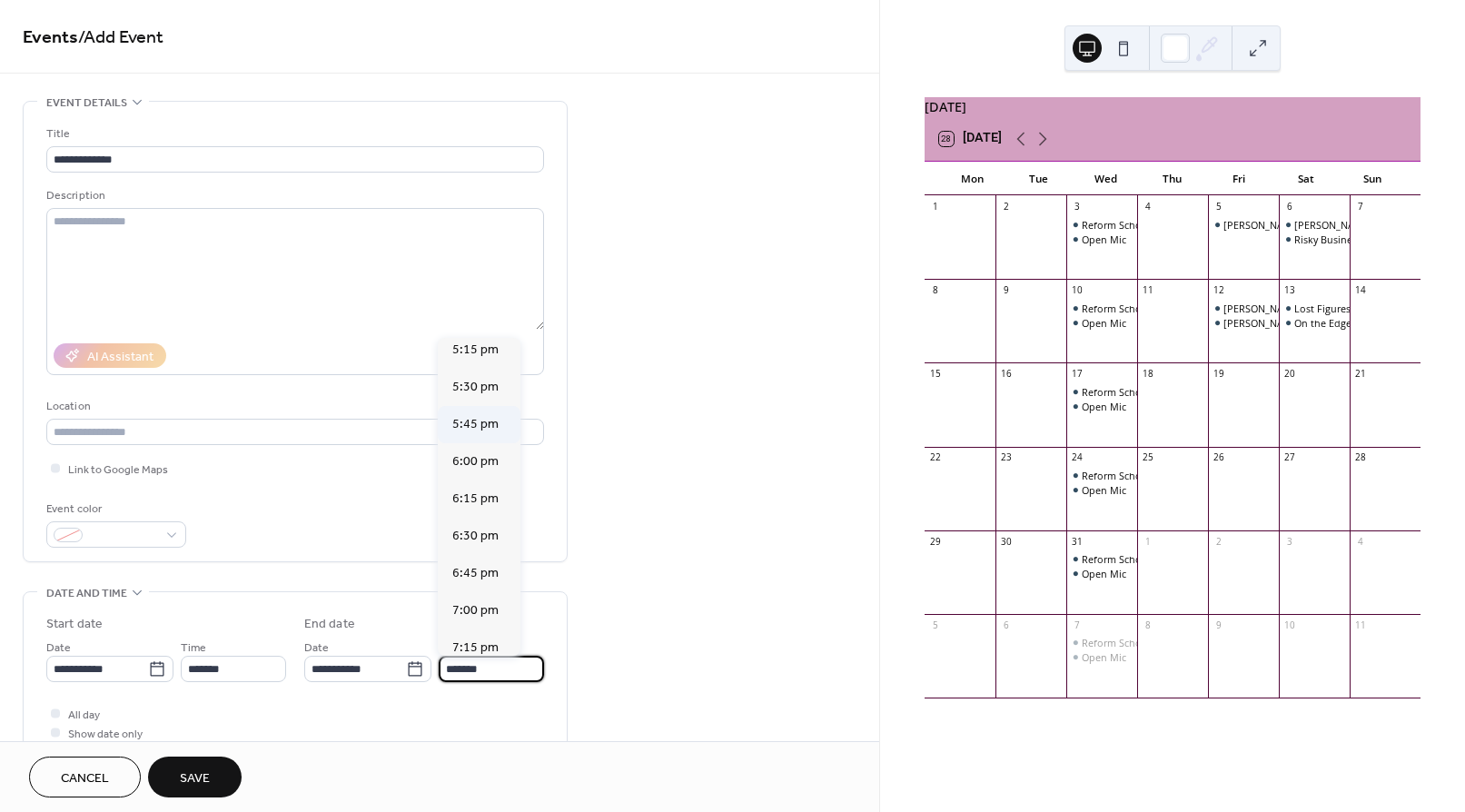 scroll, scrollTop: 162, scrollLeft: 0, axis: vertical 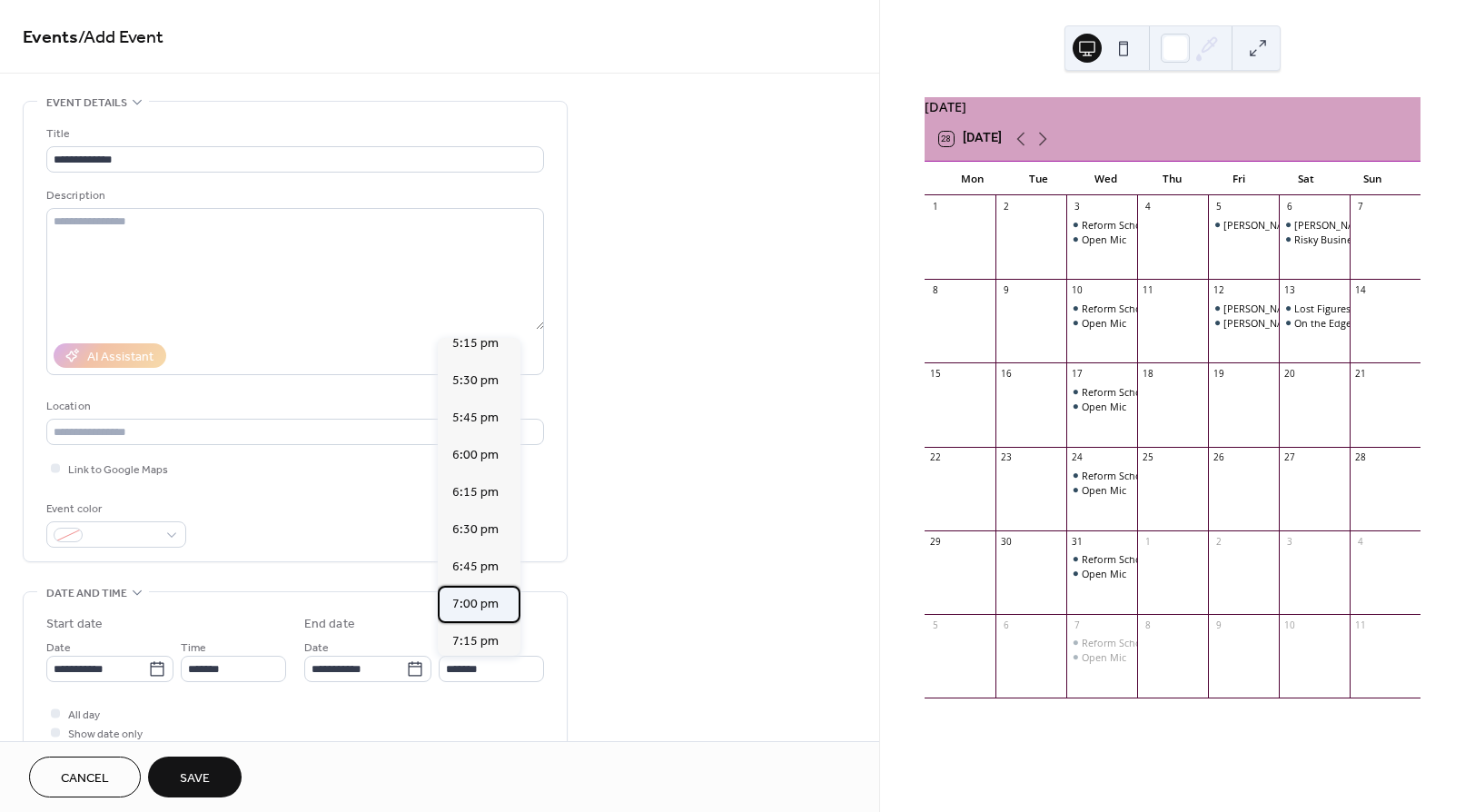 click on "7:00 pm" at bounding box center (475, 604) 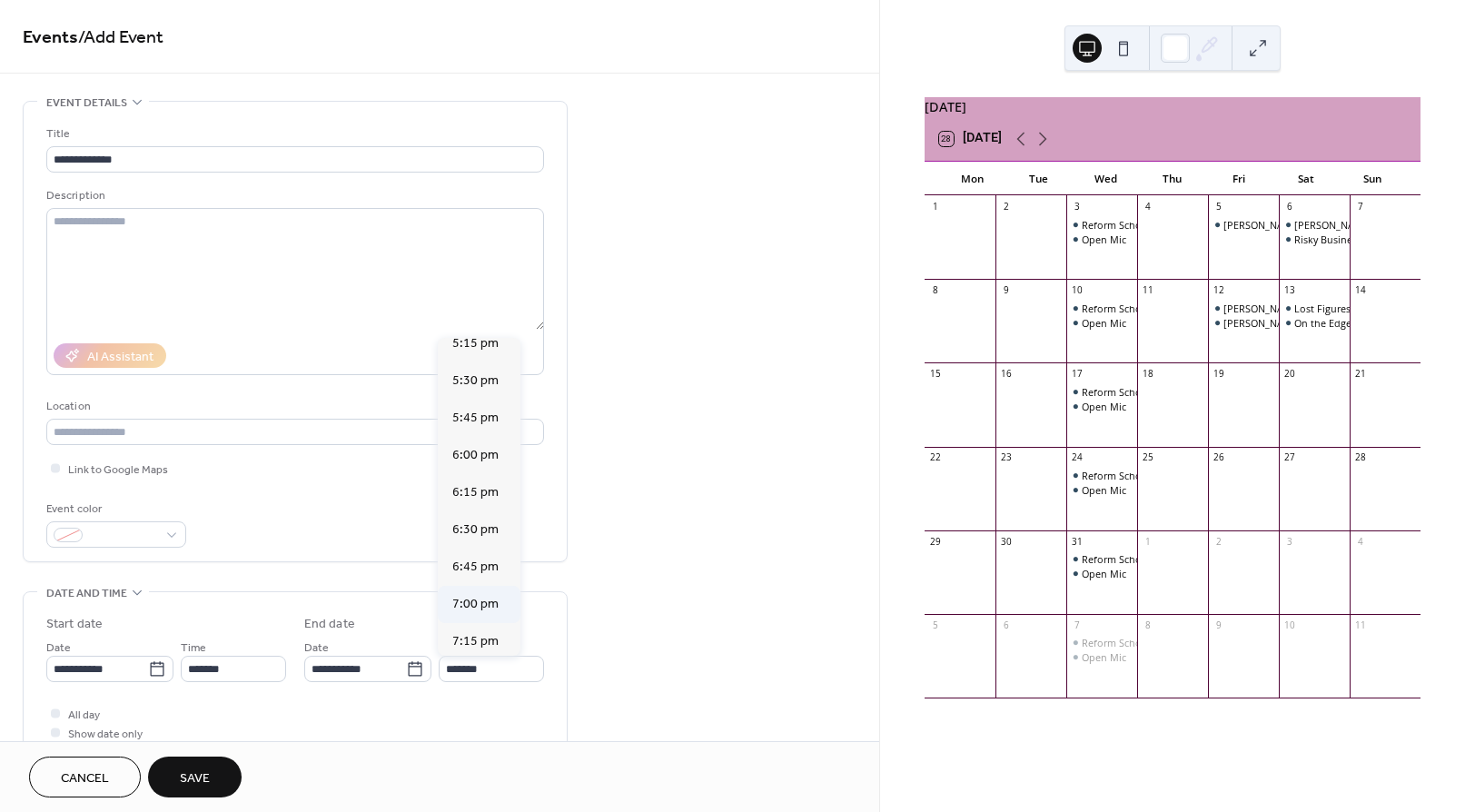 type on "*******" 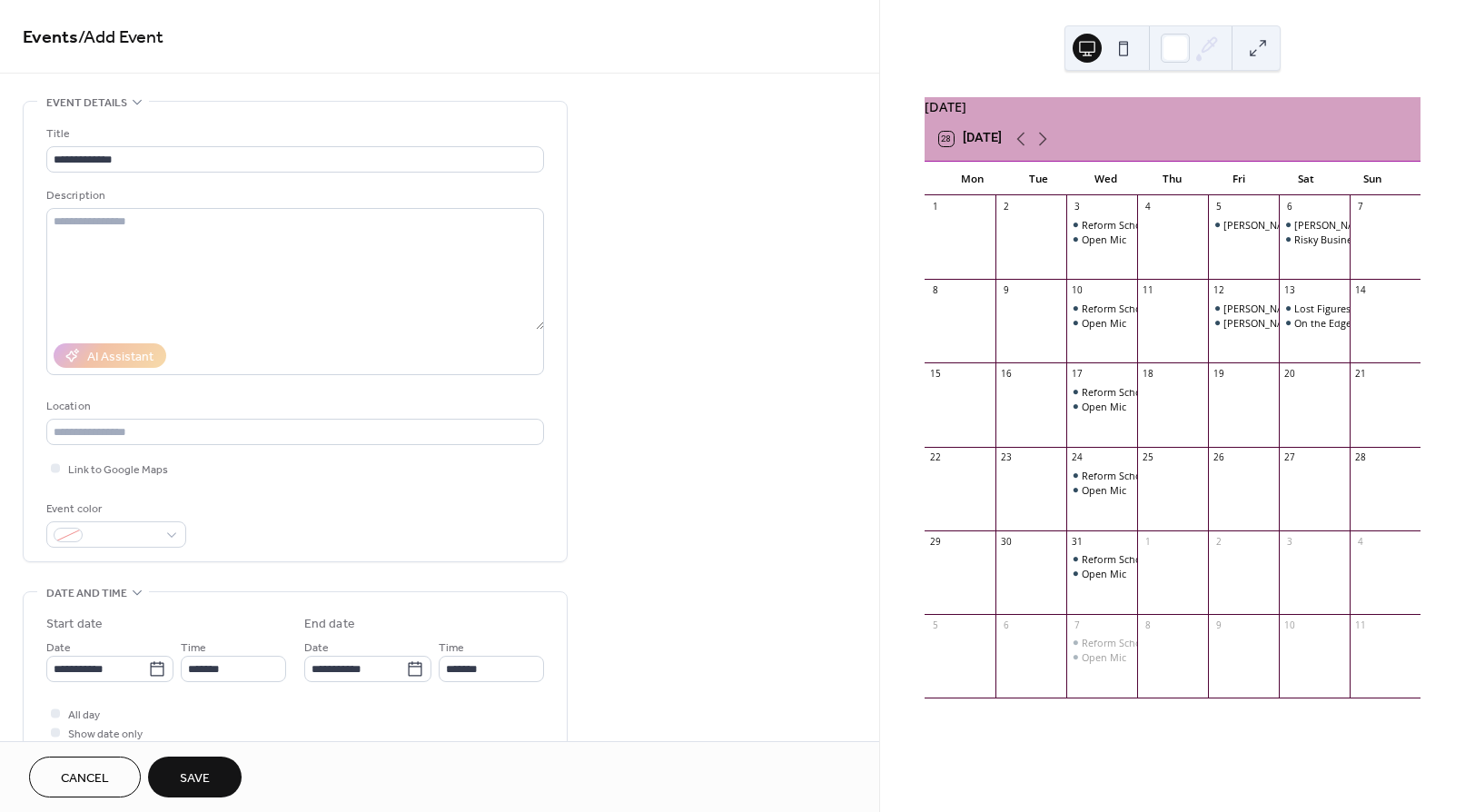 click on "Save" at bounding box center (194, 777) 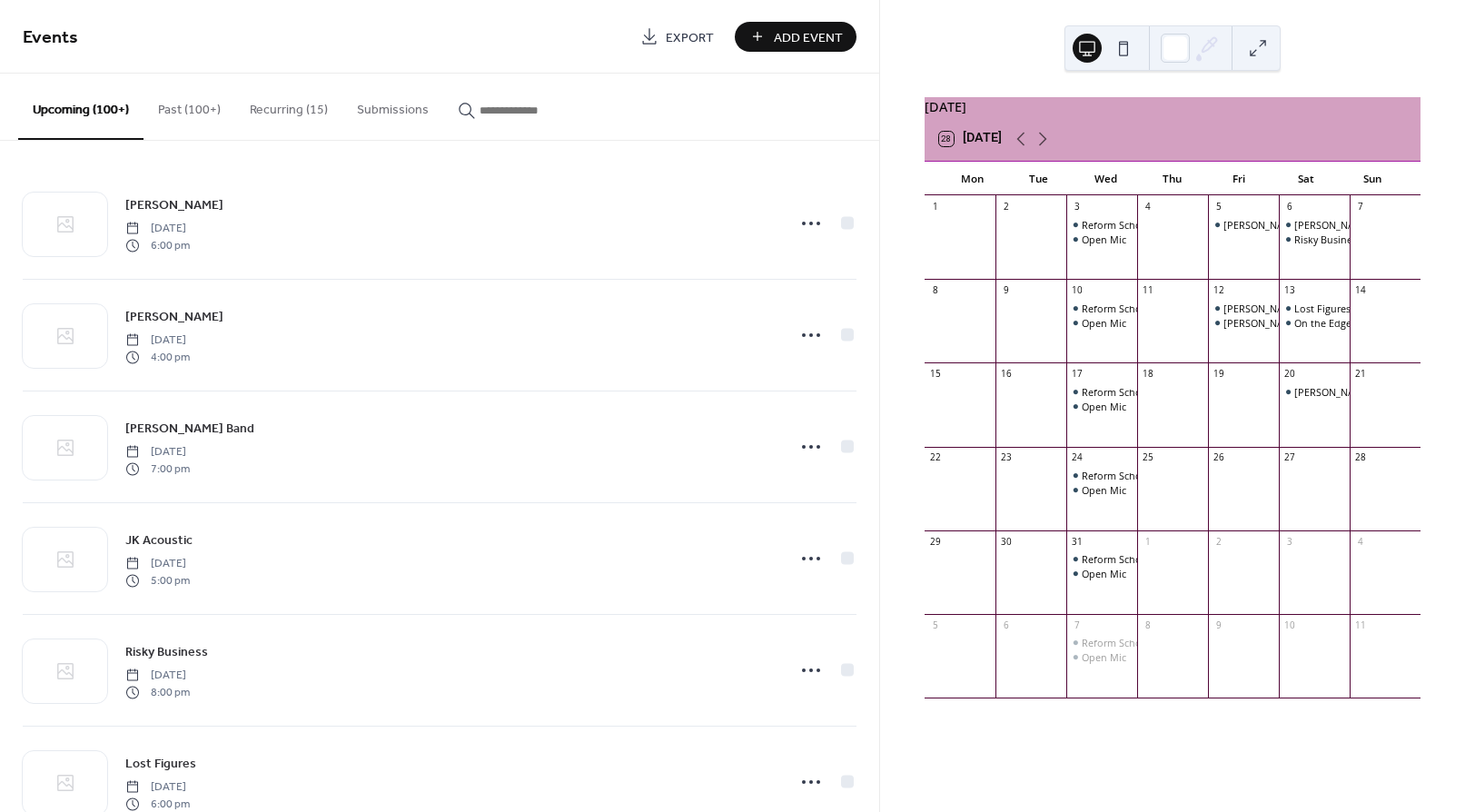 click on "Add Event" at bounding box center [808, 37] 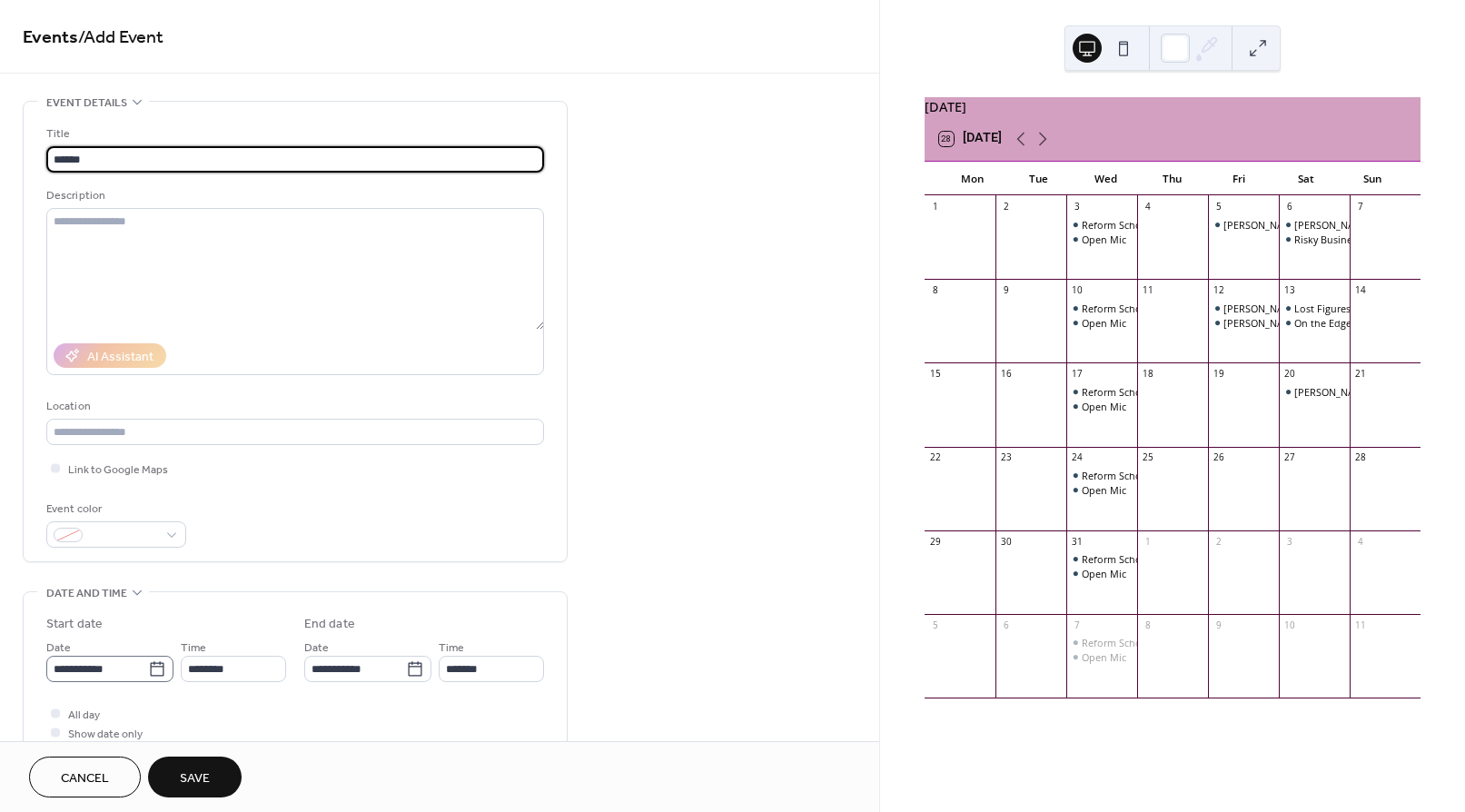 type on "******" 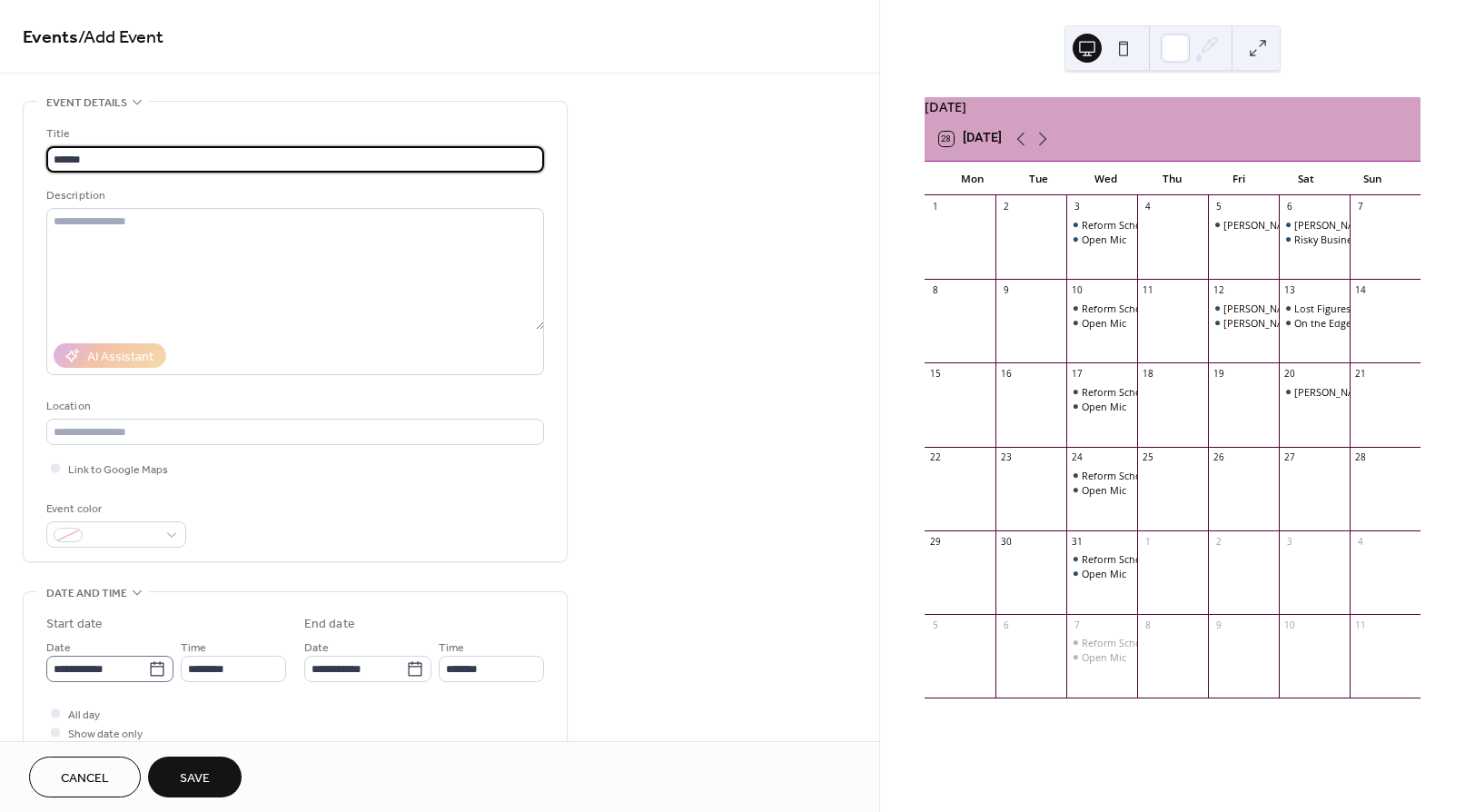 click 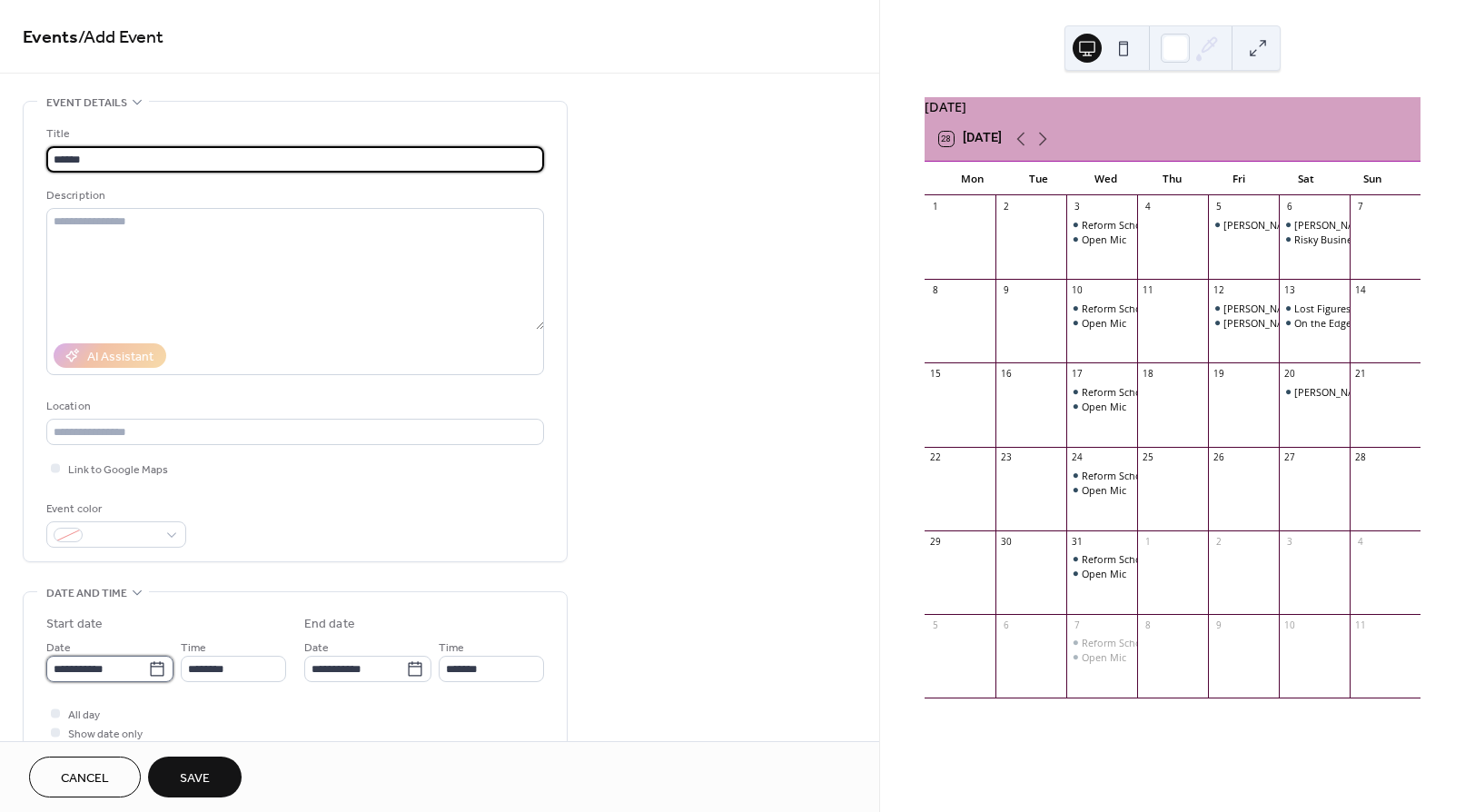 click on "**********" at bounding box center [97, 668] 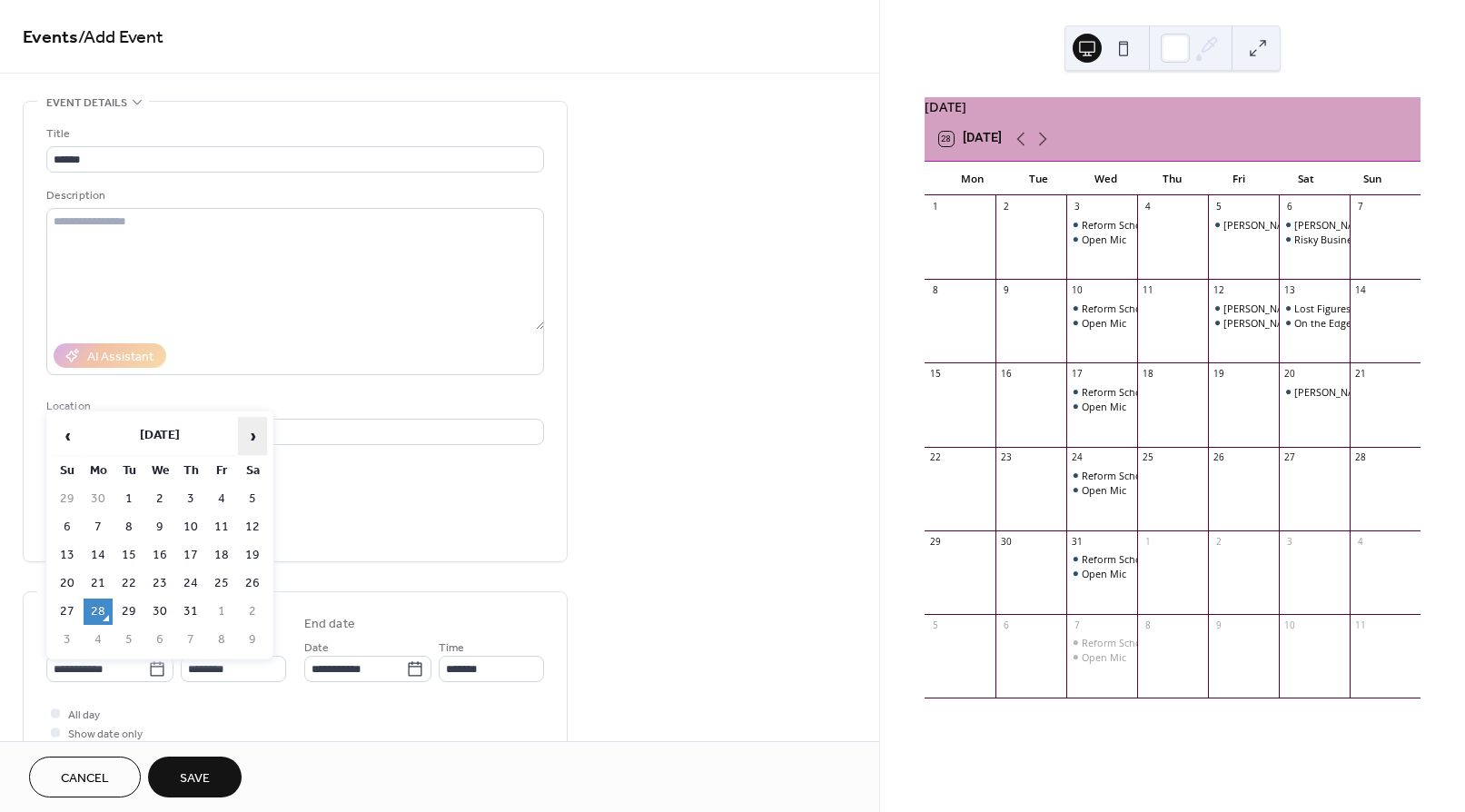 click on "›" at bounding box center (252, 436) 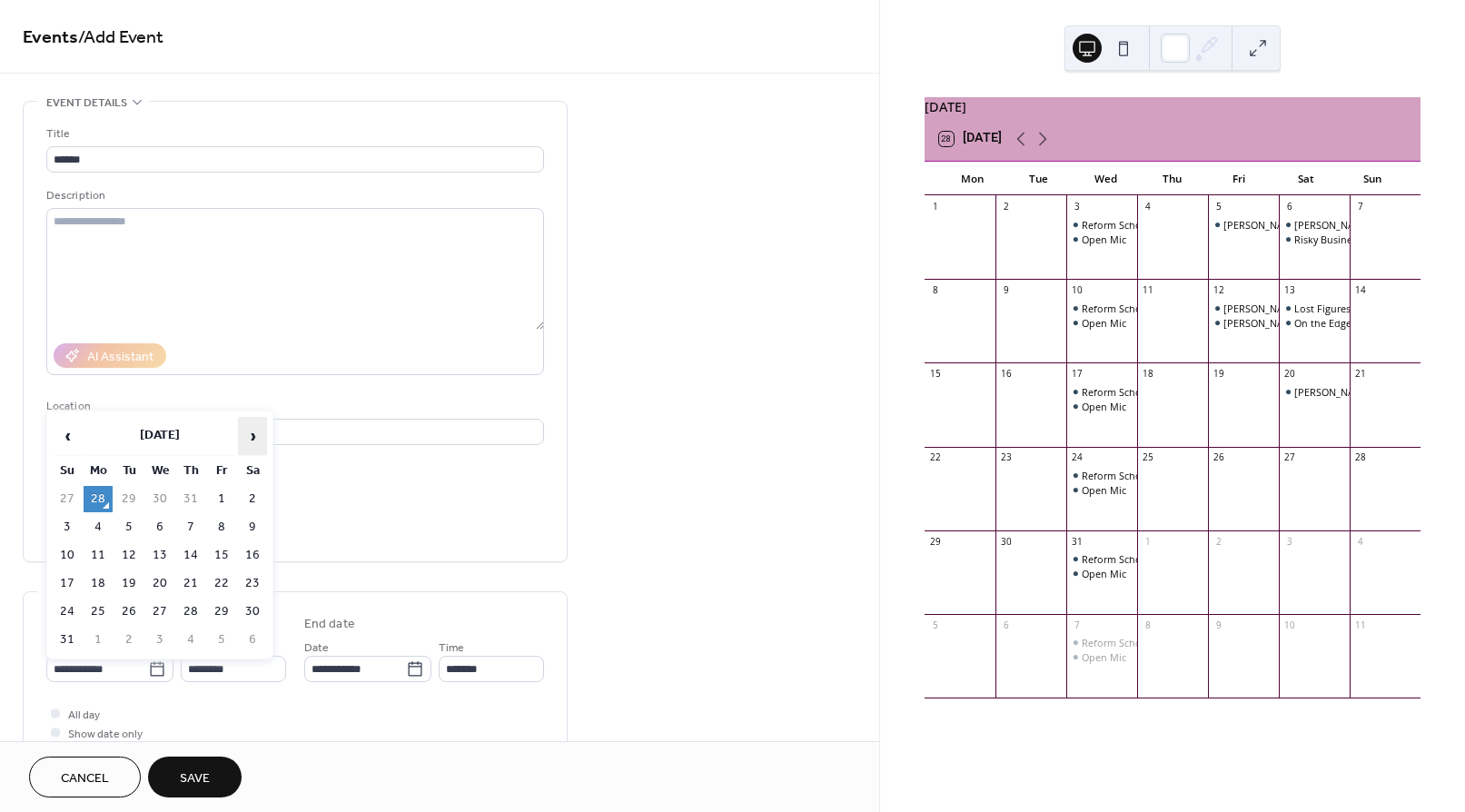 click on "›" at bounding box center (252, 436) 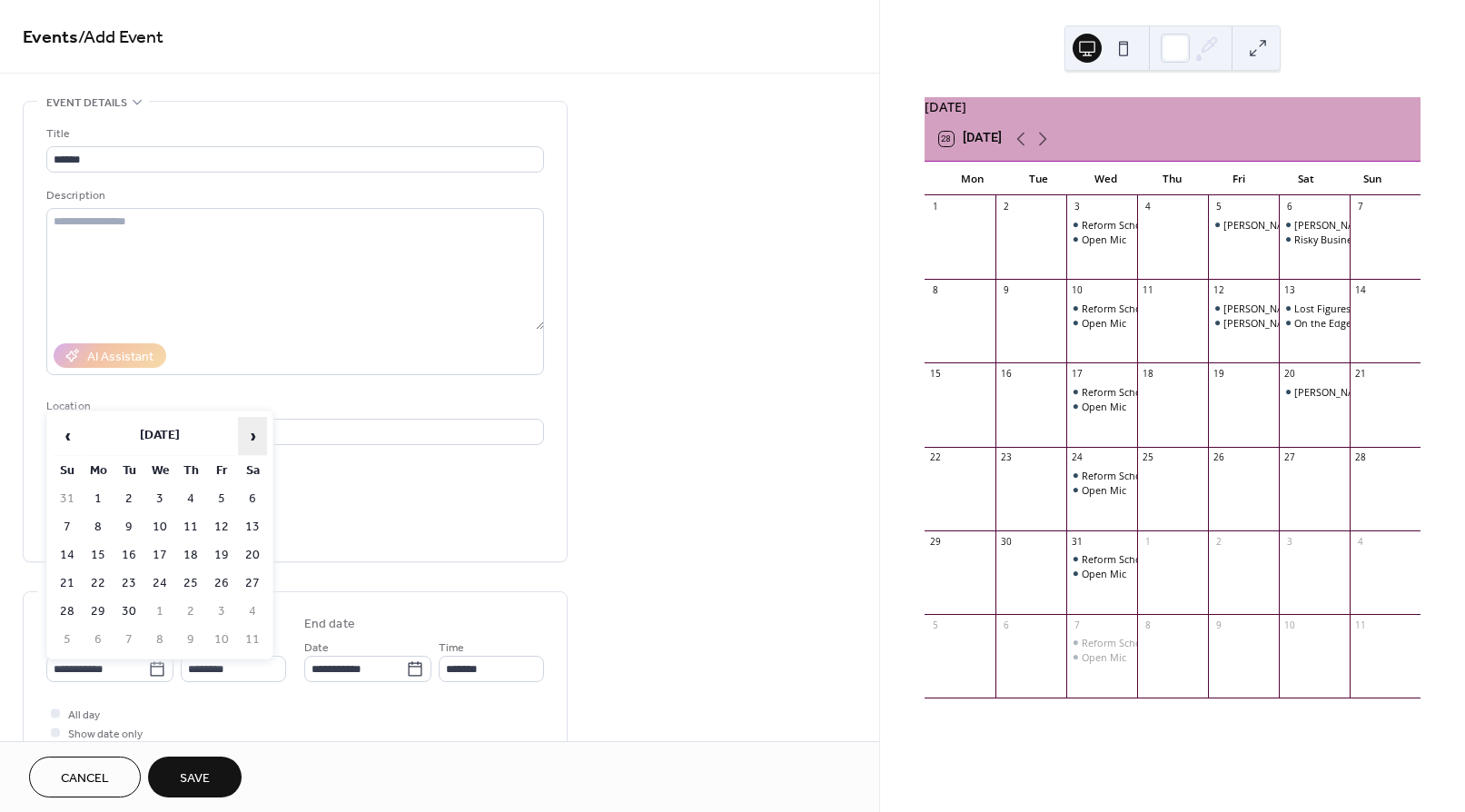 click on "›" at bounding box center [252, 436] 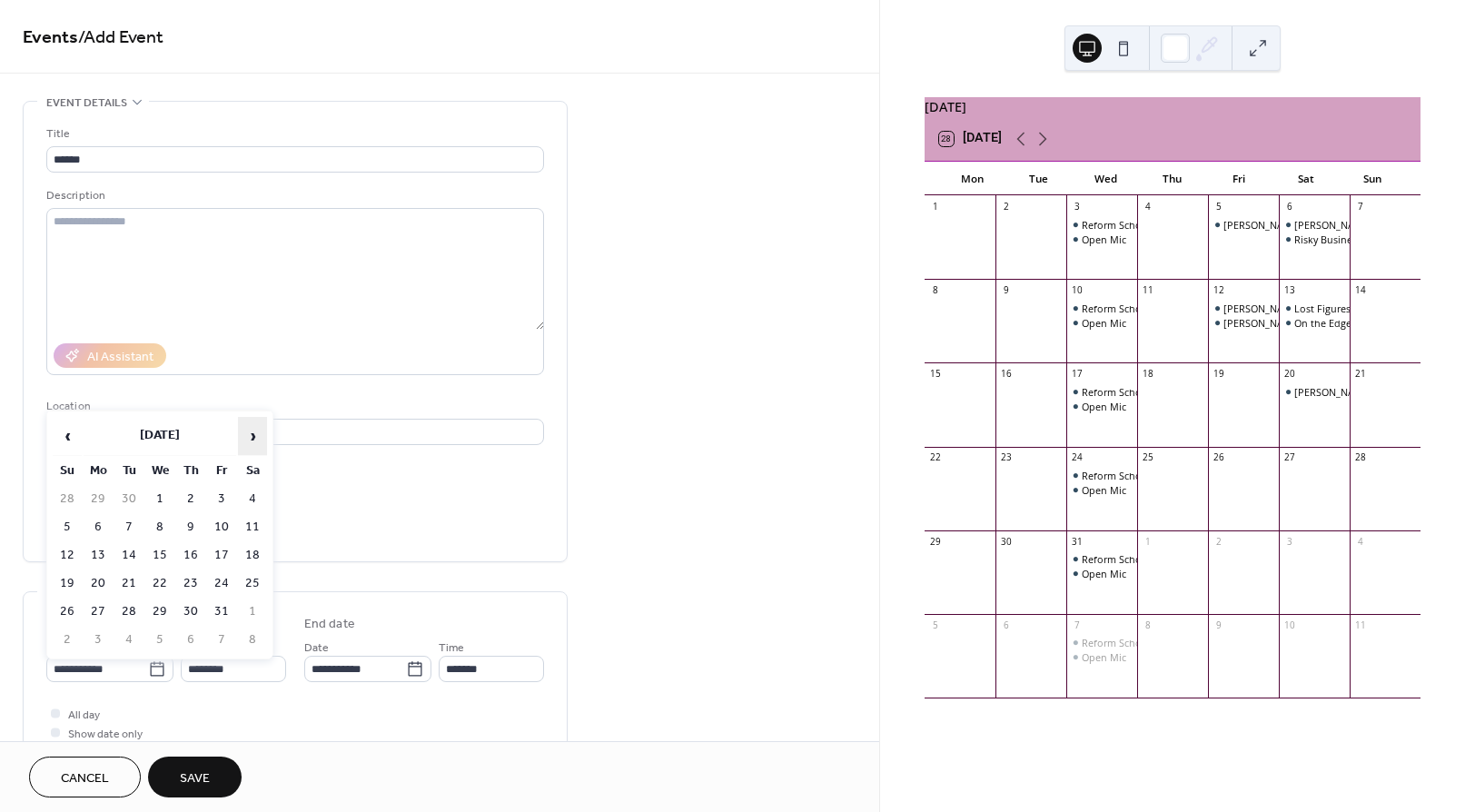 click on "›" at bounding box center (252, 436) 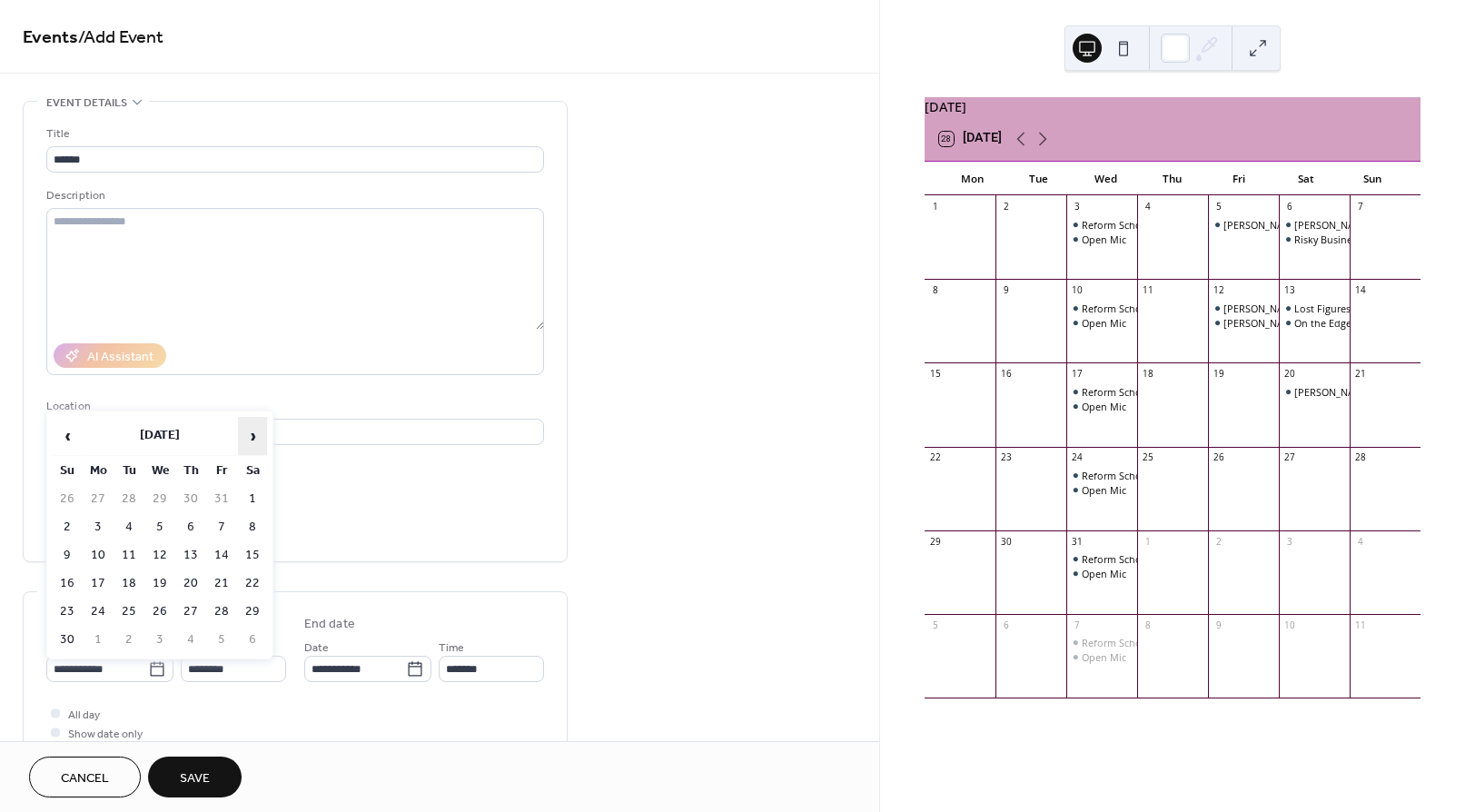 click on "›" at bounding box center [252, 436] 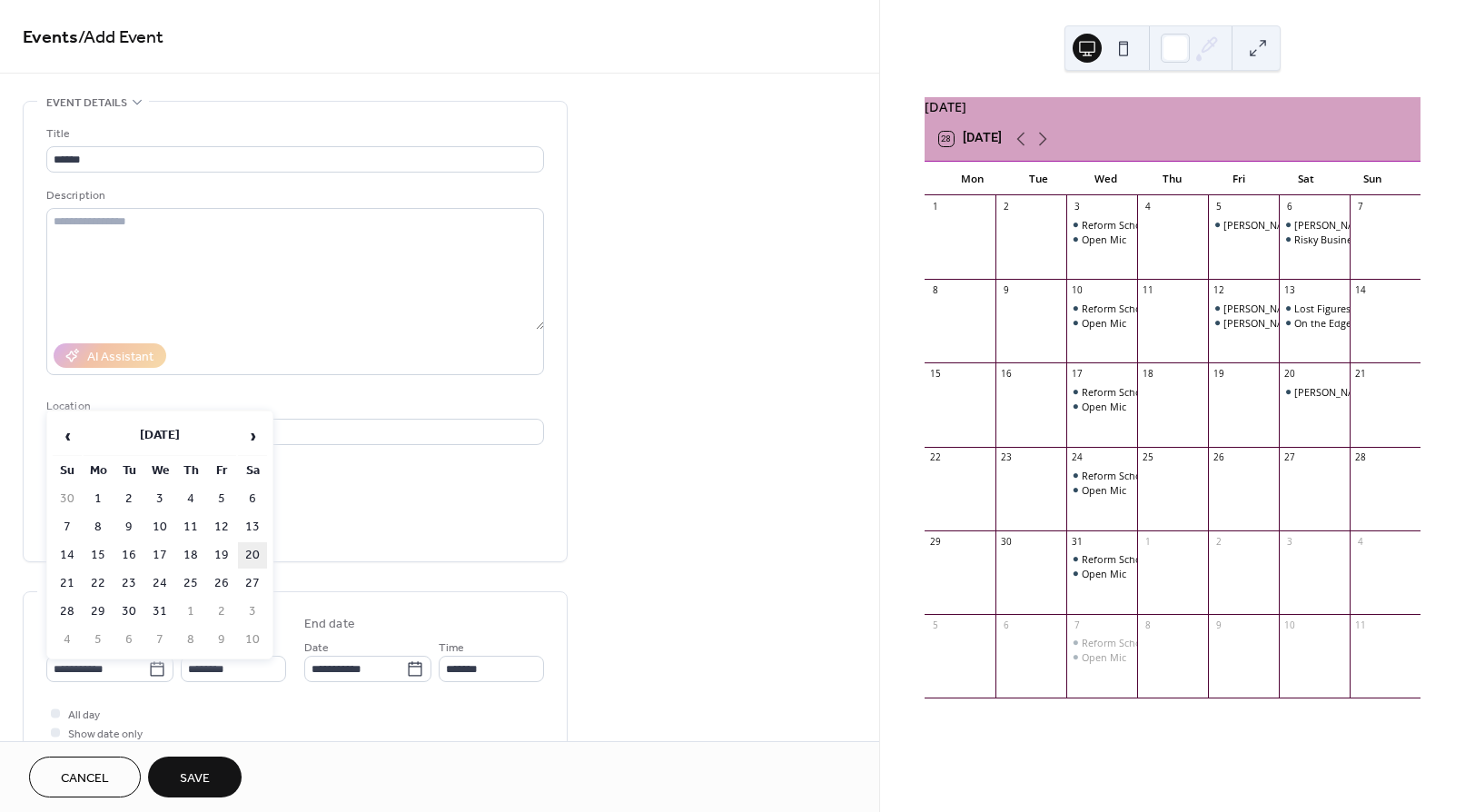 click on "20" at bounding box center (252, 555) 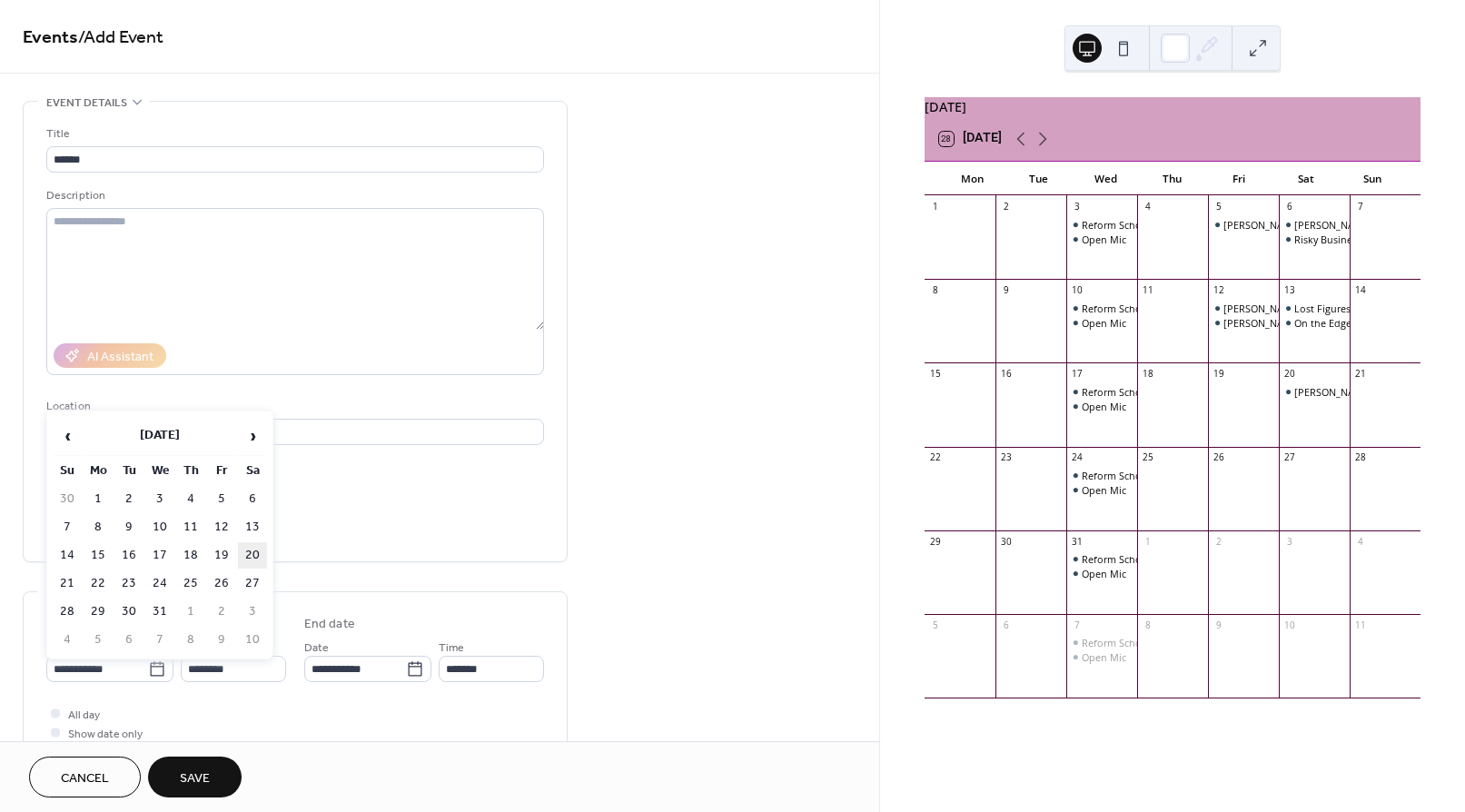 type on "**********" 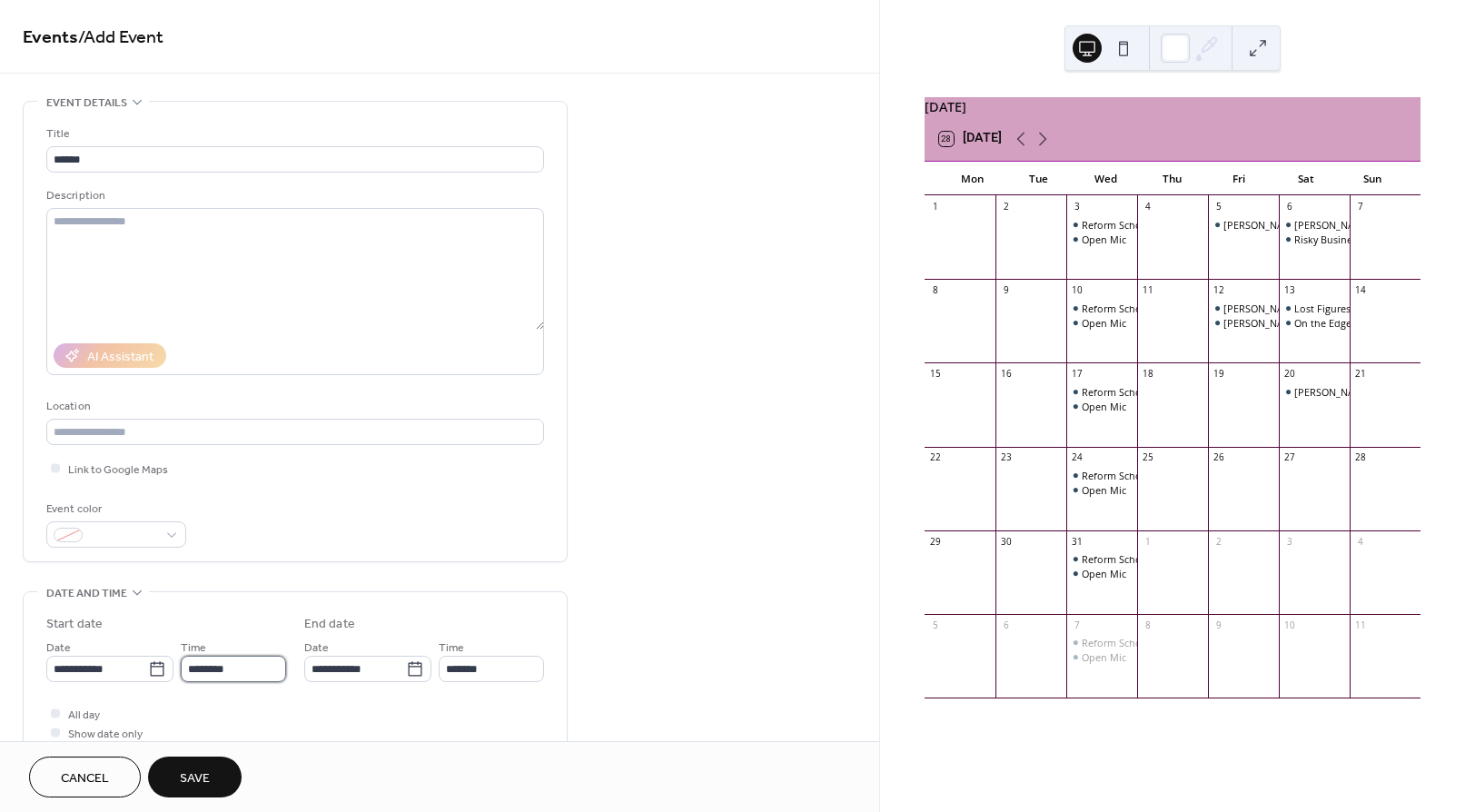 click on "********" at bounding box center (233, 668) 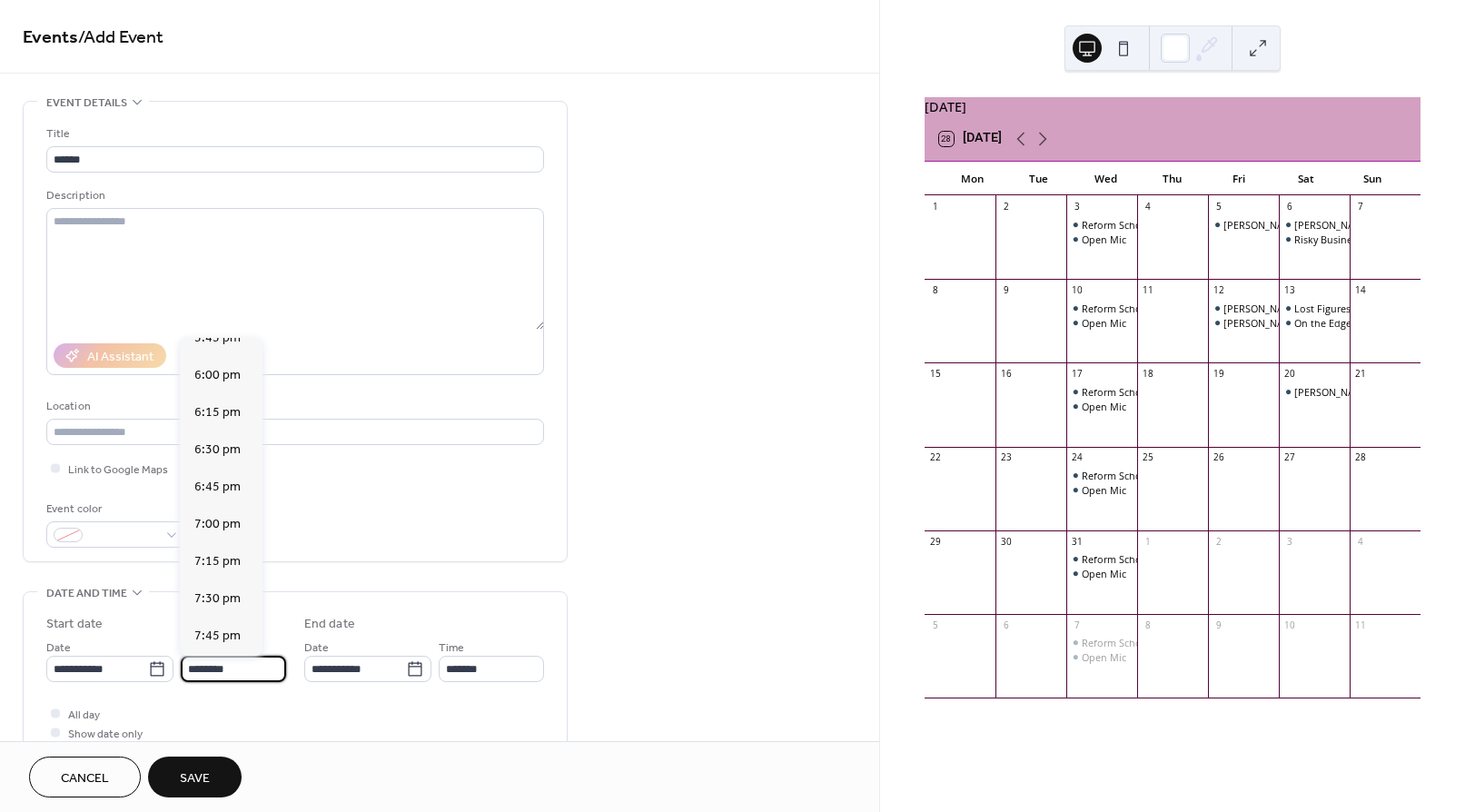 scroll, scrollTop: 2663, scrollLeft: 0, axis: vertical 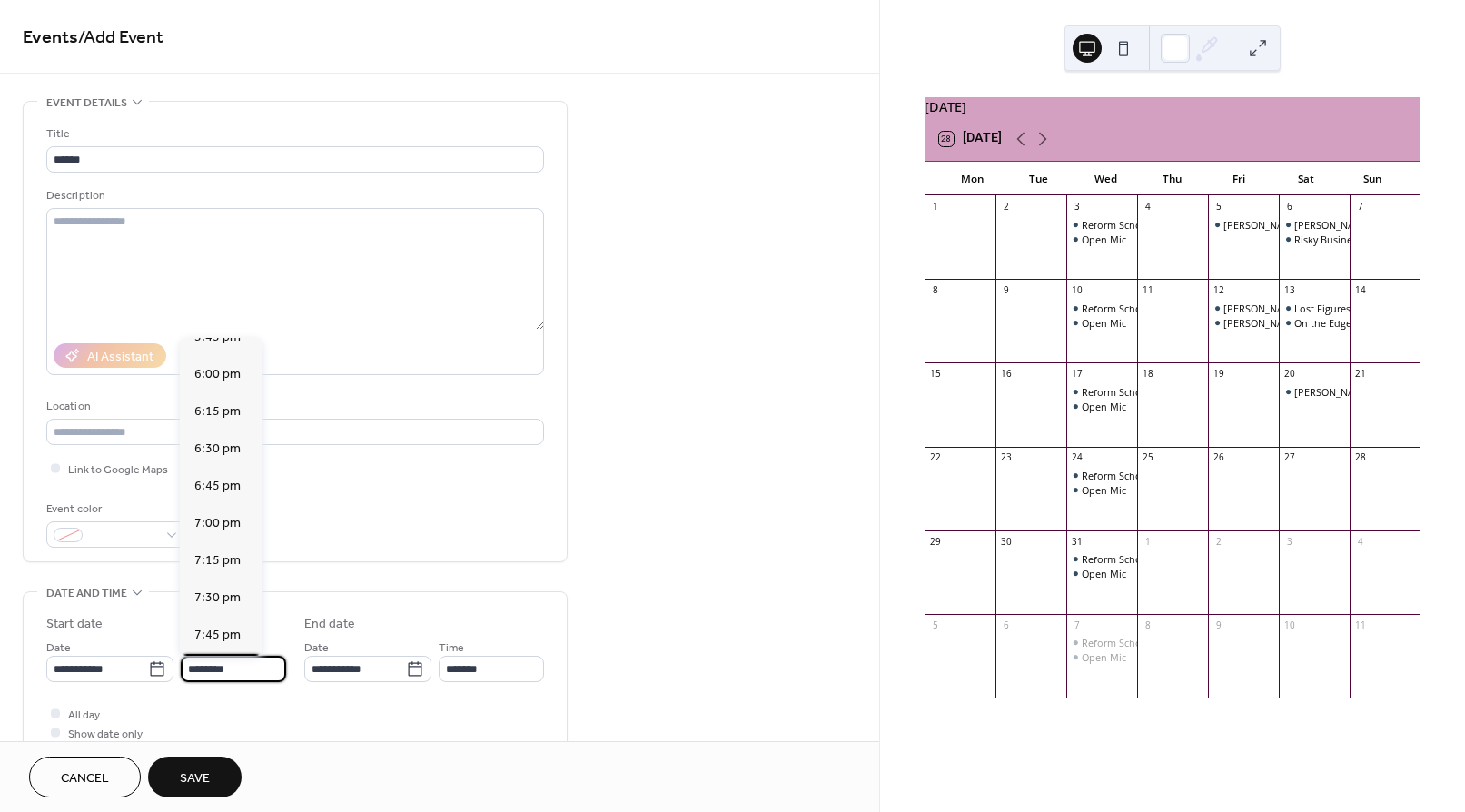 click on "8:00 pm" at bounding box center (217, 672) 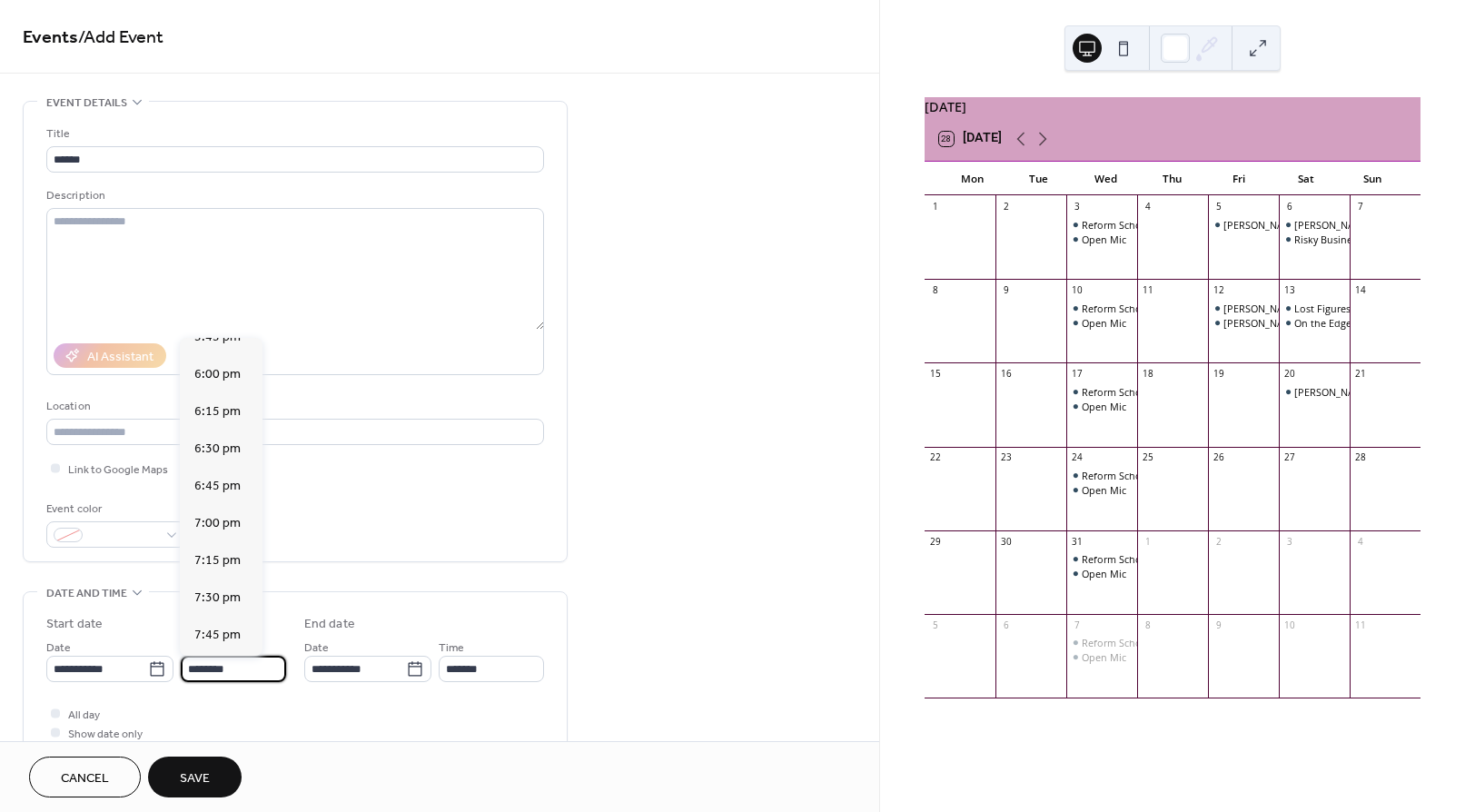 type on "*******" 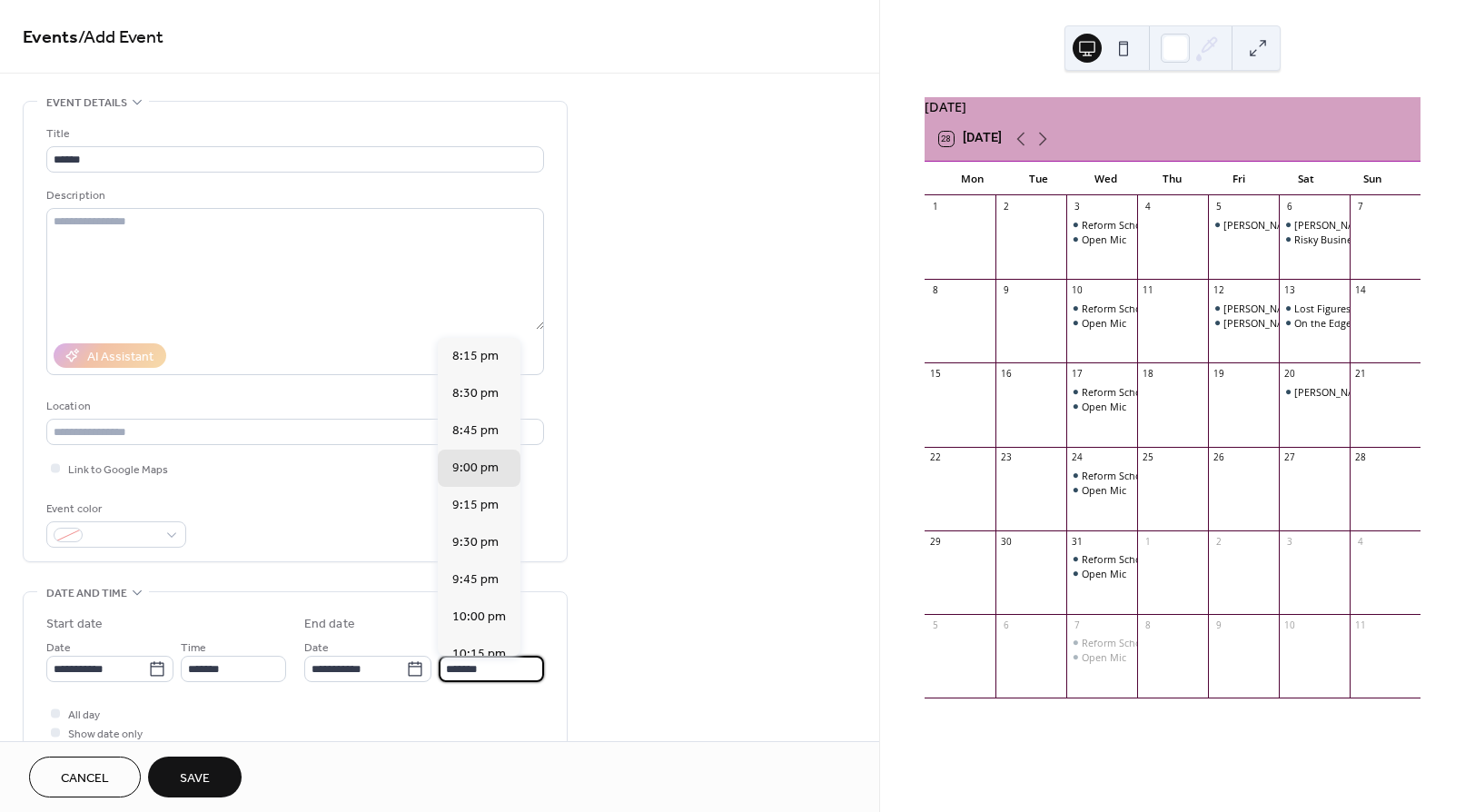 click on "*******" at bounding box center (491, 668) 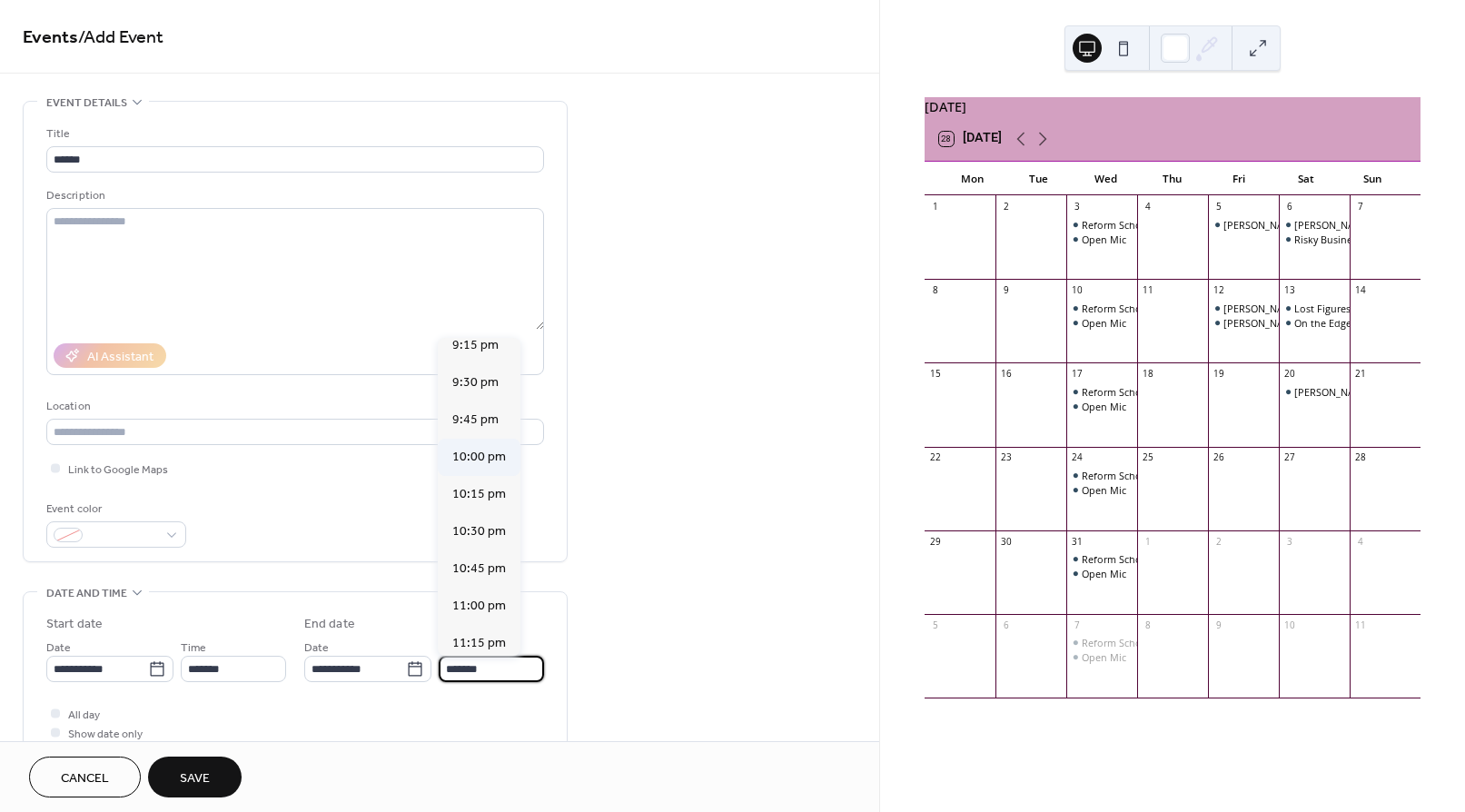 scroll, scrollTop: 163, scrollLeft: 0, axis: vertical 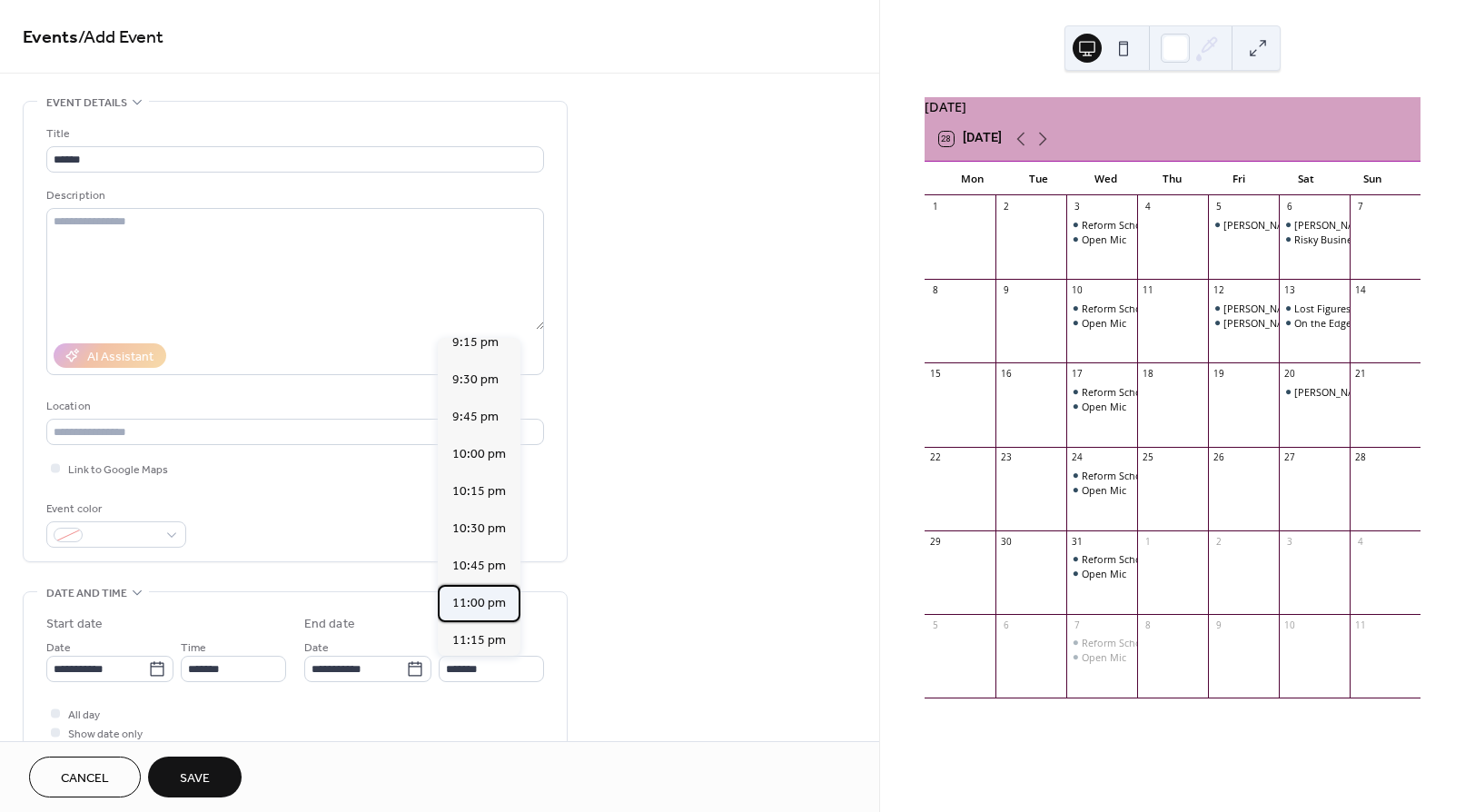 click on "11:00 pm" at bounding box center (479, 603) 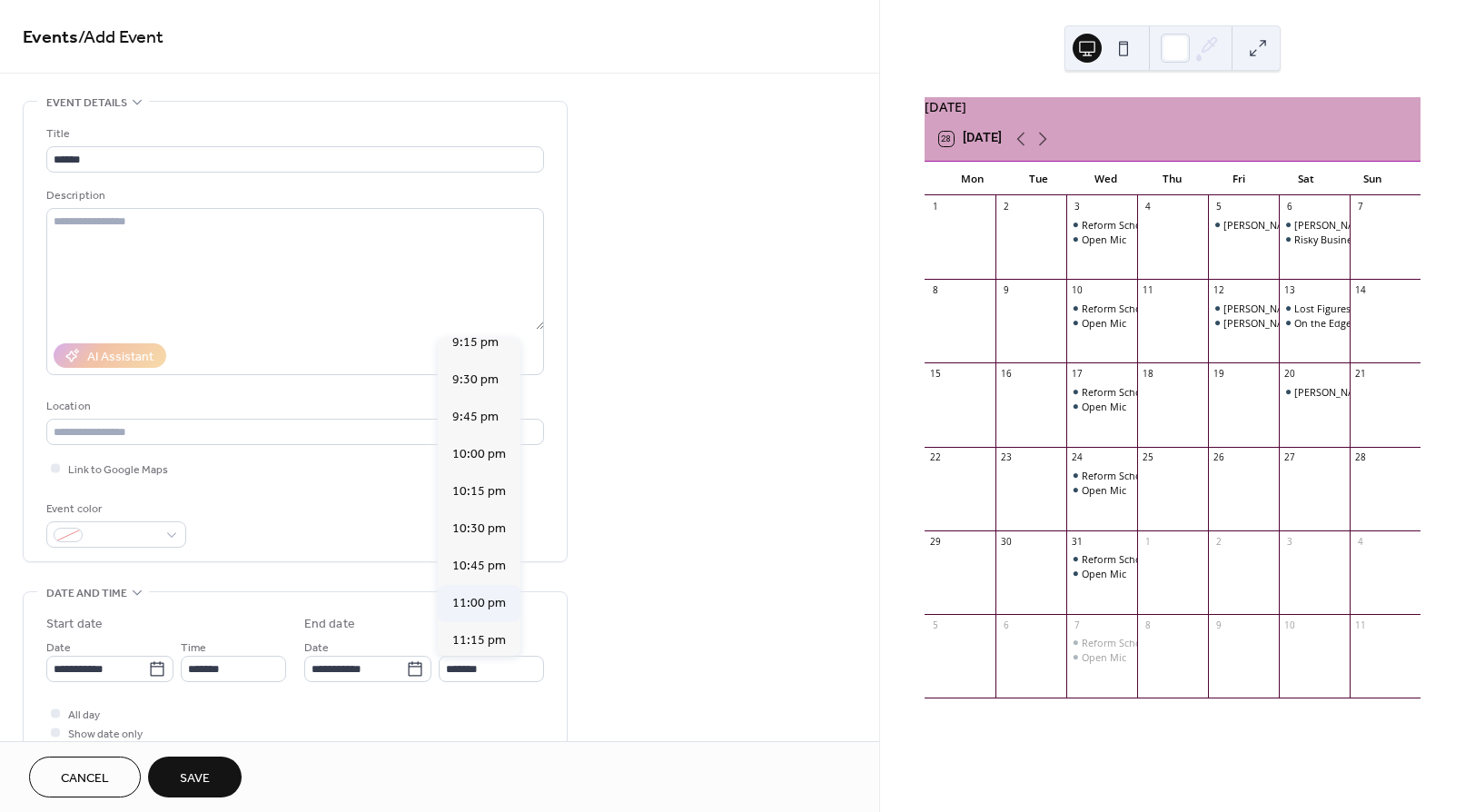 type on "********" 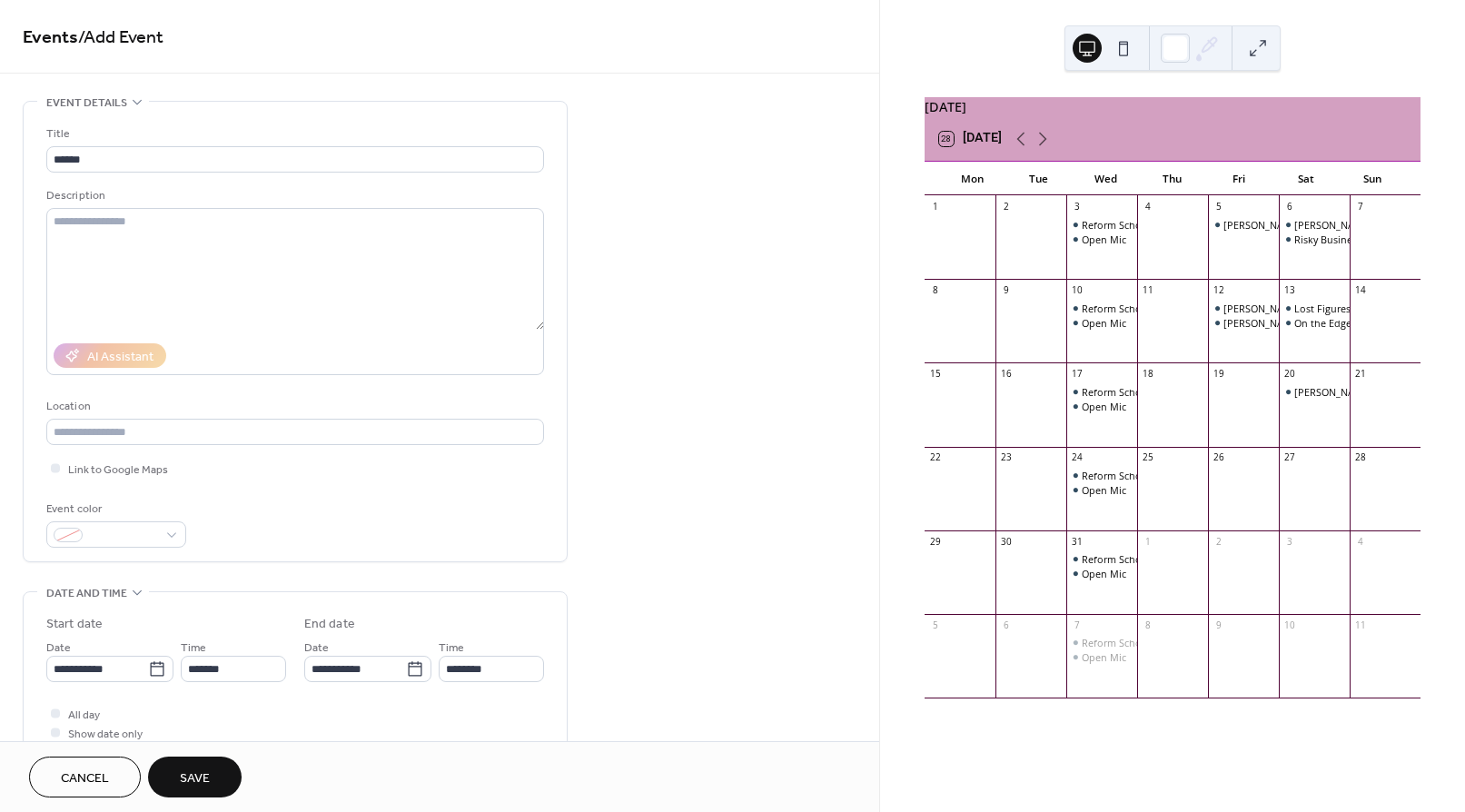 click on "Save" at bounding box center [194, 778] 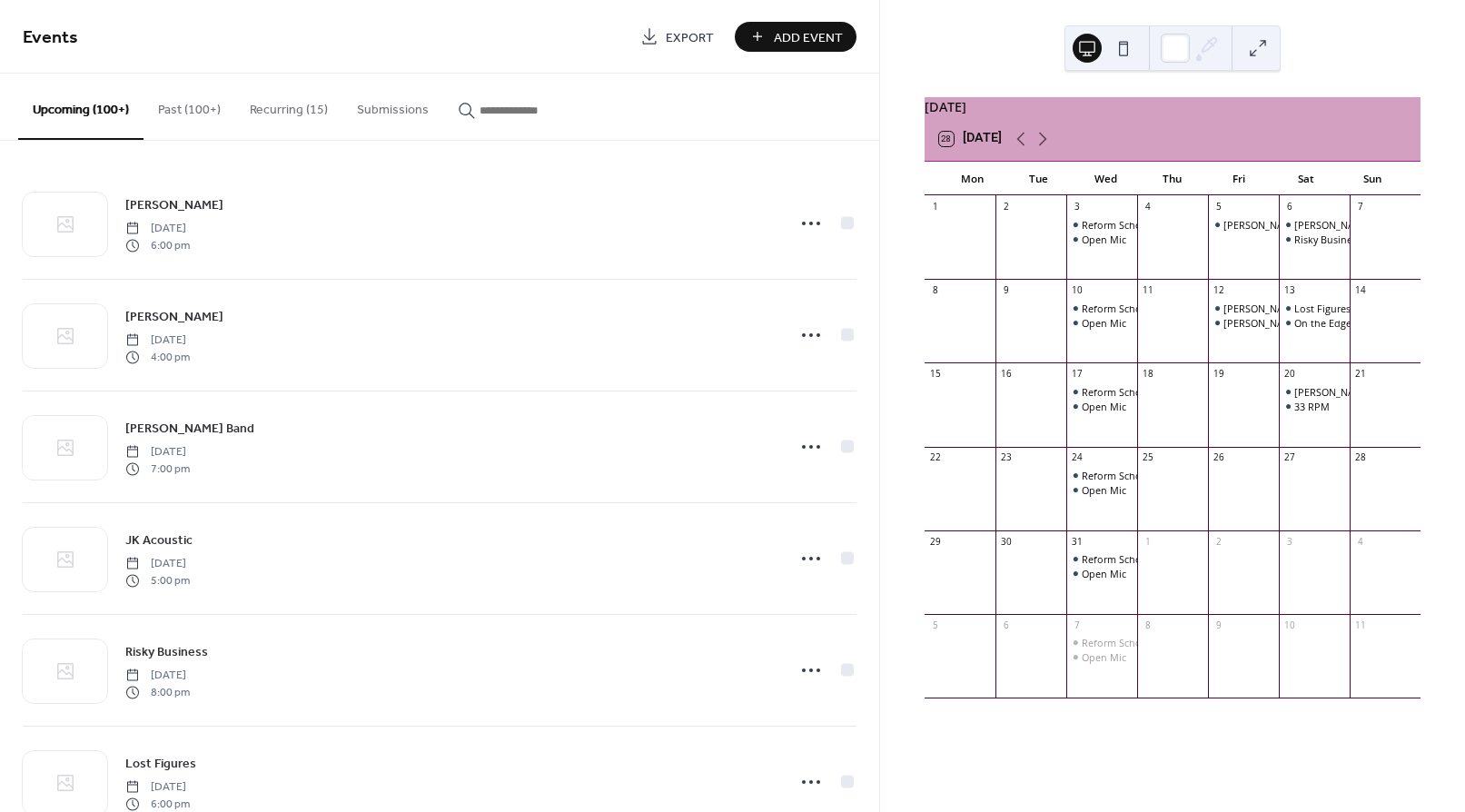 click on "Add Event" at bounding box center [808, 37] 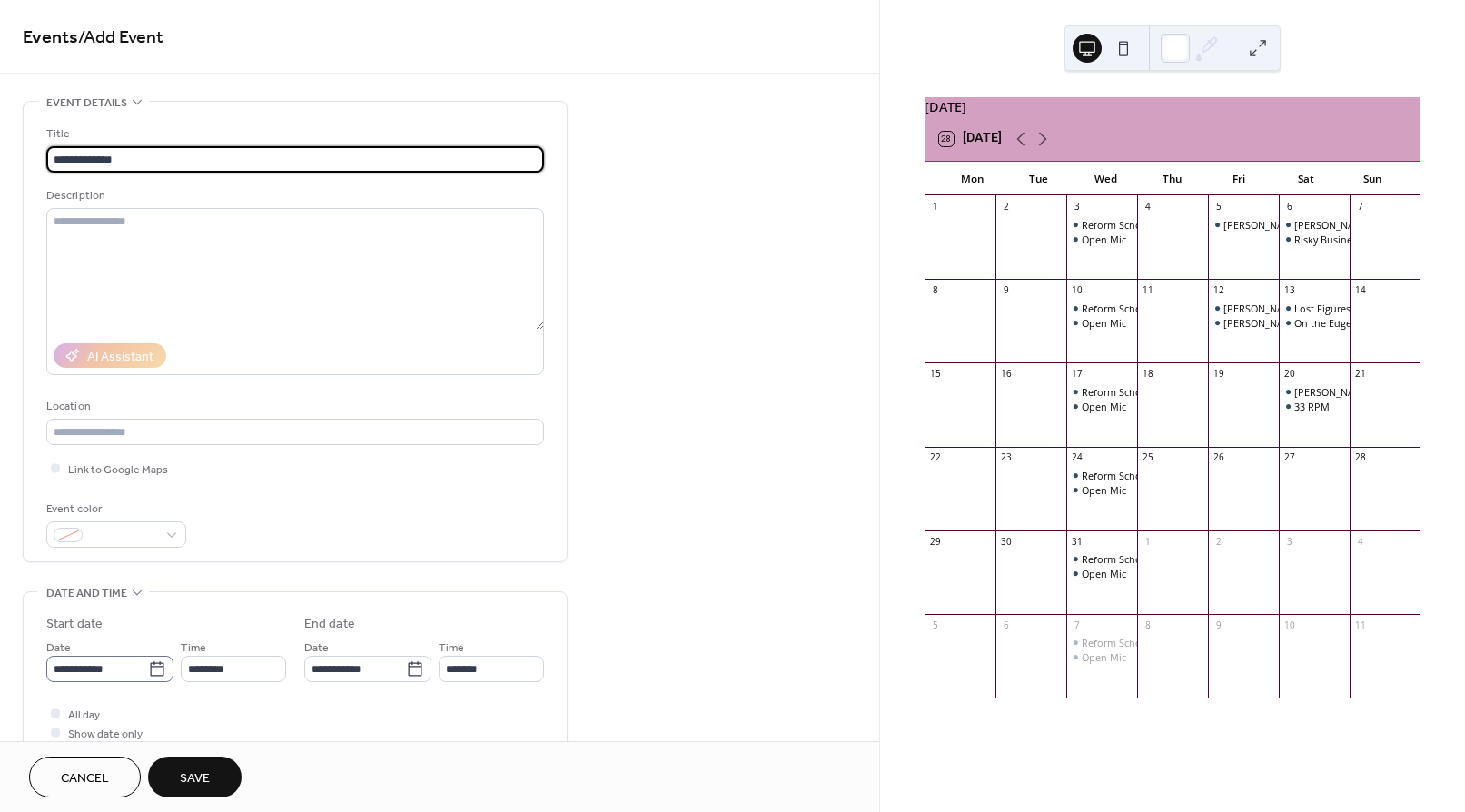 type on "**********" 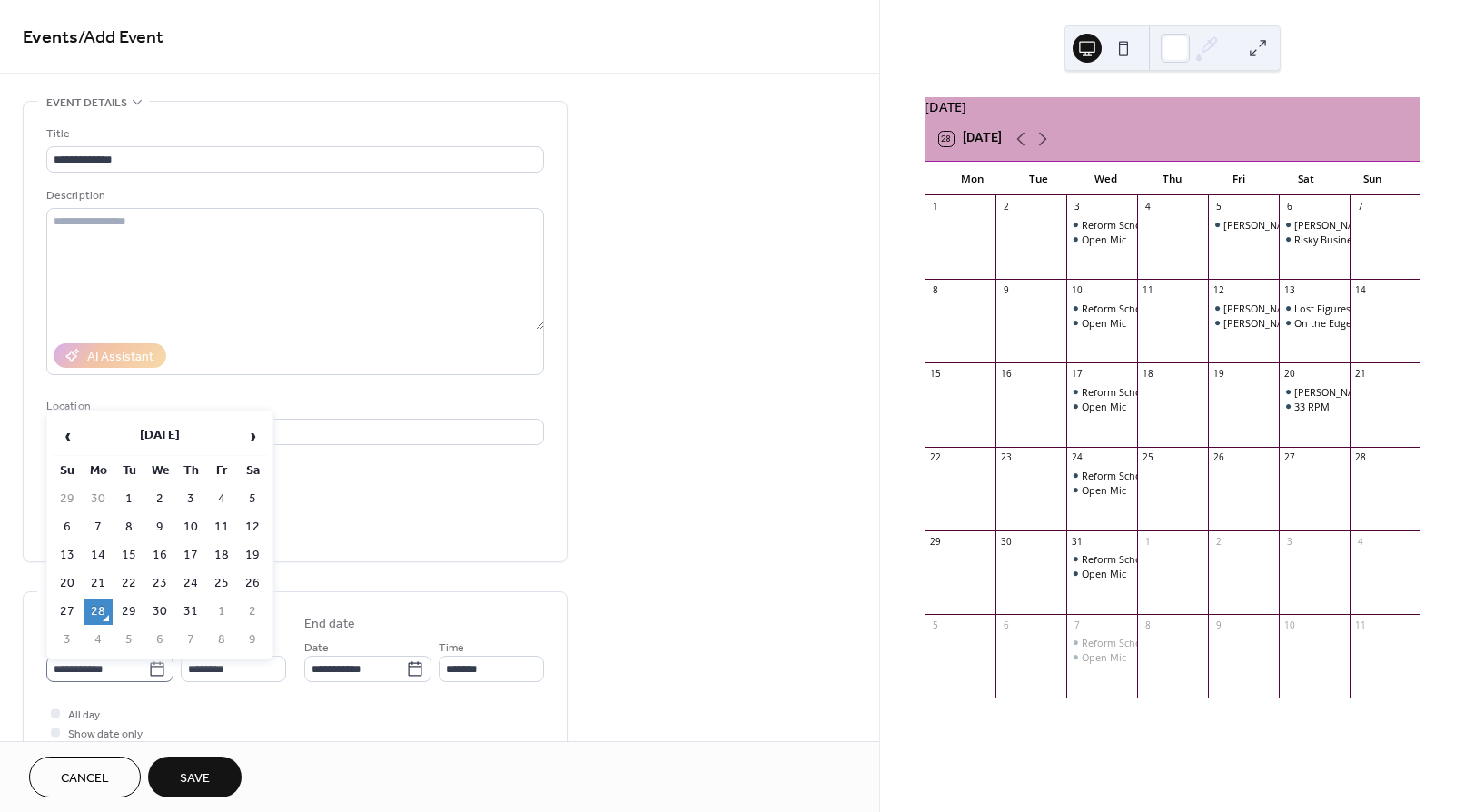 click 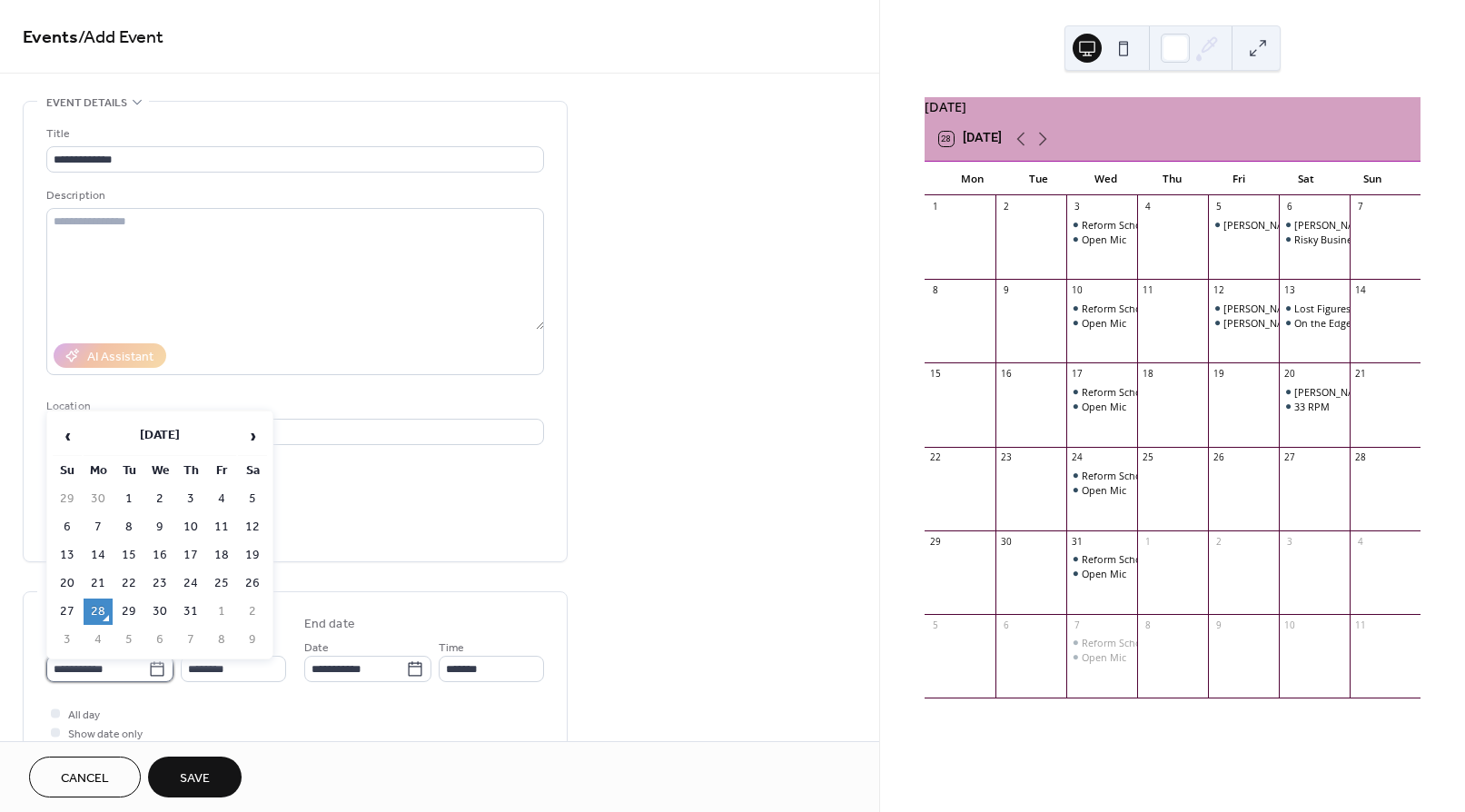 click on "**********" at bounding box center (97, 668) 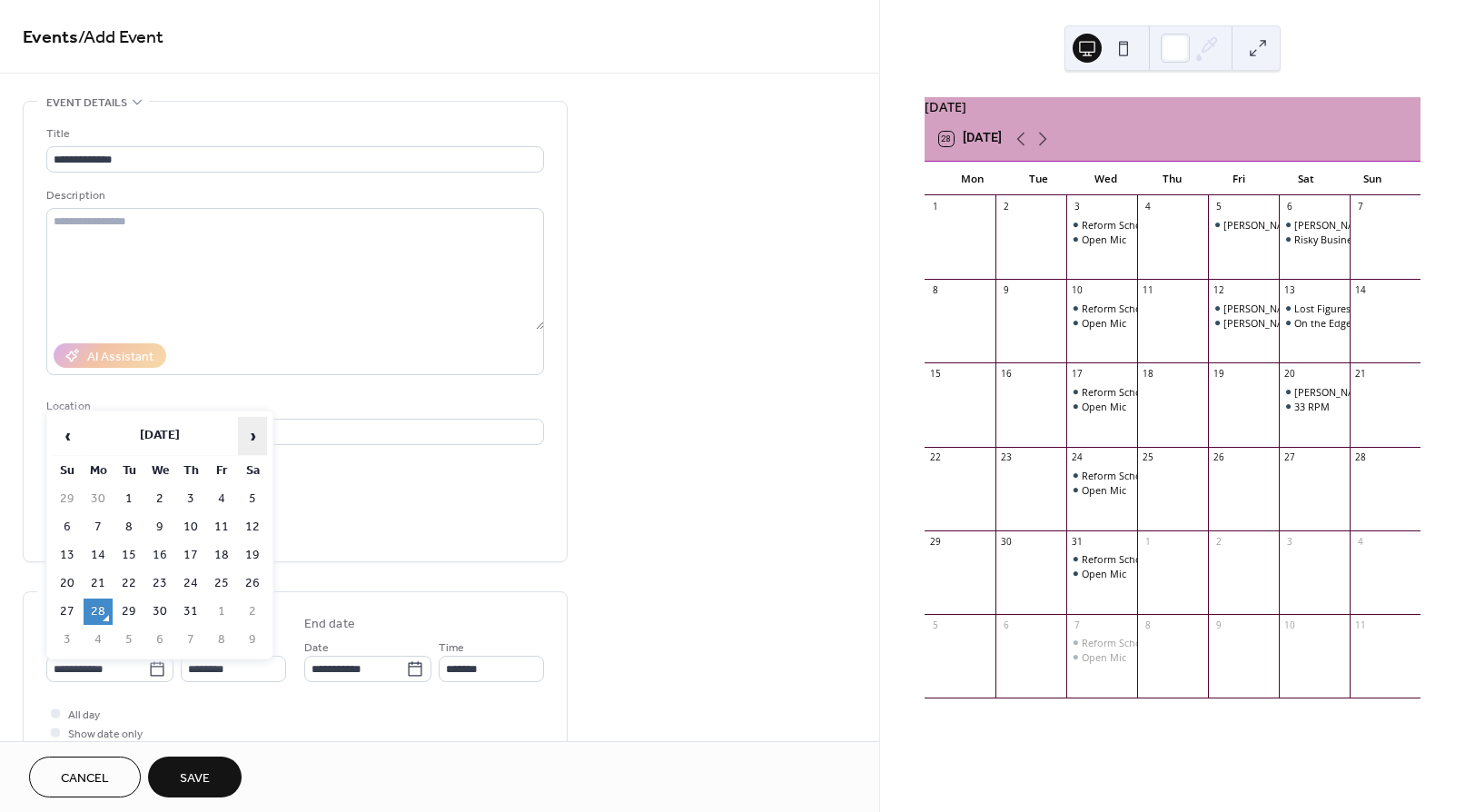 click on "›" at bounding box center (252, 436) 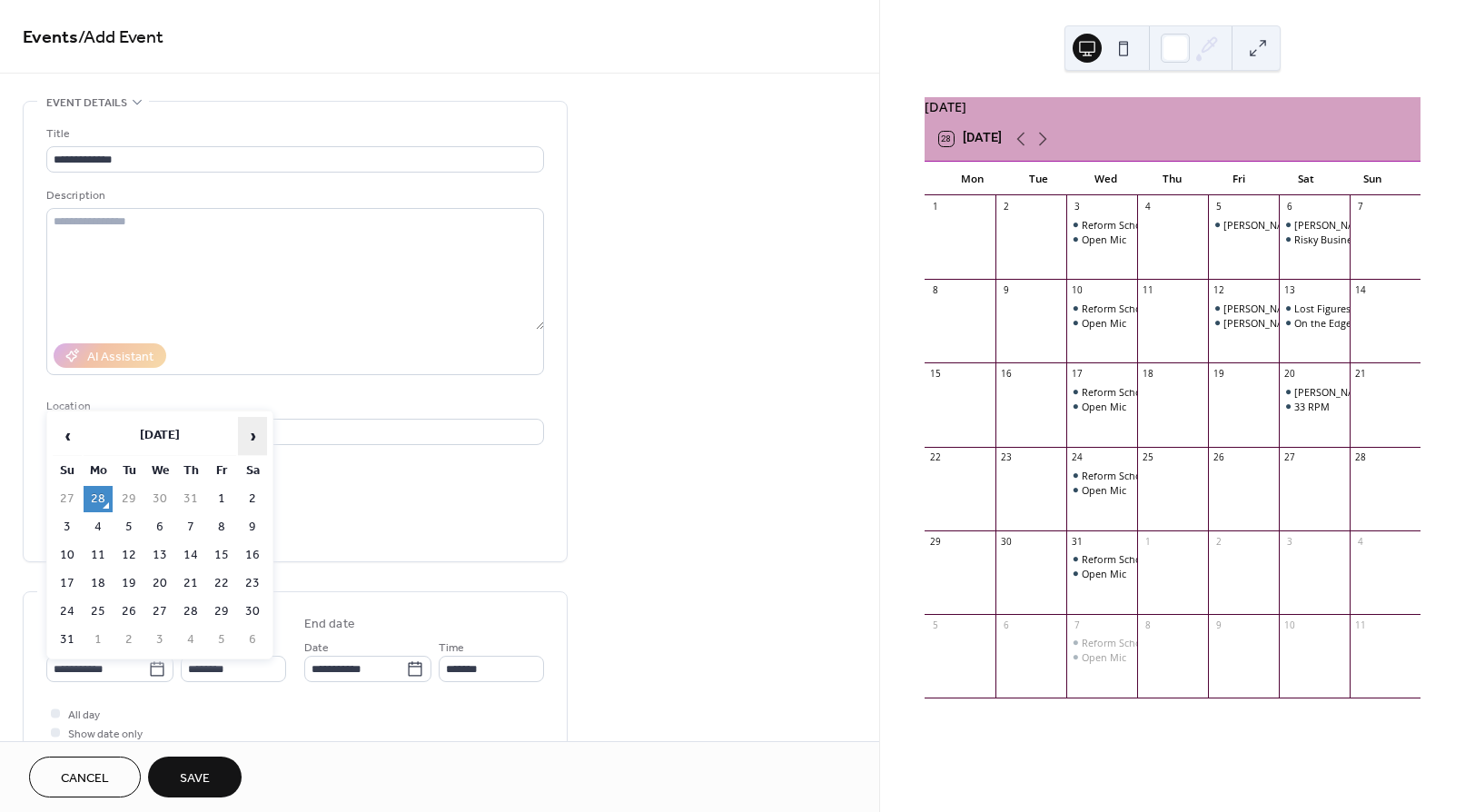 click on "›" at bounding box center [252, 436] 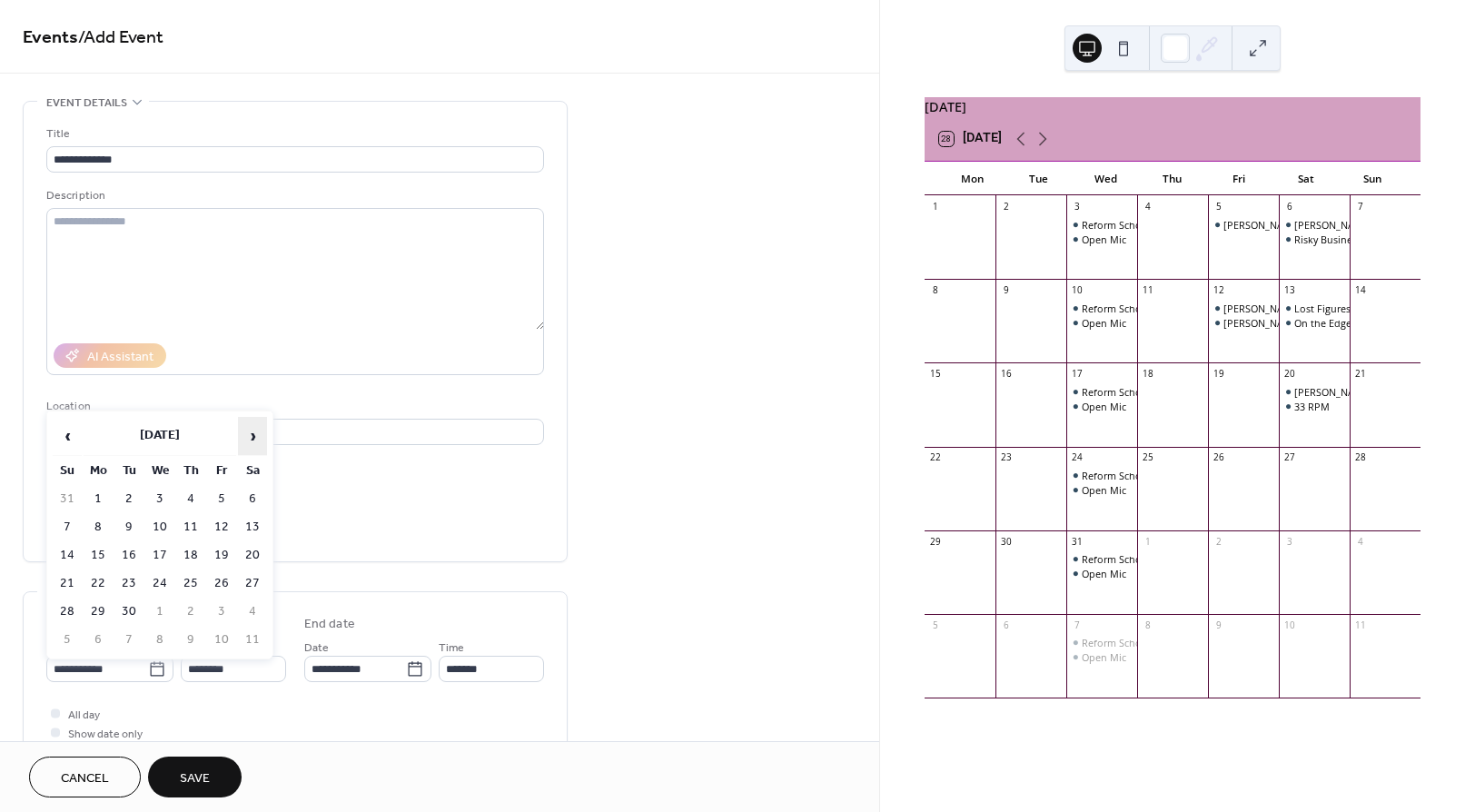 click on "›" at bounding box center (252, 436) 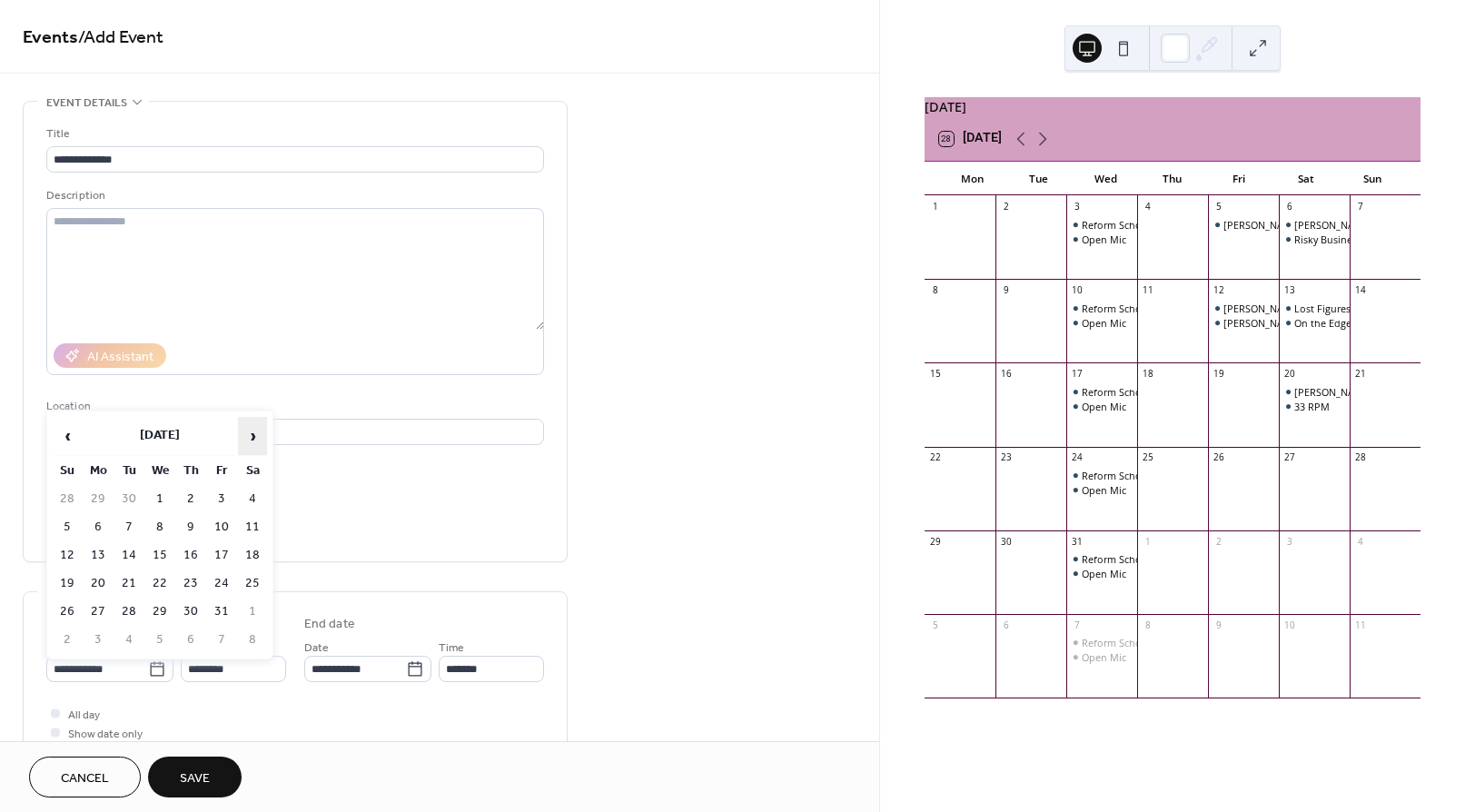 click on "›" at bounding box center [252, 436] 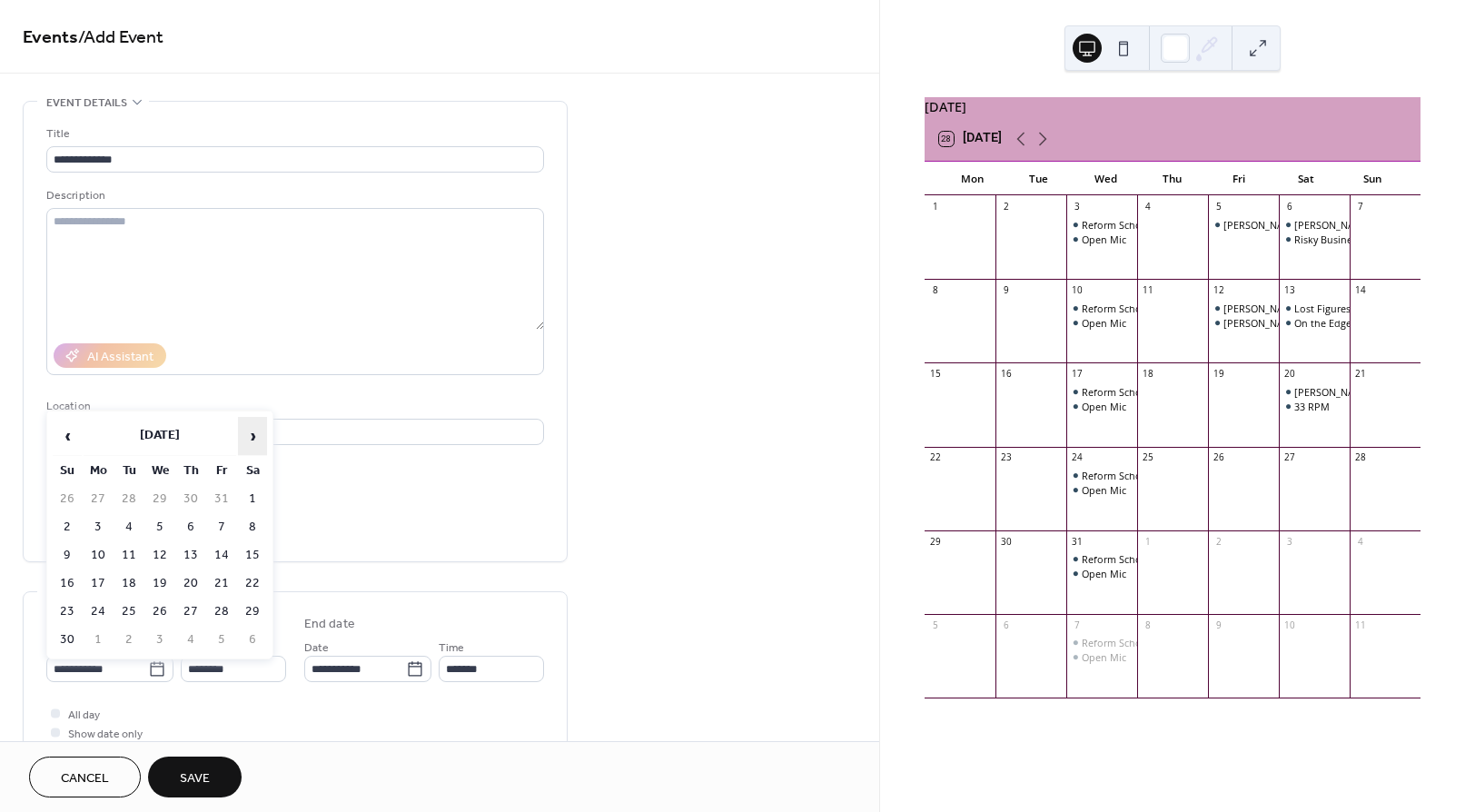 click on "›" at bounding box center [252, 436] 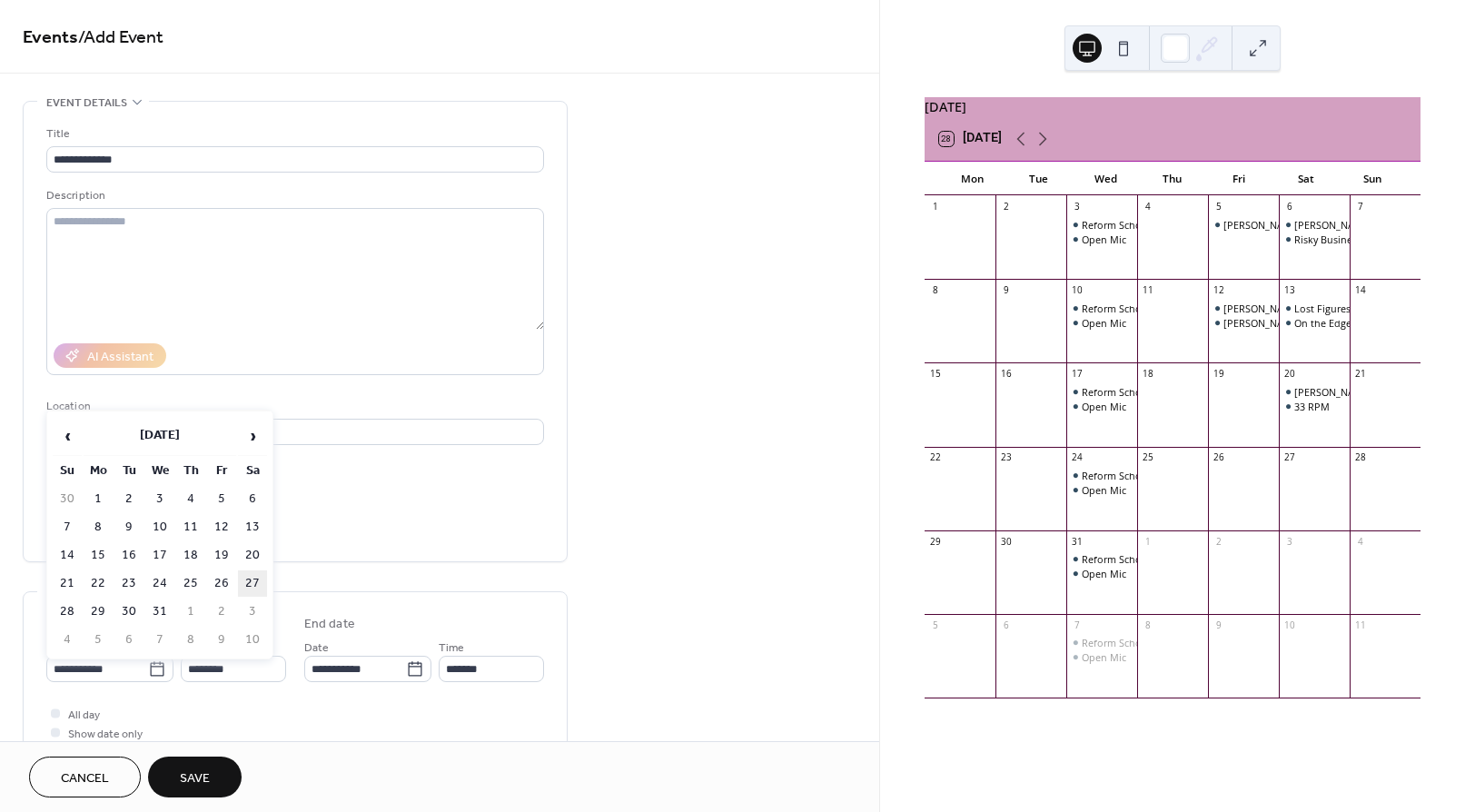 click on "27" at bounding box center (252, 583) 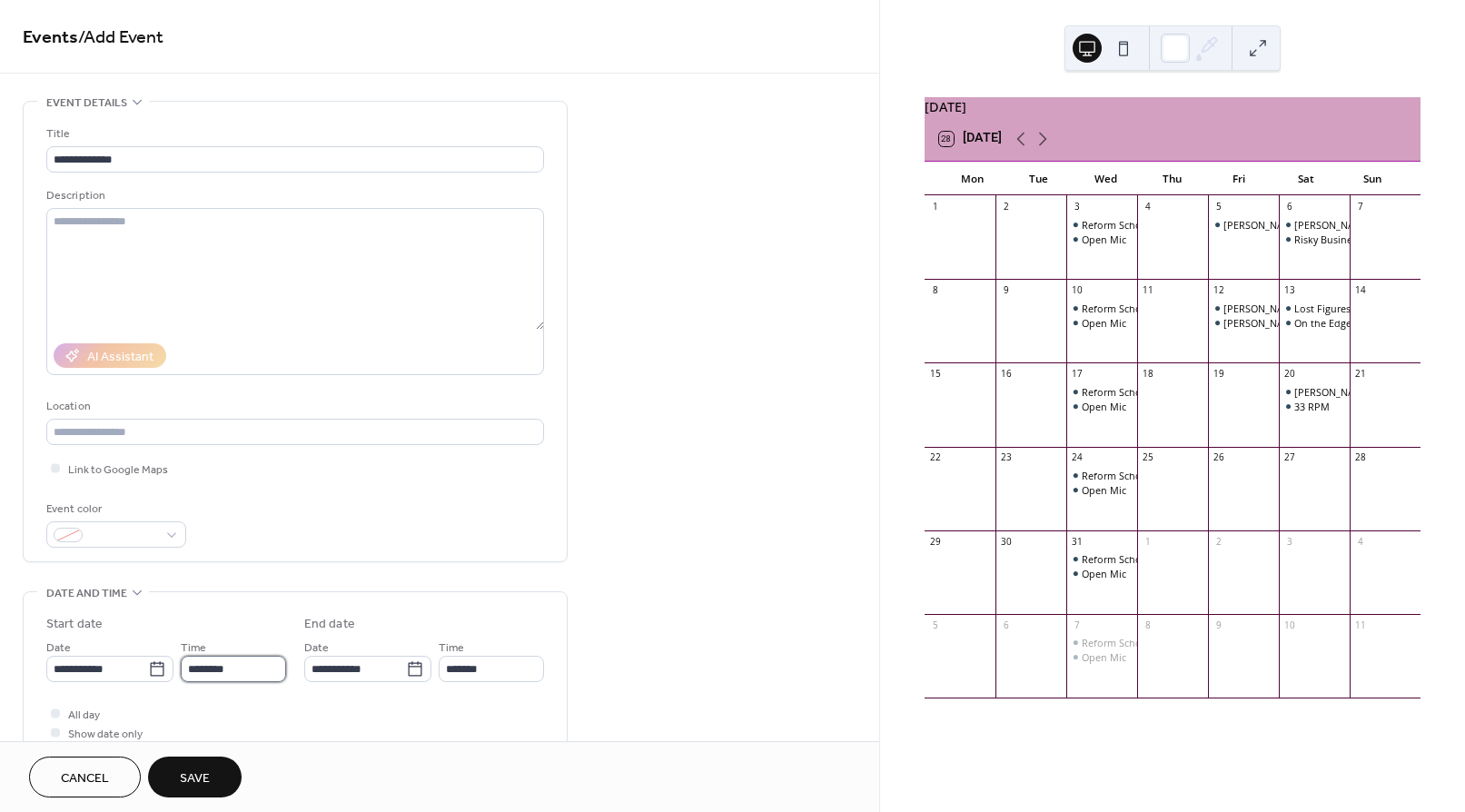 click on "********" at bounding box center [233, 668] 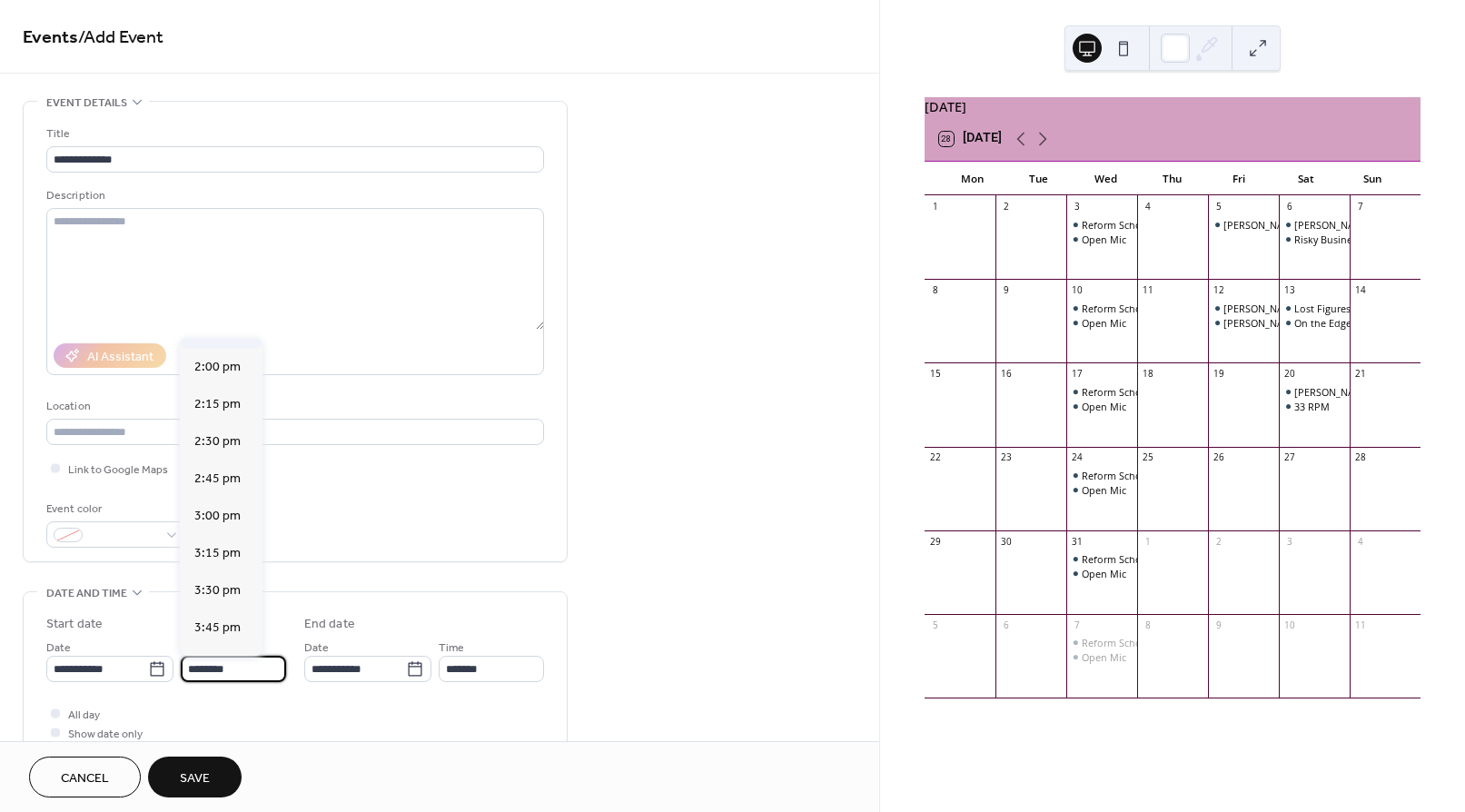 scroll, scrollTop: 2089, scrollLeft: 0, axis: vertical 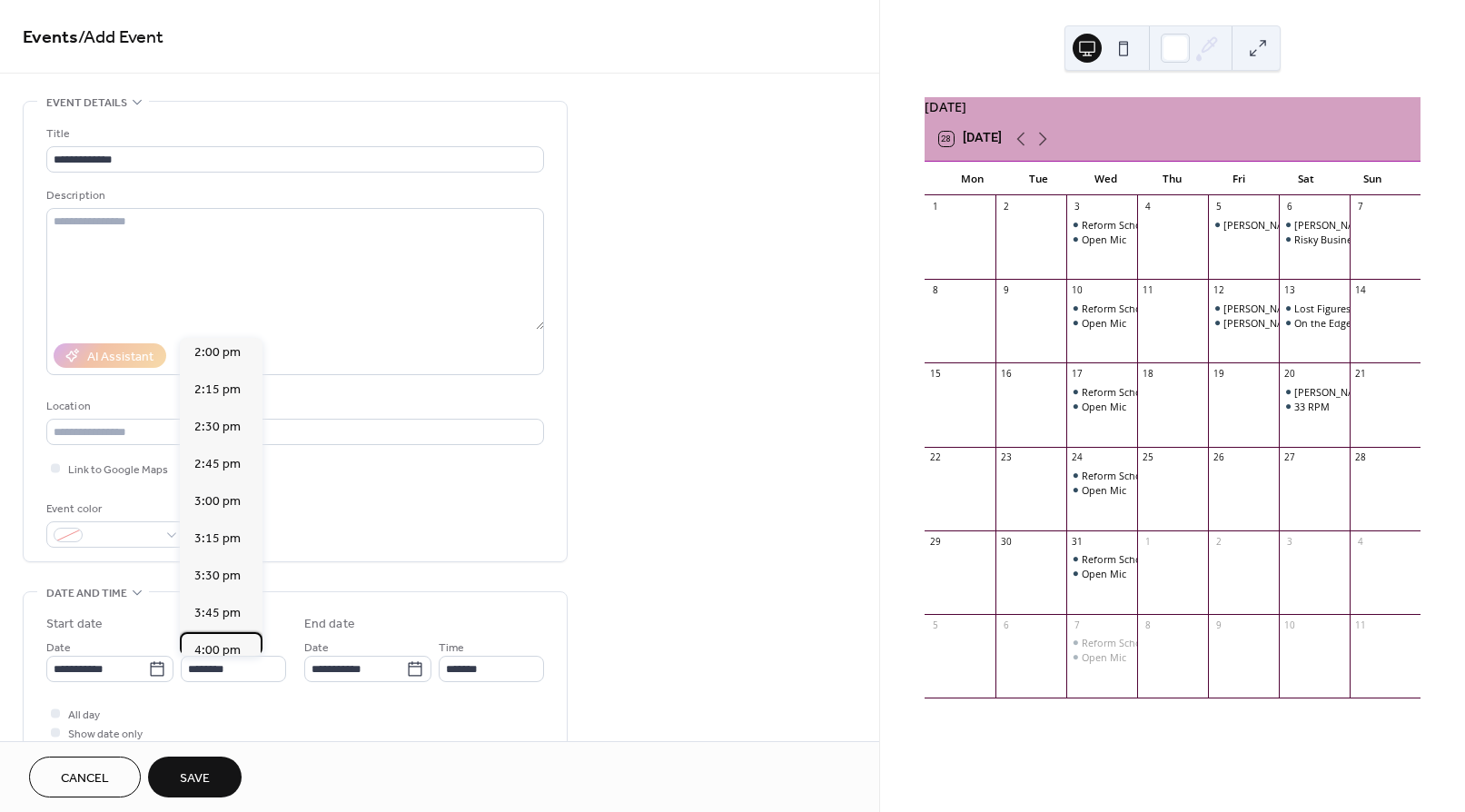 click on "4:00 pm" at bounding box center (217, 650) 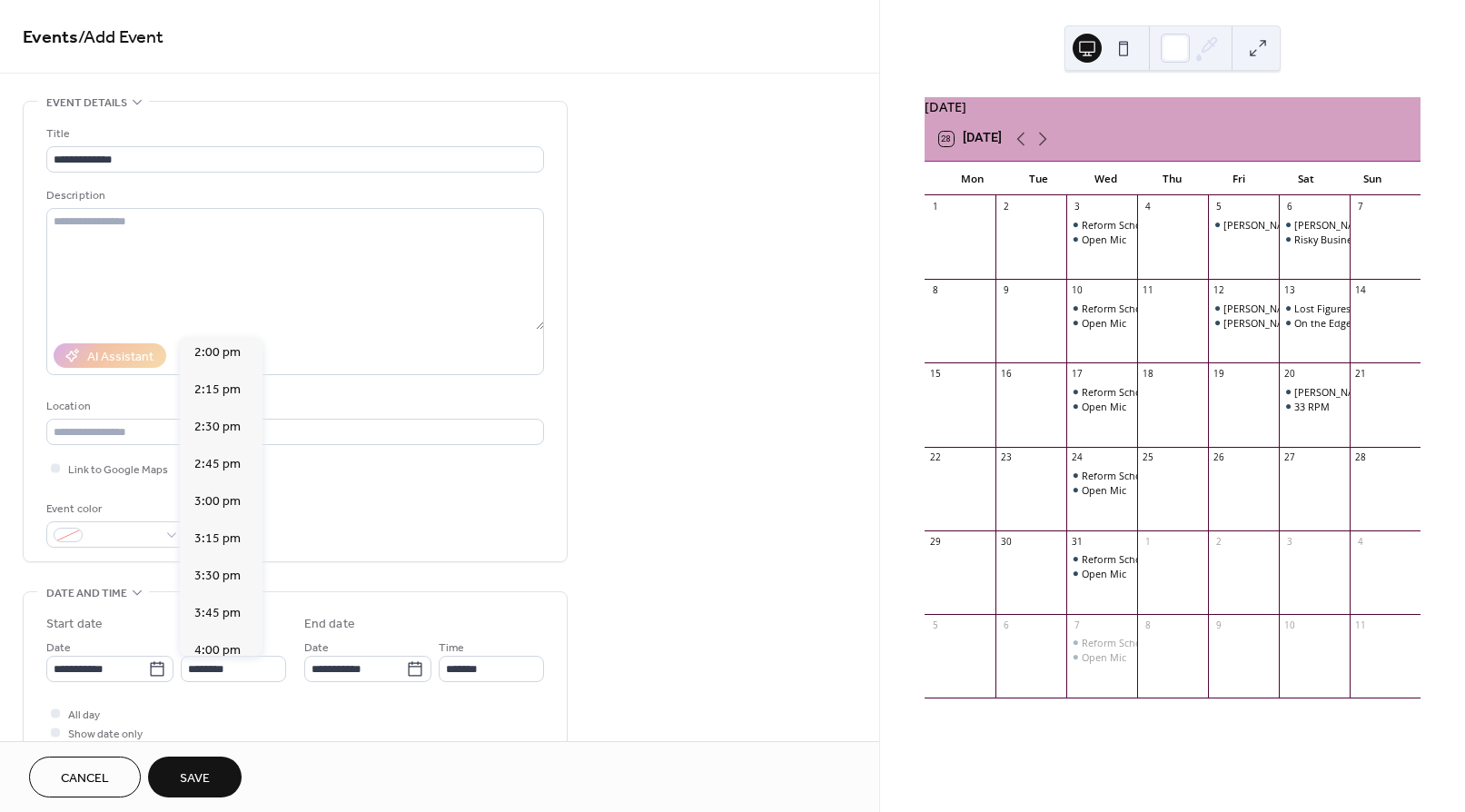 type on "*******" 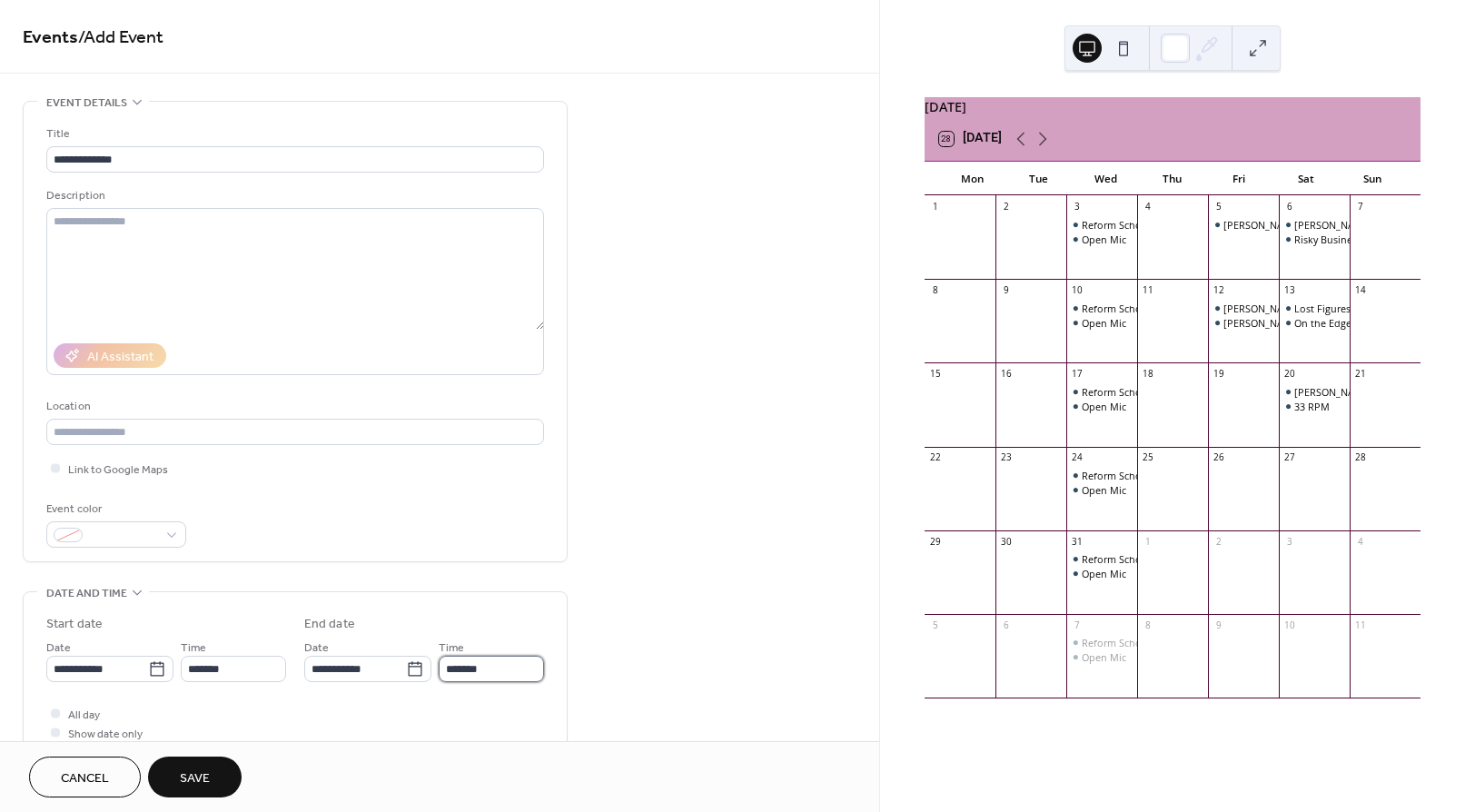 click on "*******" at bounding box center (491, 668) 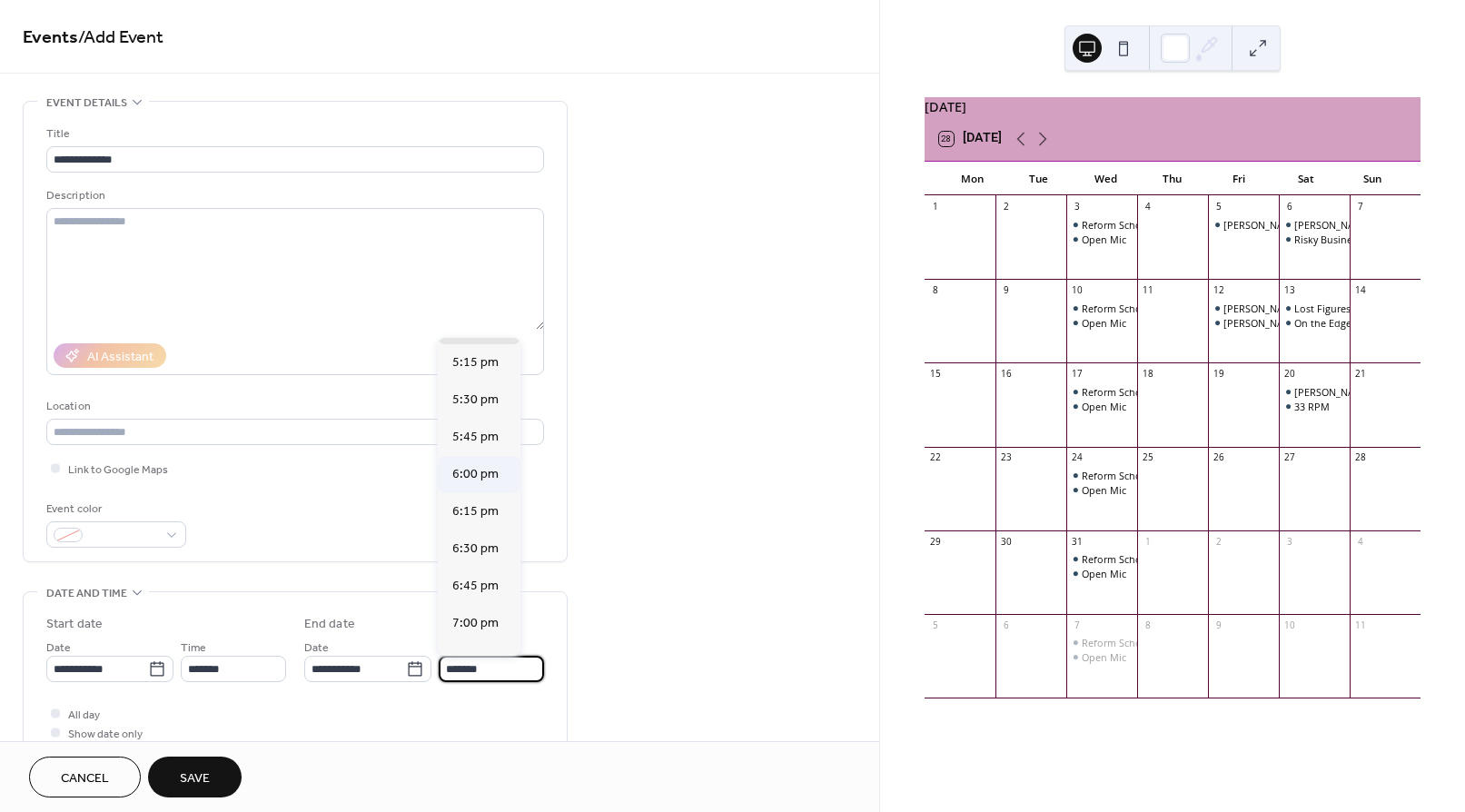 scroll, scrollTop: 147, scrollLeft: 0, axis: vertical 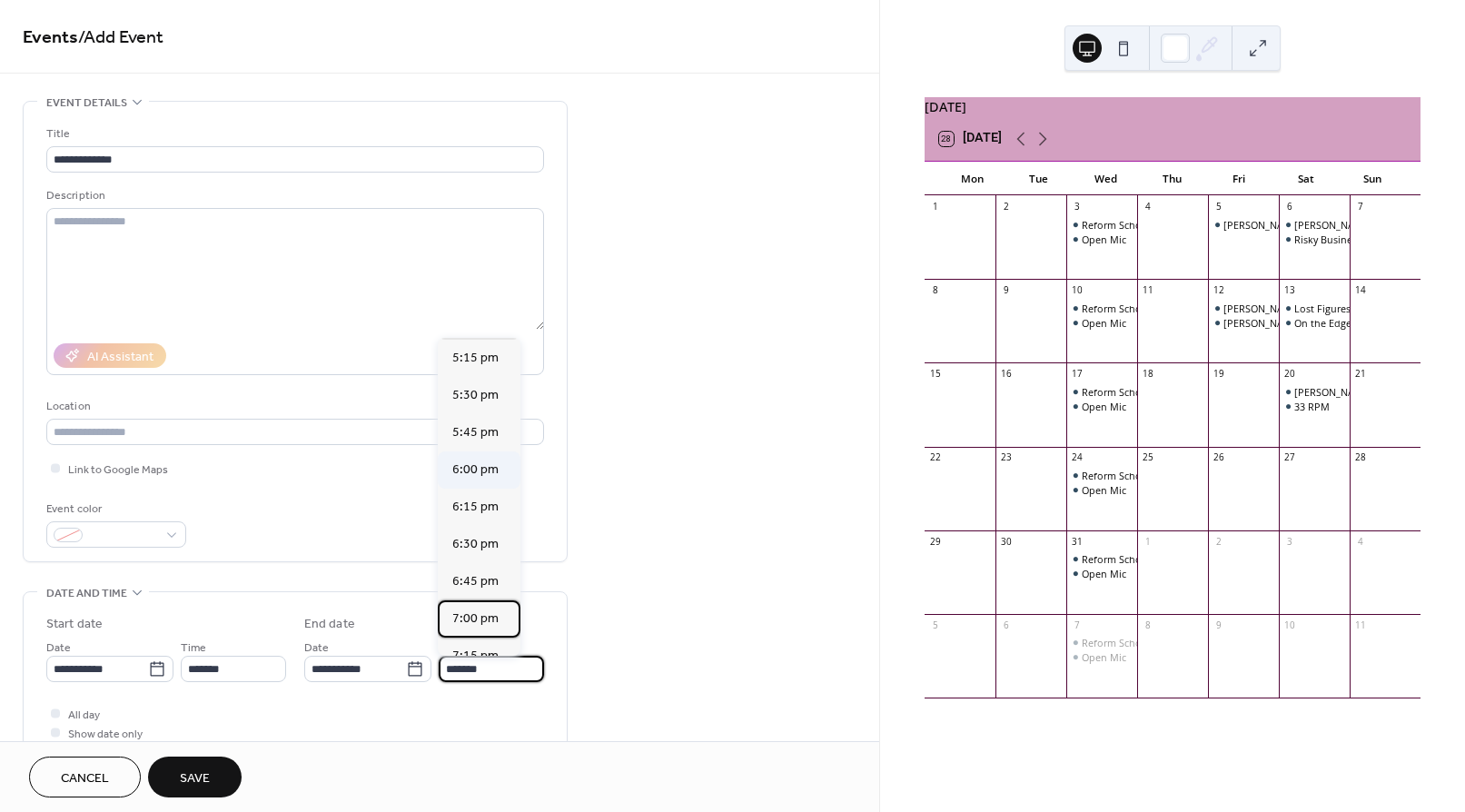 click on "7:00 pm" at bounding box center [475, 619] 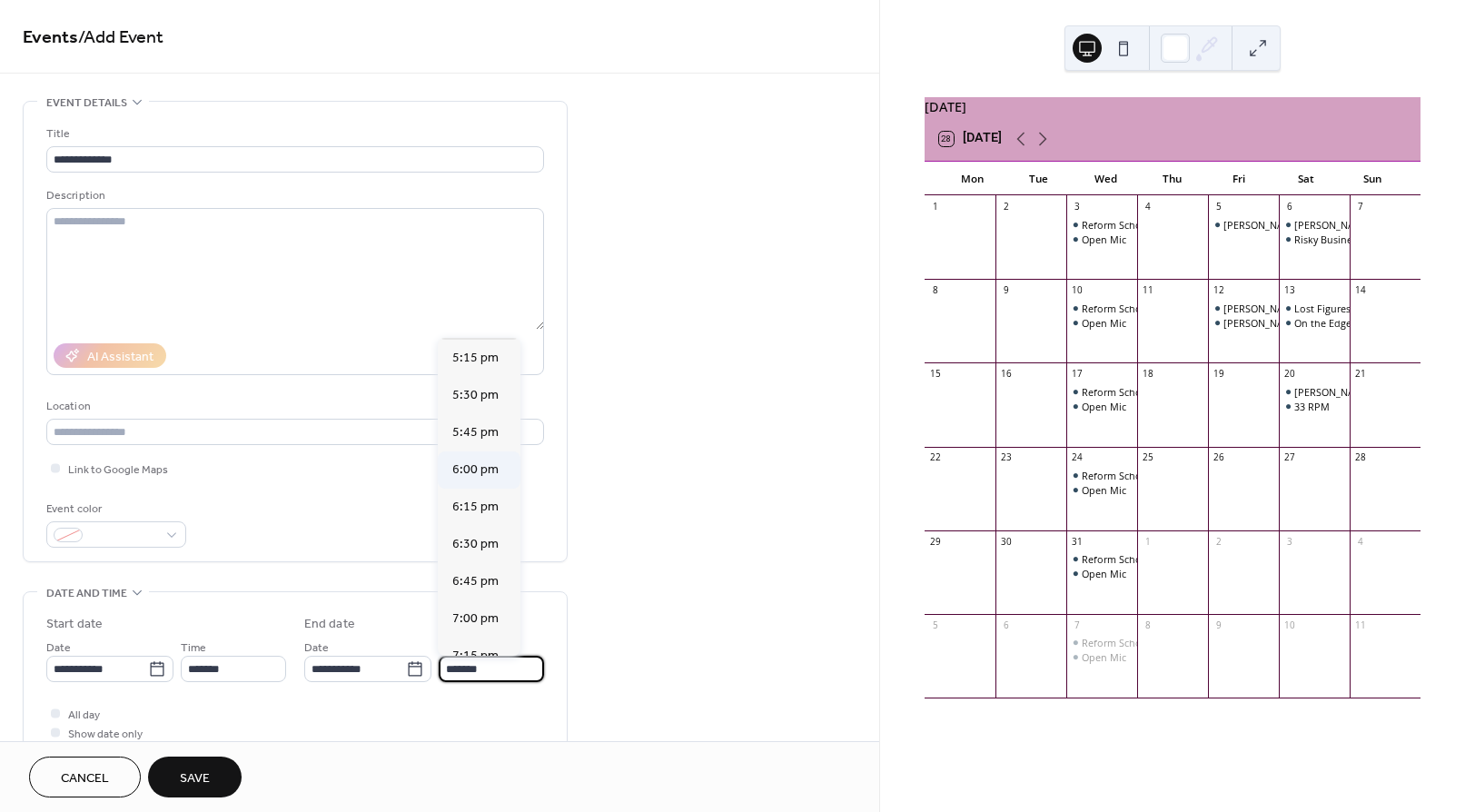 type on "*******" 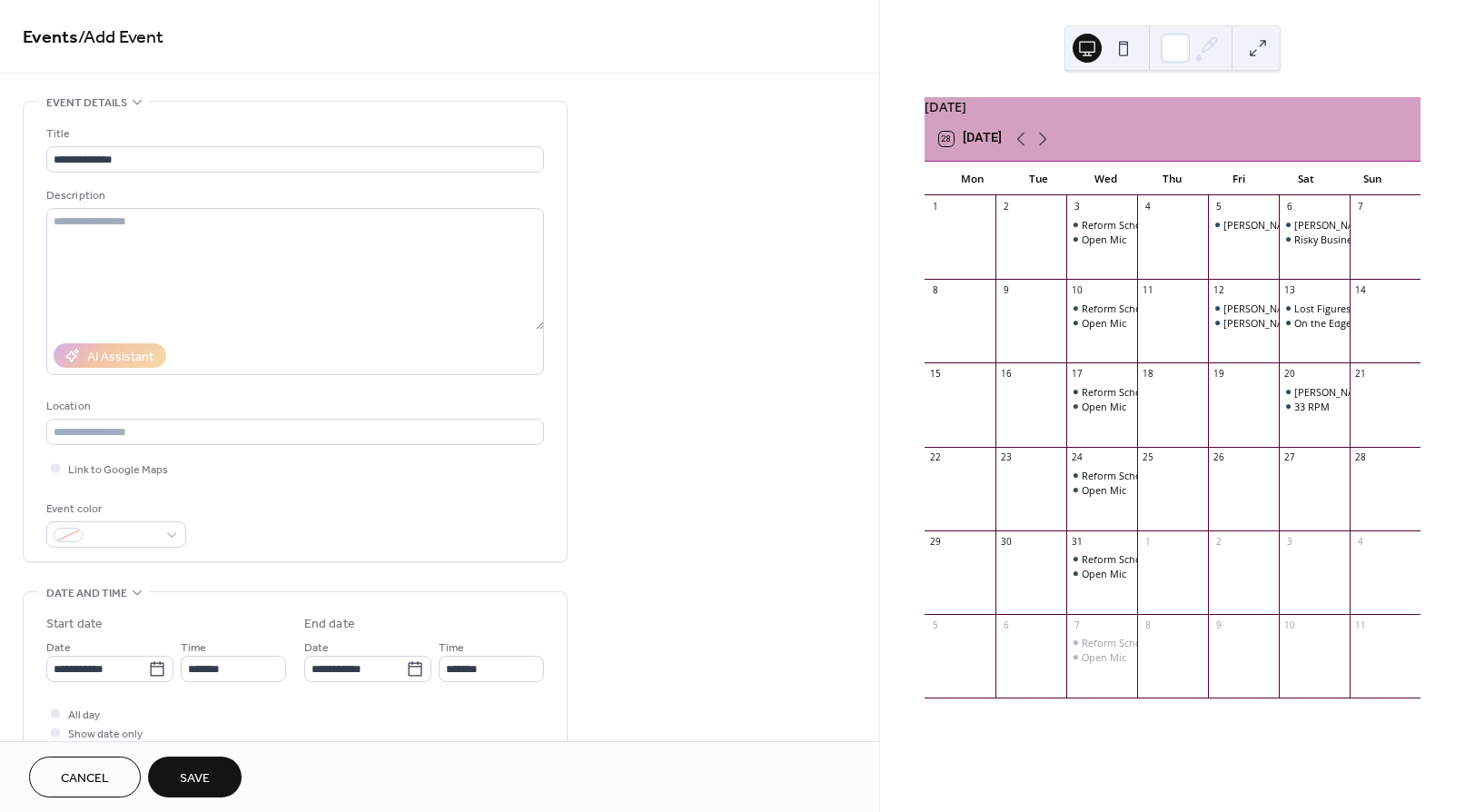 click on "Save" at bounding box center (194, 778) 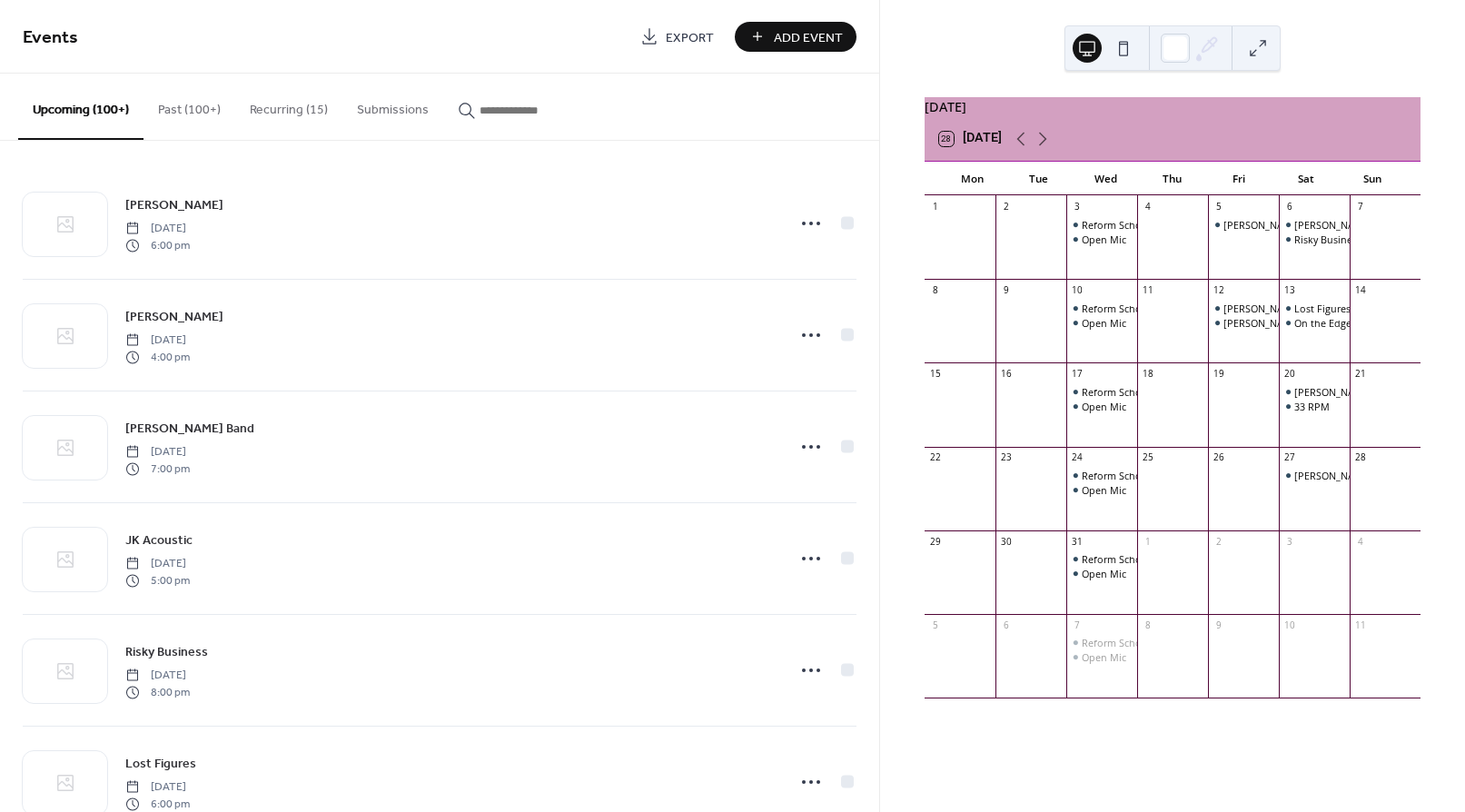 click on "Add Event" at bounding box center [796, 36] 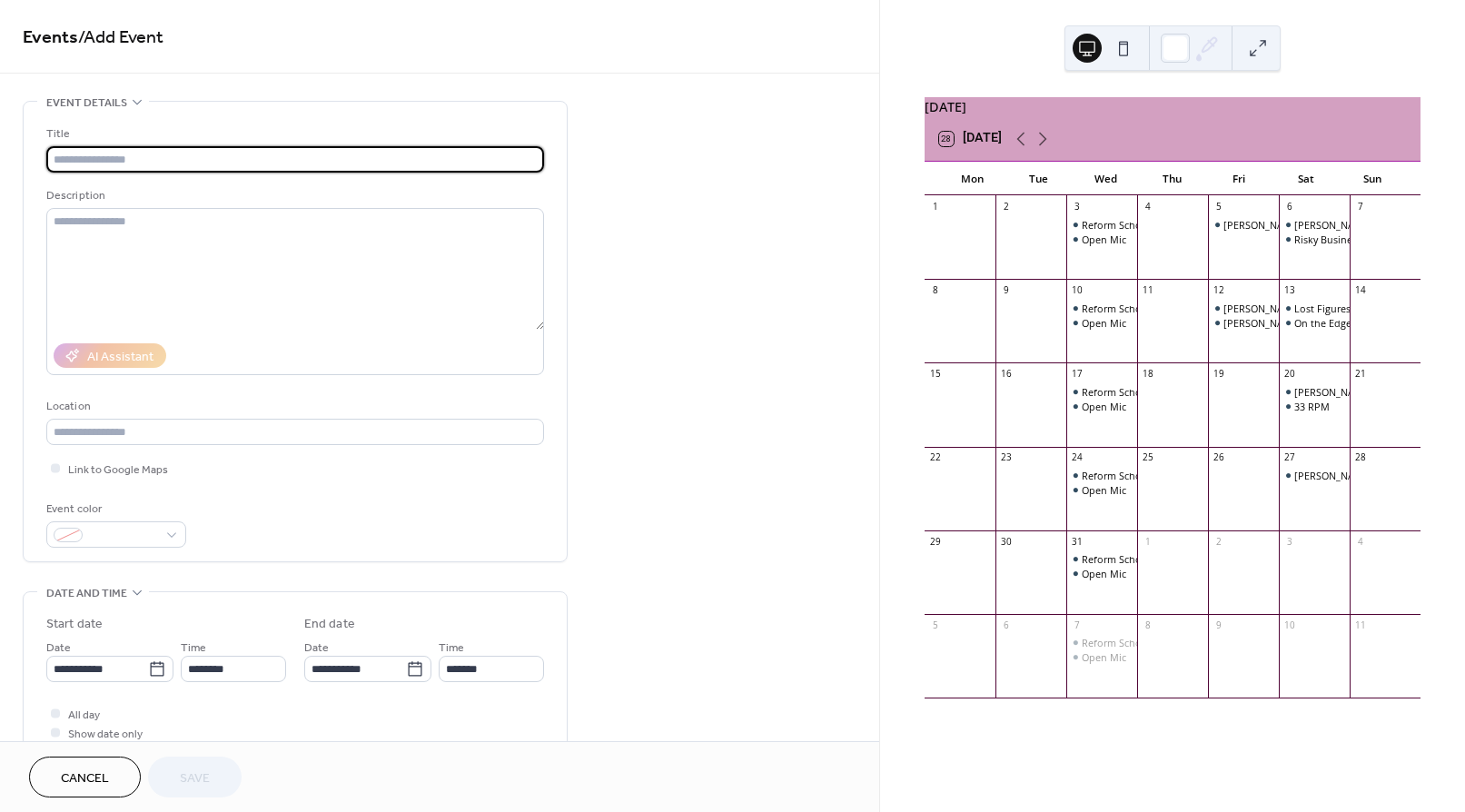 click at bounding box center [295, 159] 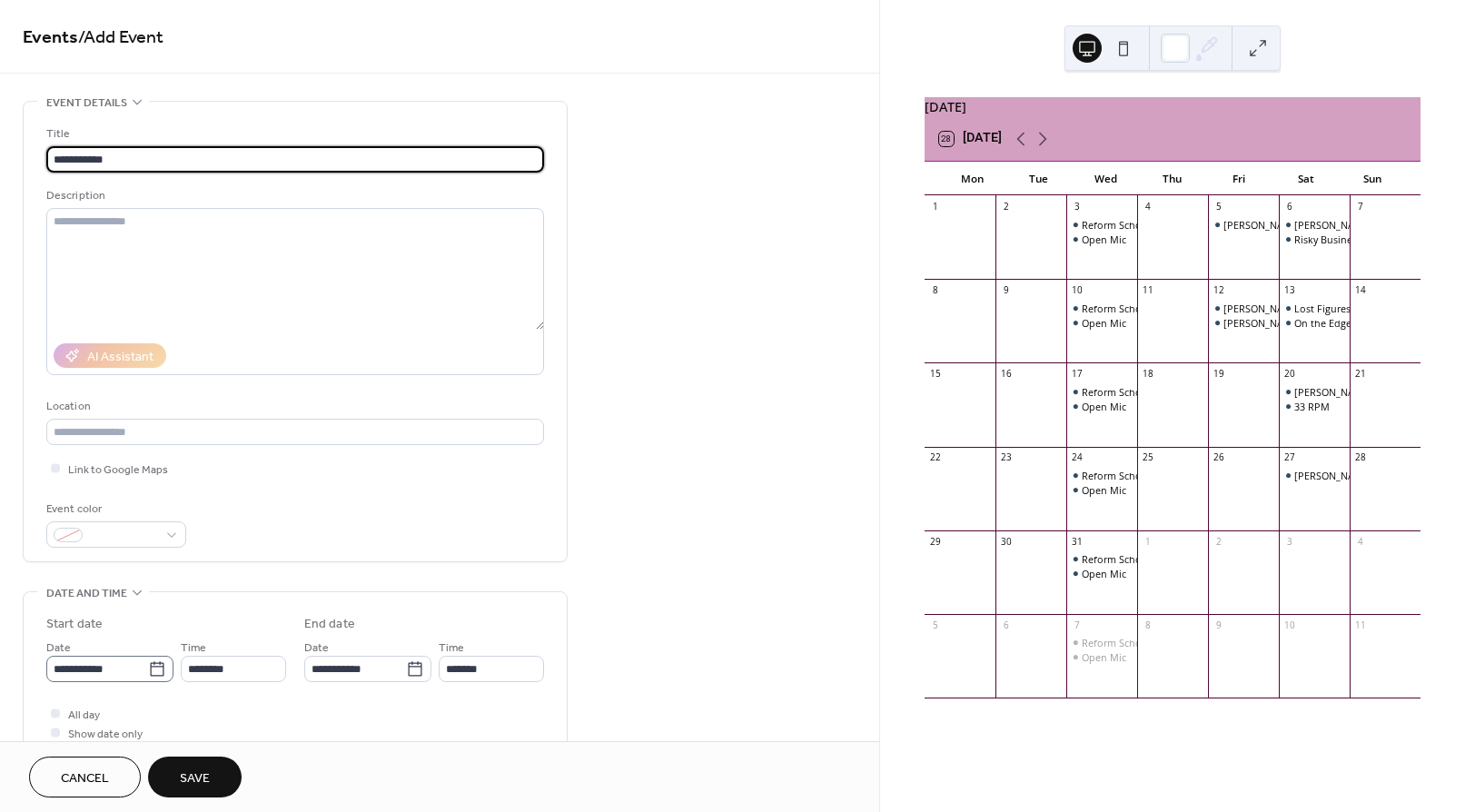 type on "**********" 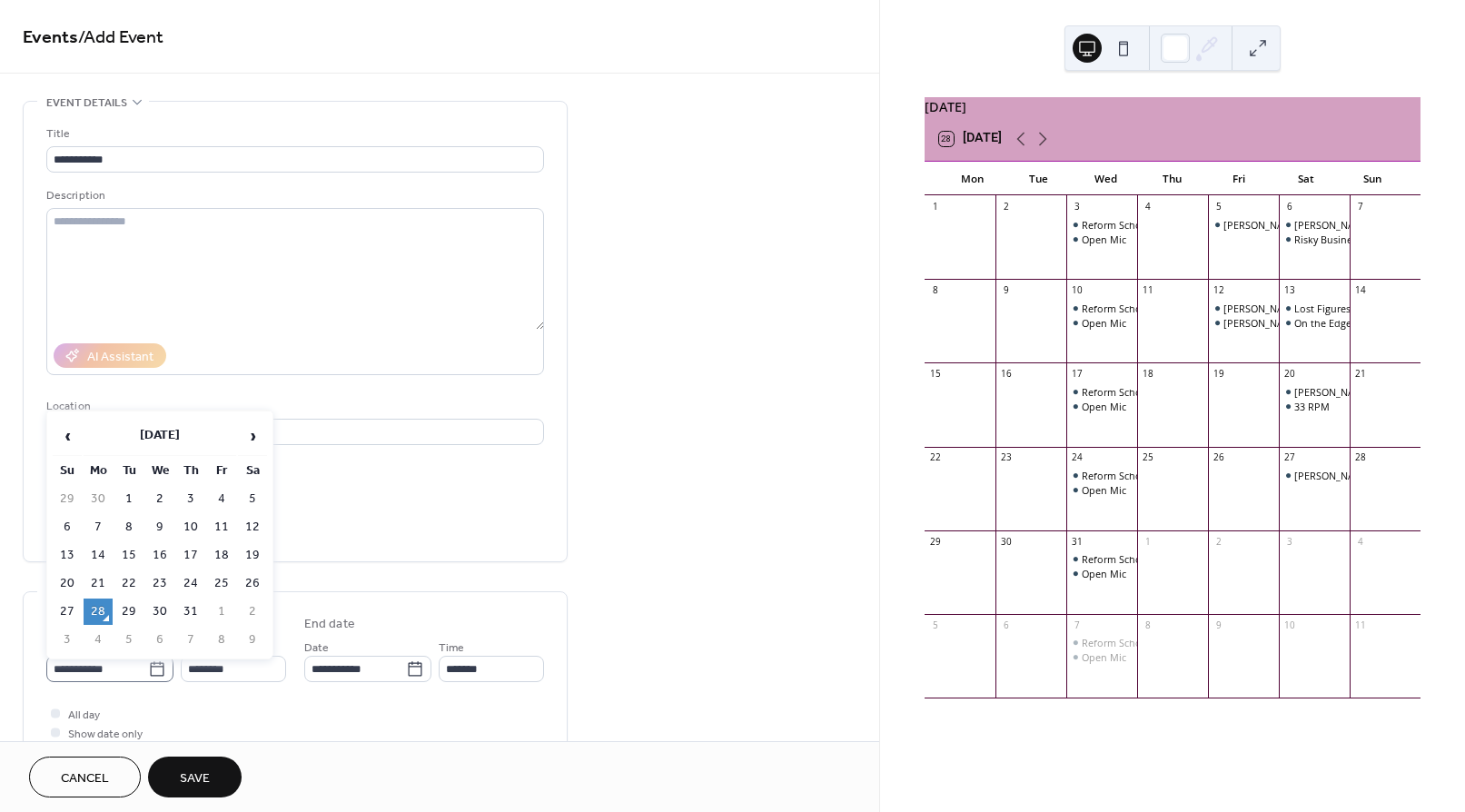 click 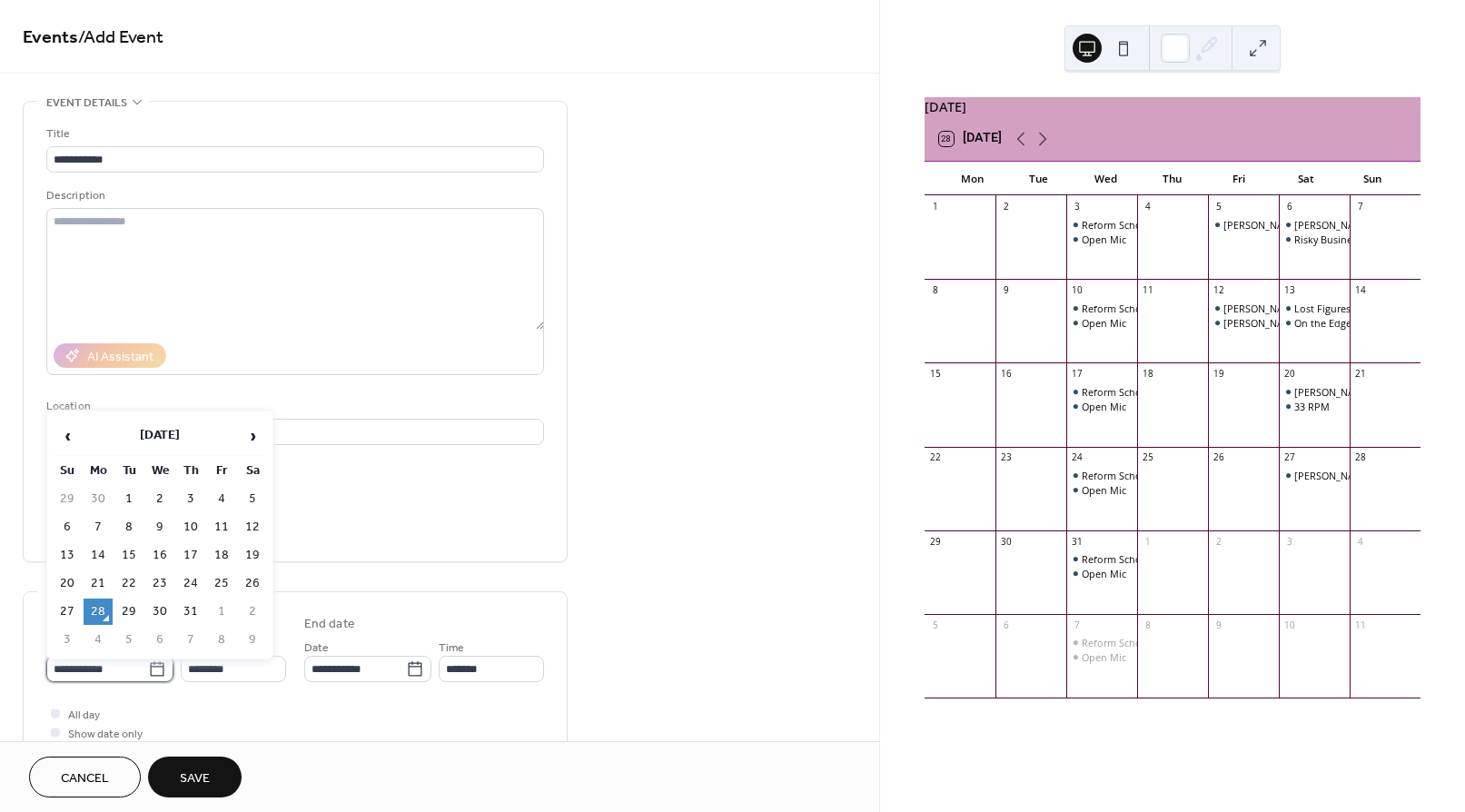 click on "**********" at bounding box center (97, 668) 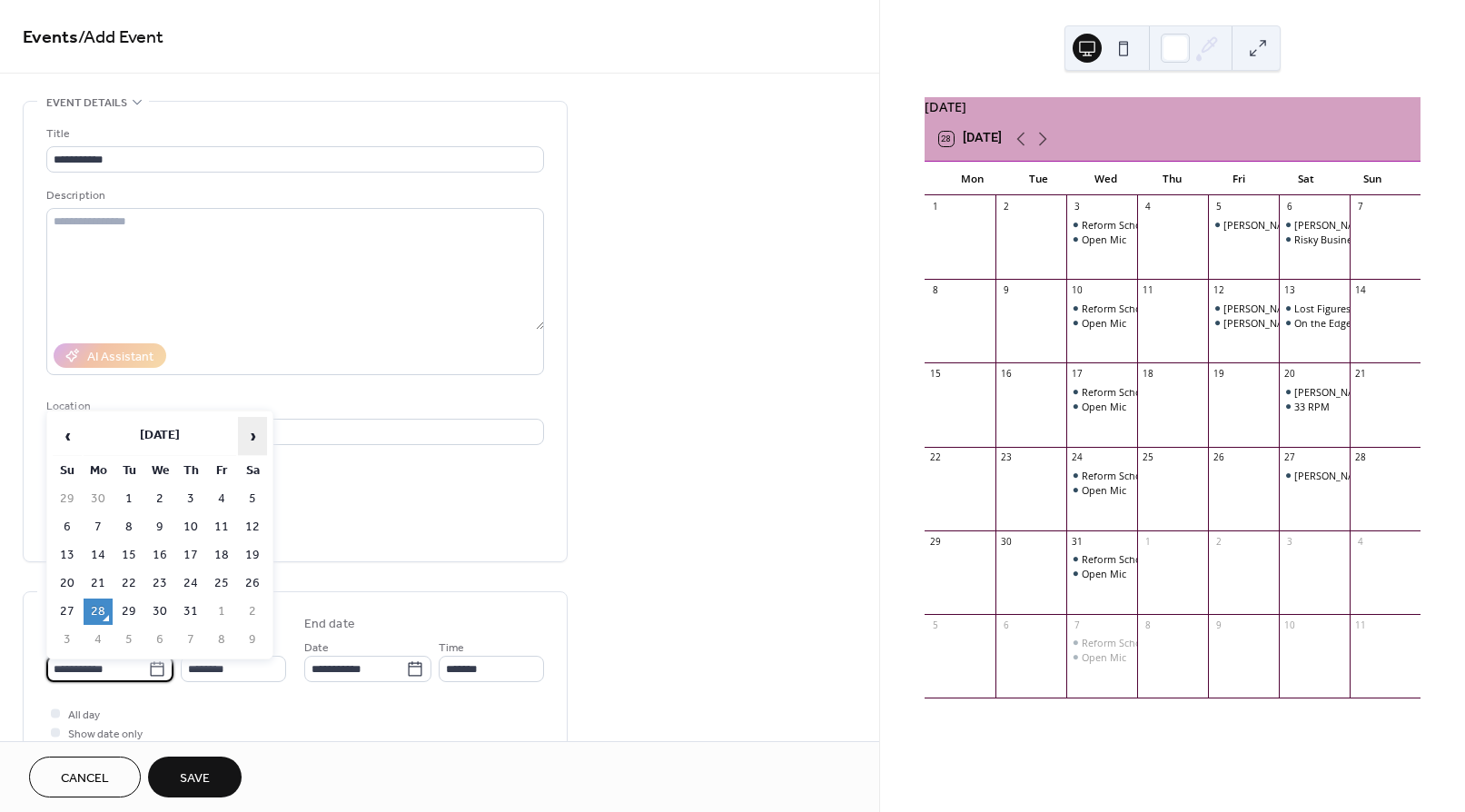 click on "›" at bounding box center (252, 436) 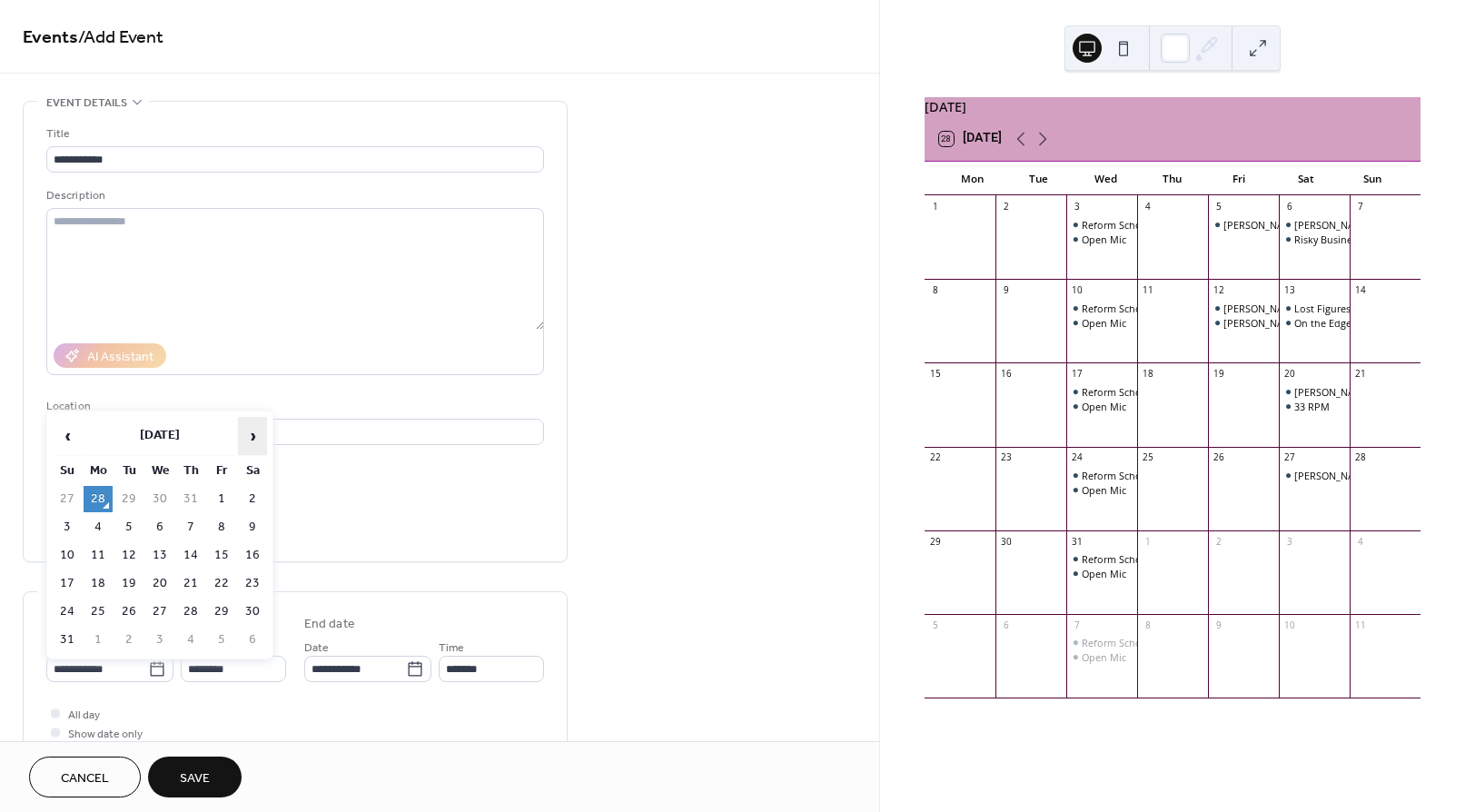 click on "›" at bounding box center [252, 436] 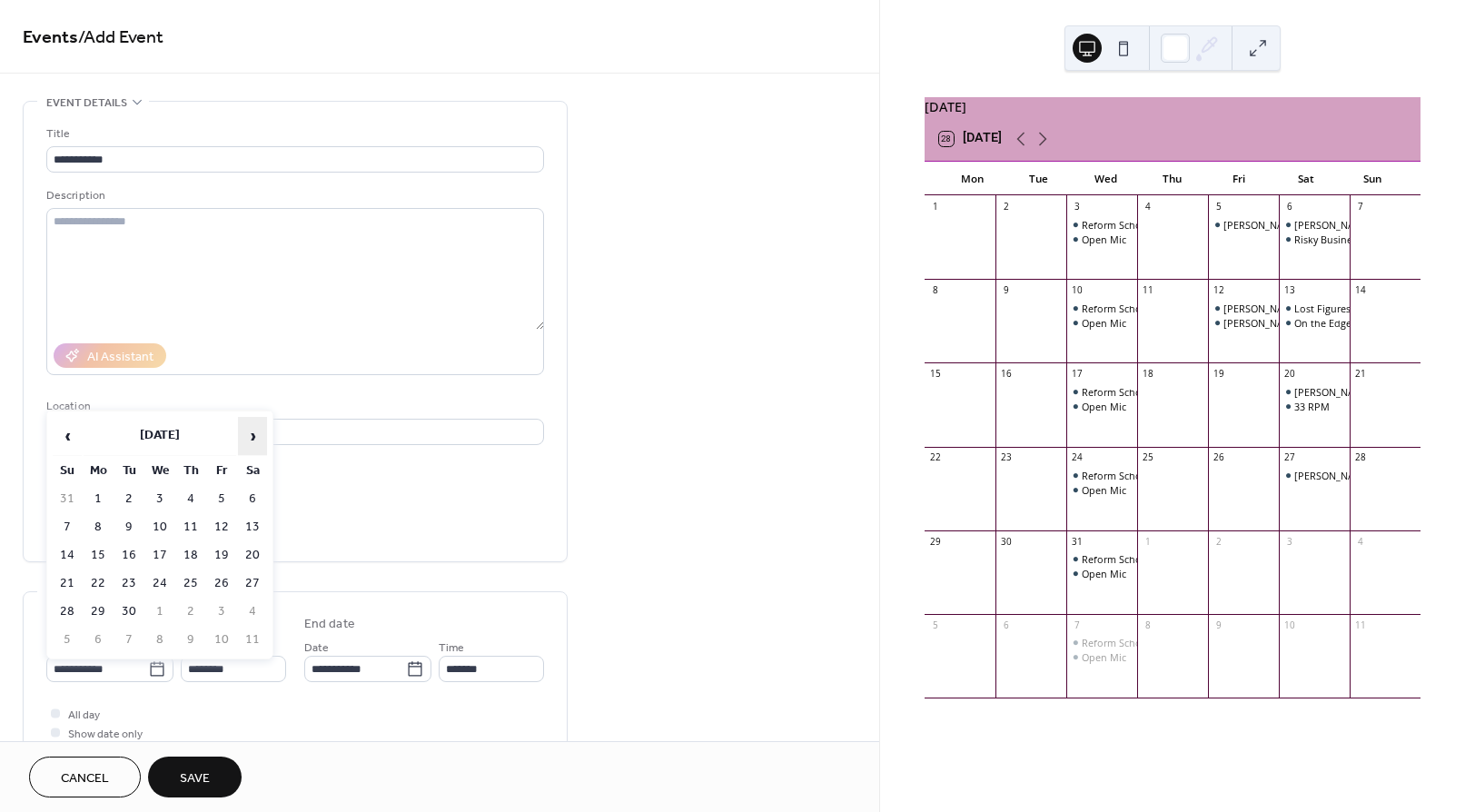 click on "›" at bounding box center [252, 436] 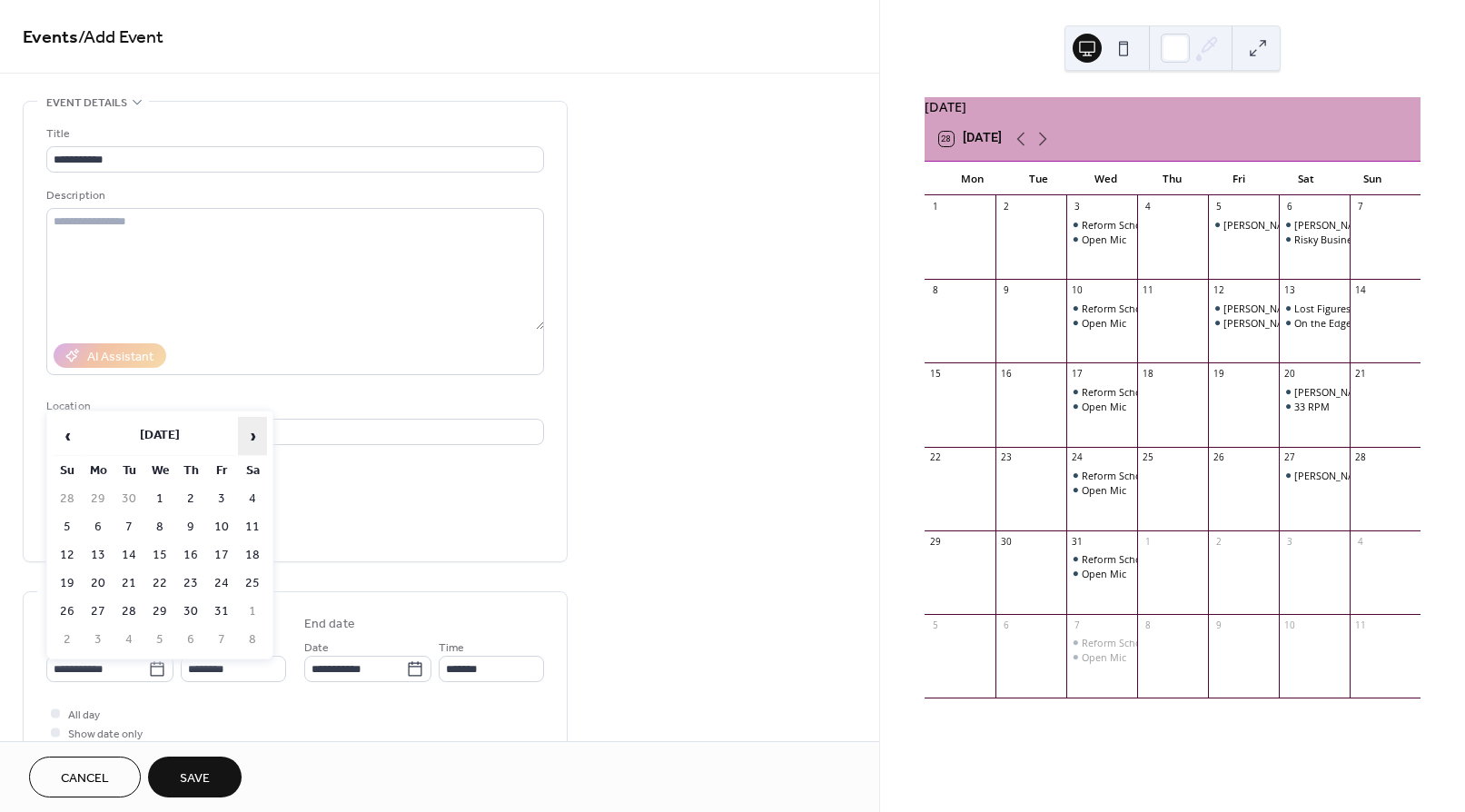 click on "›" at bounding box center (252, 436) 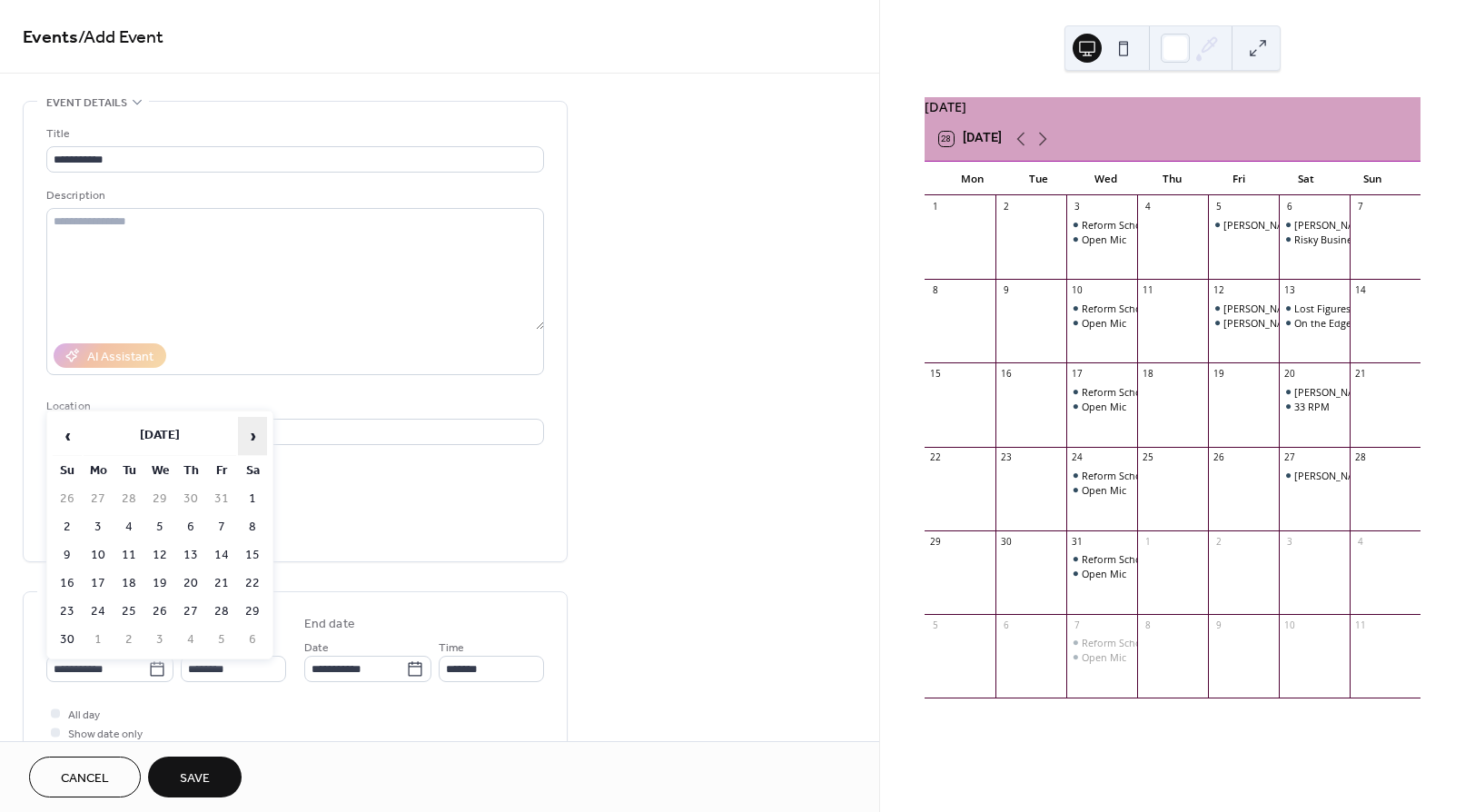 click on "›" at bounding box center [252, 436] 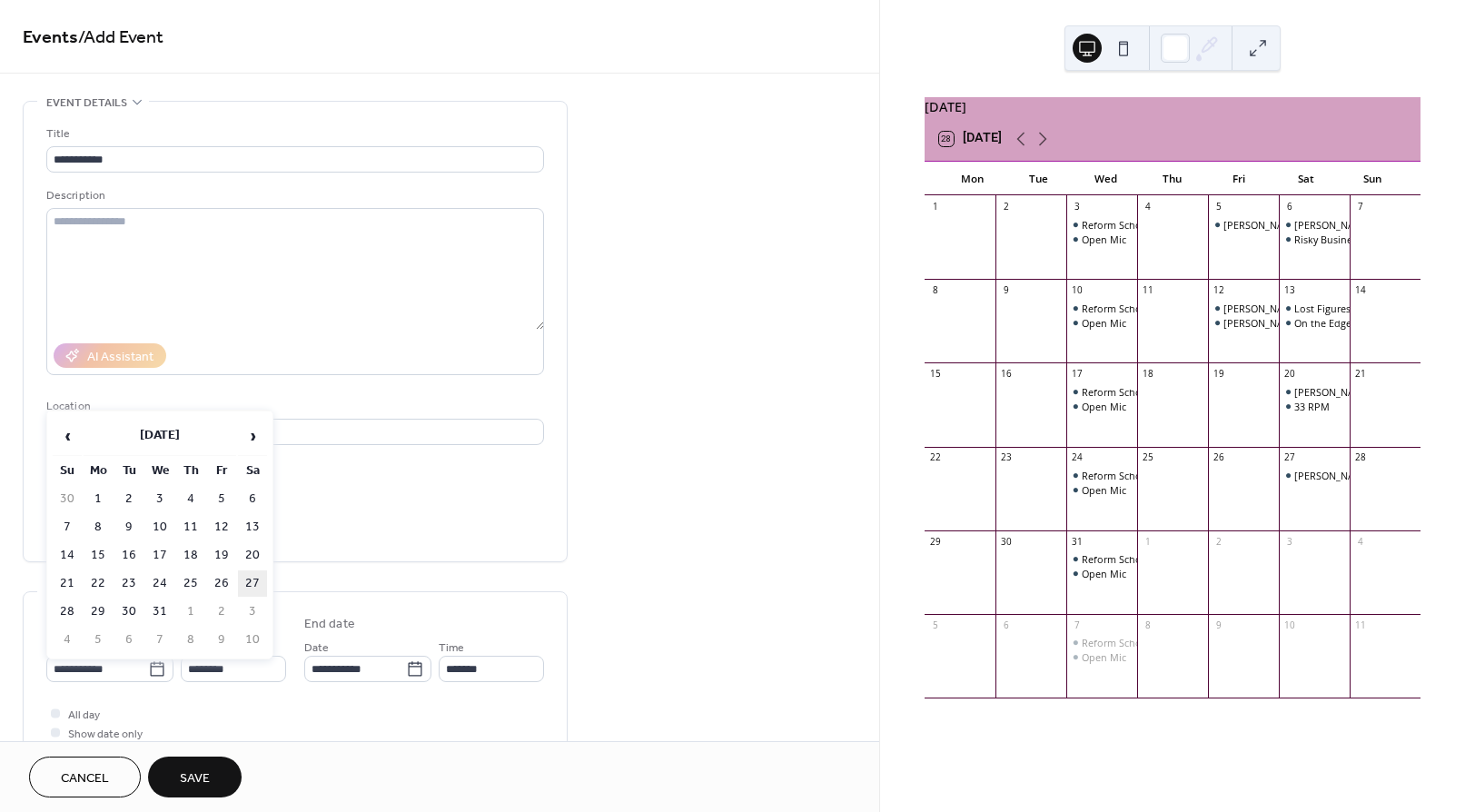 click on "27" at bounding box center [252, 583] 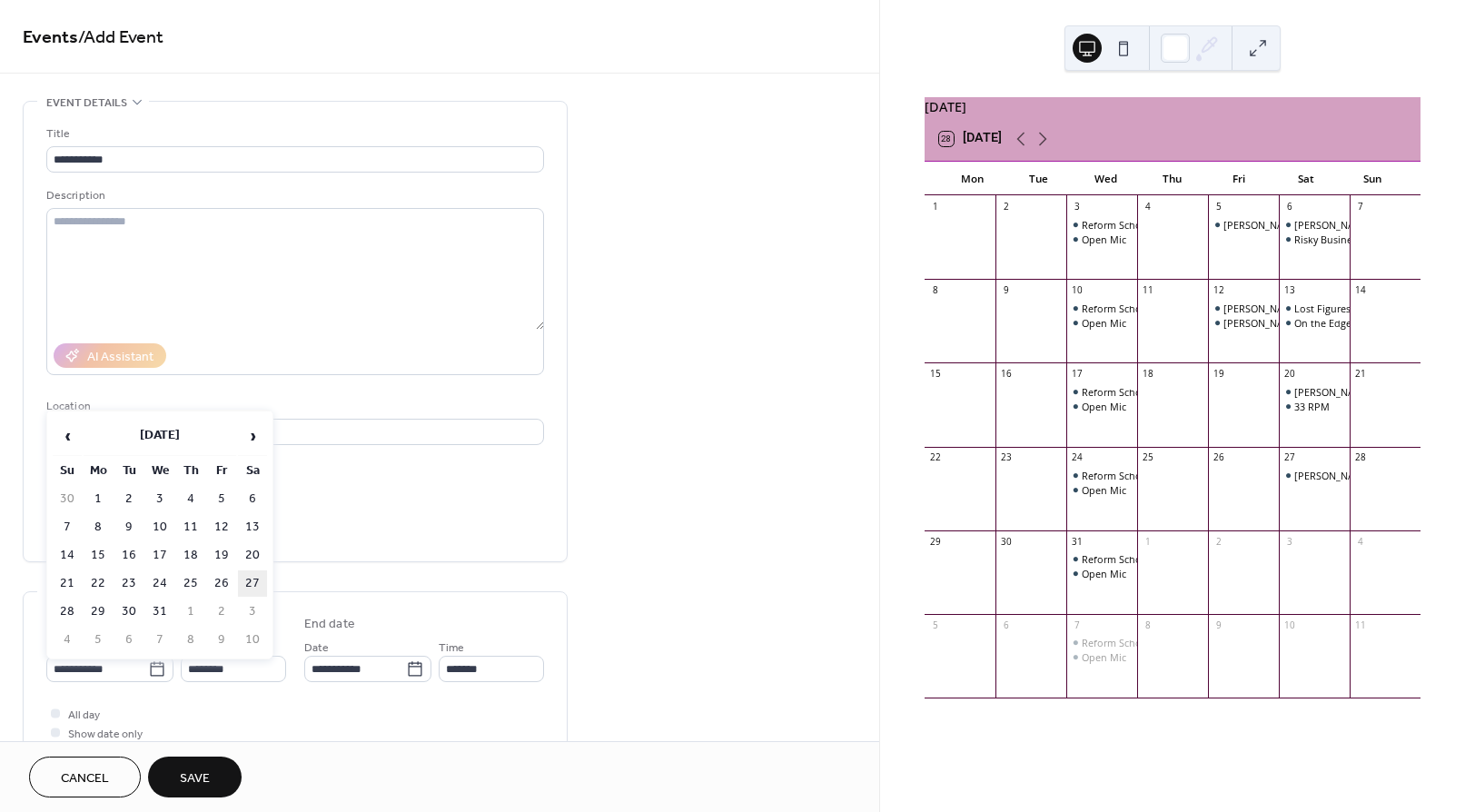 type on "**********" 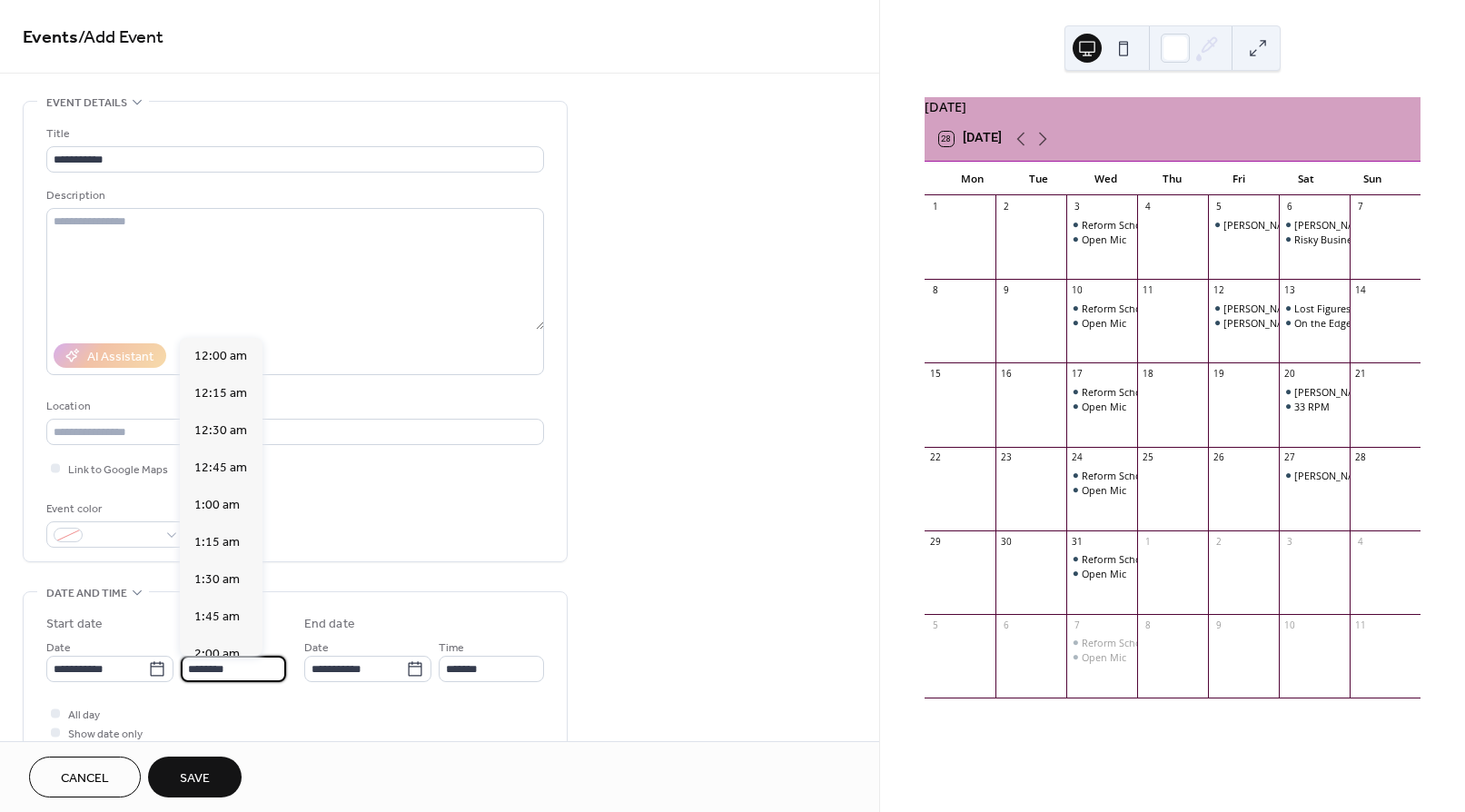 click on "********" at bounding box center [233, 668] 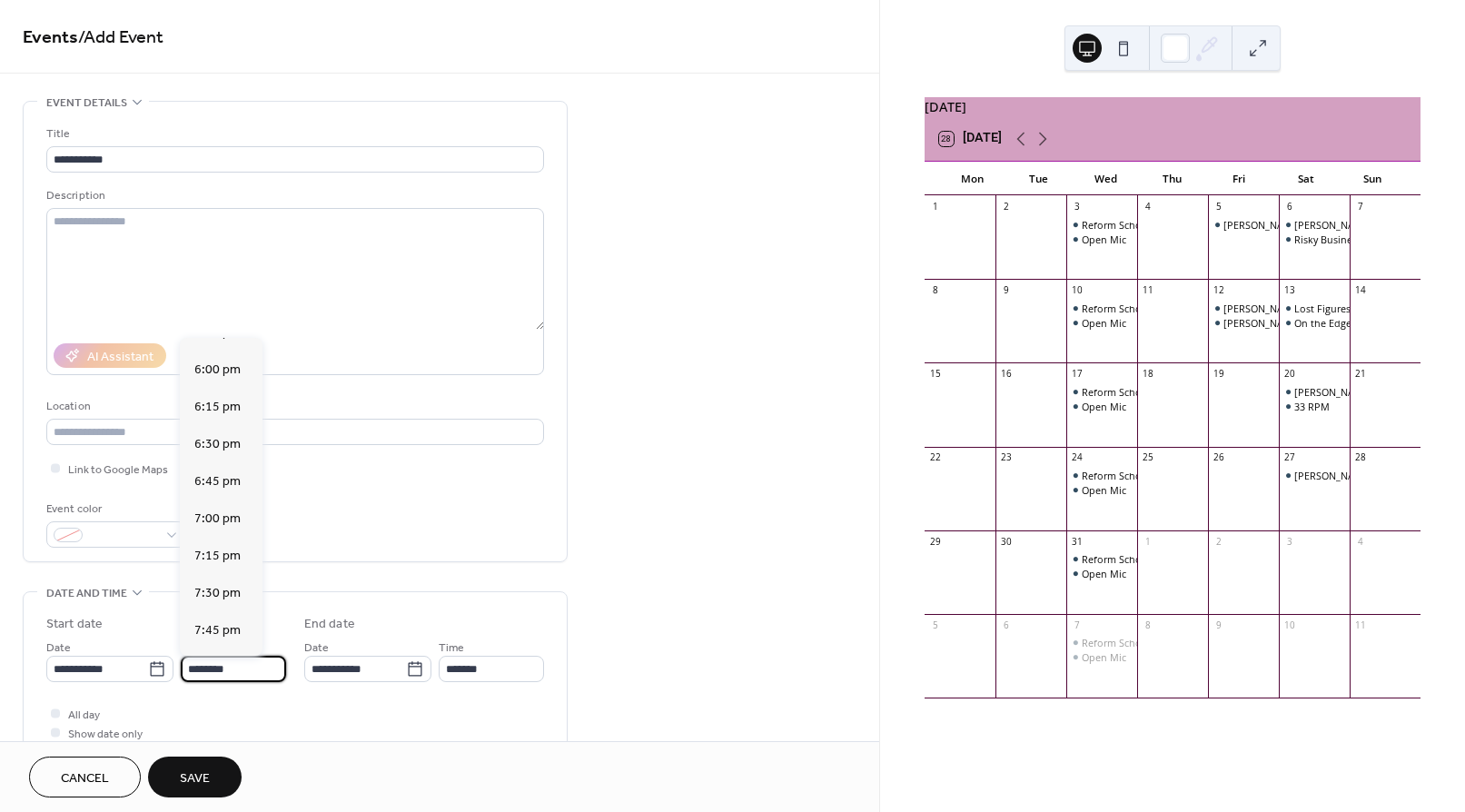 scroll, scrollTop: 2676, scrollLeft: 0, axis: vertical 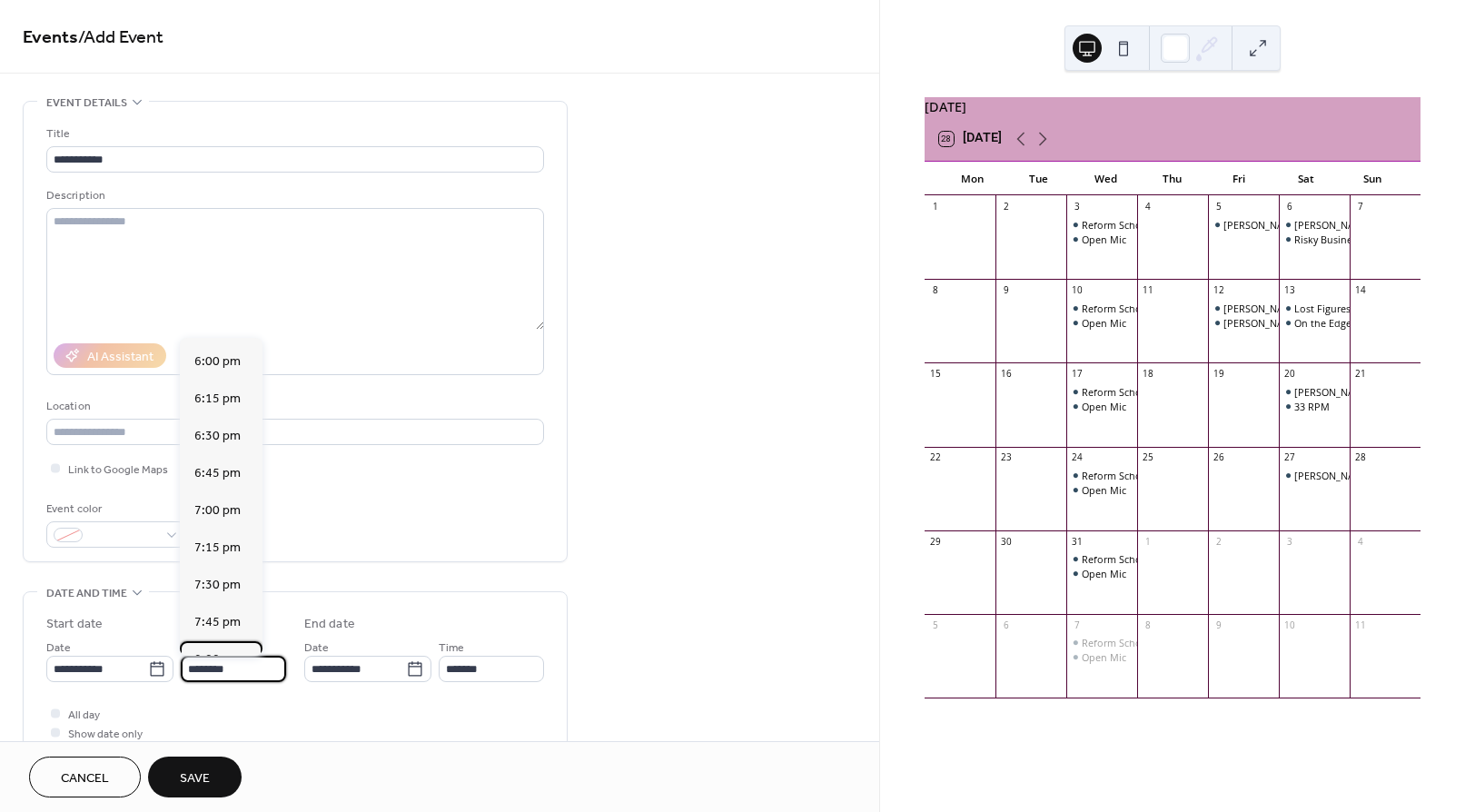 click on "8:00 pm" at bounding box center [217, 659] 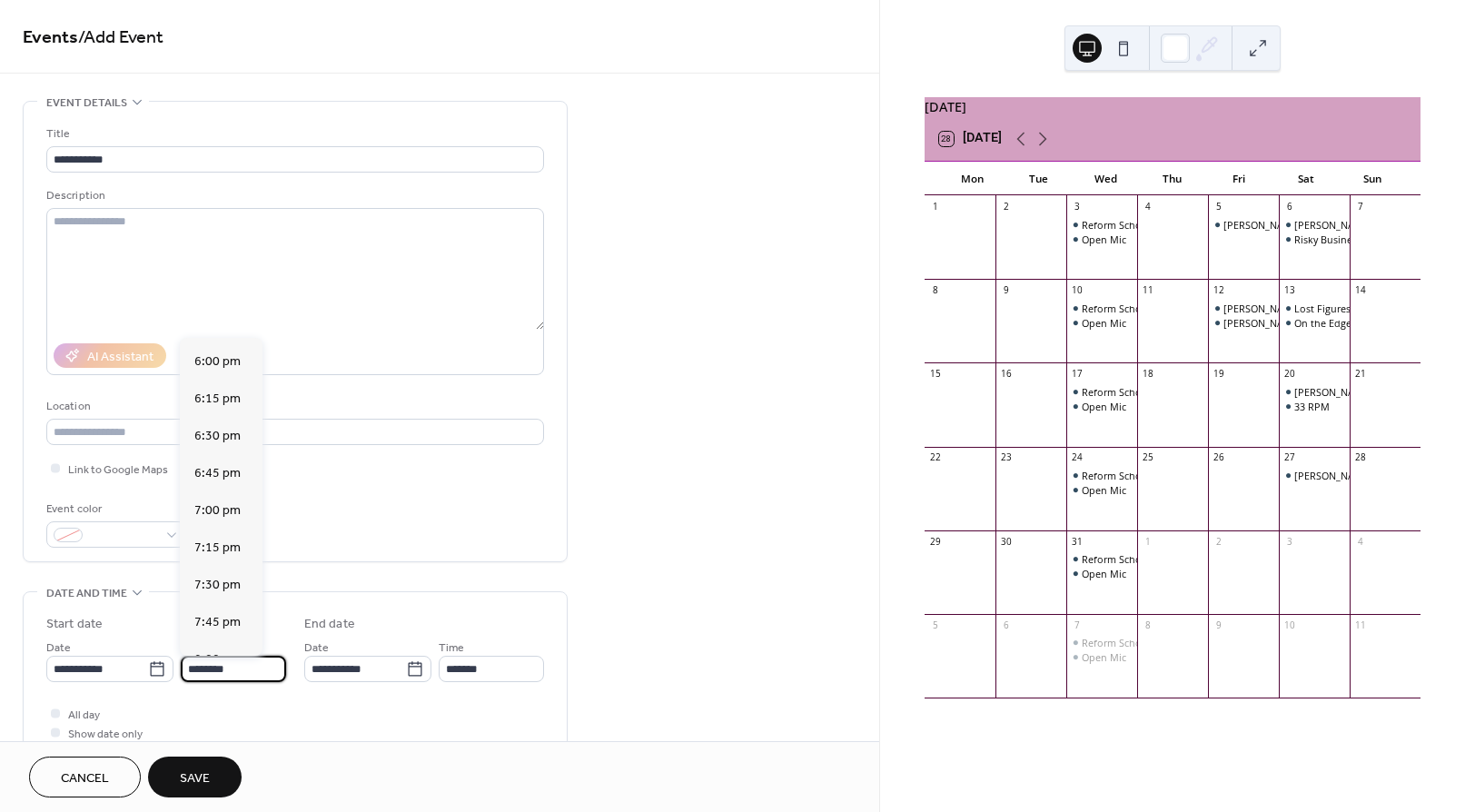 type on "*******" 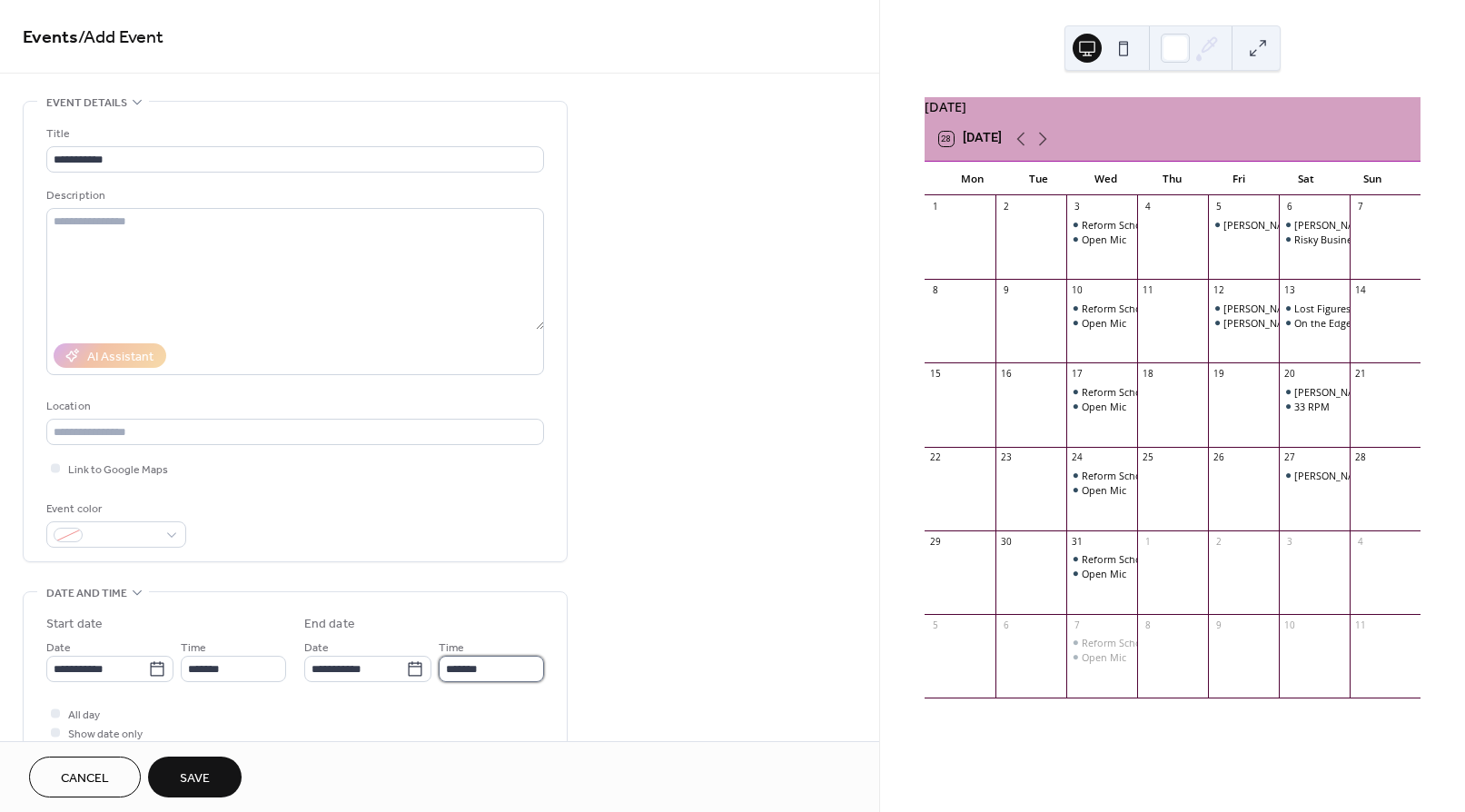 click on "*******" at bounding box center [491, 668] 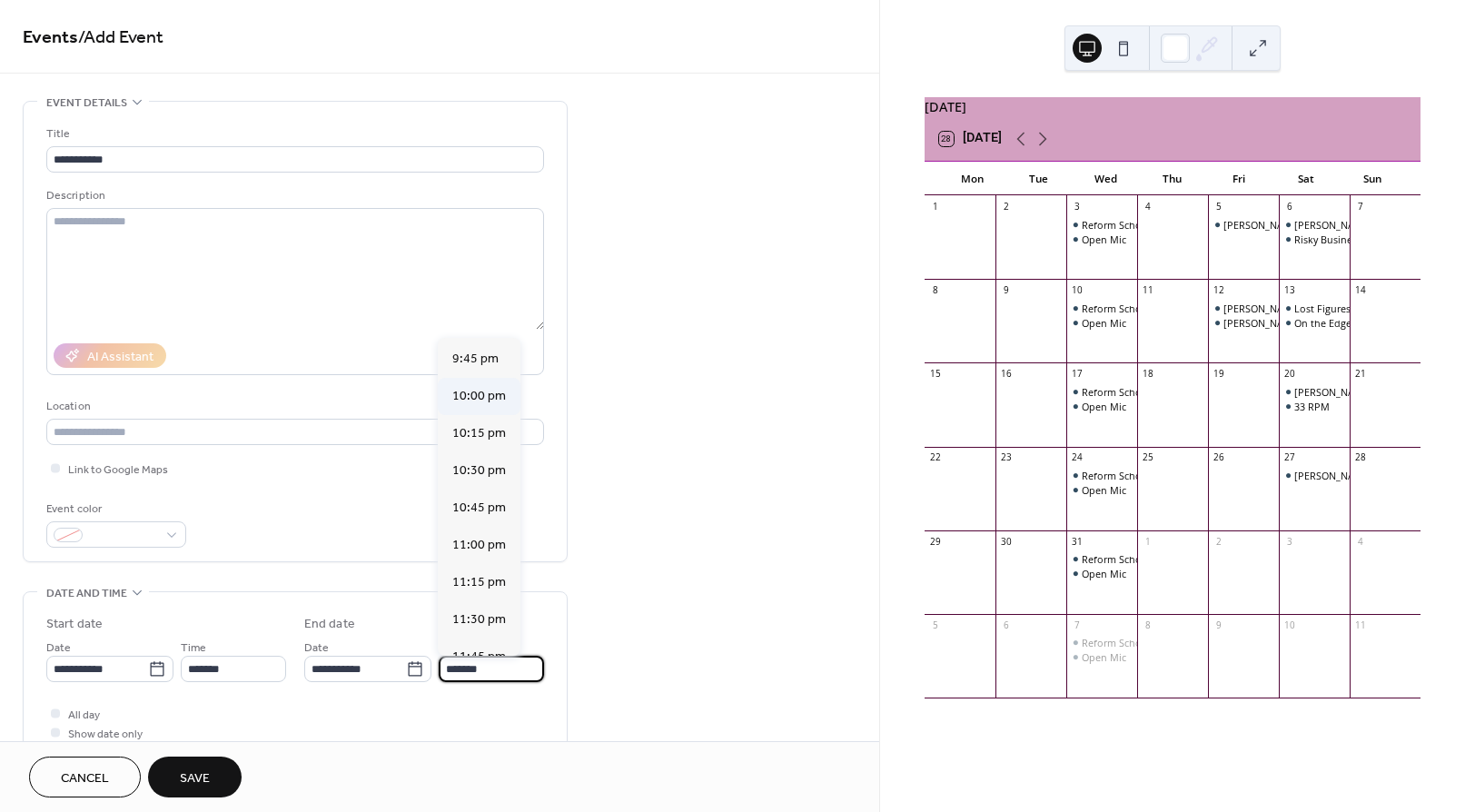 scroll, scrollTop: 227, scrollLeft: 0, axis: vertical 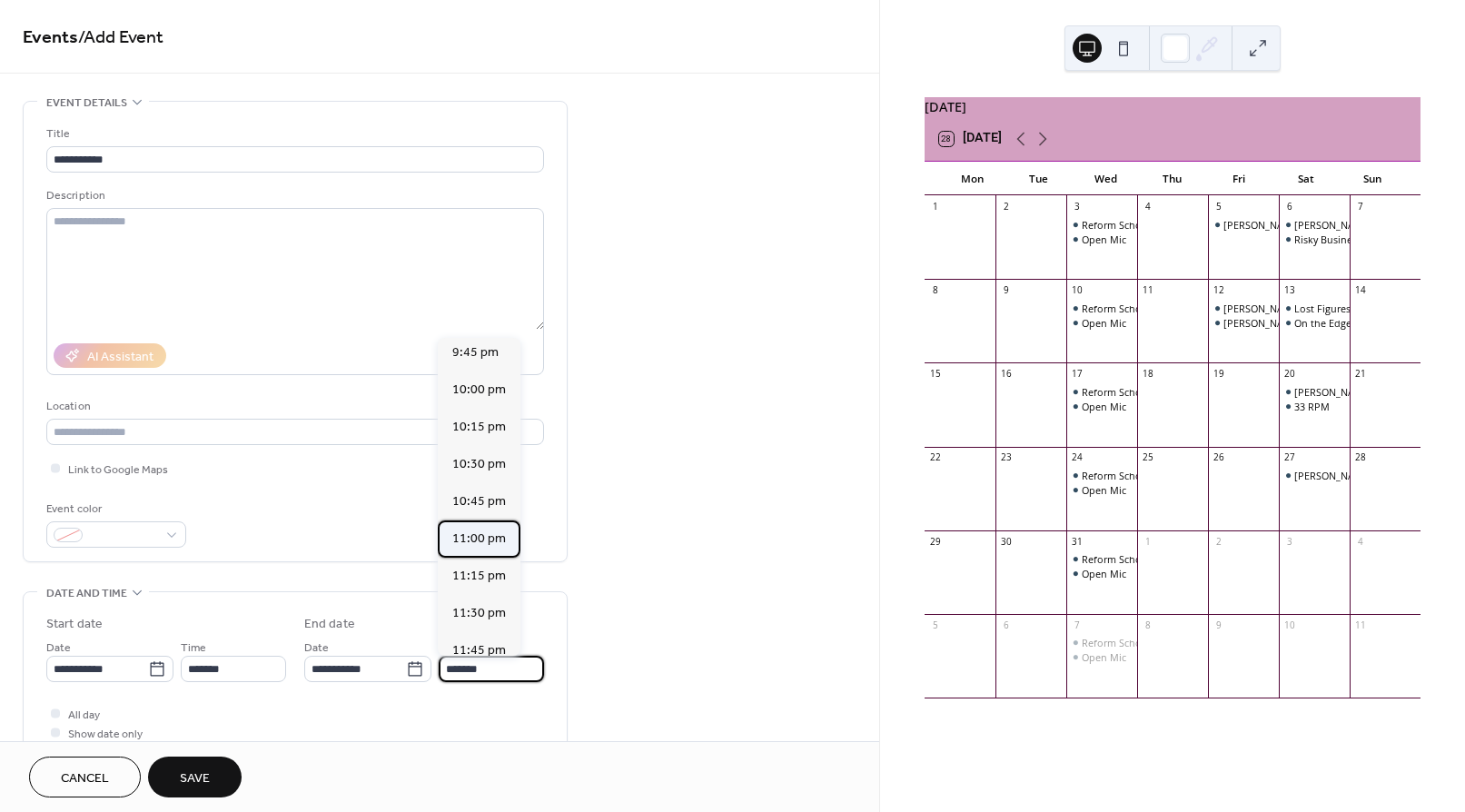 click on "11:00 pm" at bounding box center (479, 539) 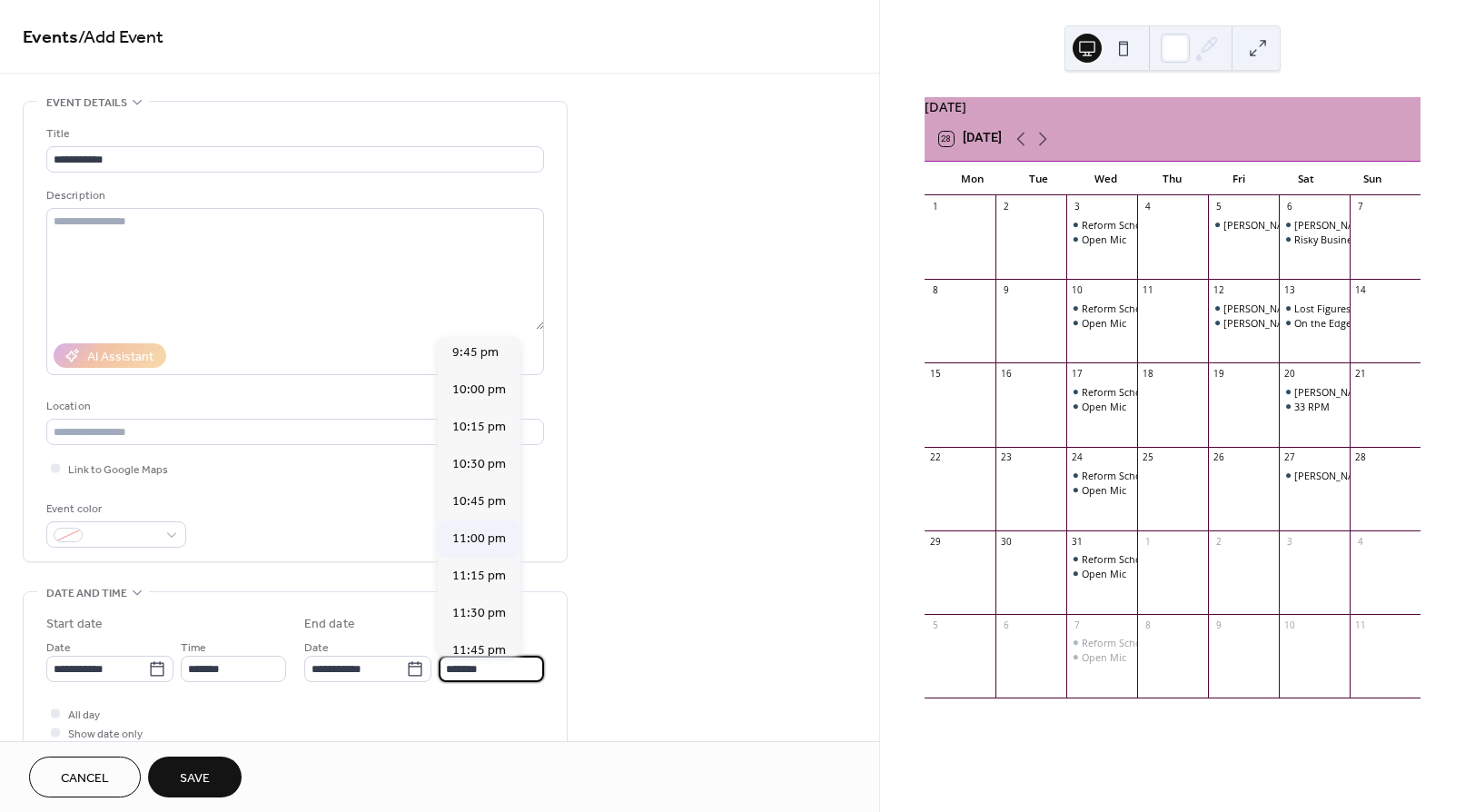 type on "********" 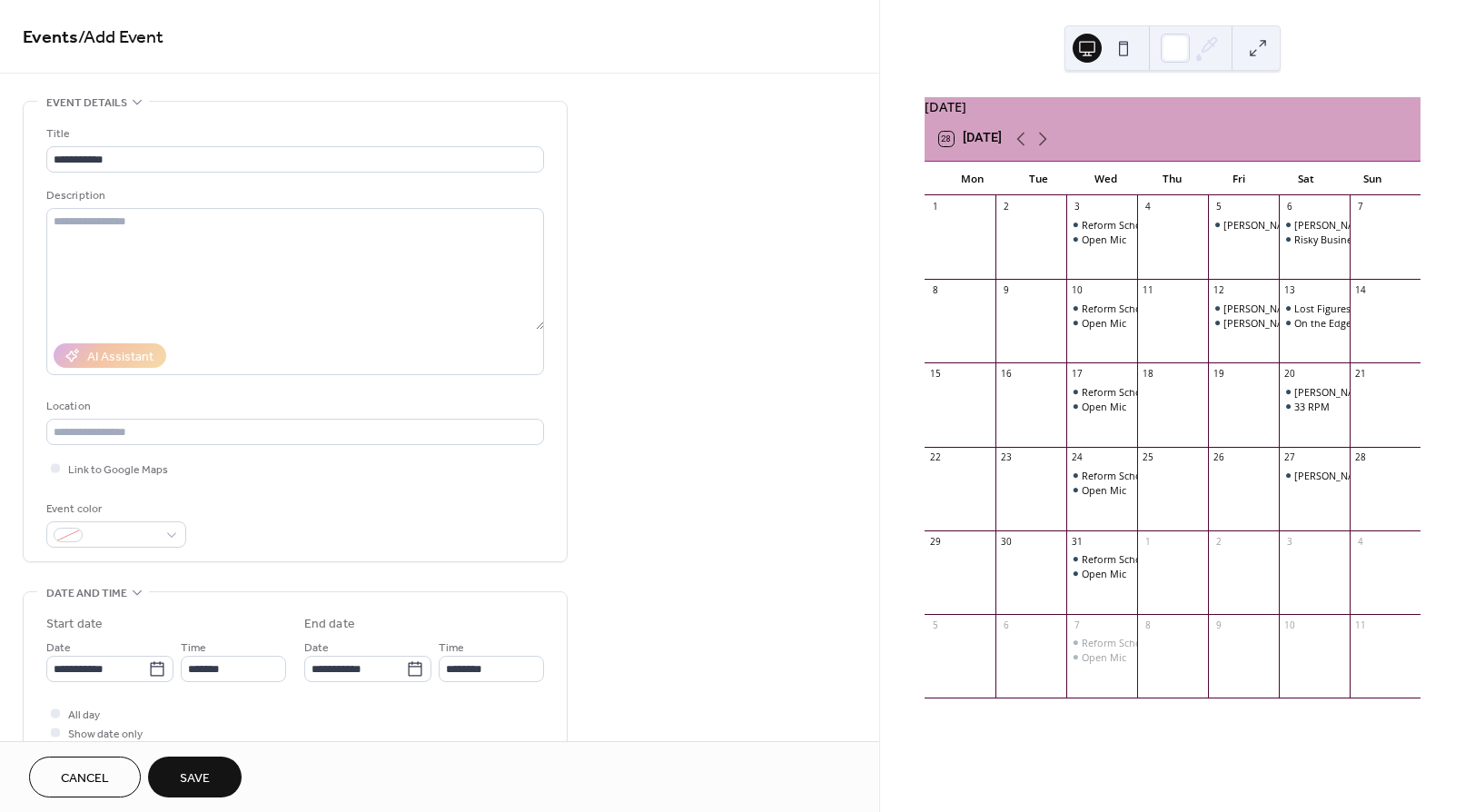 click on "Save" at bounding box center (194, 778) 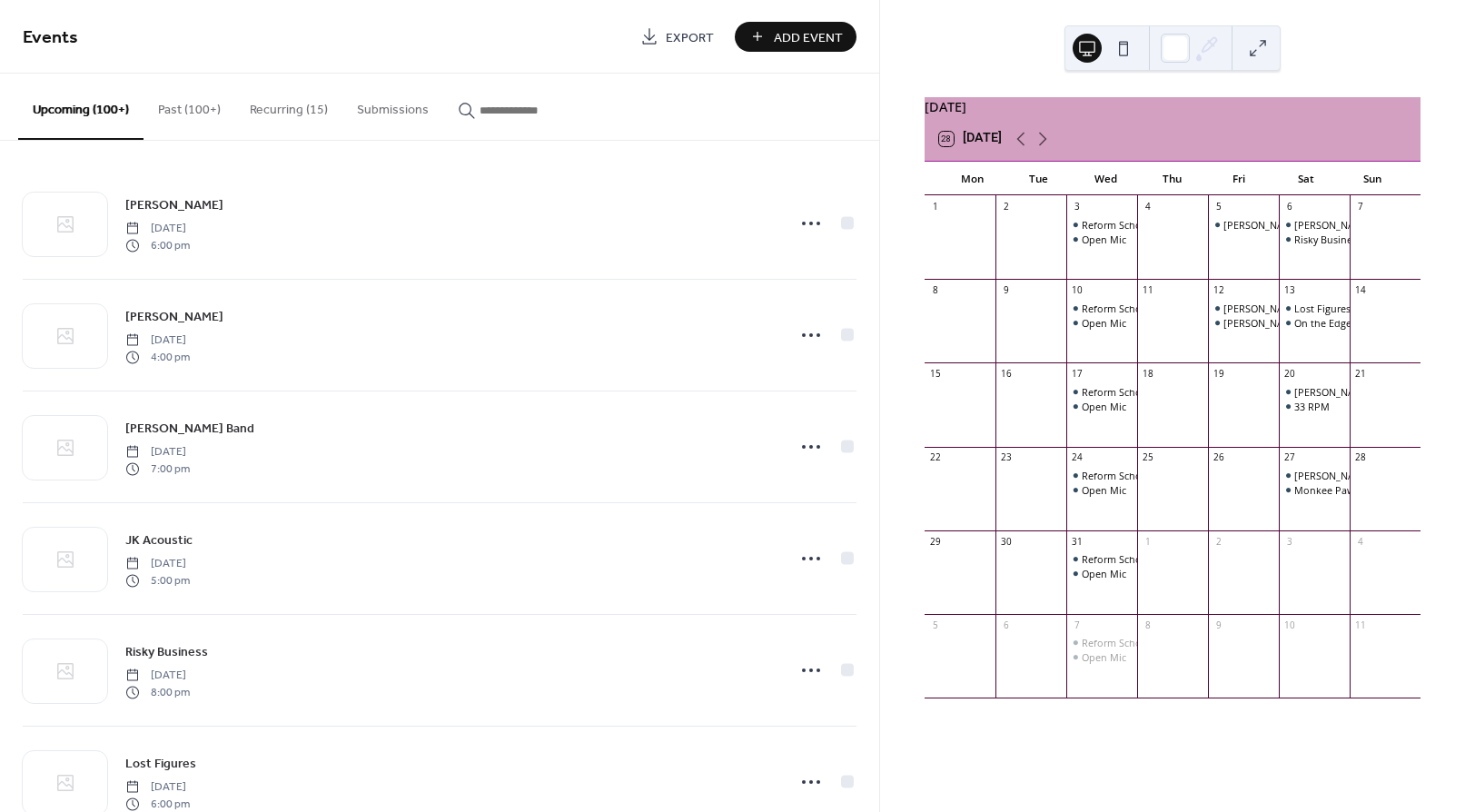 click on "Add Event" at bounding box center [808, 37] 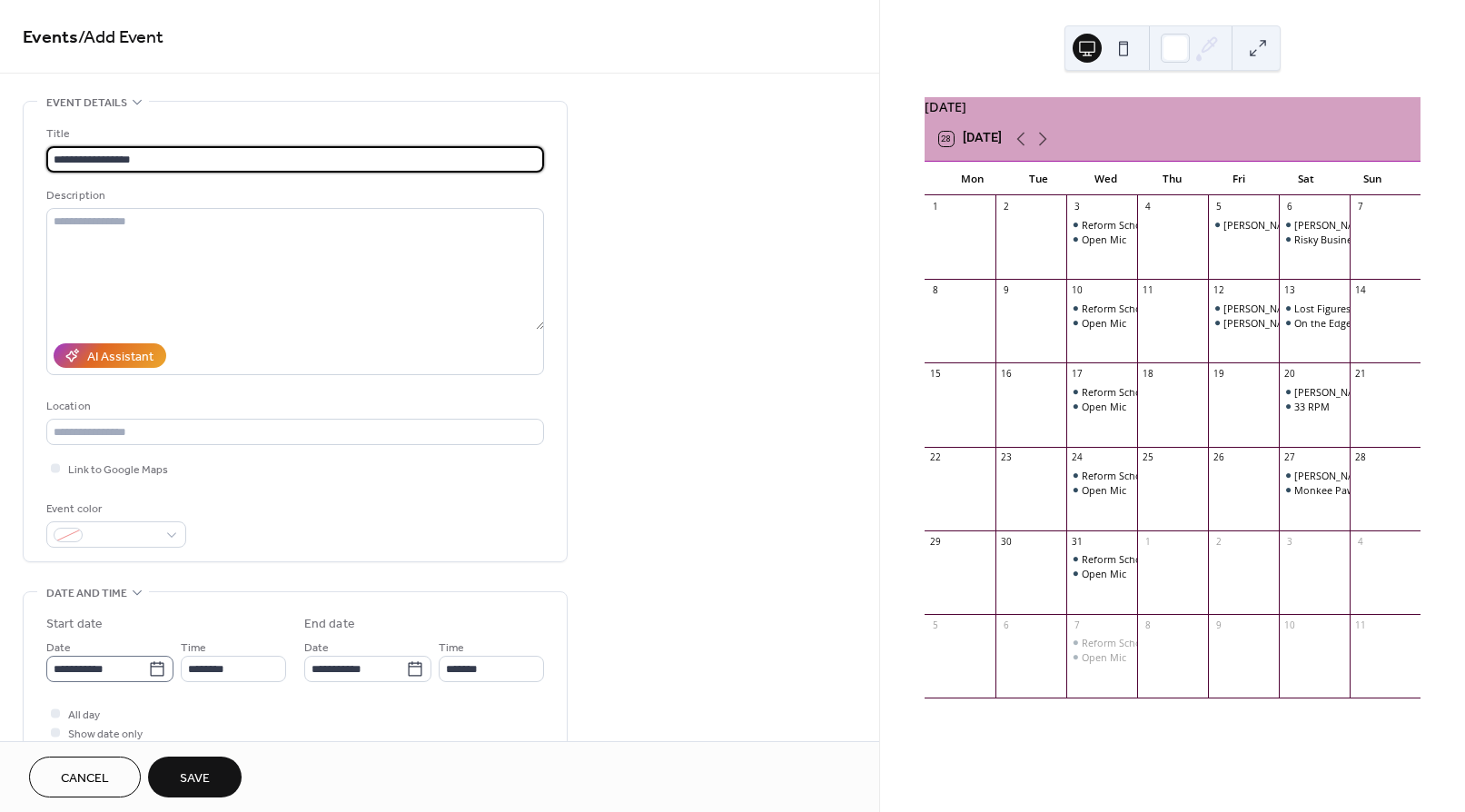 type on "**********" 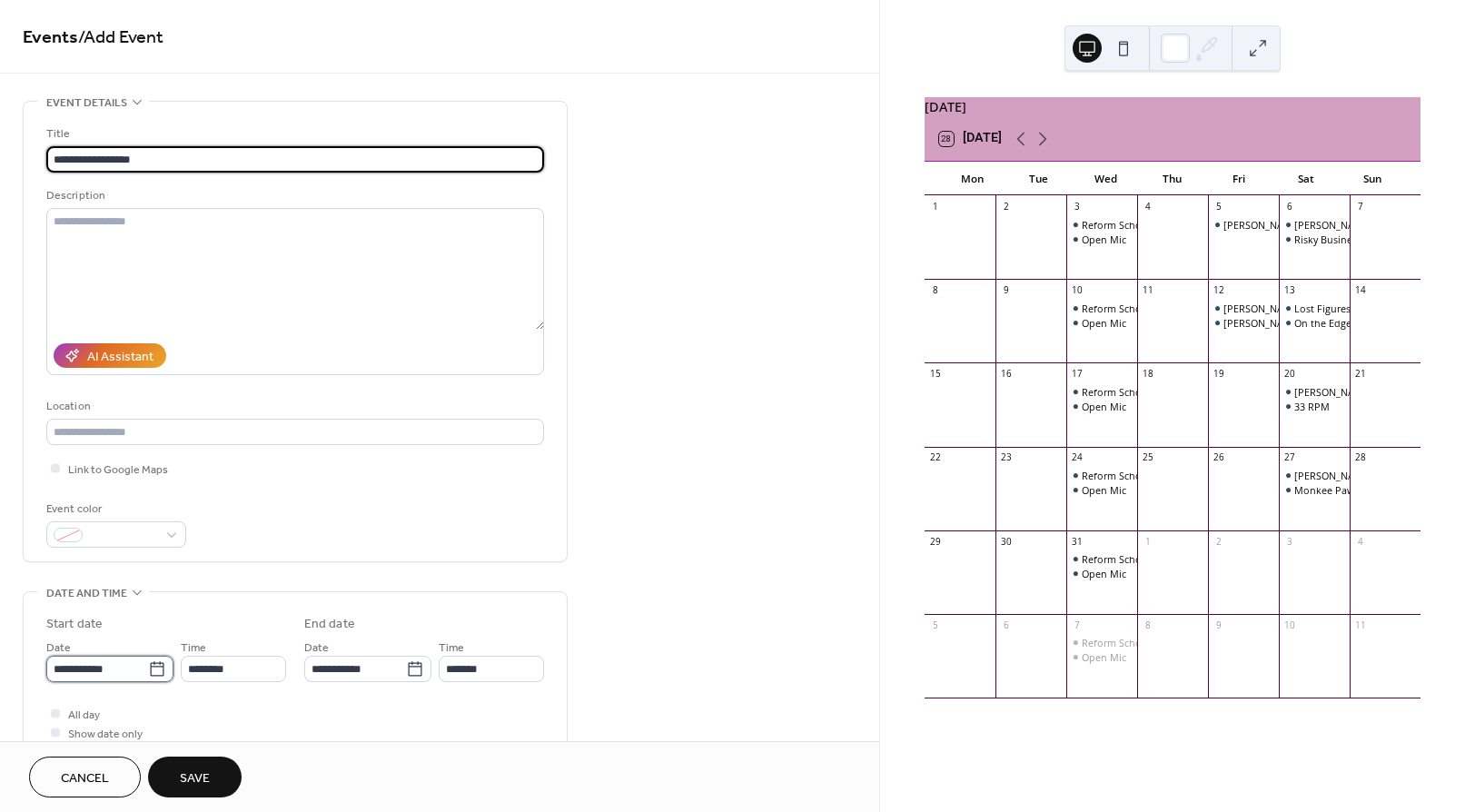 click on "**********" at bounding box center (97, 668) 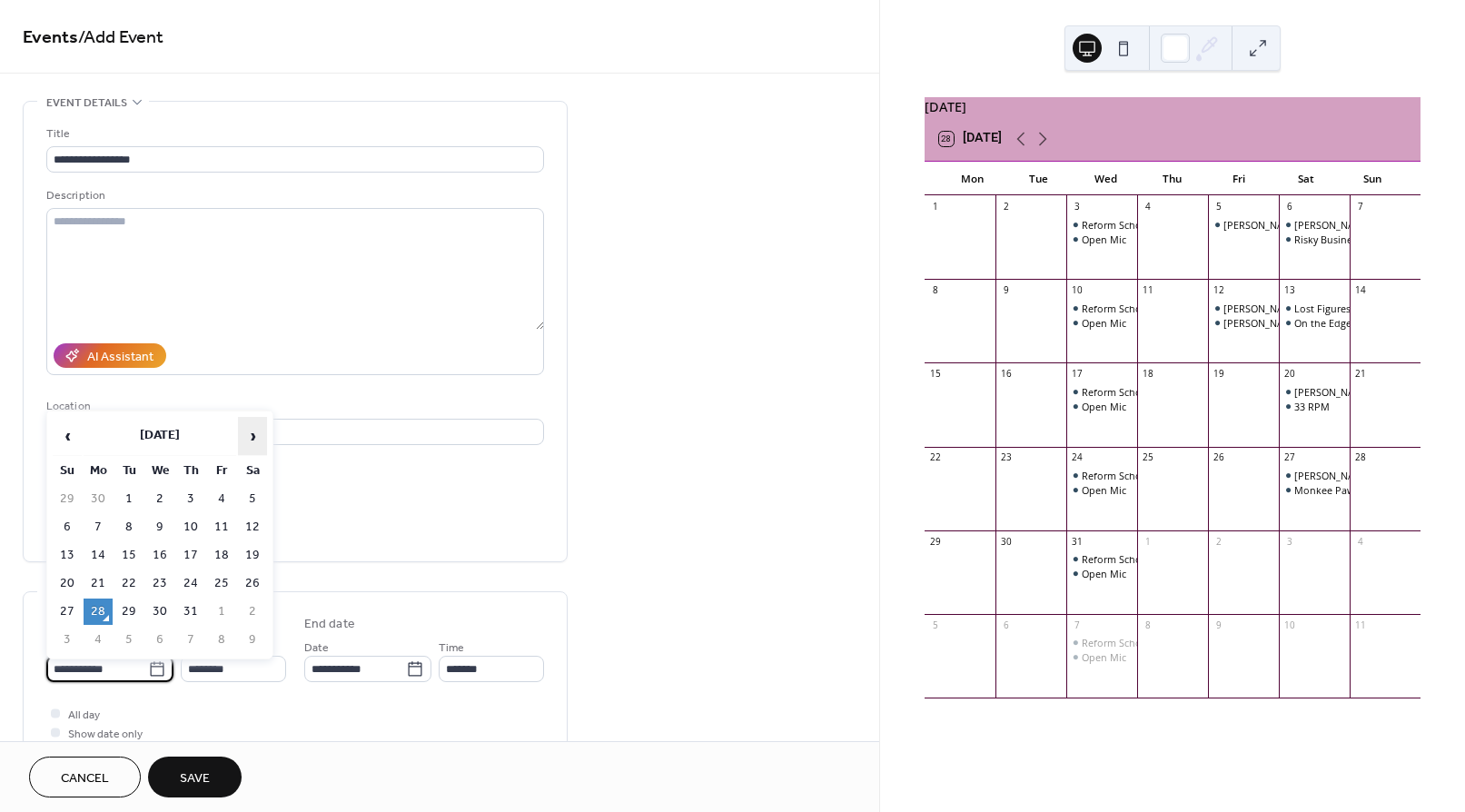 click on "›" at bounding box center [252, 436] 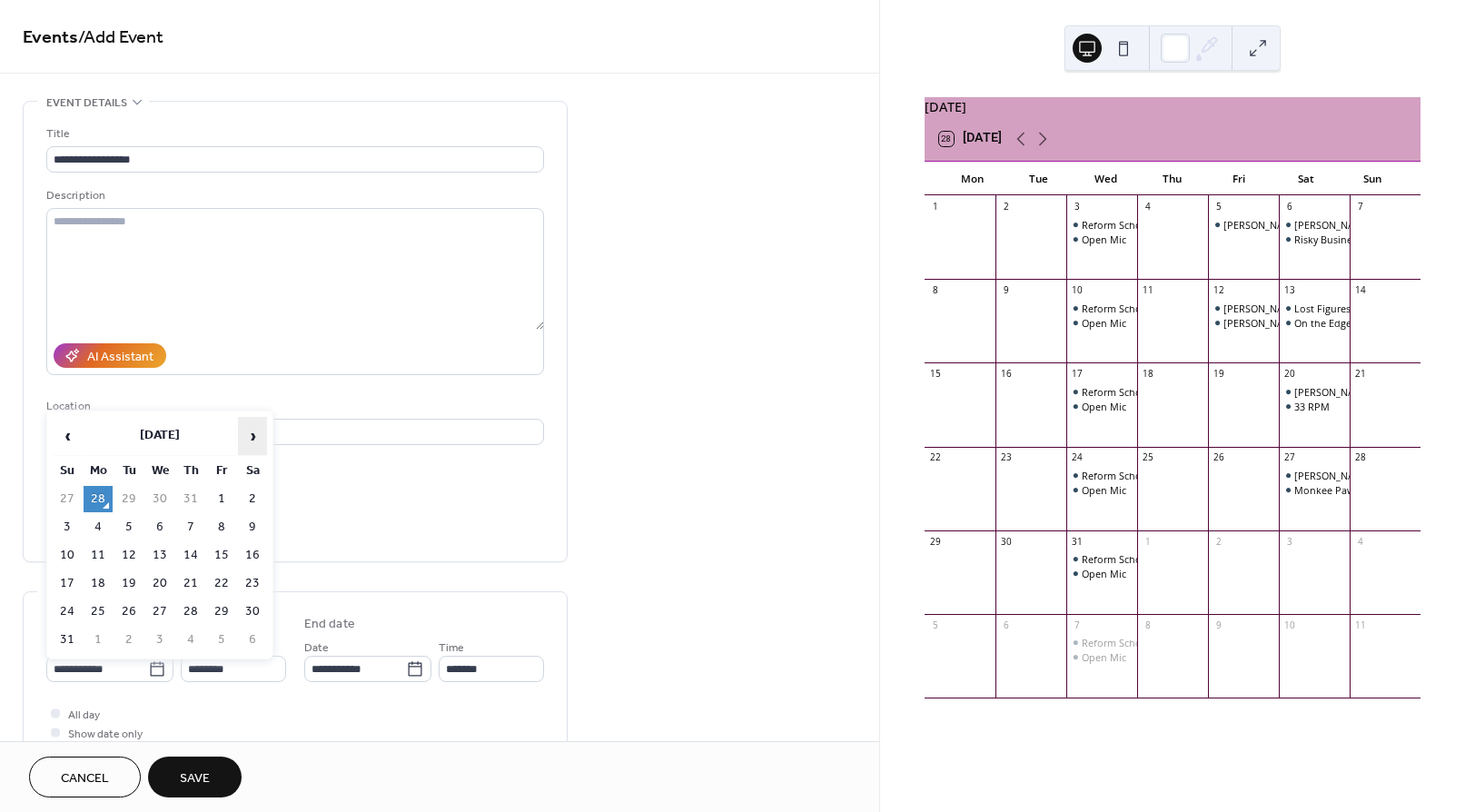 click on "›" at bounding box center (252, 436) 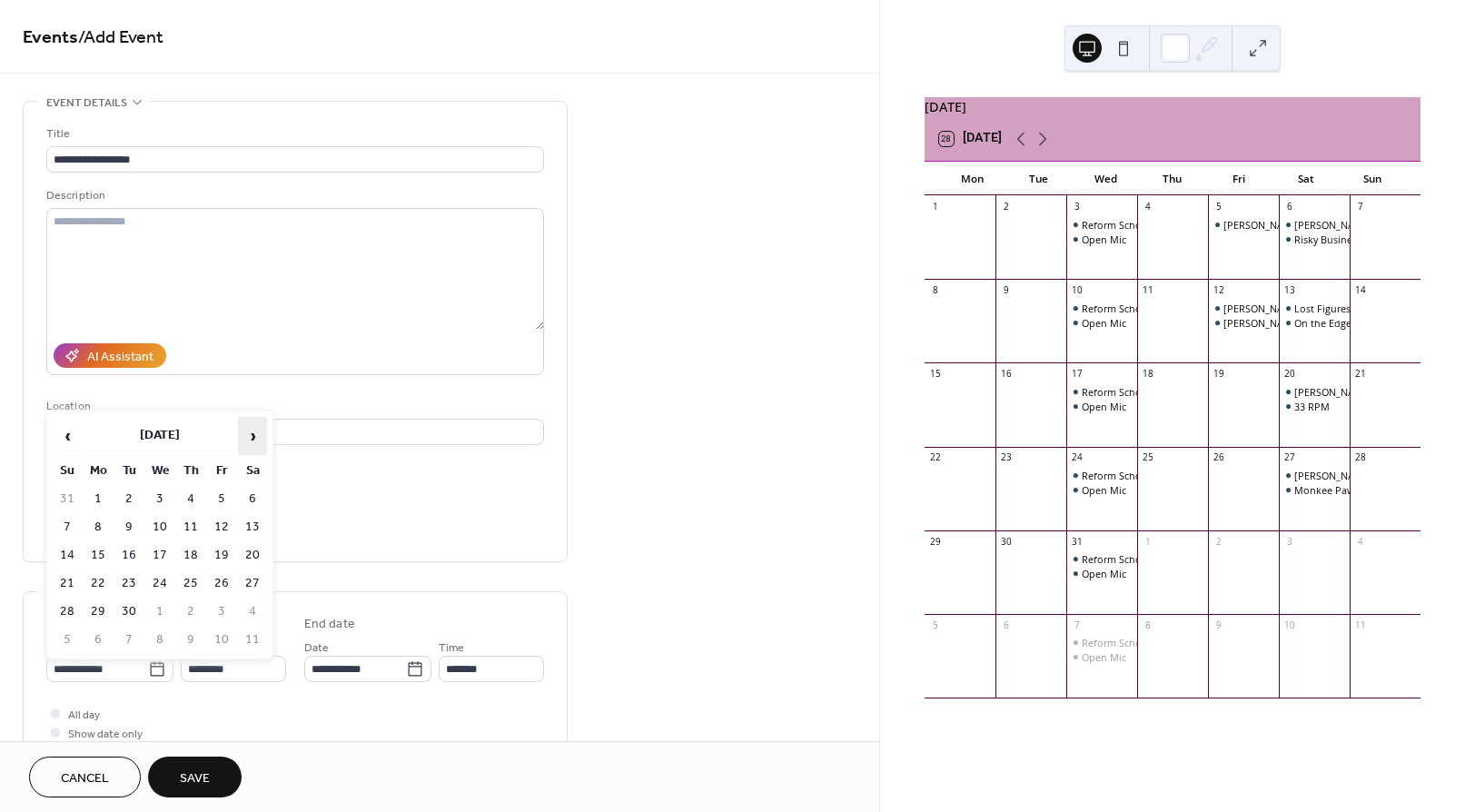 click on "›" at bounding box center (252, 436) 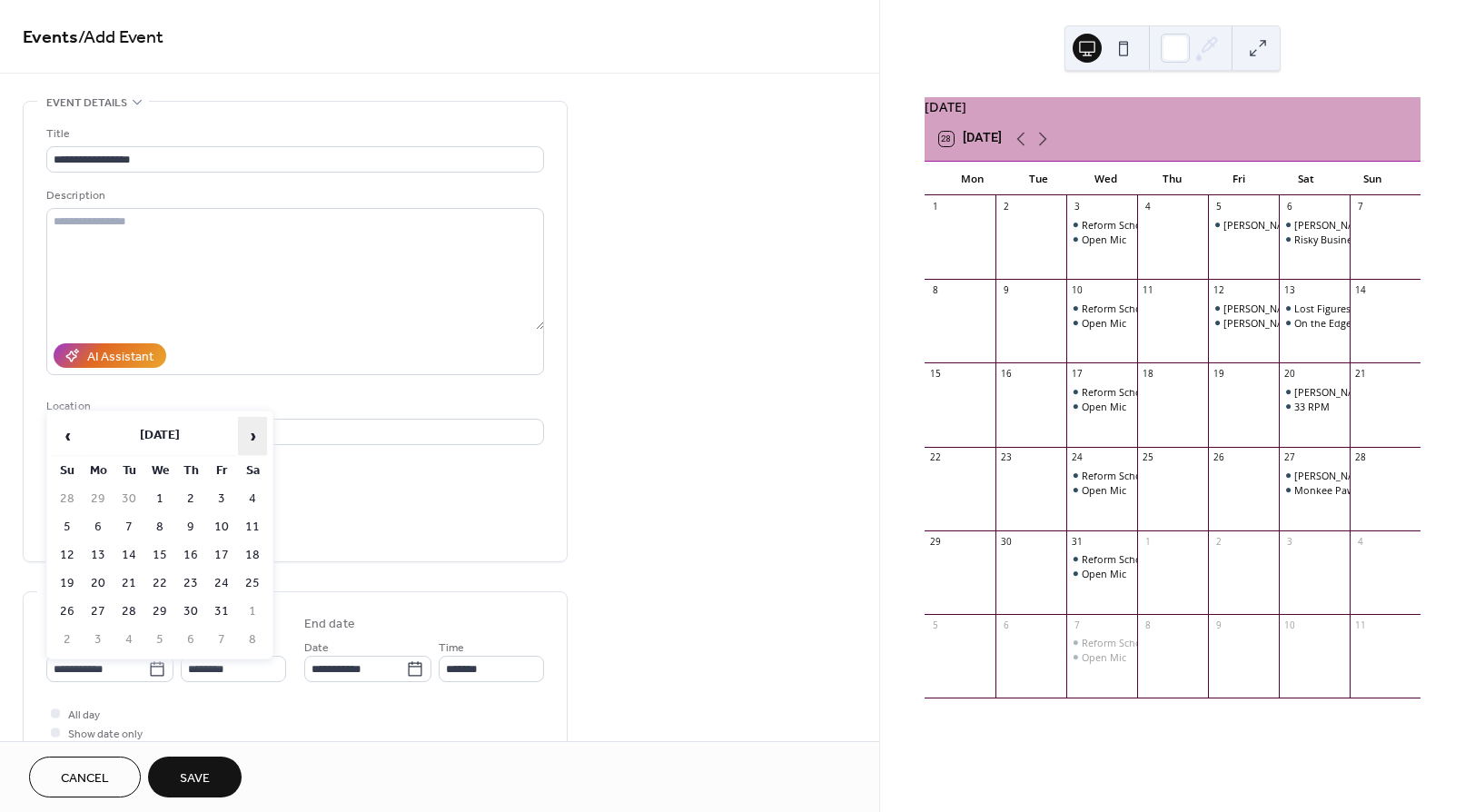 click on "›" at bounding box center (252, 436) 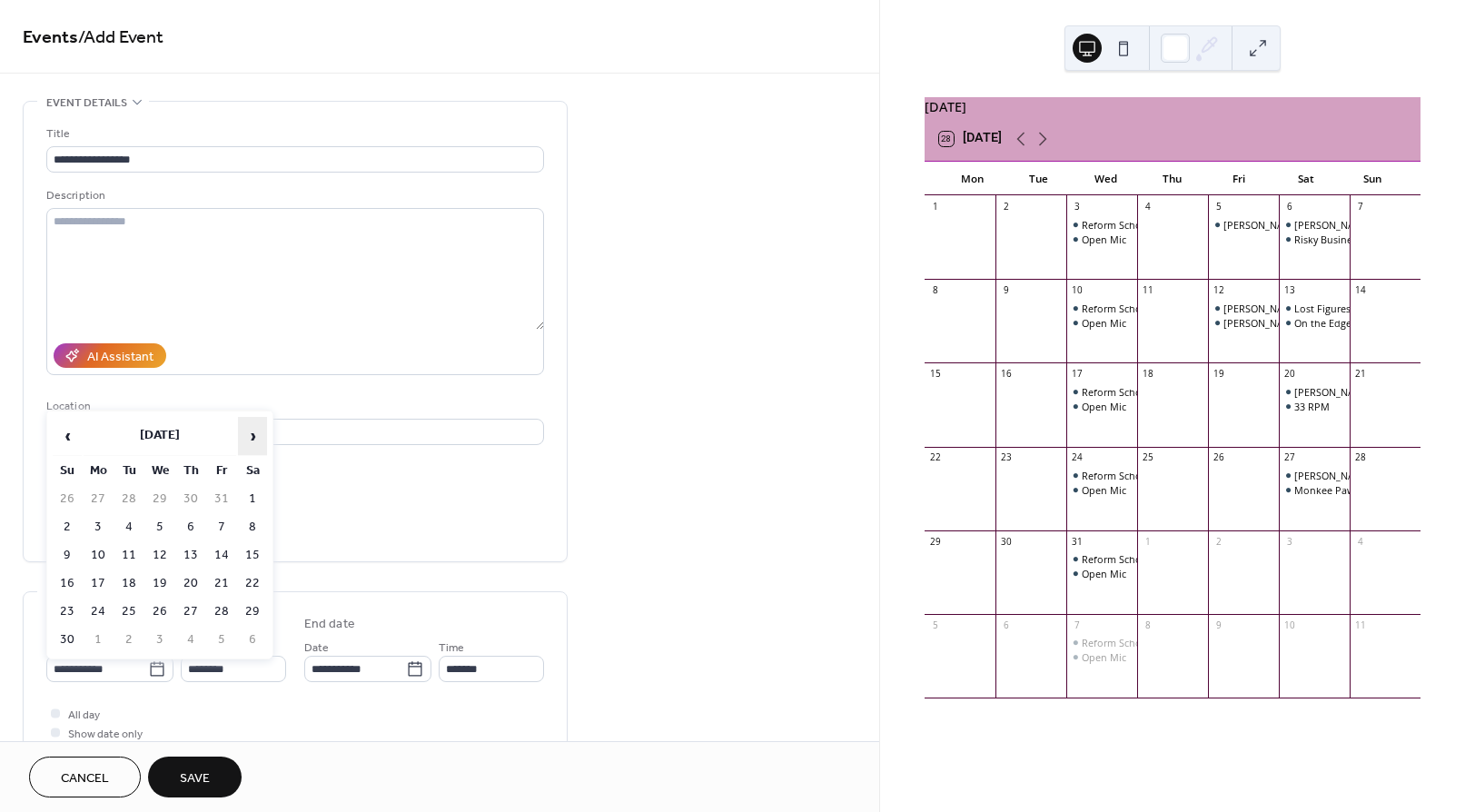 click on "›" at bounding box center [252, 436] 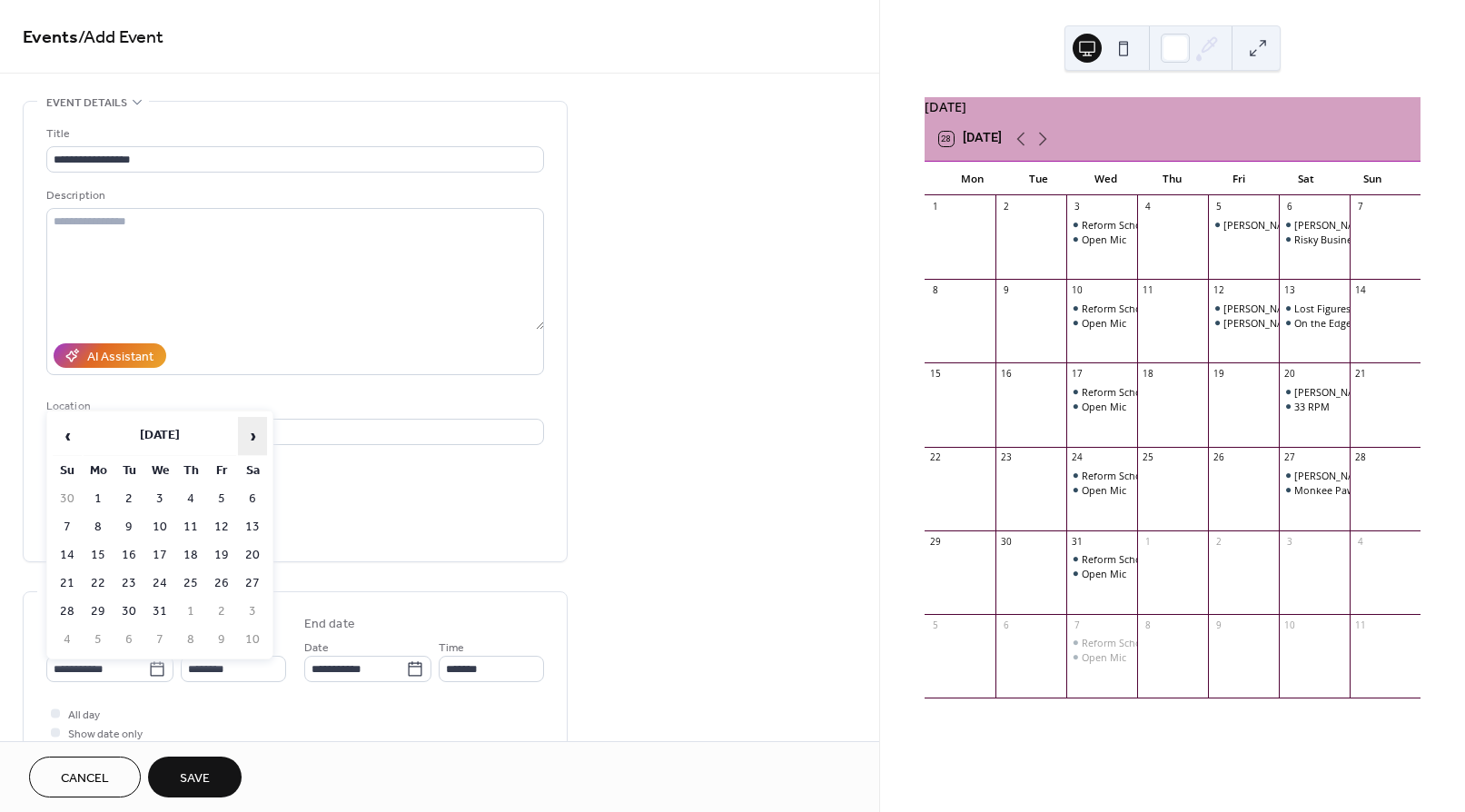 click on "›" at bounding box center [252, 436] 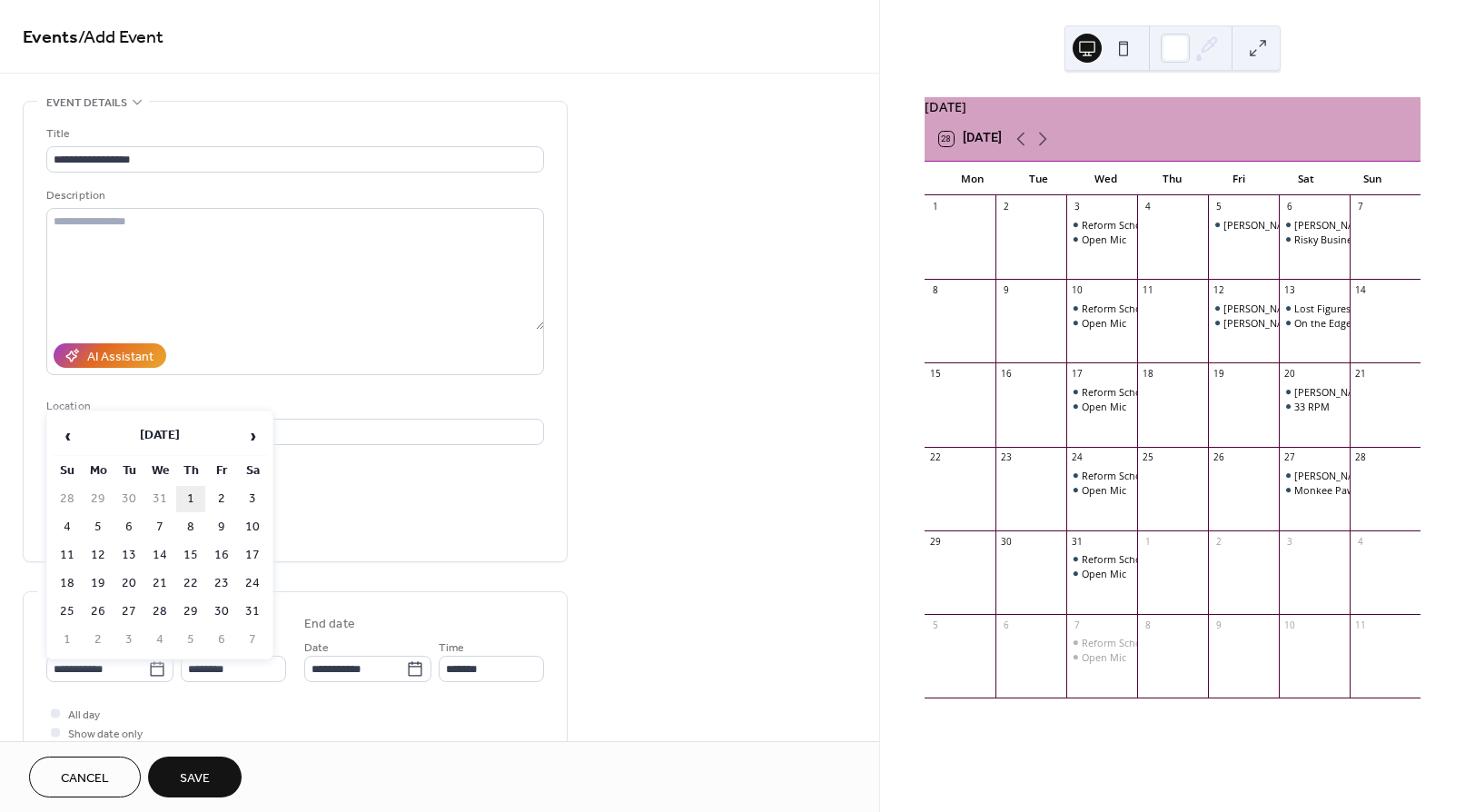 click on "1" at bounding box center (191, 499) 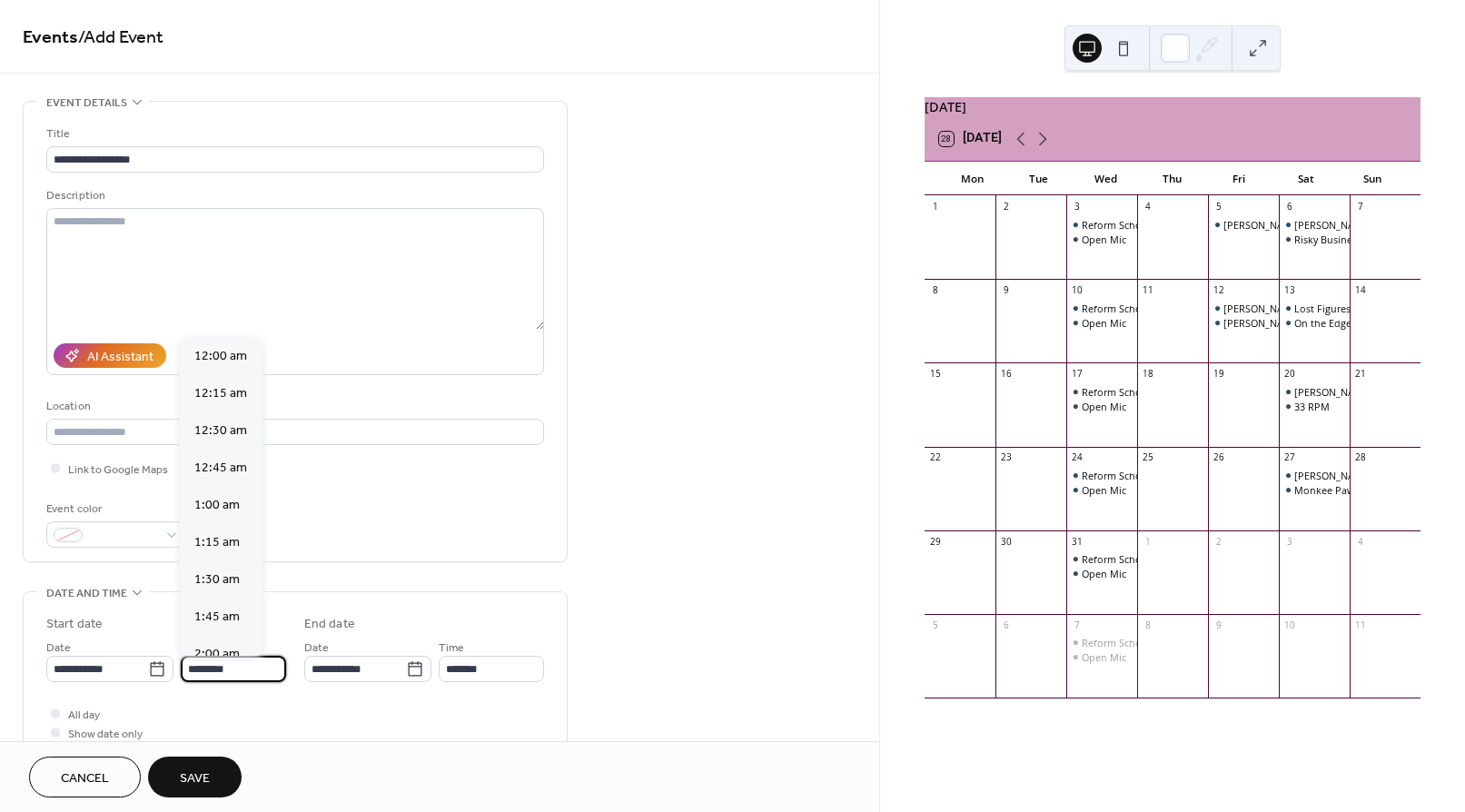 click on "********" at bounding box center (233, 668) 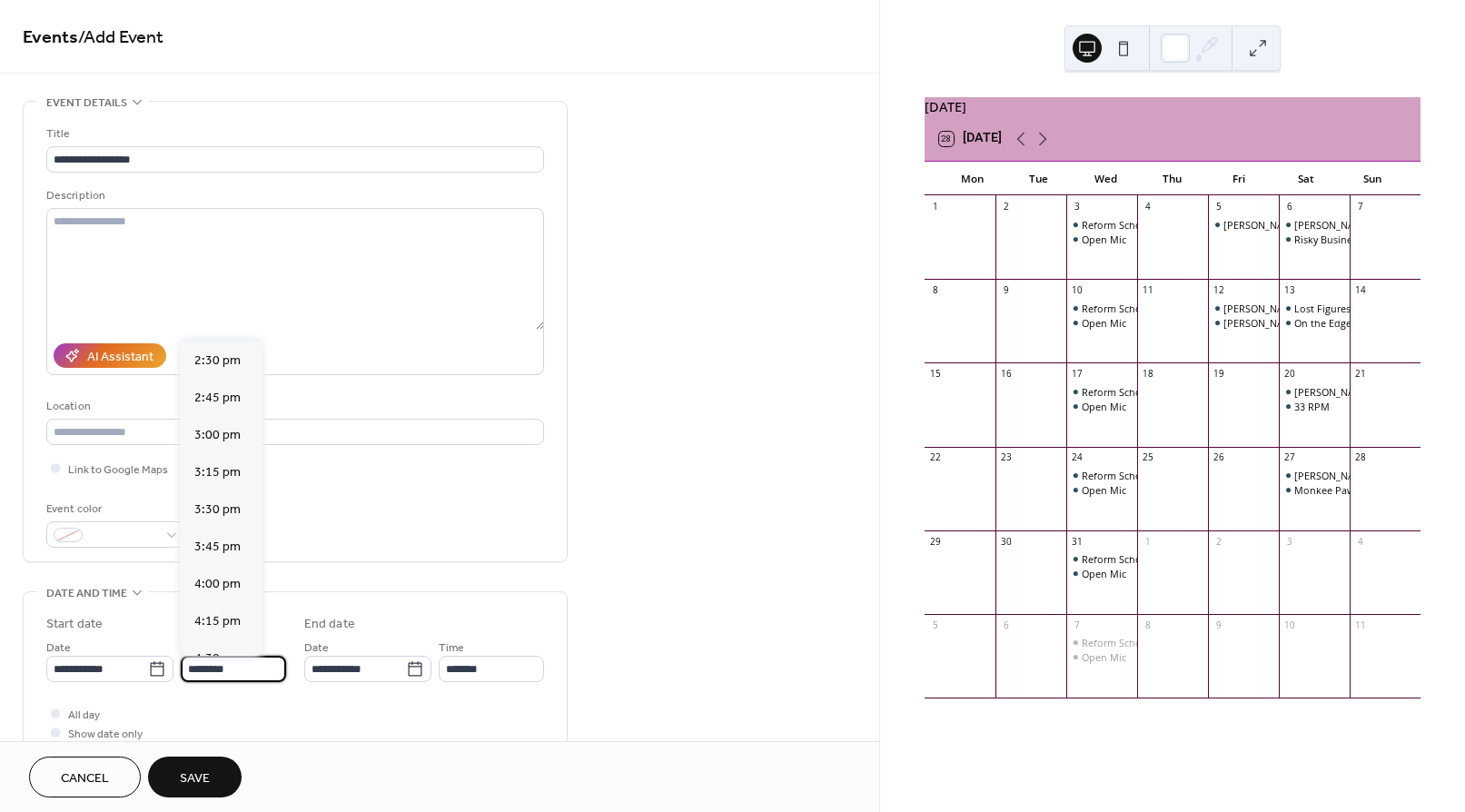 scroll, scrollTop: 2164, scrollLeft: 0, axis: vertical 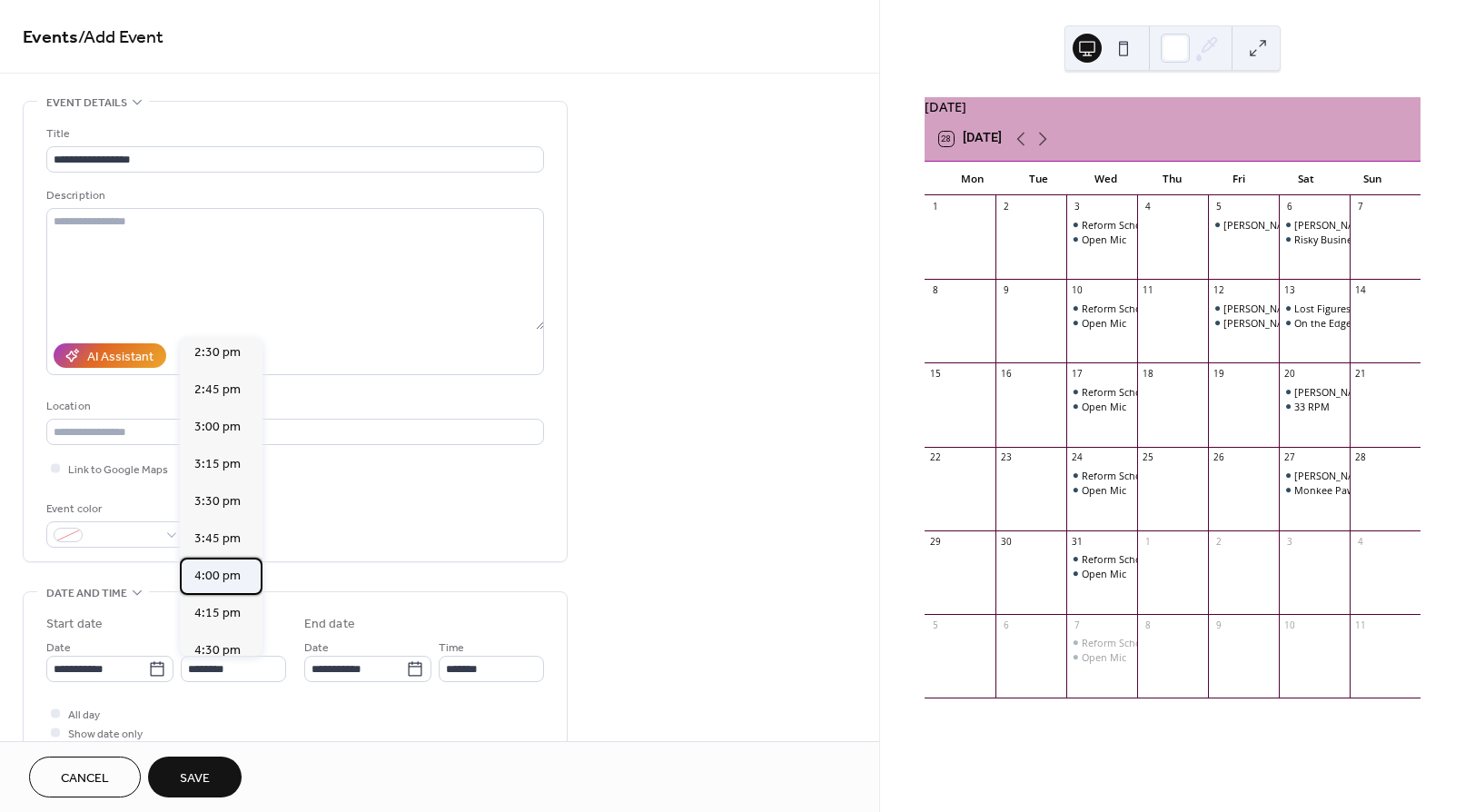 click on "4:00 pm" at bounding box center (217, 576) 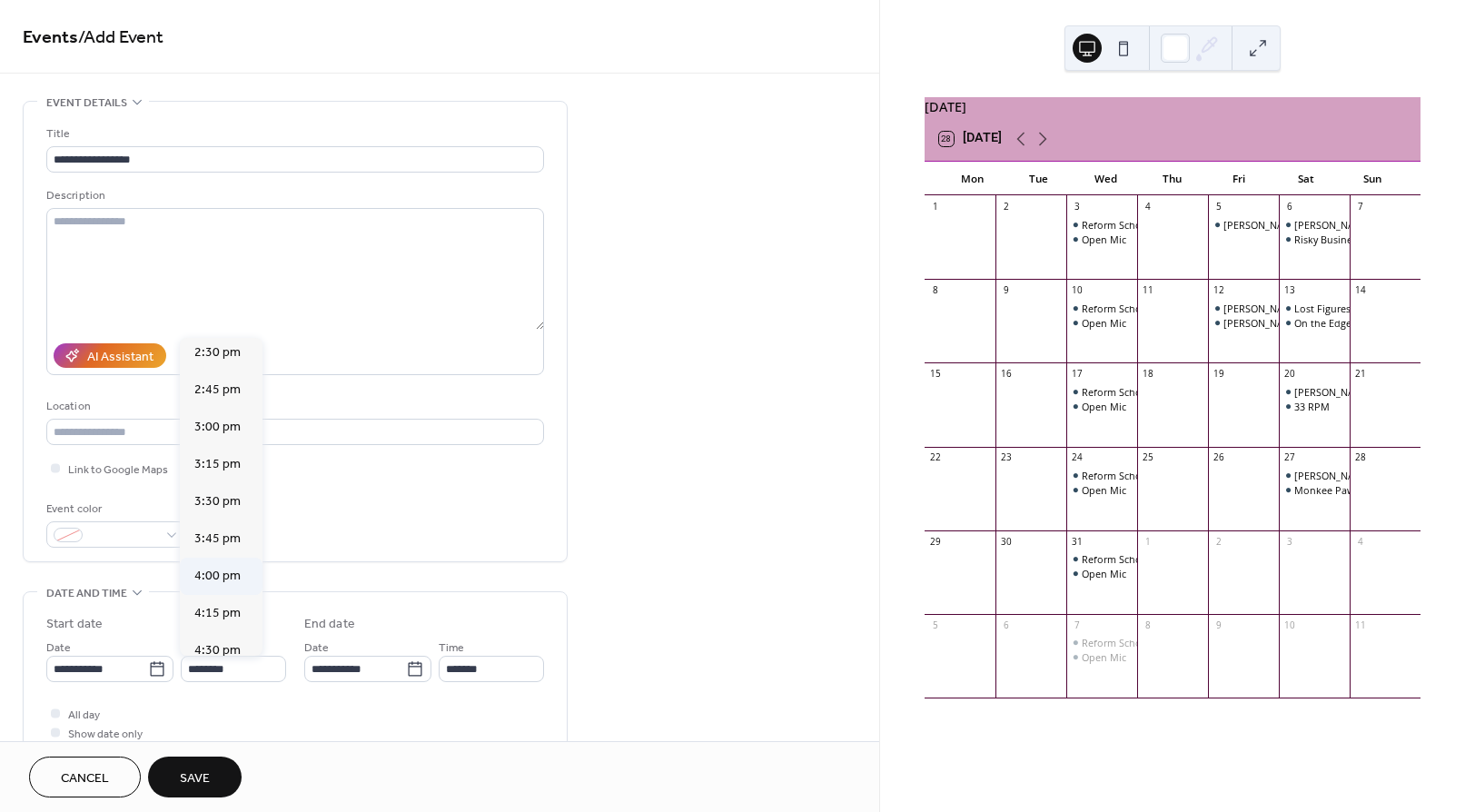 type on "*******" 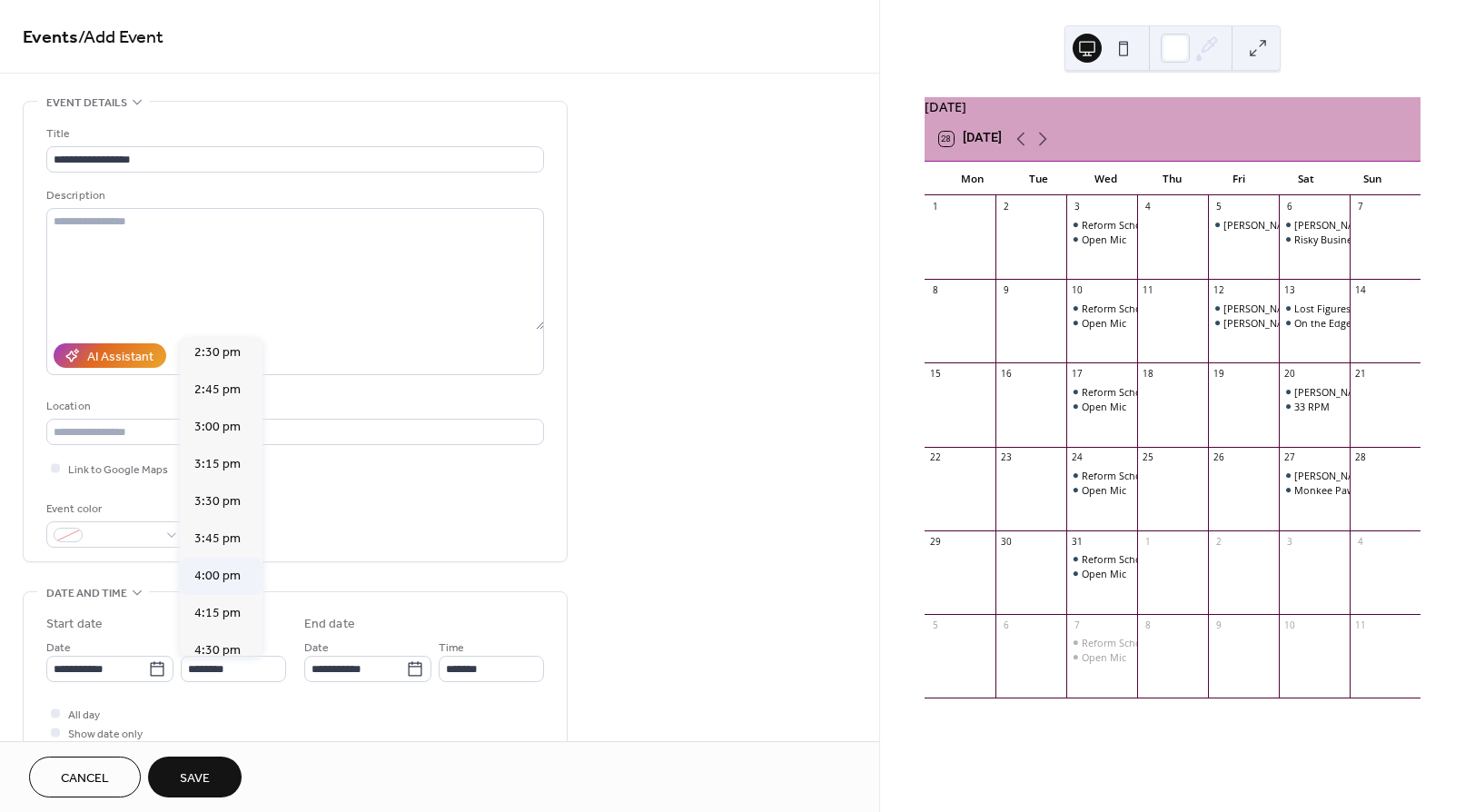 type on "*******" 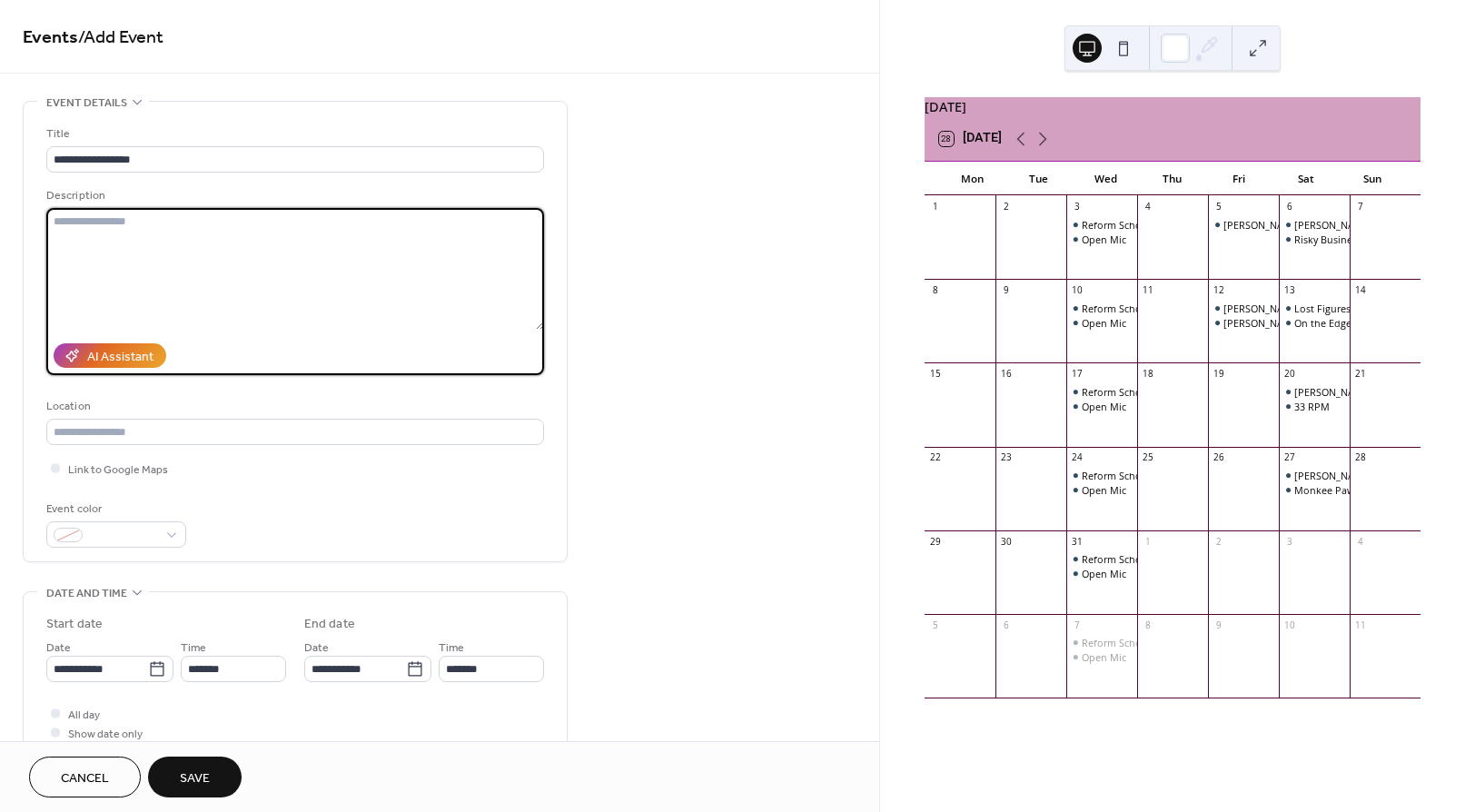 click at bounding box center [295, 269] 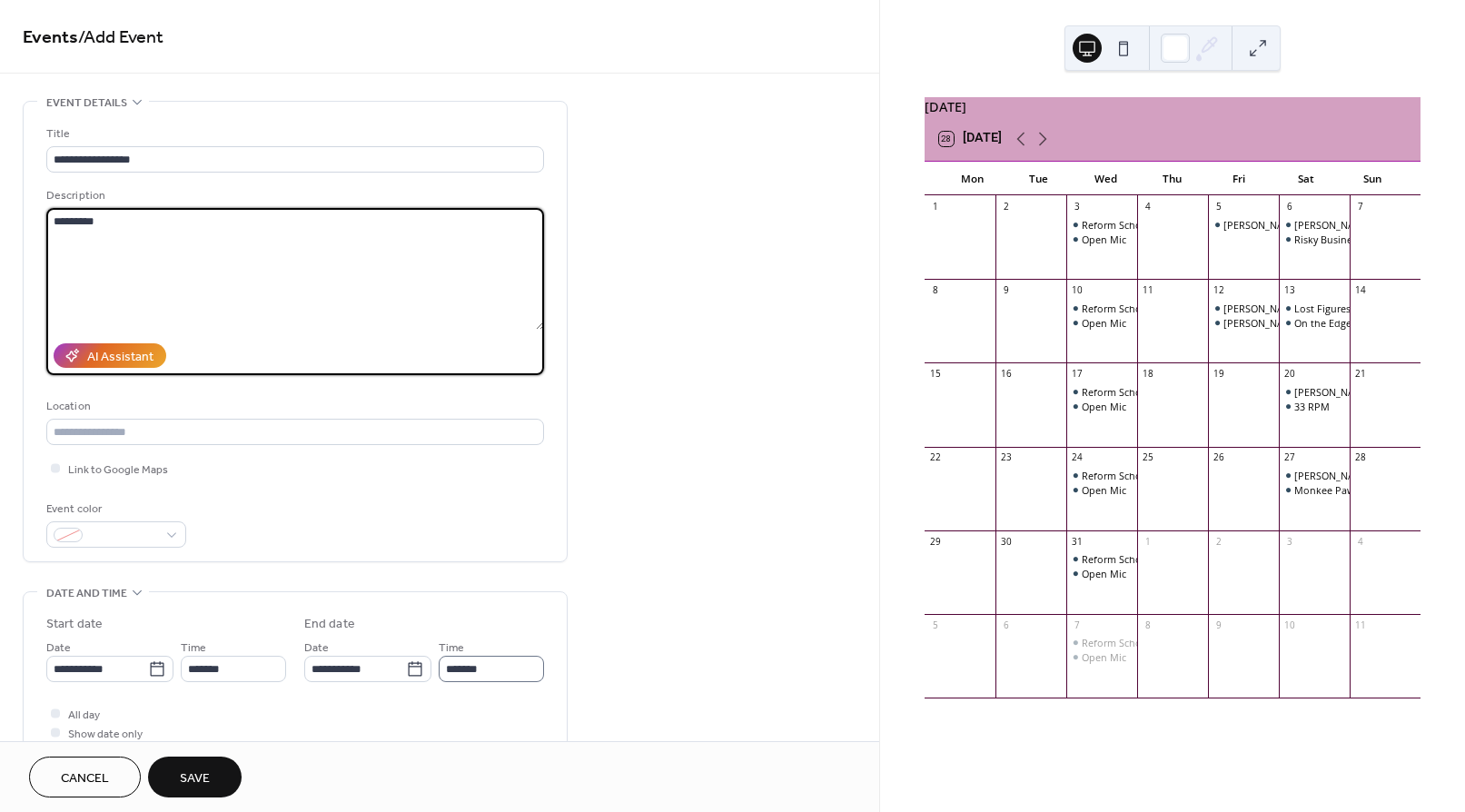 type on "********" 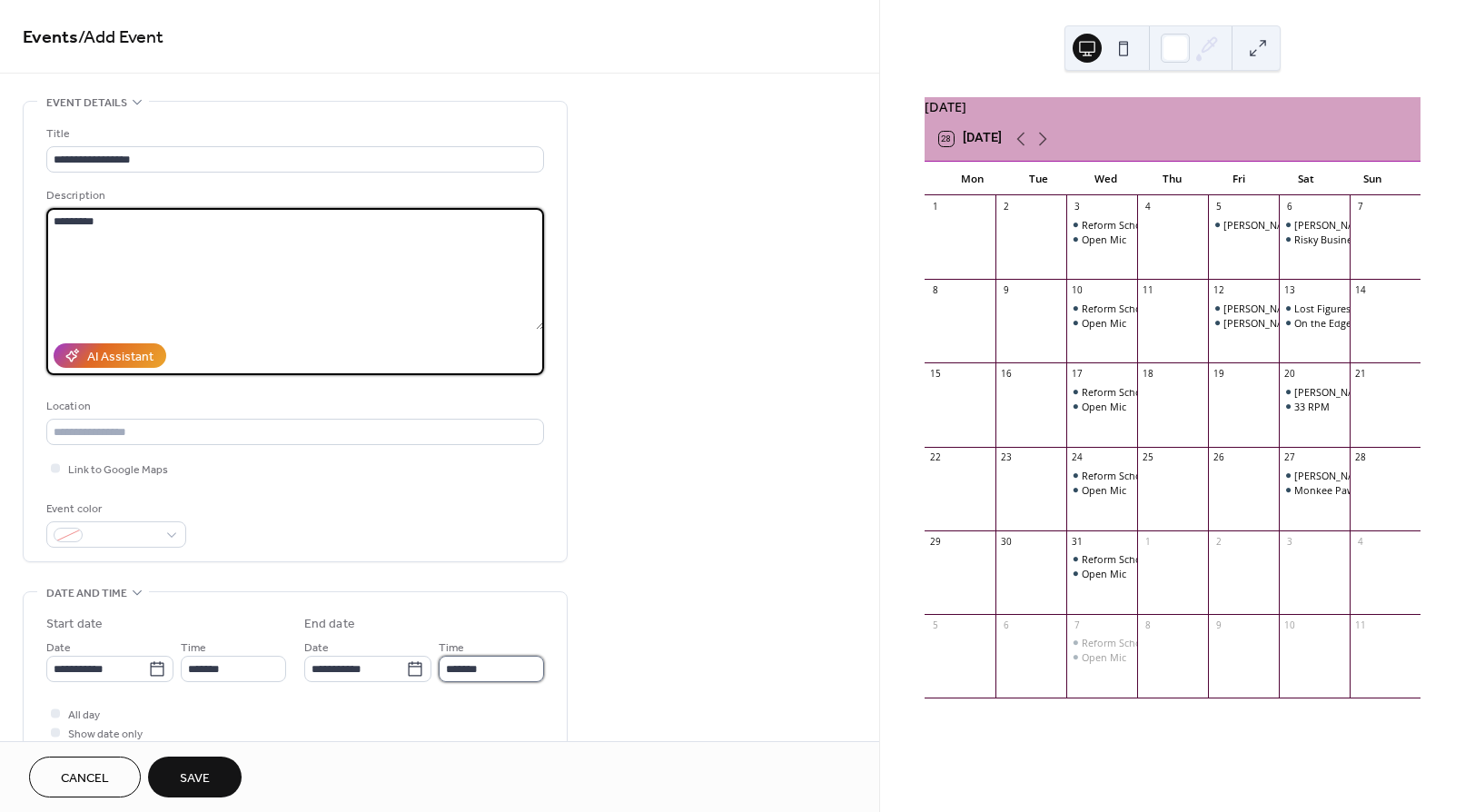 click on "*******" at bounding box center [491, 668] 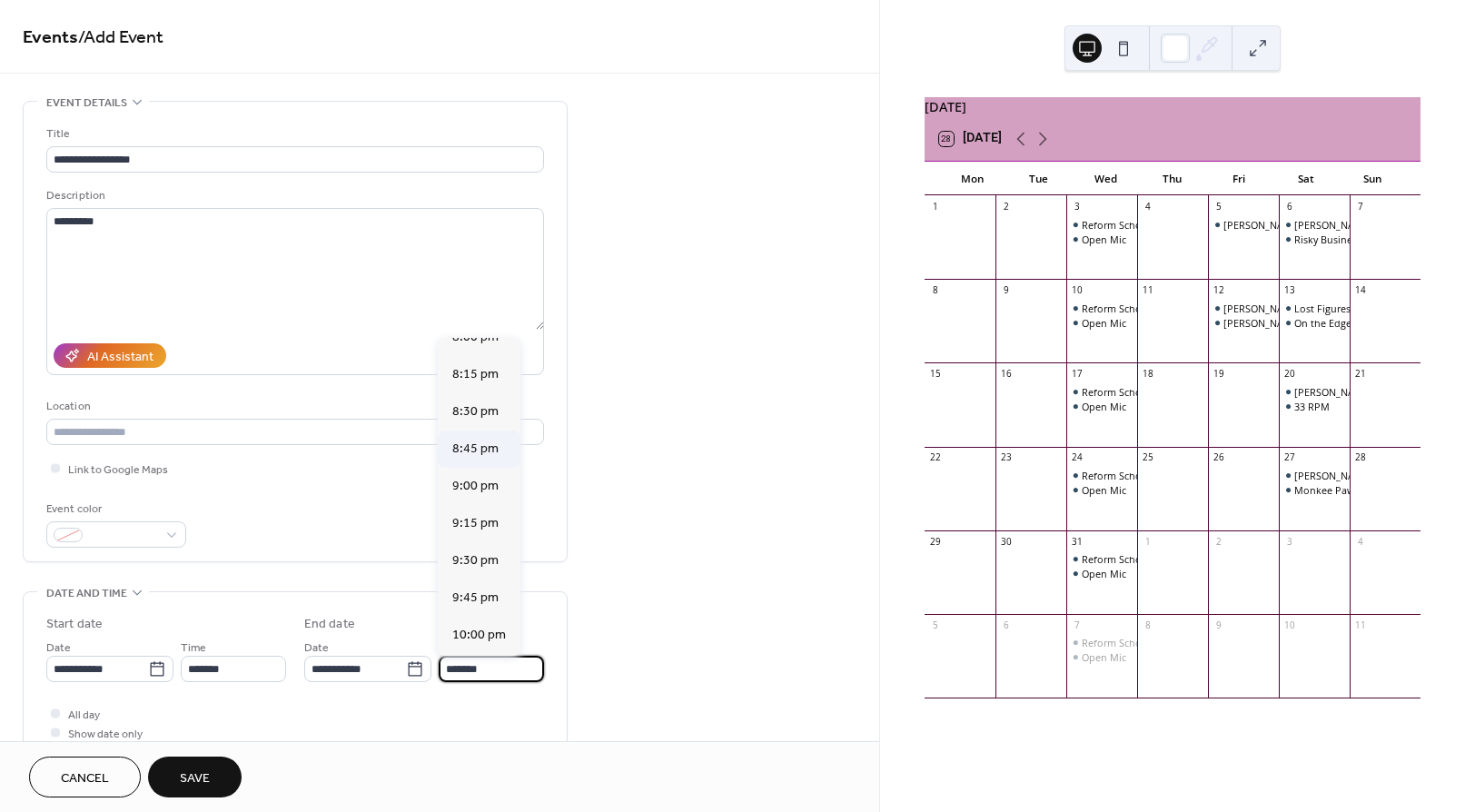 scroll, scrollTop: 597, scrollLeft: 0, axis: vertical 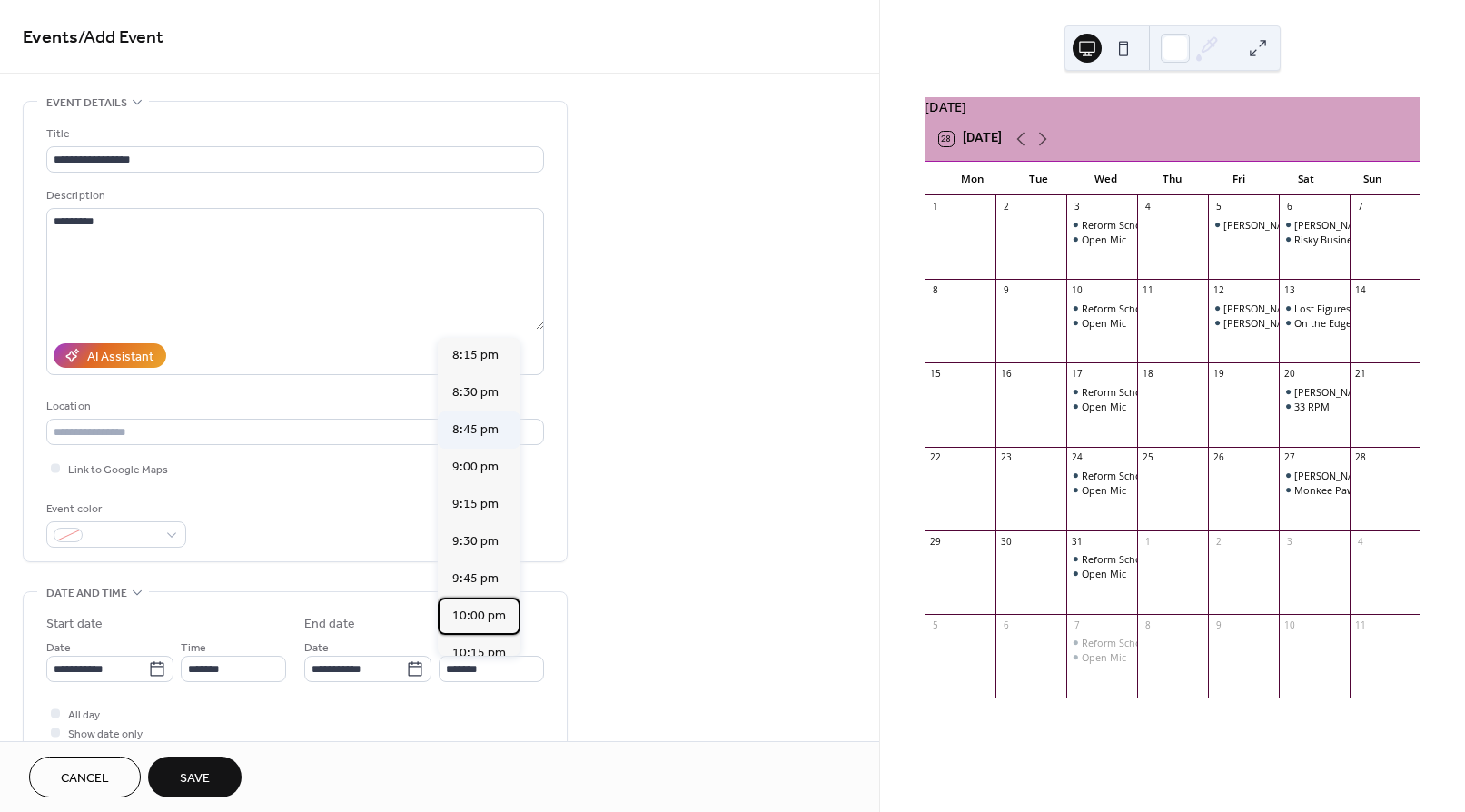 click on "10:00 pm" at bounding box center [479, 616] 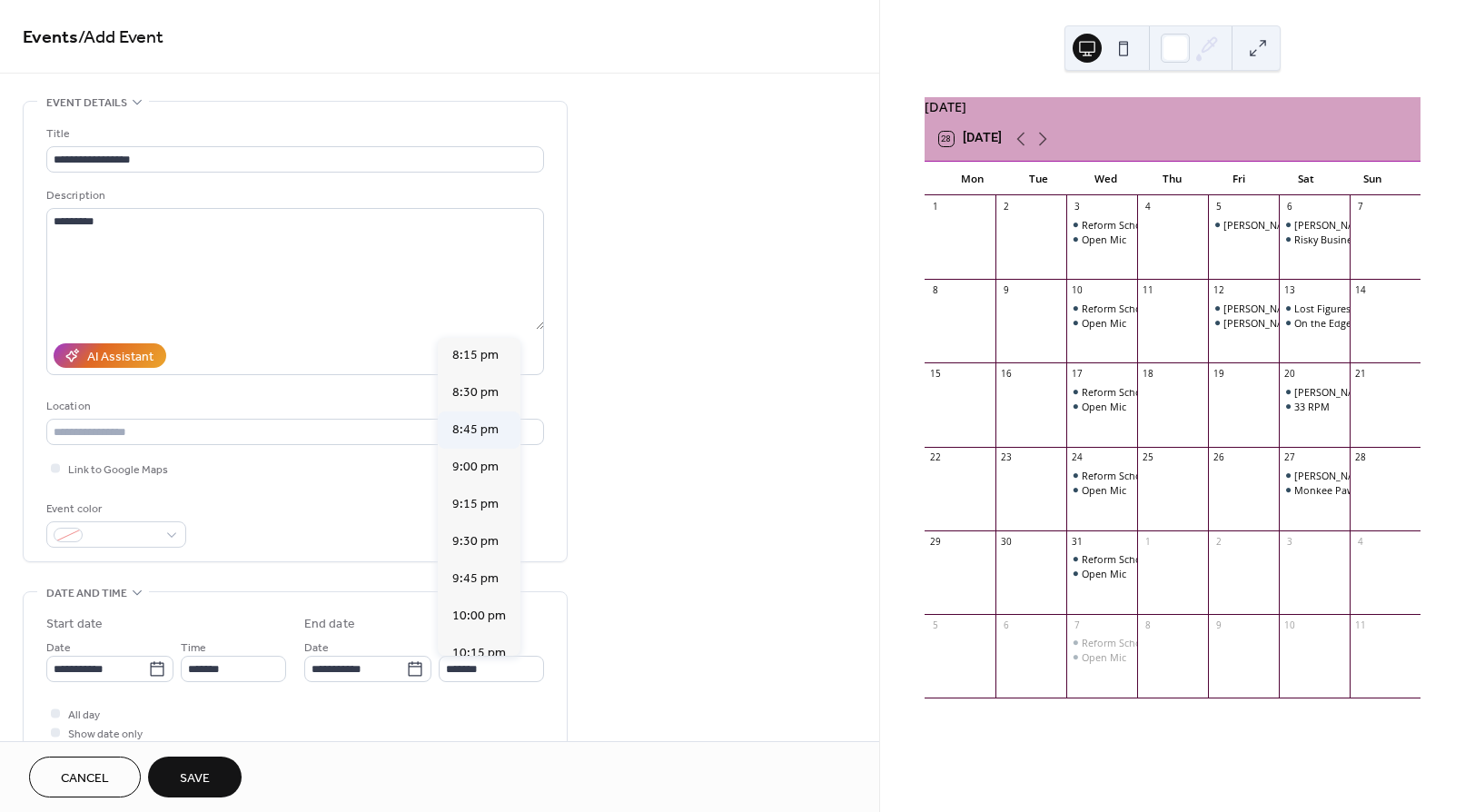 type on "********" 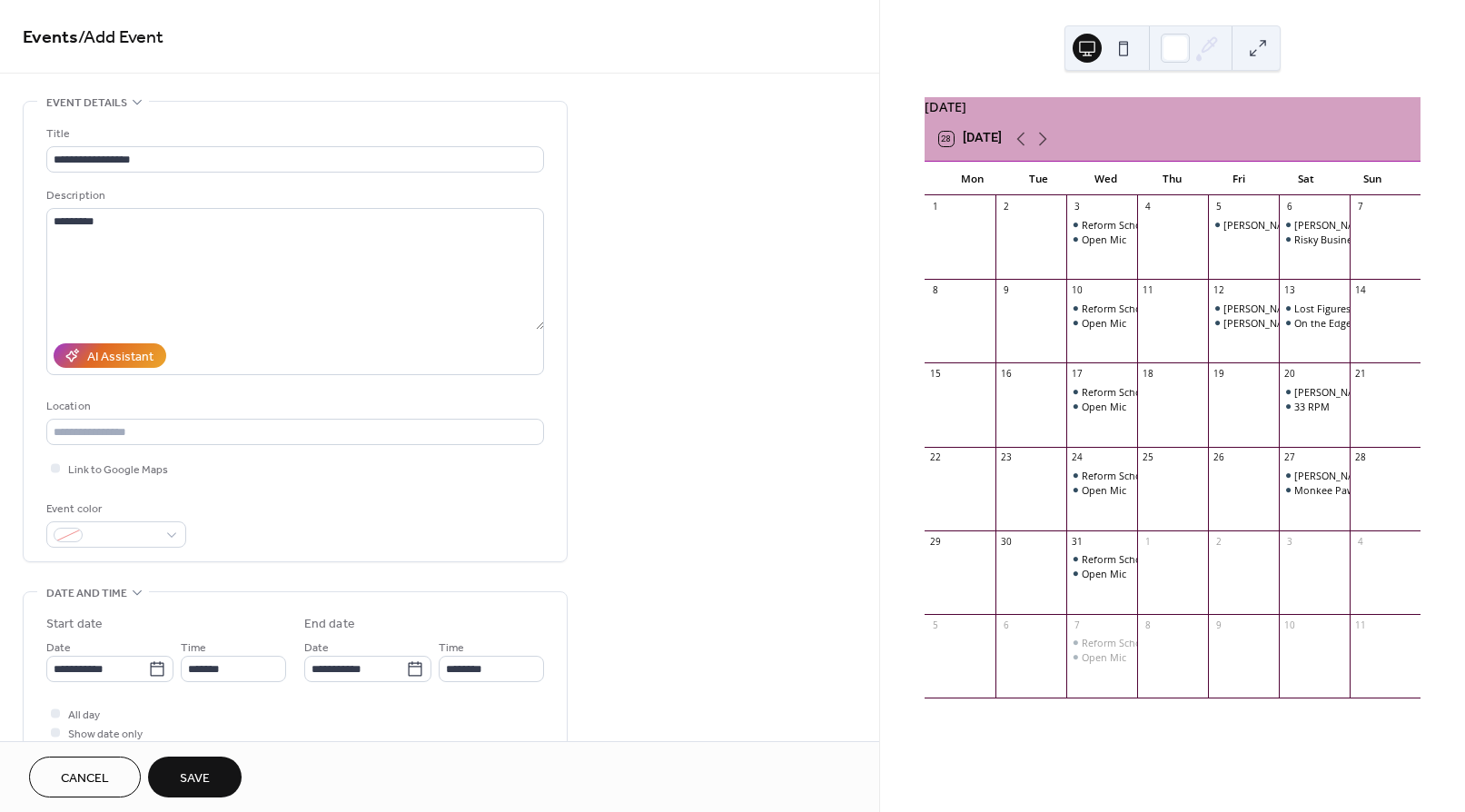 click on "Save" at bounding box center (194, 778) 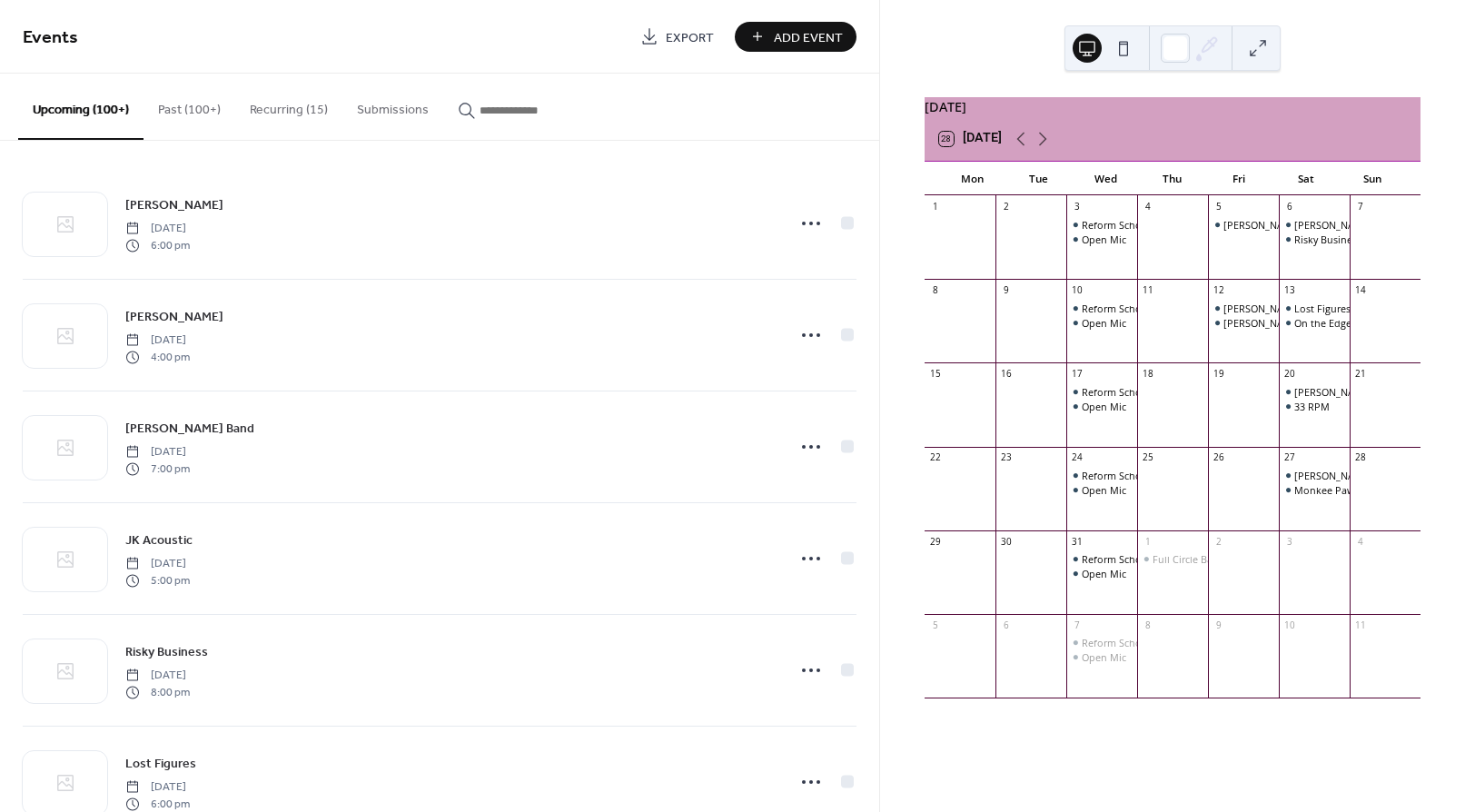 click on "Add Event" at bounding box center [808, 37] 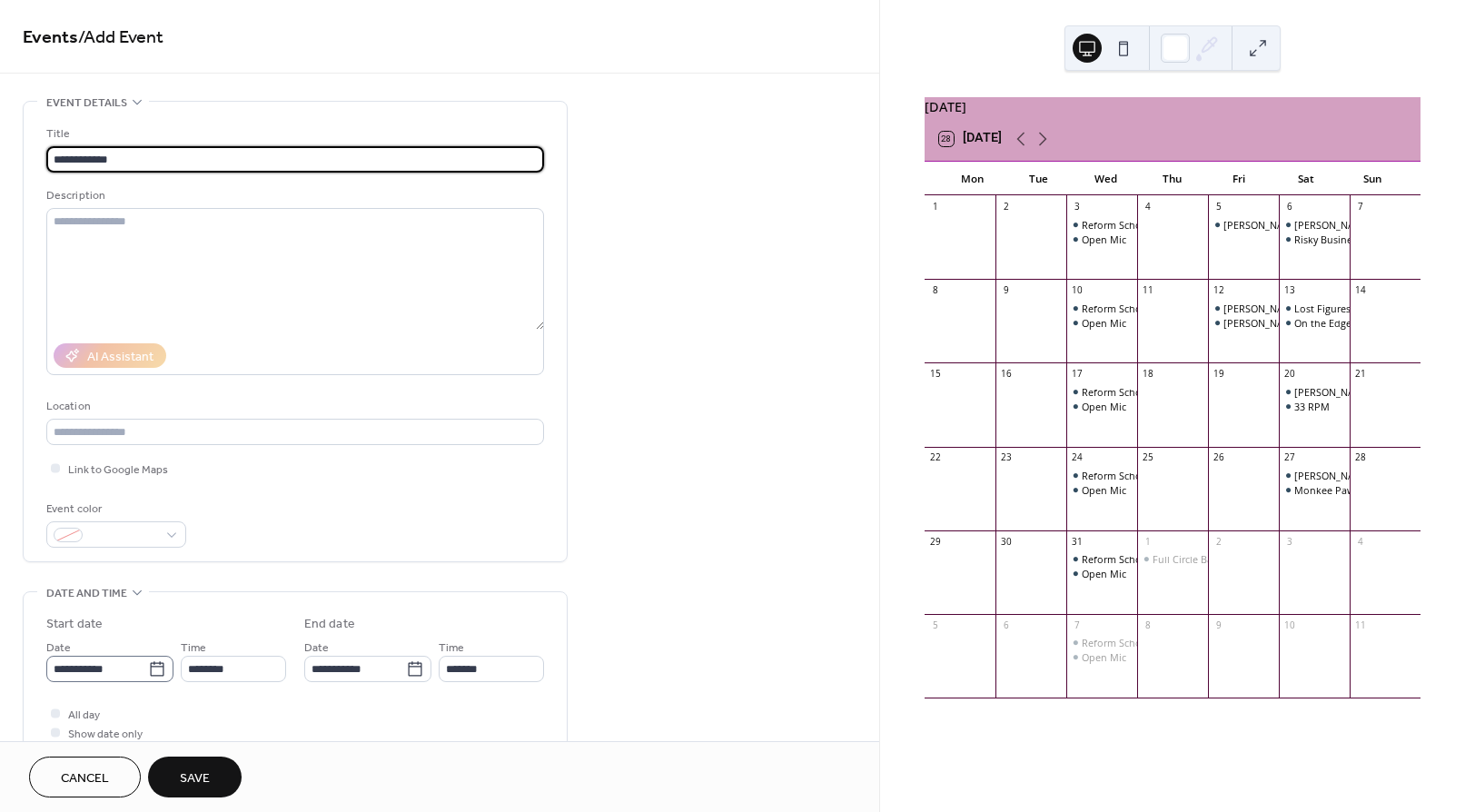 type on "**********" 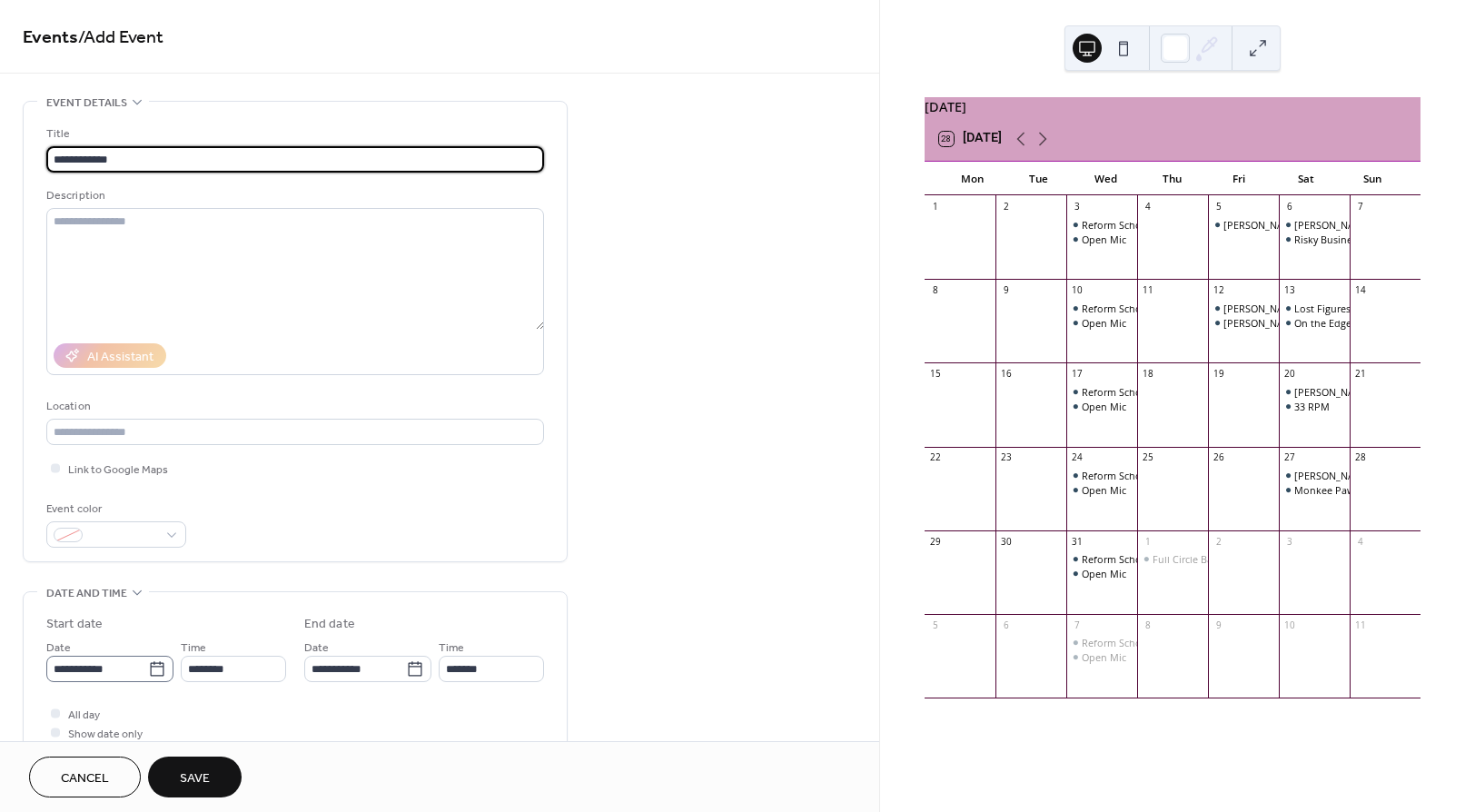 click 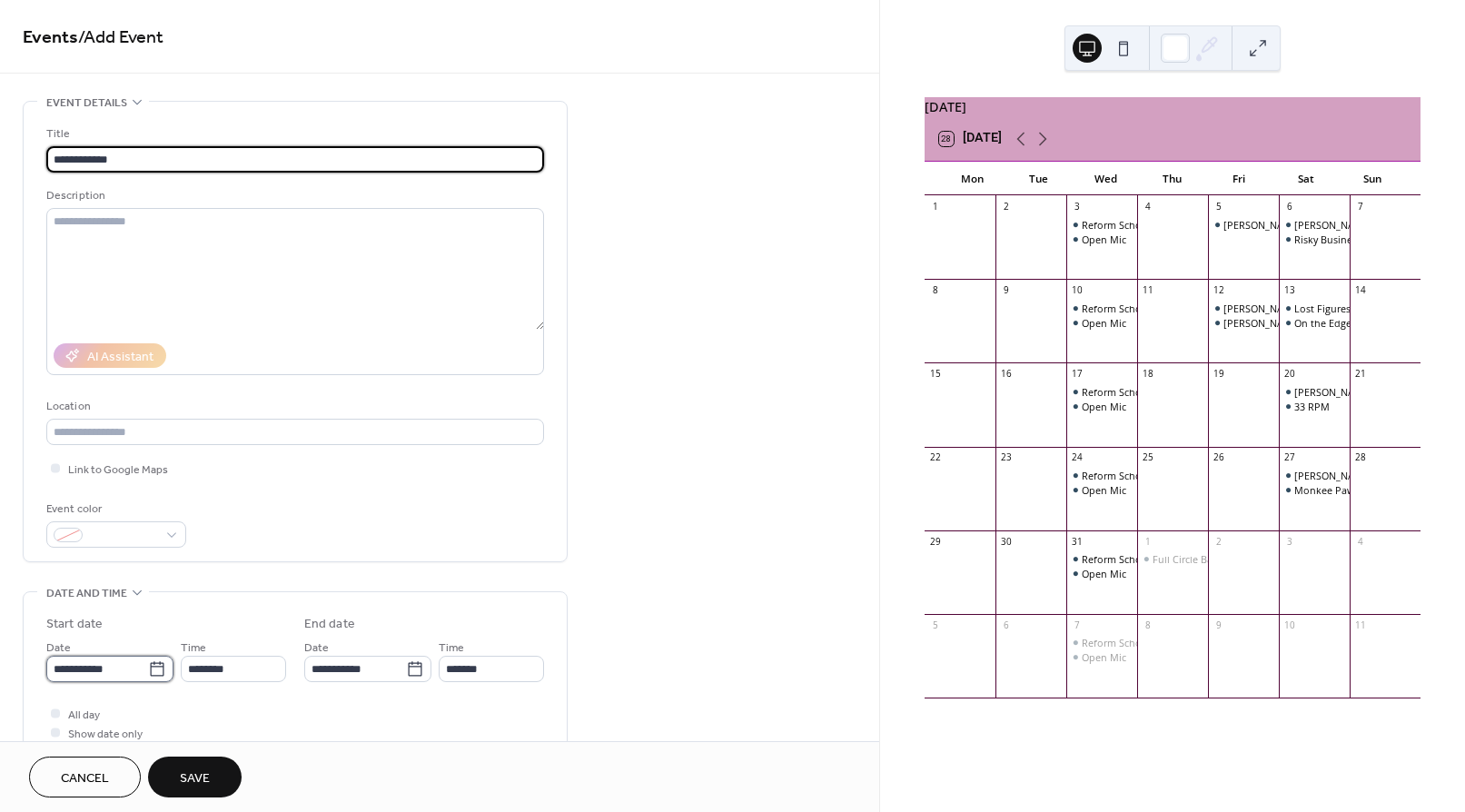 click on "**********" at bounding box center (97, 668) 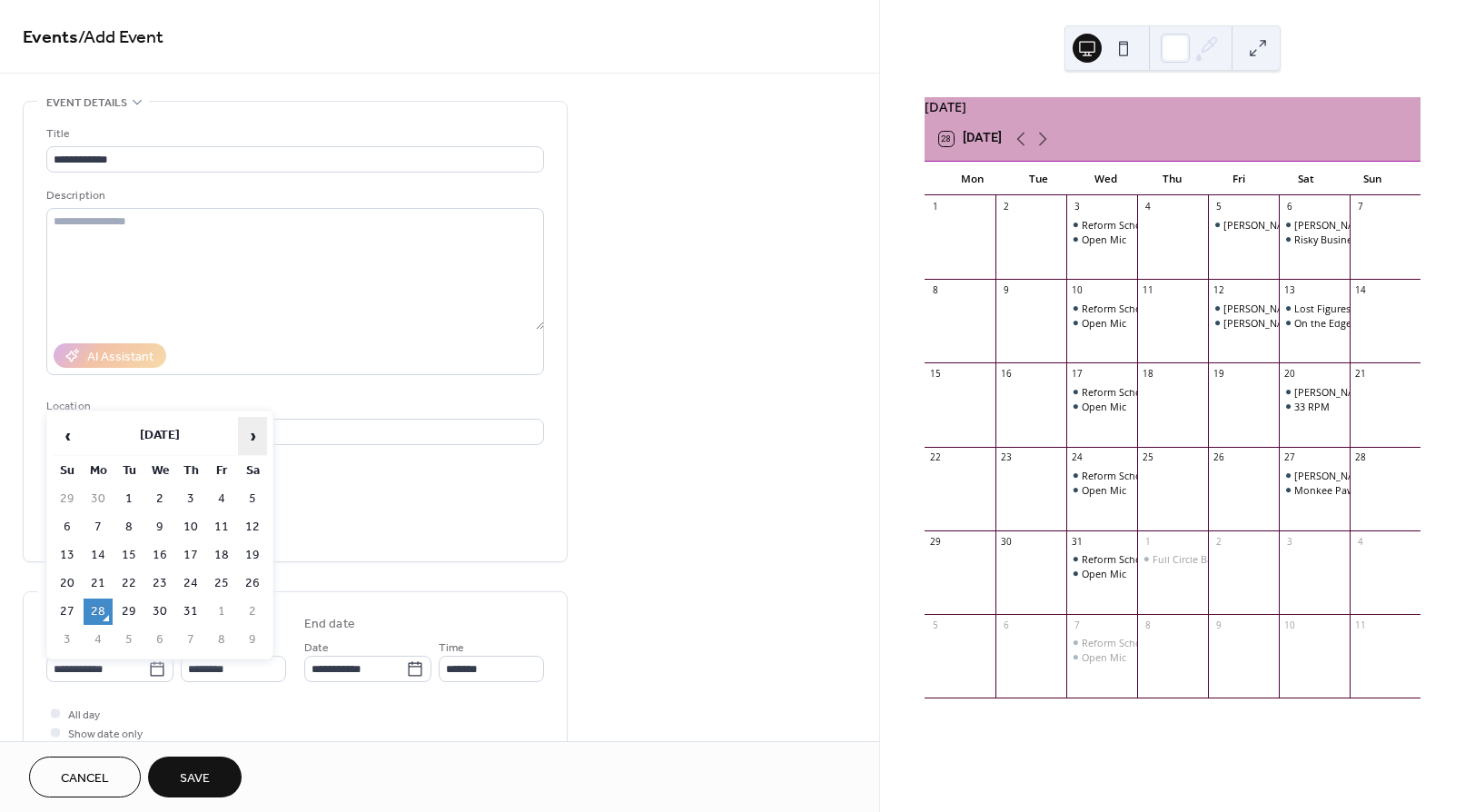 click on "›" at bounding box center (252, 436) 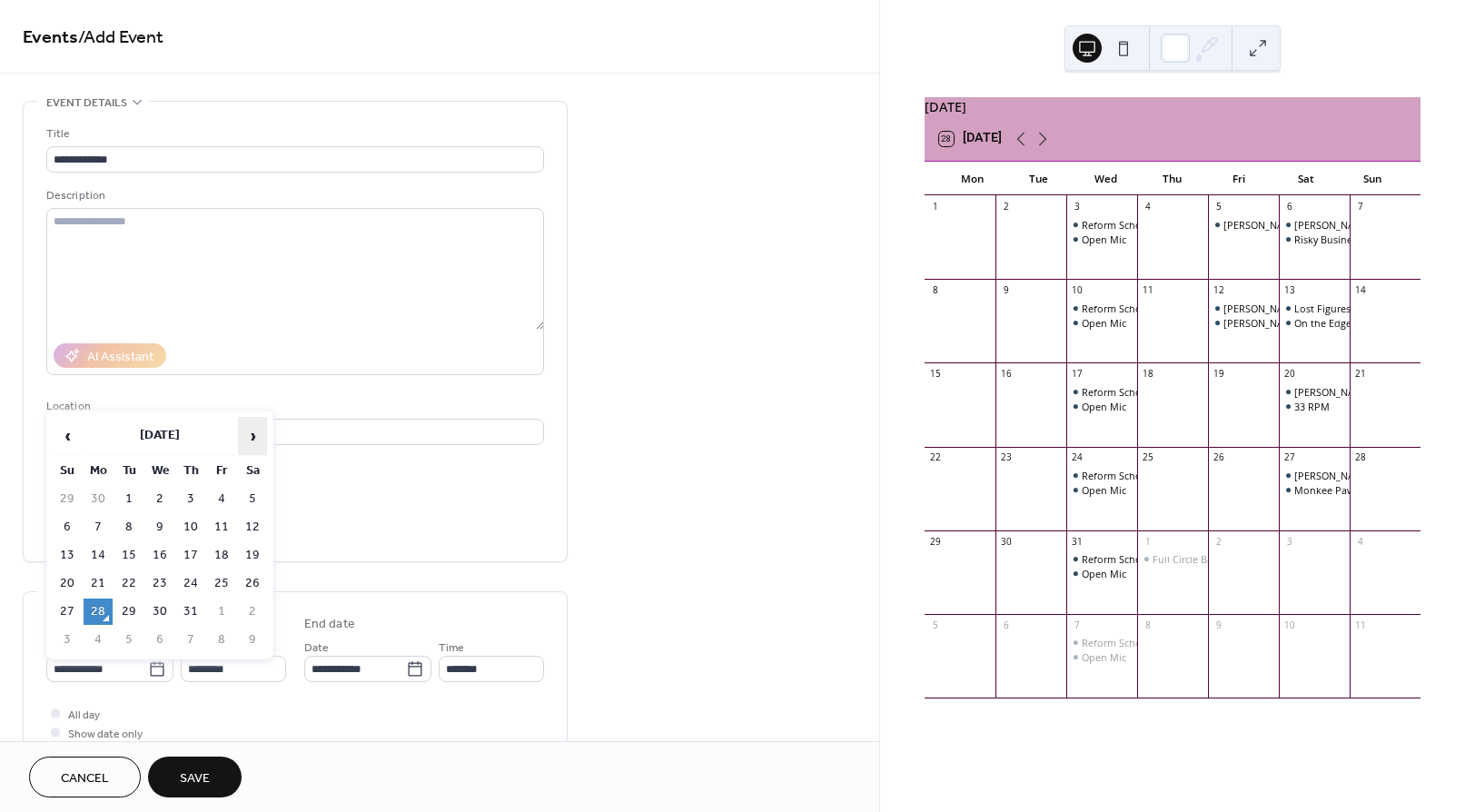 click on "›" at bounding box center [252, 436] 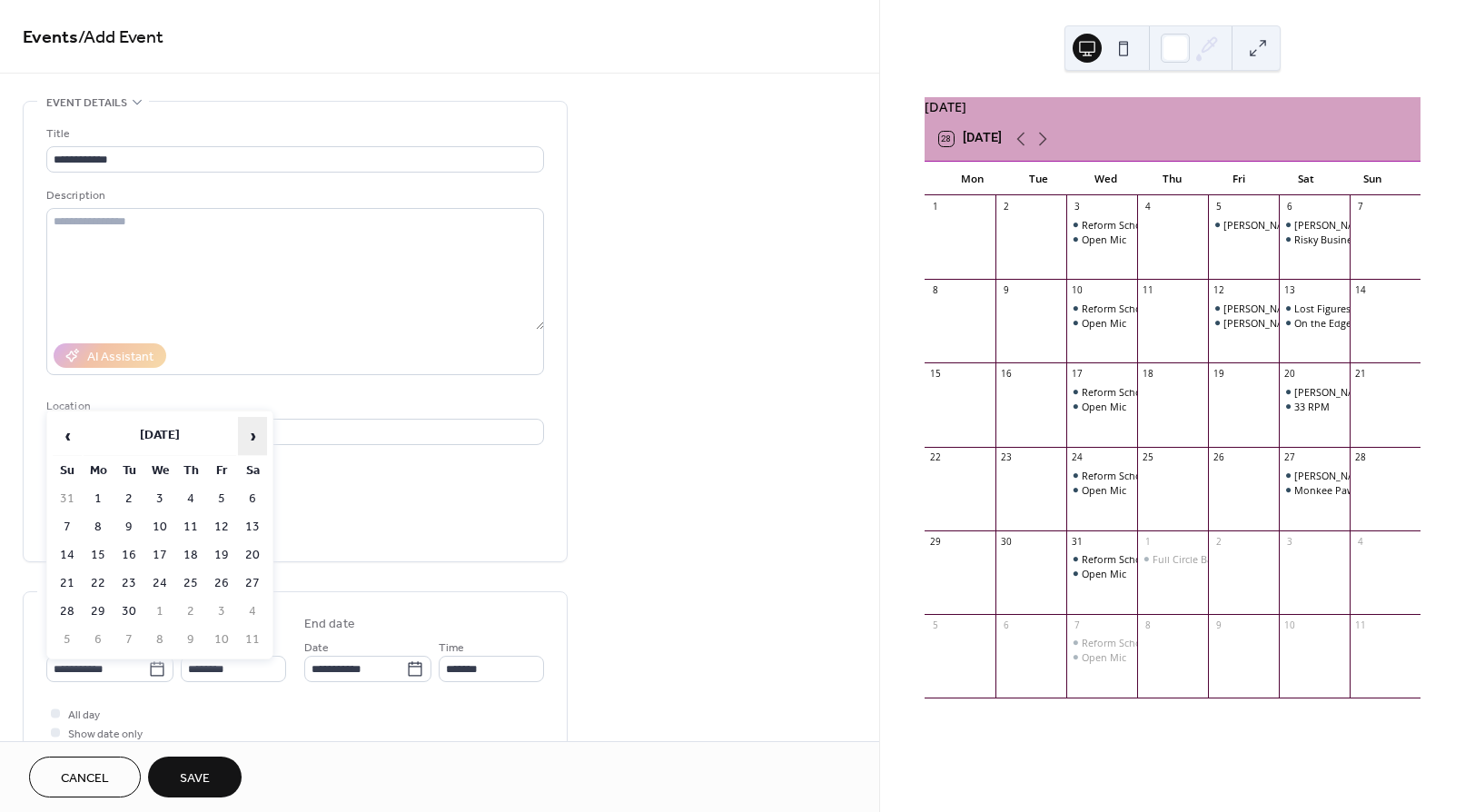 click on "›" at bounding box center (252, 436) 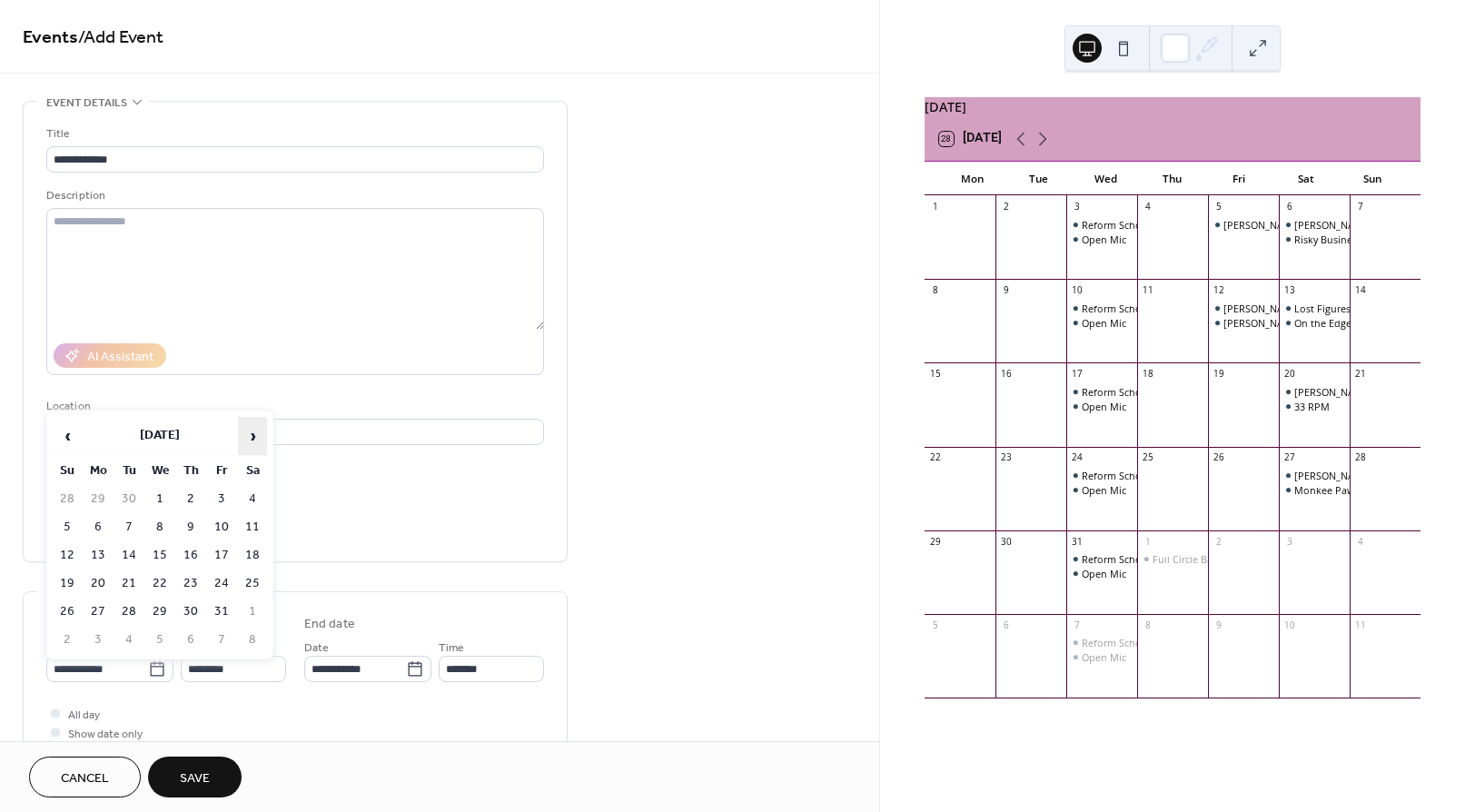 click on "›" at bounding box center [252, 436] 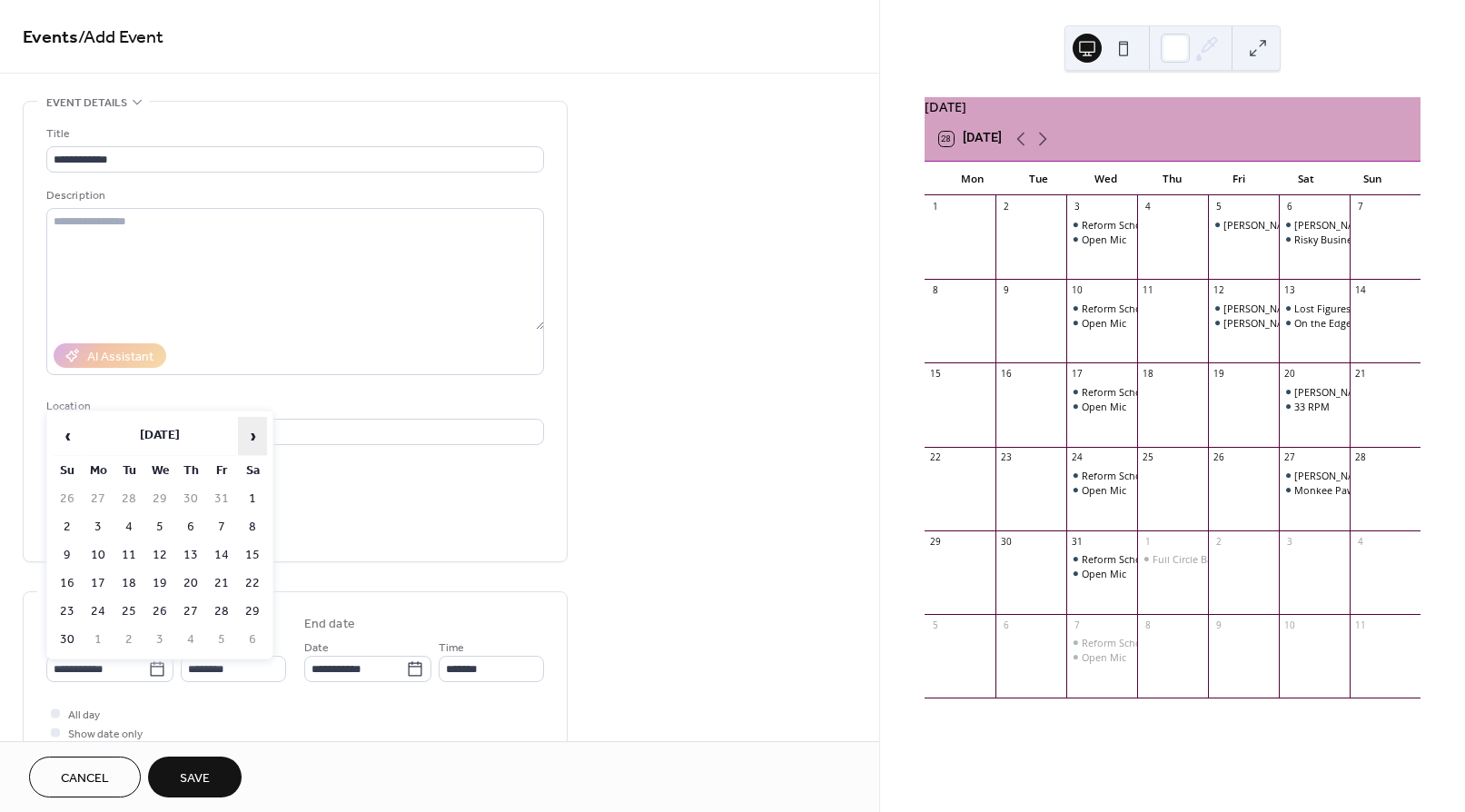 click on "›" at bounding box center (252, 436) 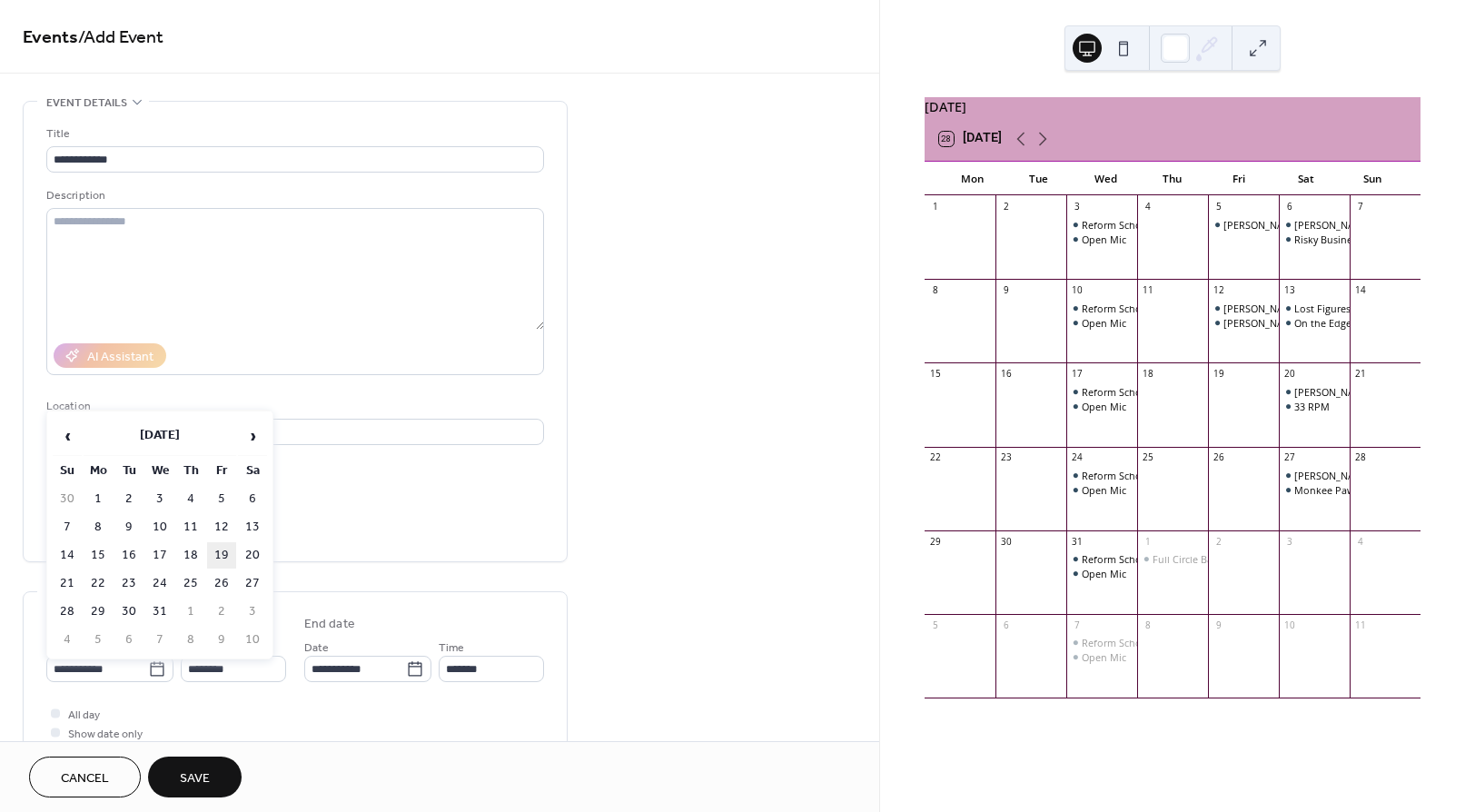 click on "19" at bounding box center (222, 555) 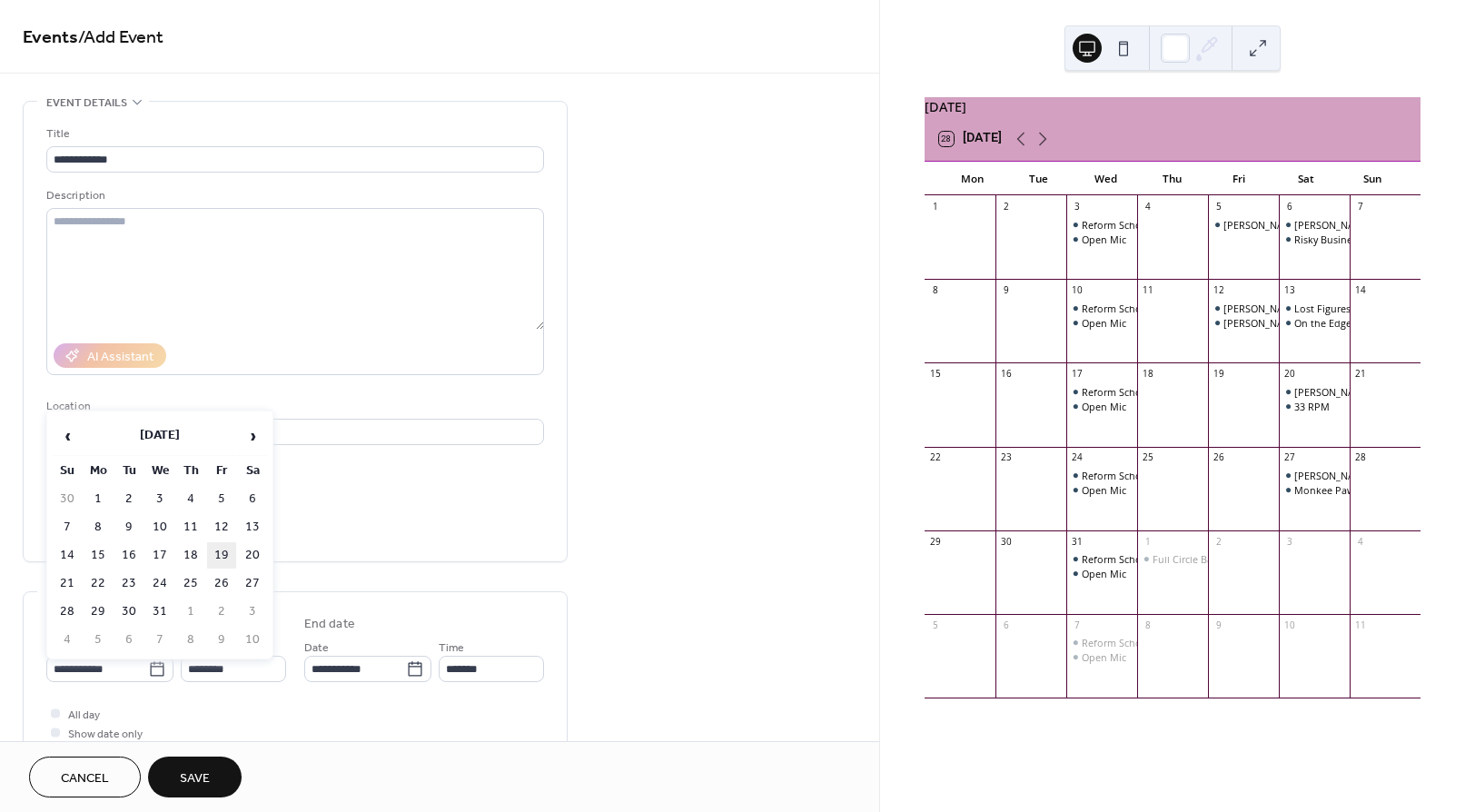type on "**********" 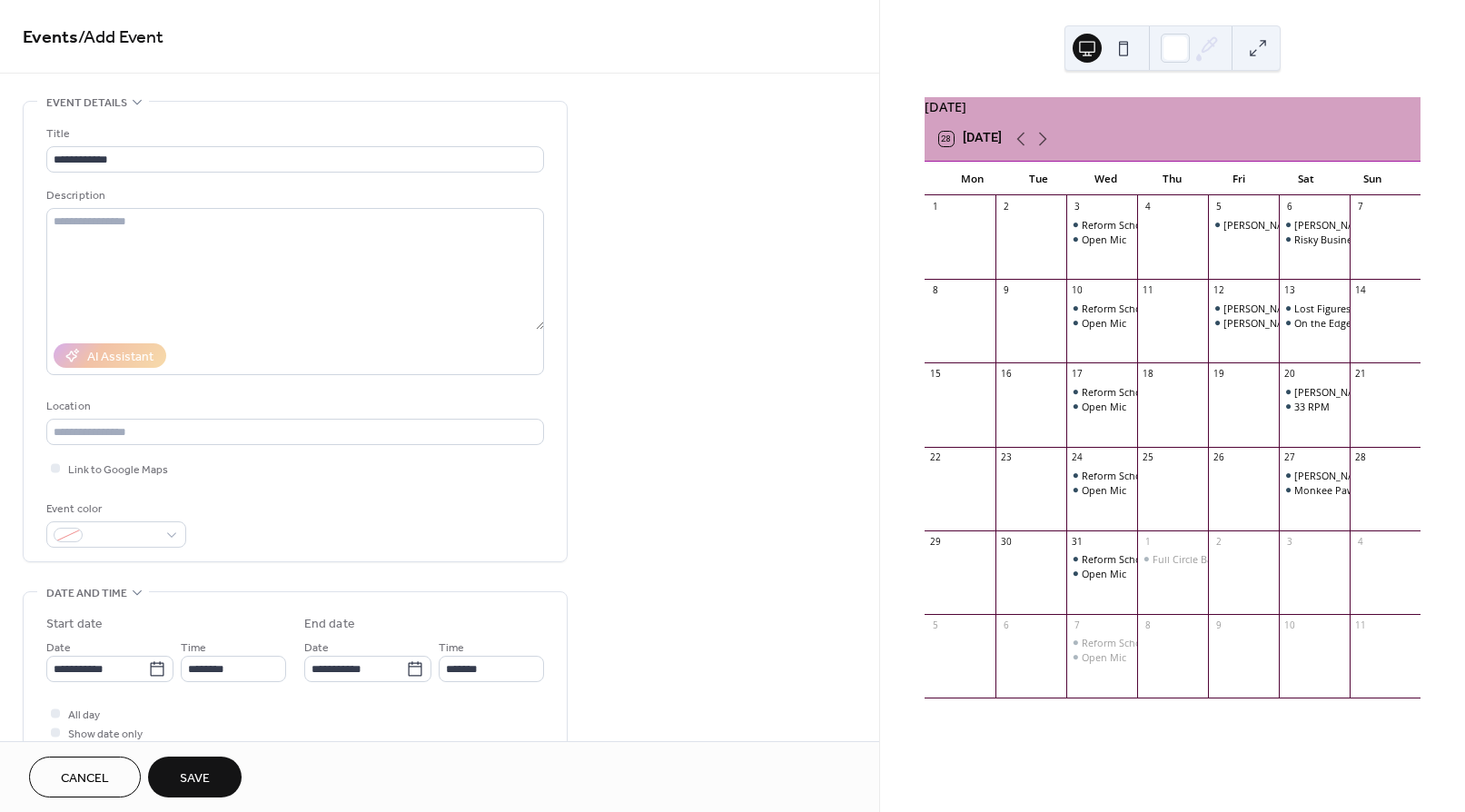 click on "**********" at bounding box center [295, 649] 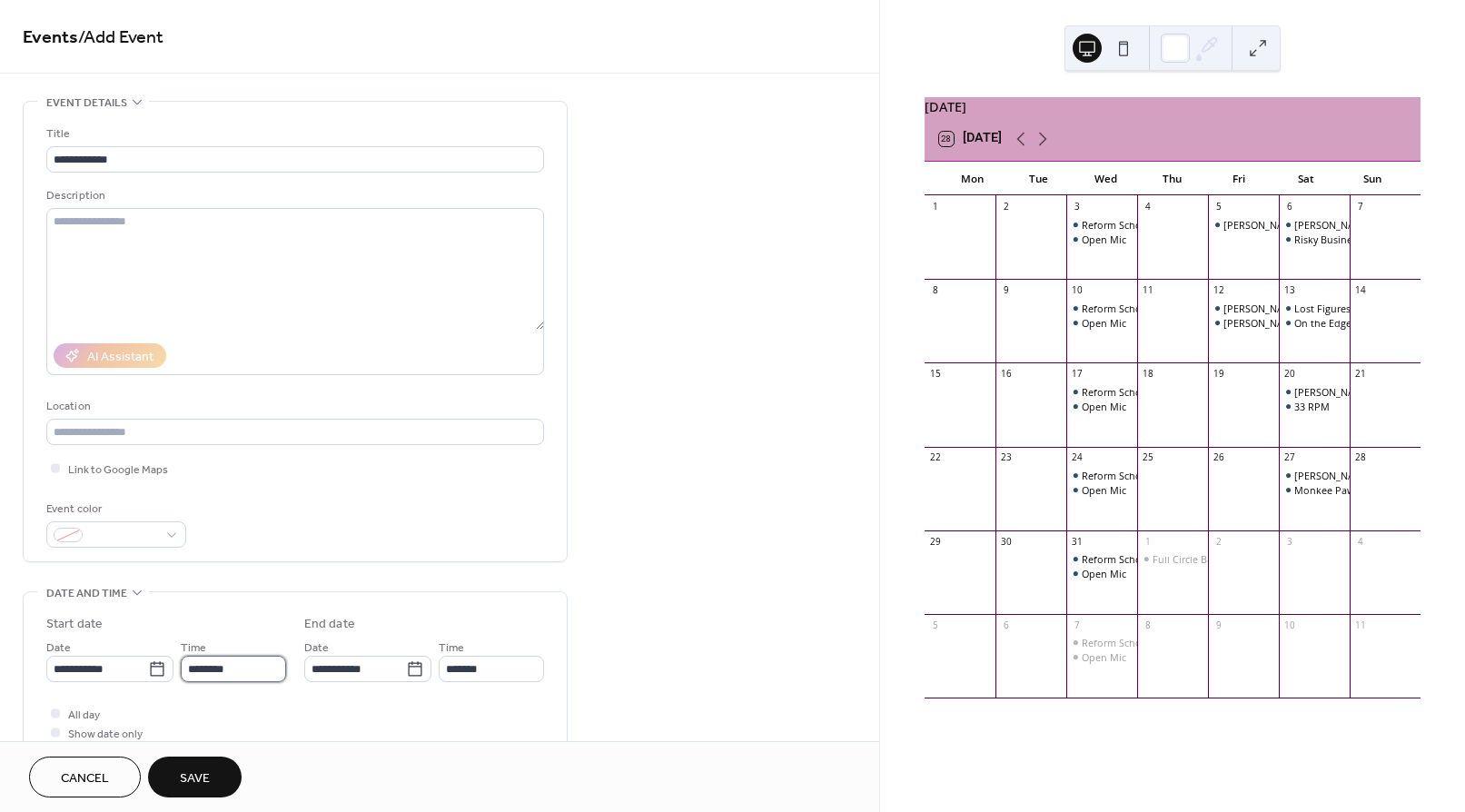 click on "********" at bounding box center [233, 668] 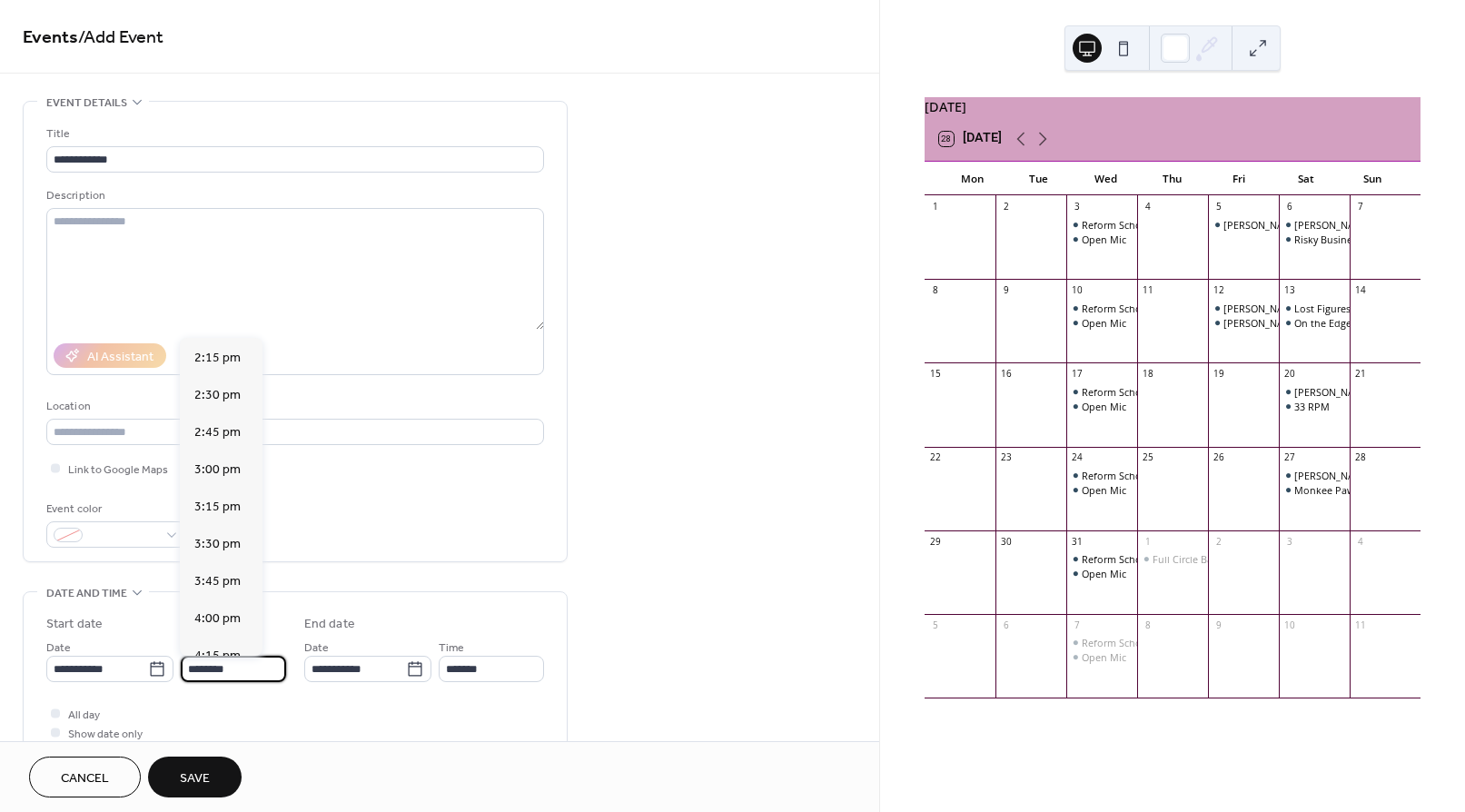 scroll, scrollTop: 2122, scrollLeft: 0, axis: vertical 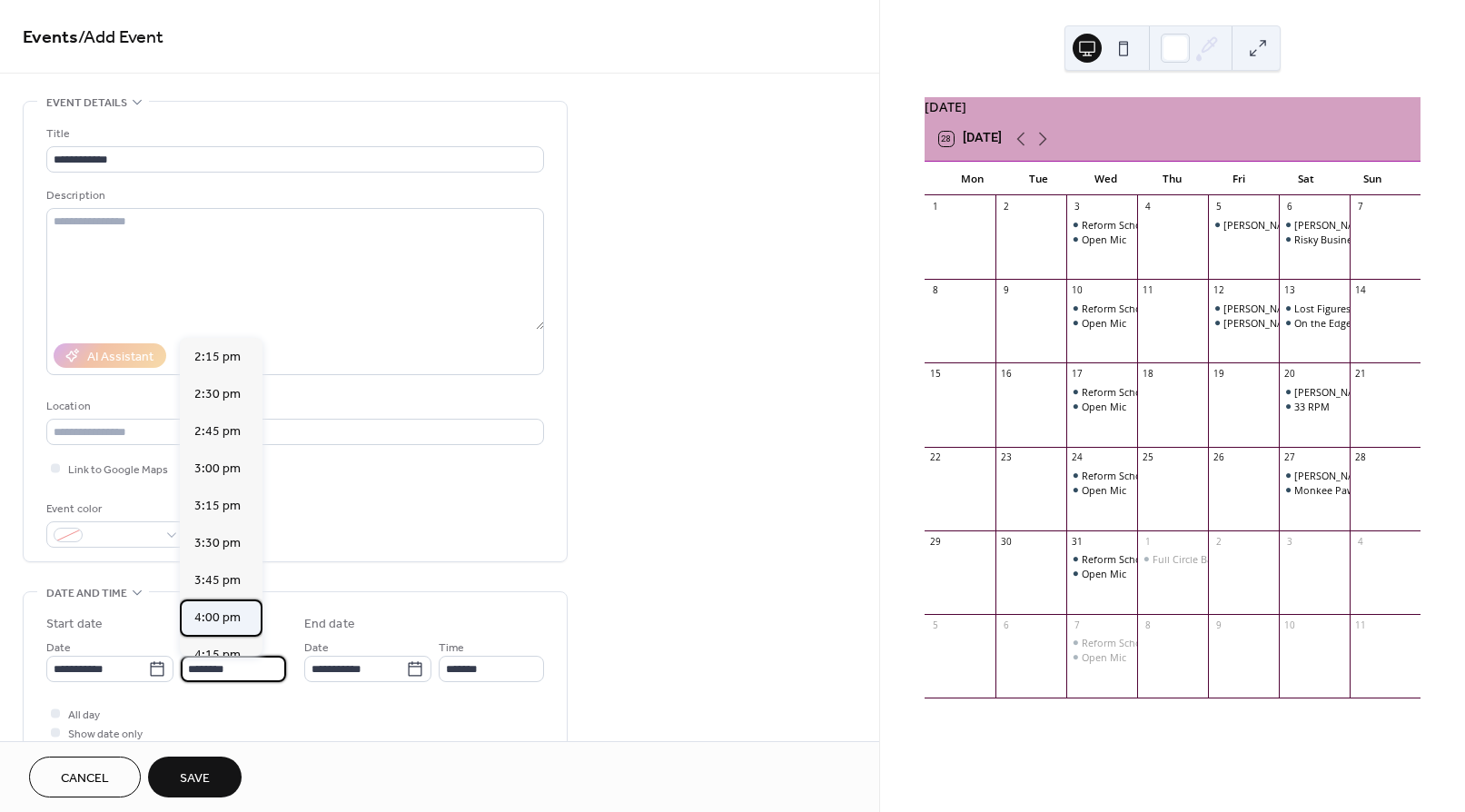 click on "4:00 pm" at bounding box center (217, 618) 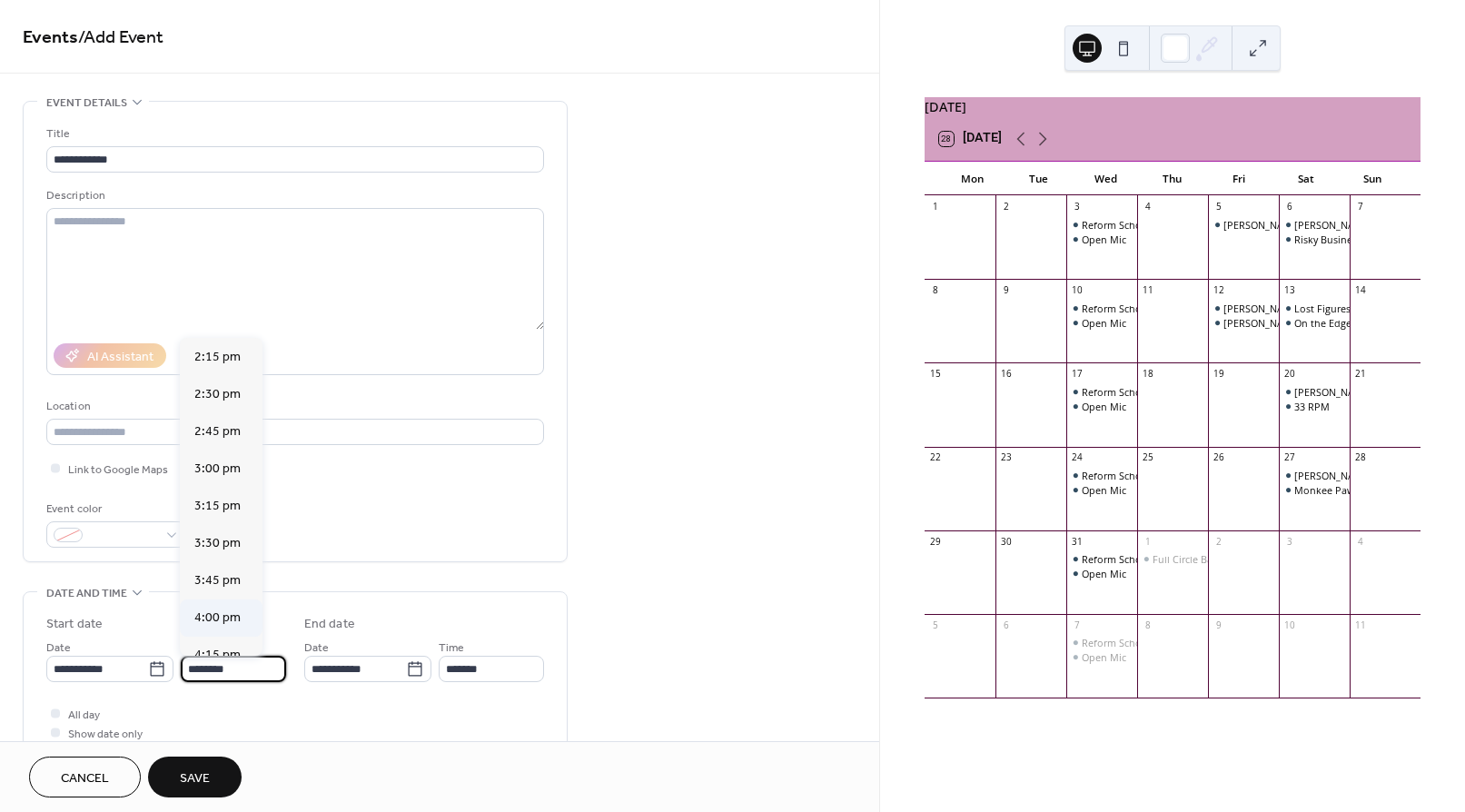 type on "*******" 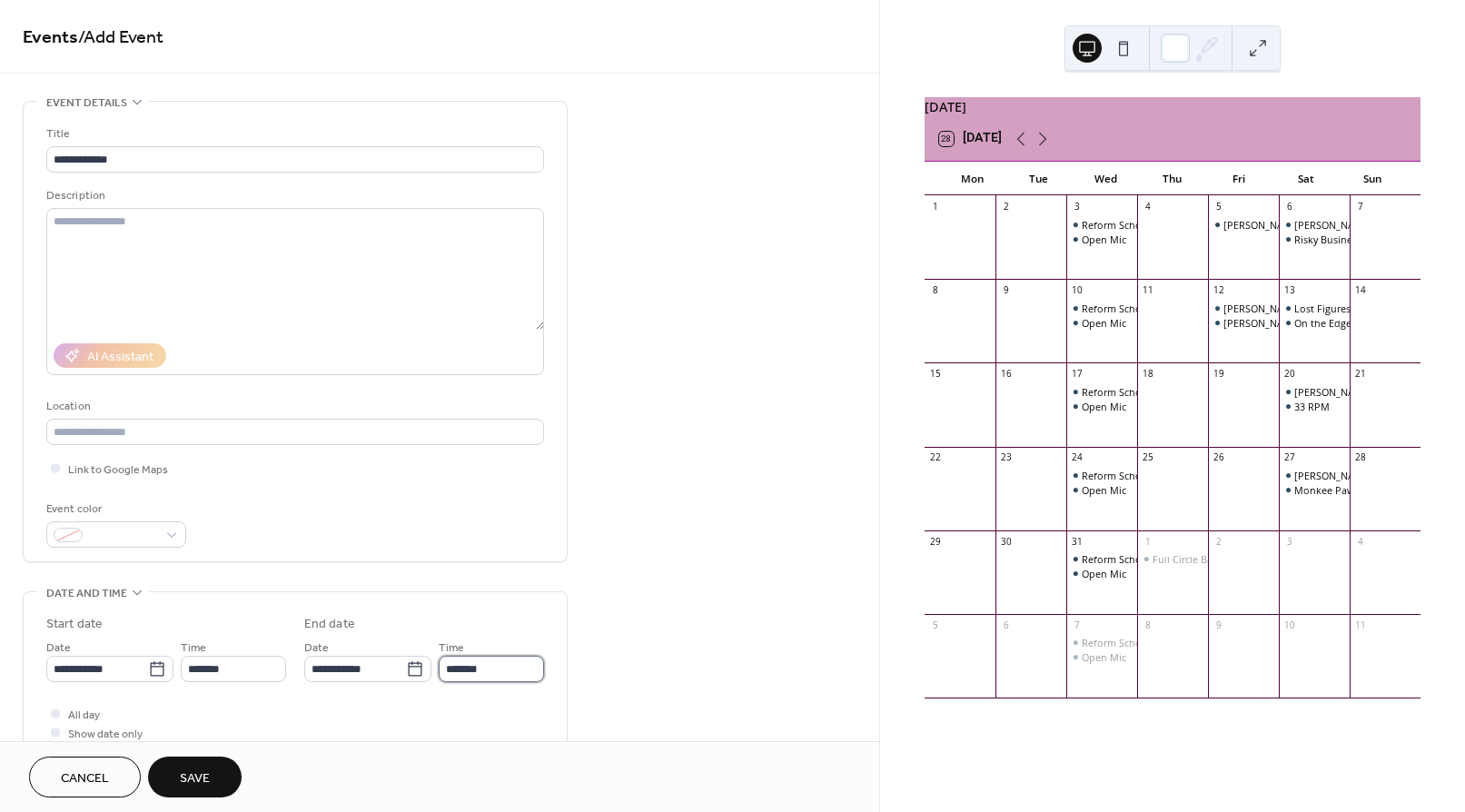click on "*******" at bounding box center [491, 668] 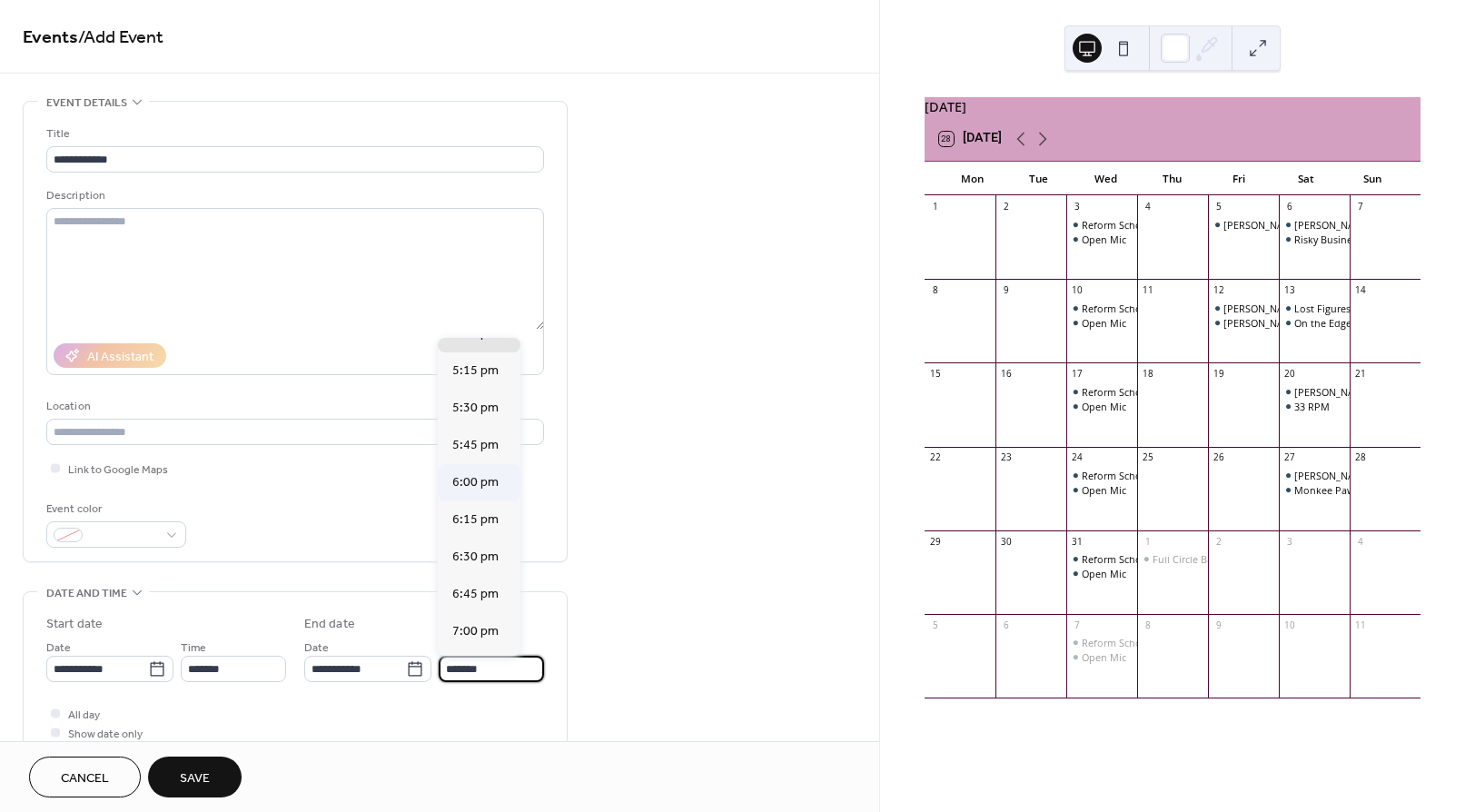 scroll, scrollTop: 137, scrollLeft: 0, axis: vertical 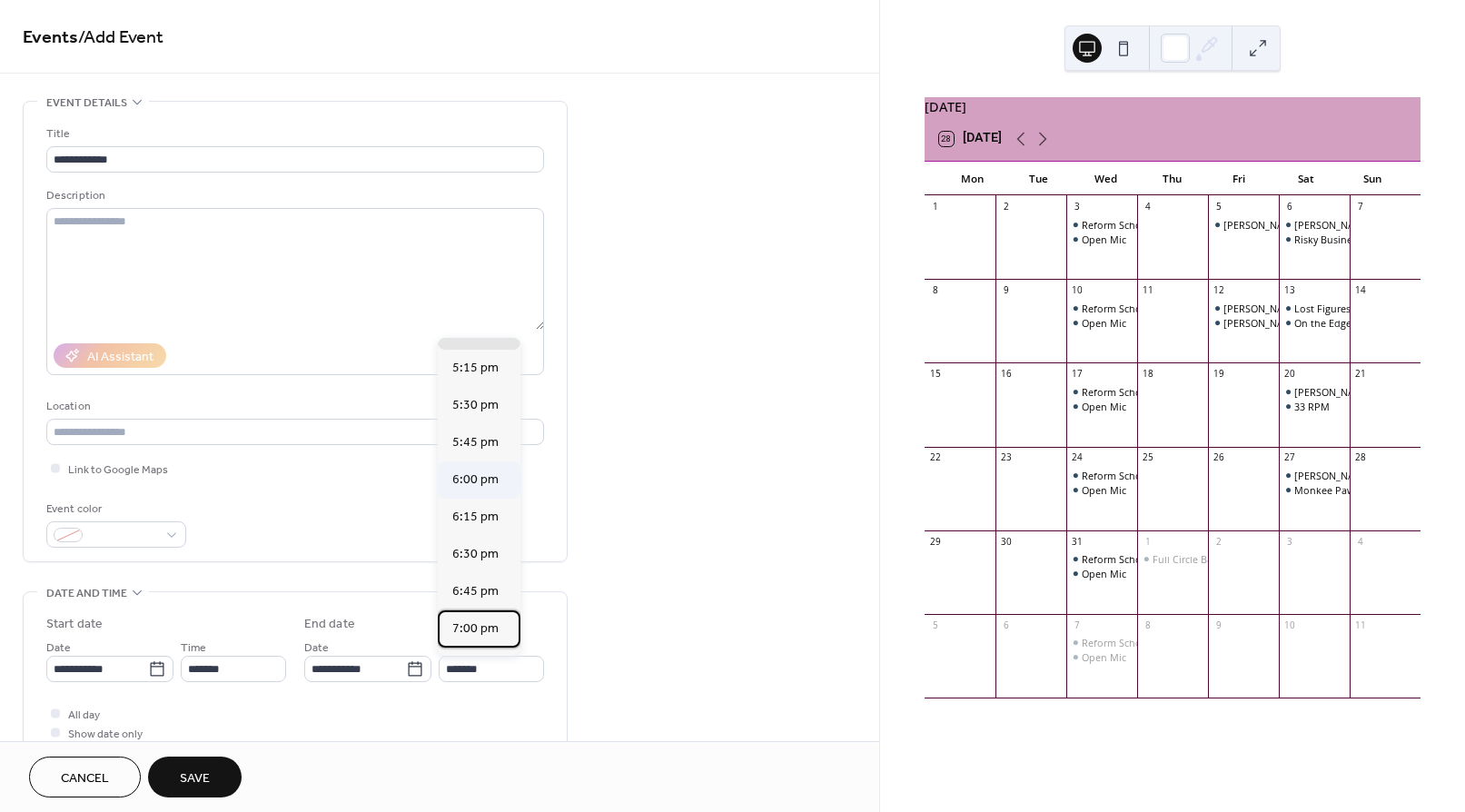 click on "7:00 pm" at bounding box center [475, 629] 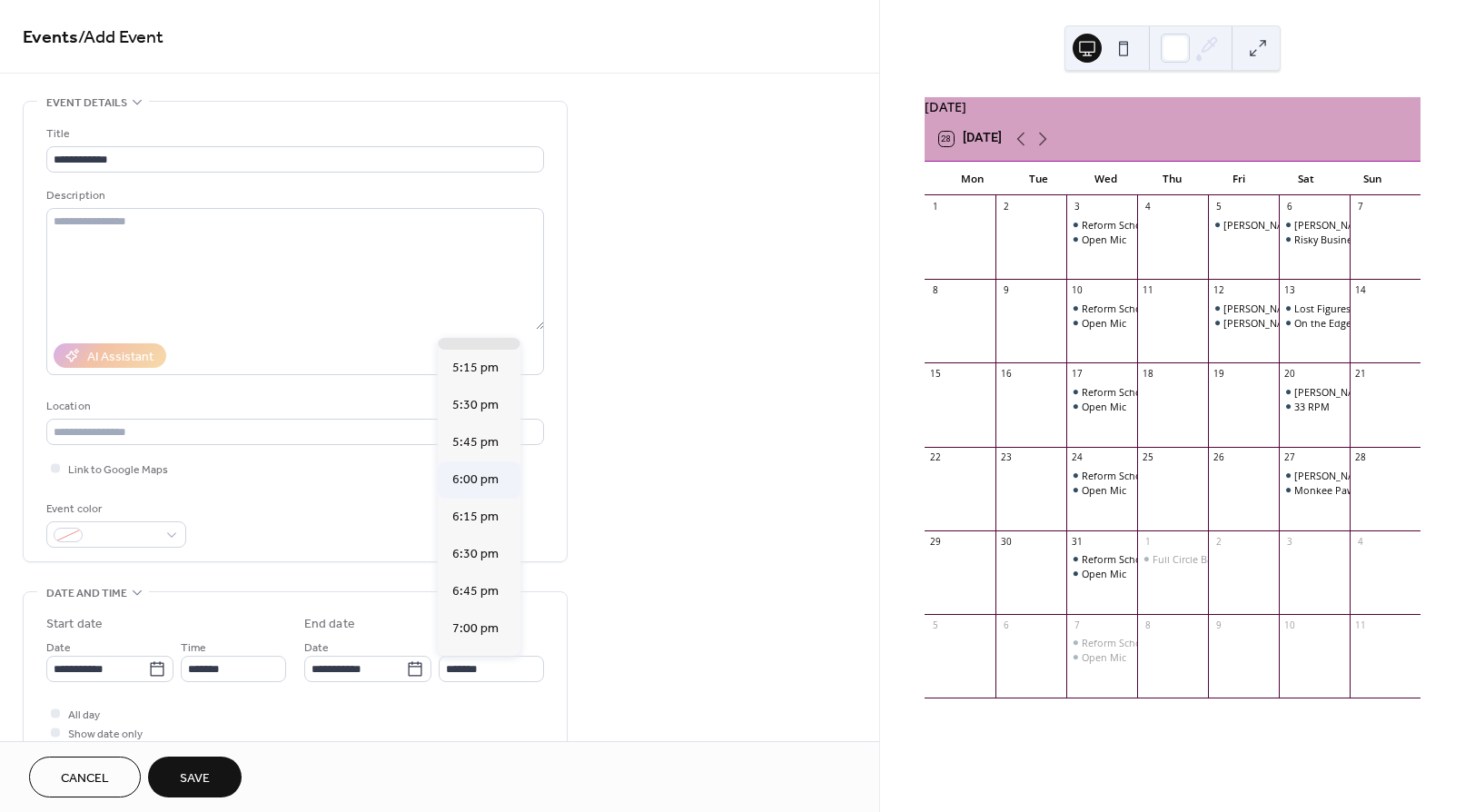 type on "*******" 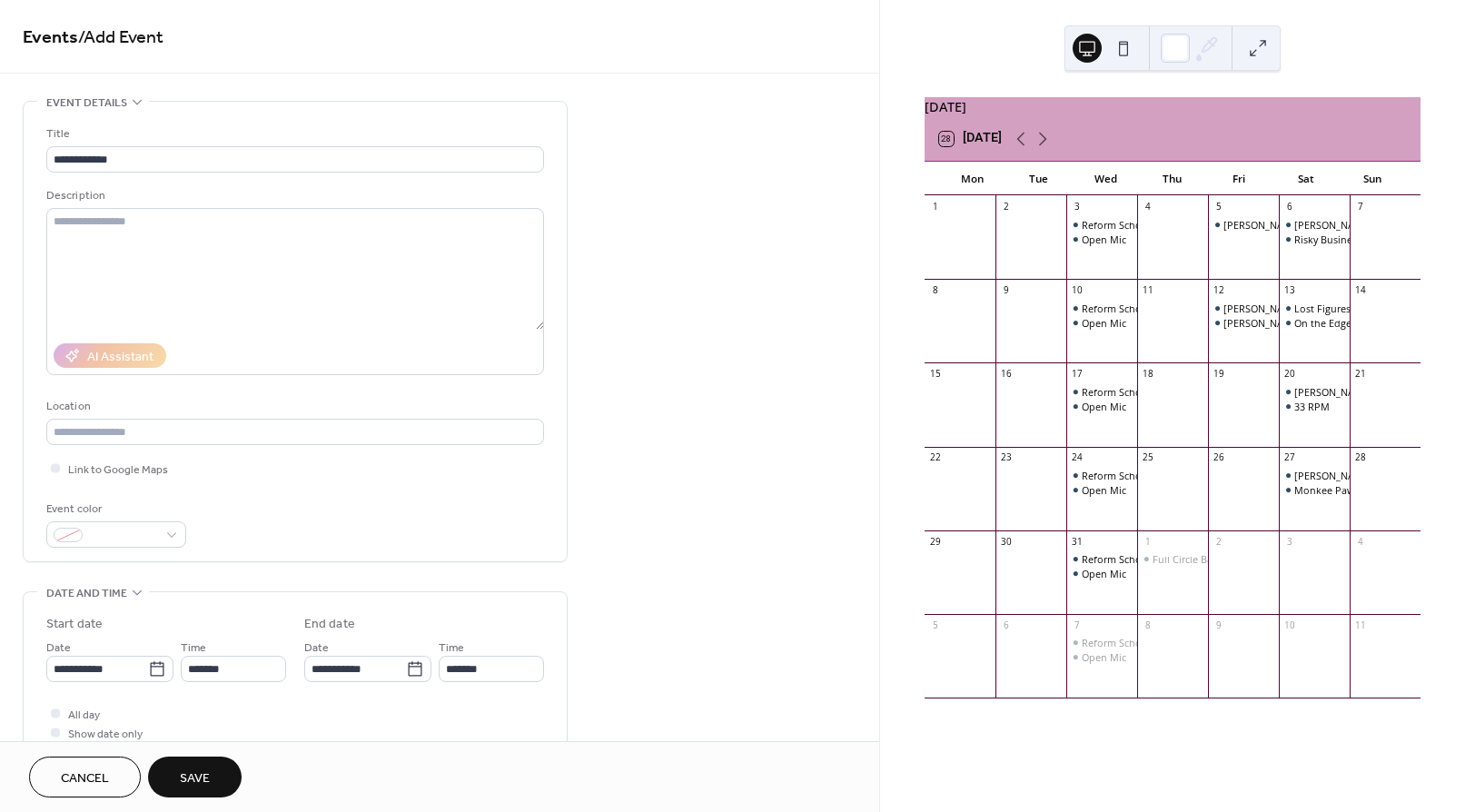 click on "Save" at bounding box center (194, 778) 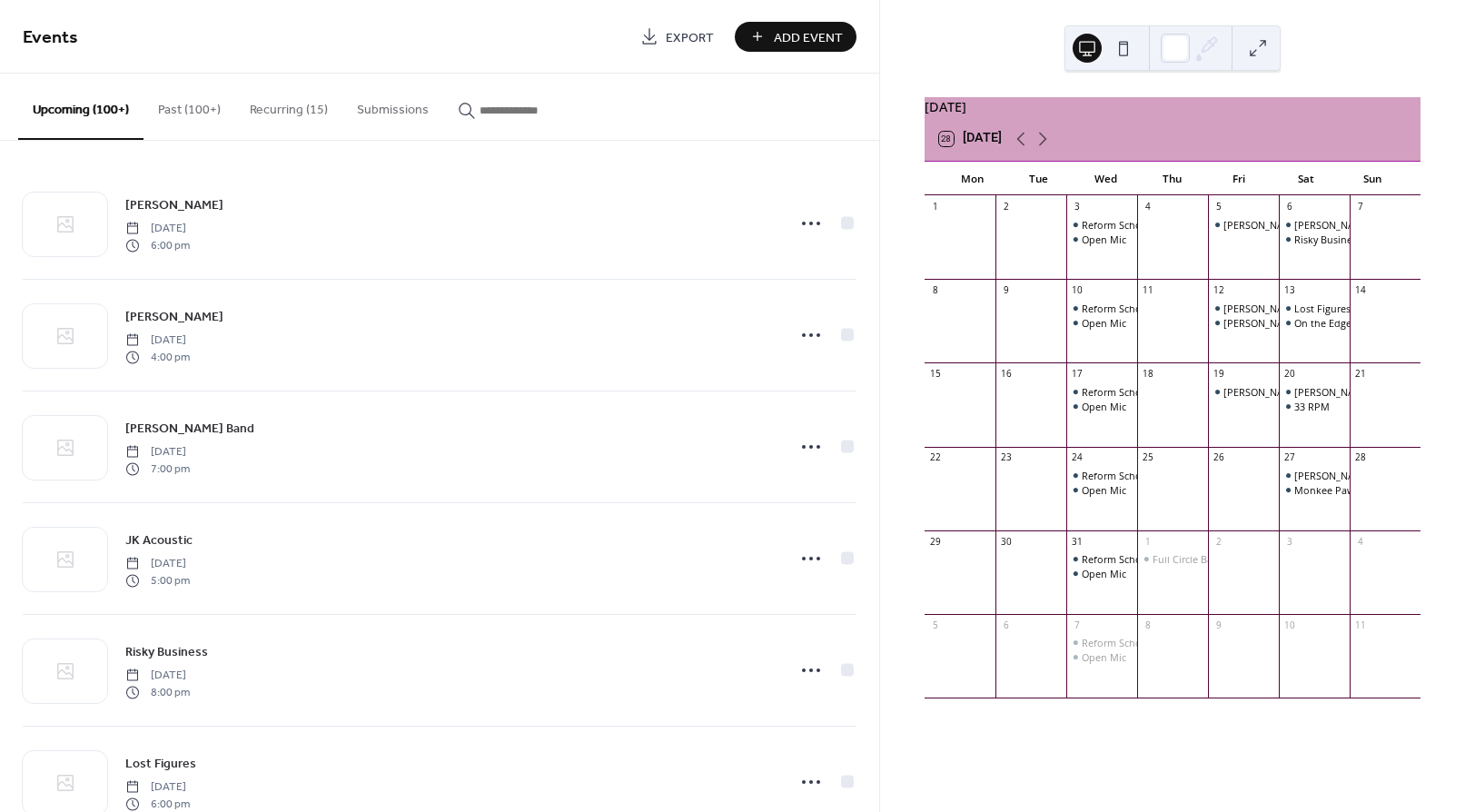 click on "Add Event" at bounding box center (808, 37) 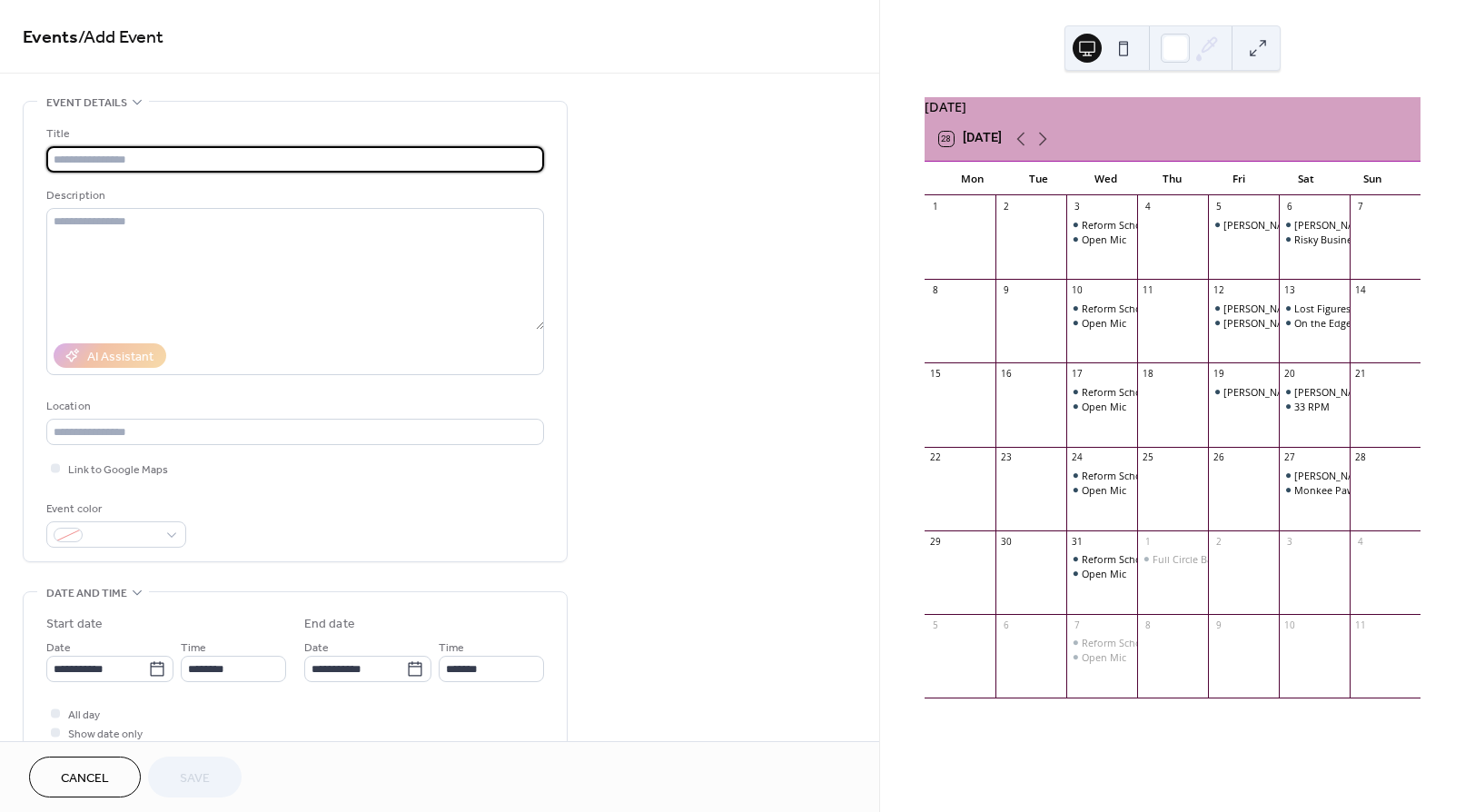 click at bounding box center [295, 159] 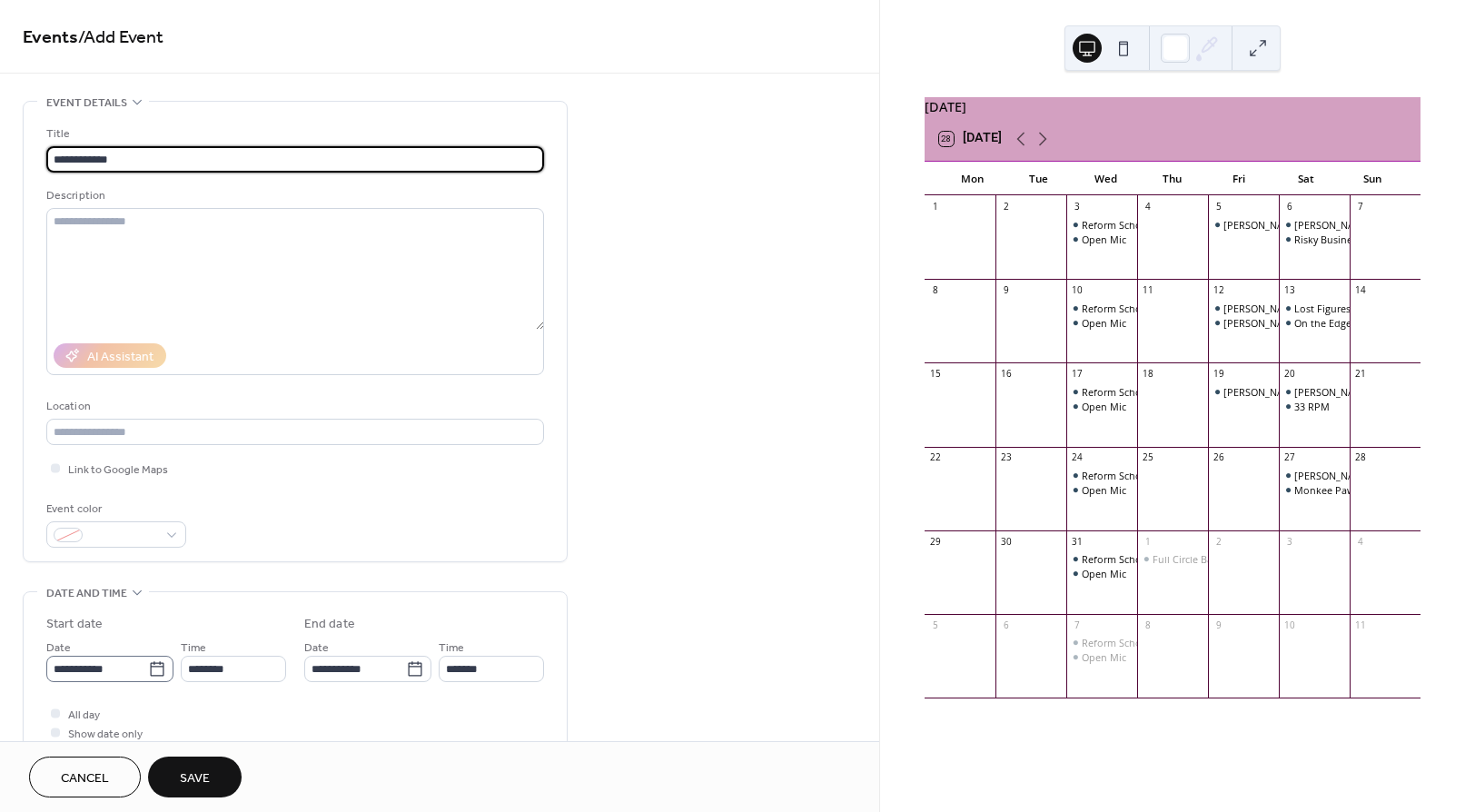 type on "**********" 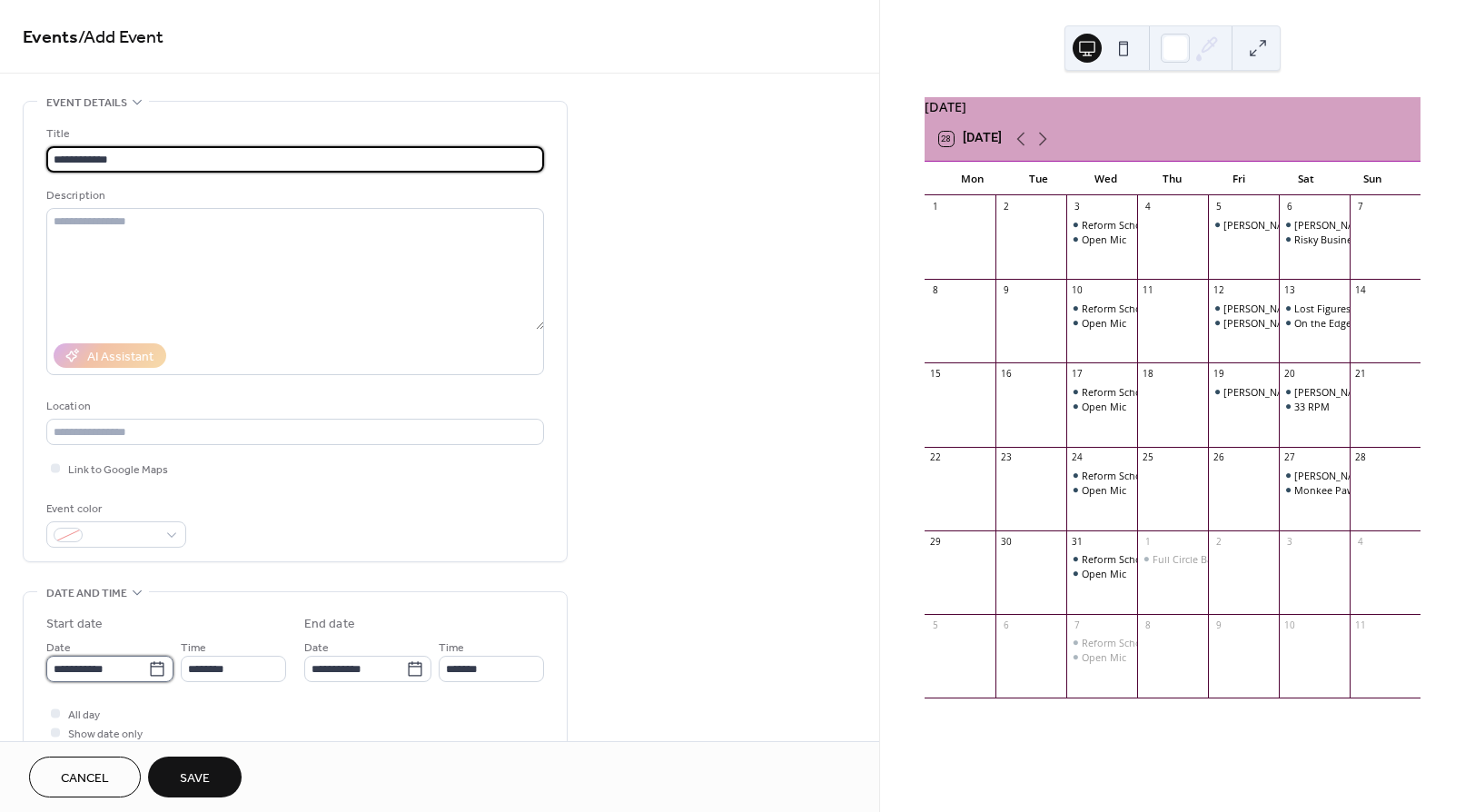 click on "**********" at bounding box center (97, 668) 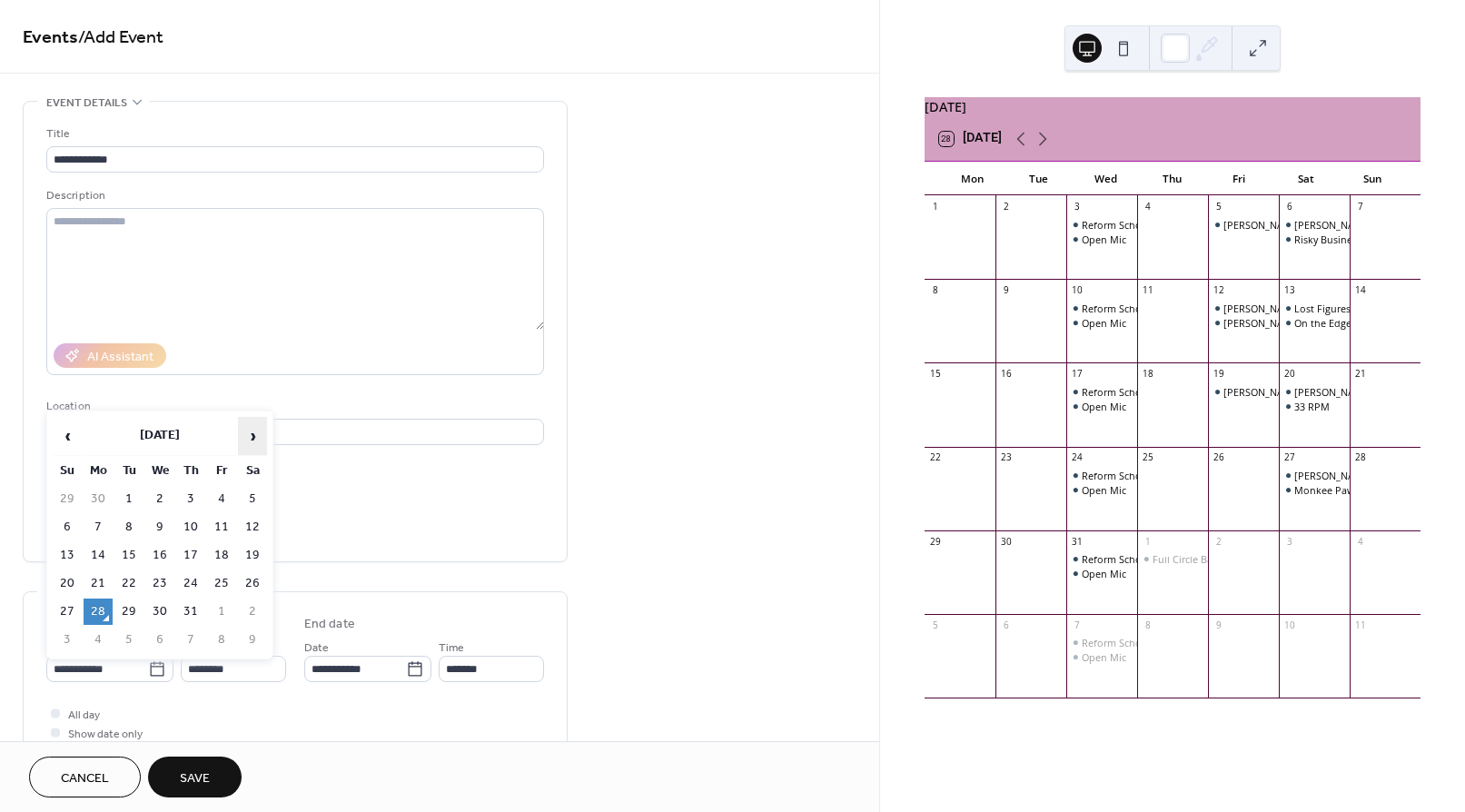 click on "›" at bounding box center (252, 436) 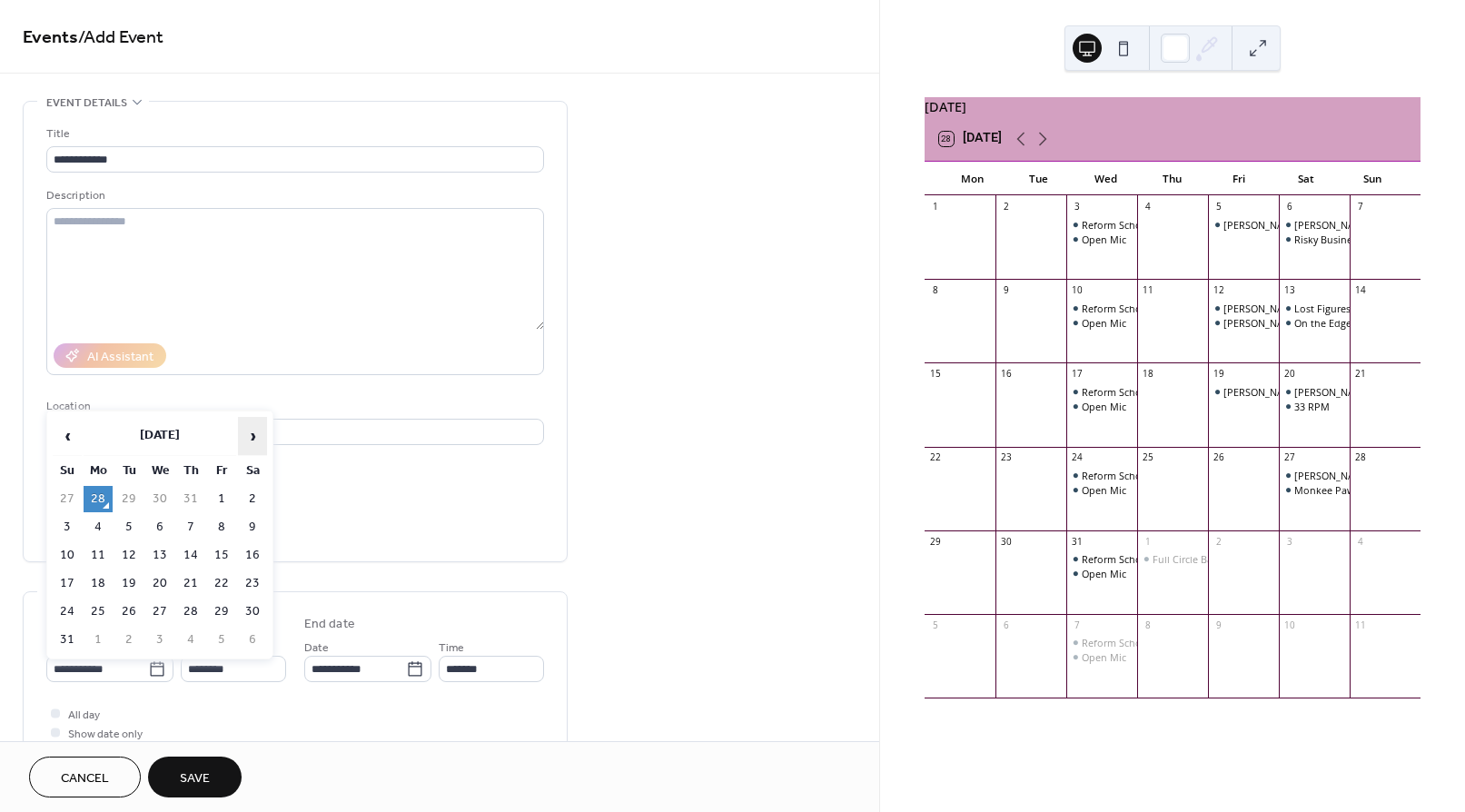 click on "›" at bounding box center (252, 436) 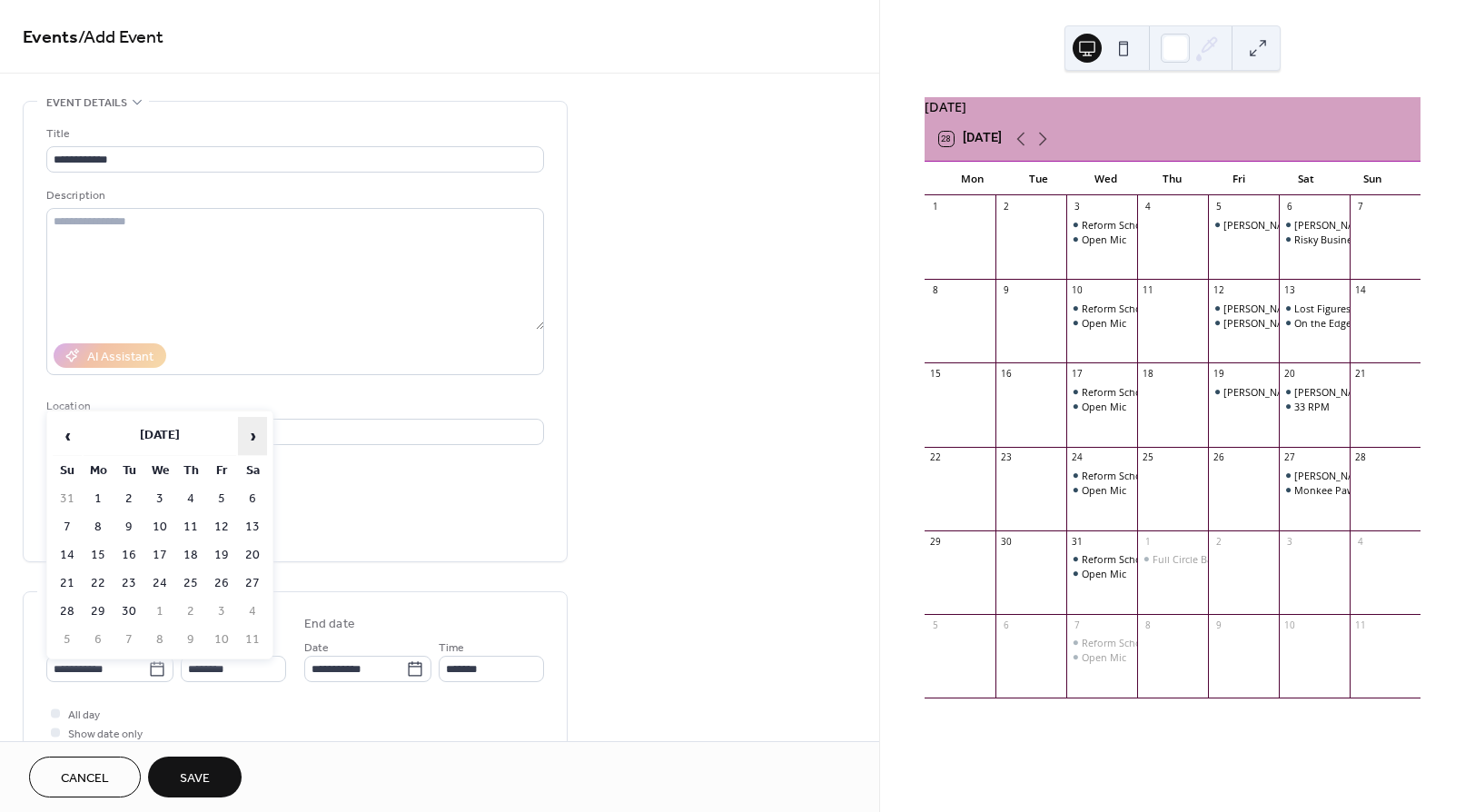 click on "›" at bounding box center (252, 436) 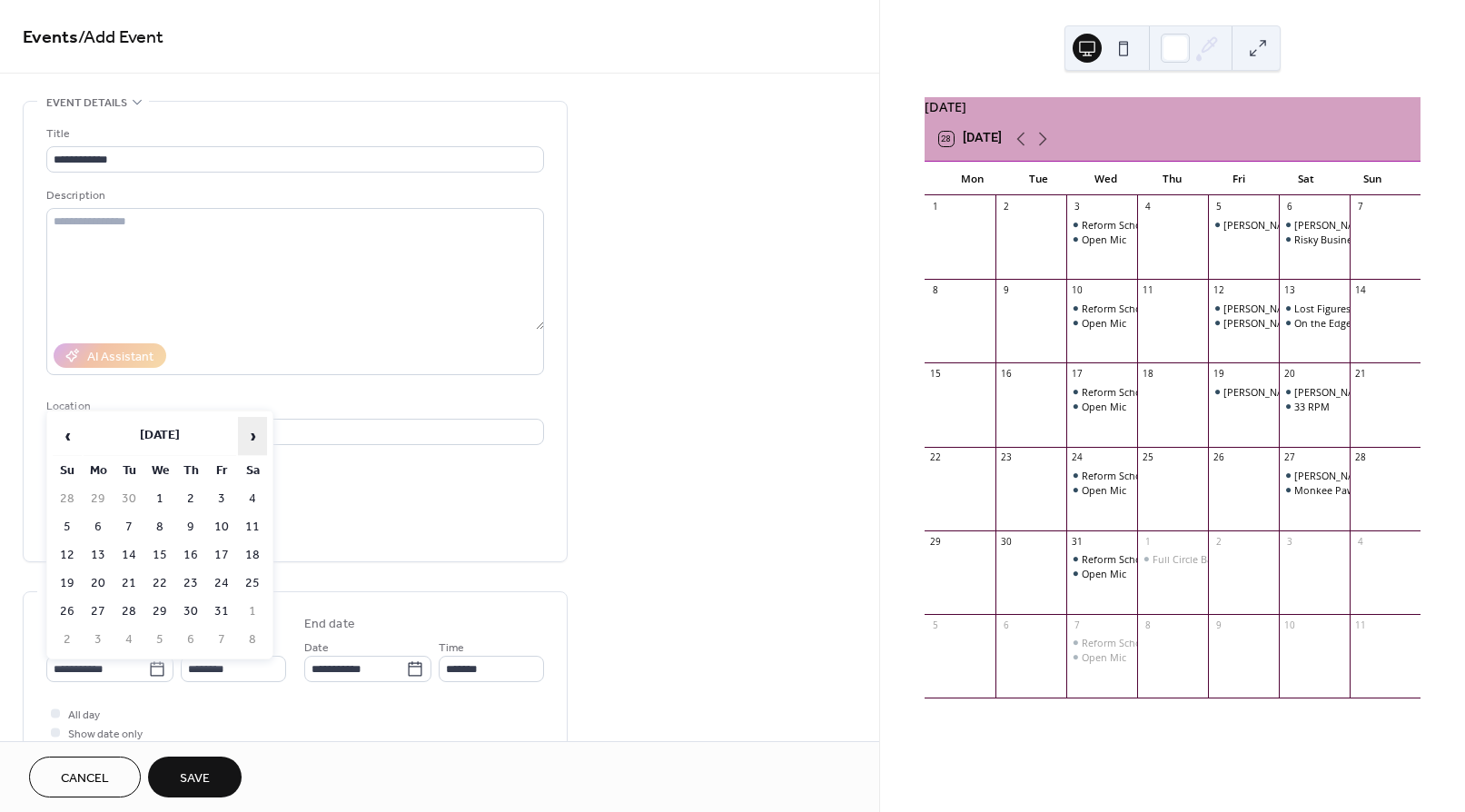 click on "›" at bounding box center [252, 436] 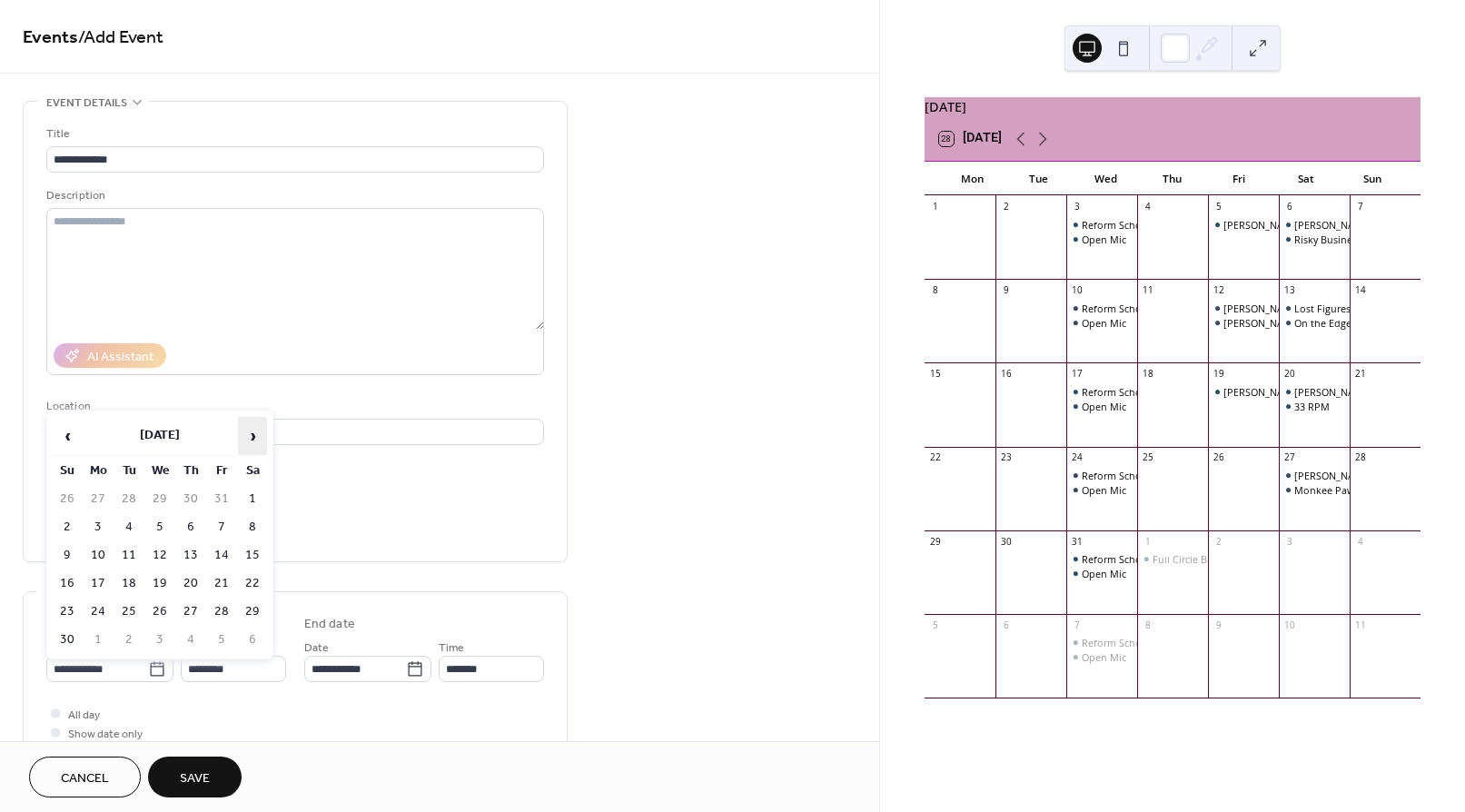 click on "›" at bounding box center [252, 436] 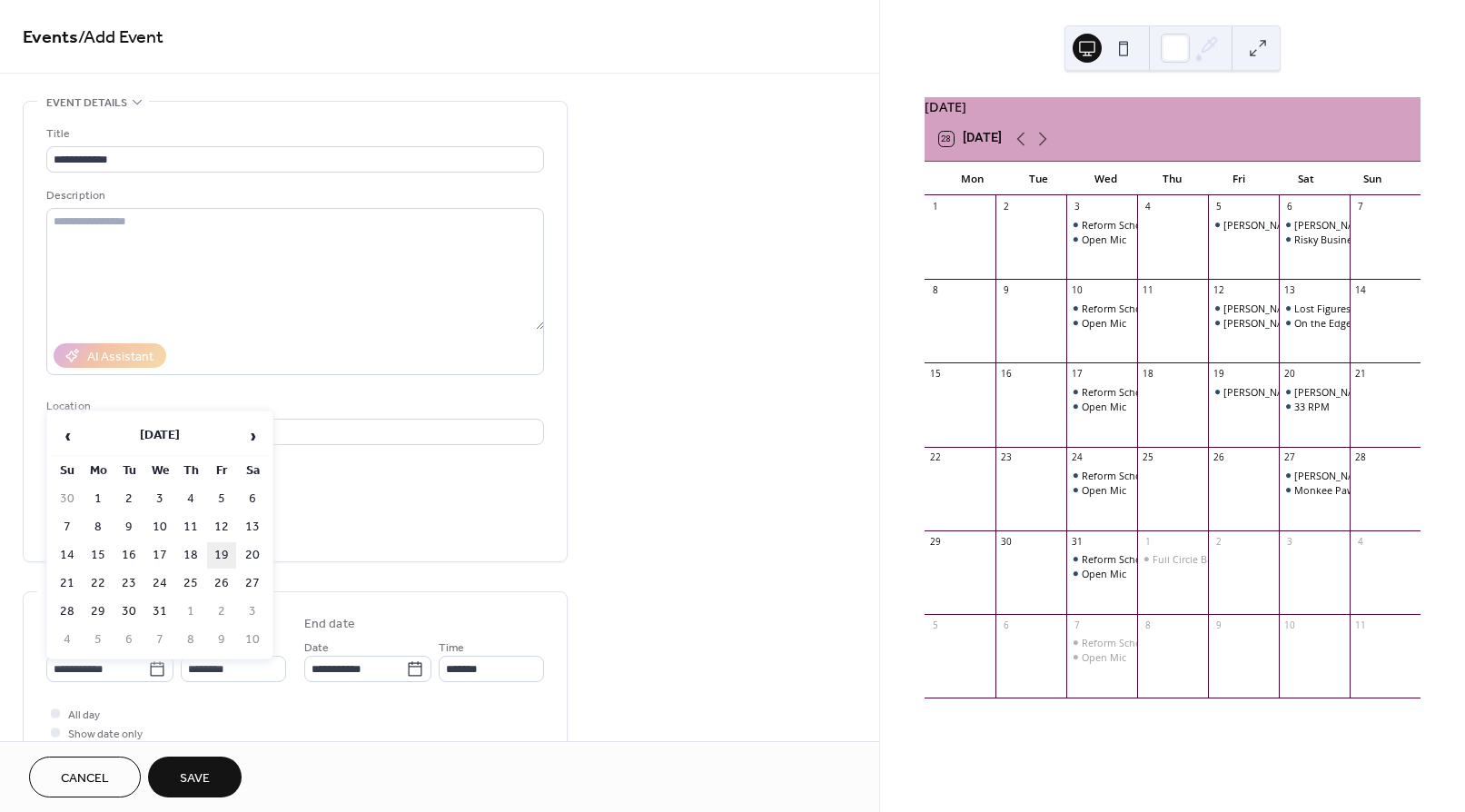 click on "19" at bounding box center (222, 555) 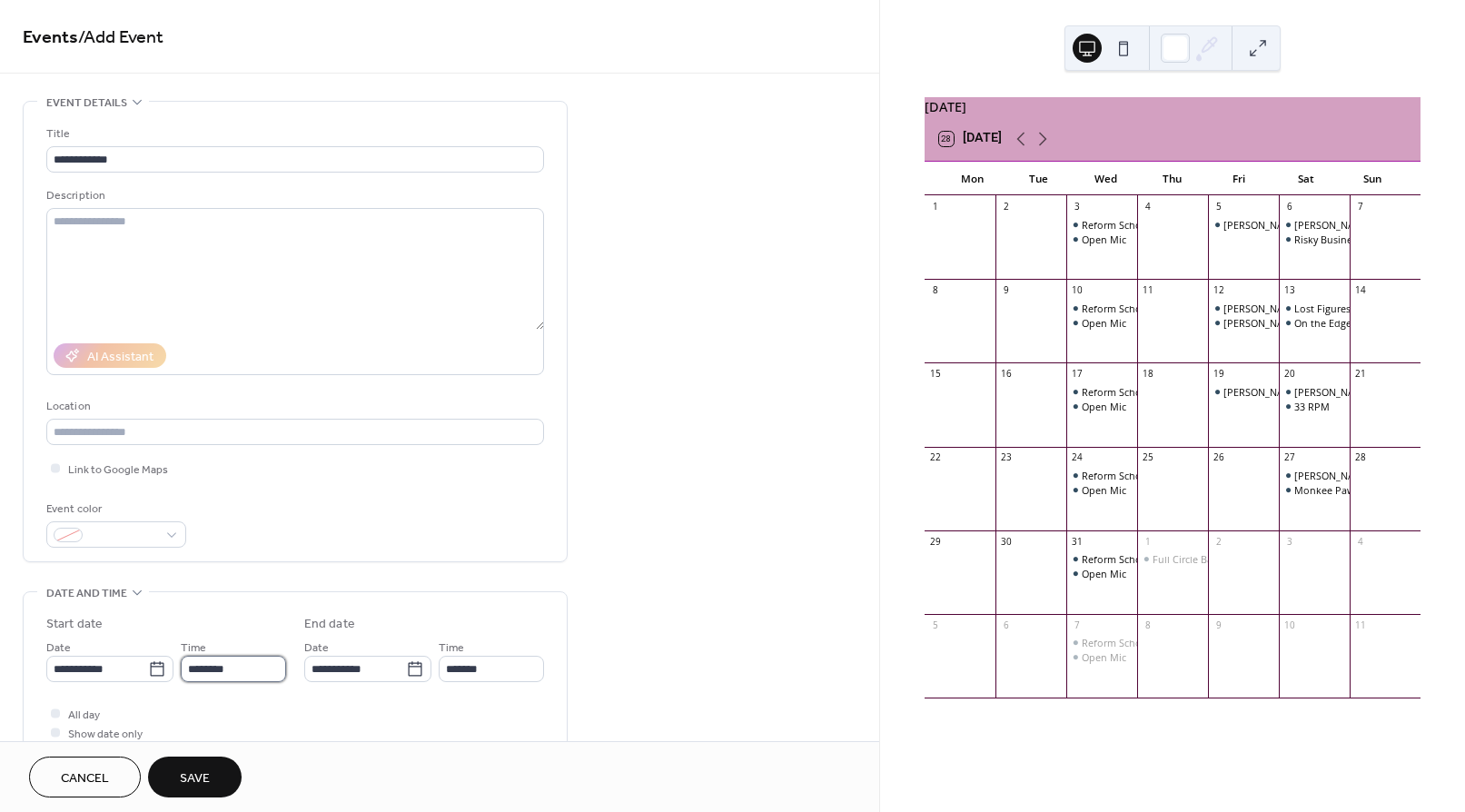 click on "********" at bounding box center [233, 668] 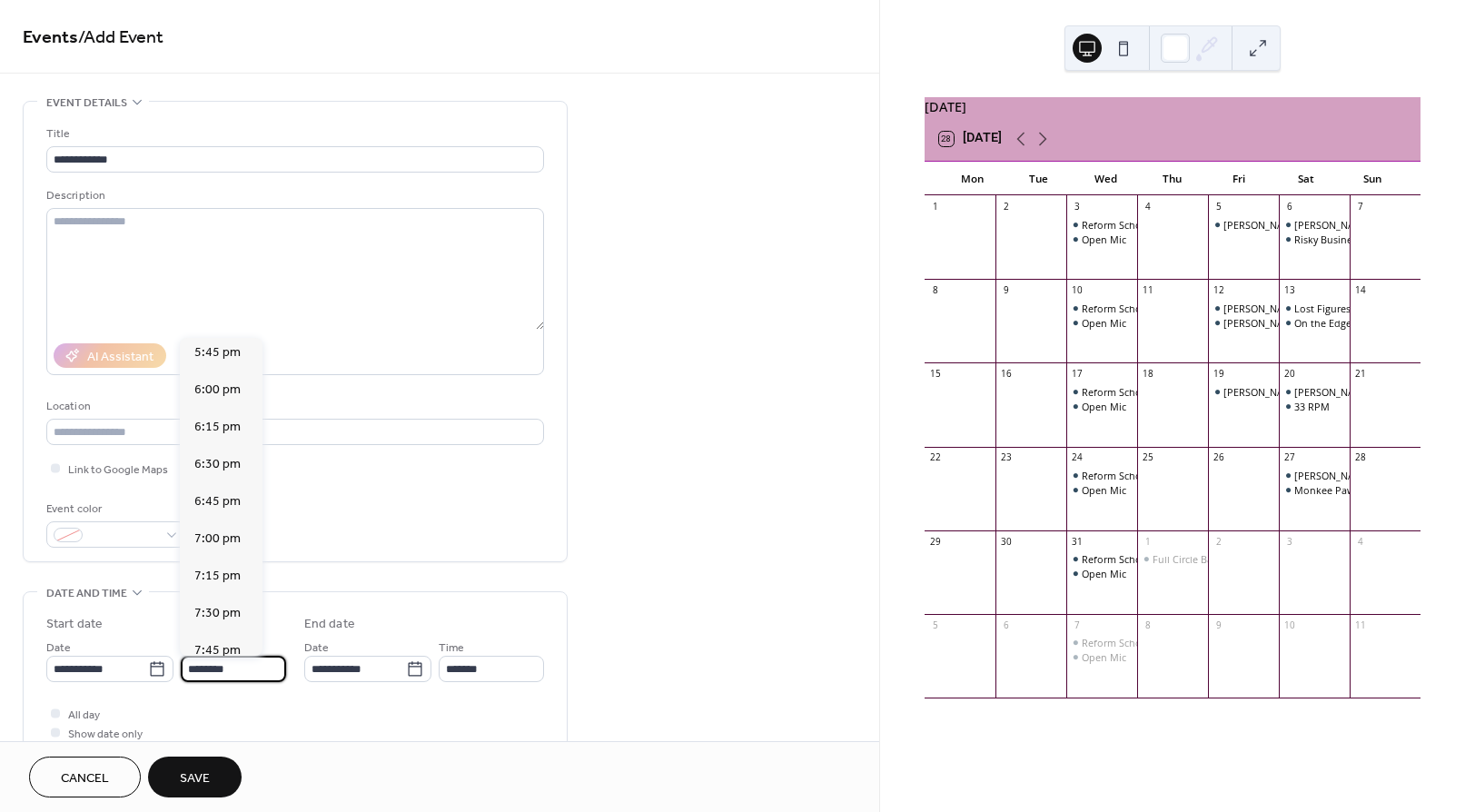 scroll, scrollTop: 2650, scrollLeft: 0, axis: vertical 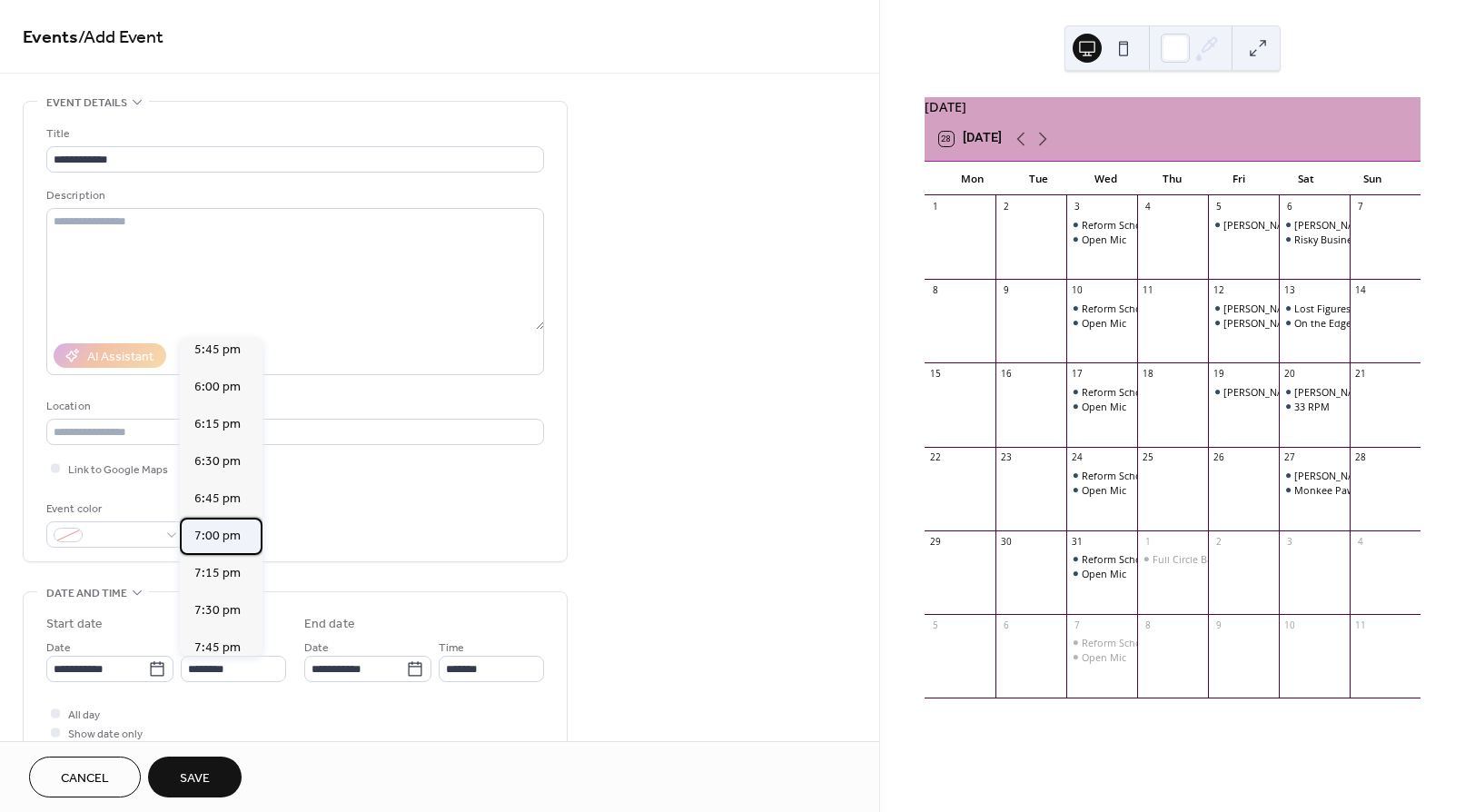 click on "7:00 pm" at bounding box center [217, 536] 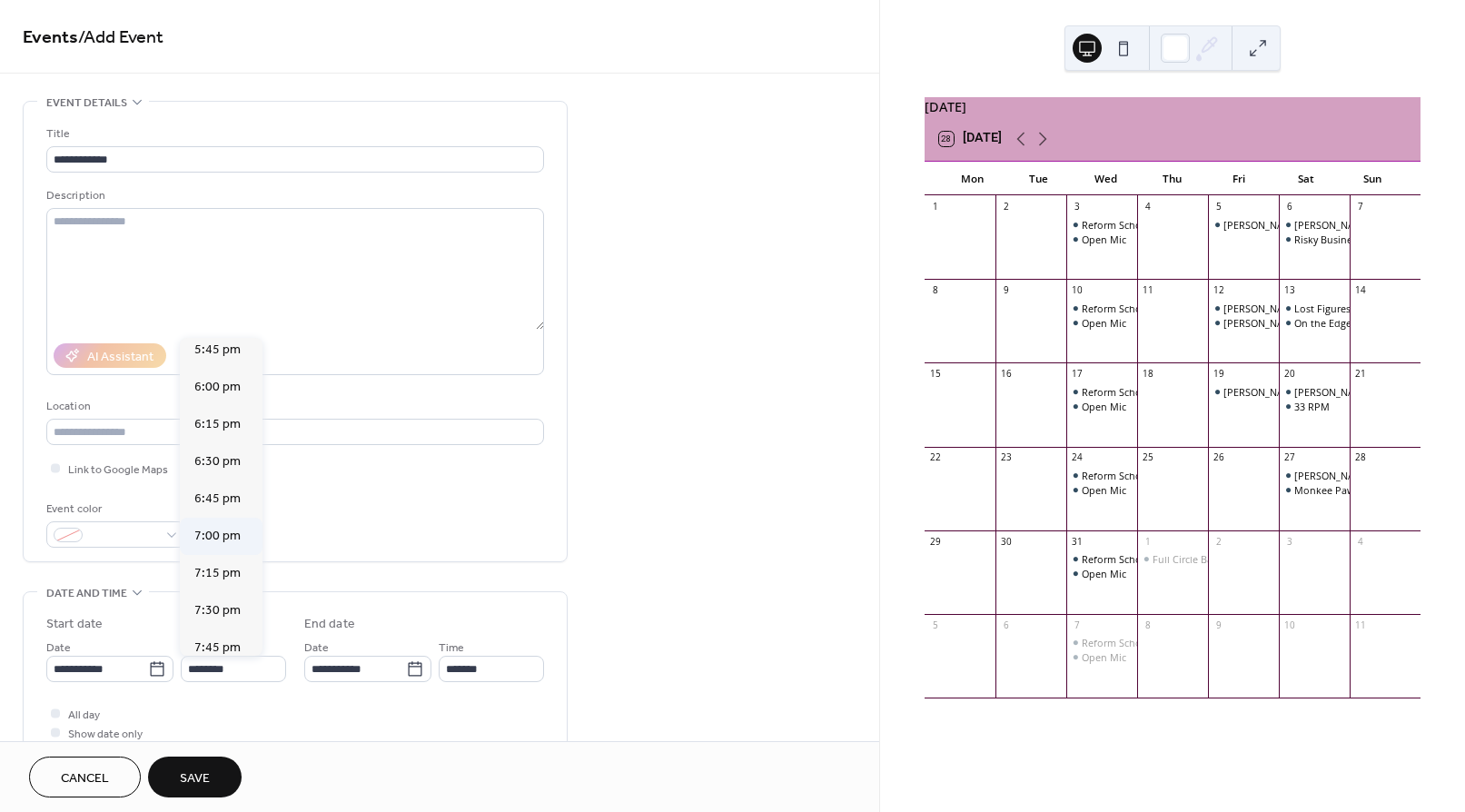 type on "*******" 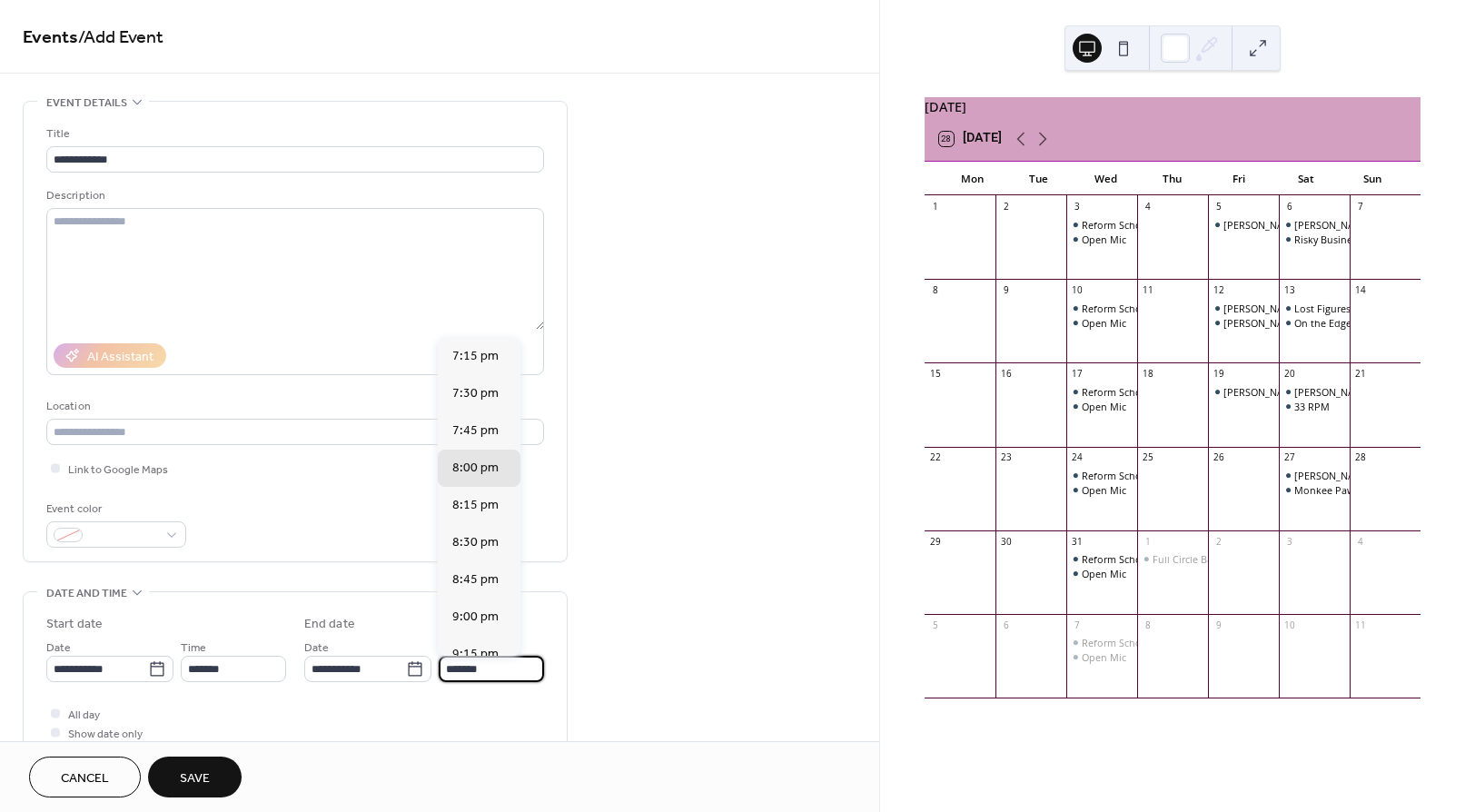 click on "*******" at bounding box center [491, 668] 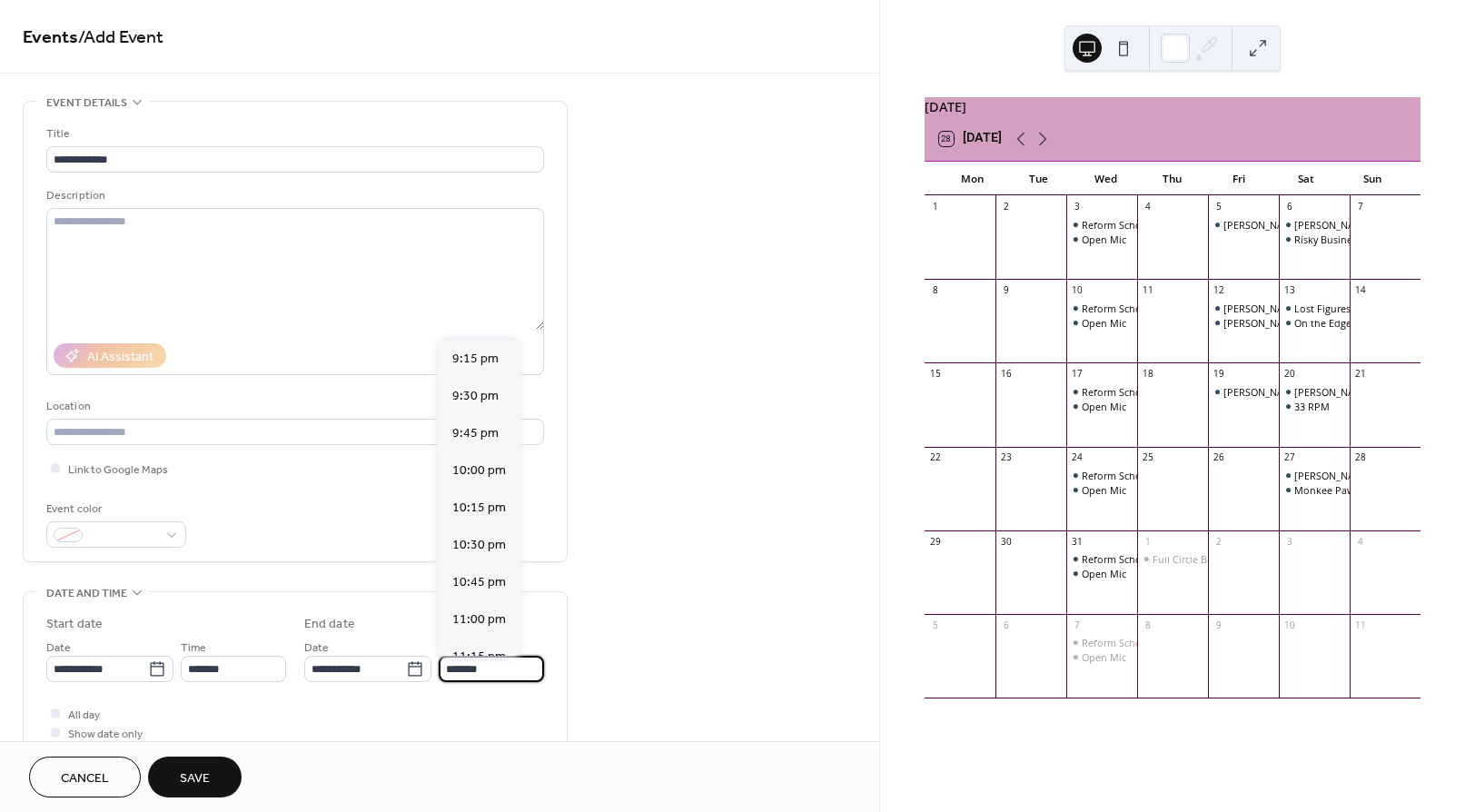 scroll, scrollTop: 297, scrollLeft: 0, axis: vertical 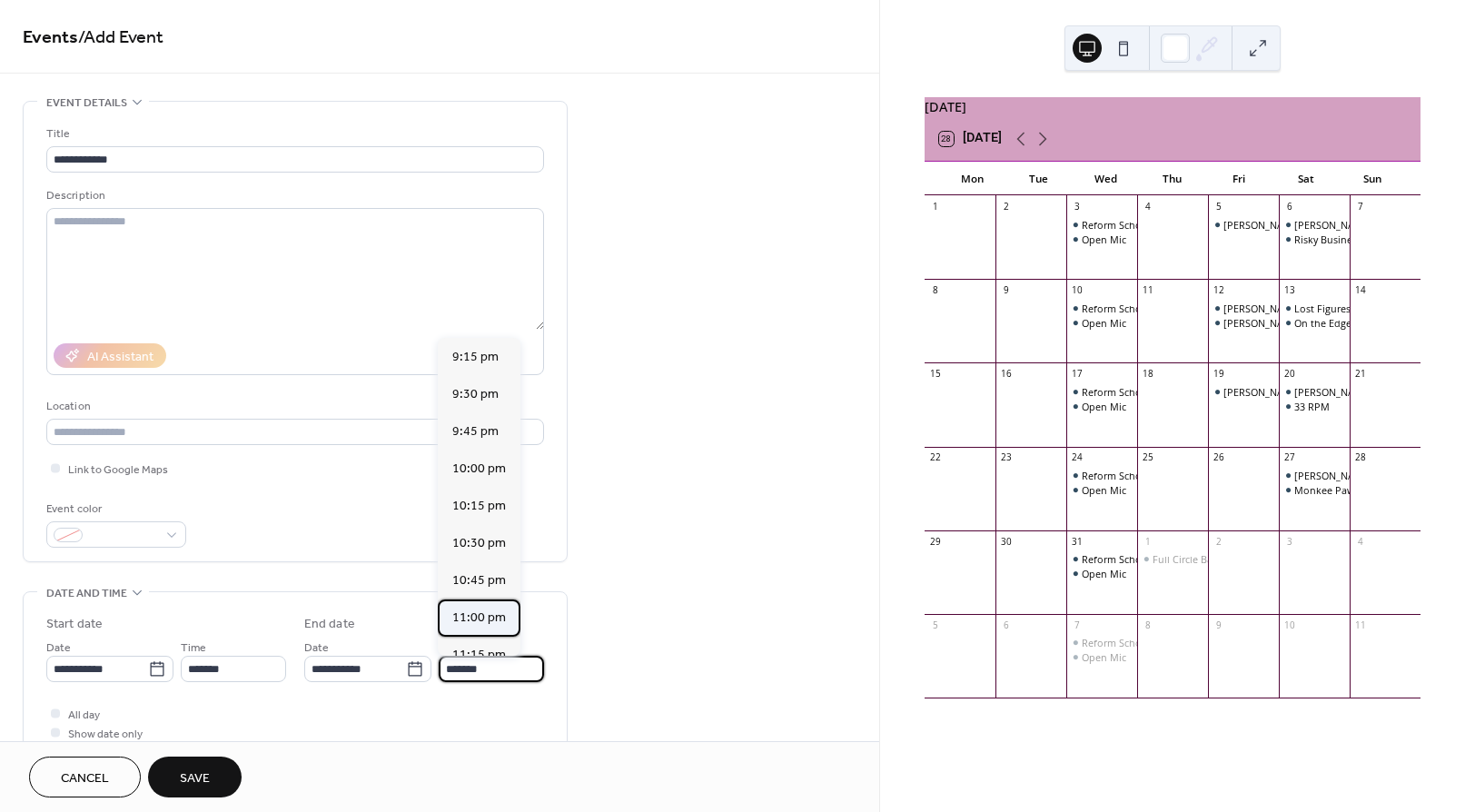 click on "11:00 pm" at bounding box center [479, 618] 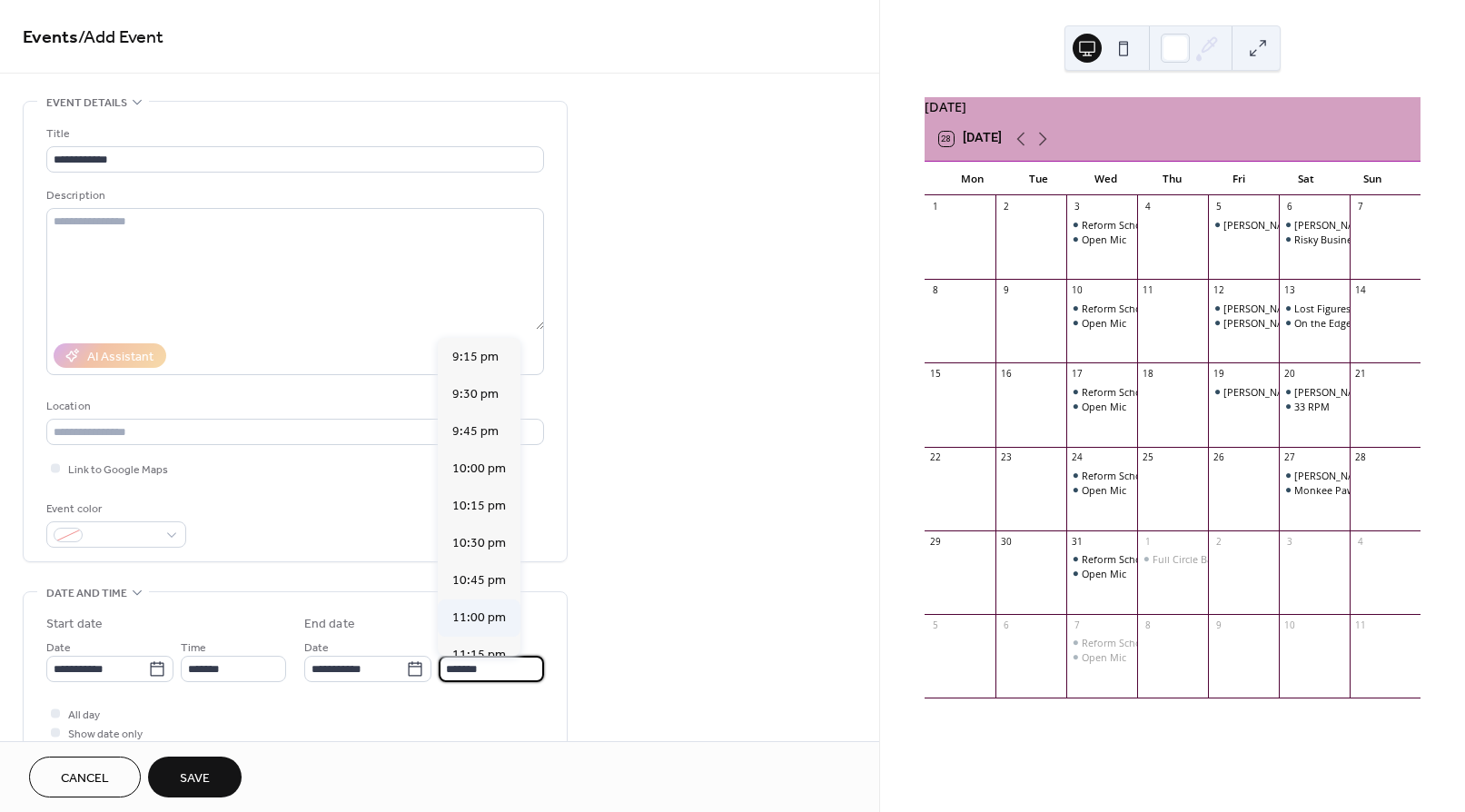 type on "********" 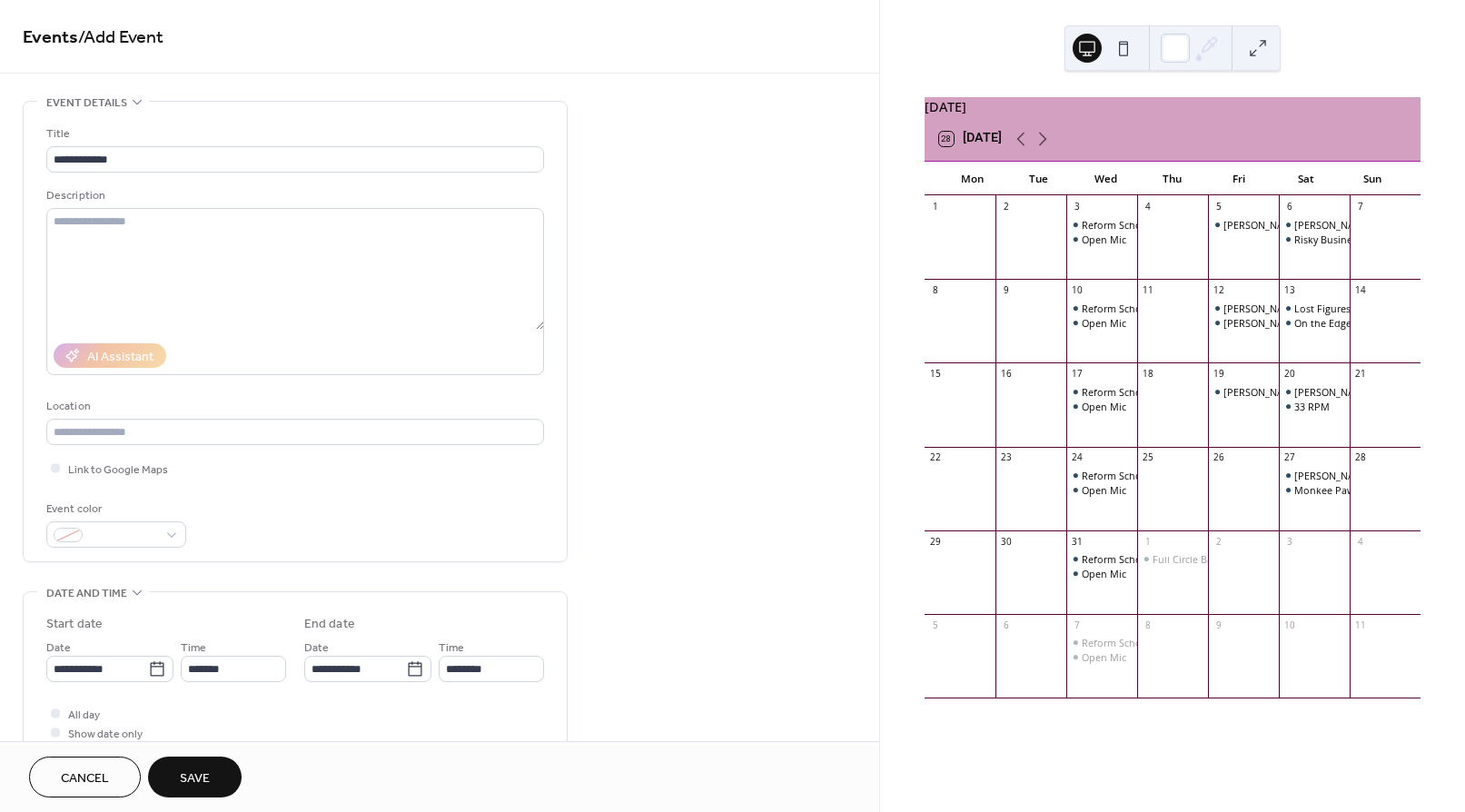 click on "Save" at bounding box center [194, 778] 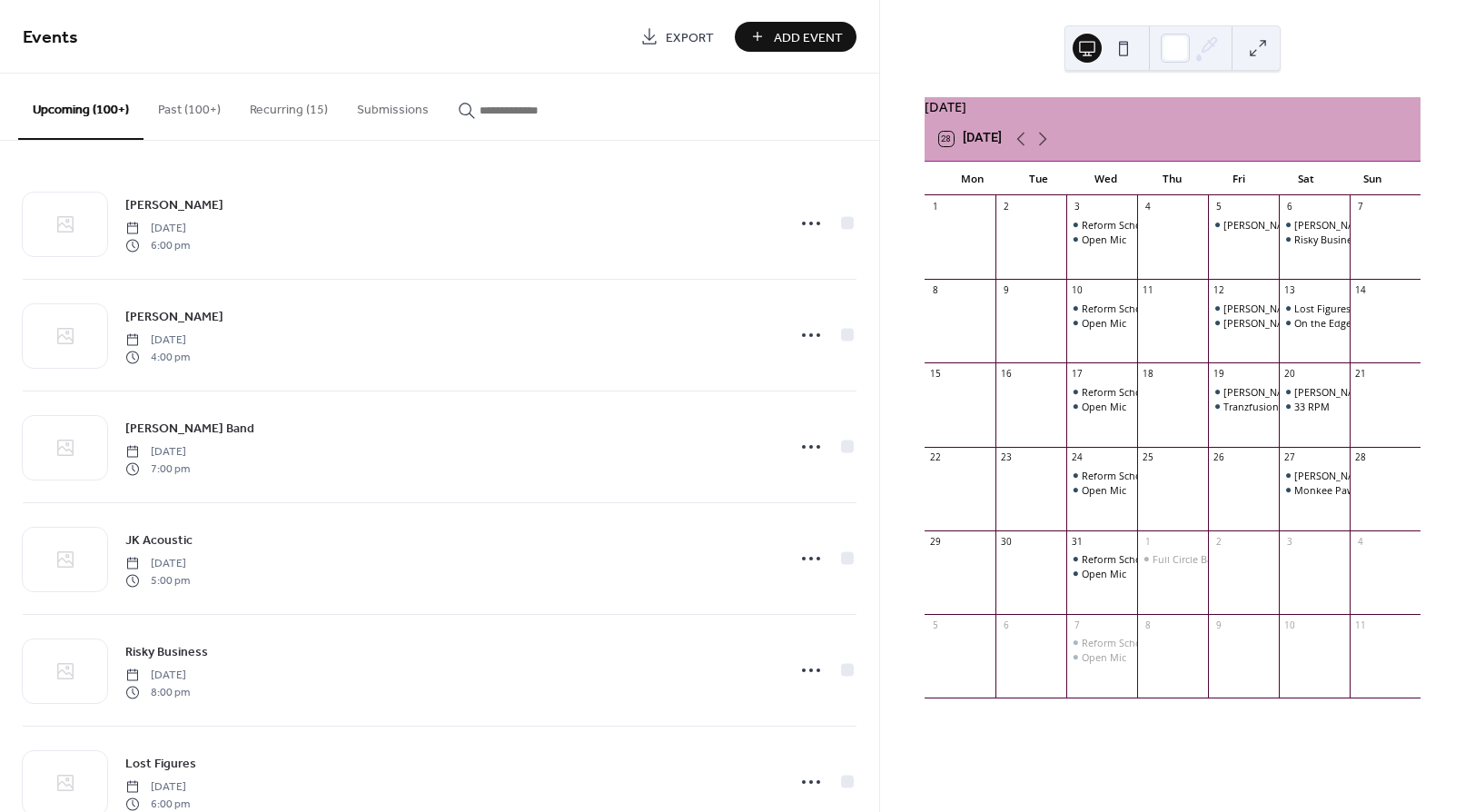 click on "Add Event" at bounding box center [808, 37] 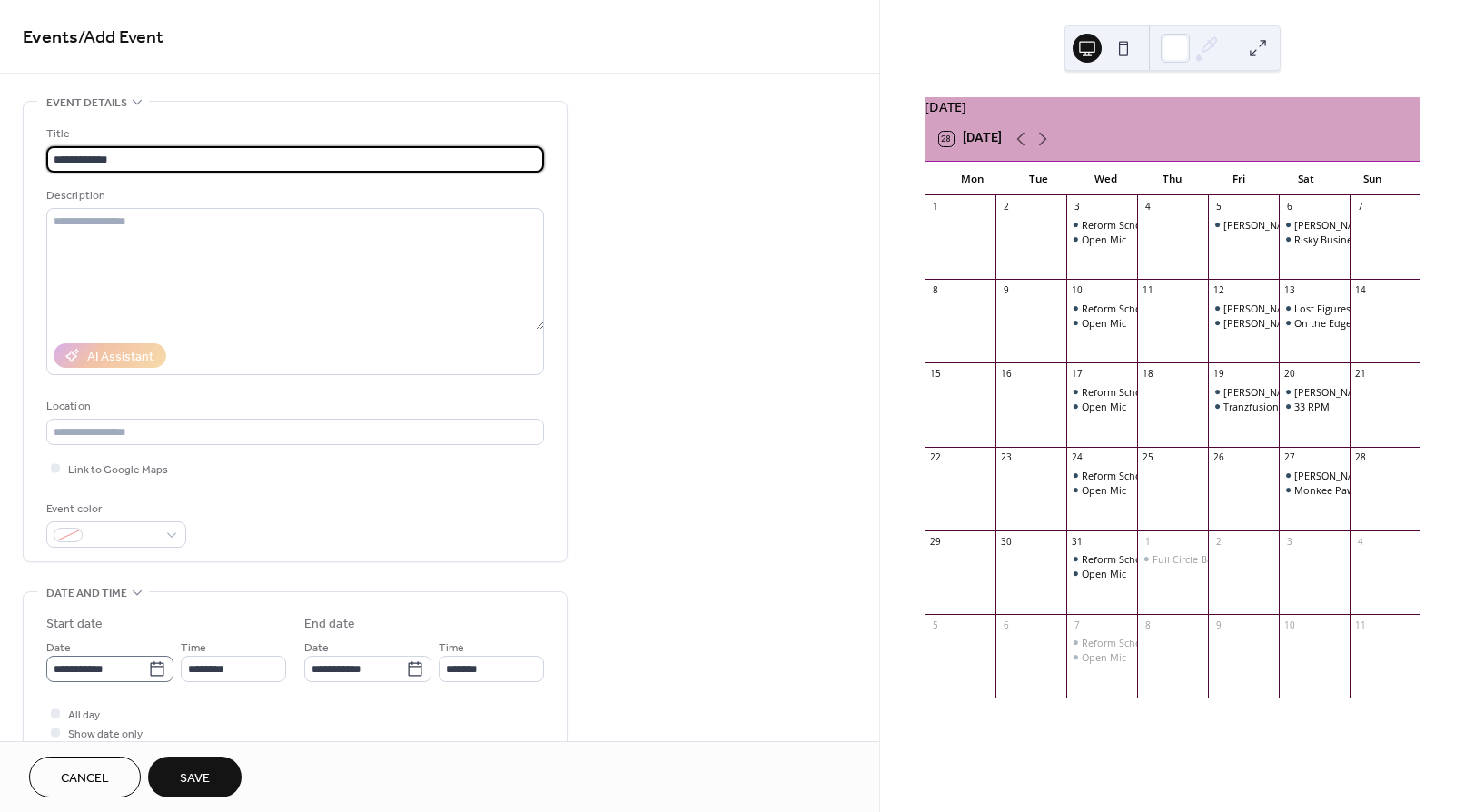 type on "**********" 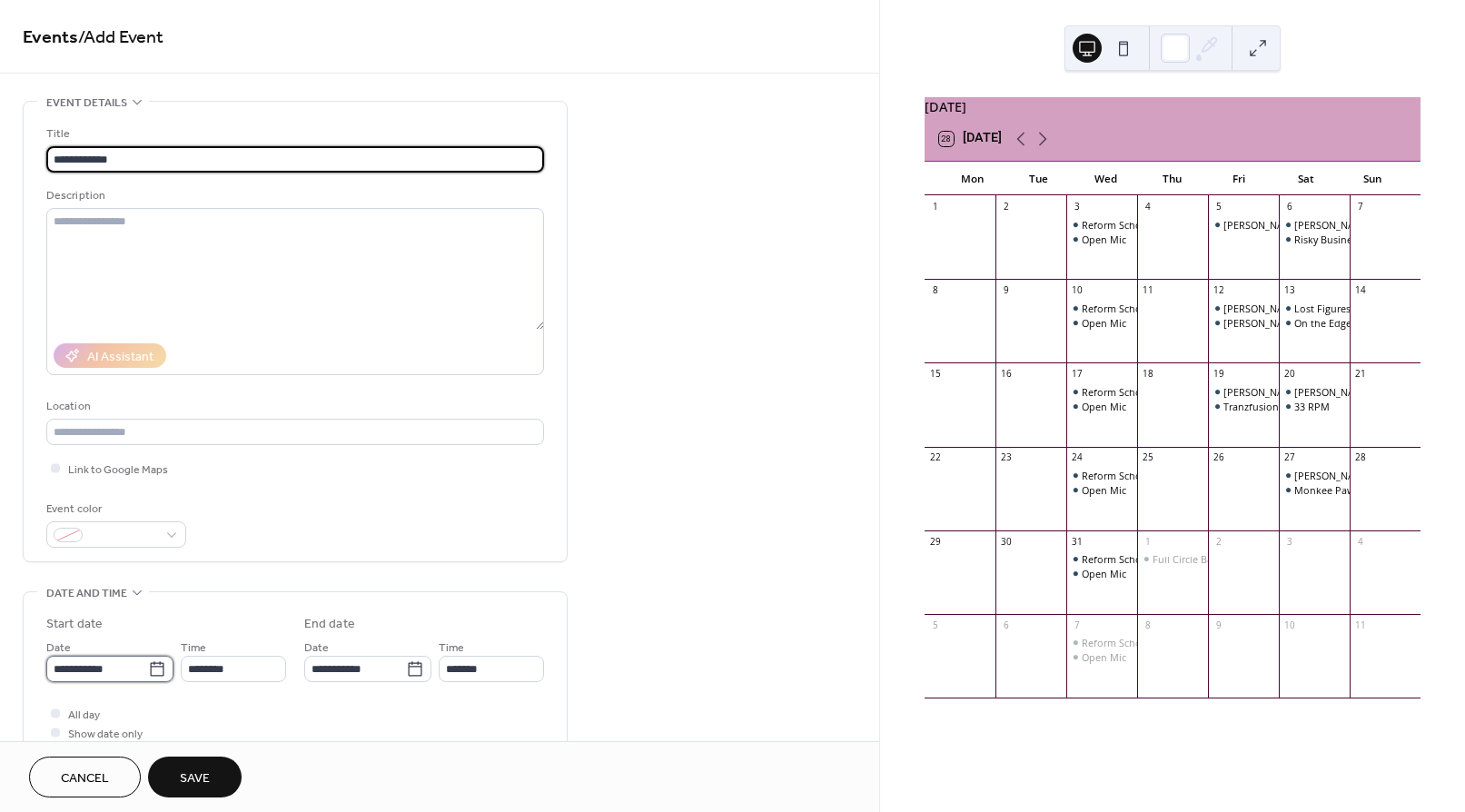 click on "**********" at bounding box center [97, 668] 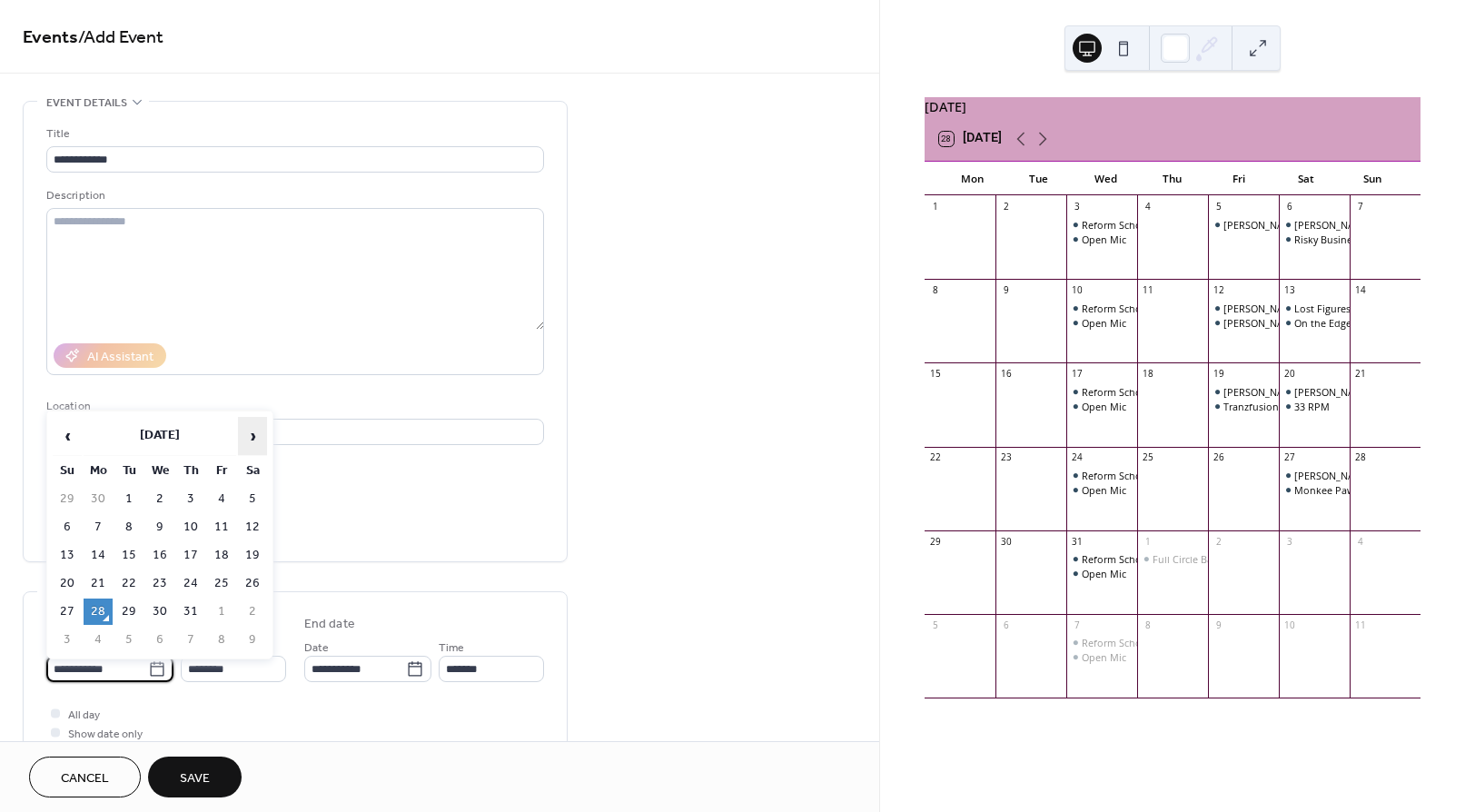 click on "›" at bounding box center (252, 436) 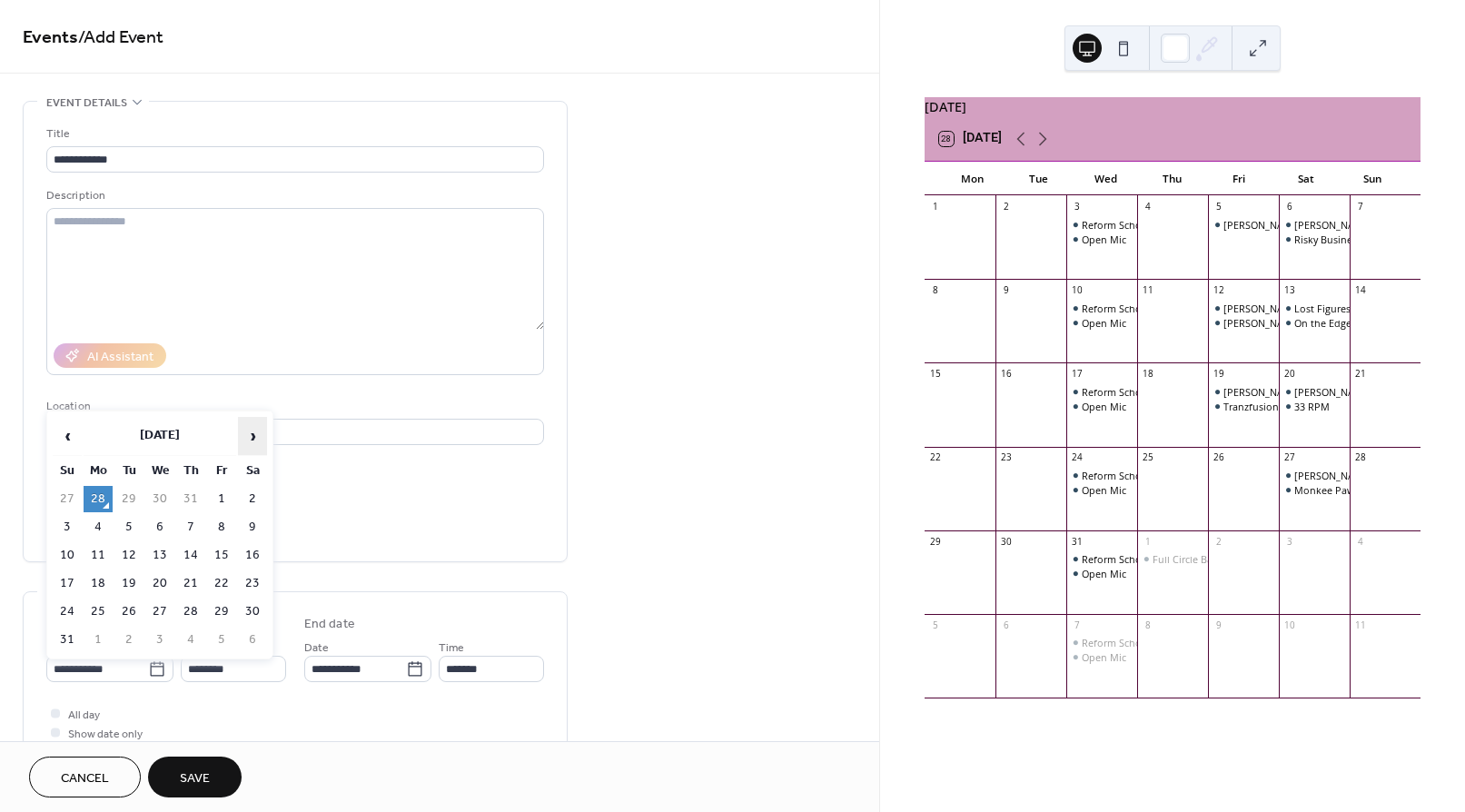 click on "›" at bounding box center (252, 436) 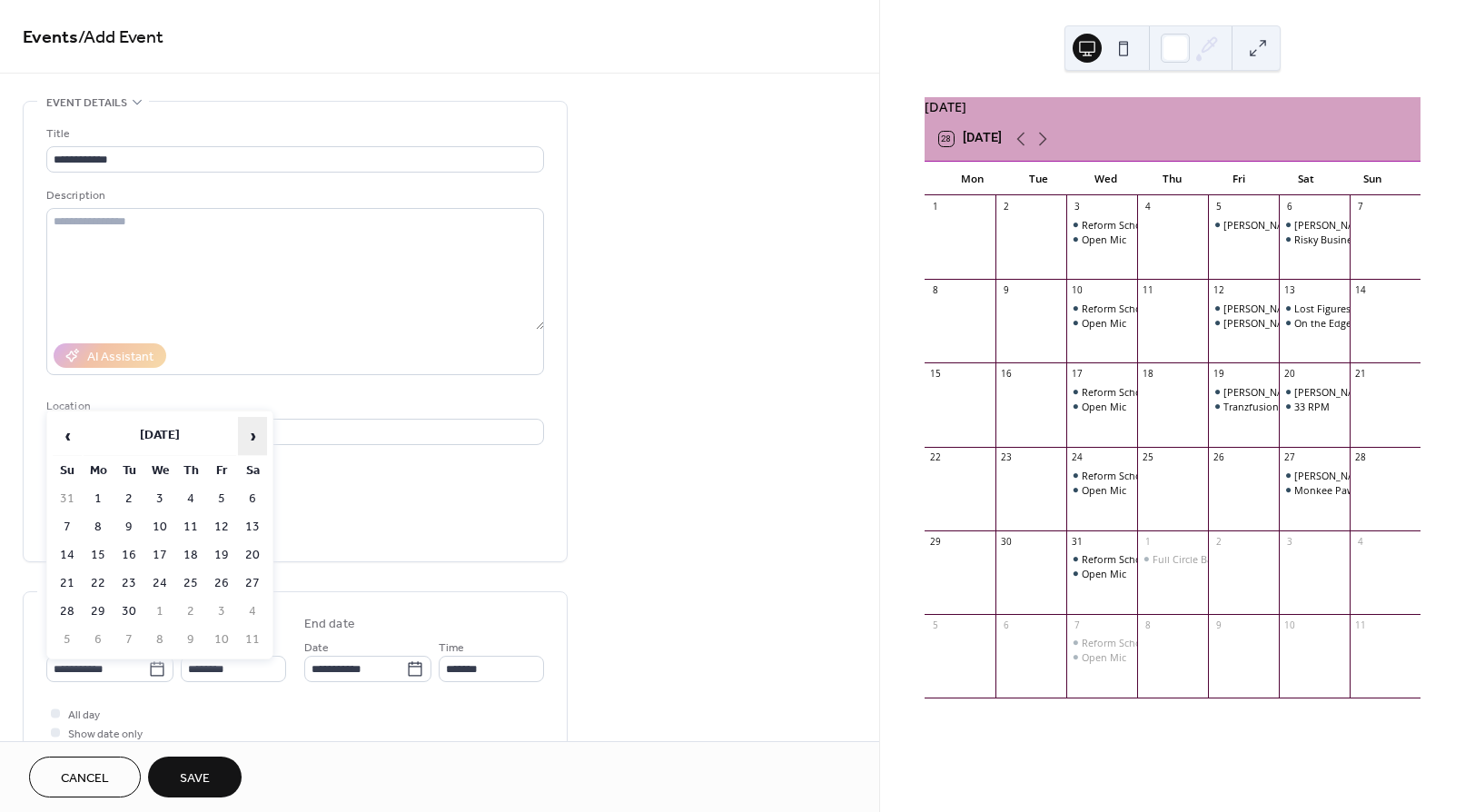 click on "›" at bounding box center (252, 436) 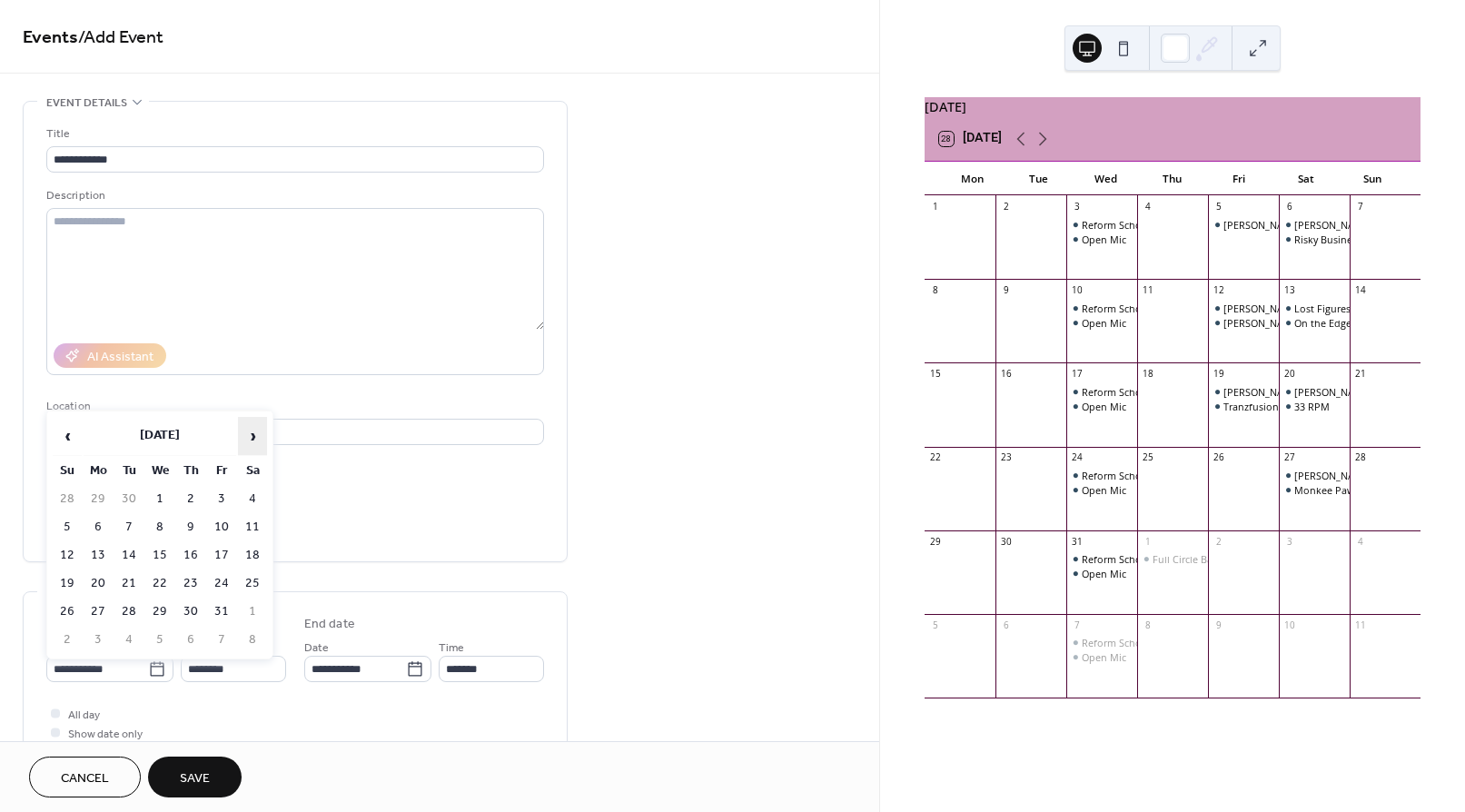 click on "›" at bounding box center [252, 436] 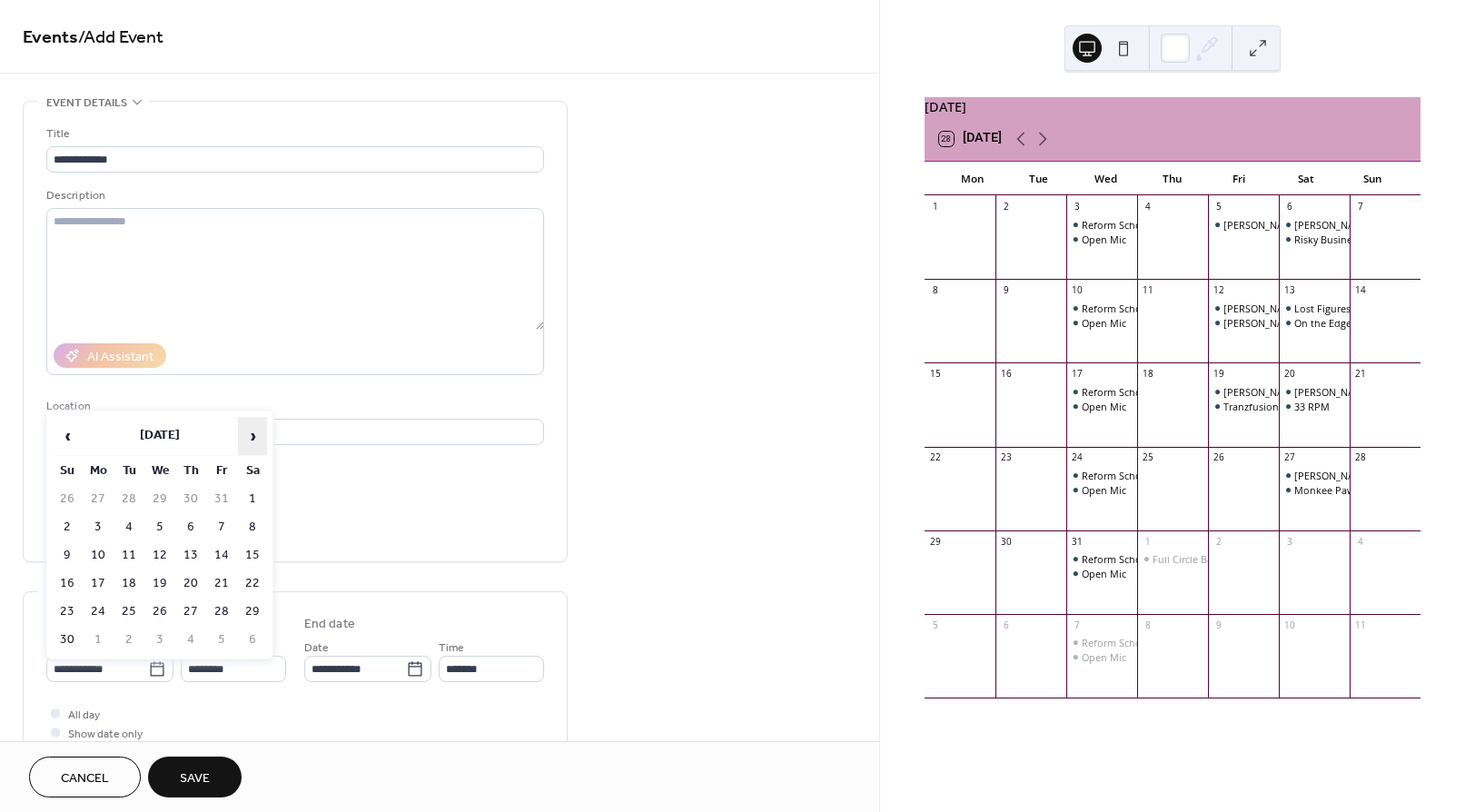 click on "›" at bounding box center (252, 436) 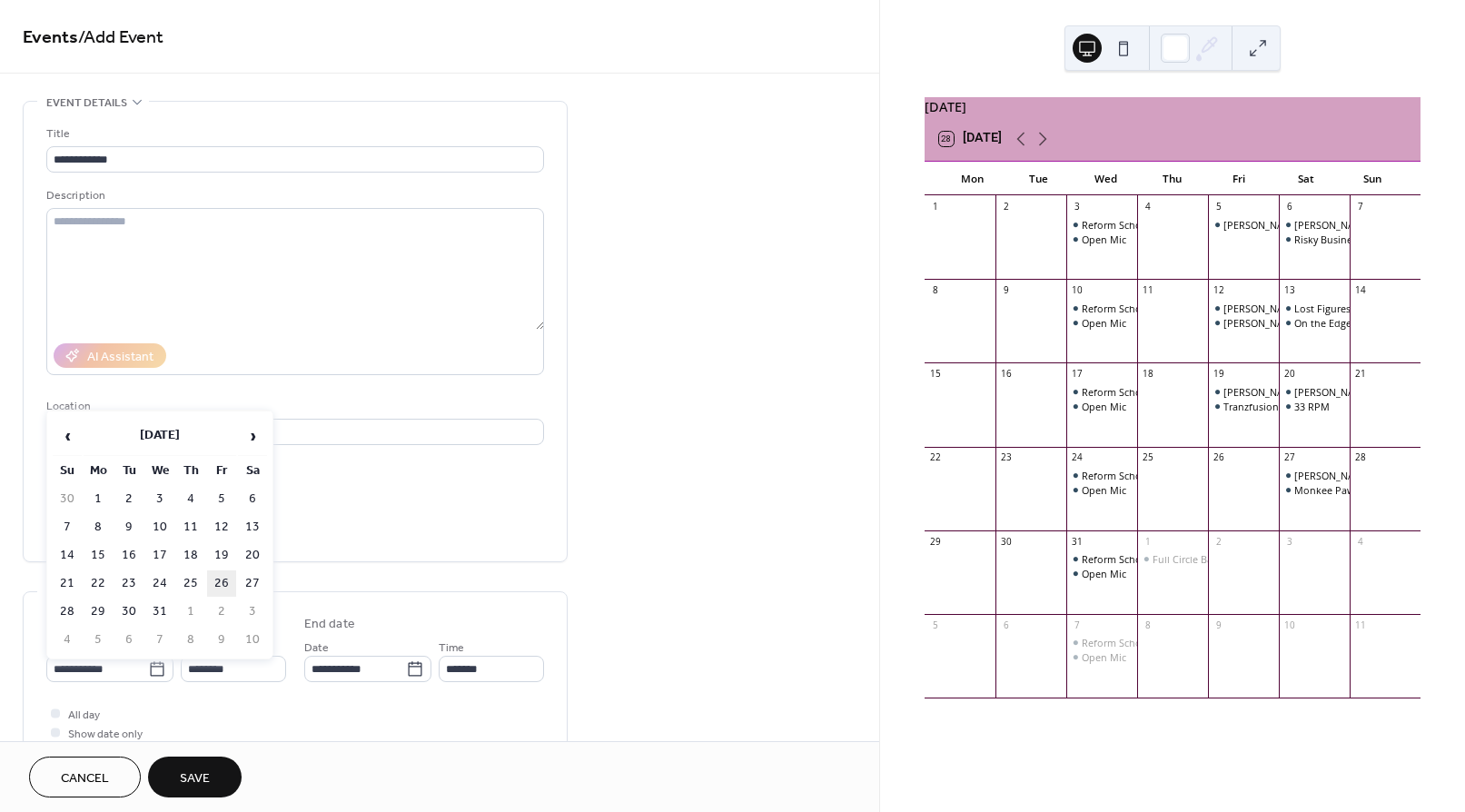 click on "26" at bounding box center (222, 583) 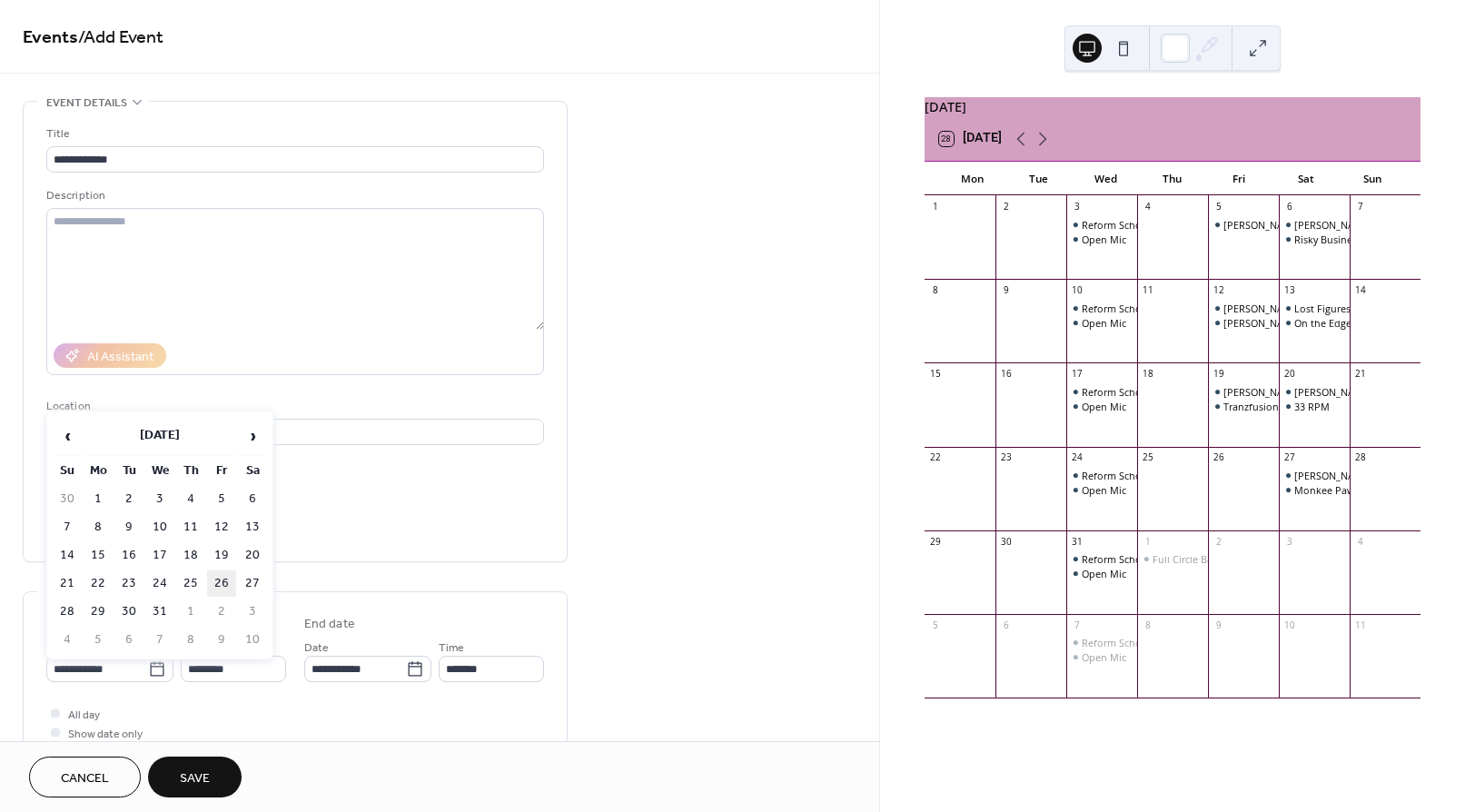 type on "**********" 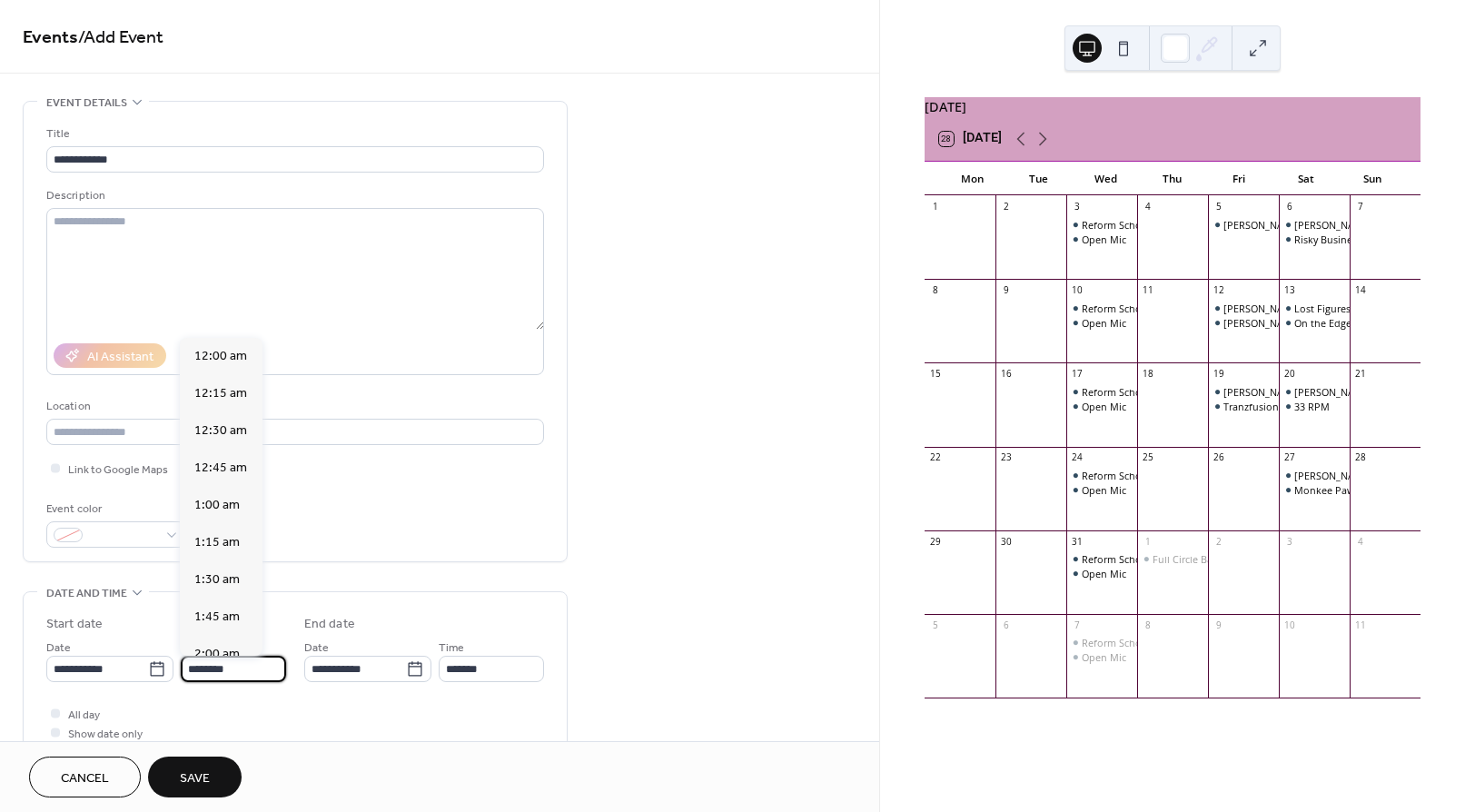 click on "********" at bounding box center (233, 668) 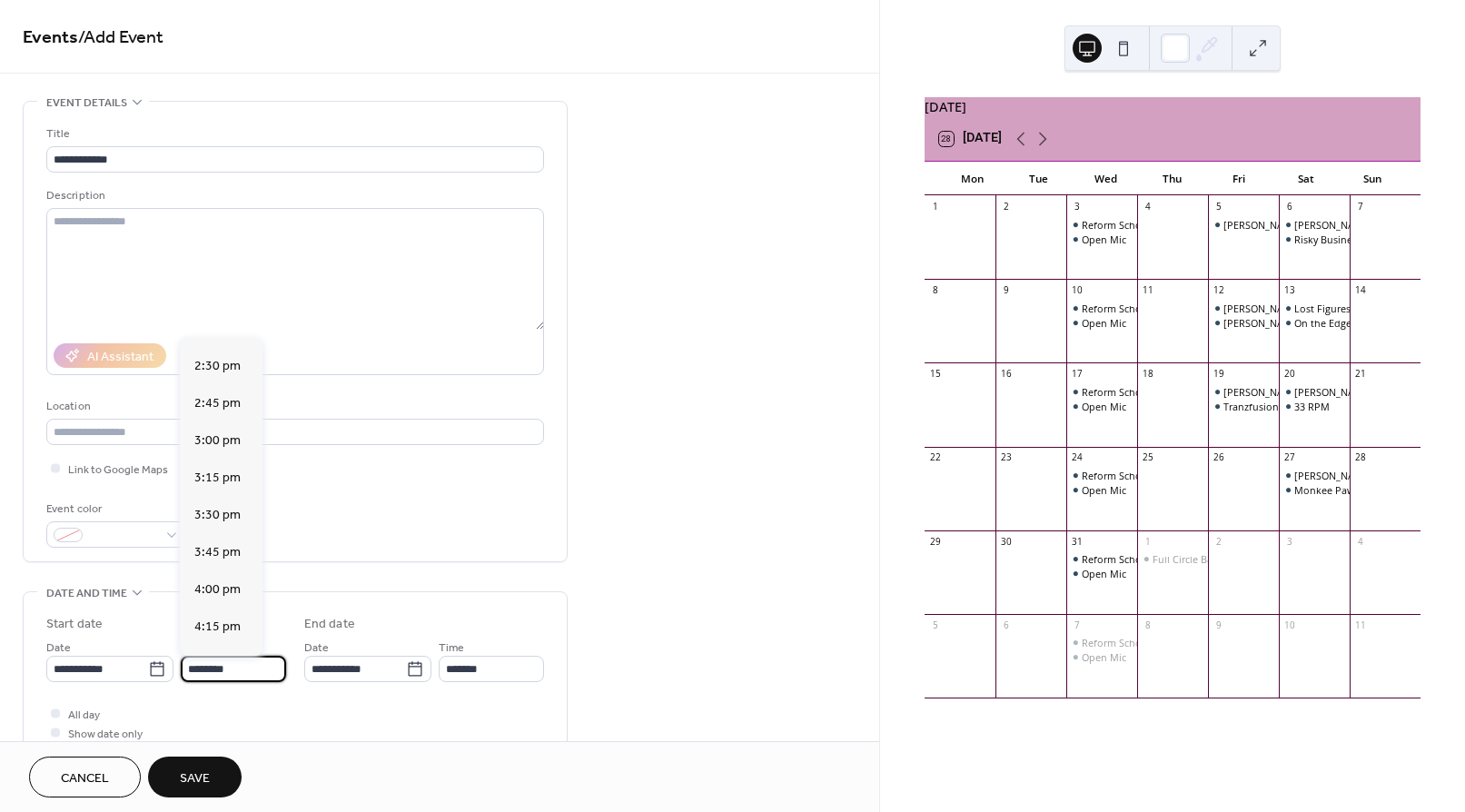 scroll, scrollTop: 2152, scrollLeft: 0, axis: vertical 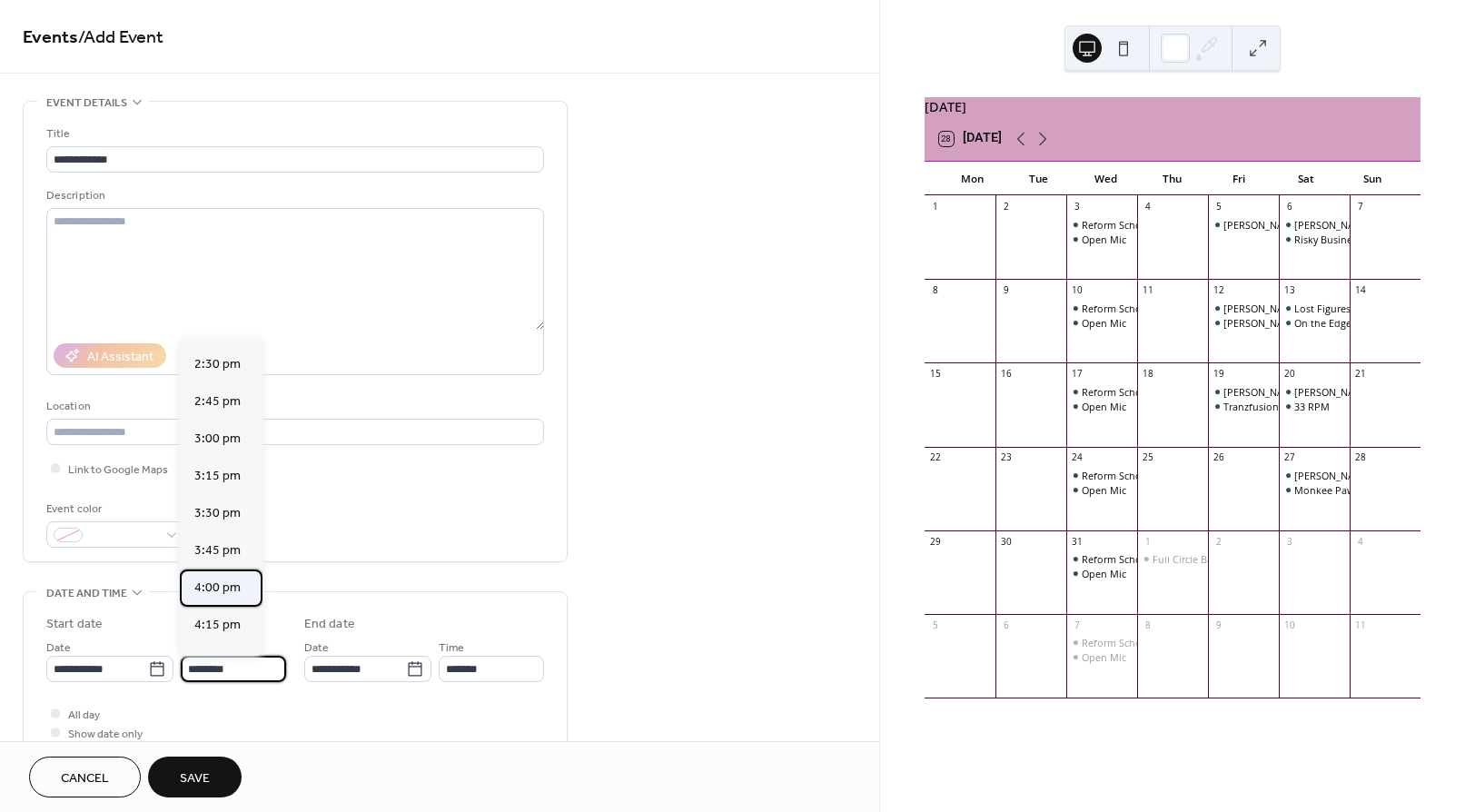 click on "4:00 pm" at bounding box center [217, 588] 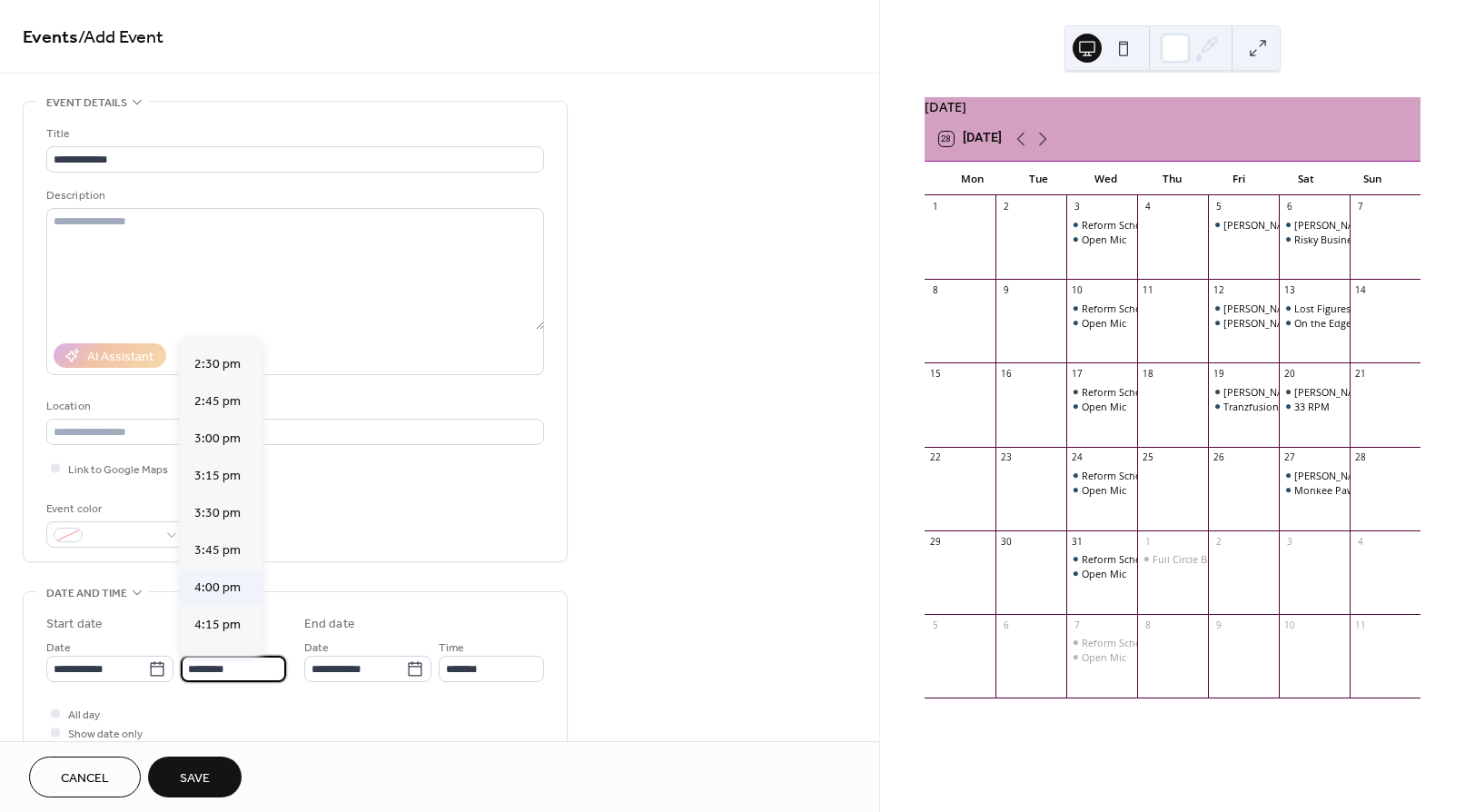 type on "*******" 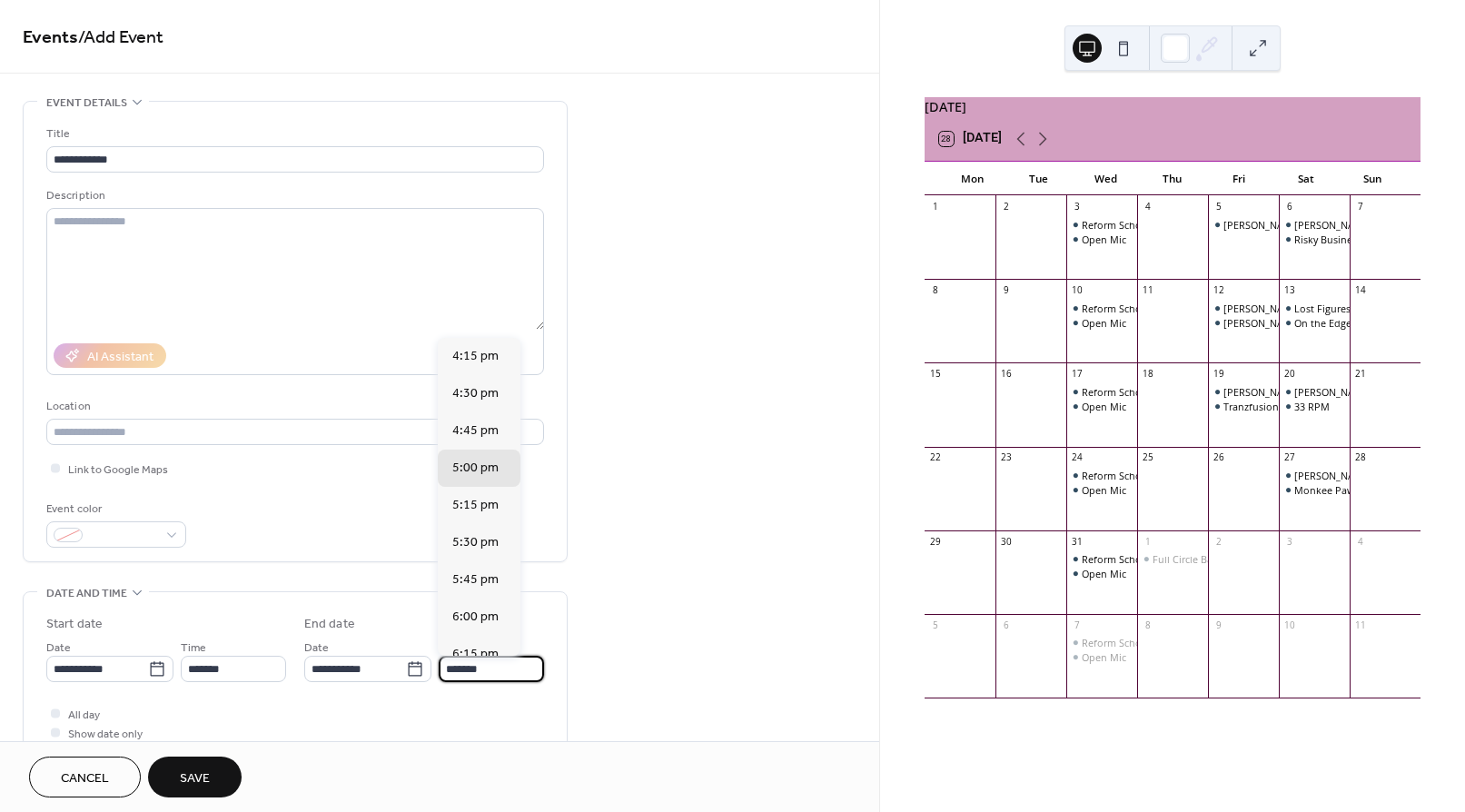 click on "*******" at bounding box center [491, 668] 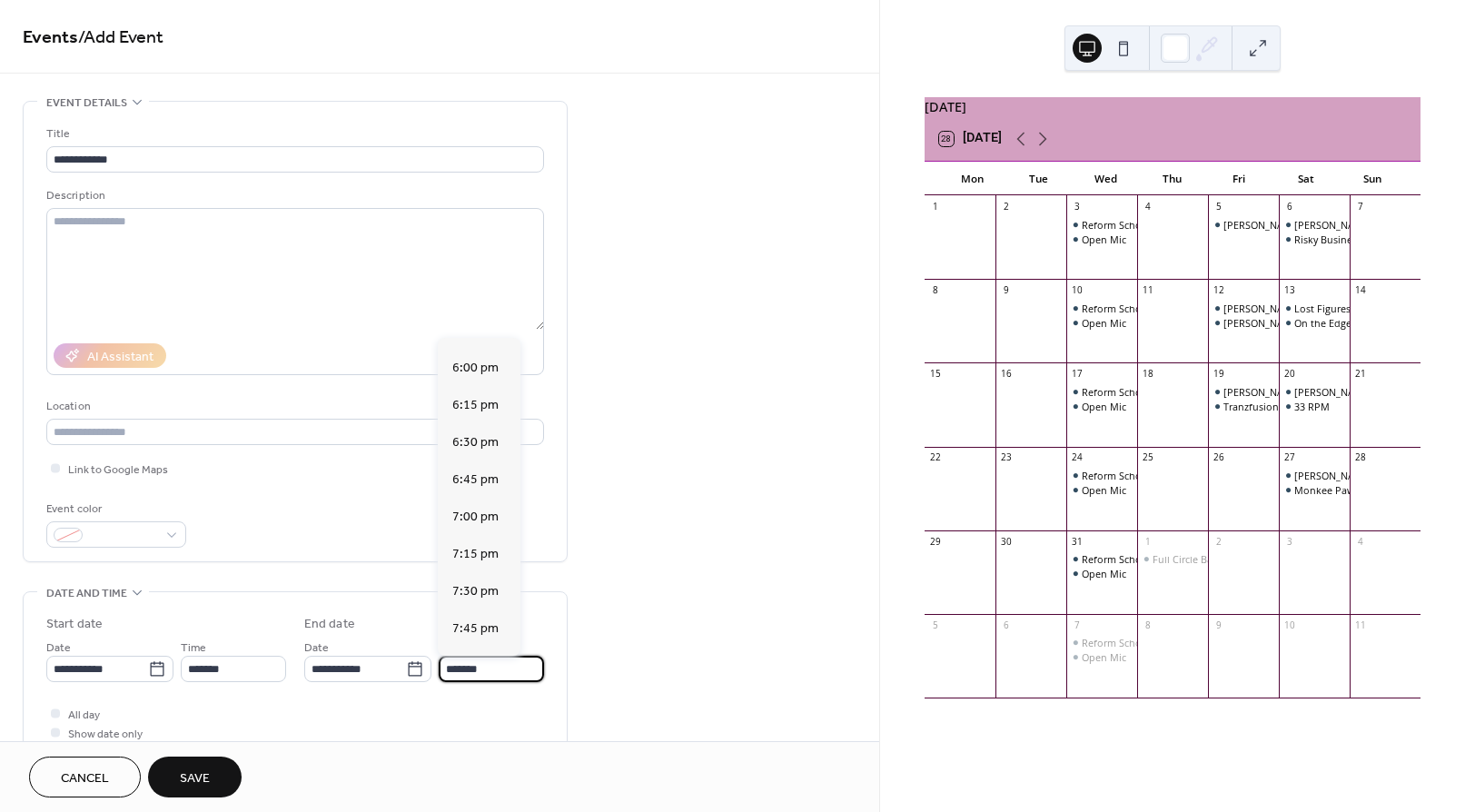 scroll, scrollTop: 255, scrollLeft: 0, axis: vertical 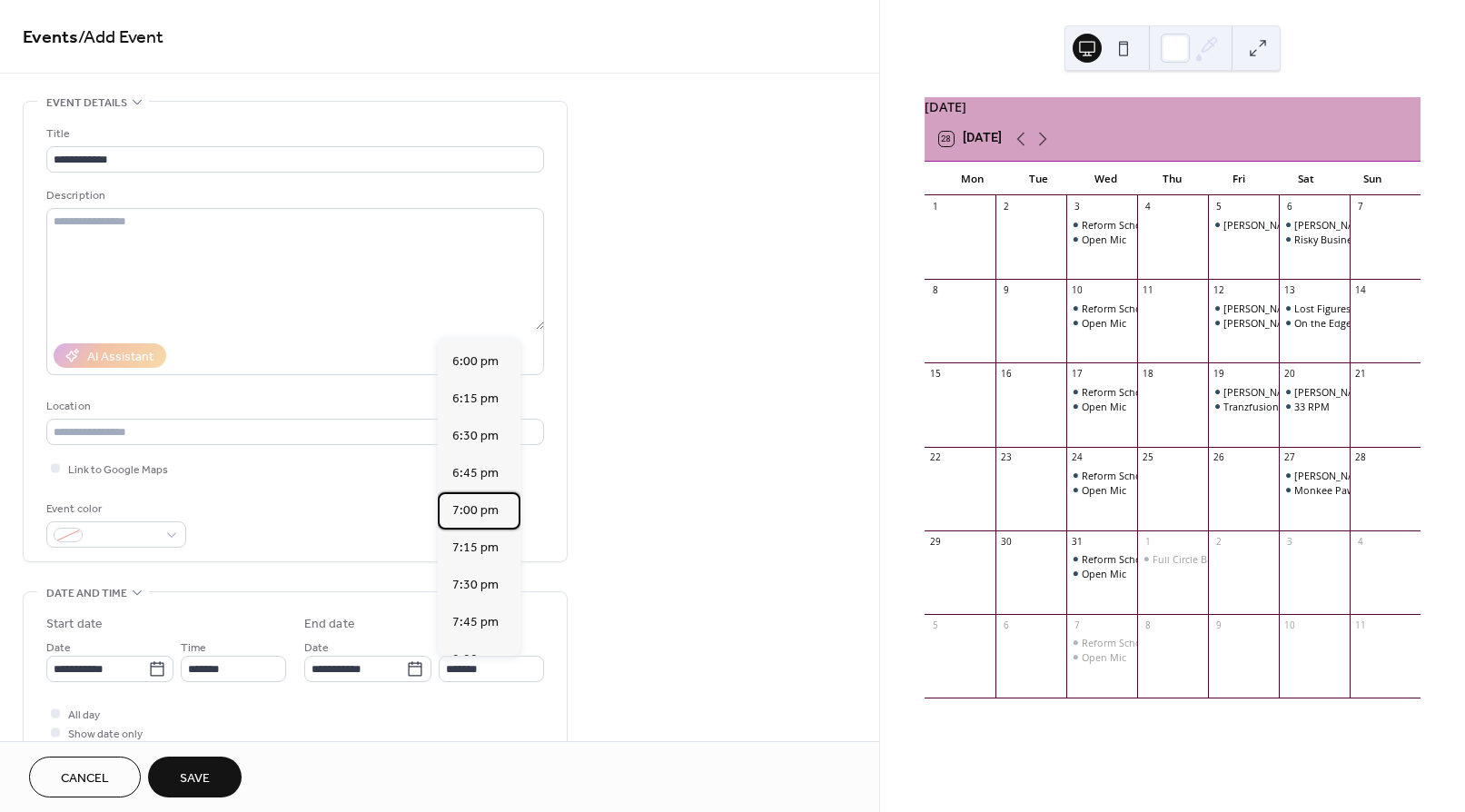 click on "7:00 pm" at bounding box center [475, 510] 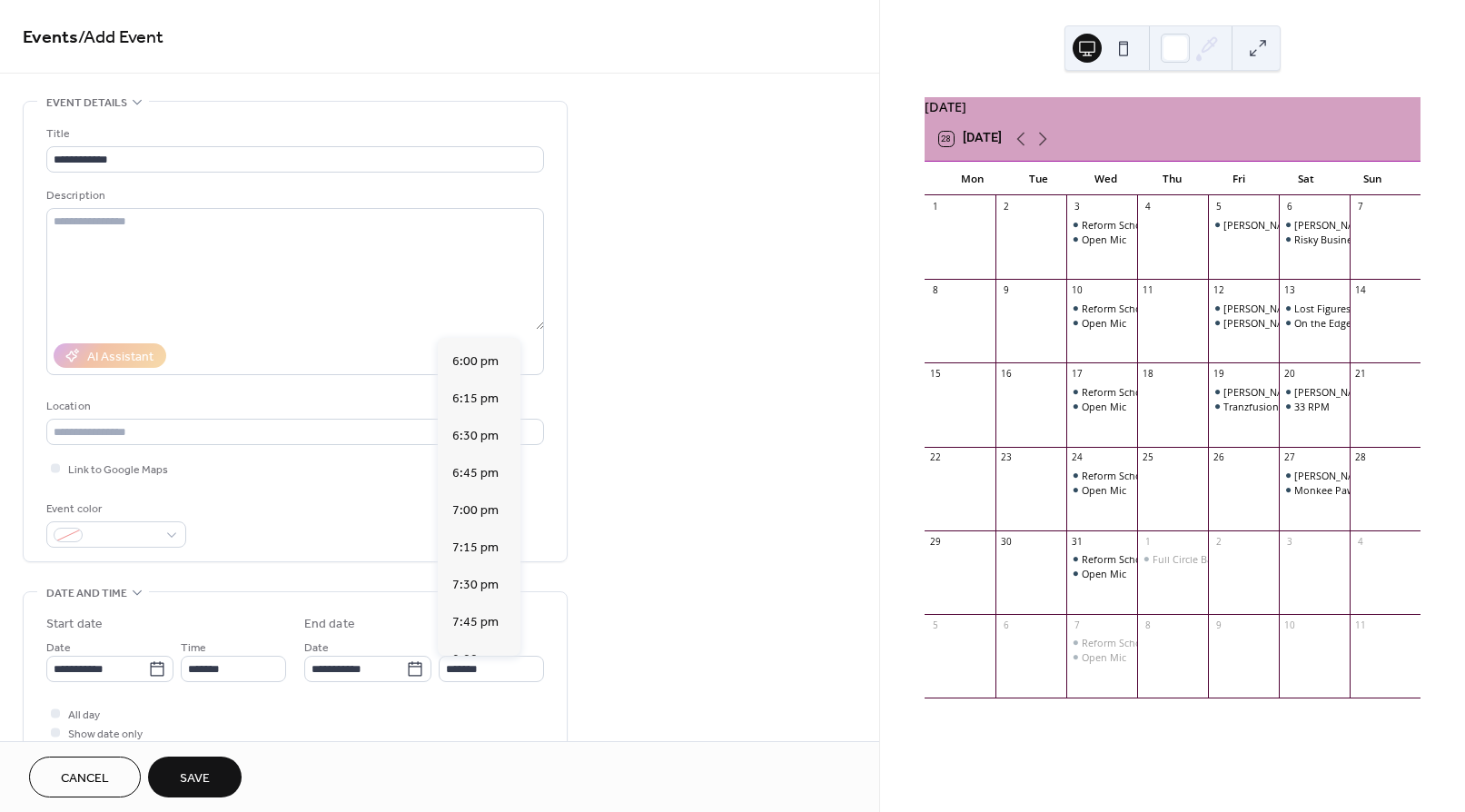 type on "*******" 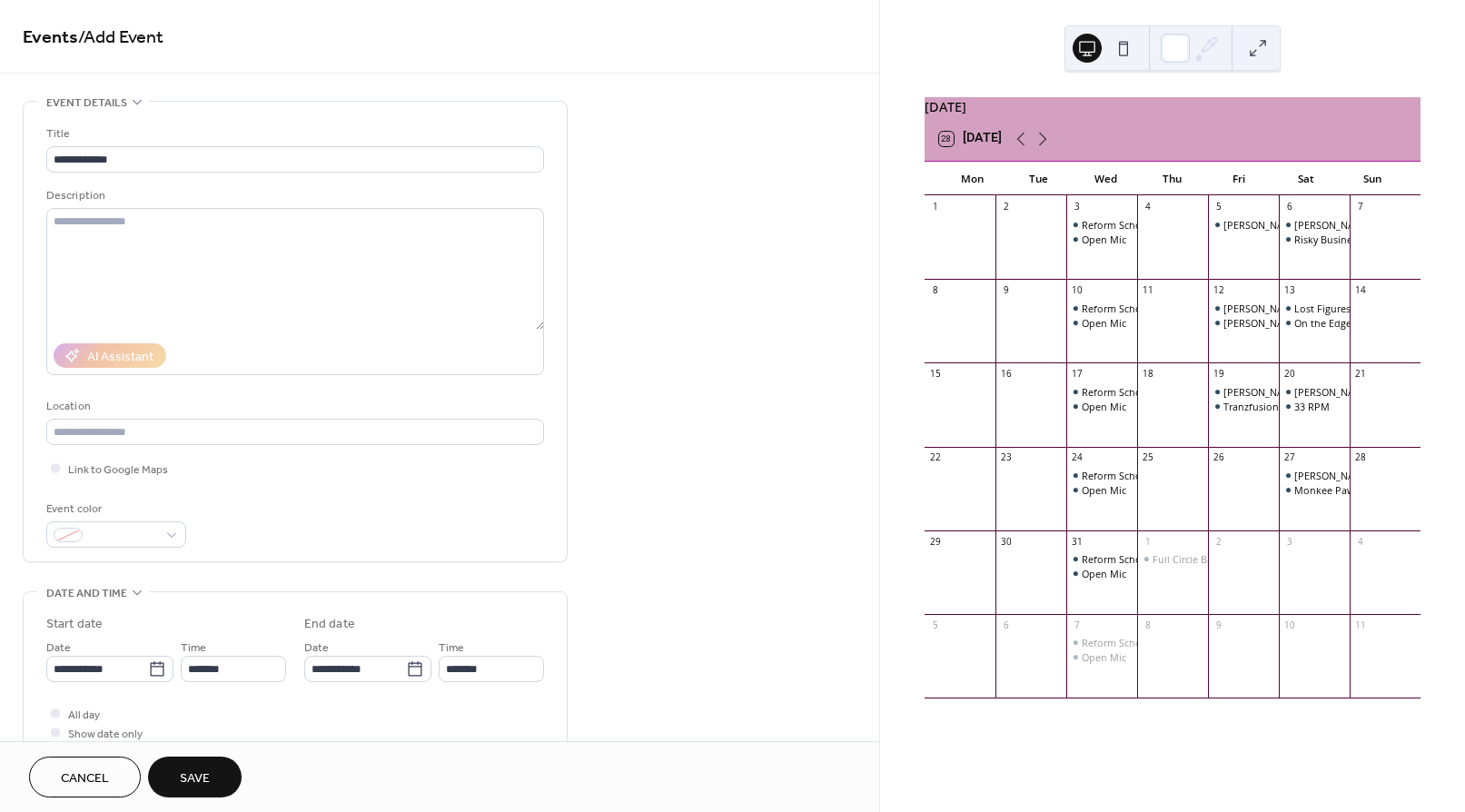 click on "Save" at bounding box center (194, 777) 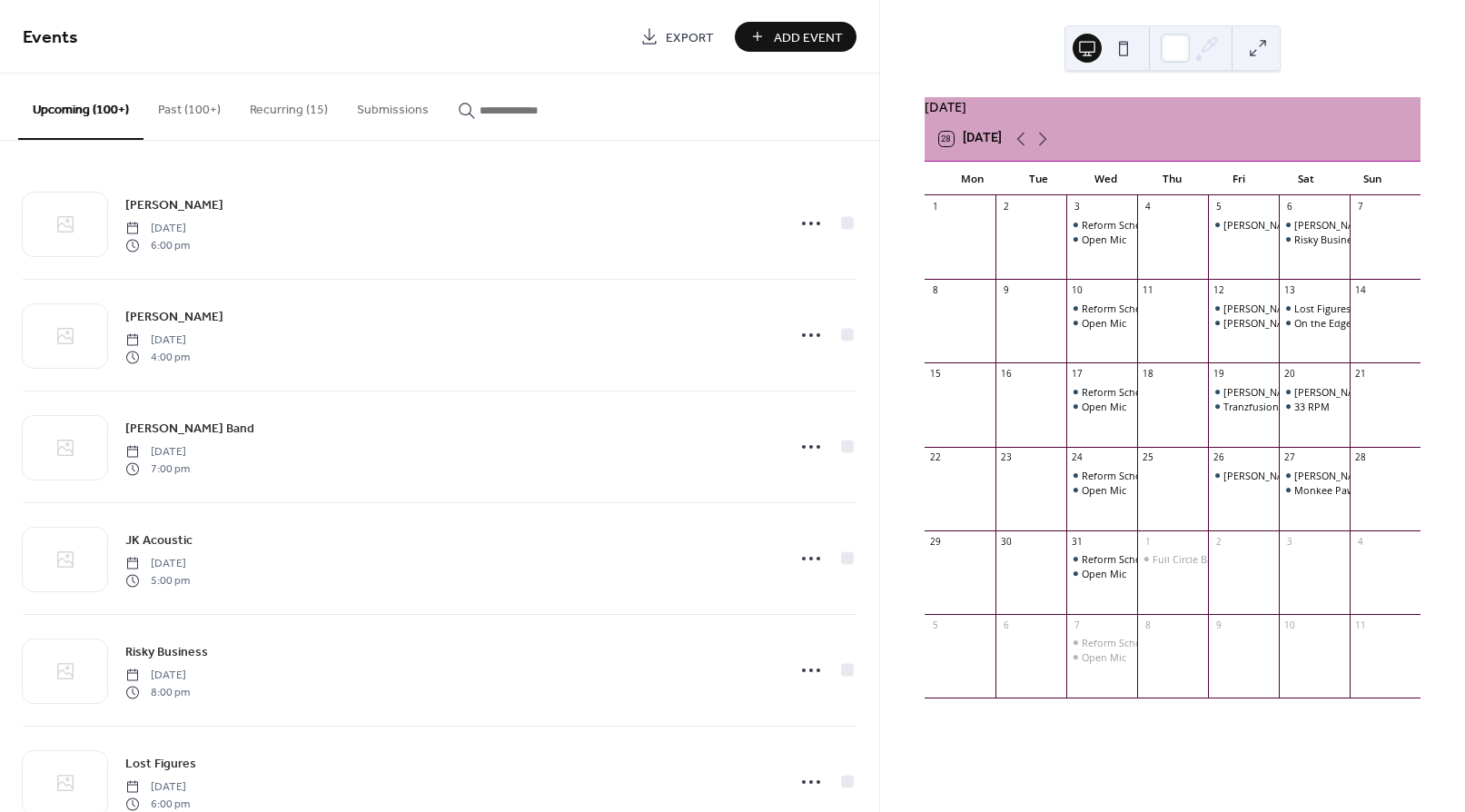 click on "Add Event" at bounding box center (808, 37) 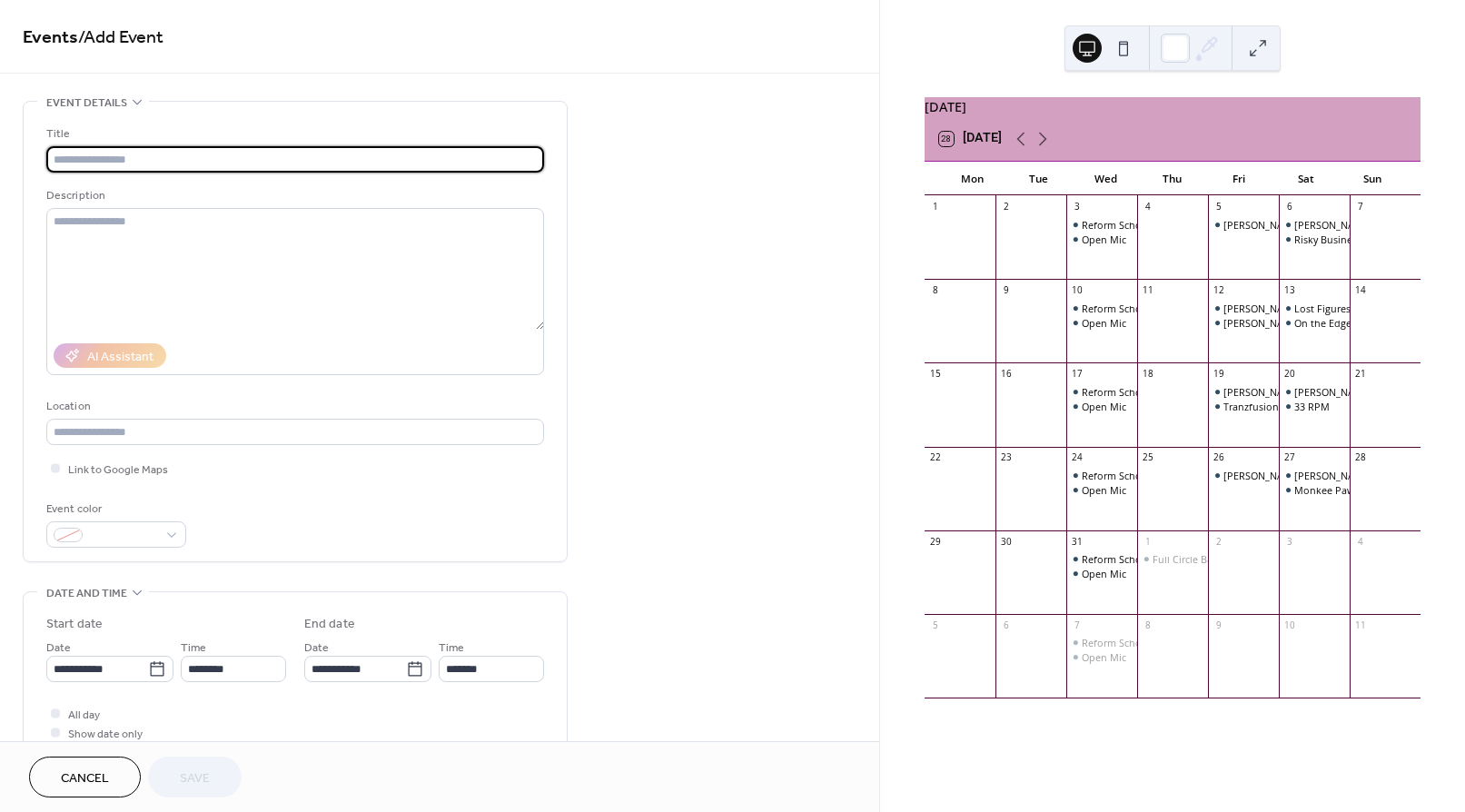 click at bounding box center [295, 159] 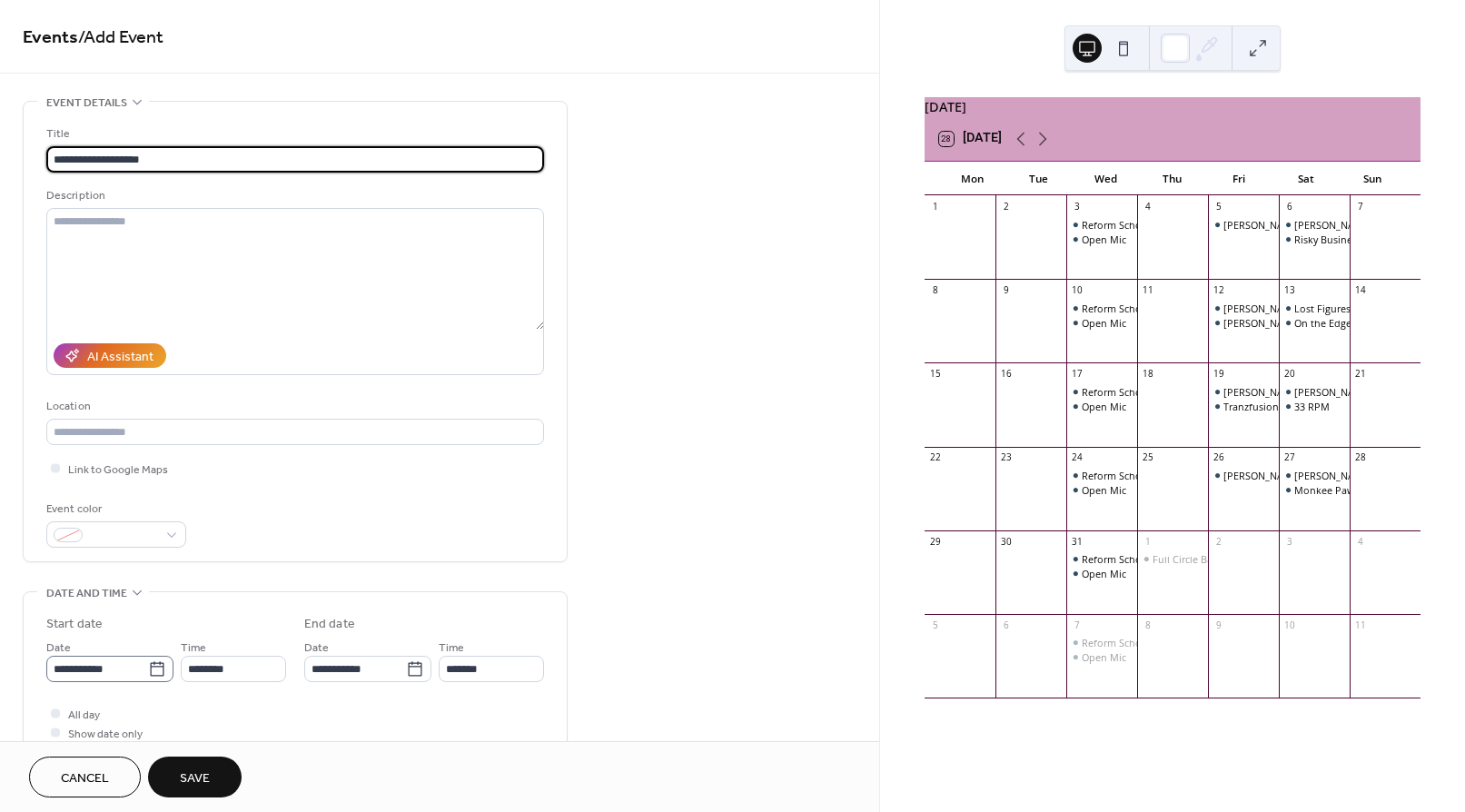type on "**********" 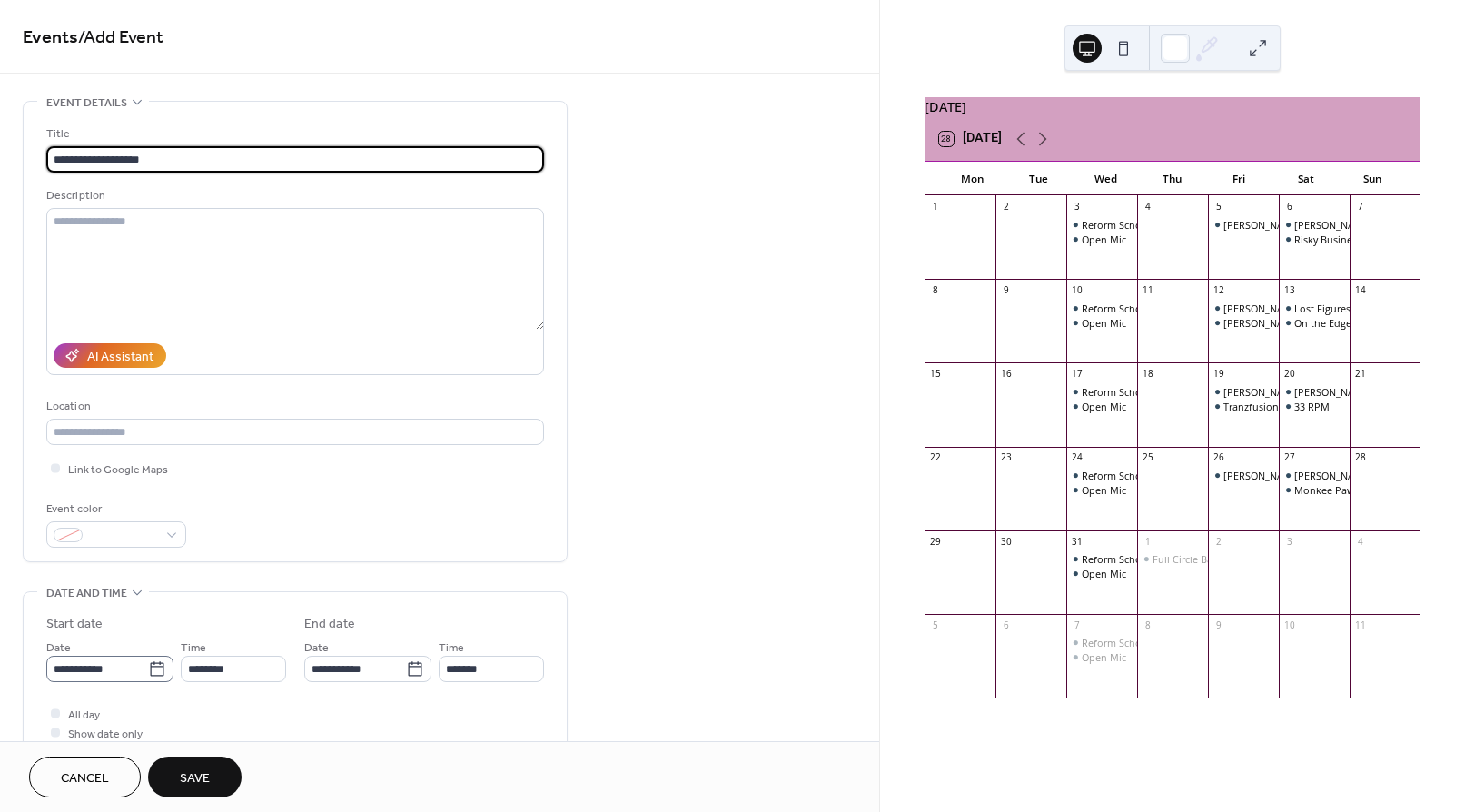 click 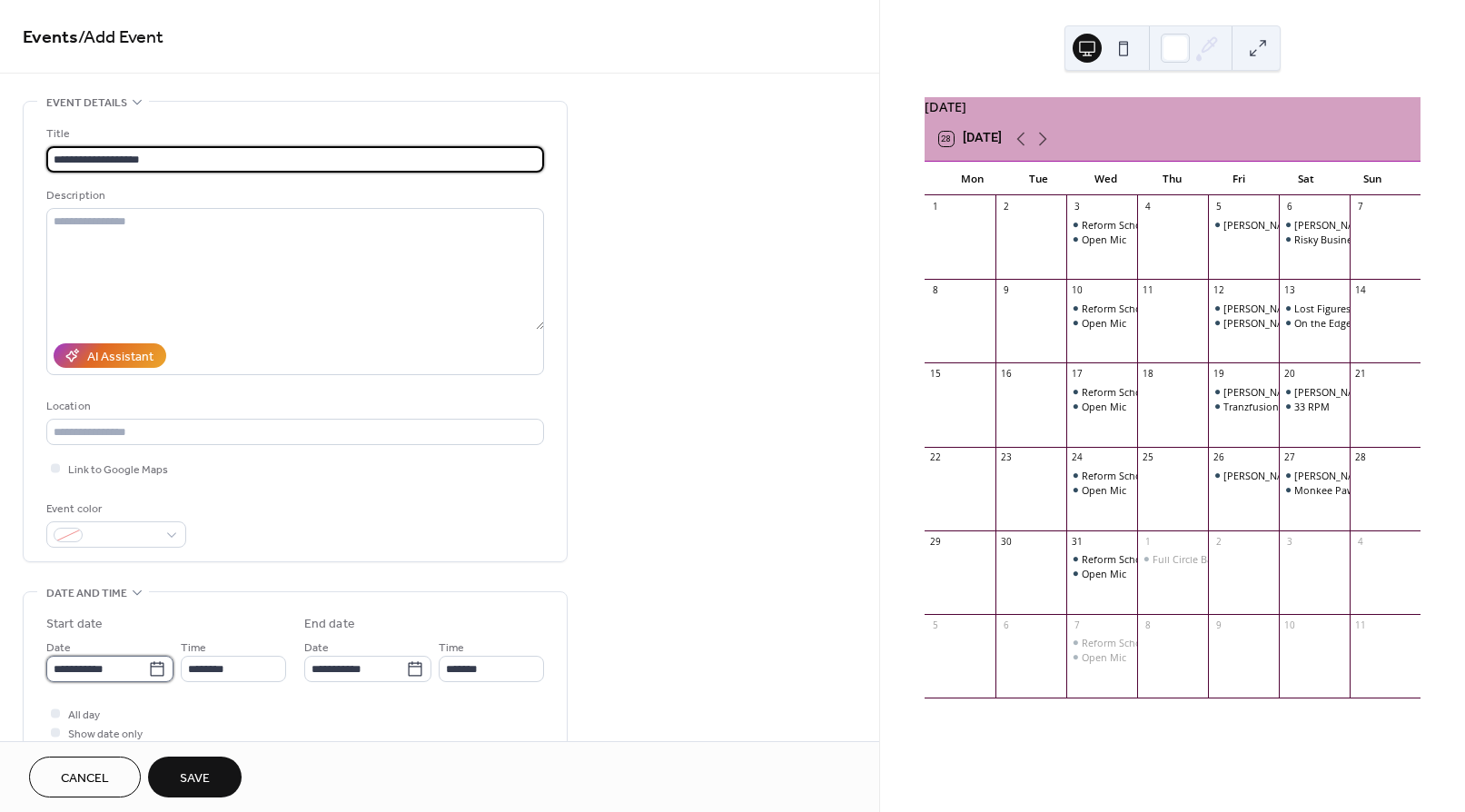 click on "**********" at bounding box center [97, 668] 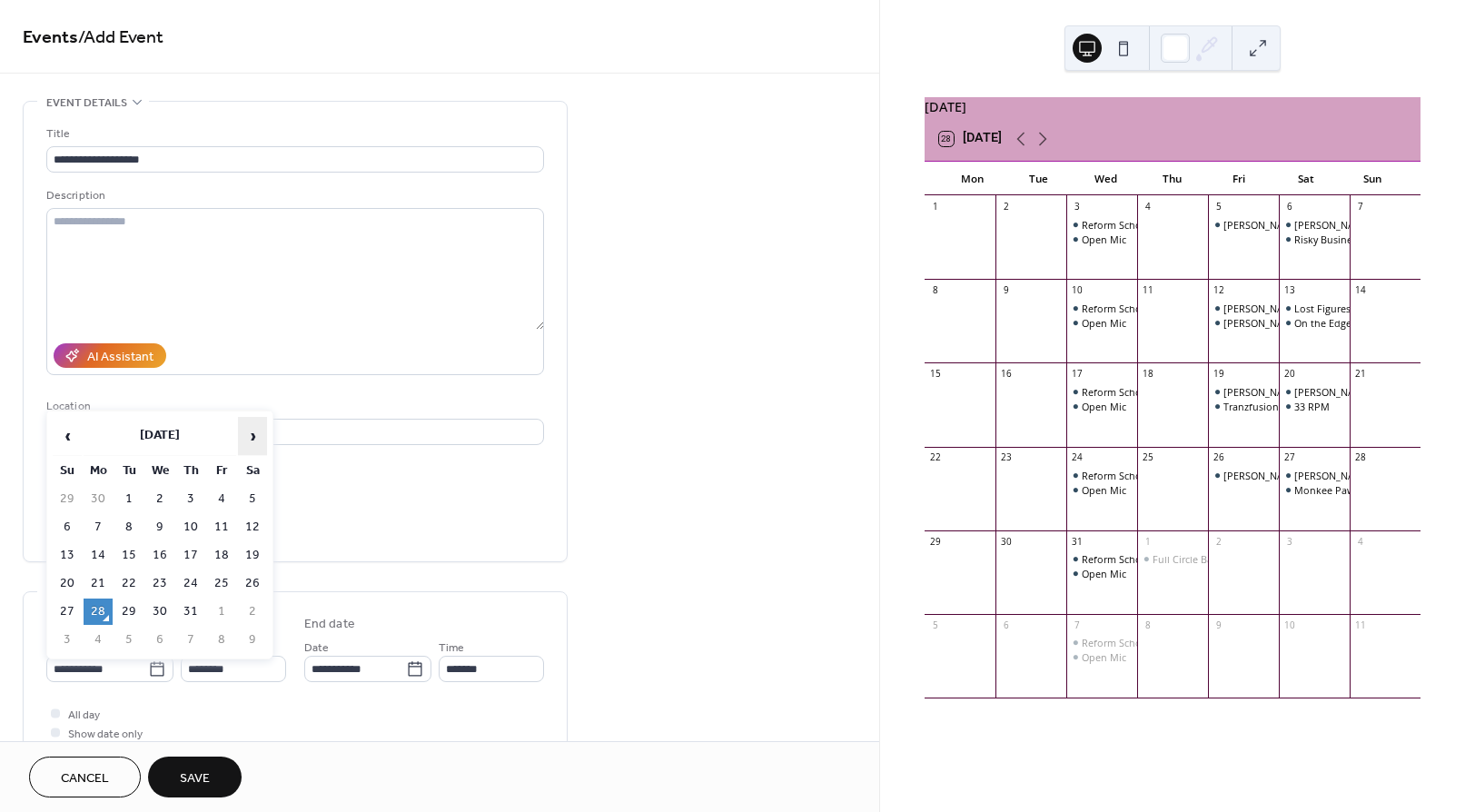 click on "›" at bounding box center [252, 436] 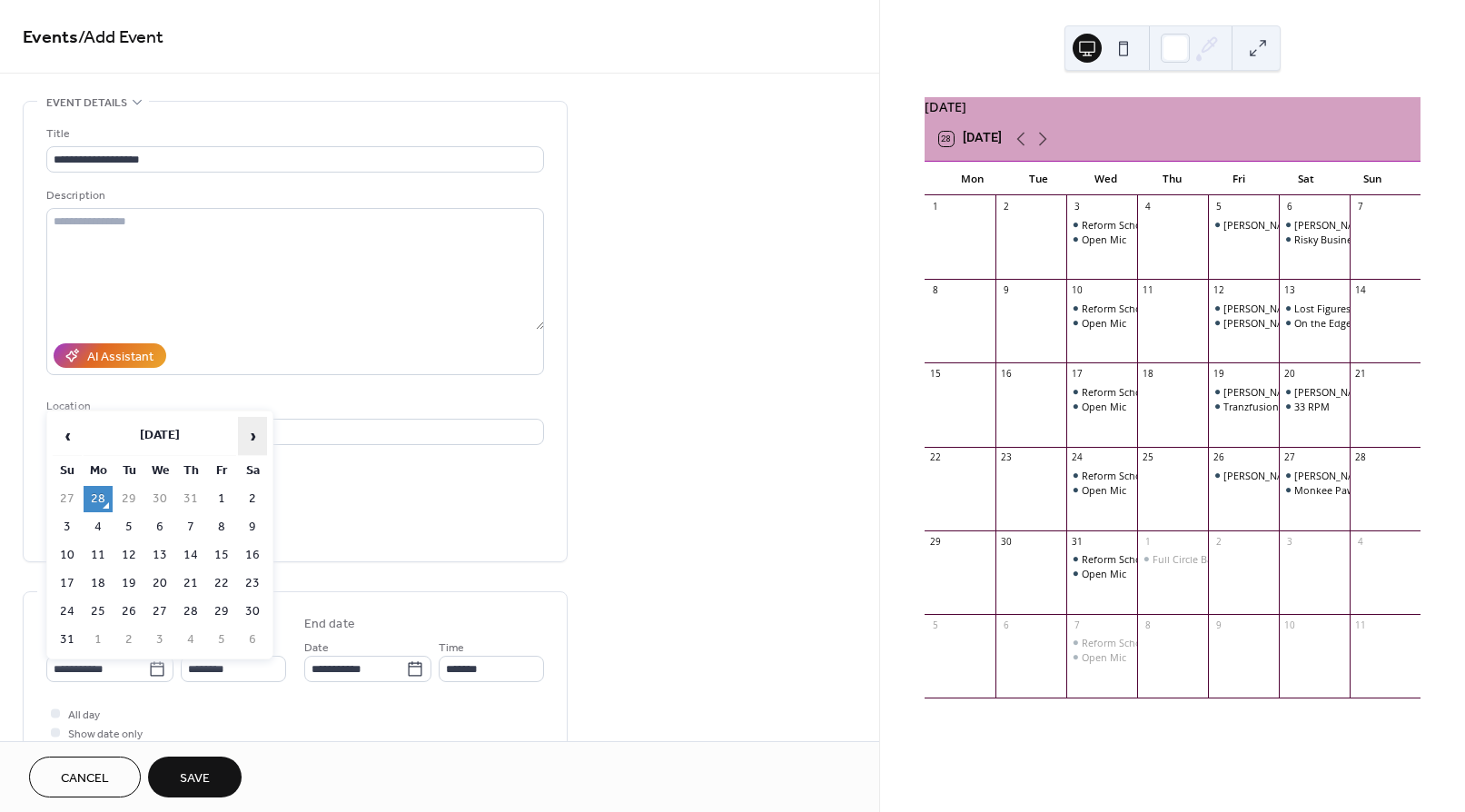 click on "›" at bounding box center (252, 436) 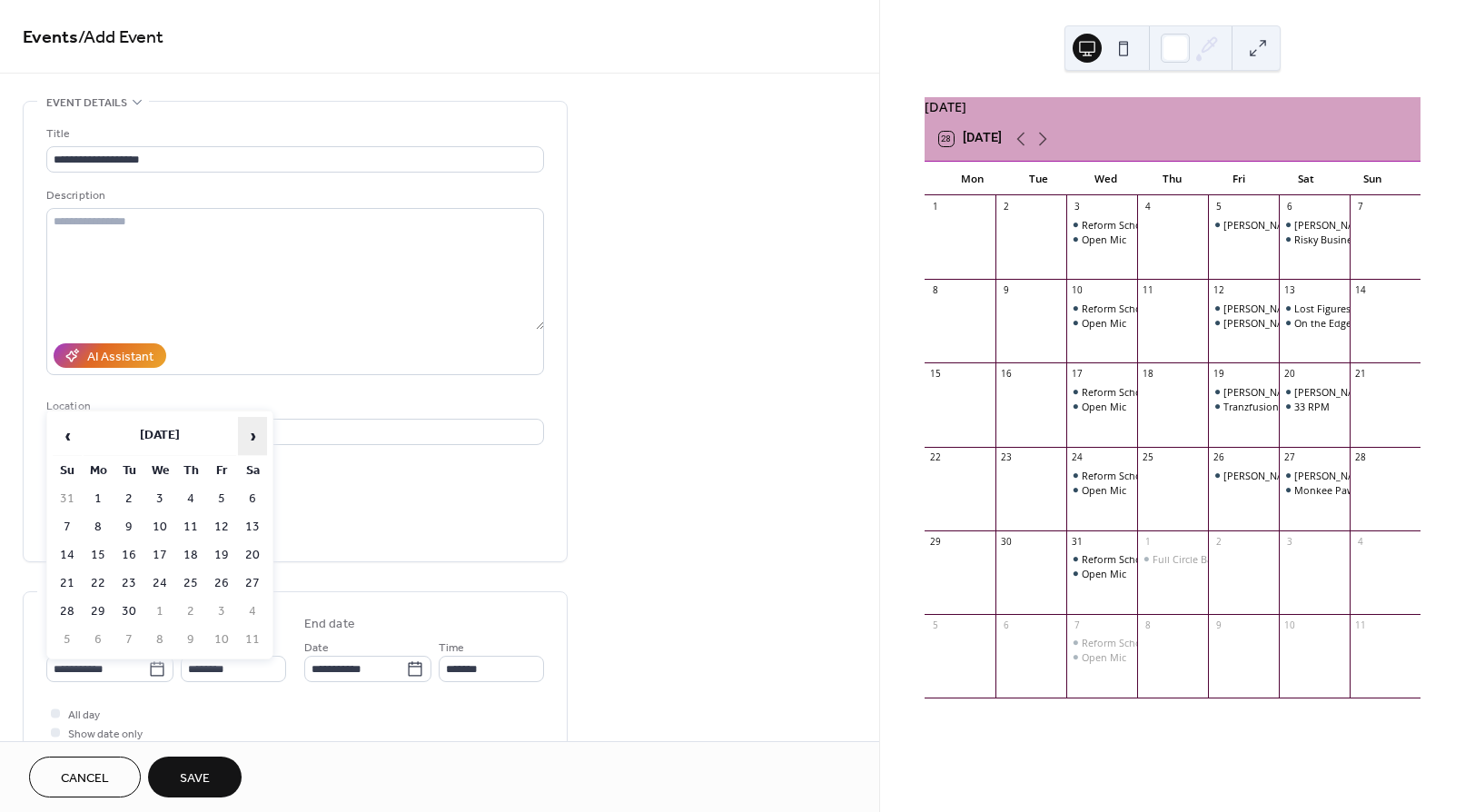 click on "›" at bounding box center (252, 436) 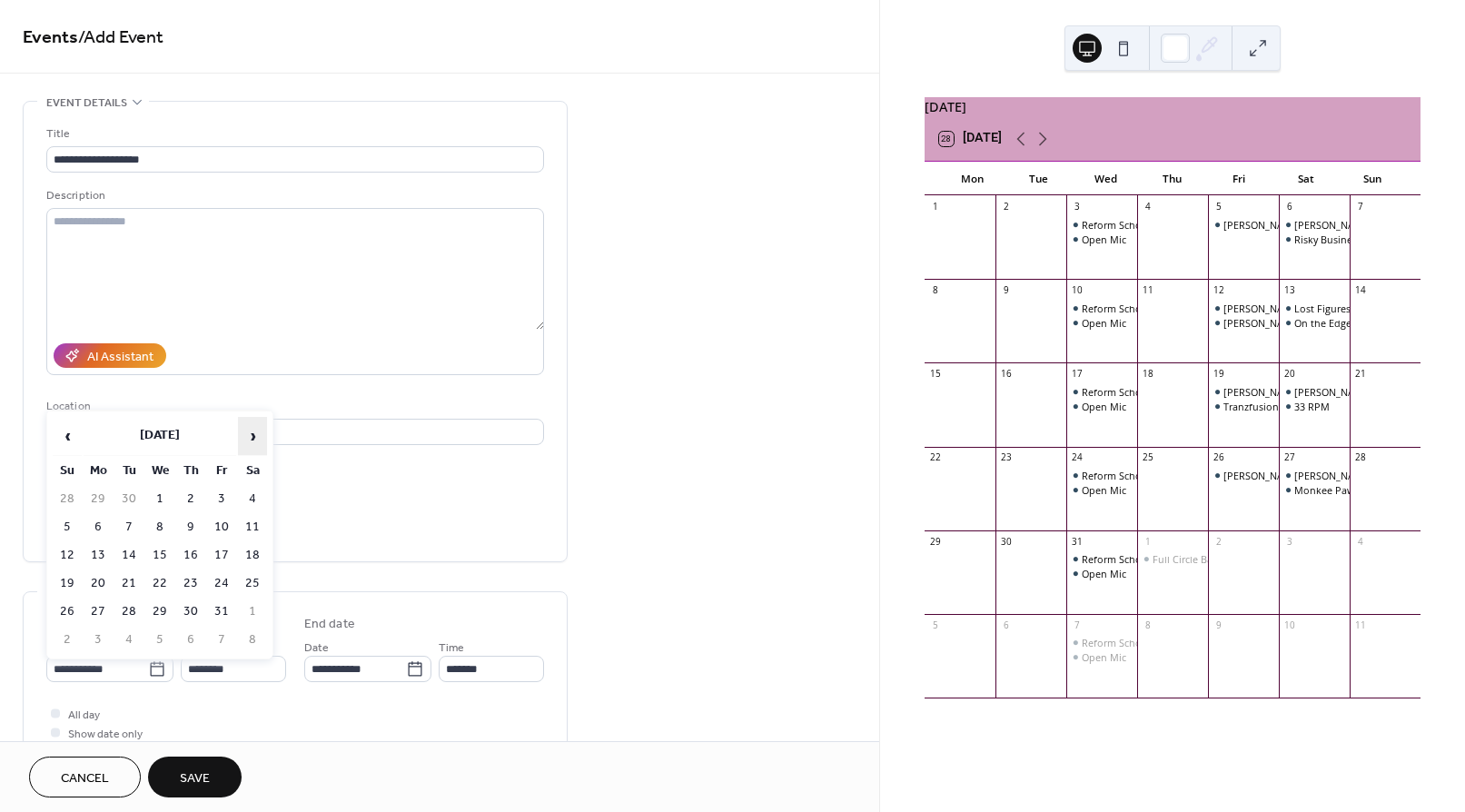 click on "›" at bounding box center [252, 436] 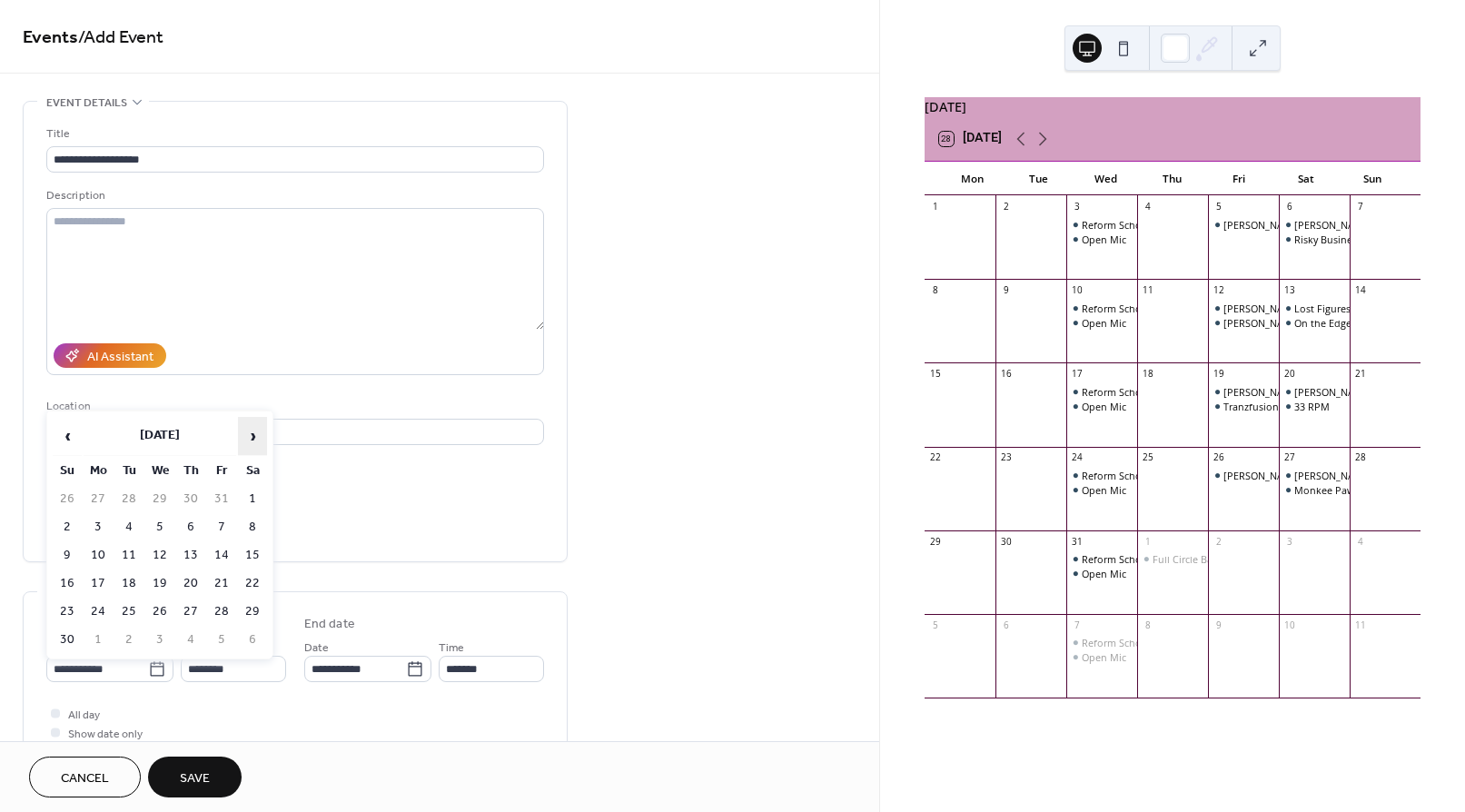 click on "›" at bounding box center (252, 436) 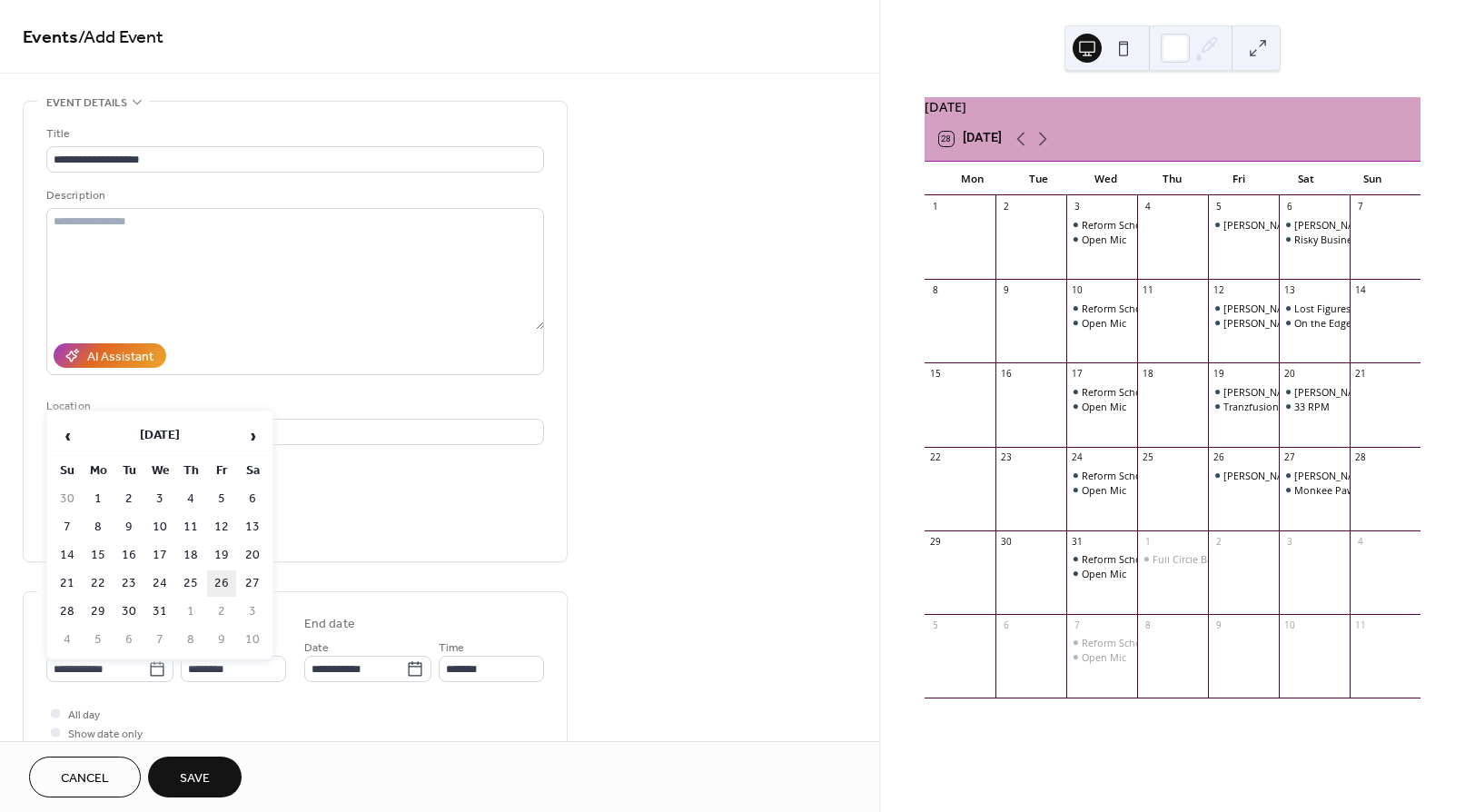 click on "26" at bounding box center [222, 583] 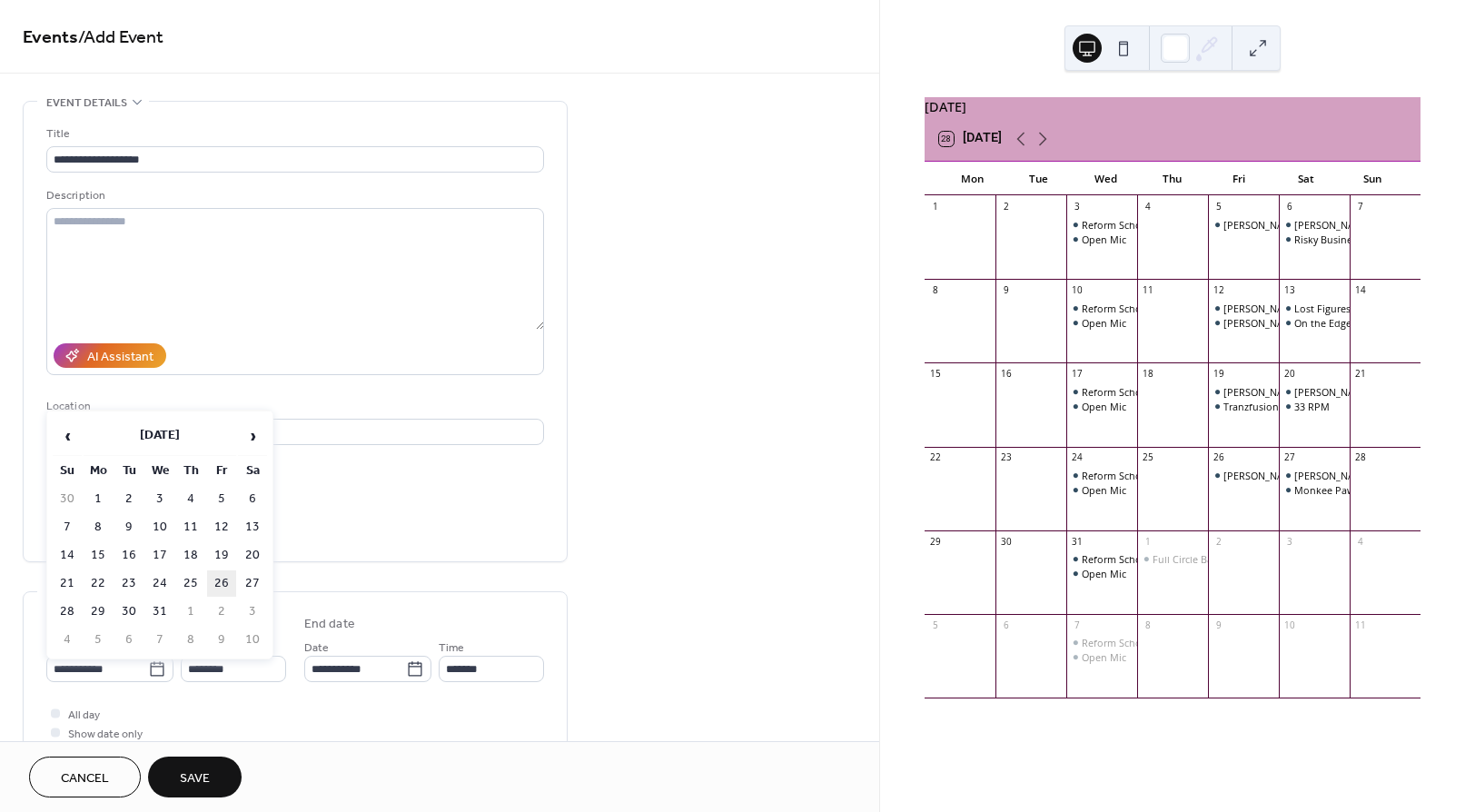 type on "**********" 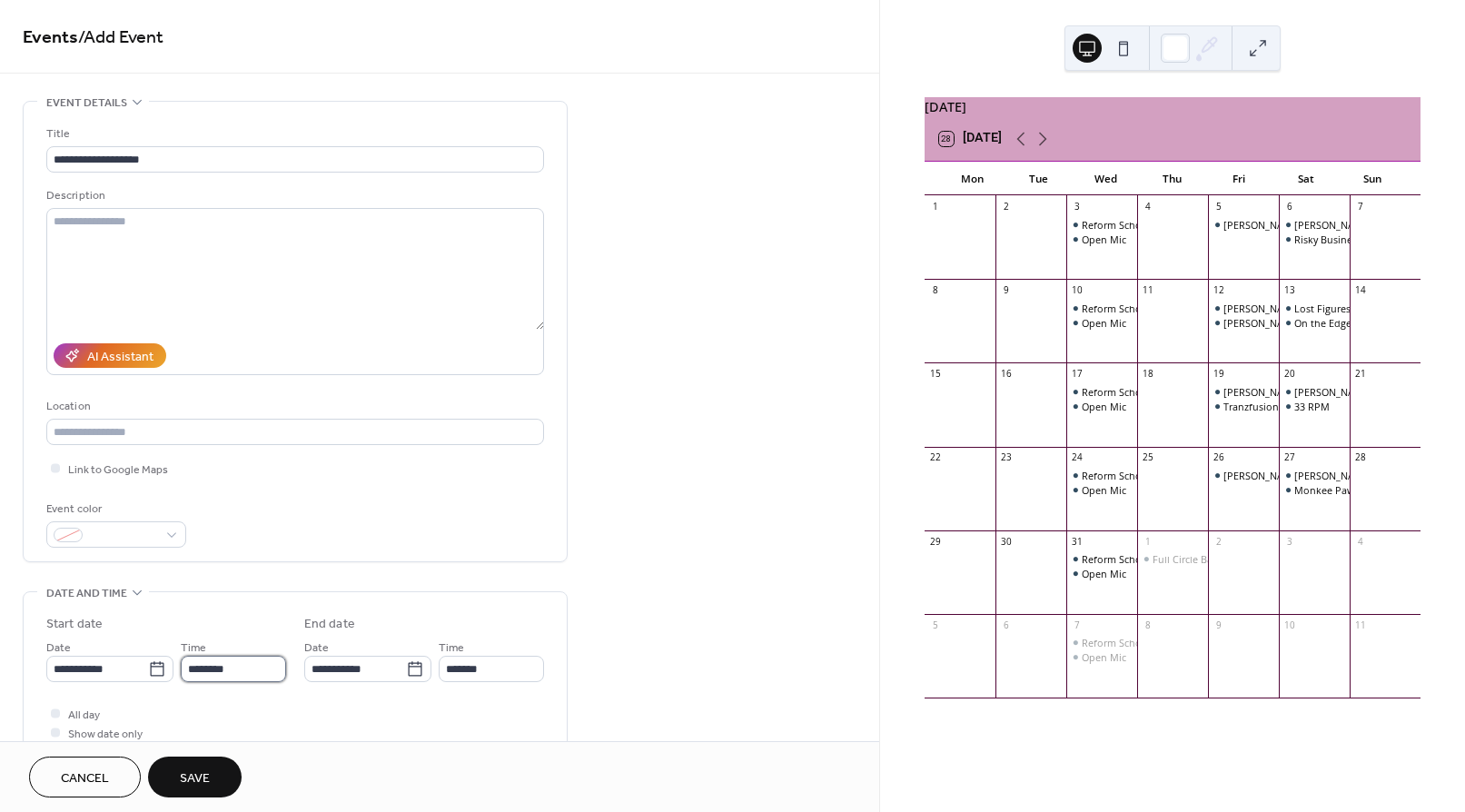click on "********" at bounding box center (233, 668) 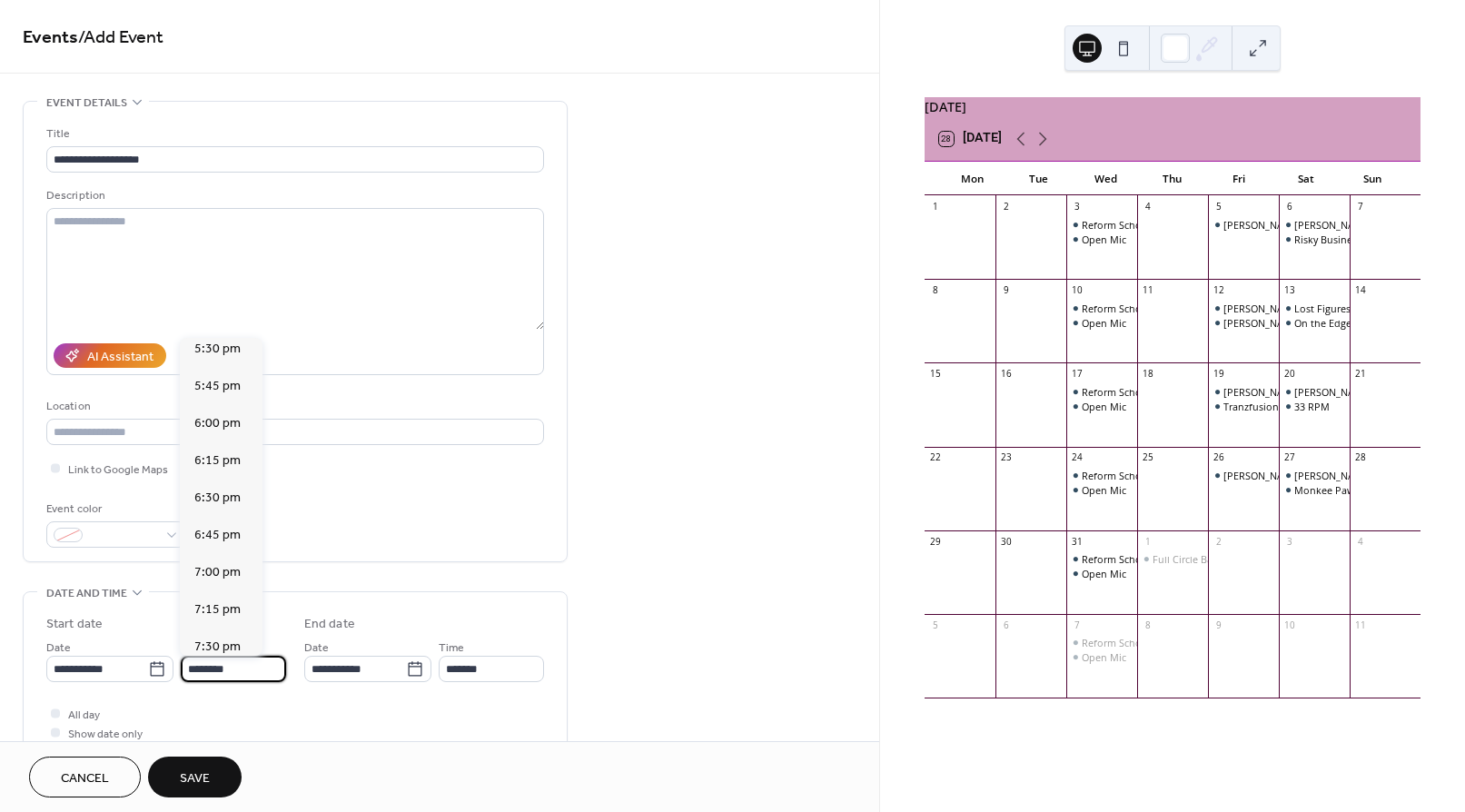 scroll, scrollTop: 2617, scrollLeft: 0, axis: vertical 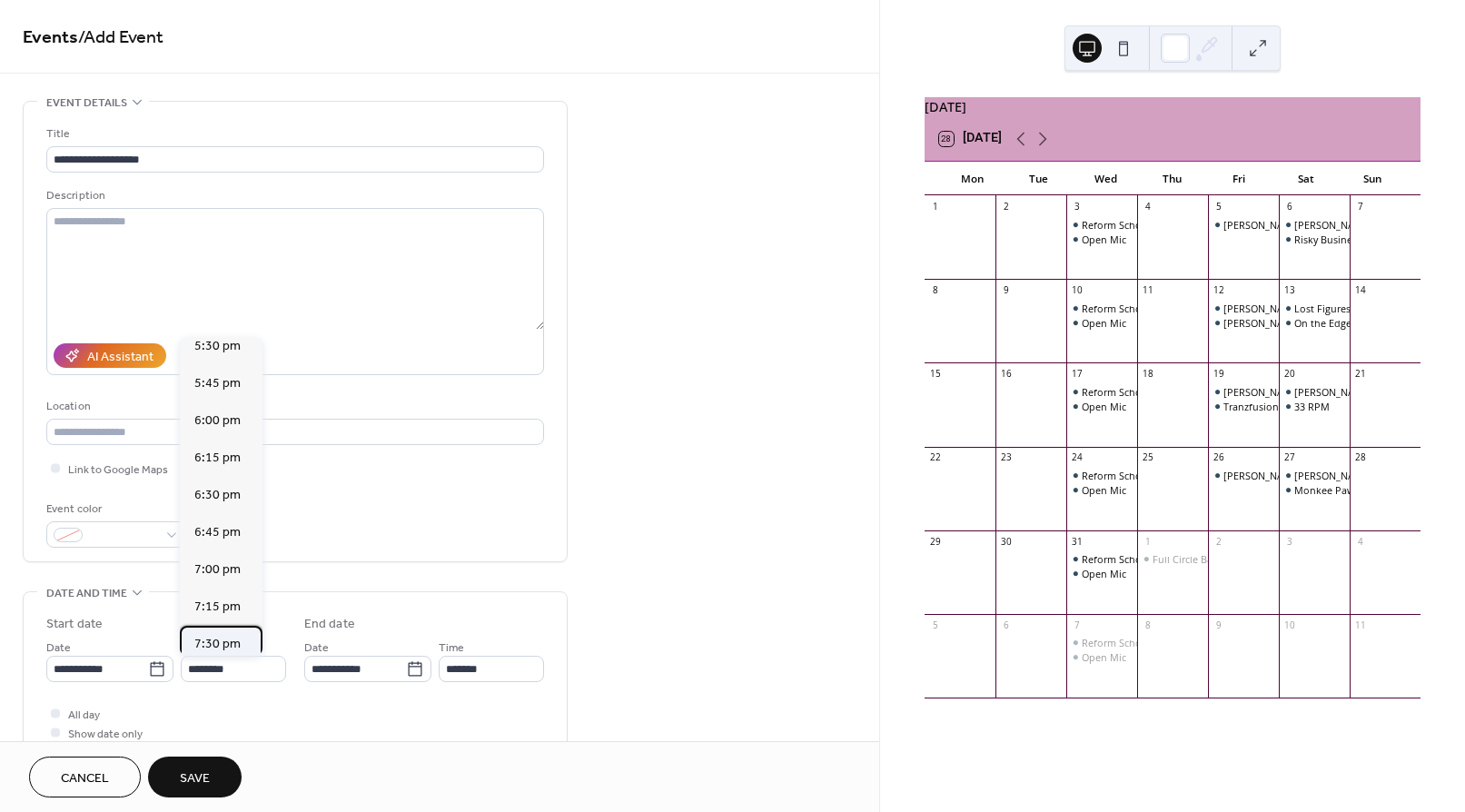 click on "7:30 pm" at bounding box center [217, 644] 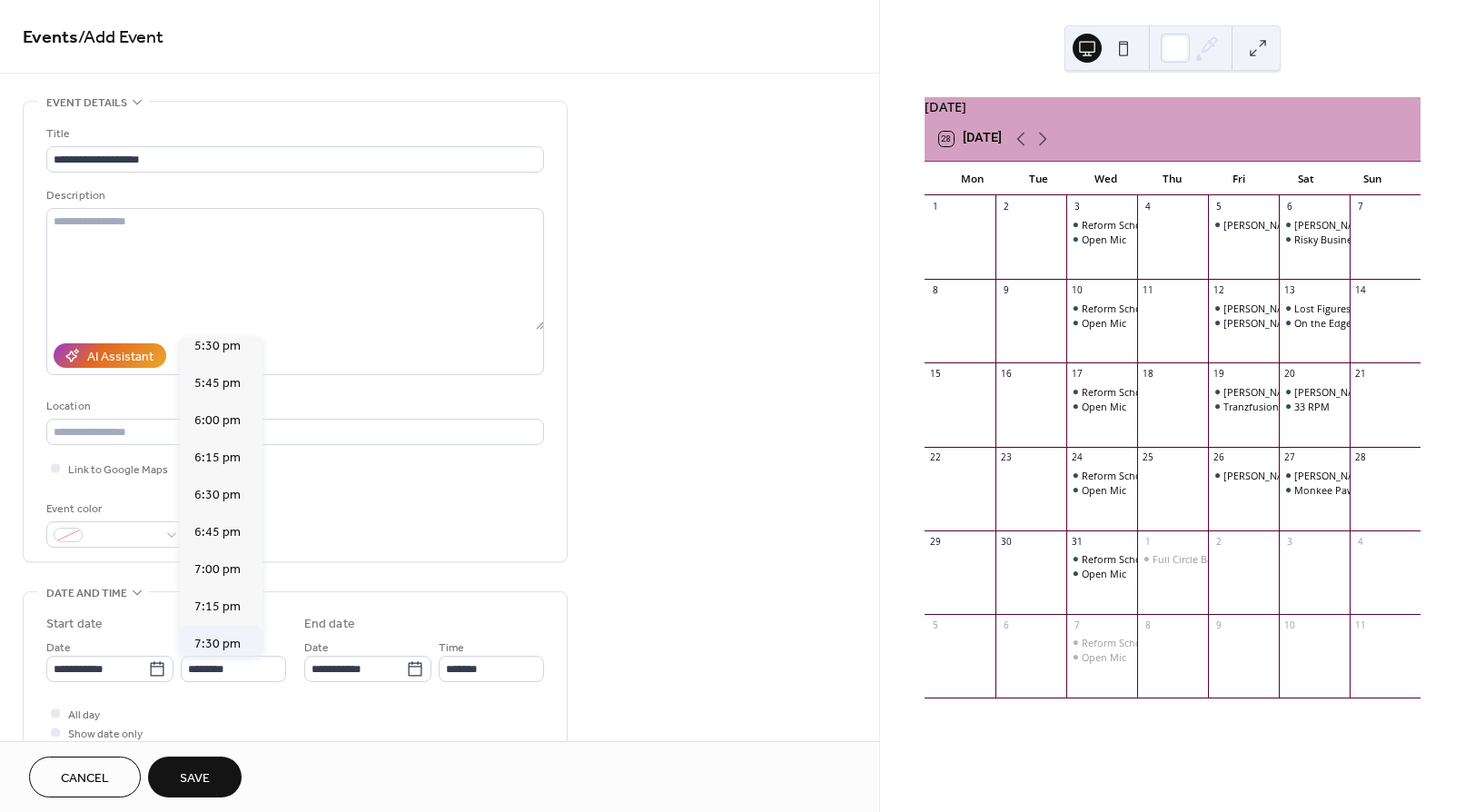 type on "*******" 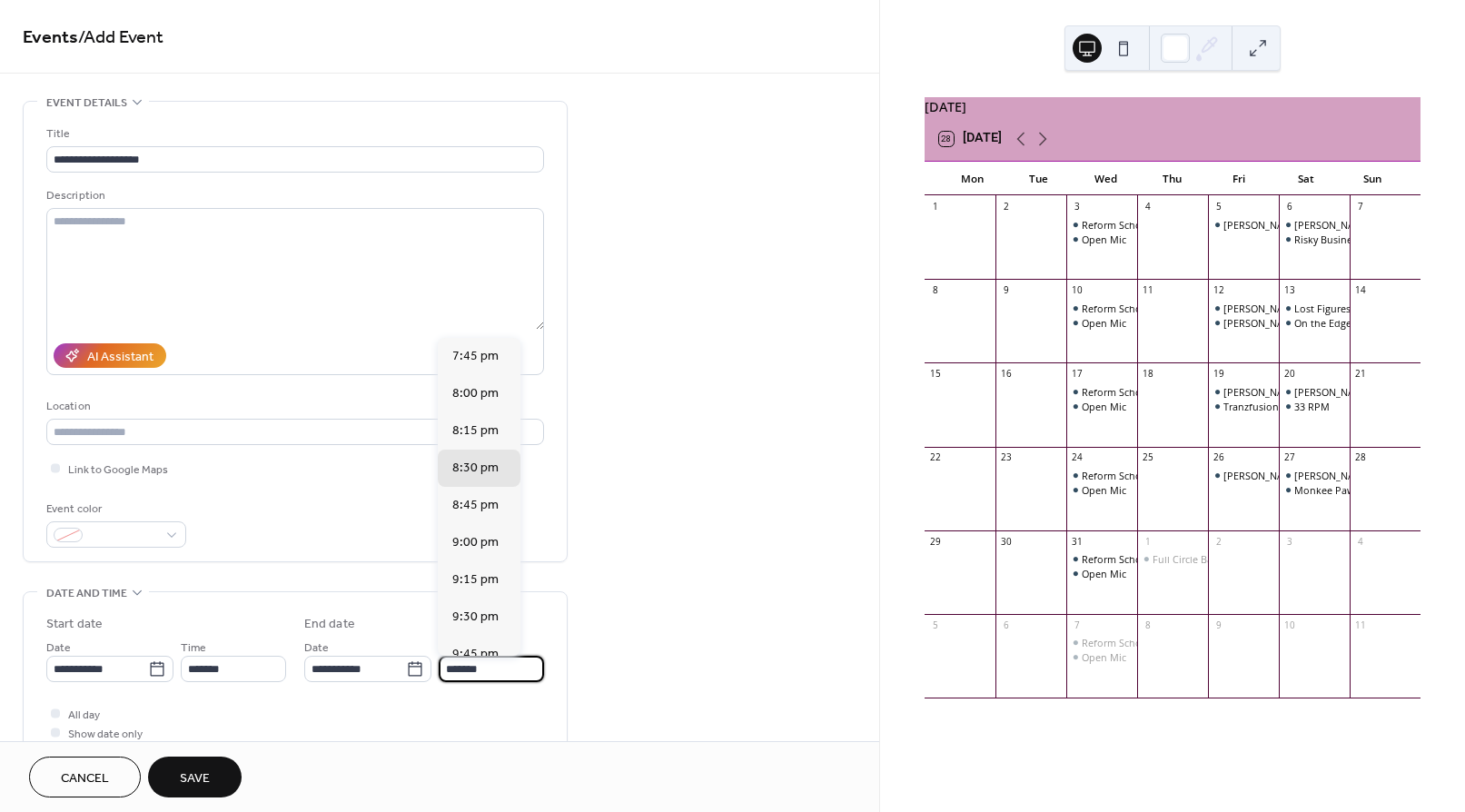 click on "*******" at bounding box center (491, 668) 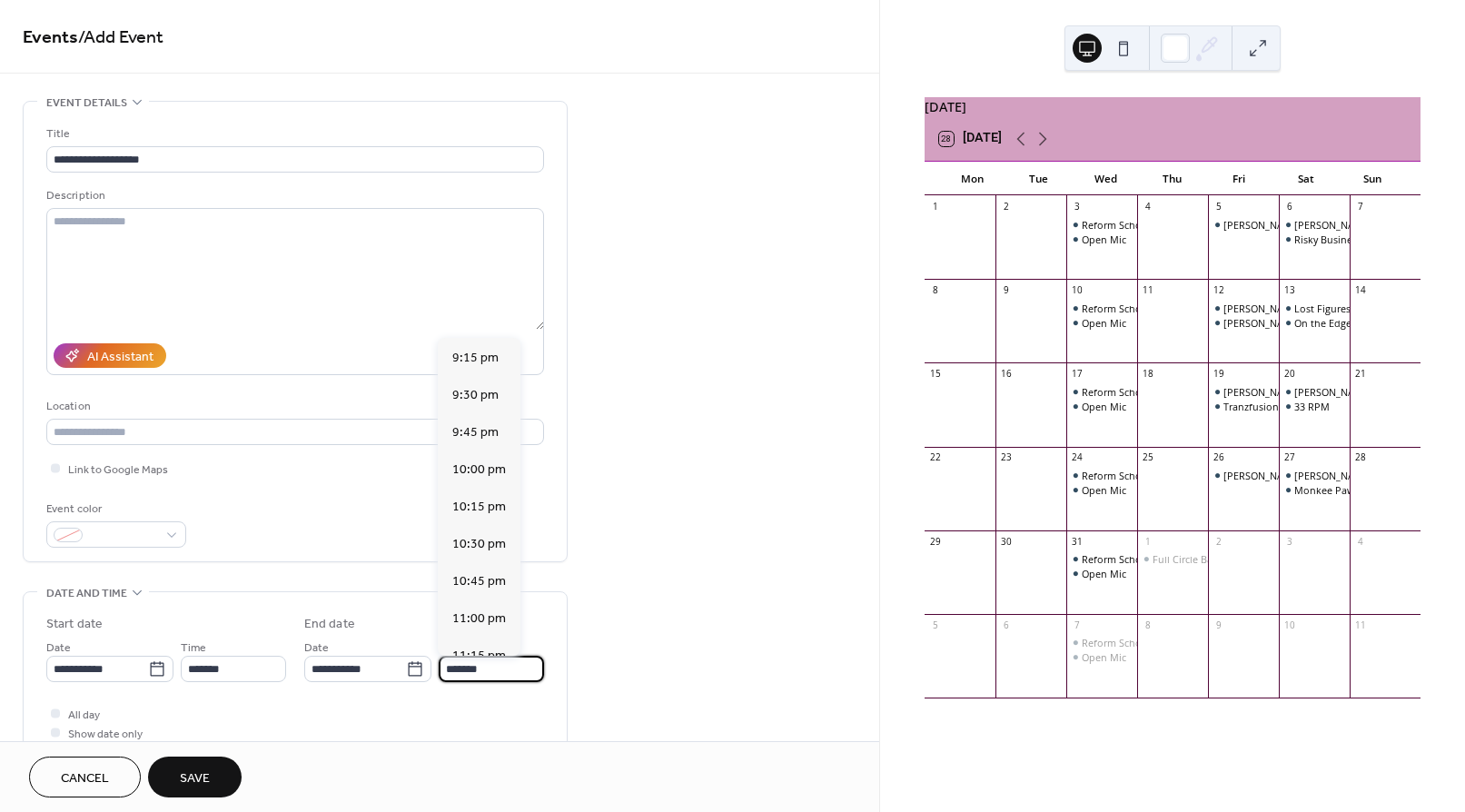 scroll, scrollTop: 307, scrollLeft: 0, axis: vertical 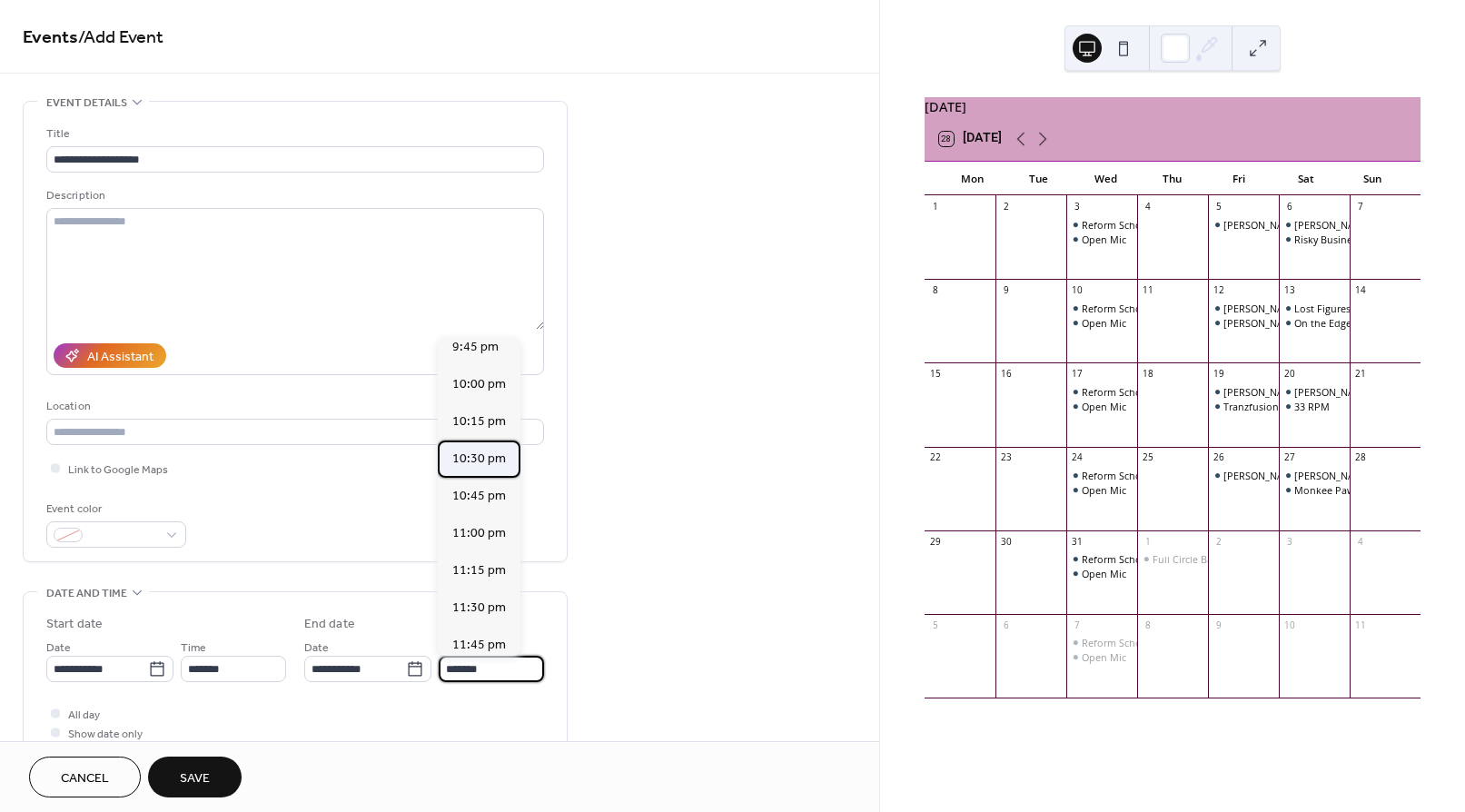 click on "10:30 pm" at bounding box center (479, 459) 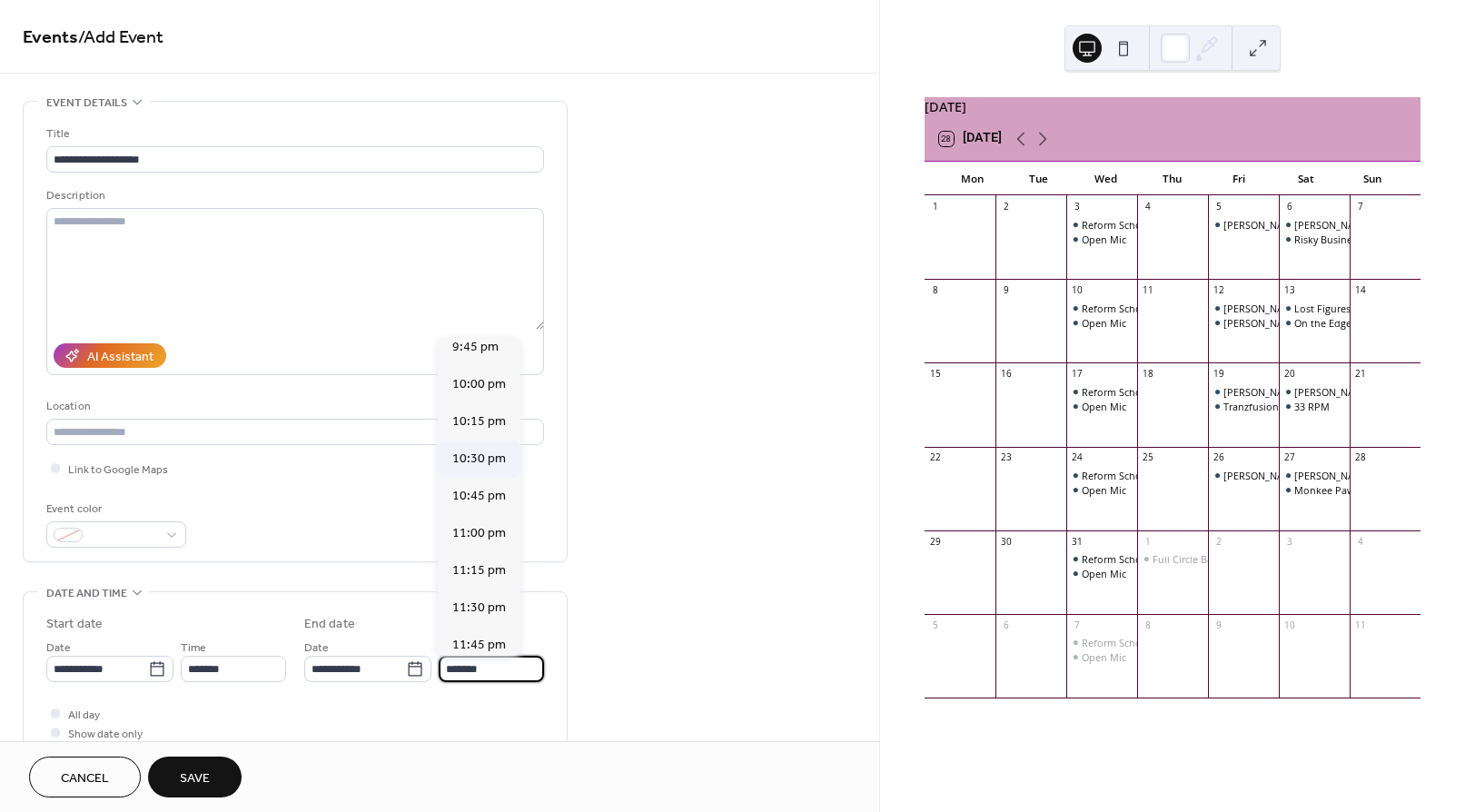 type on "********" 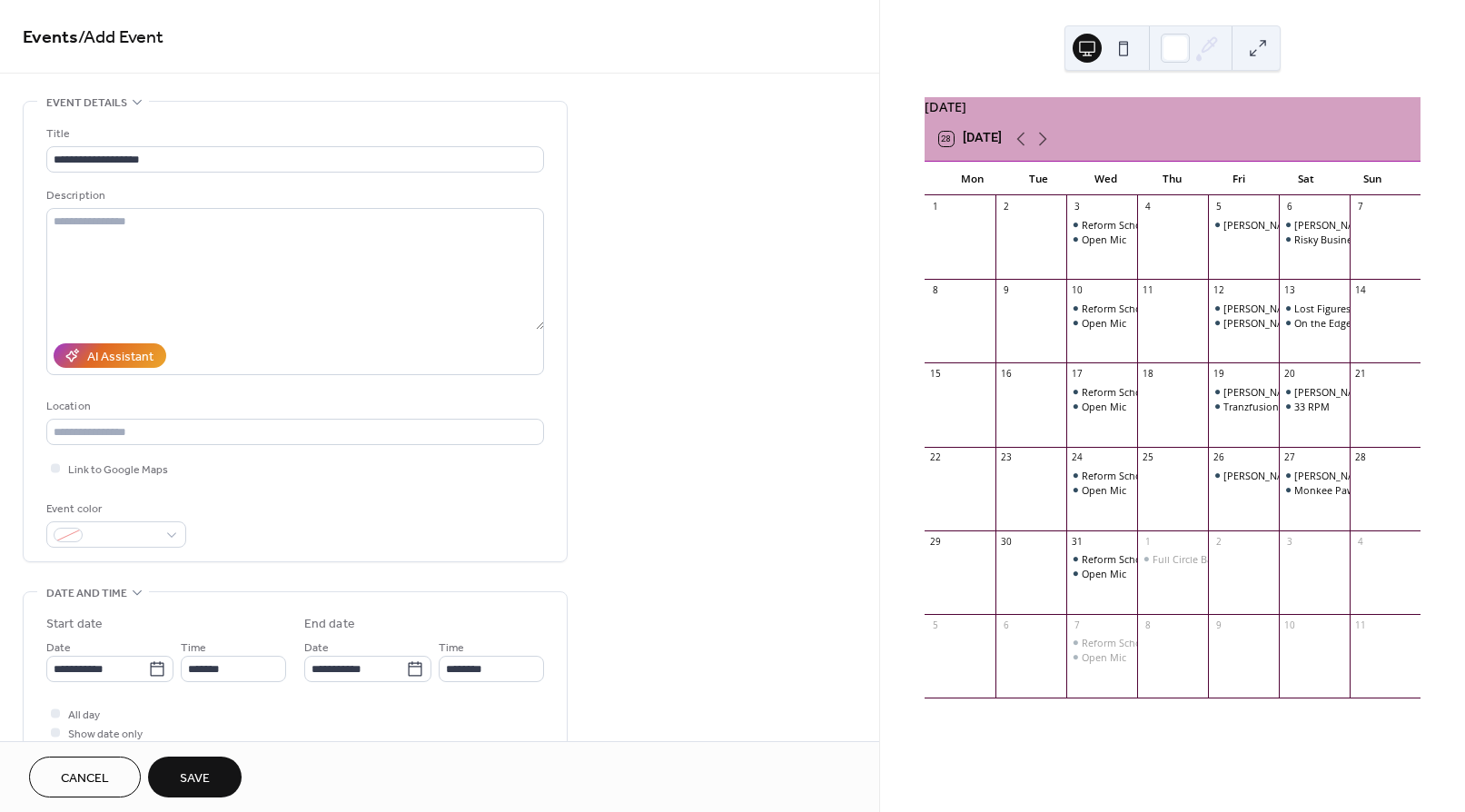 click on "Save" at bounding box center (194, 777) 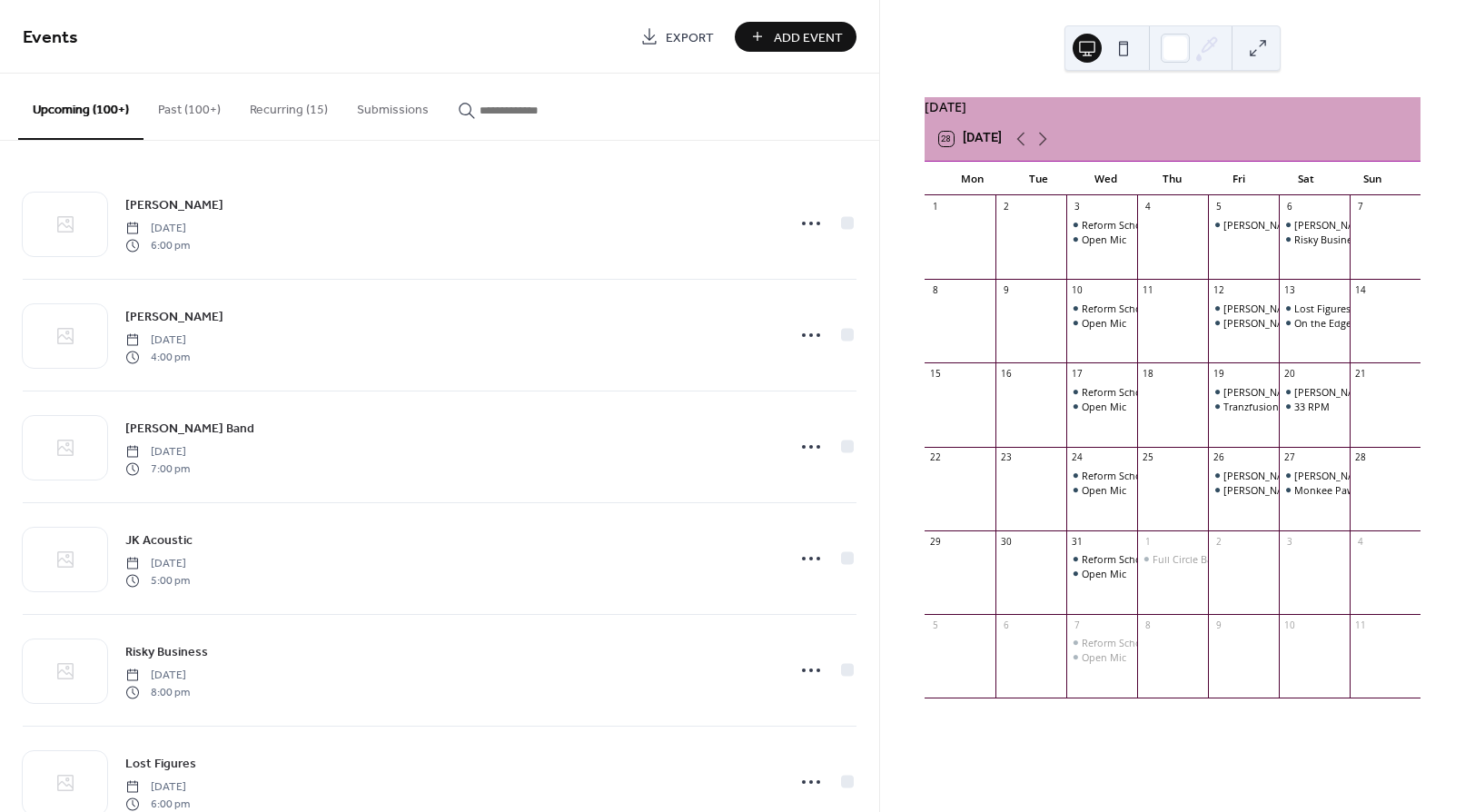 click on "Recurring (15)" at bounding box center (289, 105) 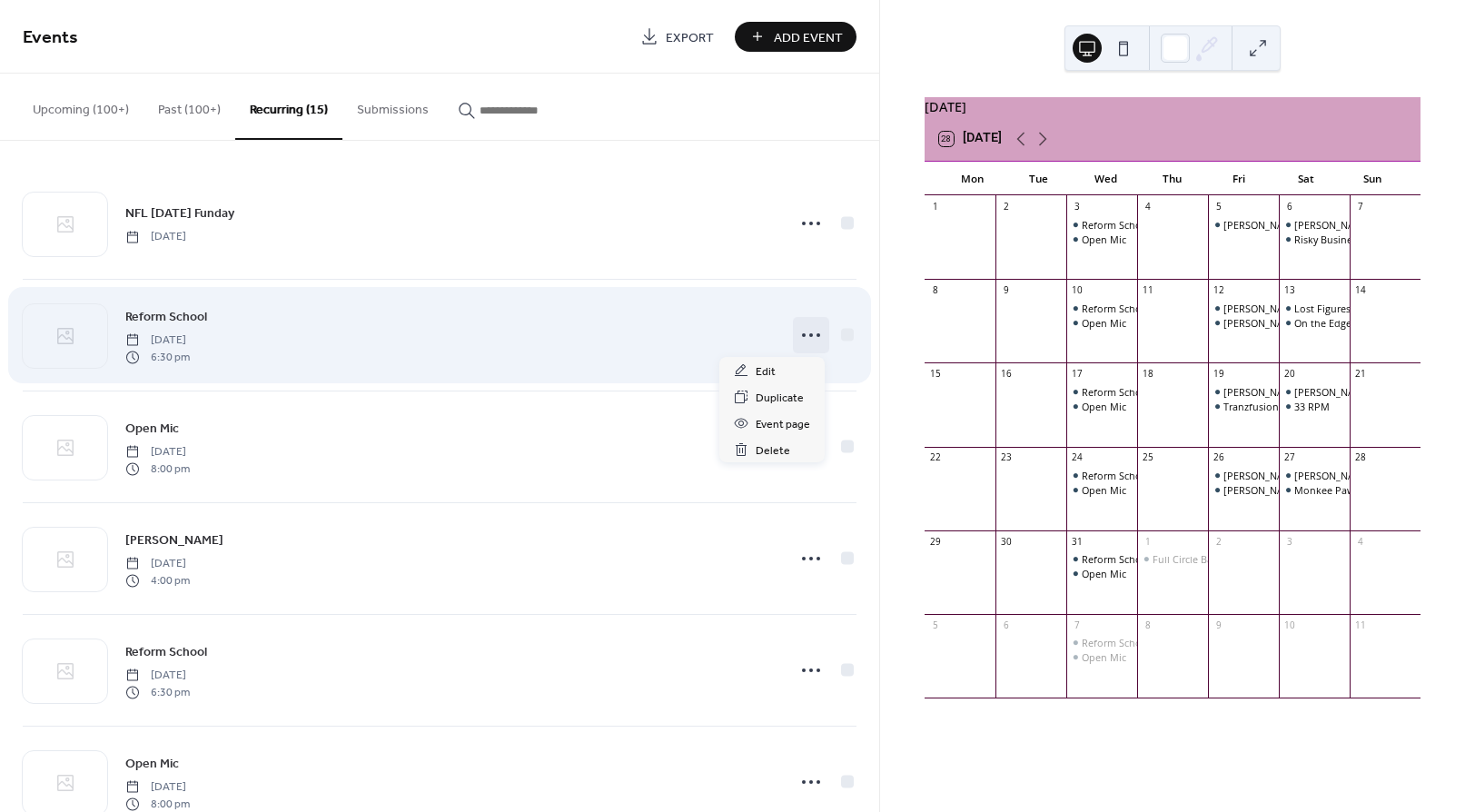 click 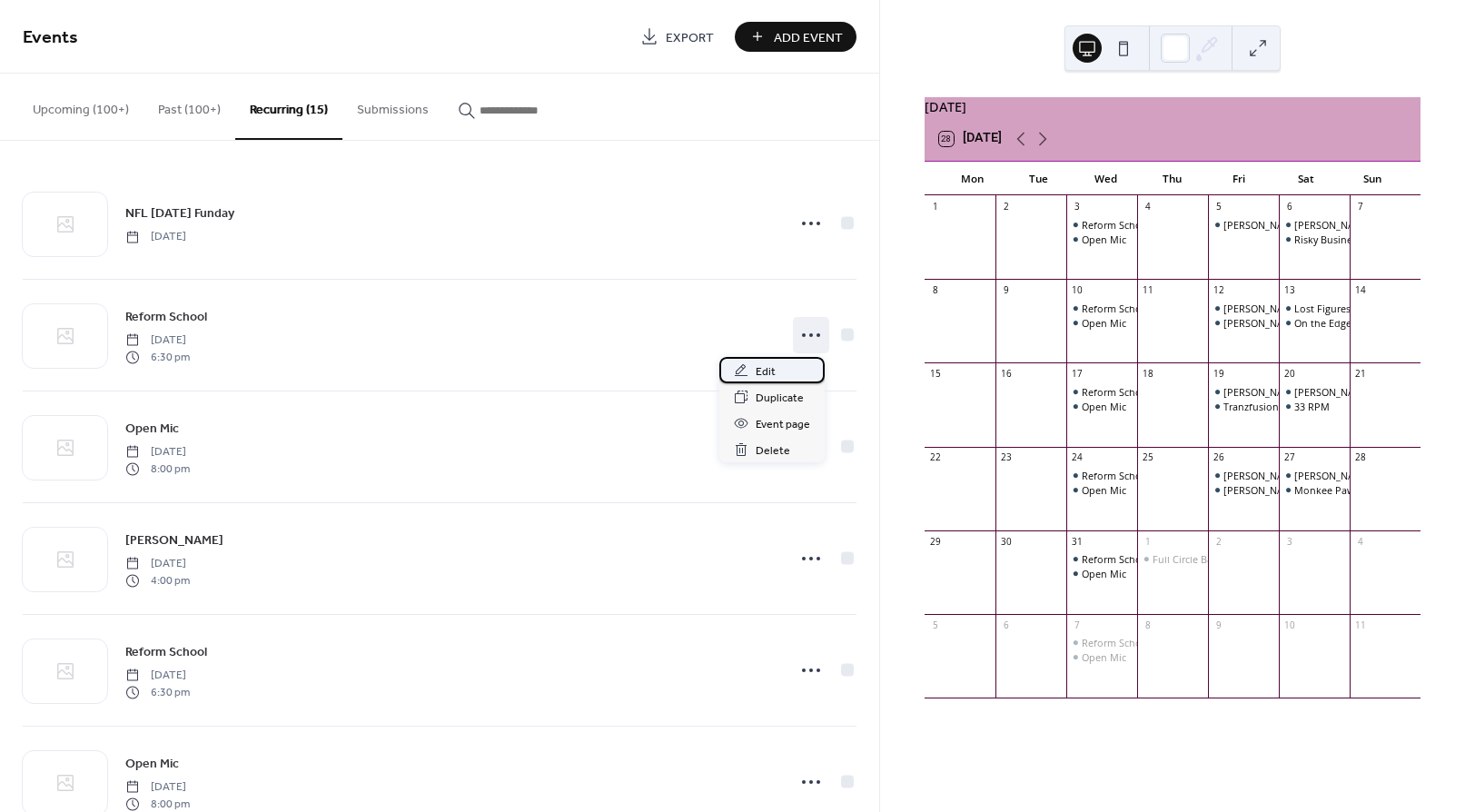 click on "Edit" at bounding box center [766, 371] 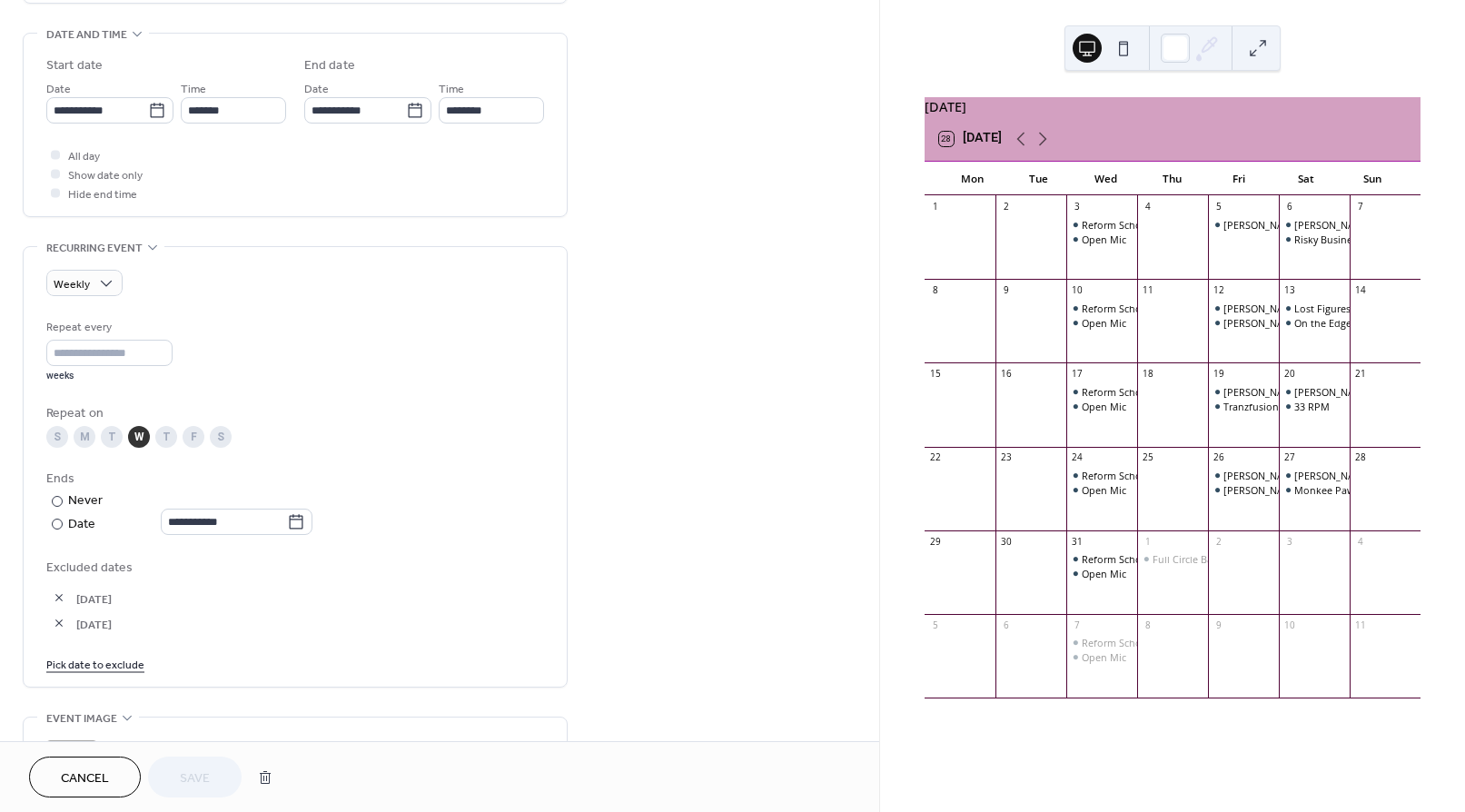 scroll, scrollTop: 561, scrollLeft: 0, axis: vertical 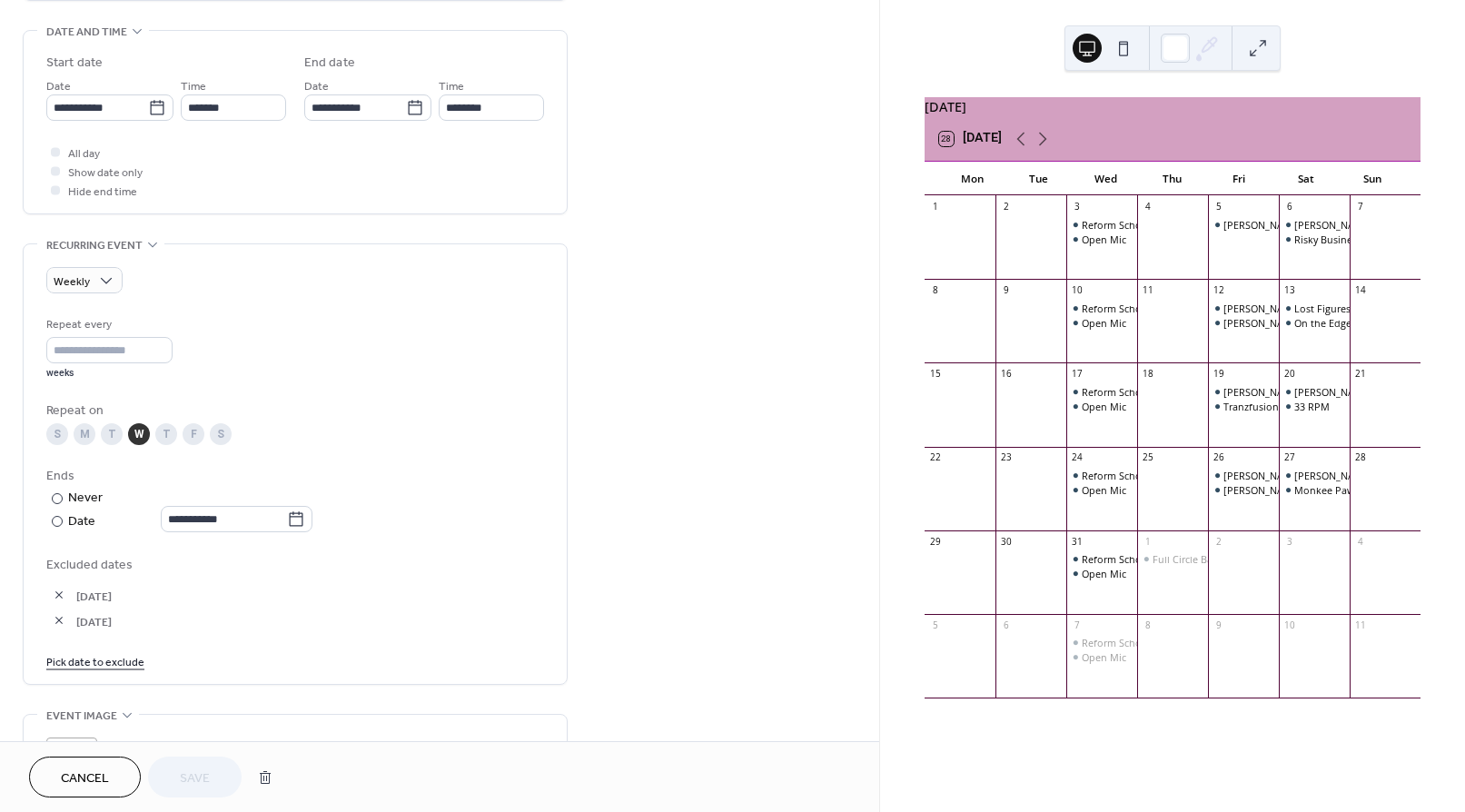 click on "Pick date to exclude" at bounding box center (95, 660) 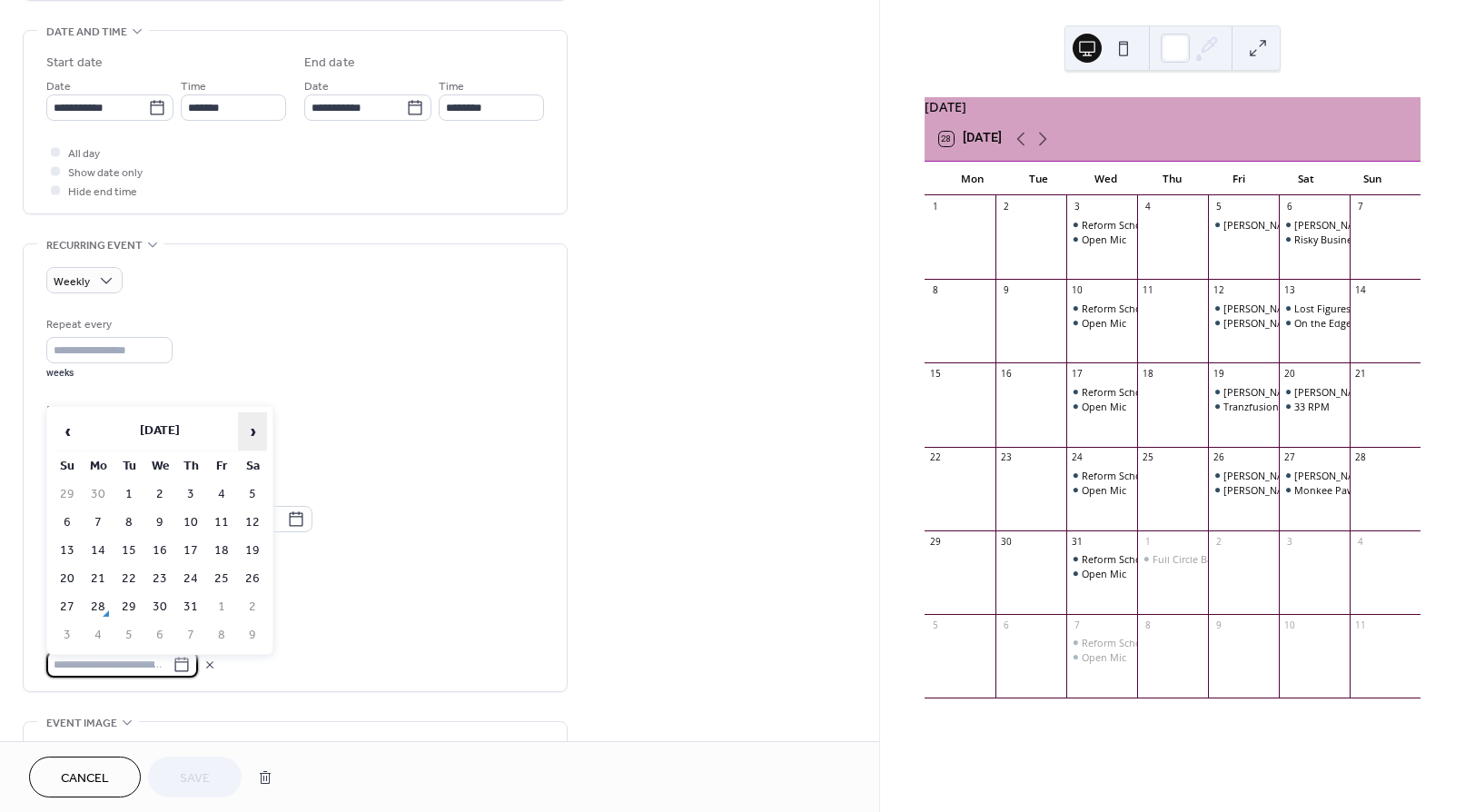 click on "›" at bounding box center (252, 431) 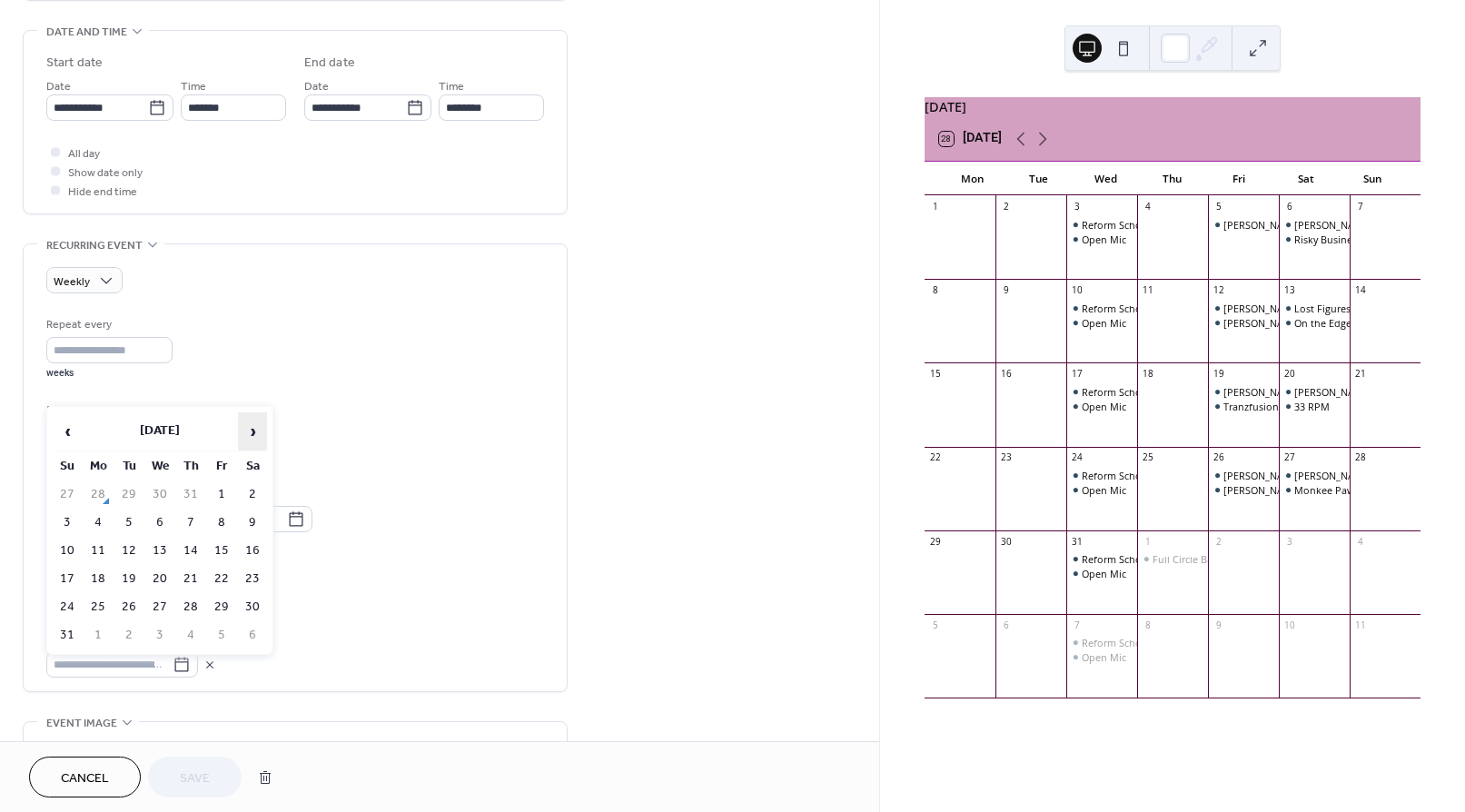 click on "›" at bounding box center [252, 431] 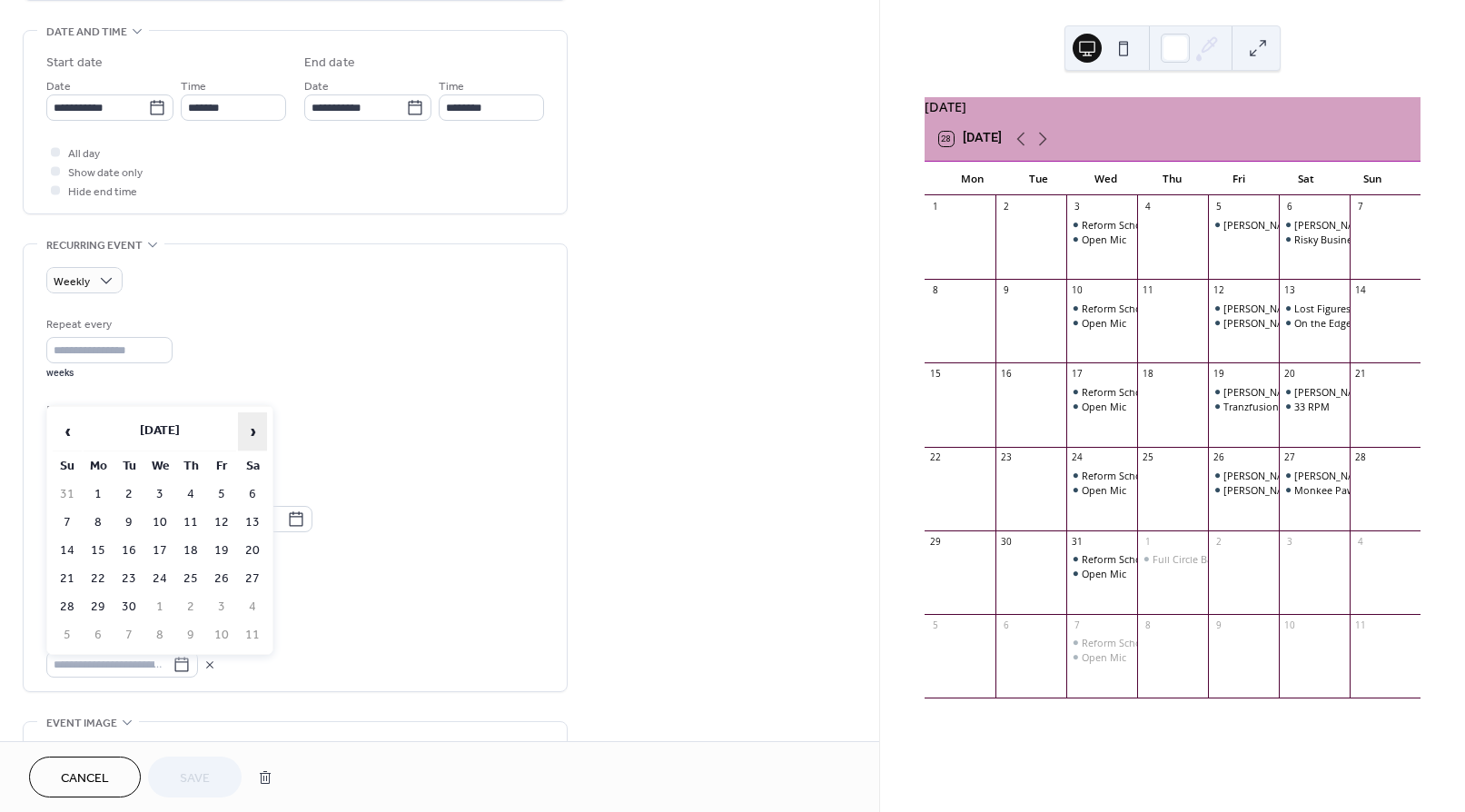 click on "›" at bounding box center (252, 431) 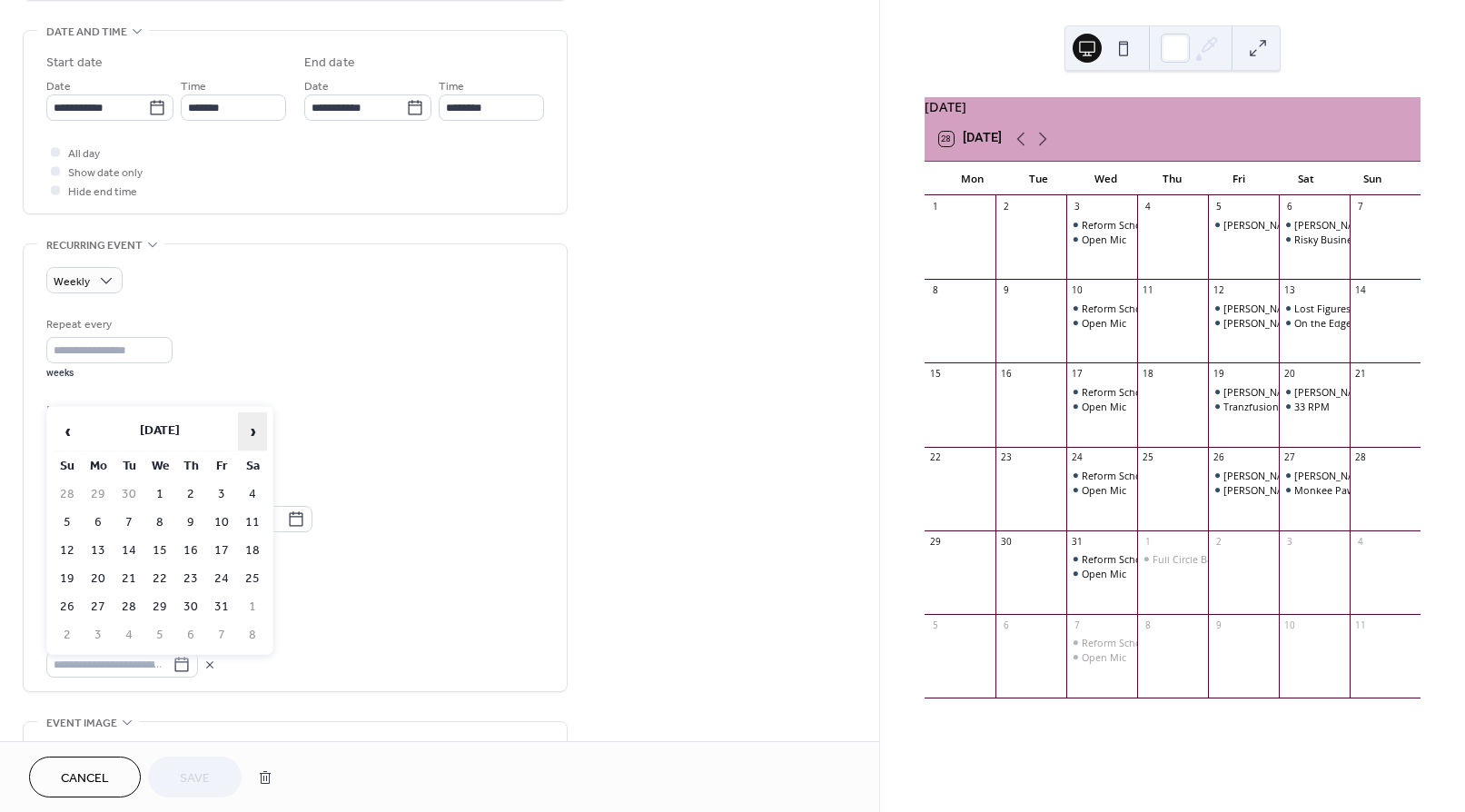 click on "›" at bounding box center [252, 431] 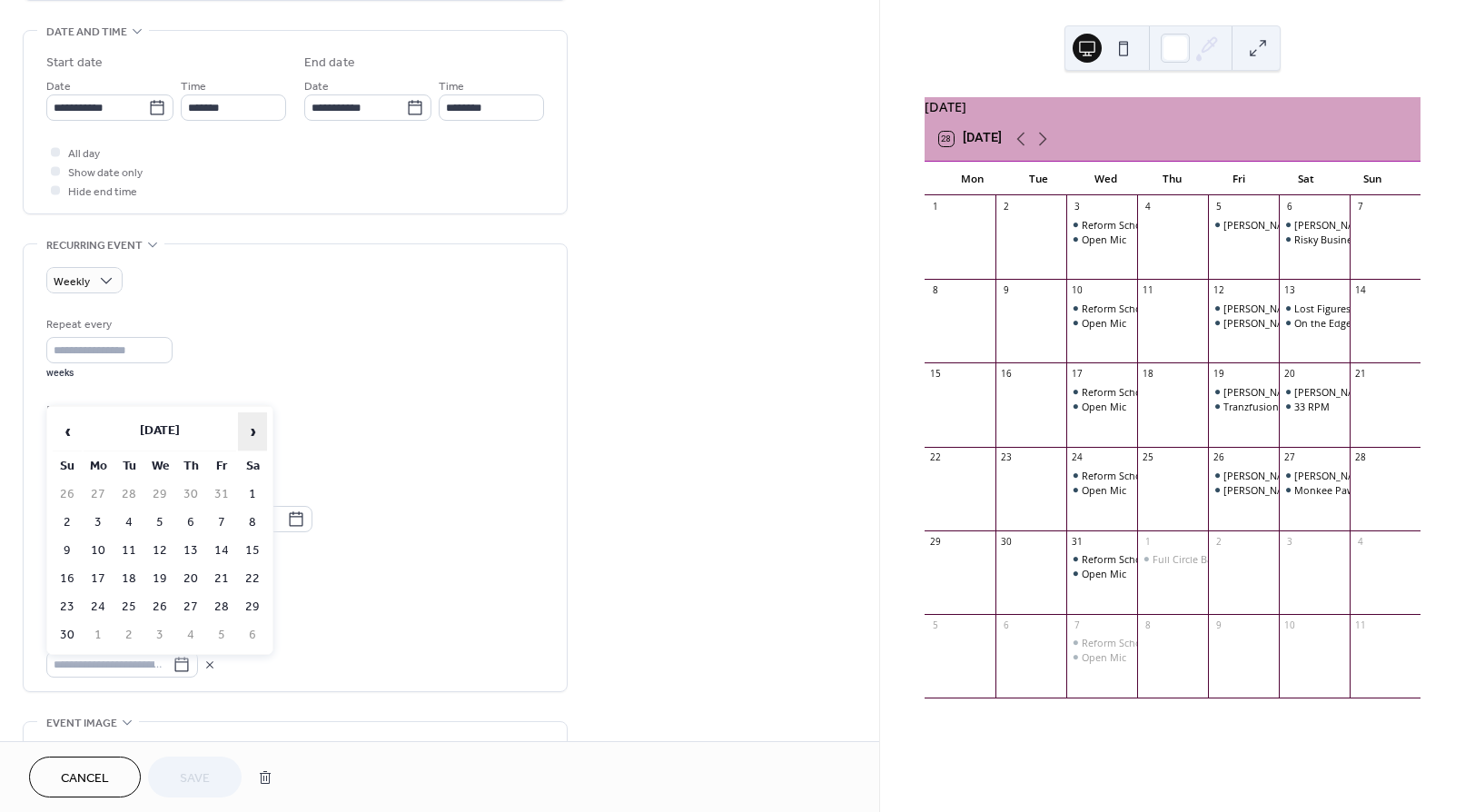 click on "›" at bounding box center [252, 431] 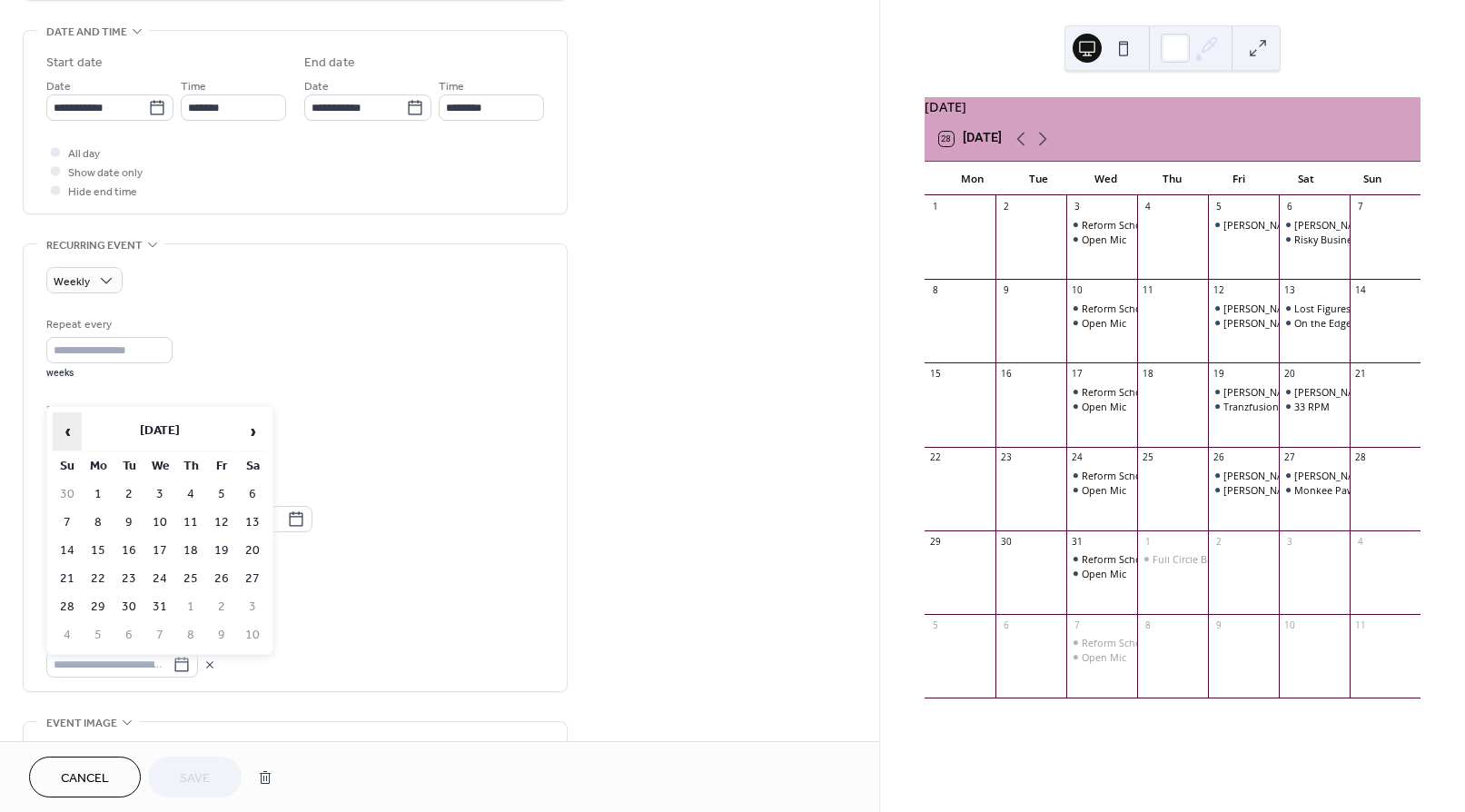 click on "‹" at bounding box center [67, 431] 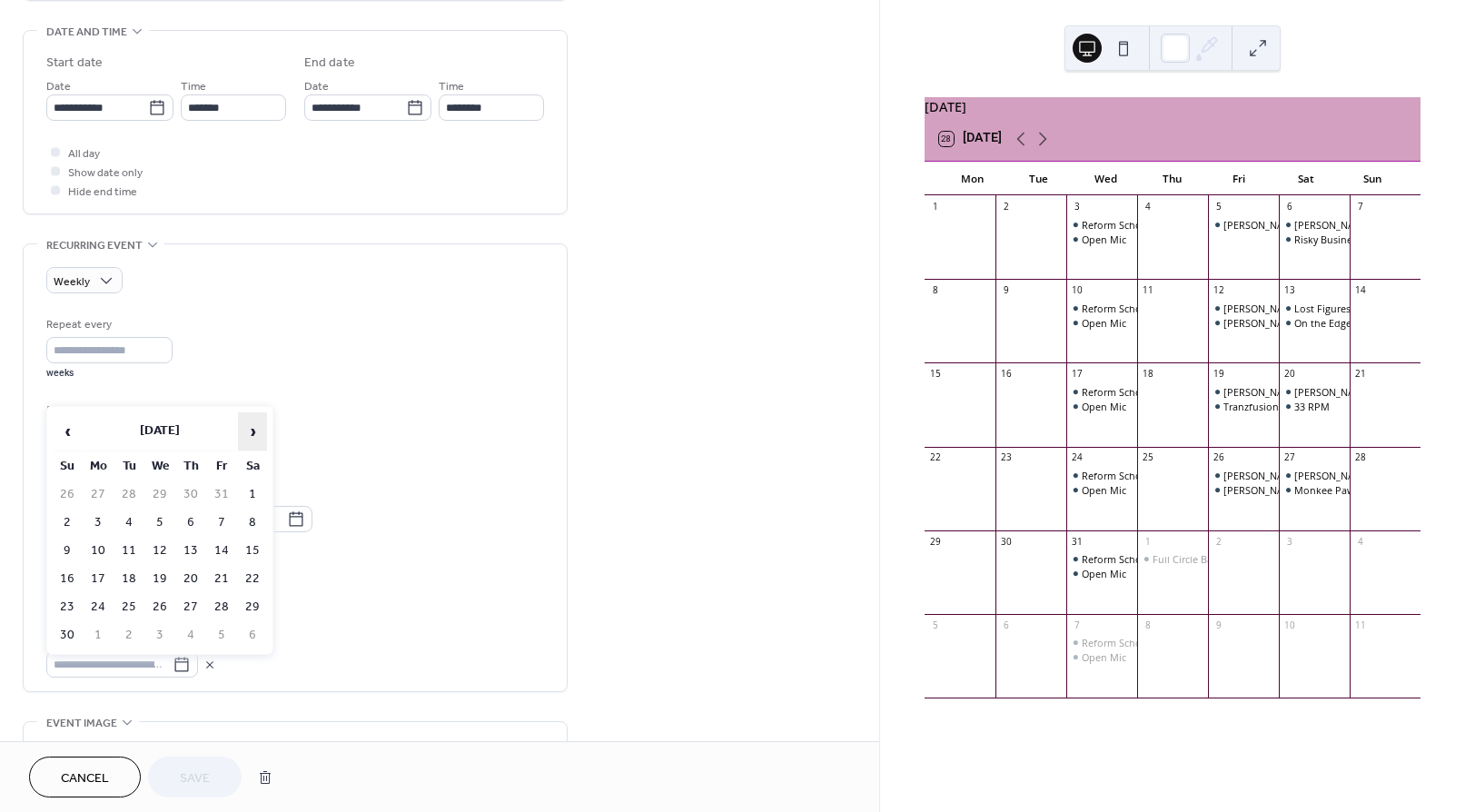 click on "›" at bounding box center [252, 431] 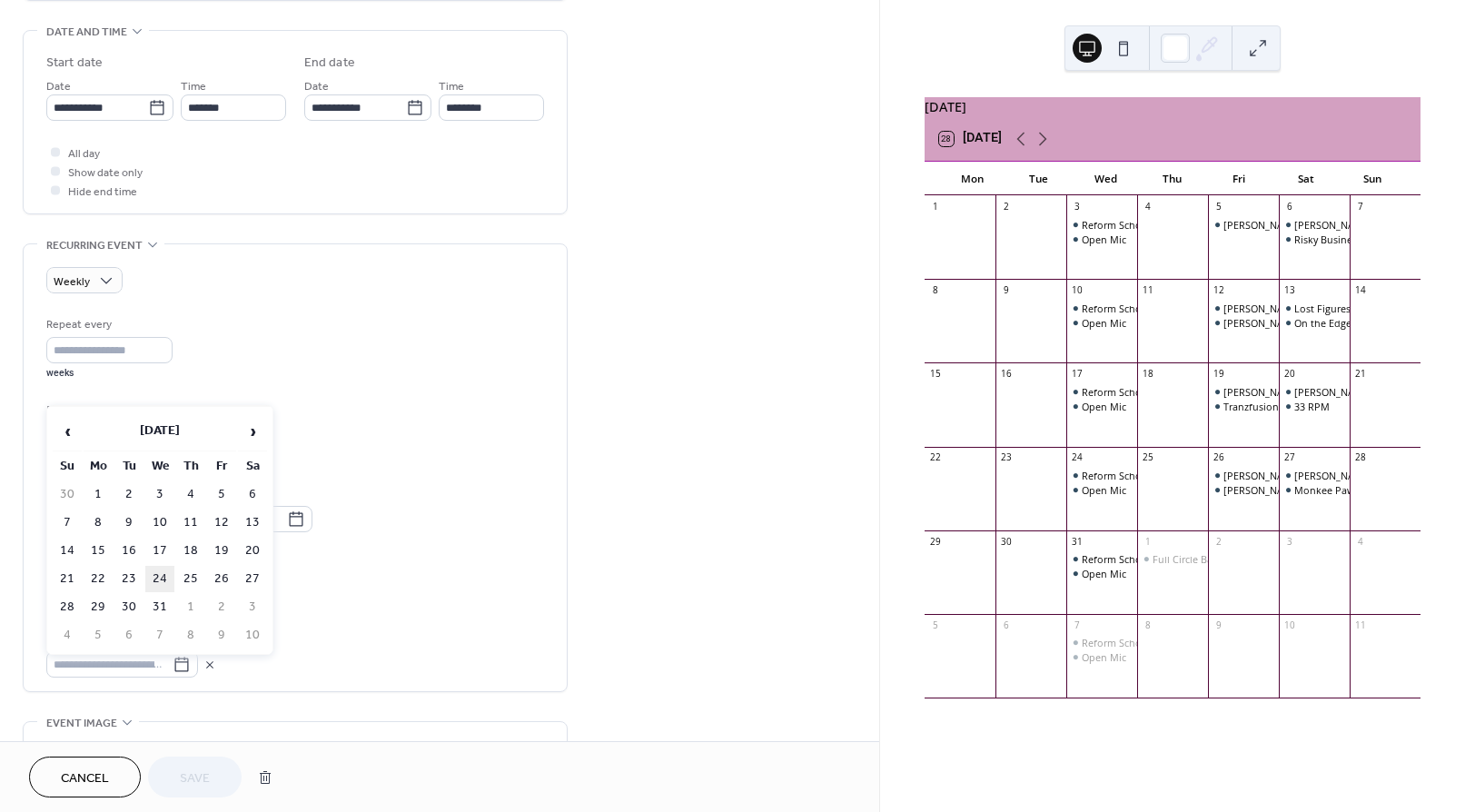 click on "24" at bounding box center [160, 579] 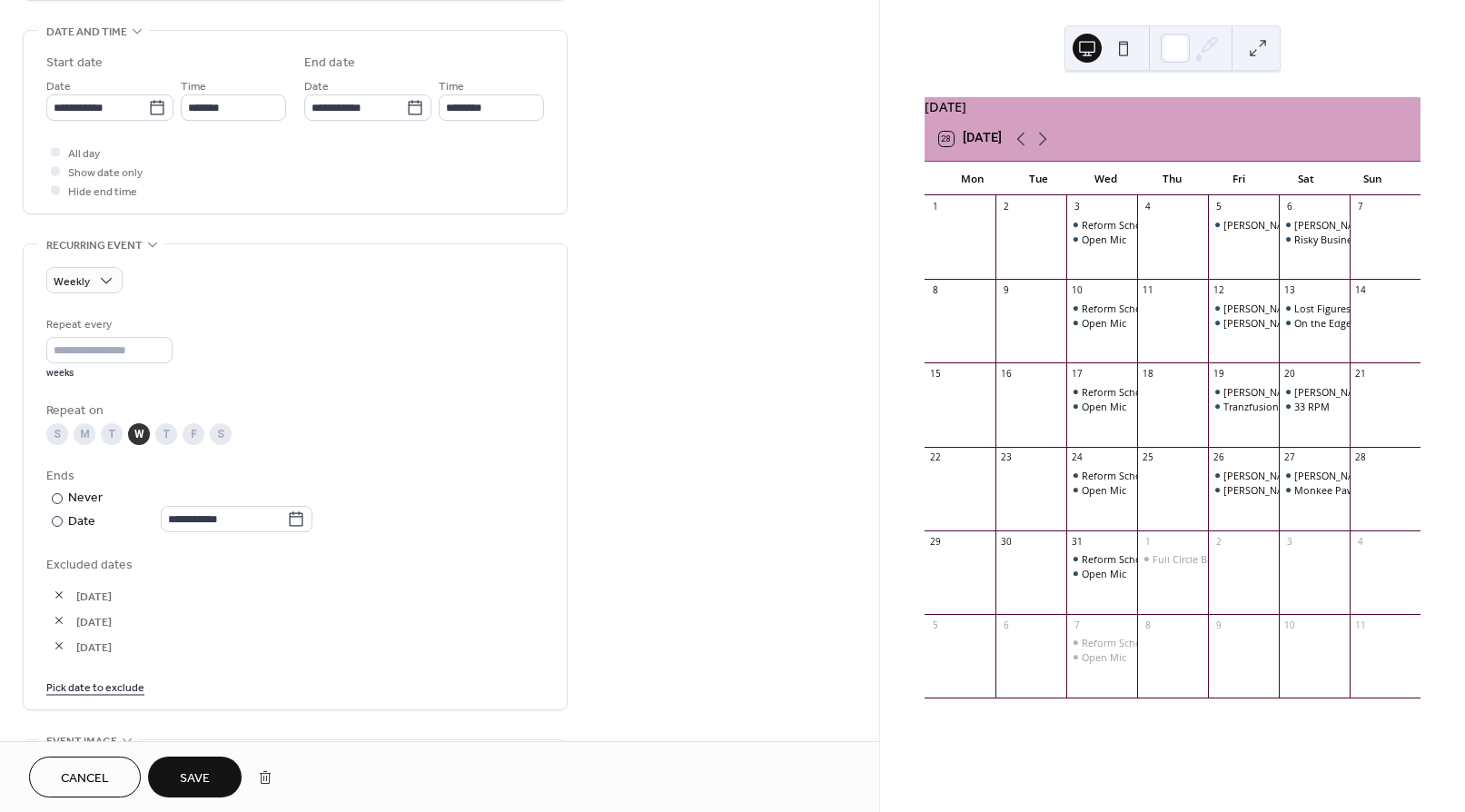 click on "Save" at bounding box center [194, 778] 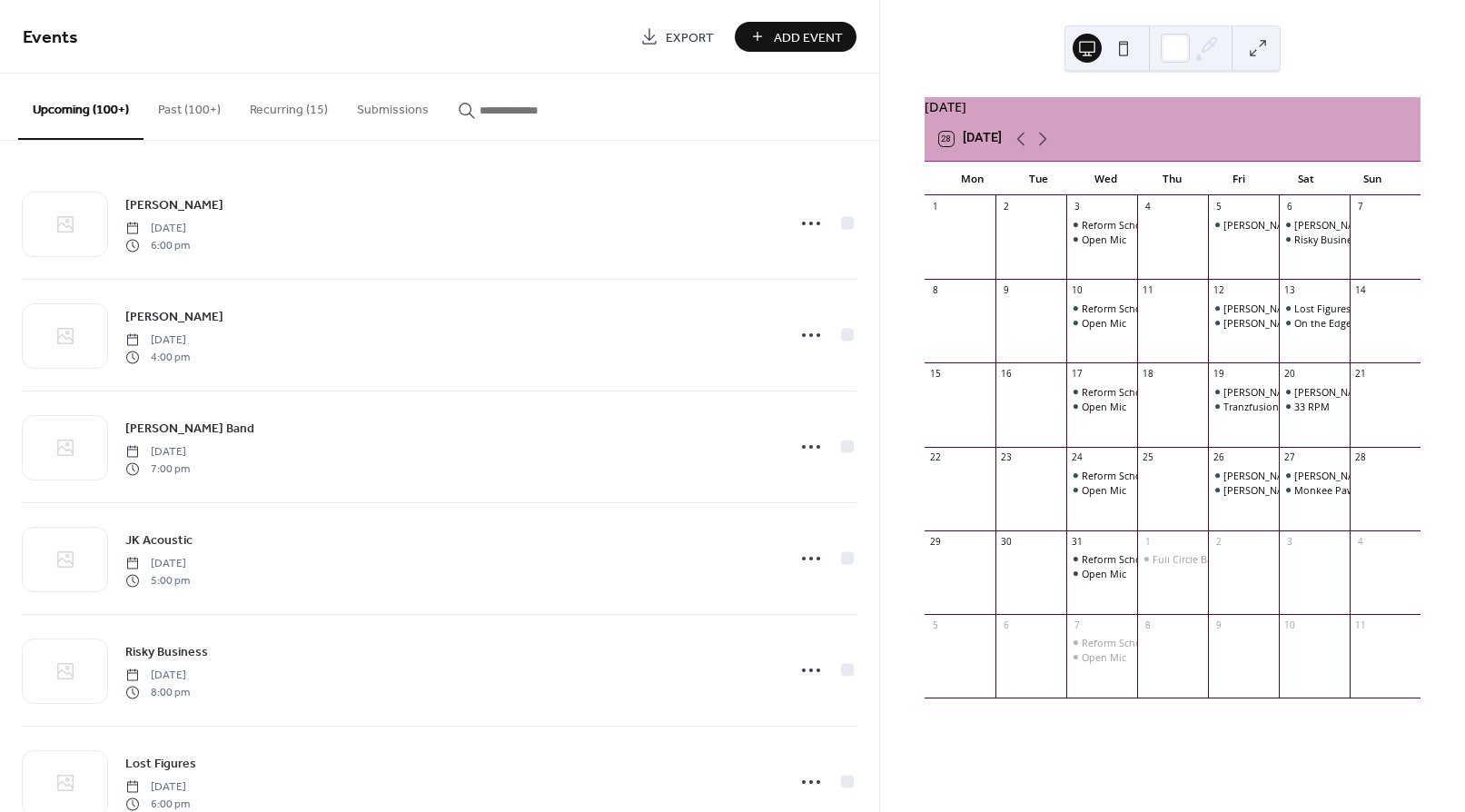 click on "Recurring (15)" at bounding box center [289, 105] 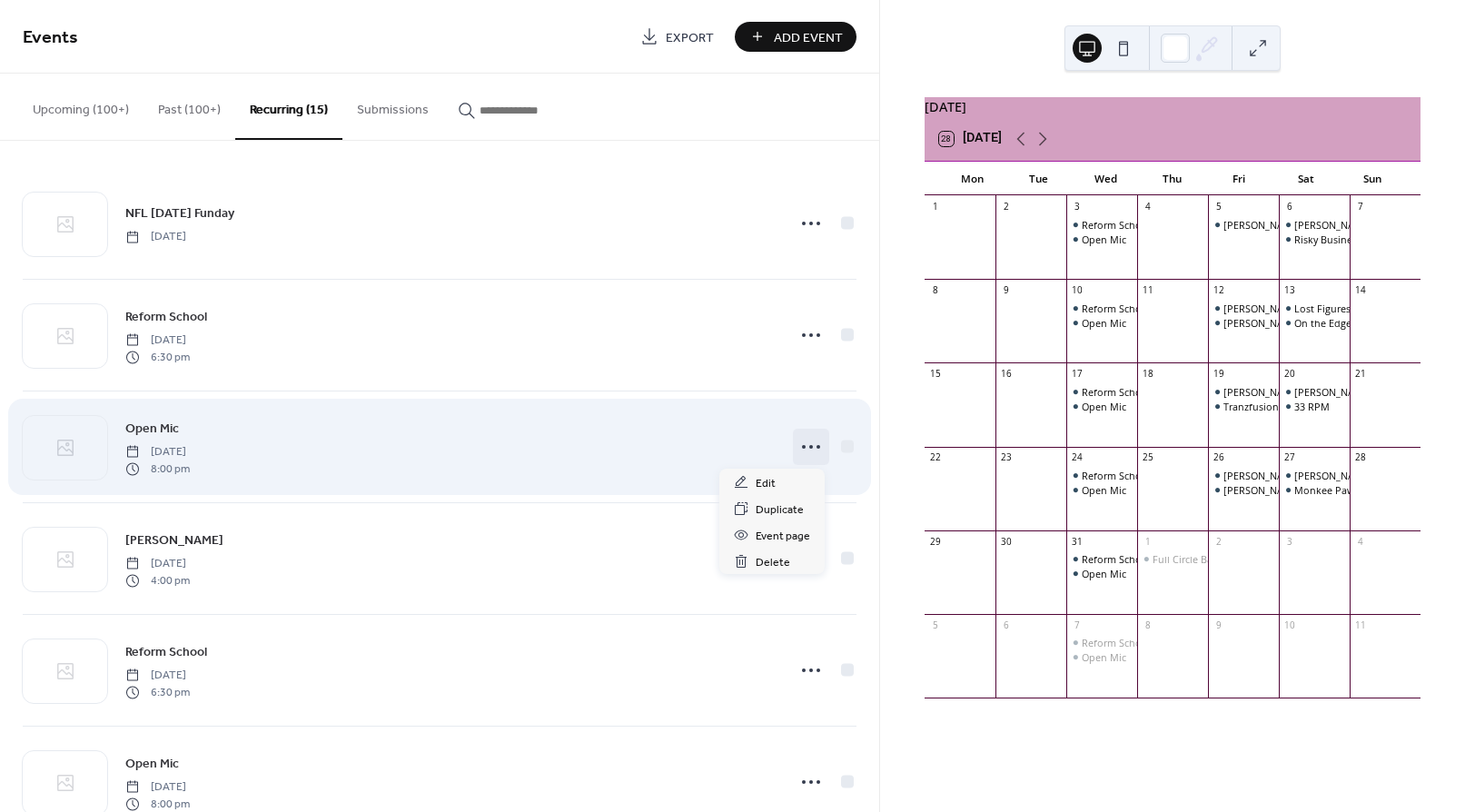 click 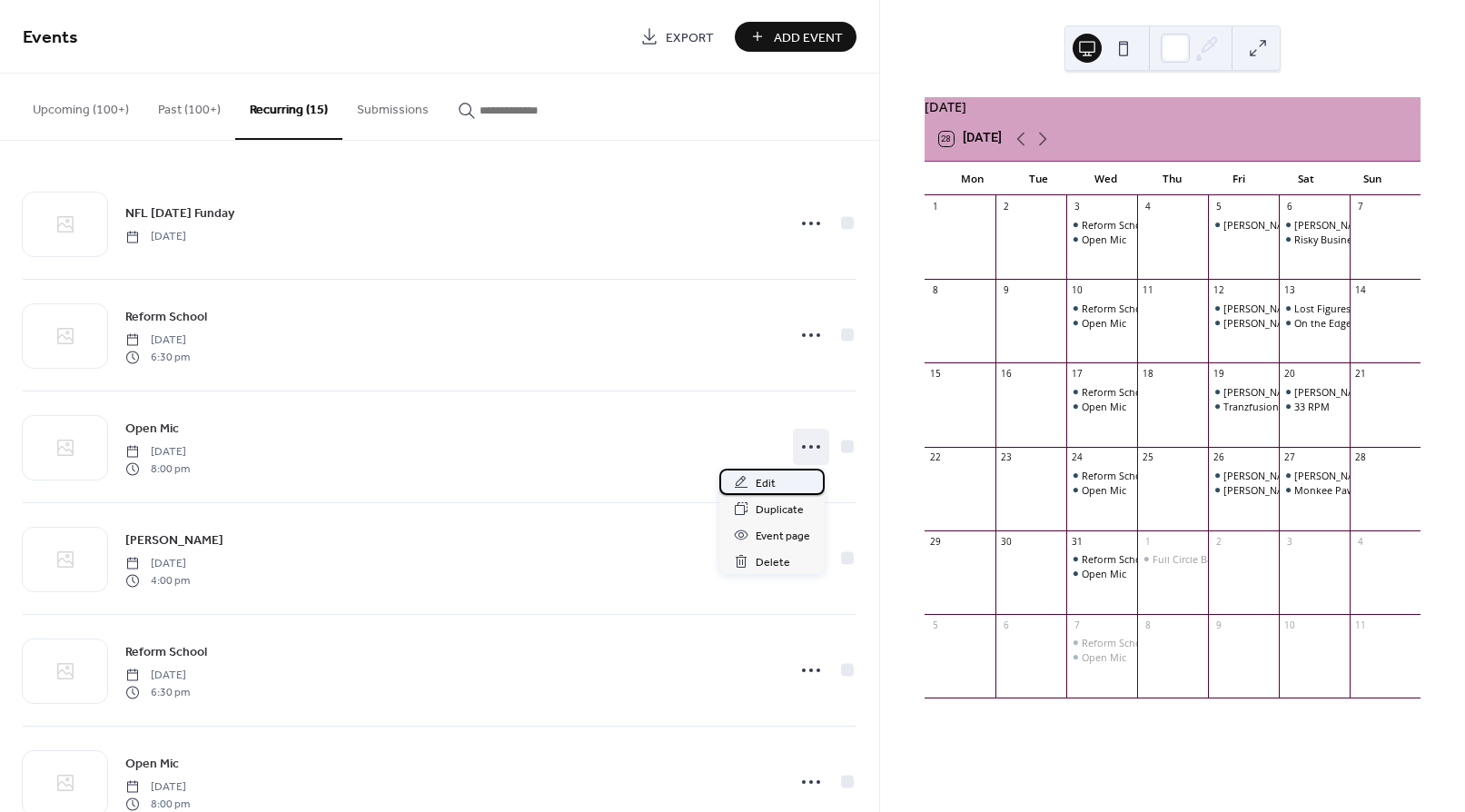 click on "Edit" at bounding box center (766, 483) 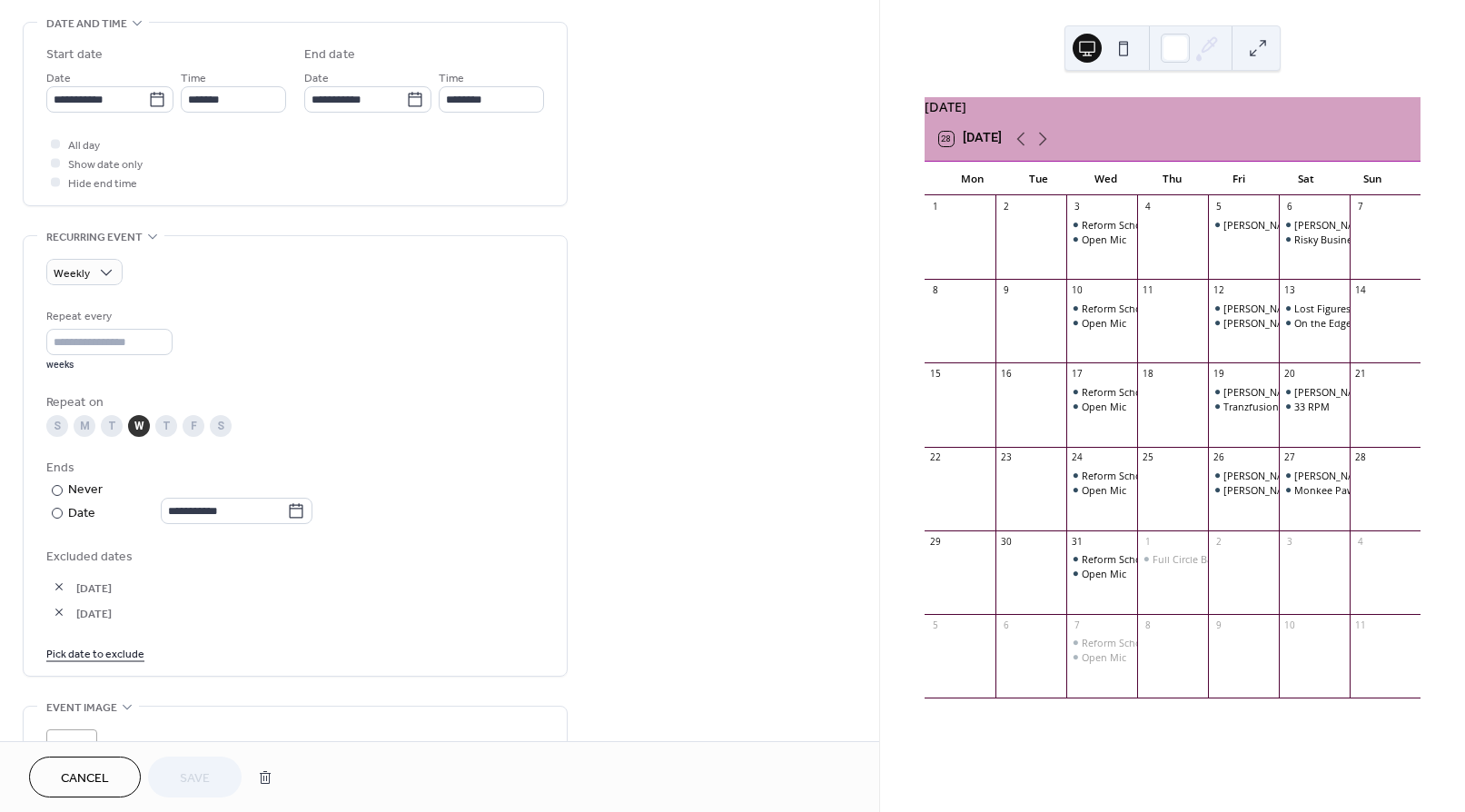 scroll, scrollTop: 575, scrollLeft: 0, axis: vertical 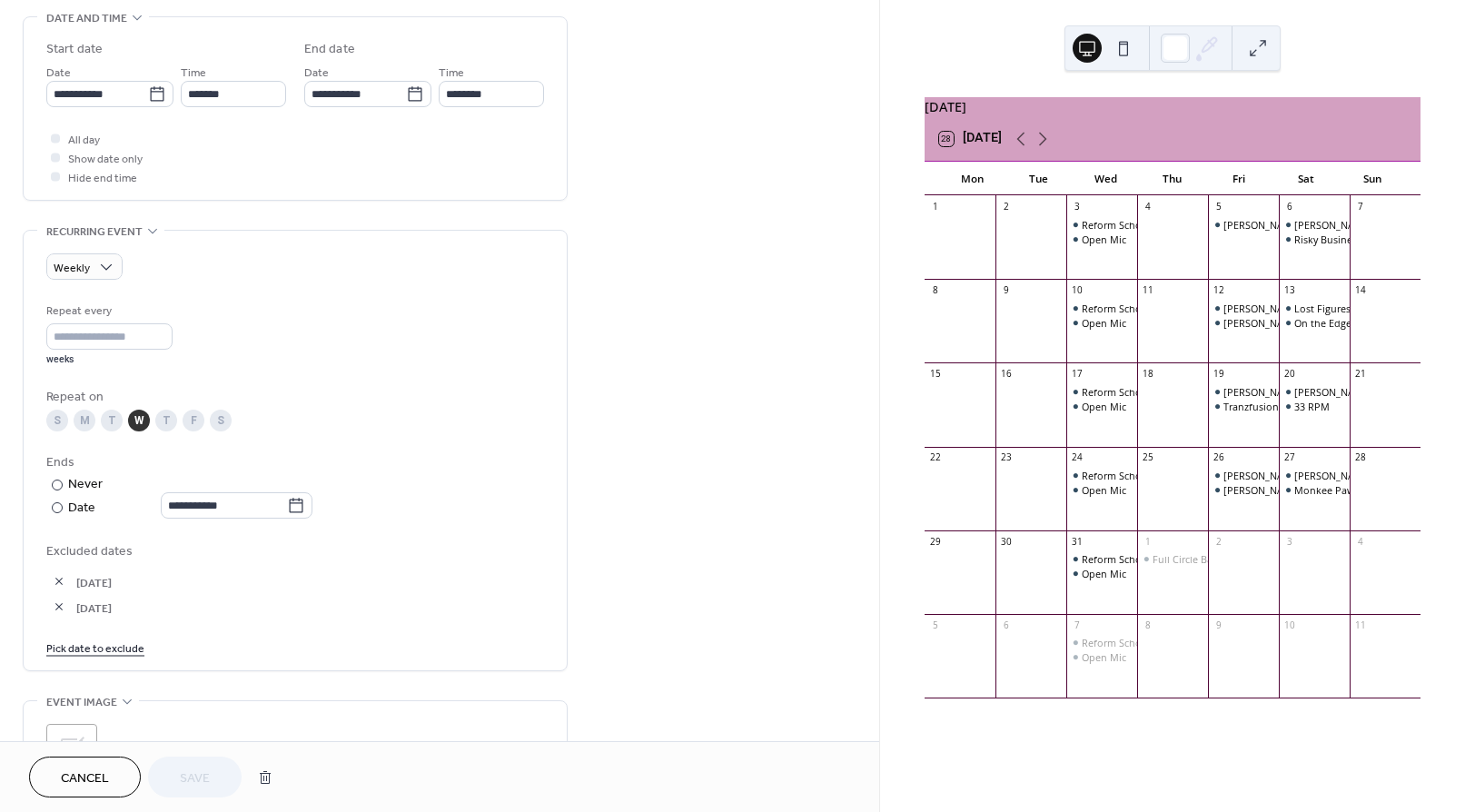 click on "Pick date to exclude" at bounding box center [95, 647] 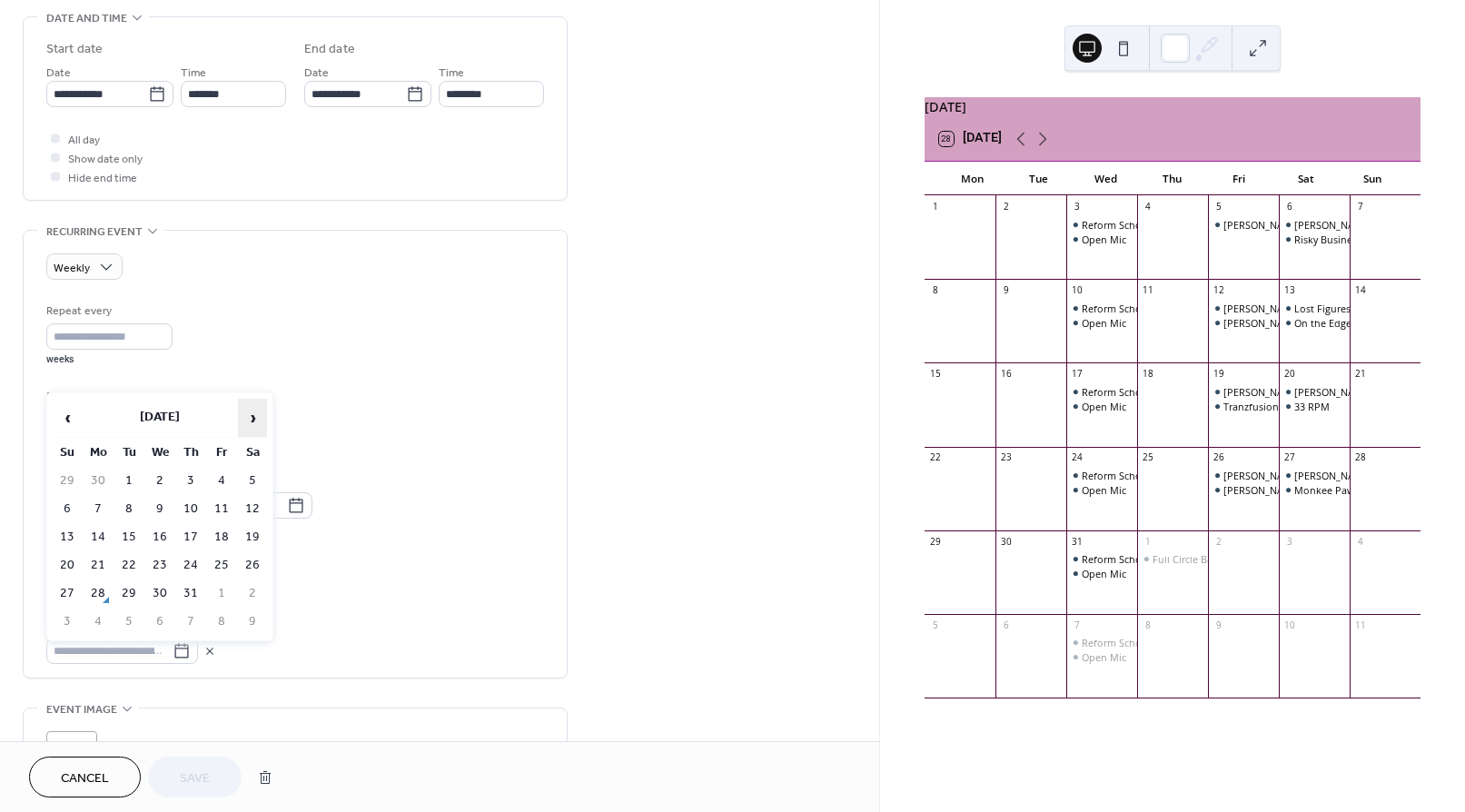 click on "›" at bounding box center (252, 418) 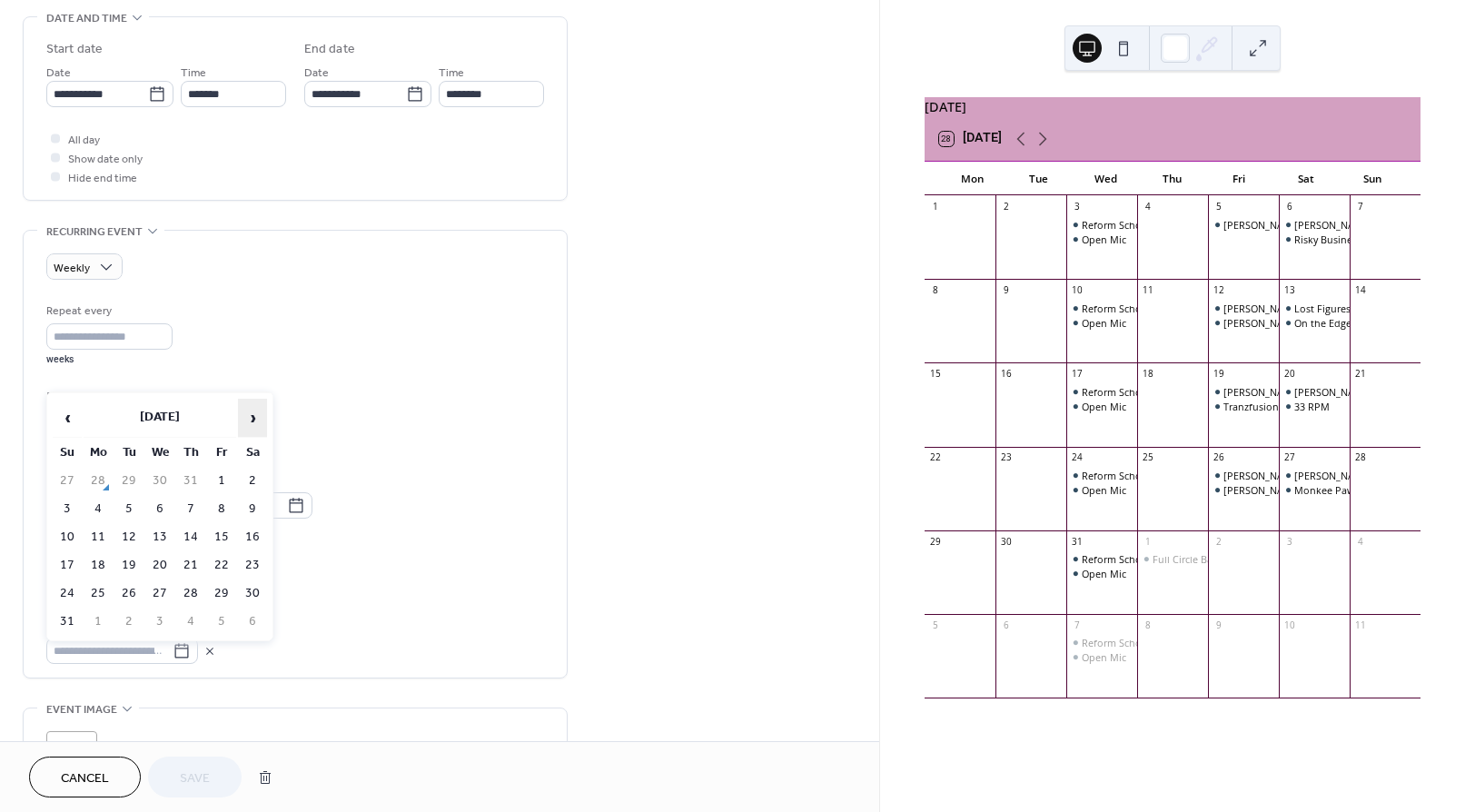 click on "›" at bounding box center [252, 418] 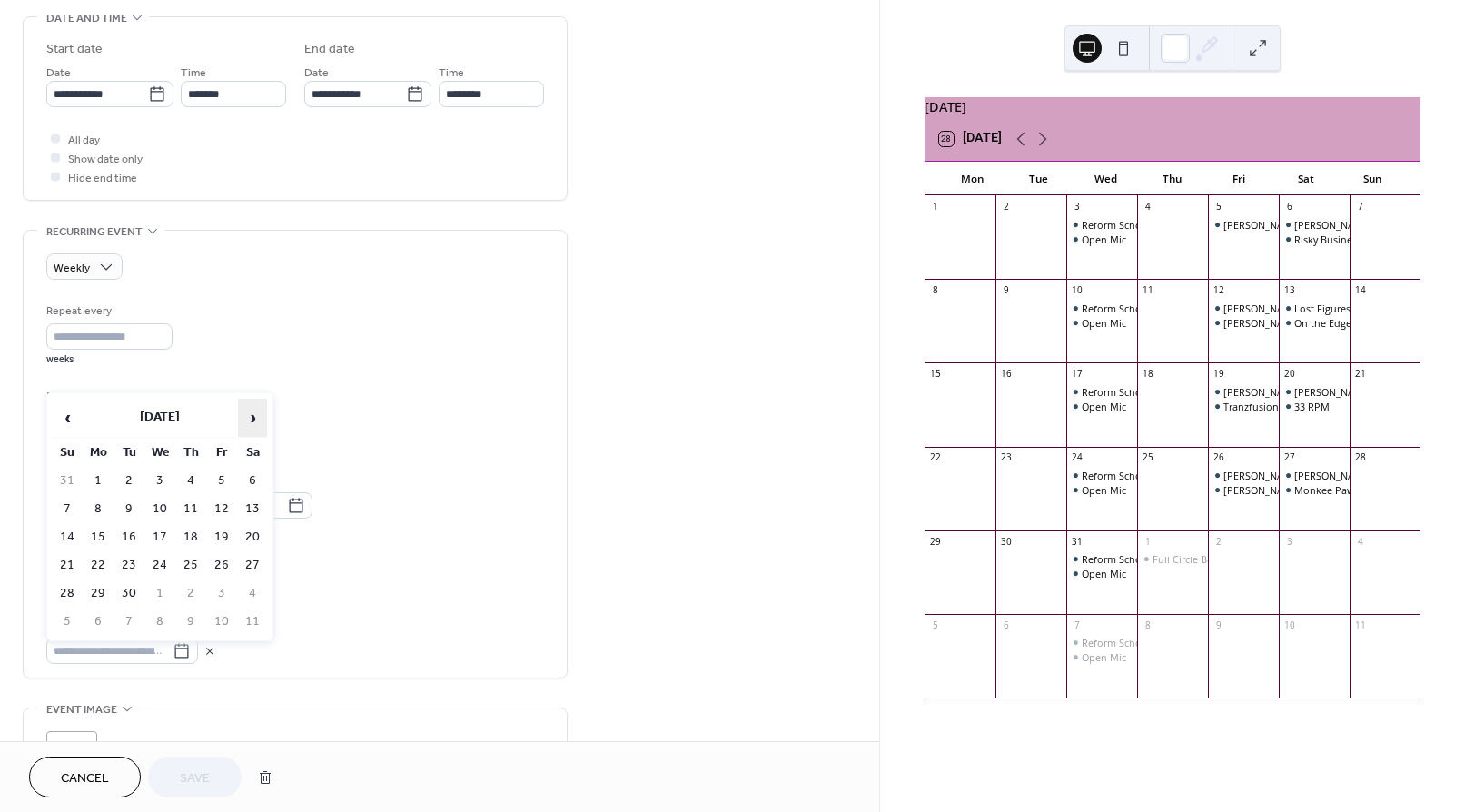 click on "›" at bounding box center (252, 418) 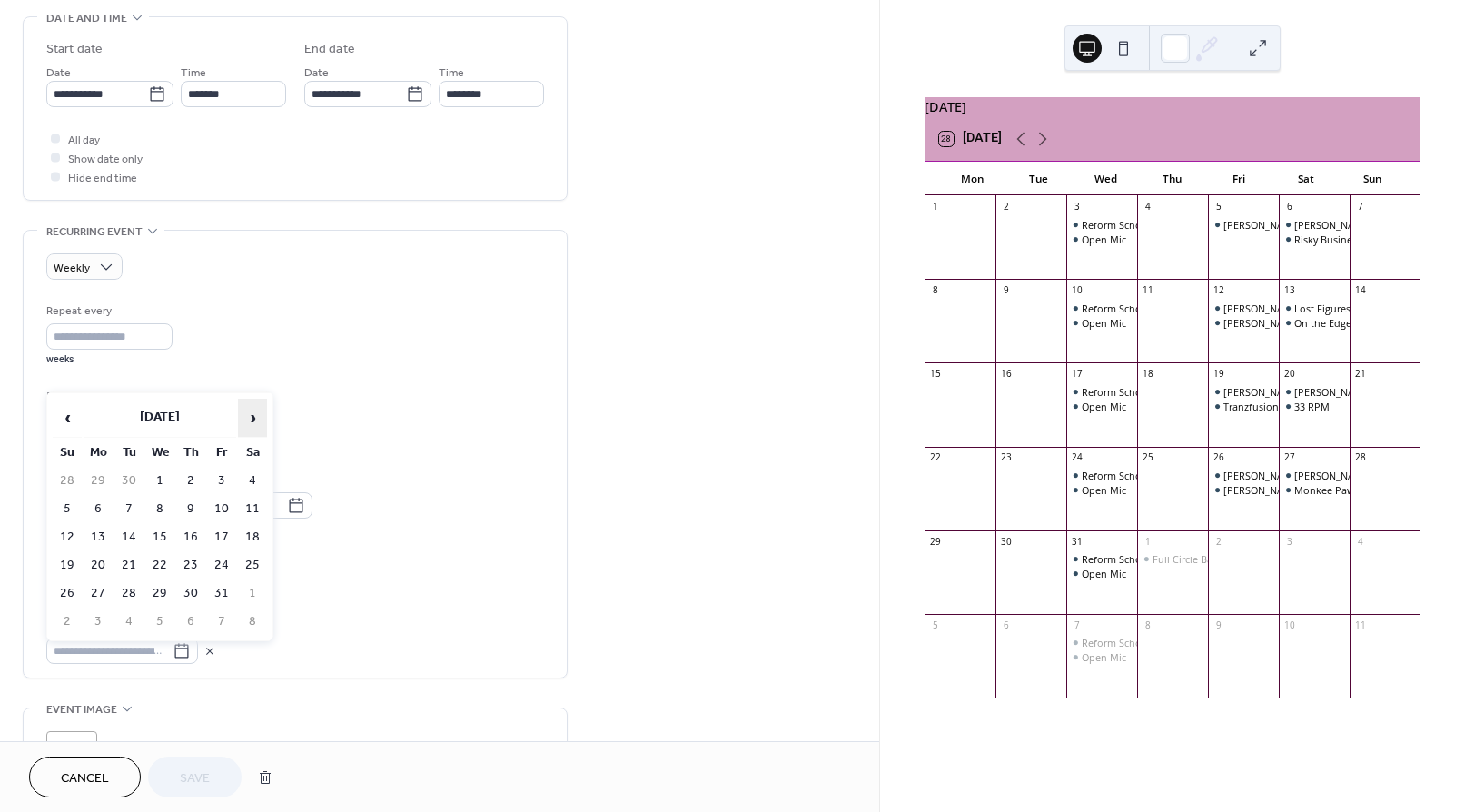 click on "›" at bounding box center [252, 418] 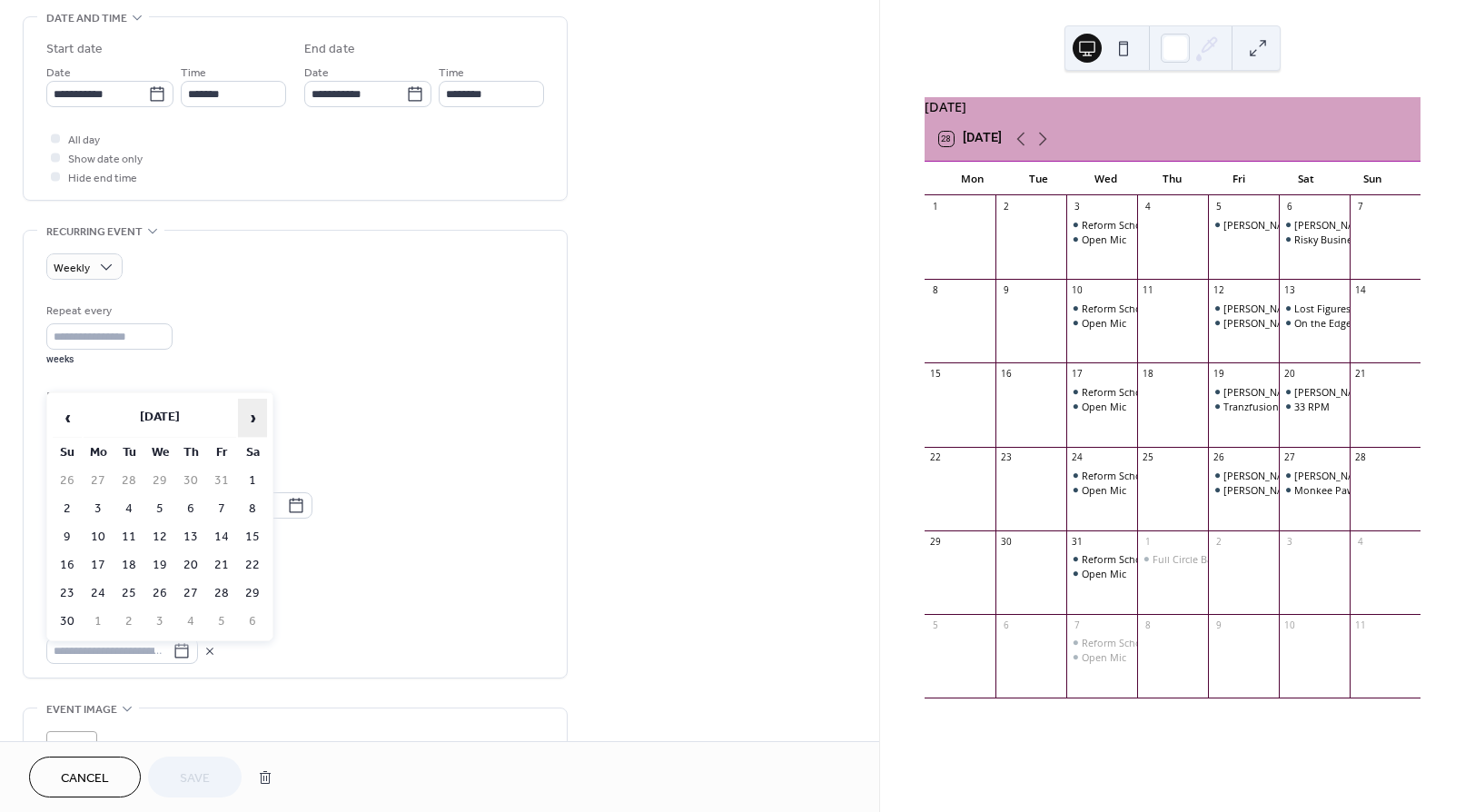 click on "›" at bounding box center [252, 418] 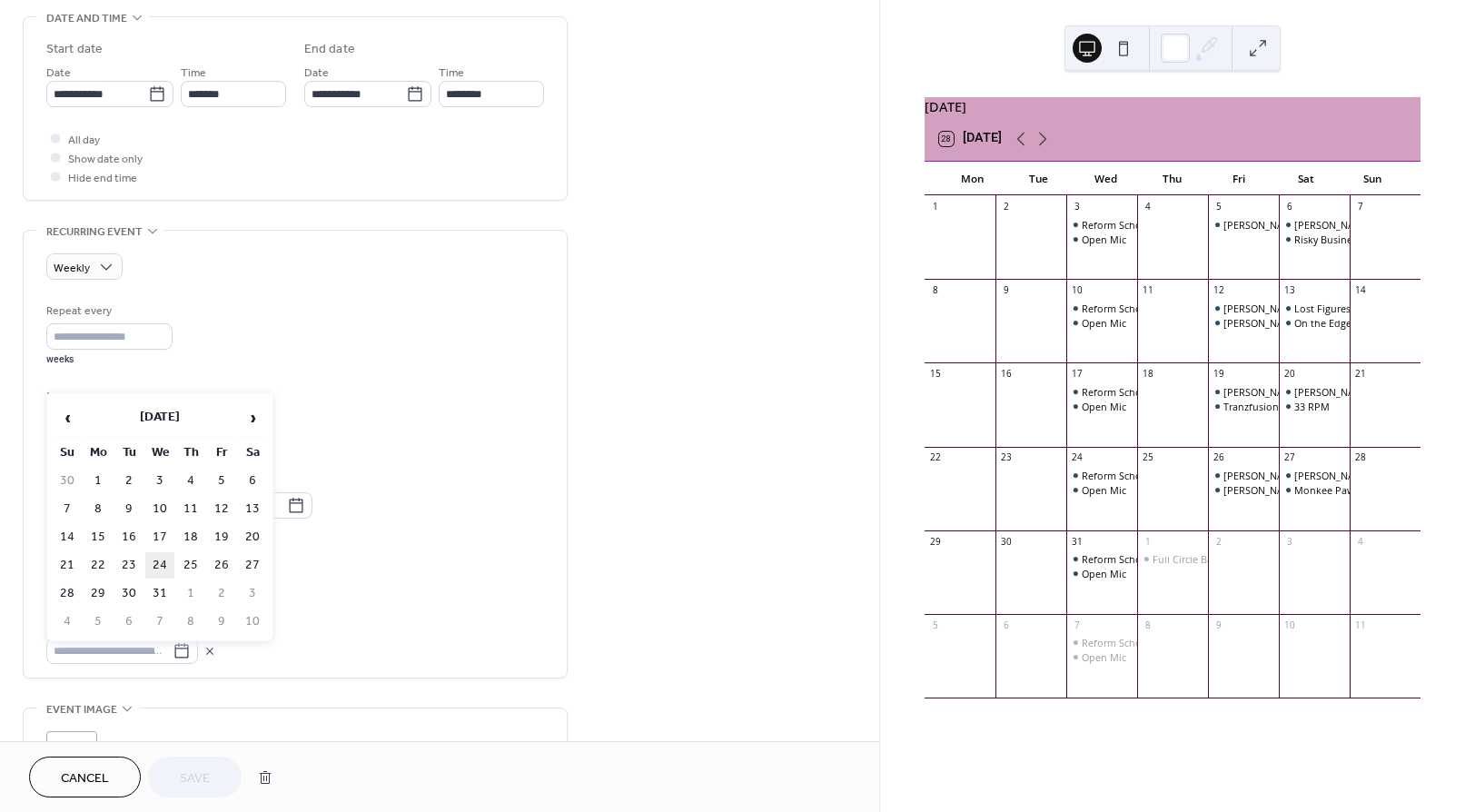 click on "24" at bounding box center [160, 565] 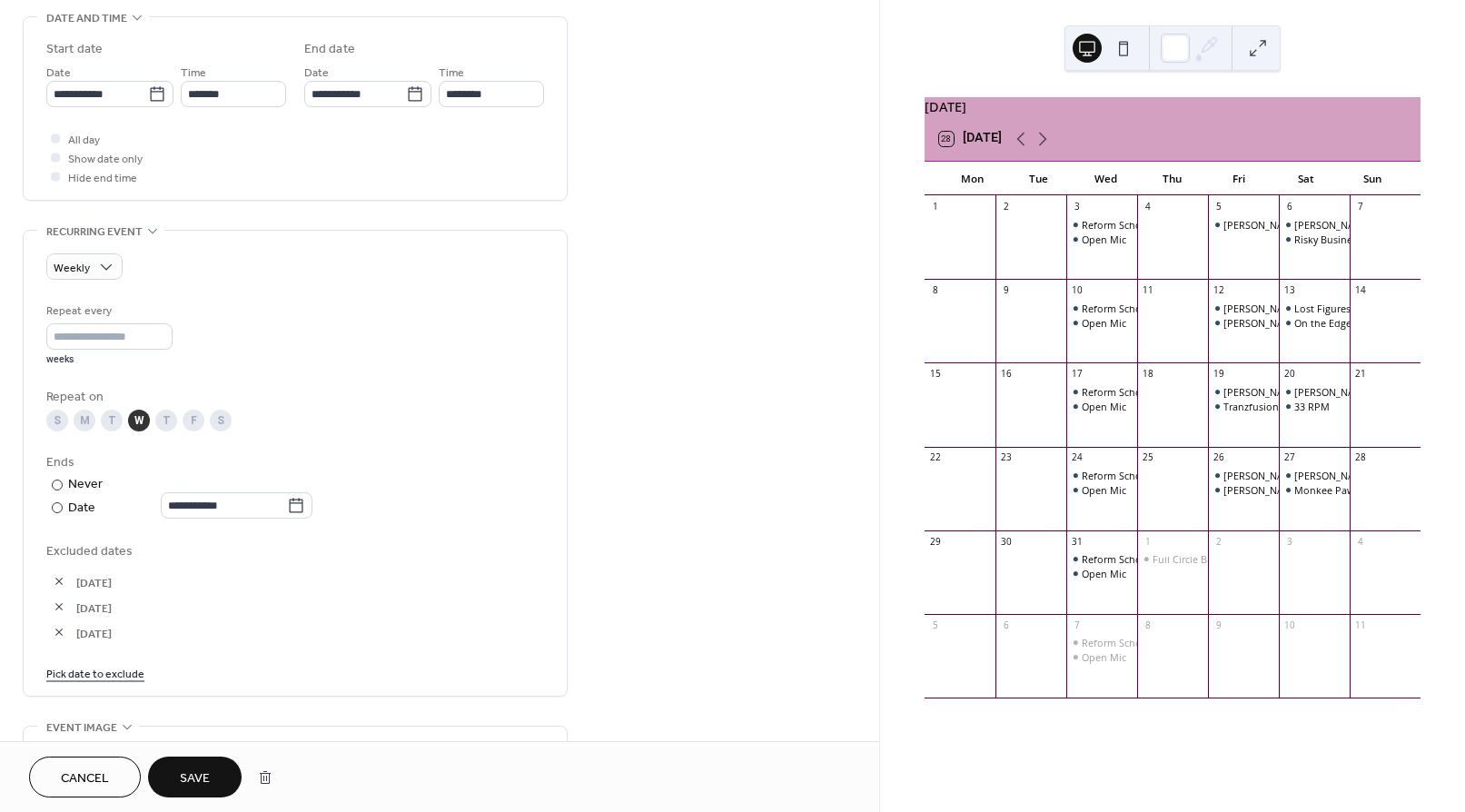 click on "Save" at bounding box center [194, 778] 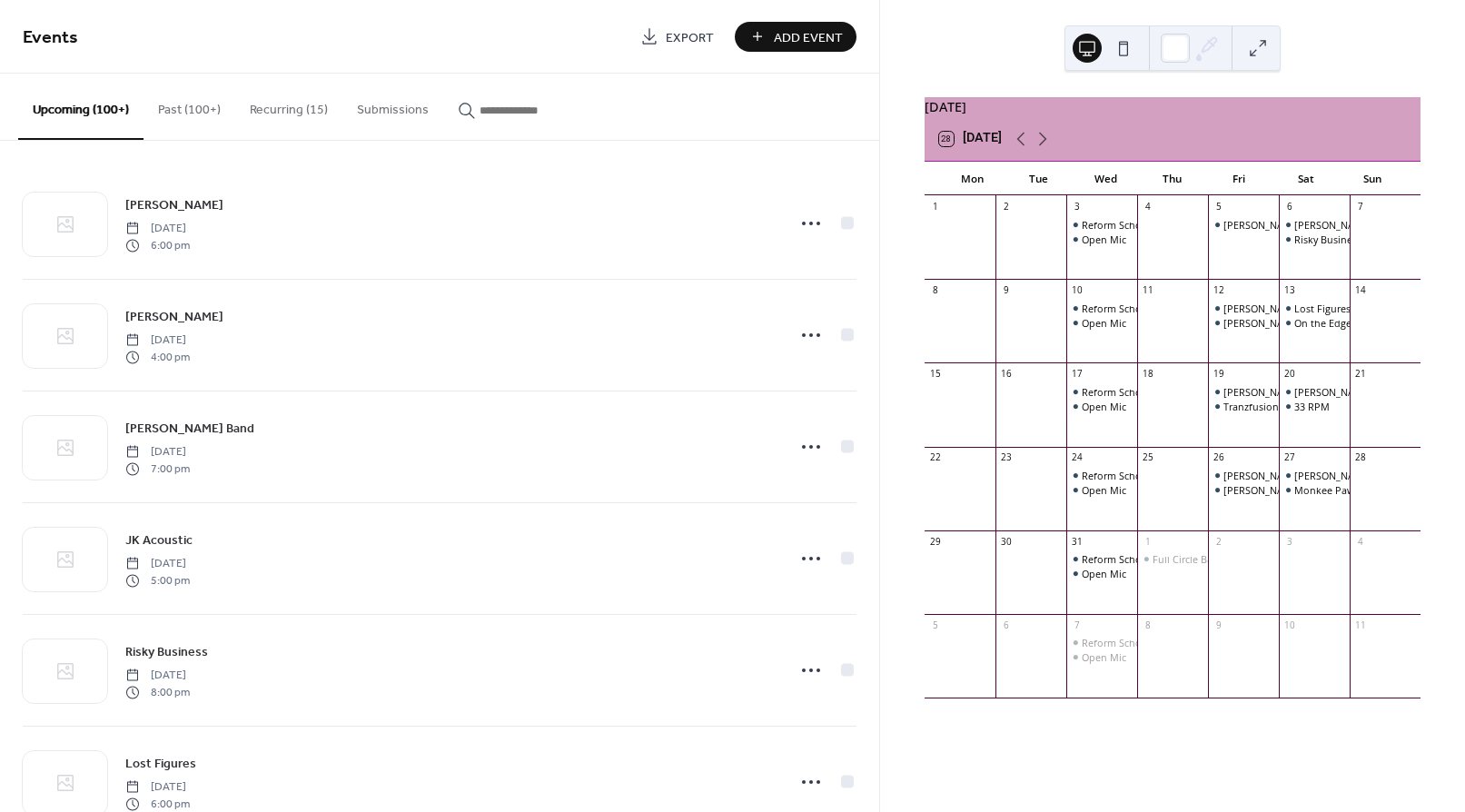 click on "Add Event" at bounding box center [808, 37] 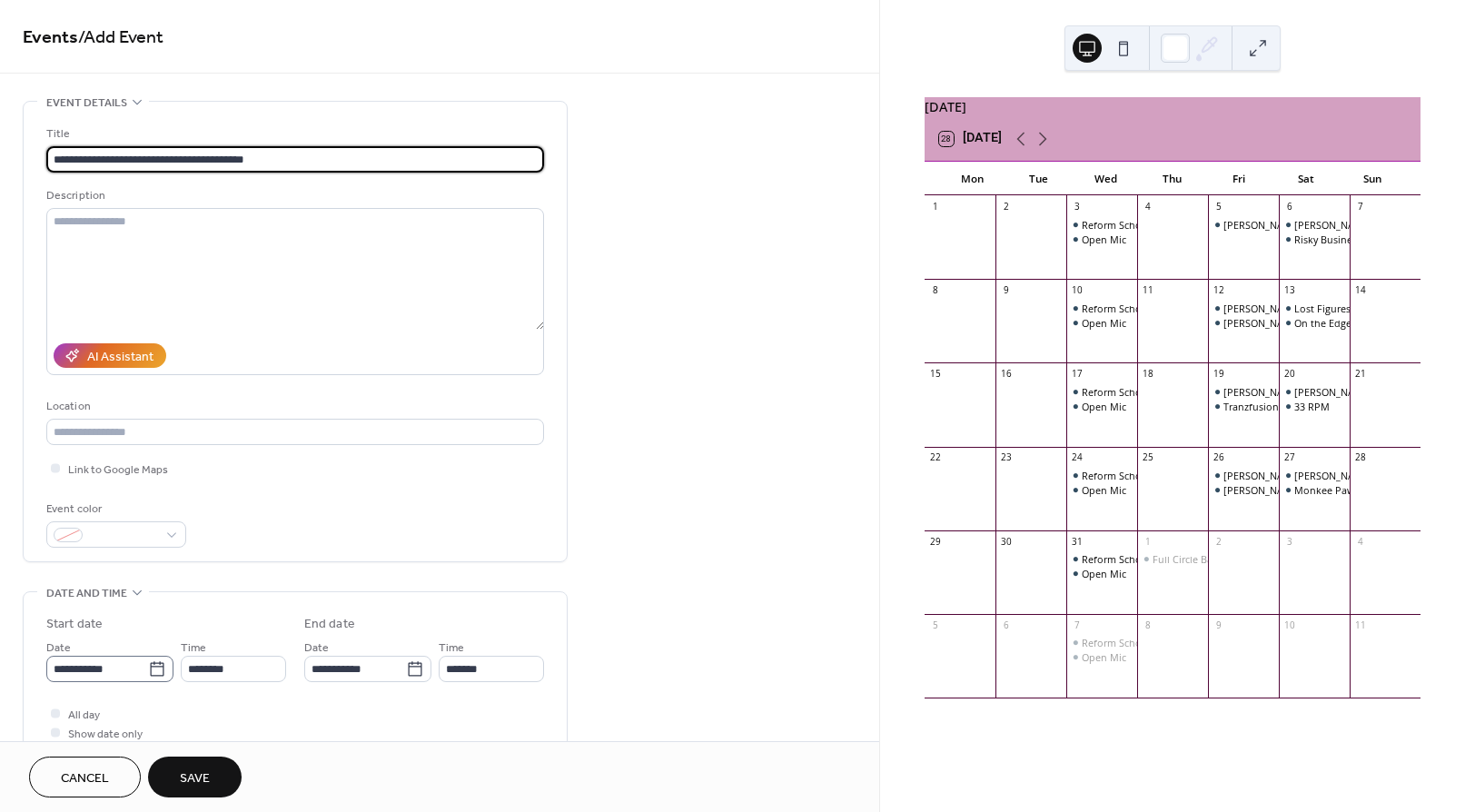 type on "**********" 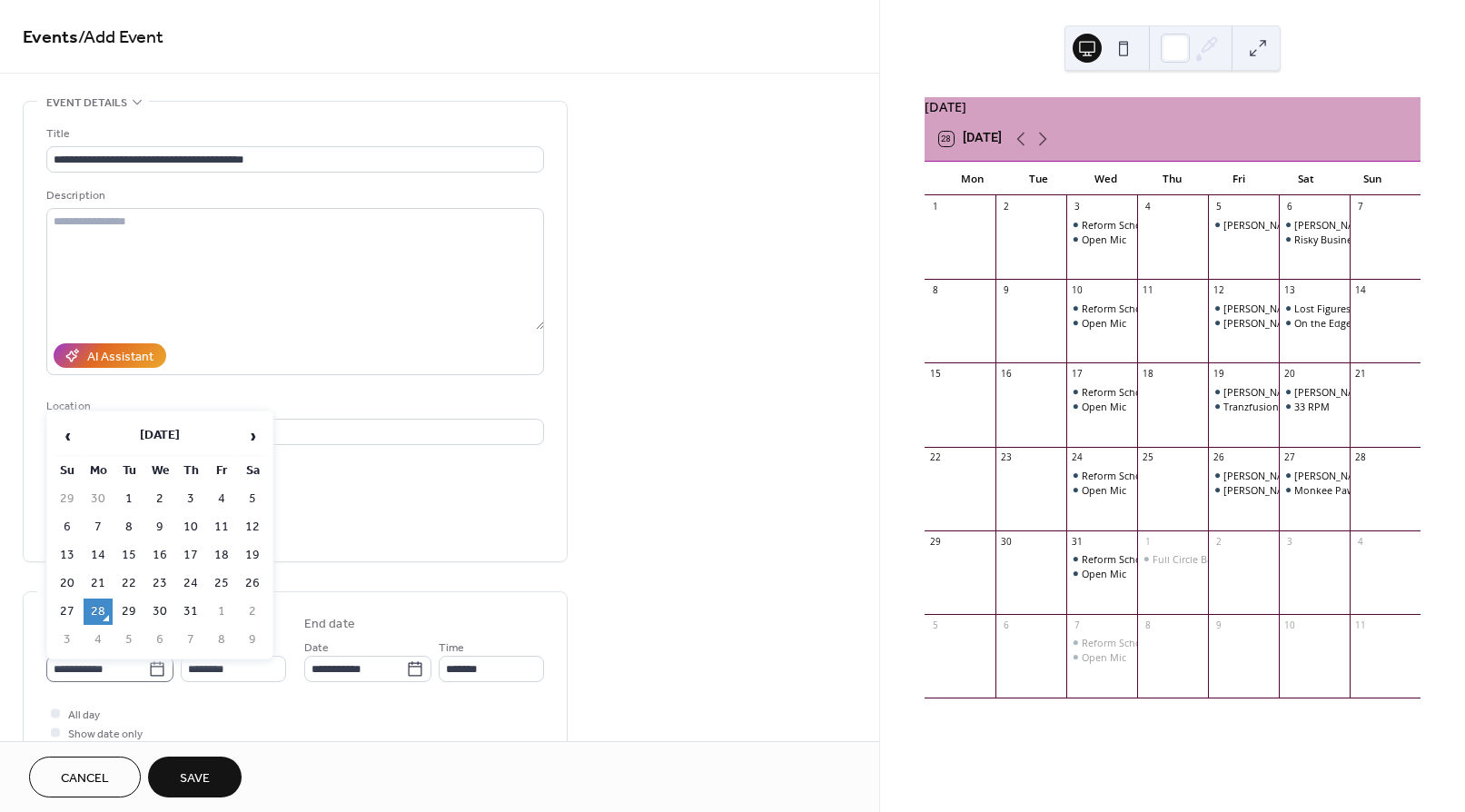 click 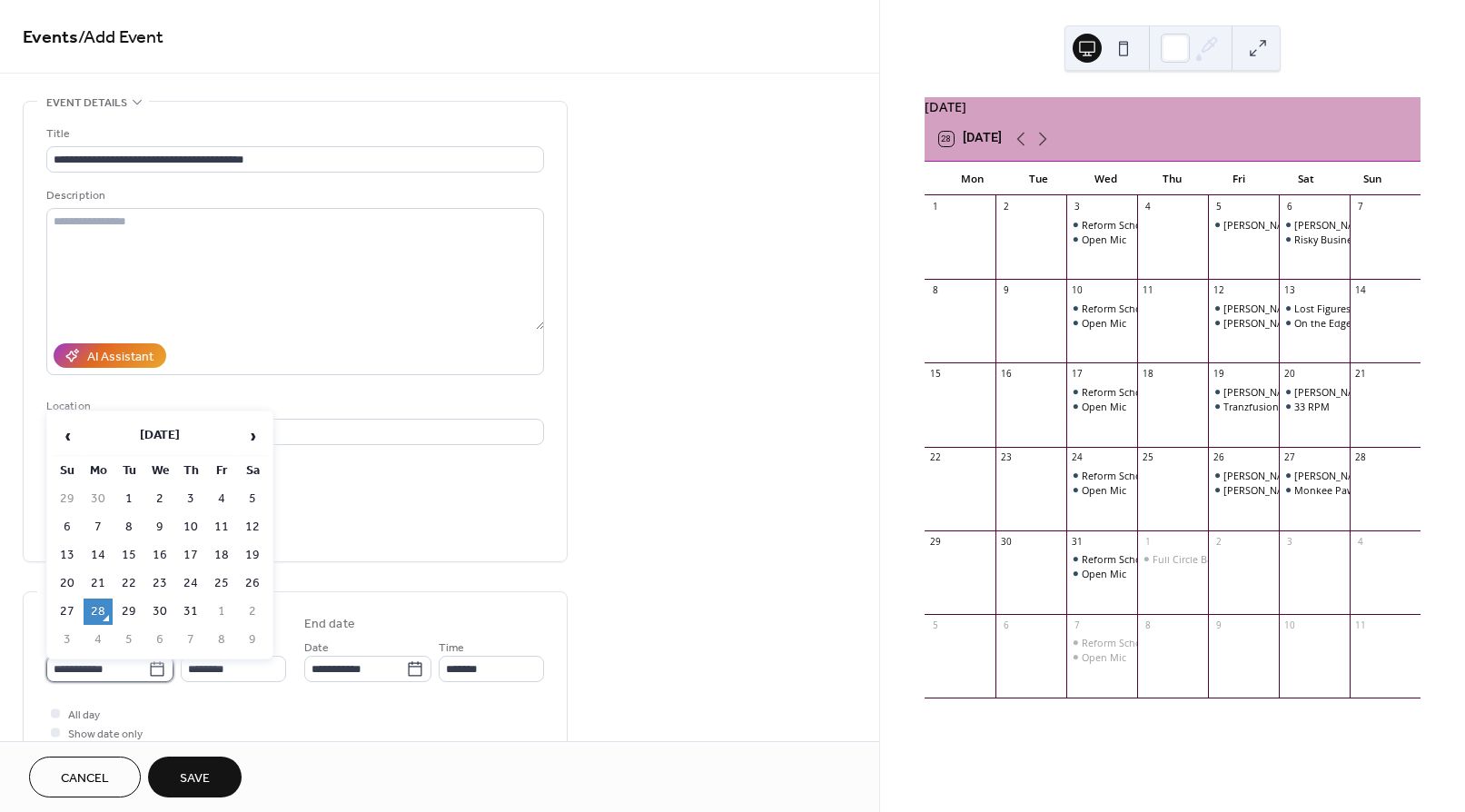 click on "**********" at bounding box center [97, 668] 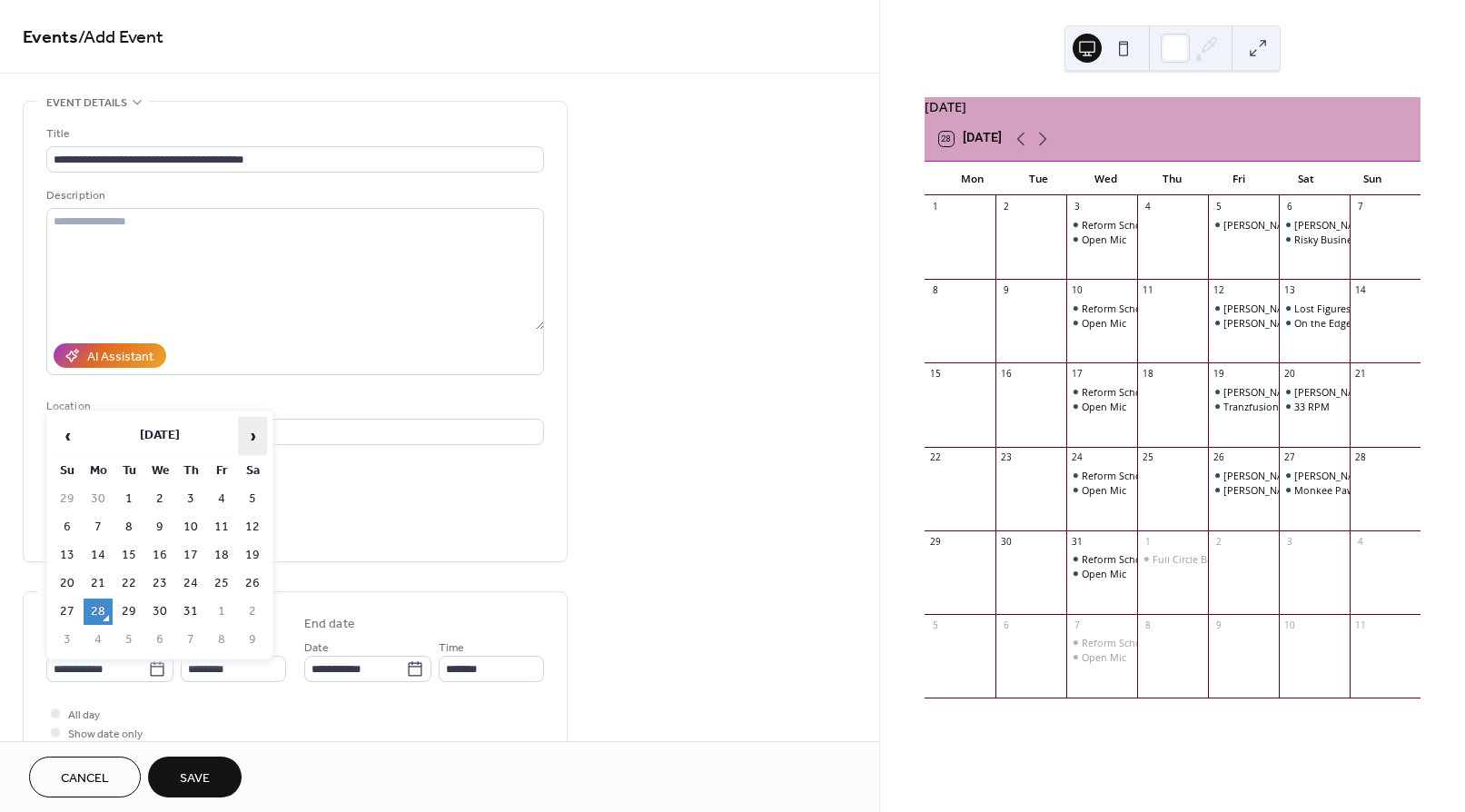 click on "›" at bounding box center [252, 436] 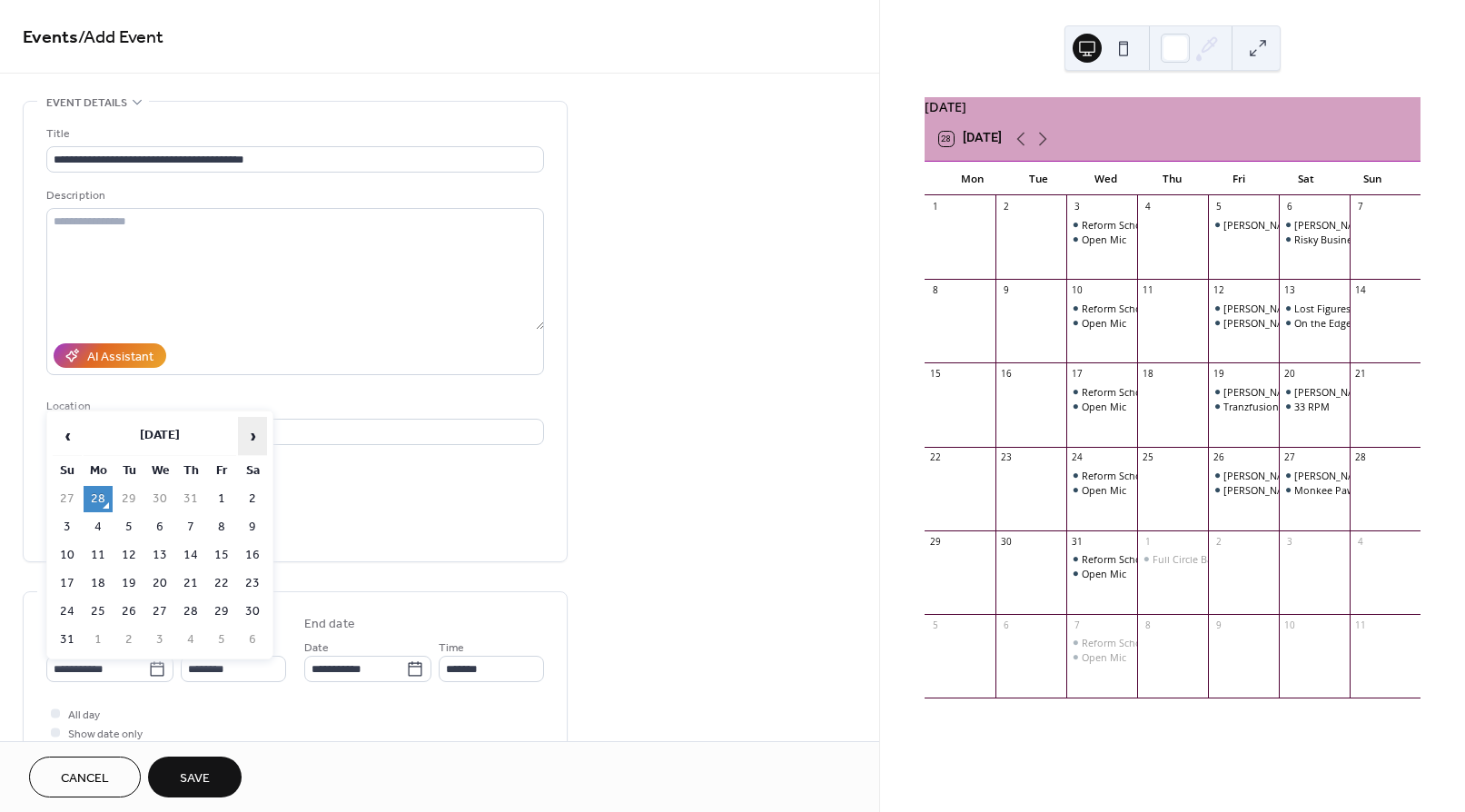 click on "›" at bounding box center [252, 436] 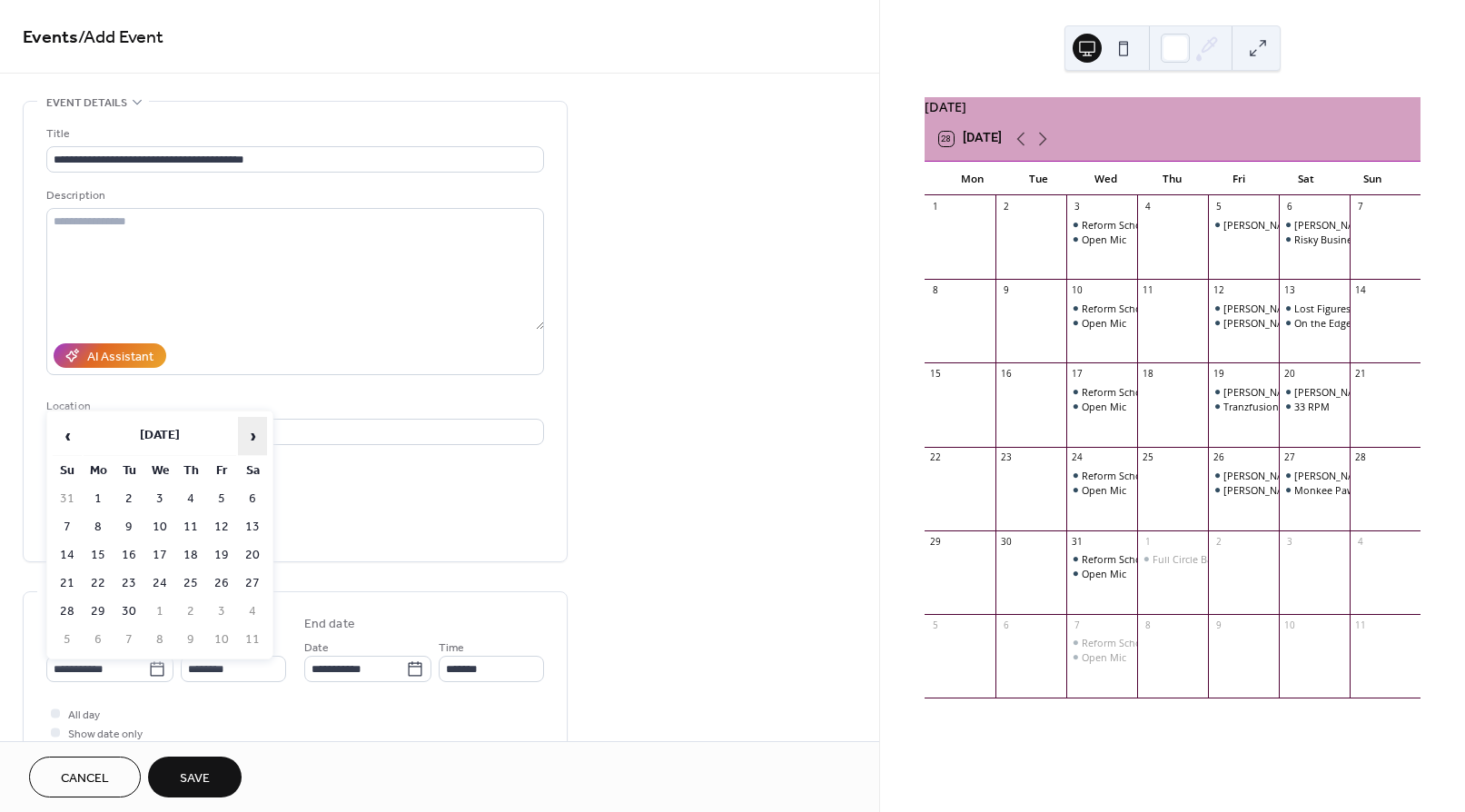 click on "›" at bounding box center [252, 436] 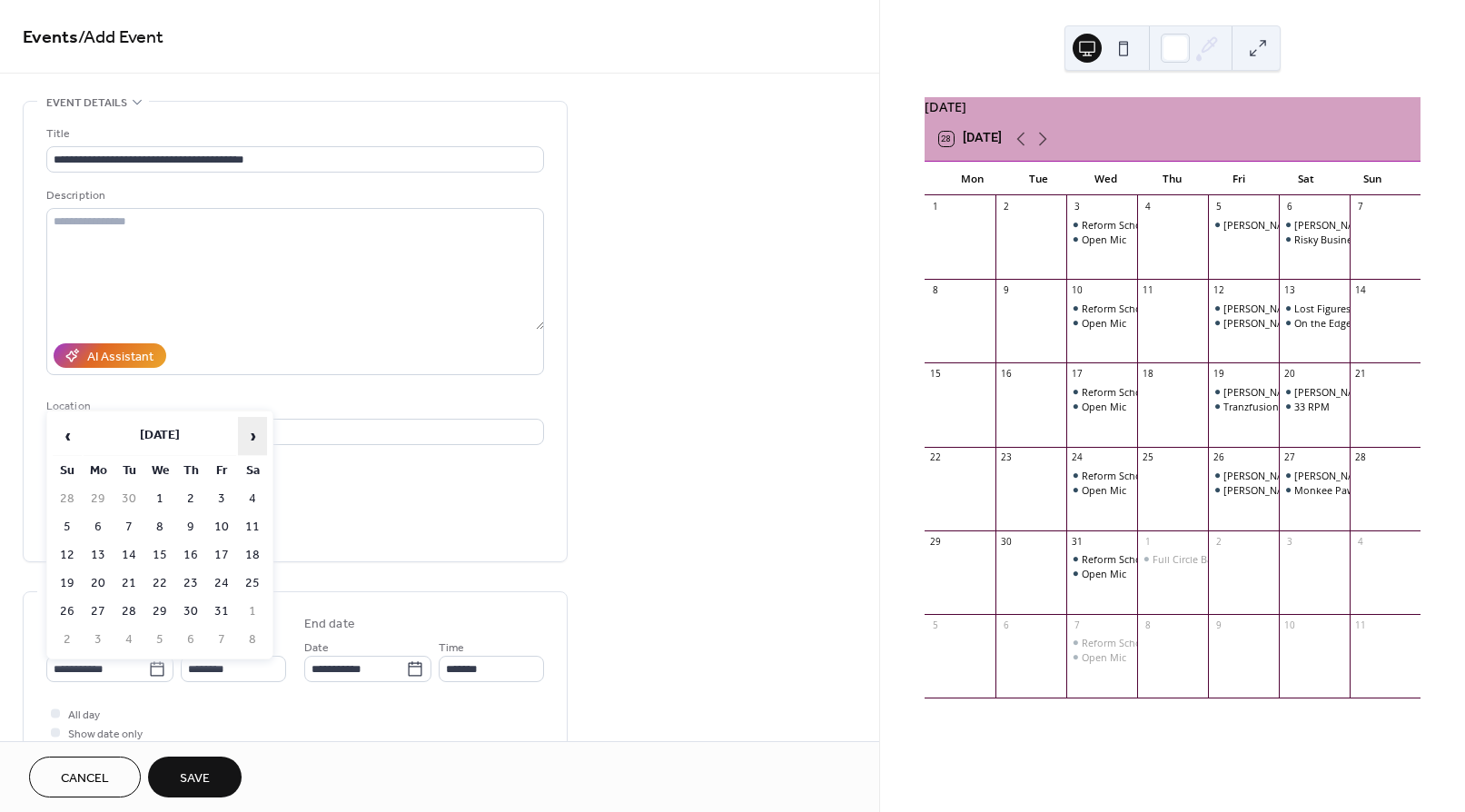 click on "›" at bounding box center (252, 436) 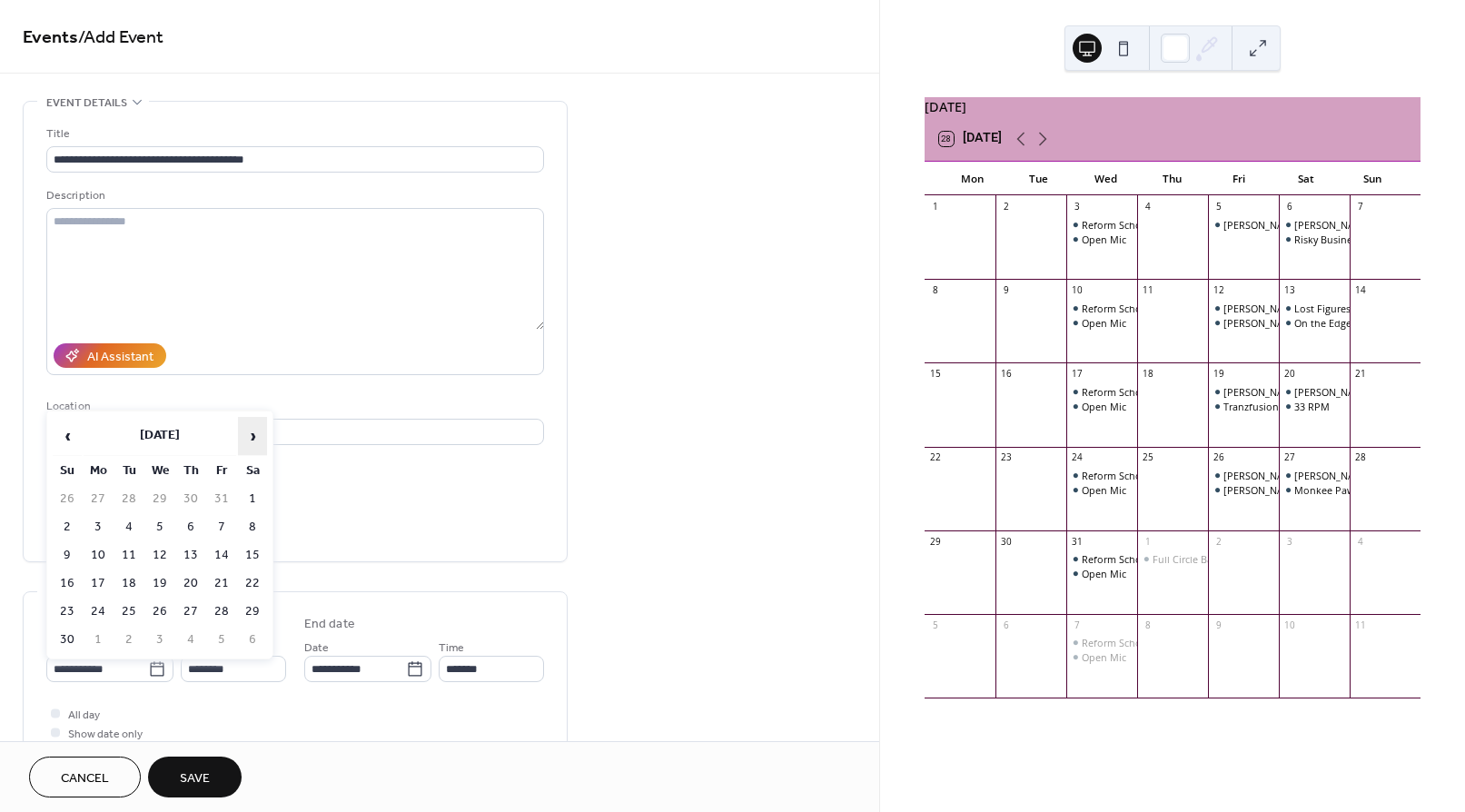 click on "›" at bounding box center [252, 436] 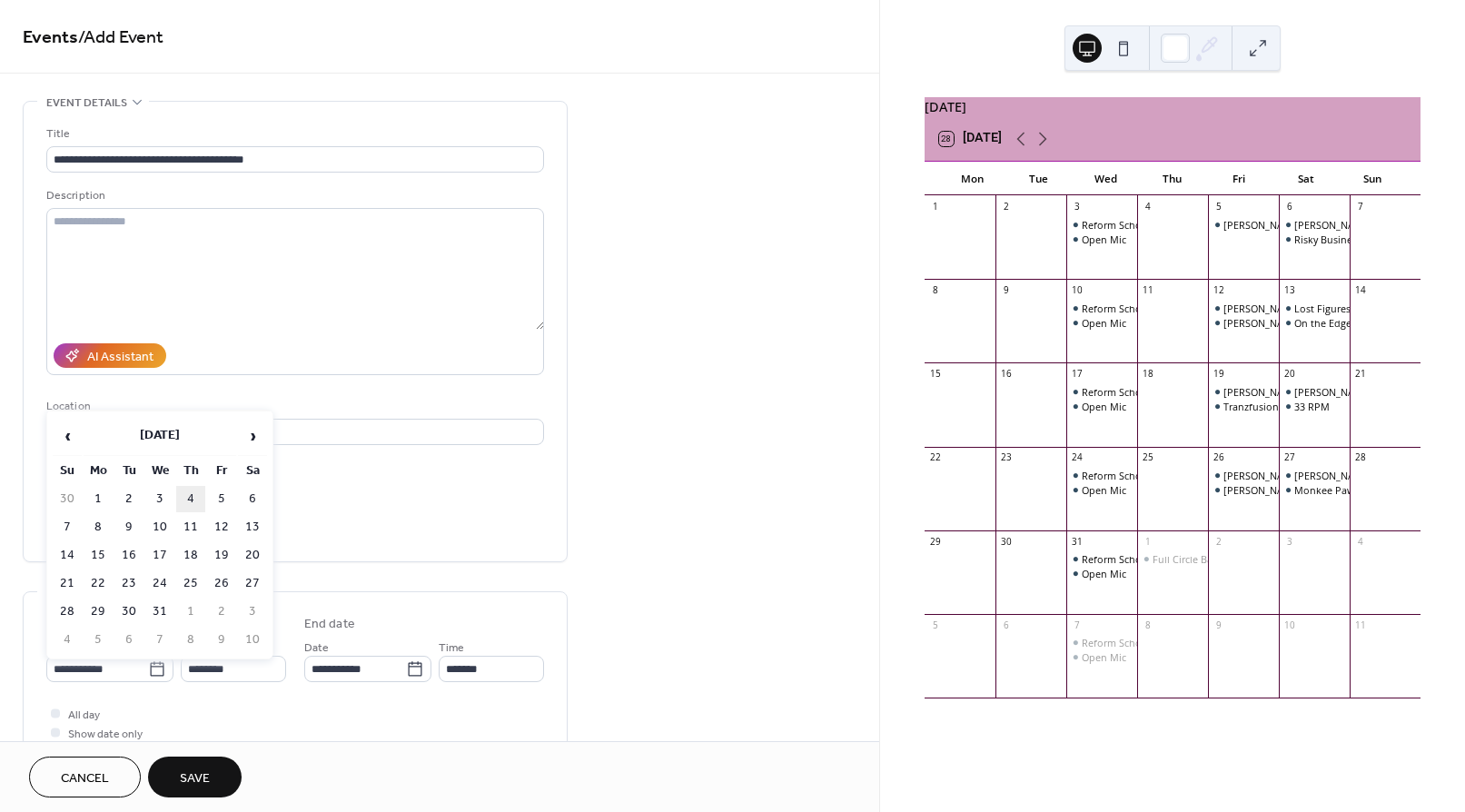 click on "4" at bounding box center [191, 499] 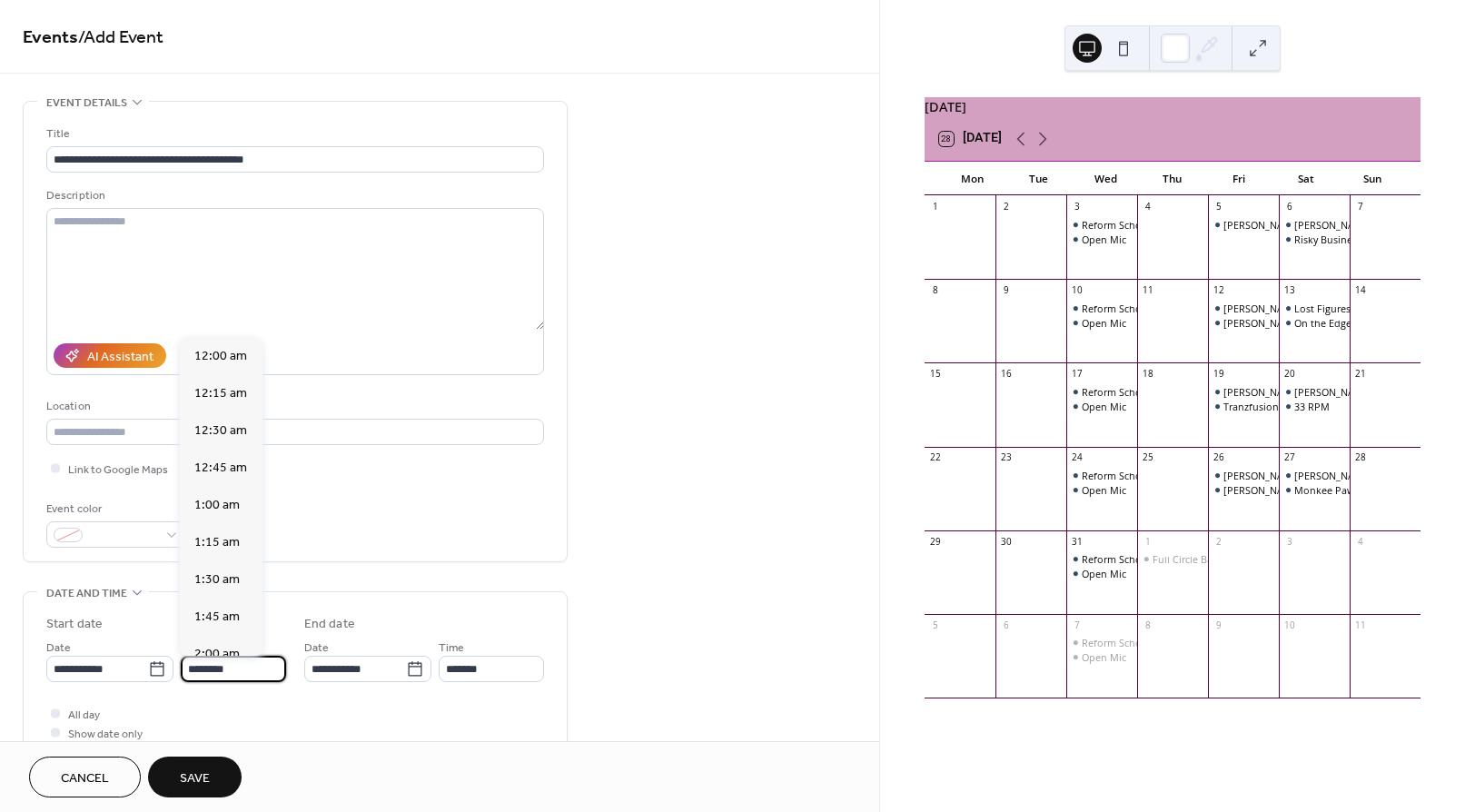 click on "********" at bounding box center (233, 668) 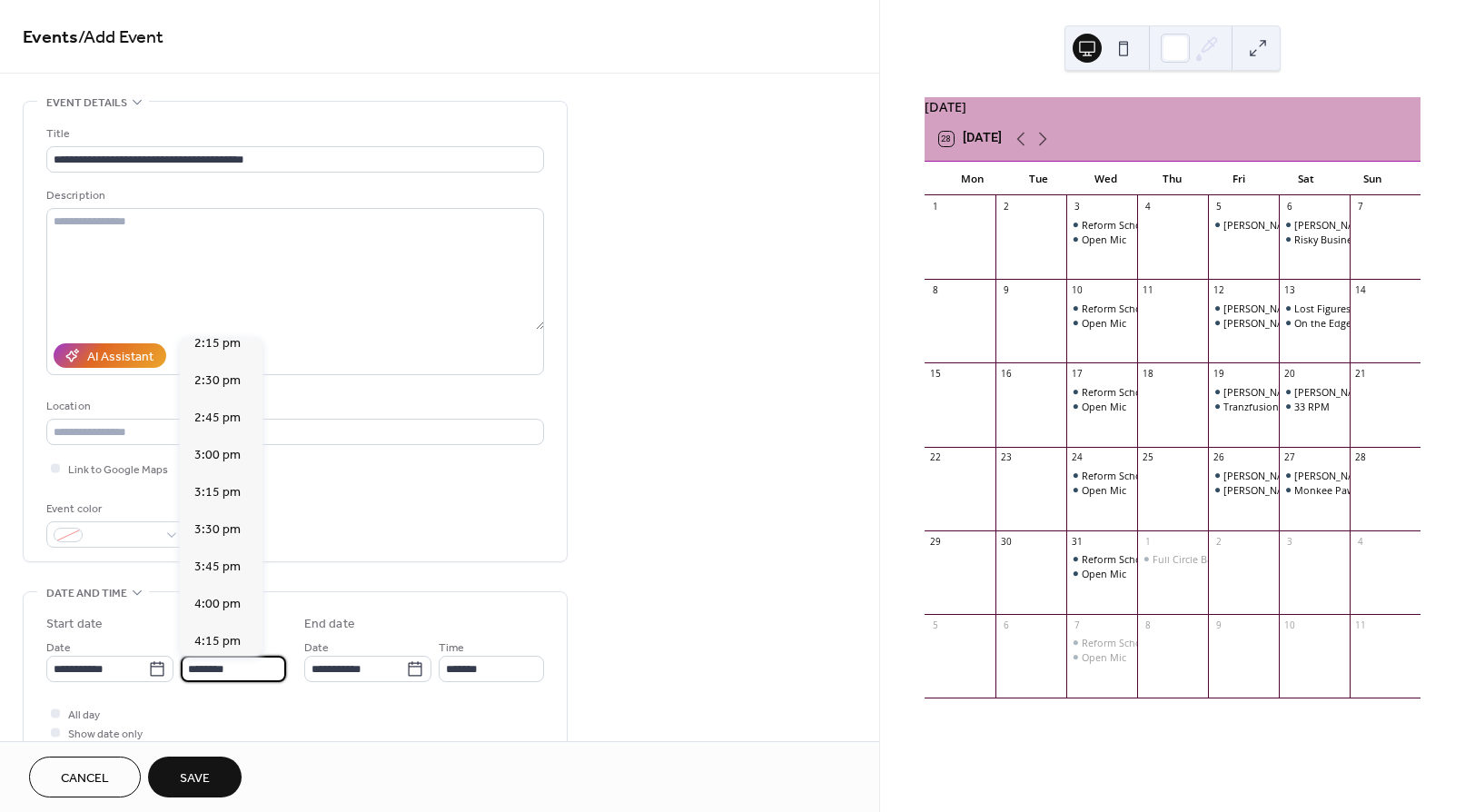 scroll, scrollTop: 2160, scrollLeft: 0, axis: vertical 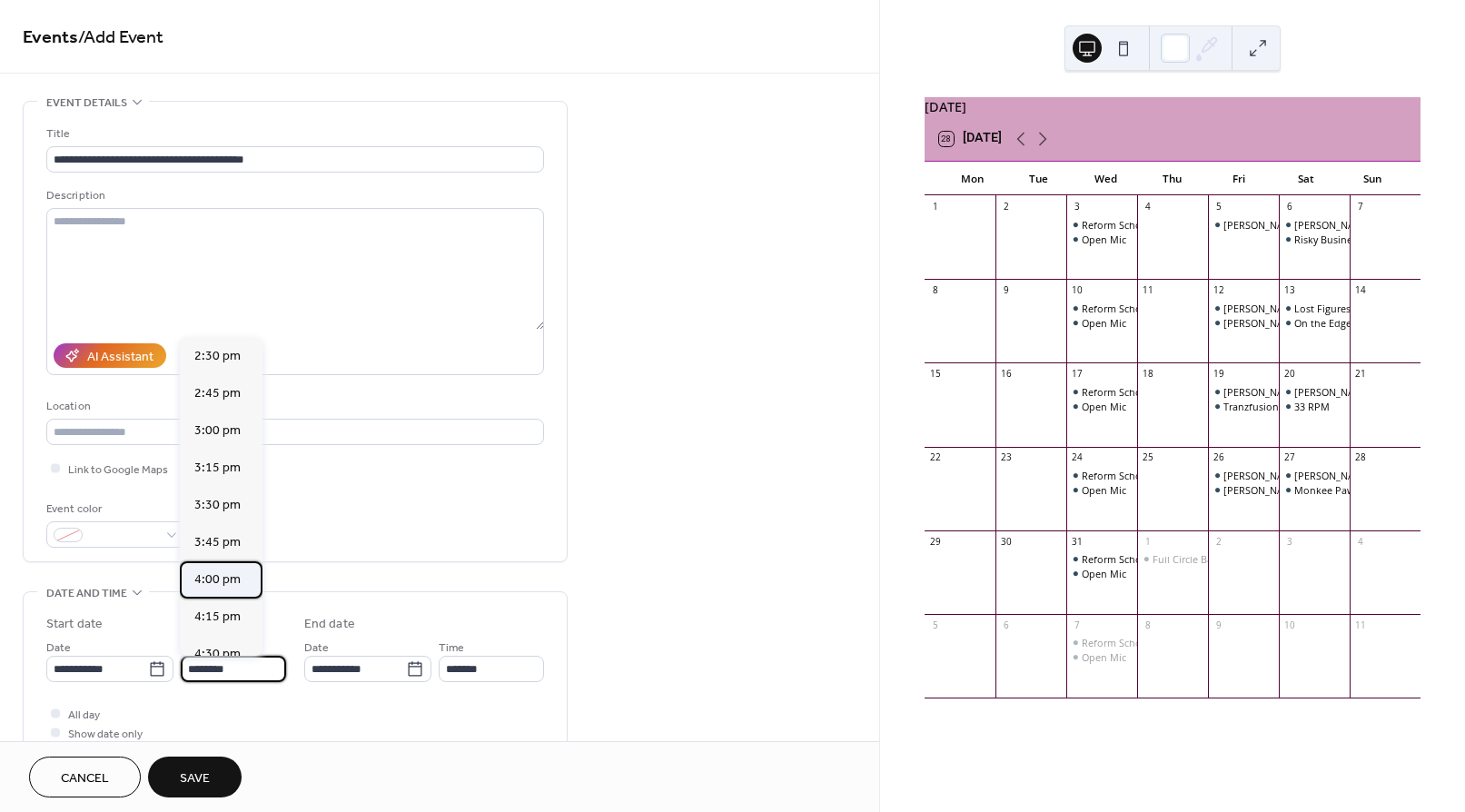 click on "4:00 pm" at bounding box center [217, 579] 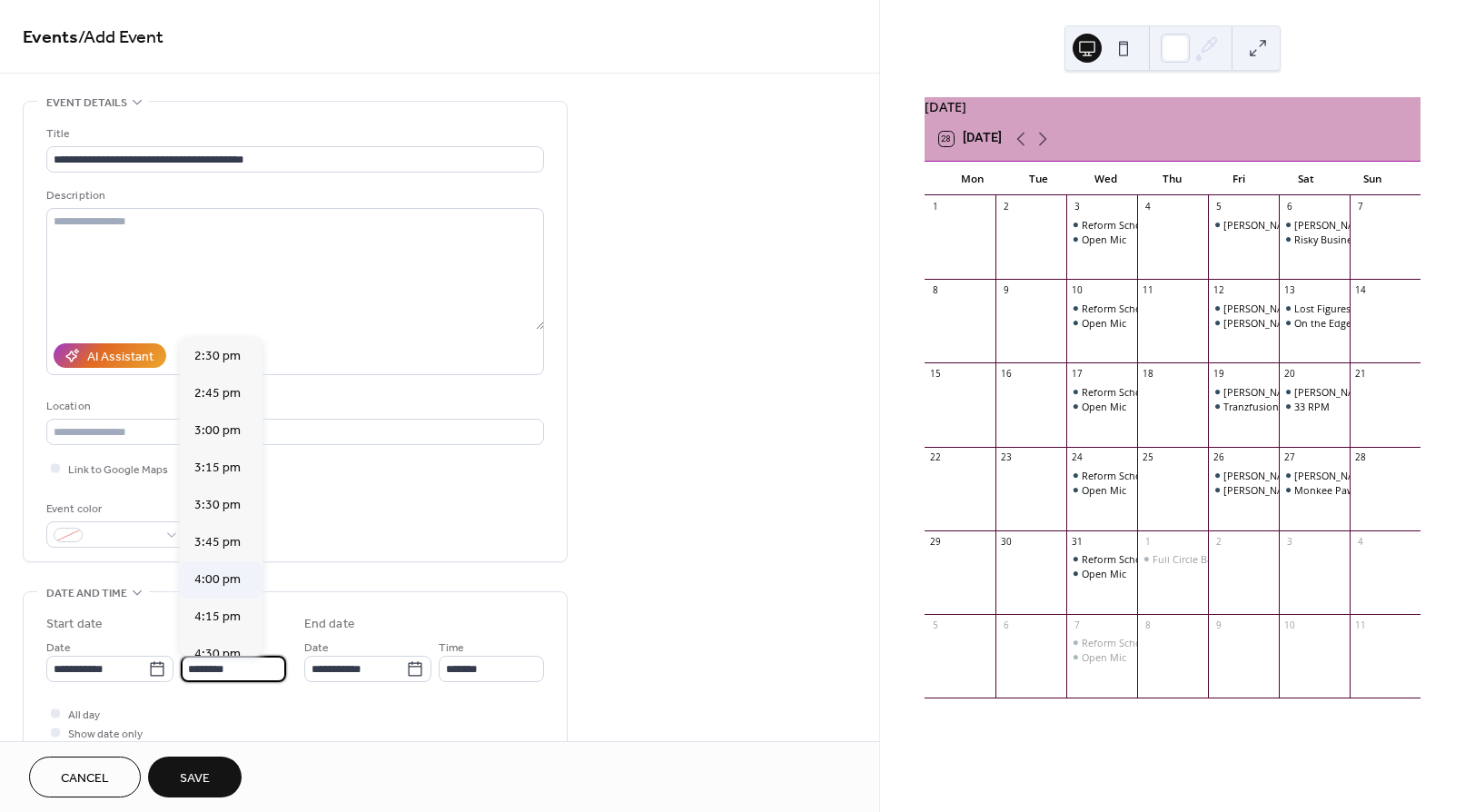 type on "*******" 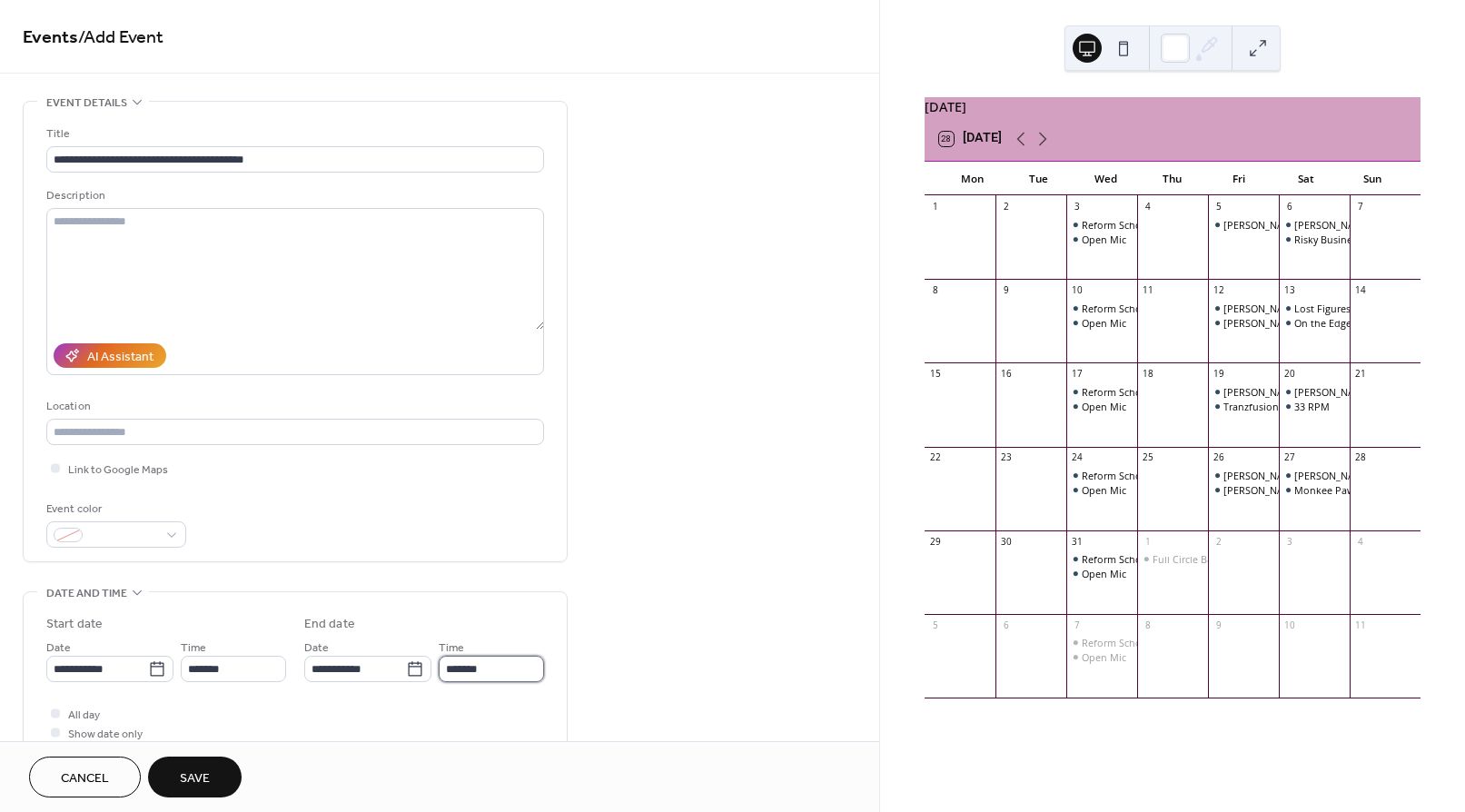 click on "*******" at bounding box center (491, 668) 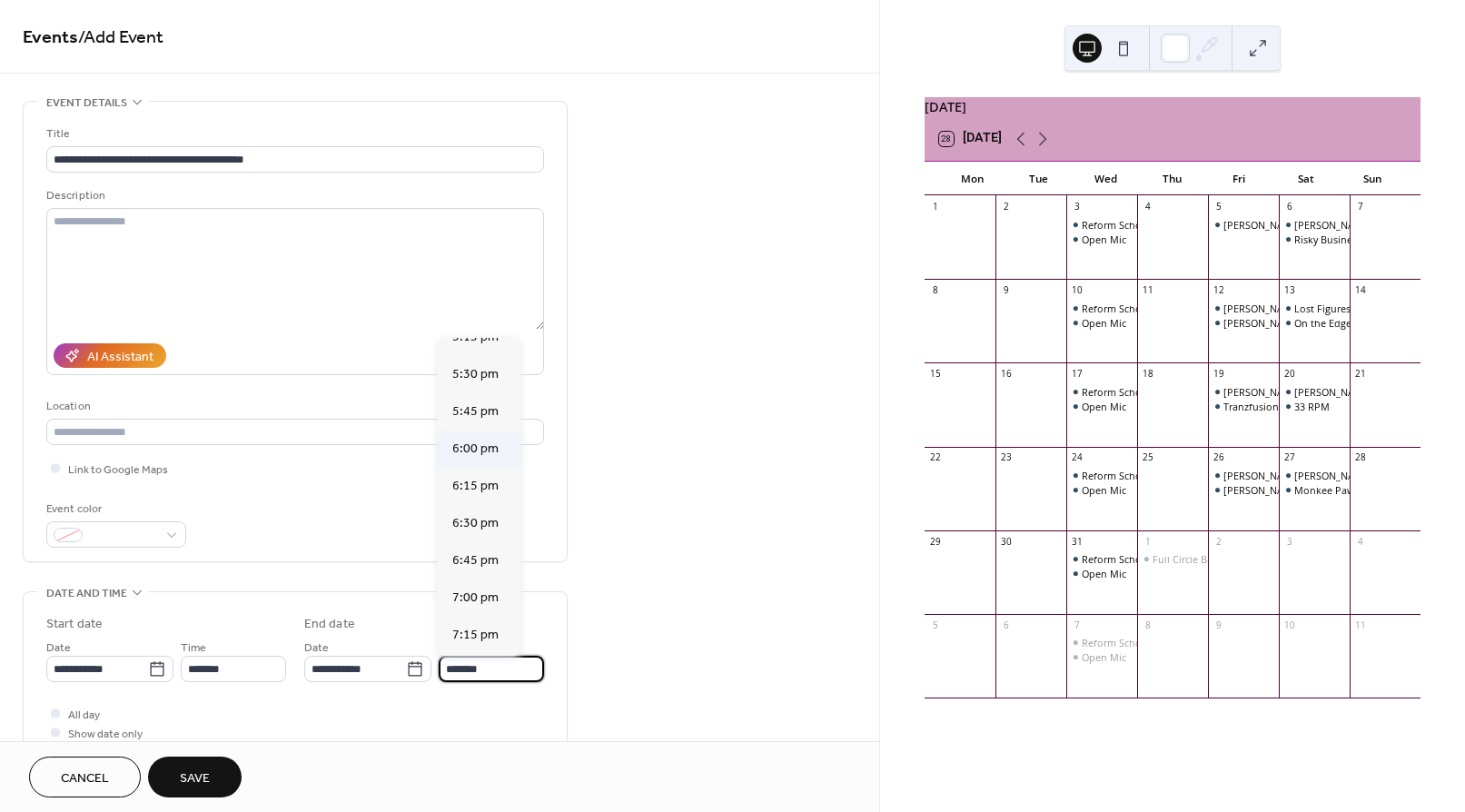 scroll, scrollTop: 170, scrollLeft: 0, axis: vertical 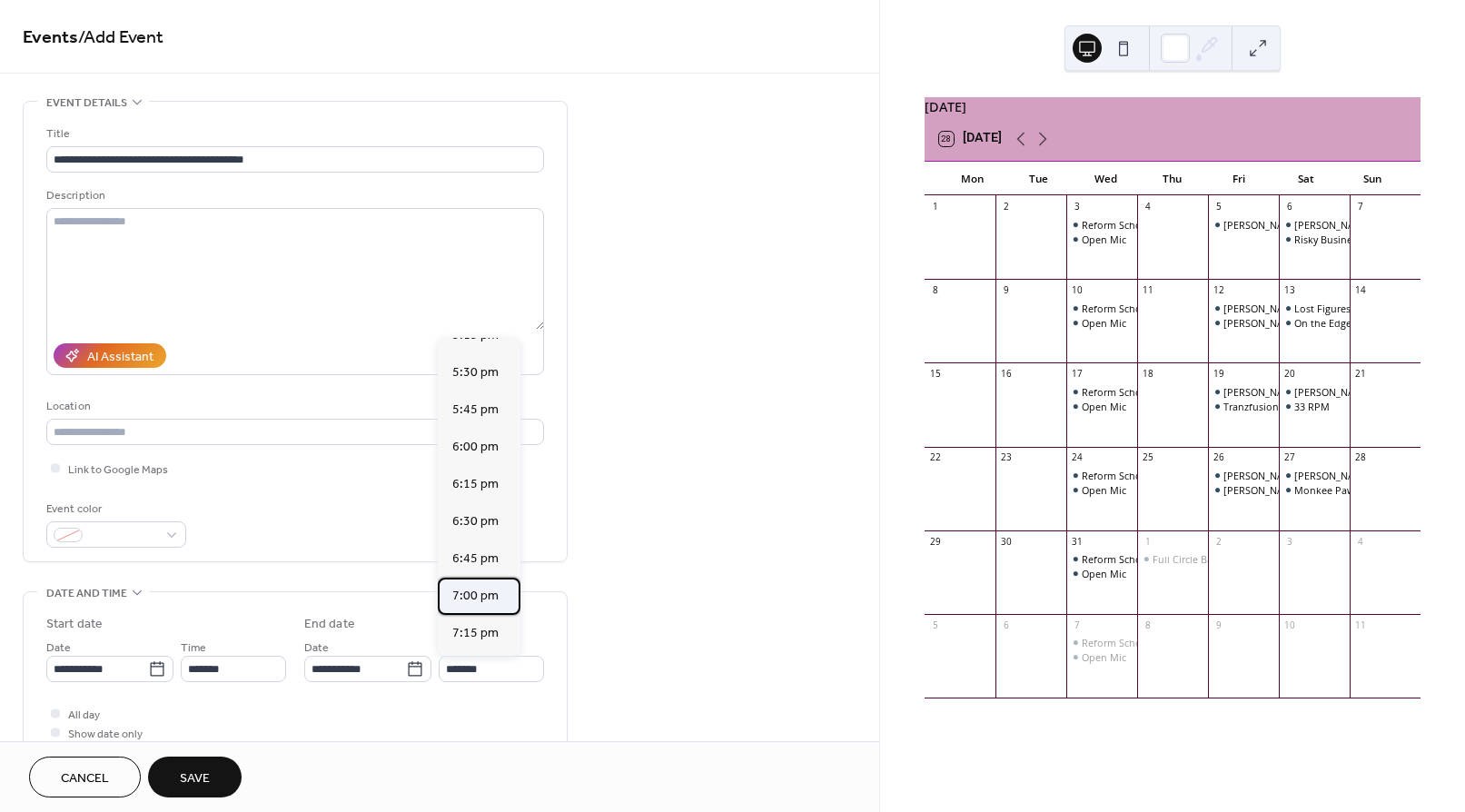 click on "7:00 pm" at bounding box center [475, 596] 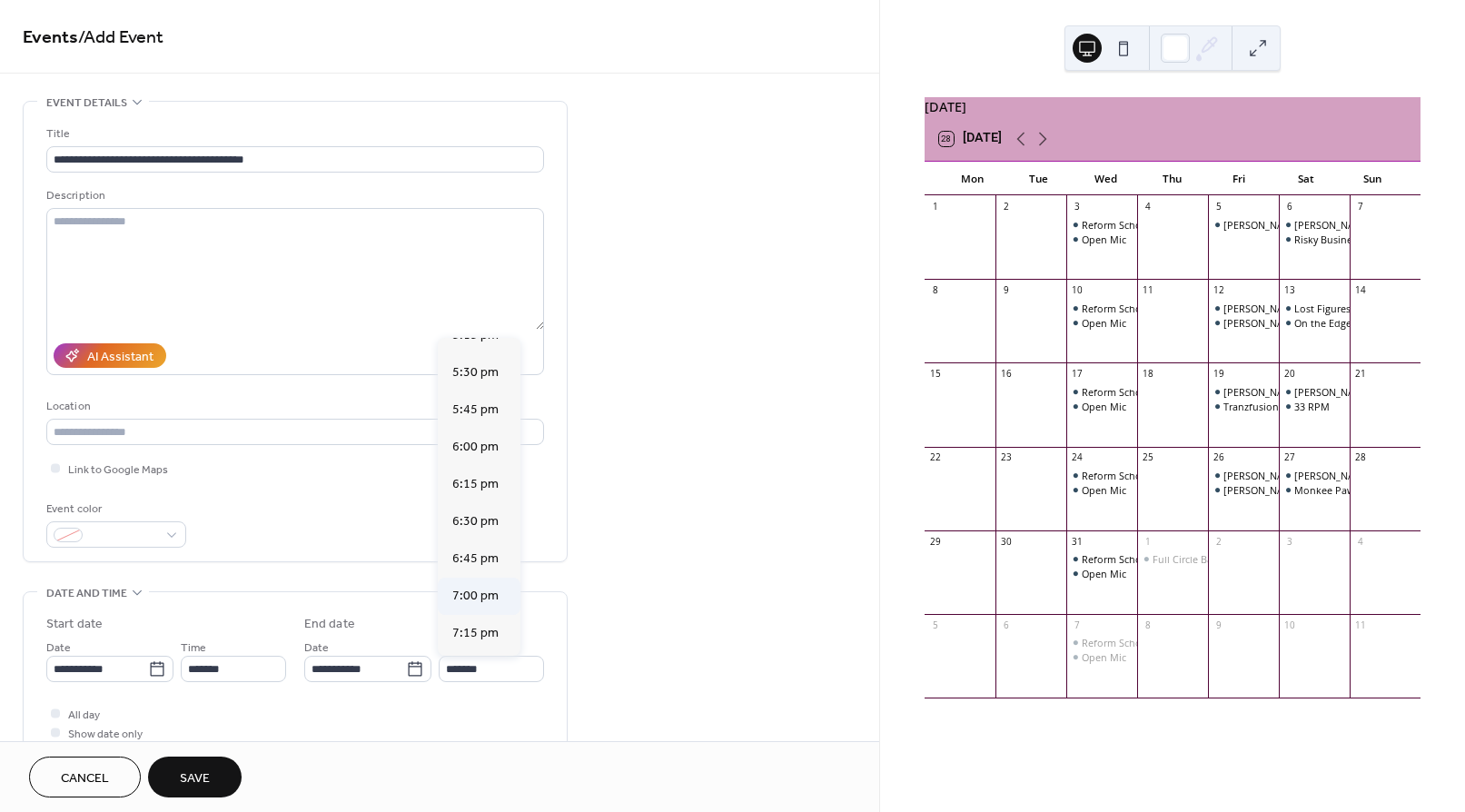 type on "*******" 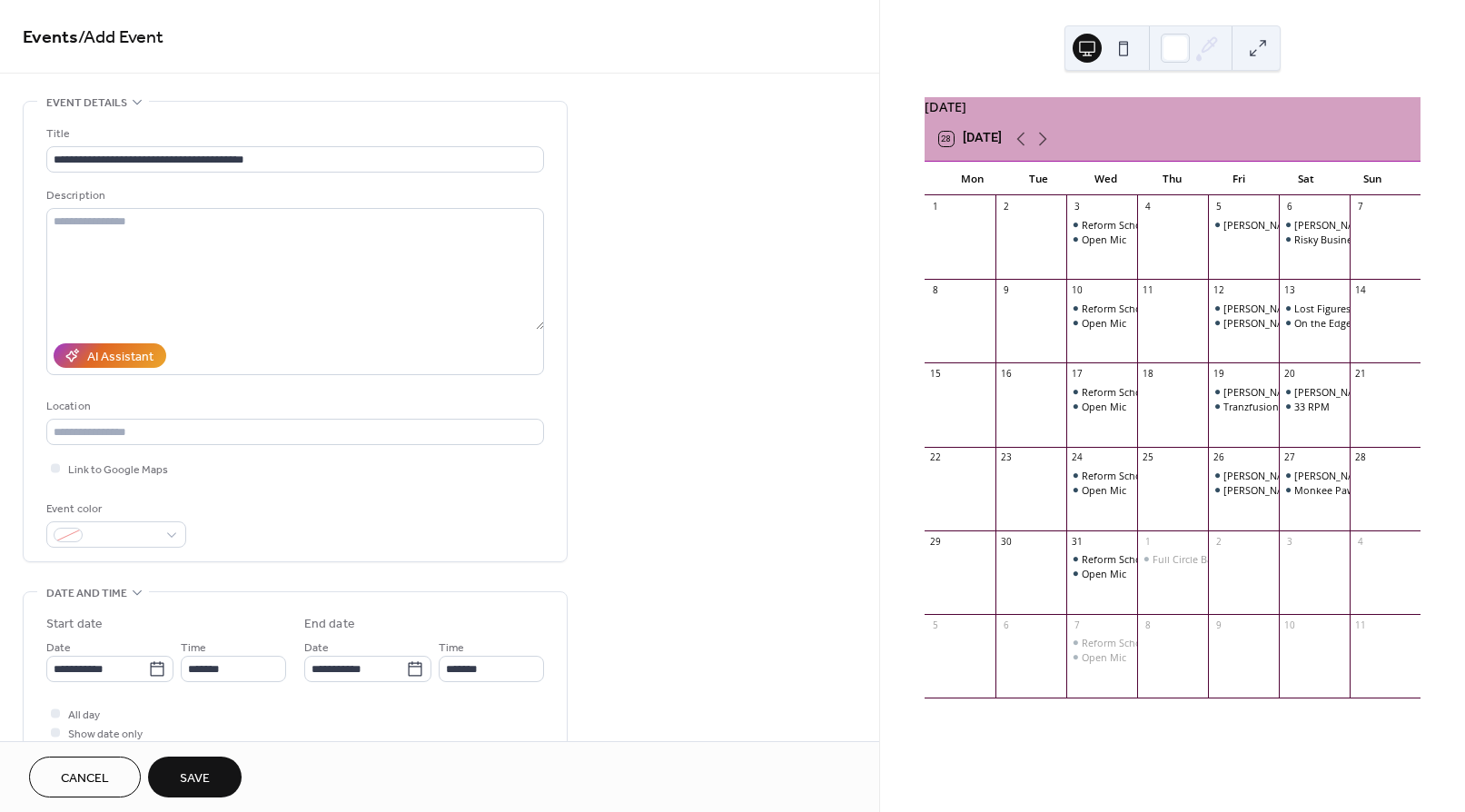 click on "Save" at bounding box center [194, 778] 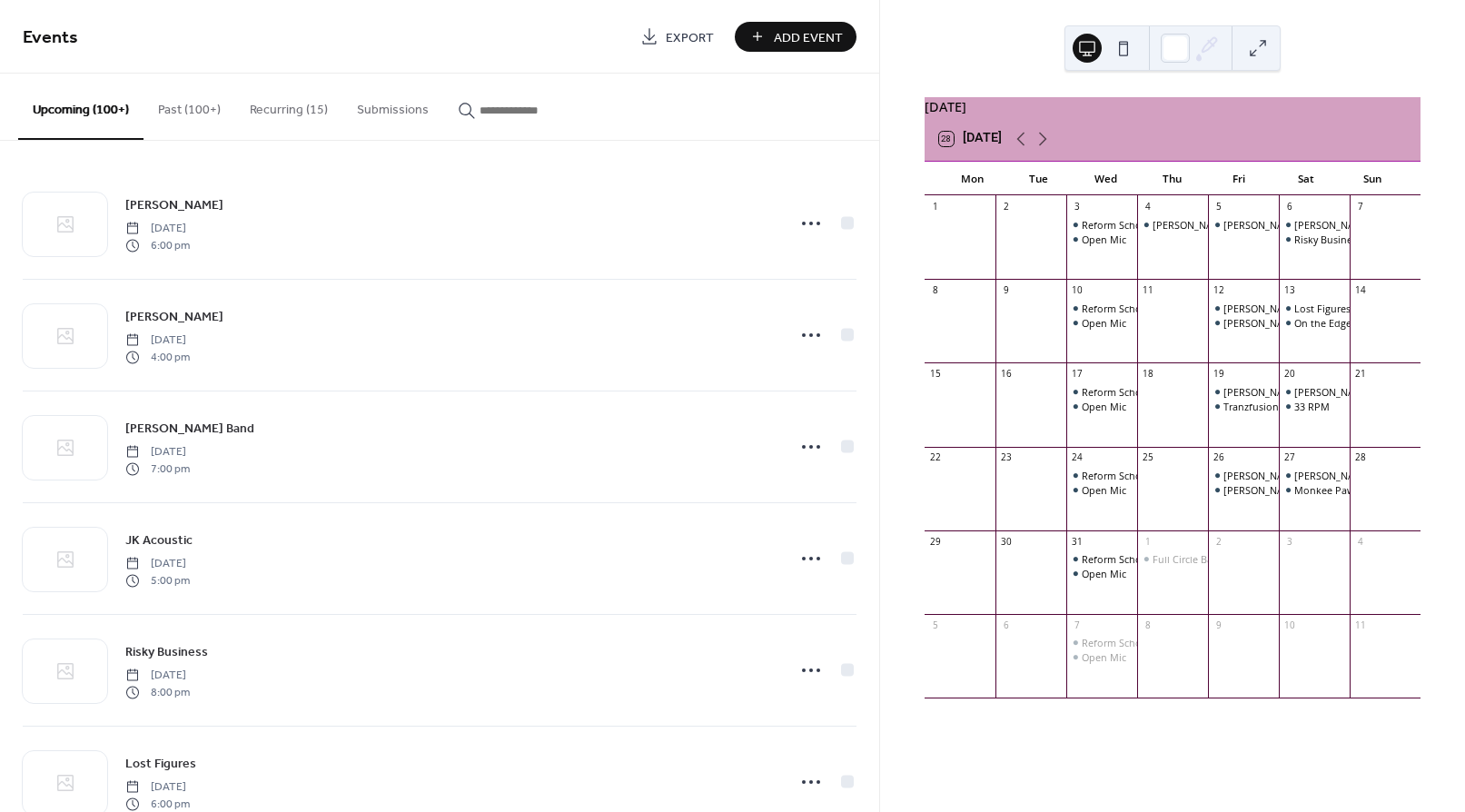click on "Add Event" at bounding box center [808, 37] 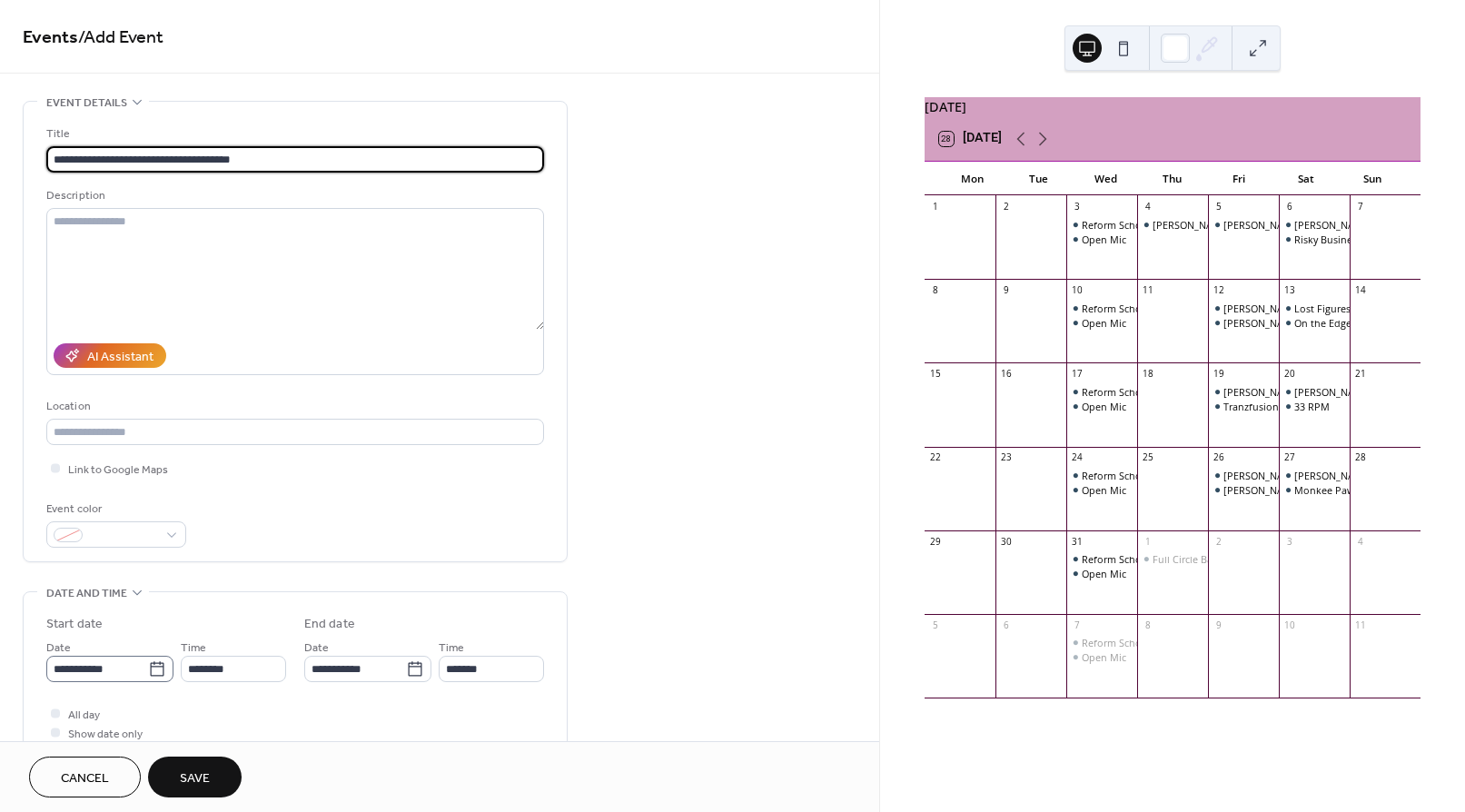 type on "**********" 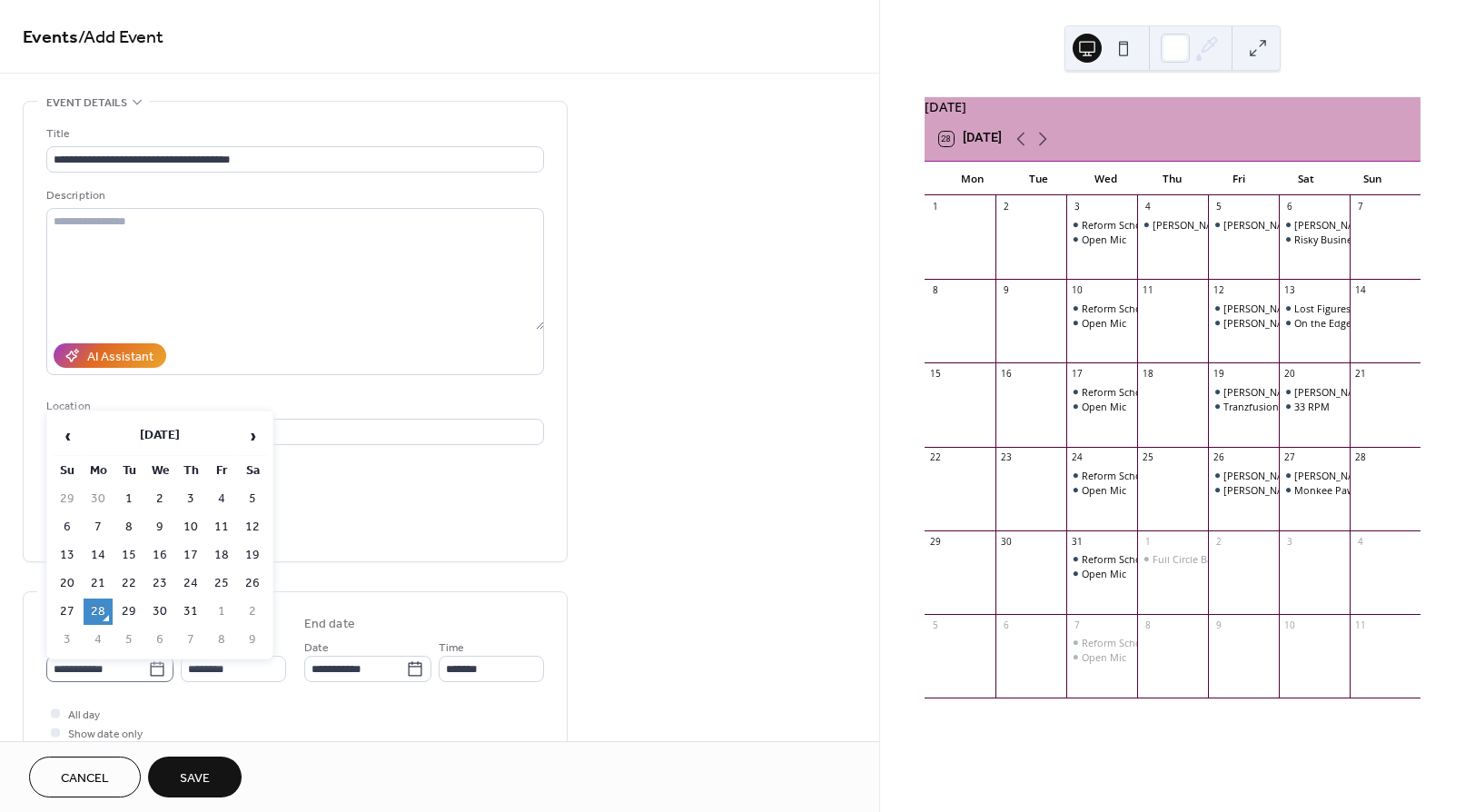 click 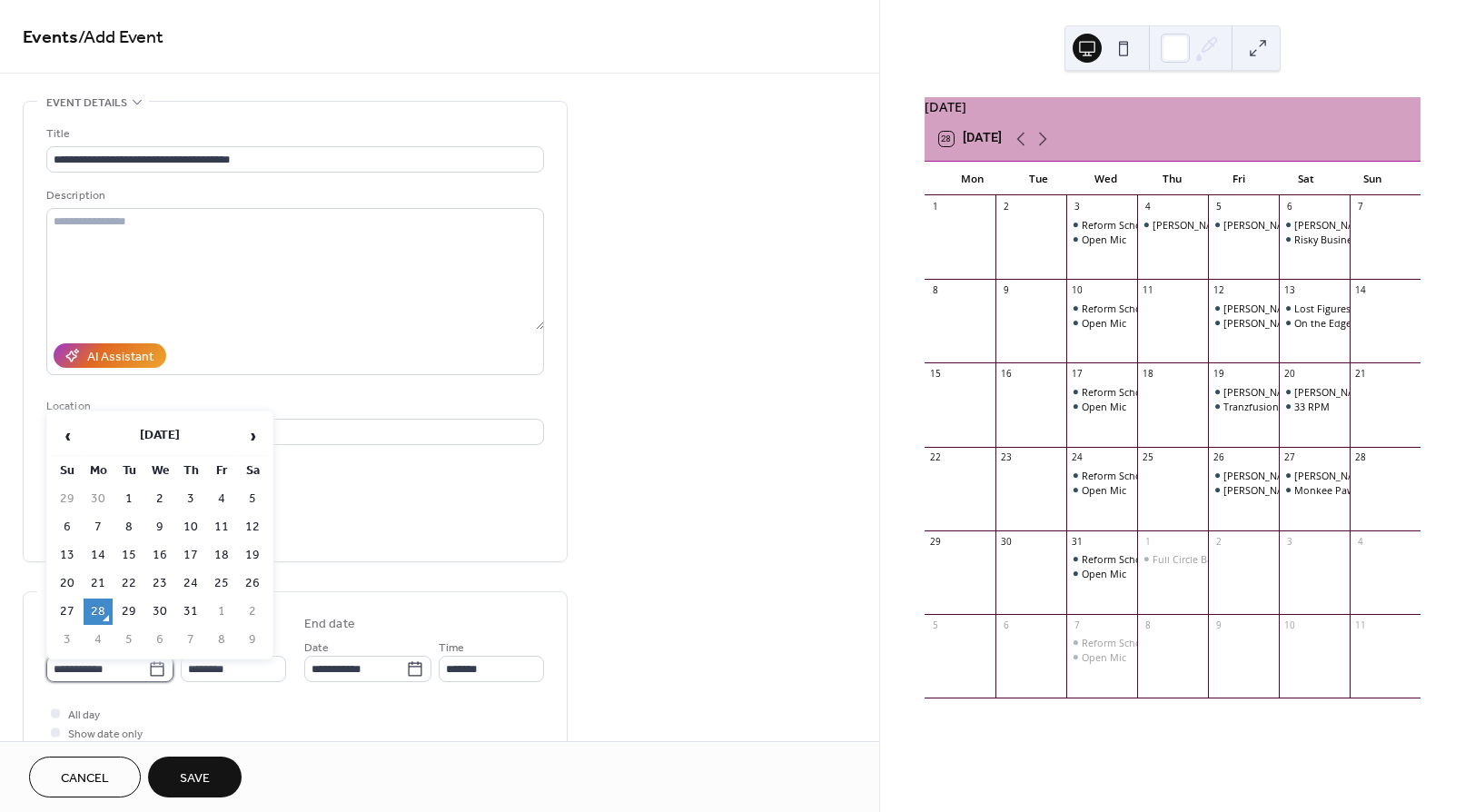 click on "**********" at bounding box center [97, 668] 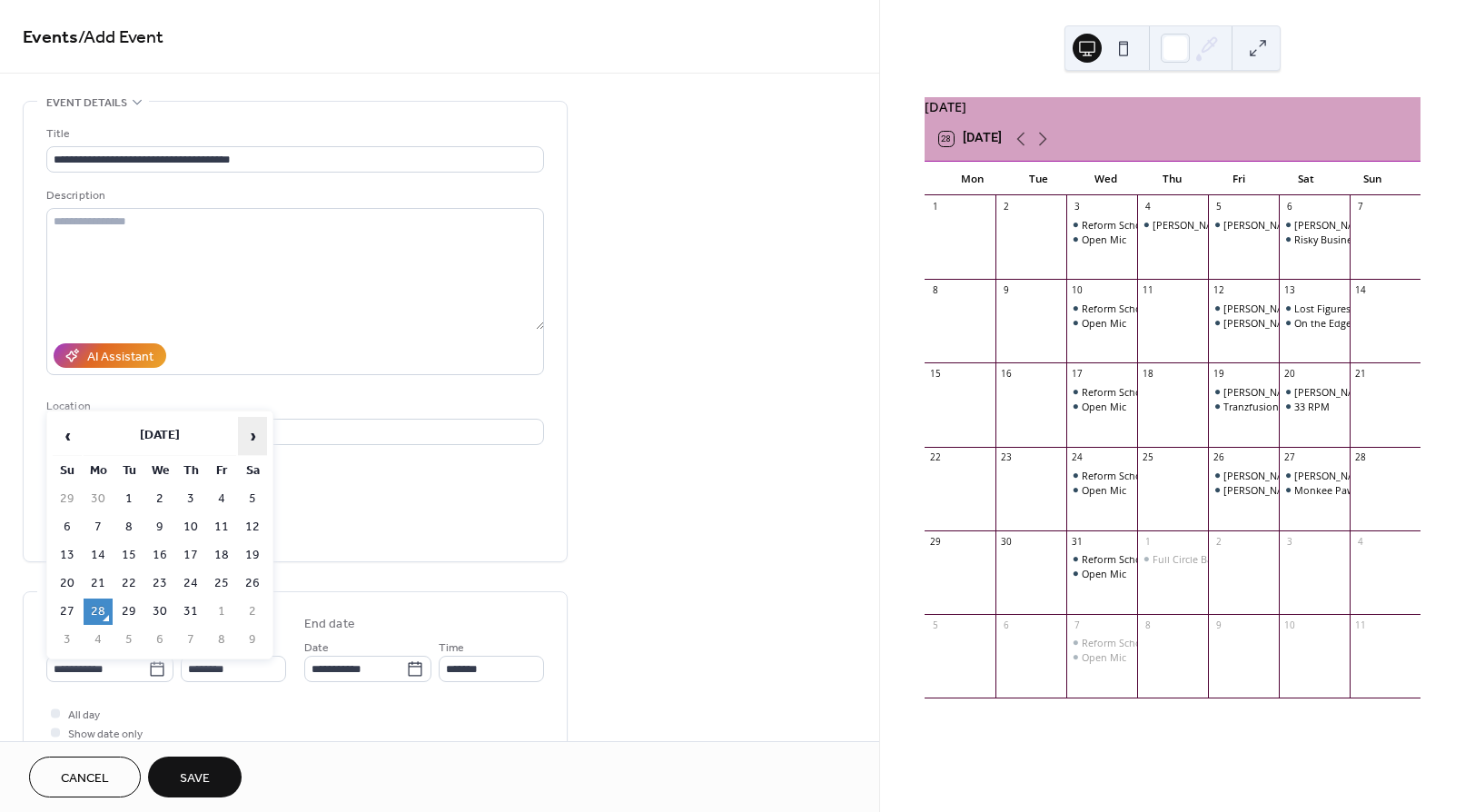click on "›" at bounding box center [252, 436] 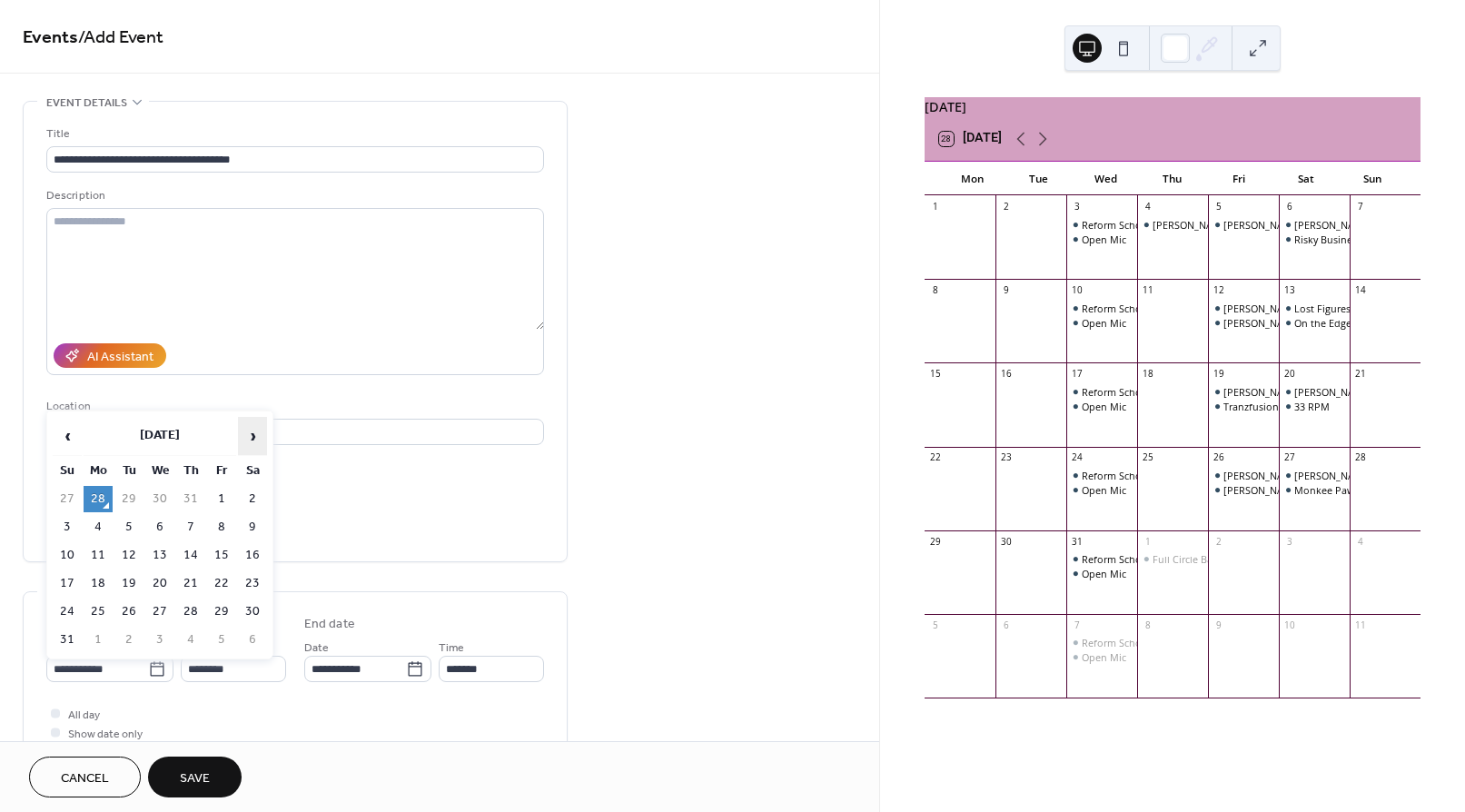 click on "›" at bounding box center [252, 436] 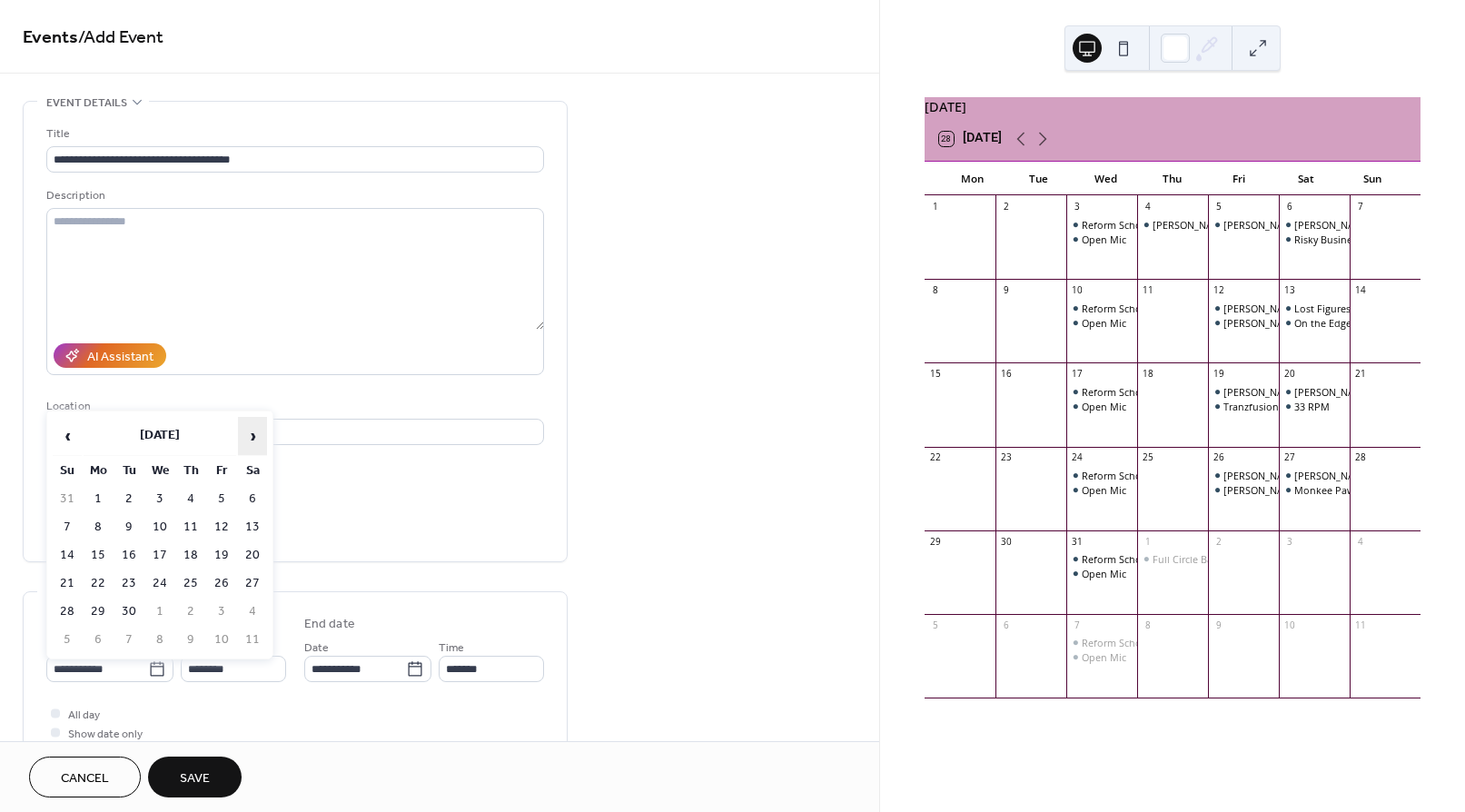 click on "›" at bounding box center (252, 436) 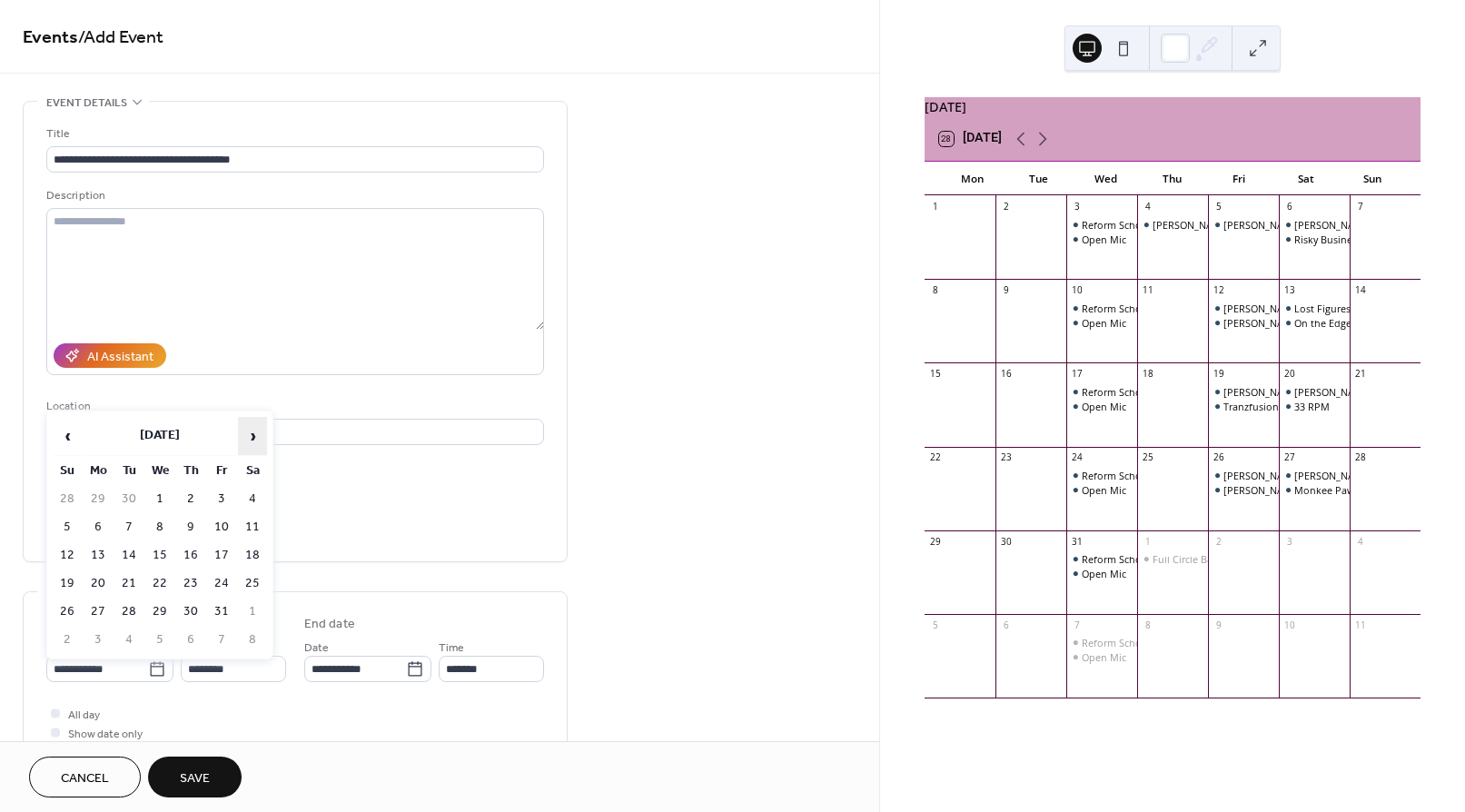 click on "›" at bounding box center (252, 436) 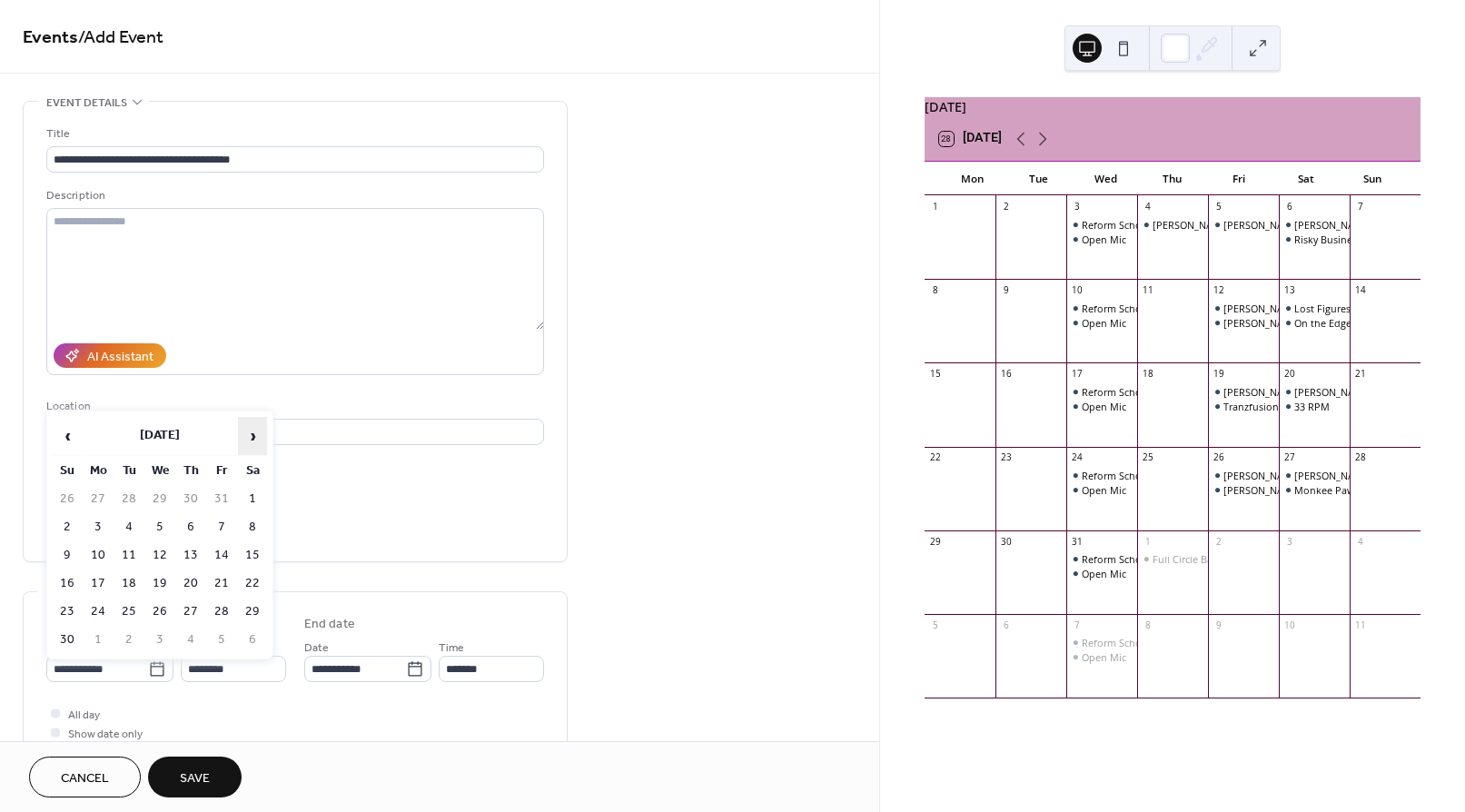 click on "›" at bounding box center [252, 436] 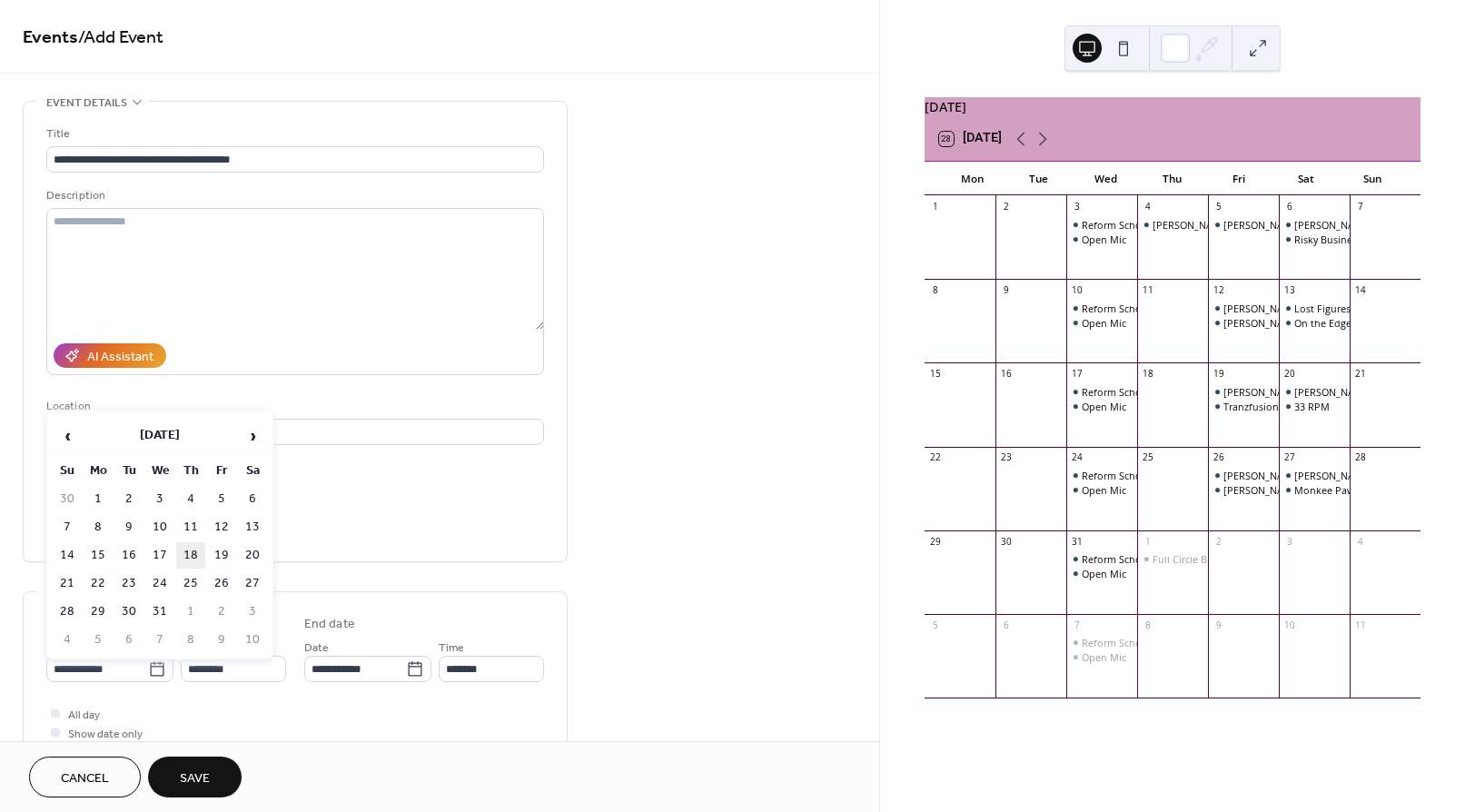 click on "18" at bounding box center (191, 555) 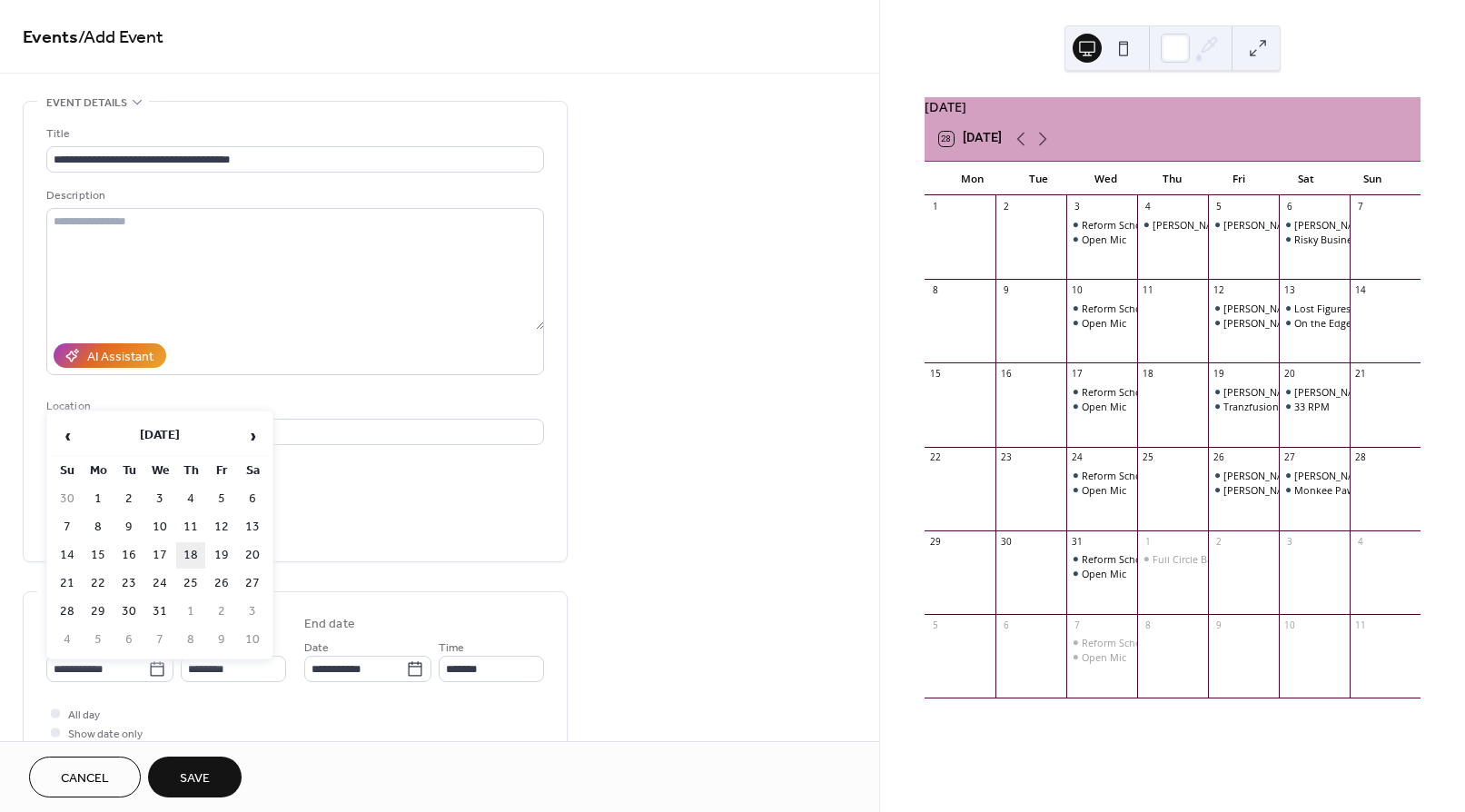 type on "**********" 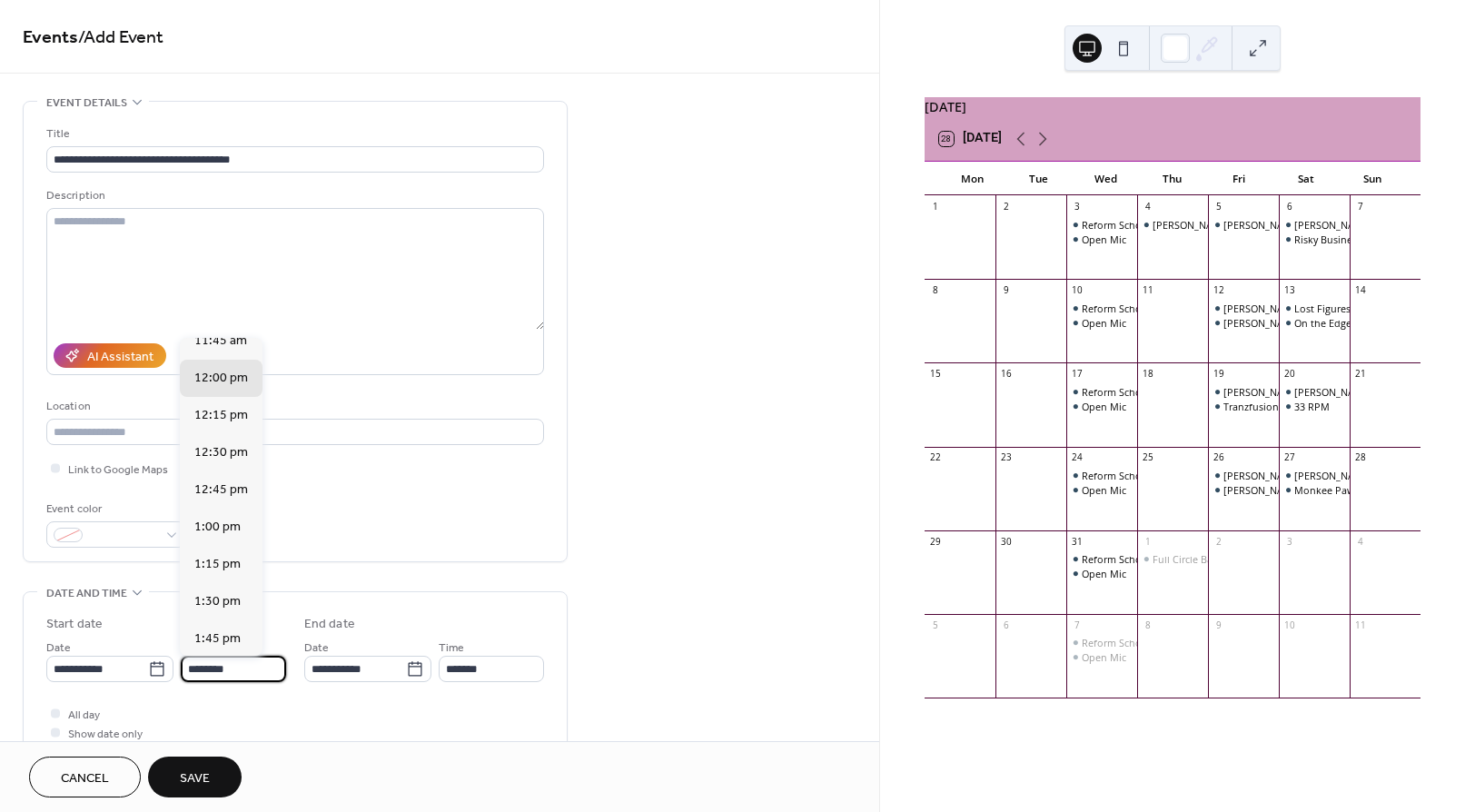 click on "********" at bounding box center (233, 668) 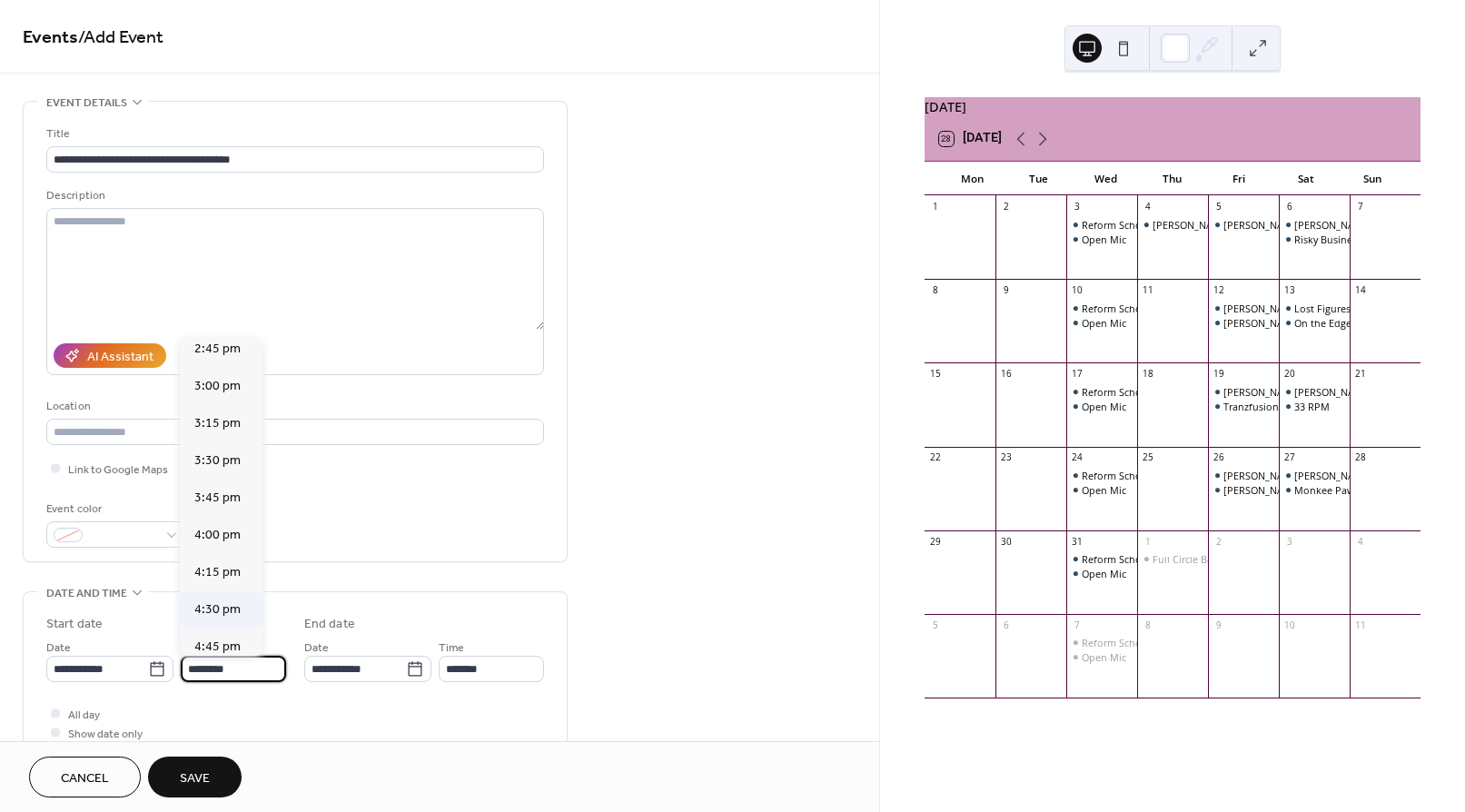 scroll, scrollTop: 2205, scrollLeft: 0, axis: vertical 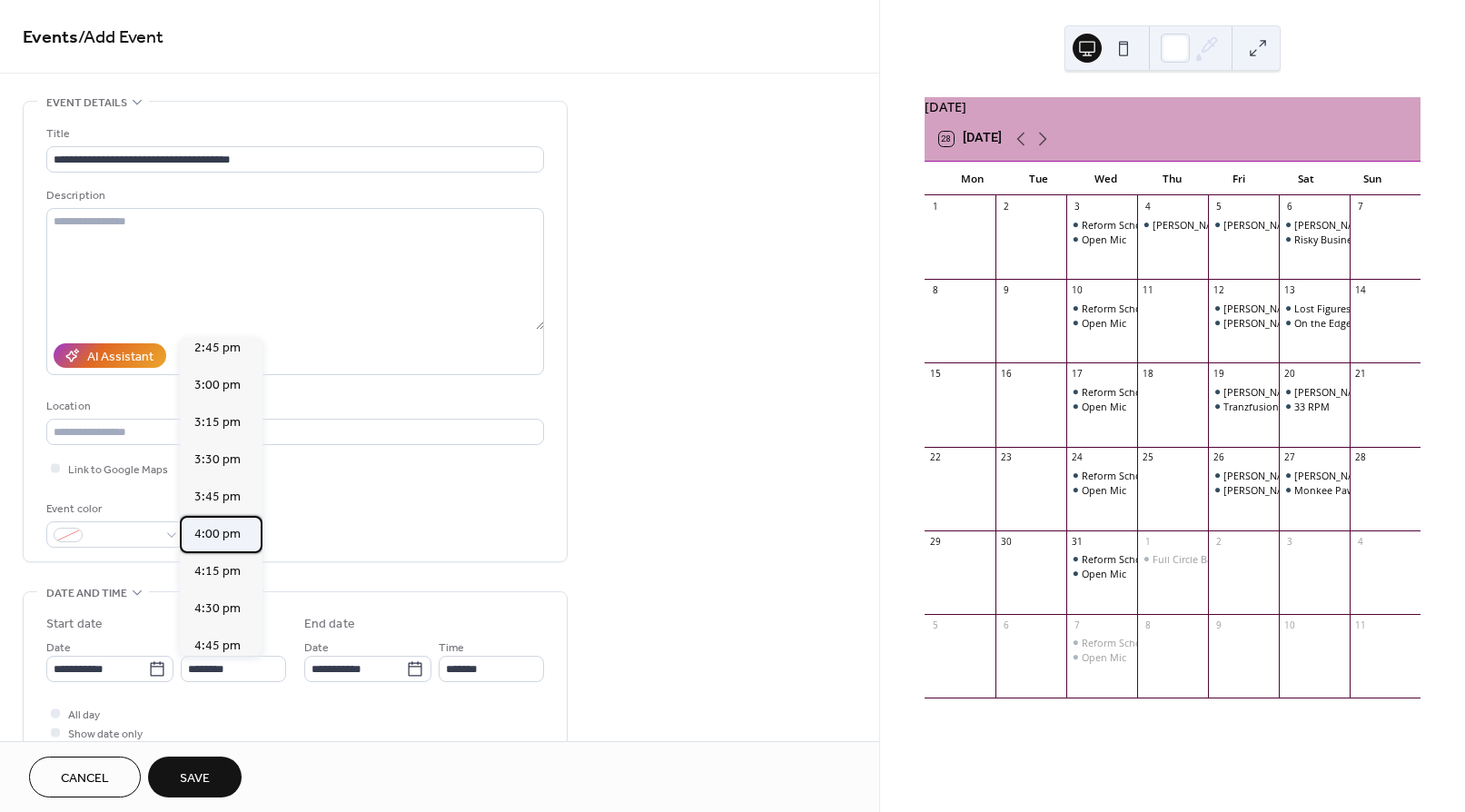 click on "4:00 pm" at bounding box center (217, 534) 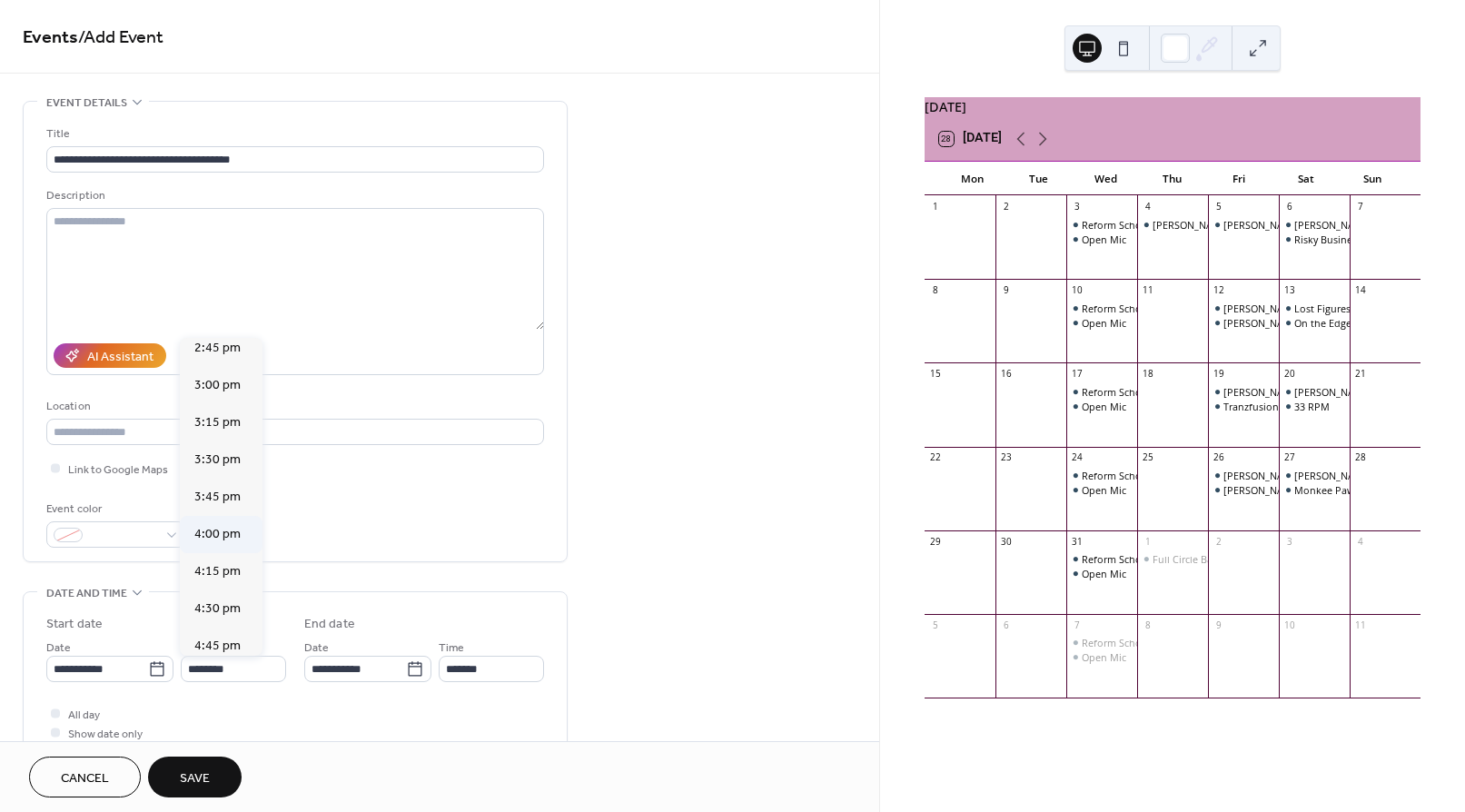 type on "*******" 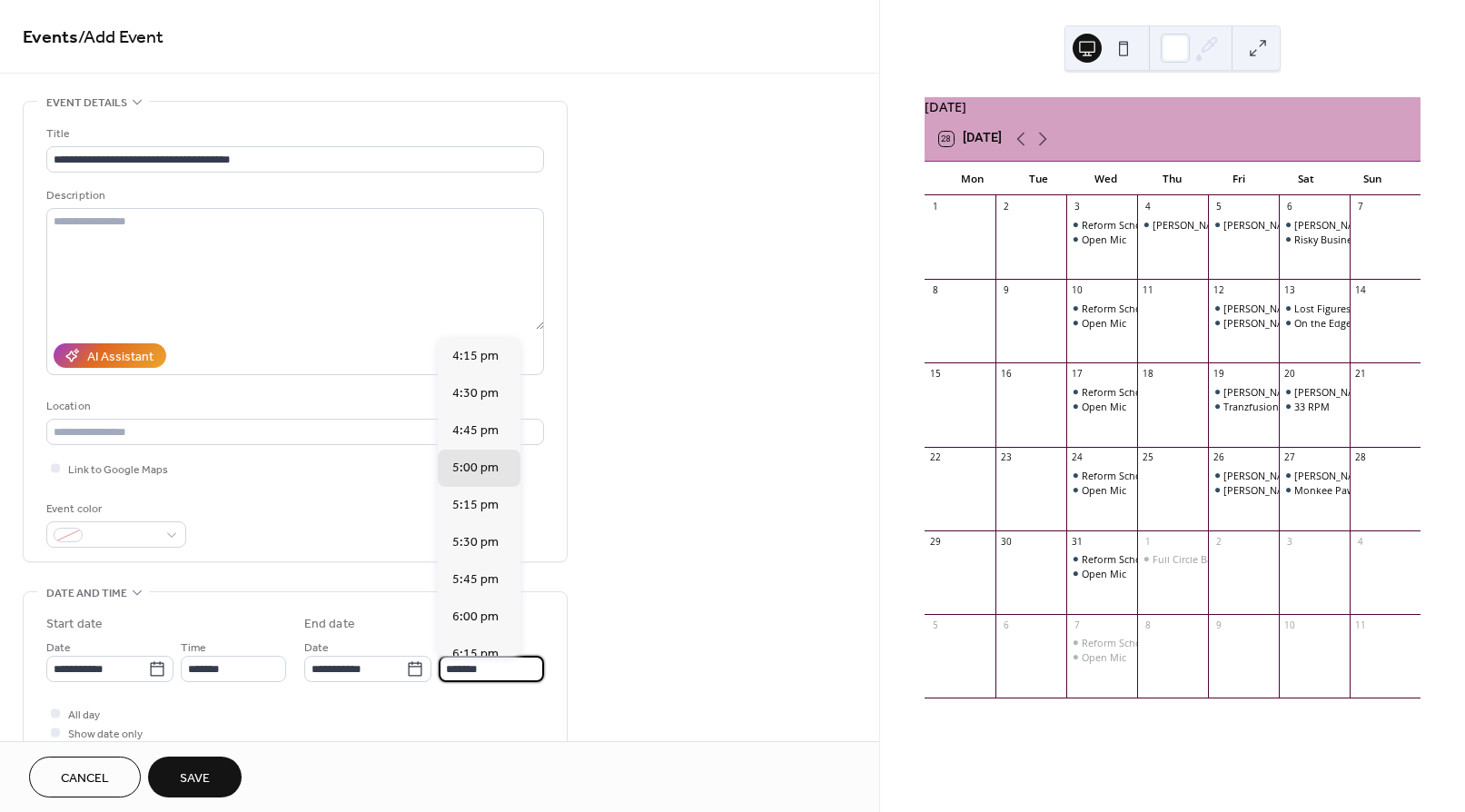 click on "*******" at bounding box center [491, 668] 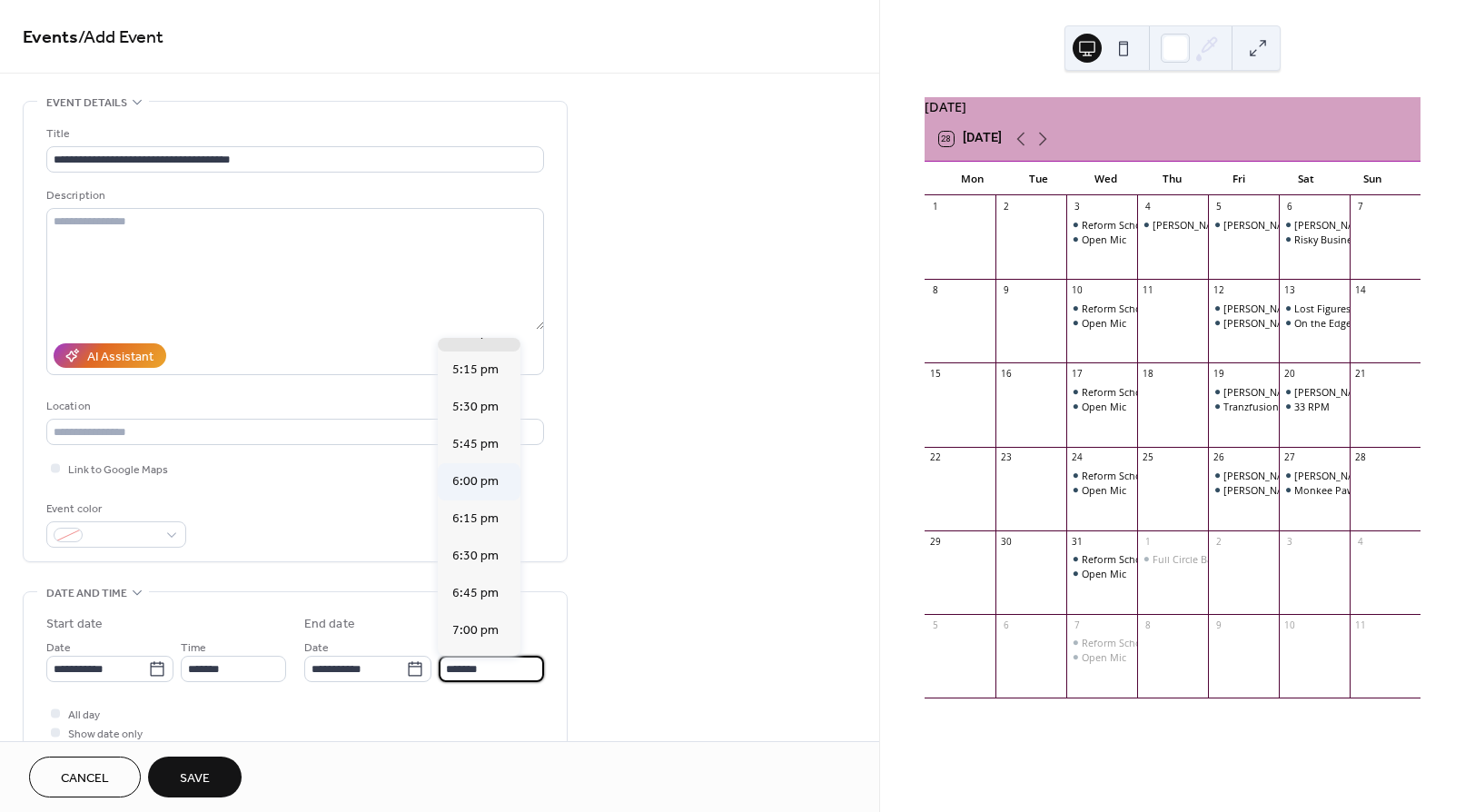 scroll, scrollTop: 151, scrollLeft: 0, axis: vertical 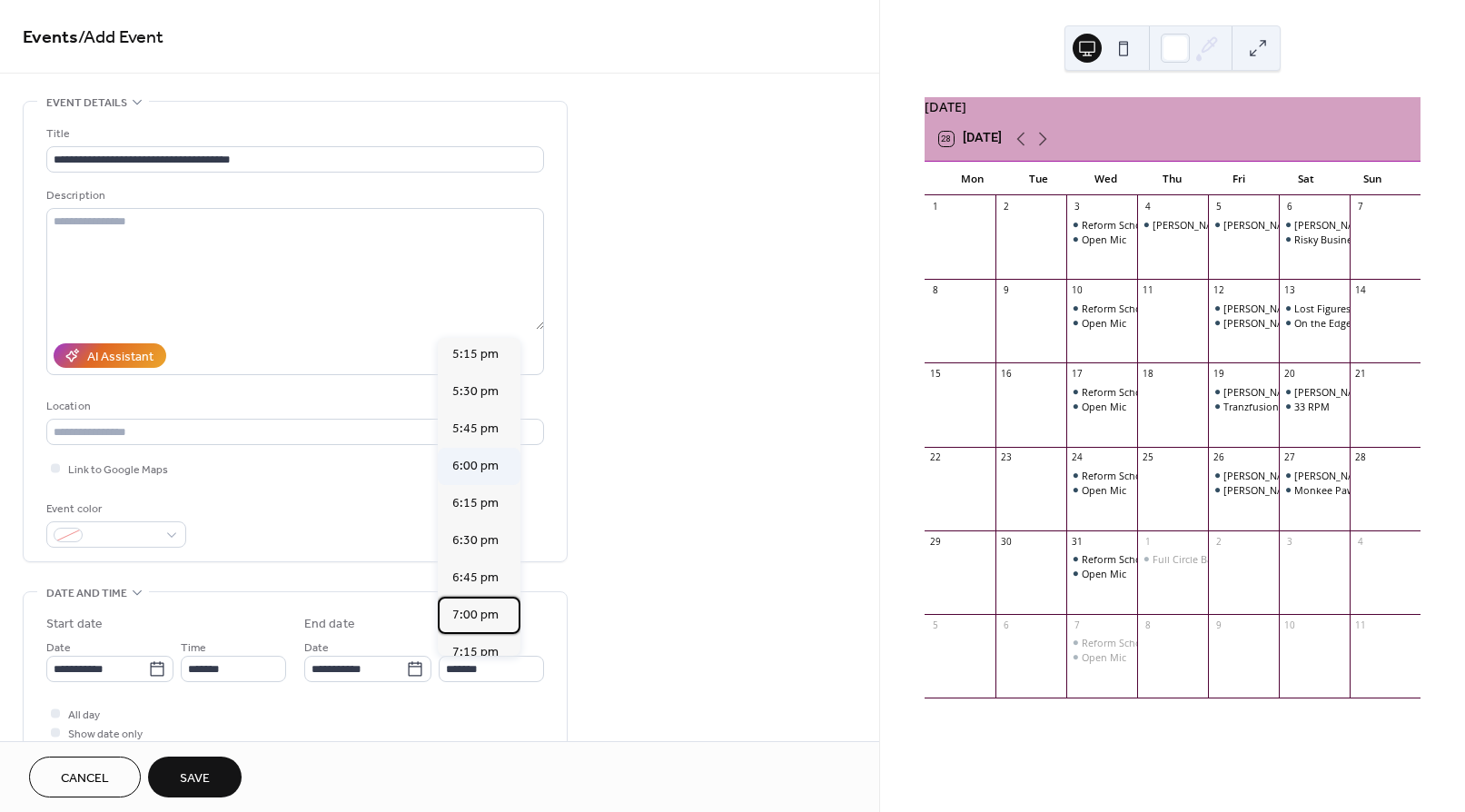 click on "7:00 pm" at bounding box center (475, 615) 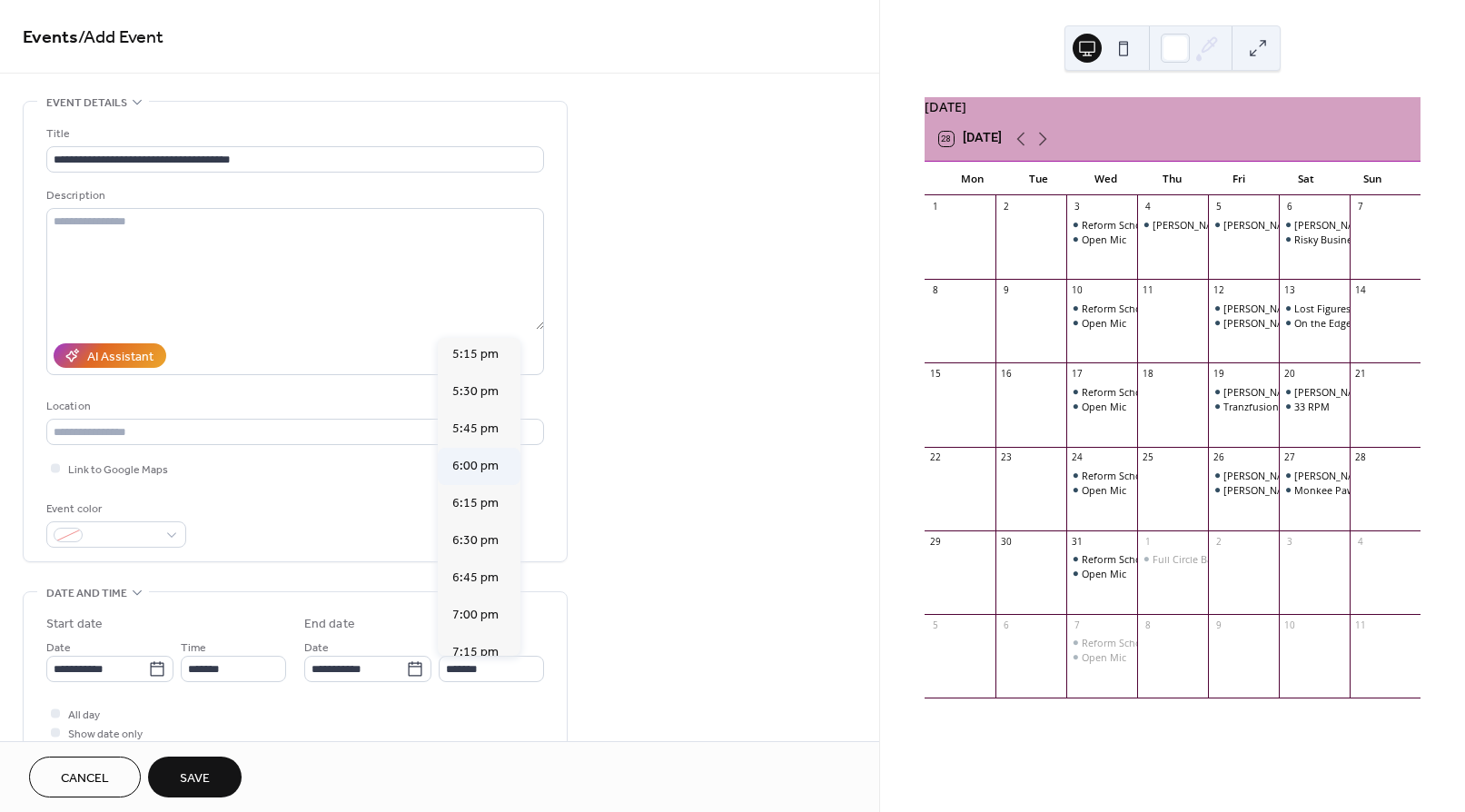 type on "*******" 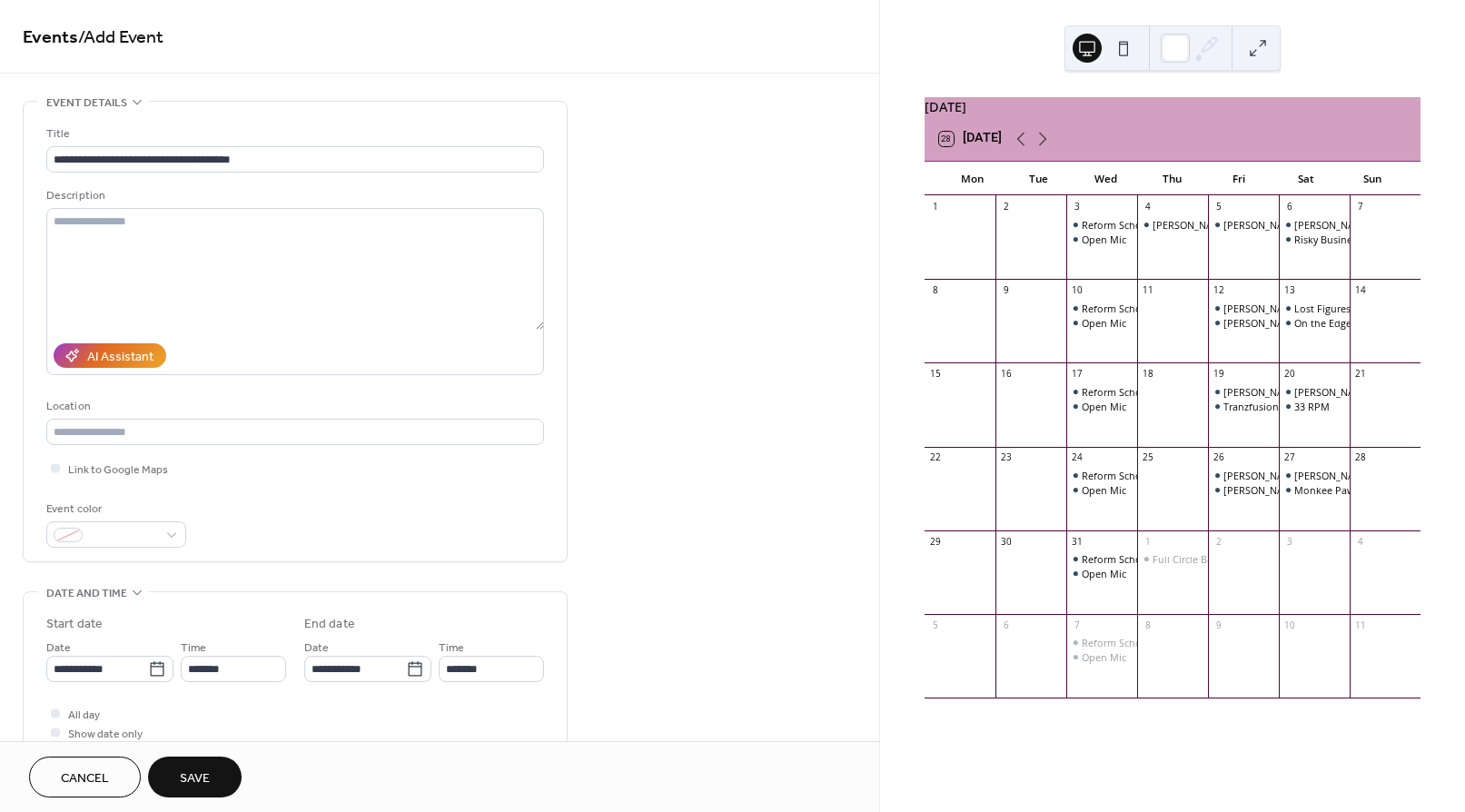 click on "Save" at bounding box center (194, 778) 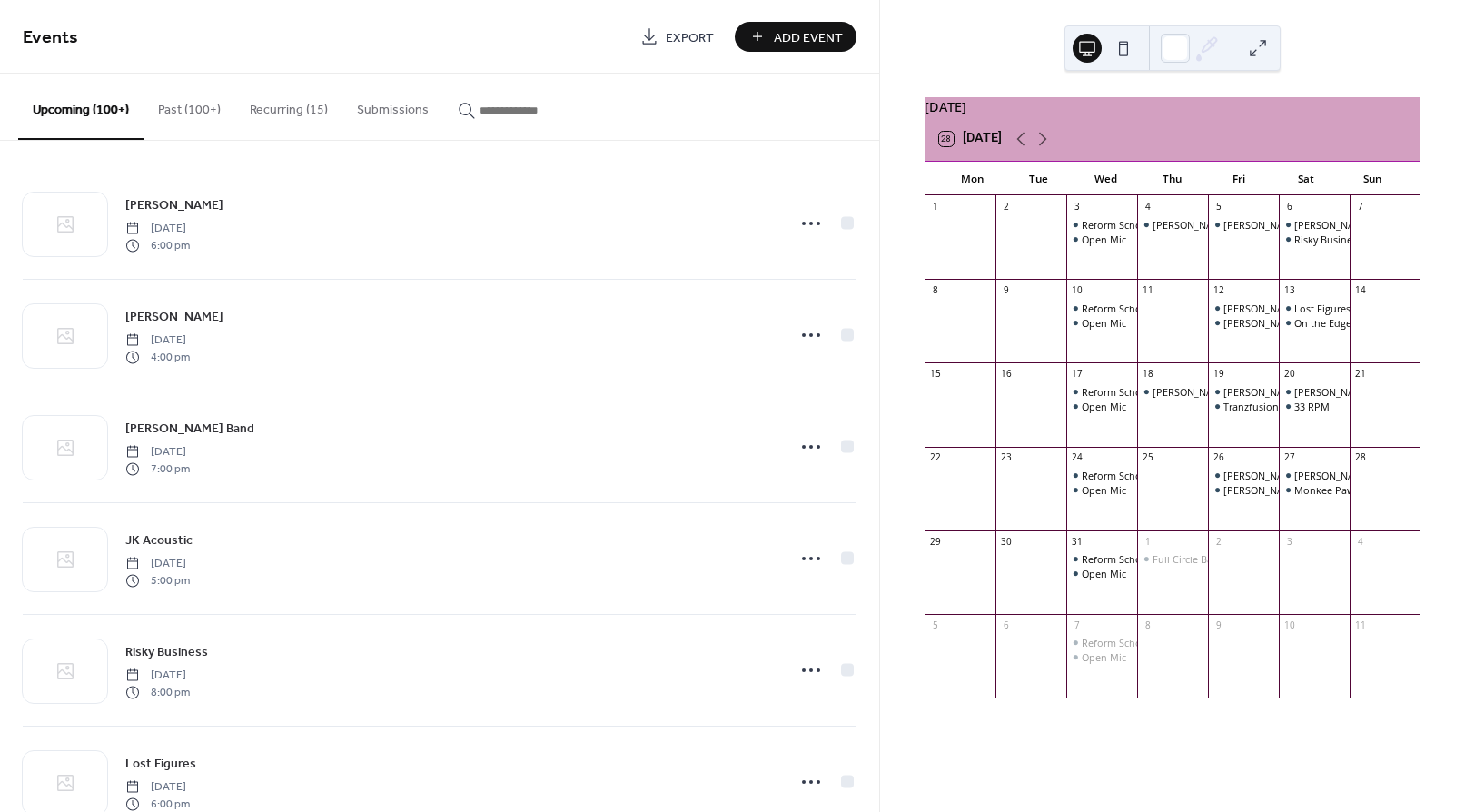 click on "Upcoming (100+)" at bounding box center [81, 106] 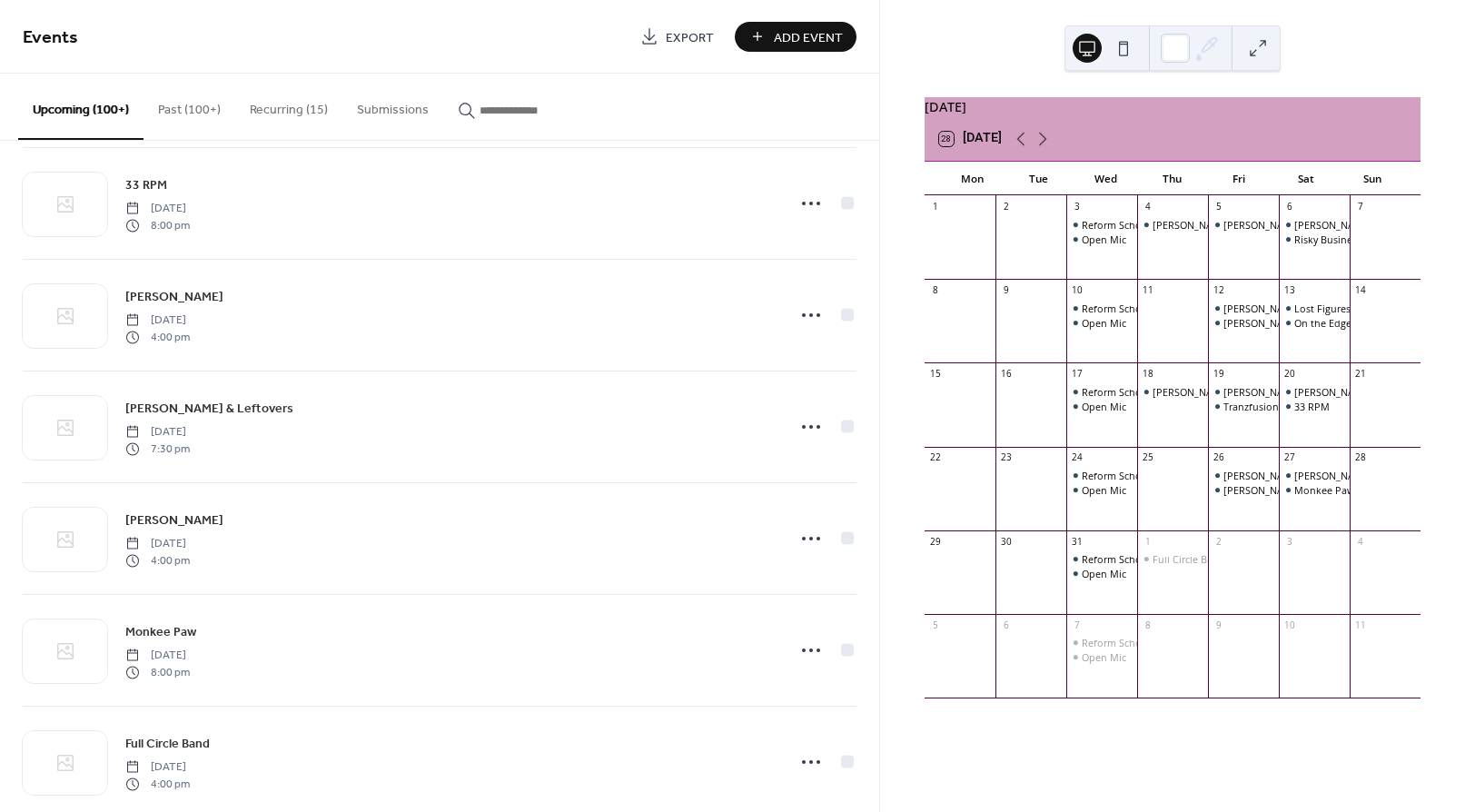scroll, scrollTop: 12230, scrollLeft: 0, axis: vertical 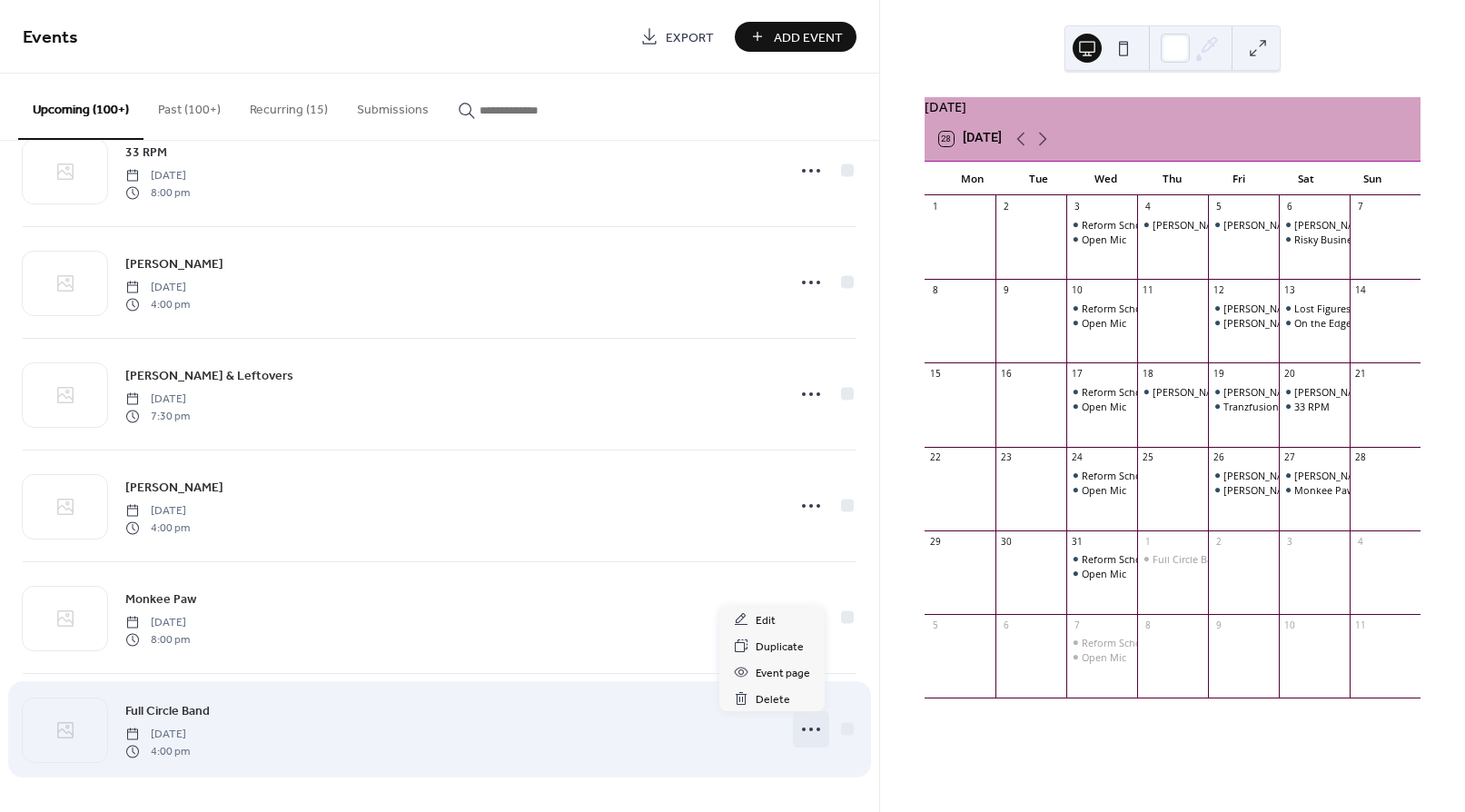 click 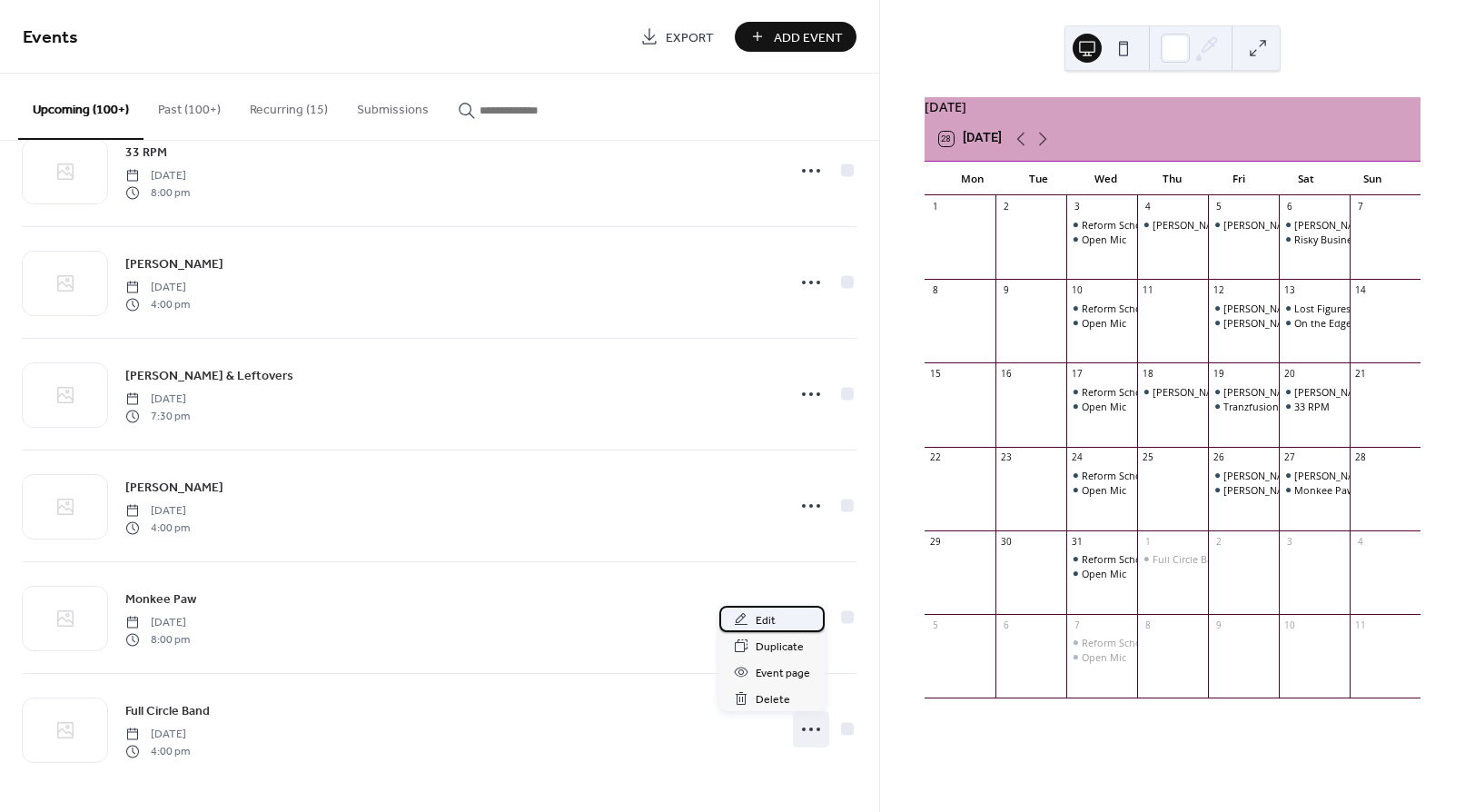 click on "Edit" at bounding box center (772, 619) 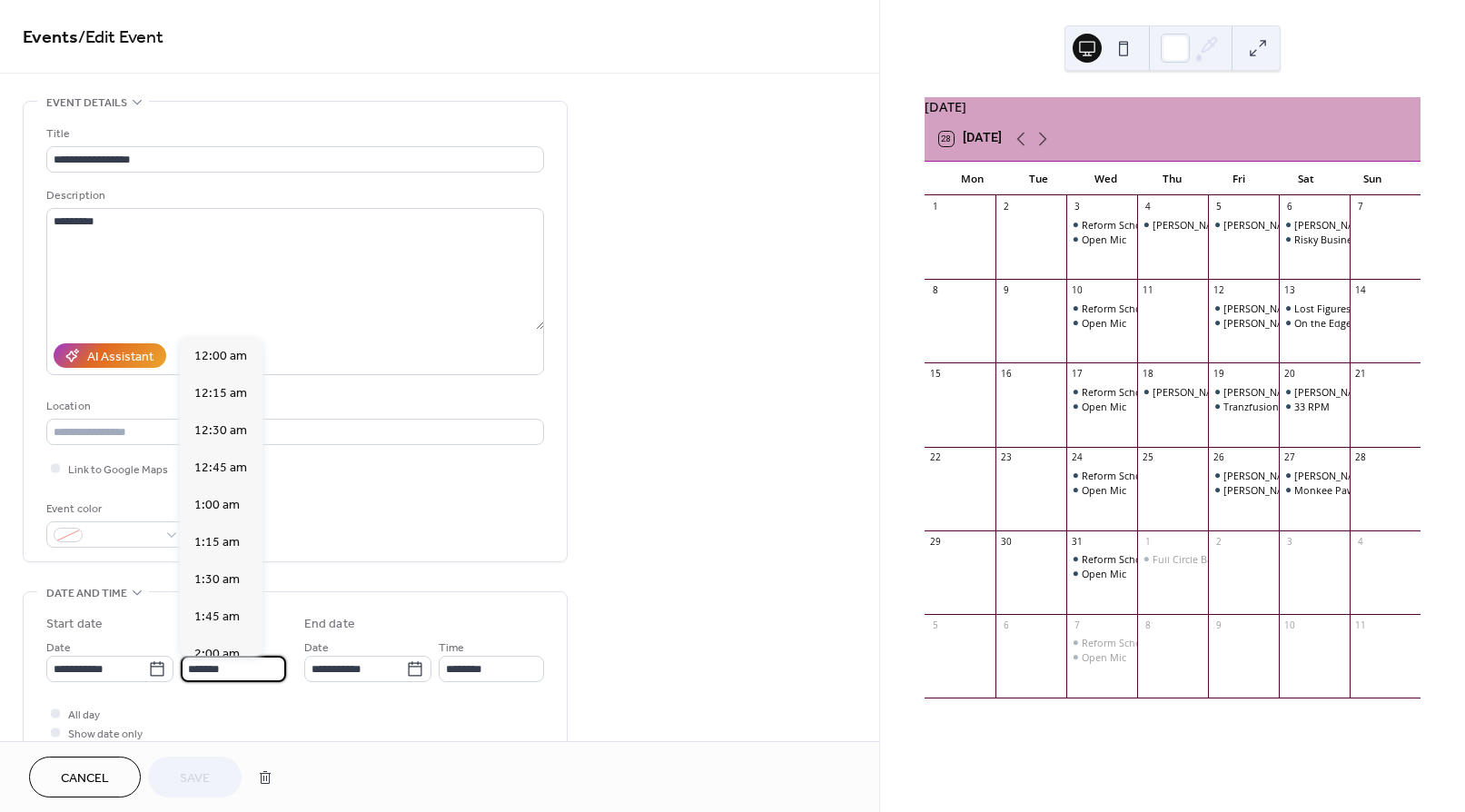 scroll, scrollTop: 2354, scrollLeft: 0, axis: vertical 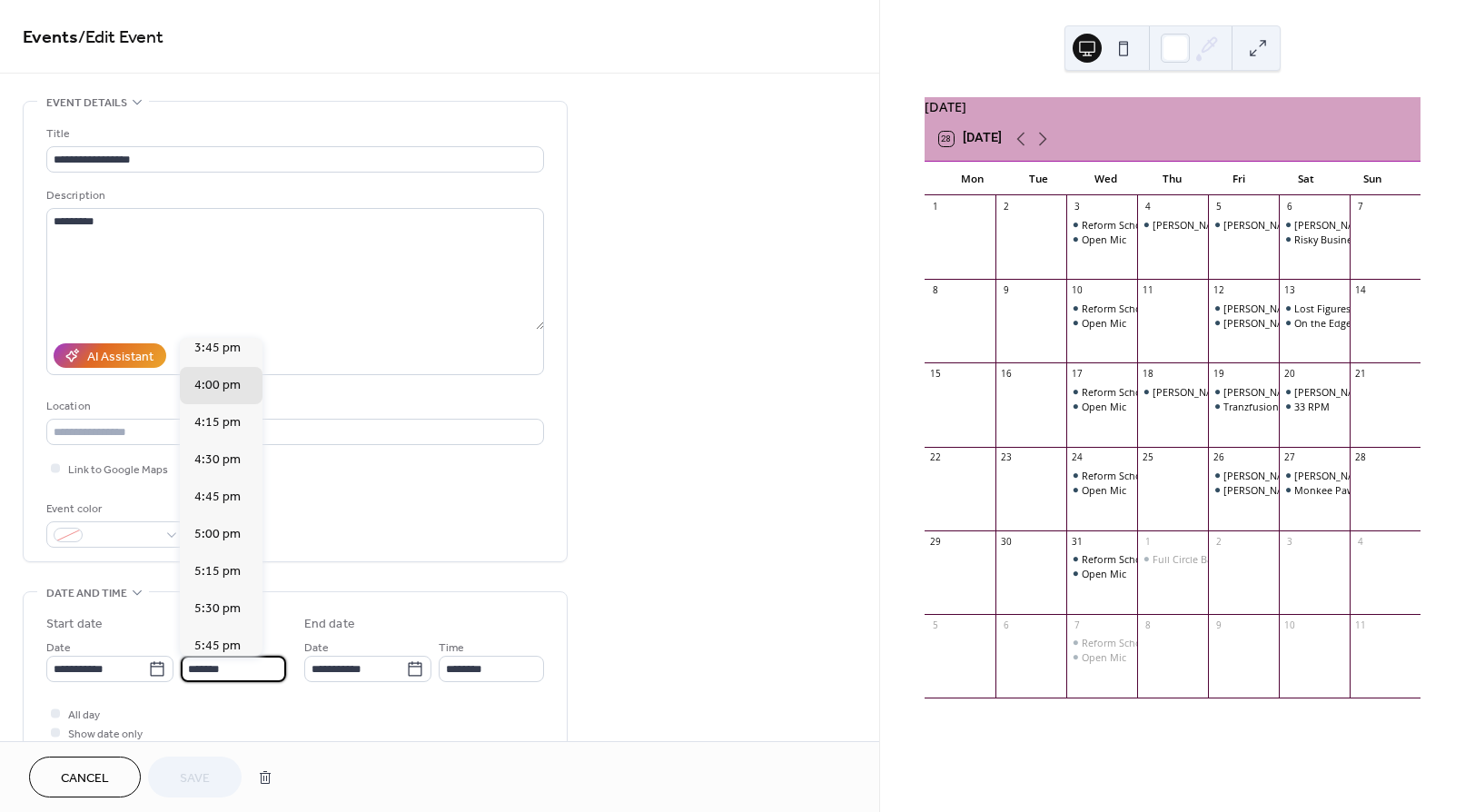 click on "*******" at bounding box center [233, 668] 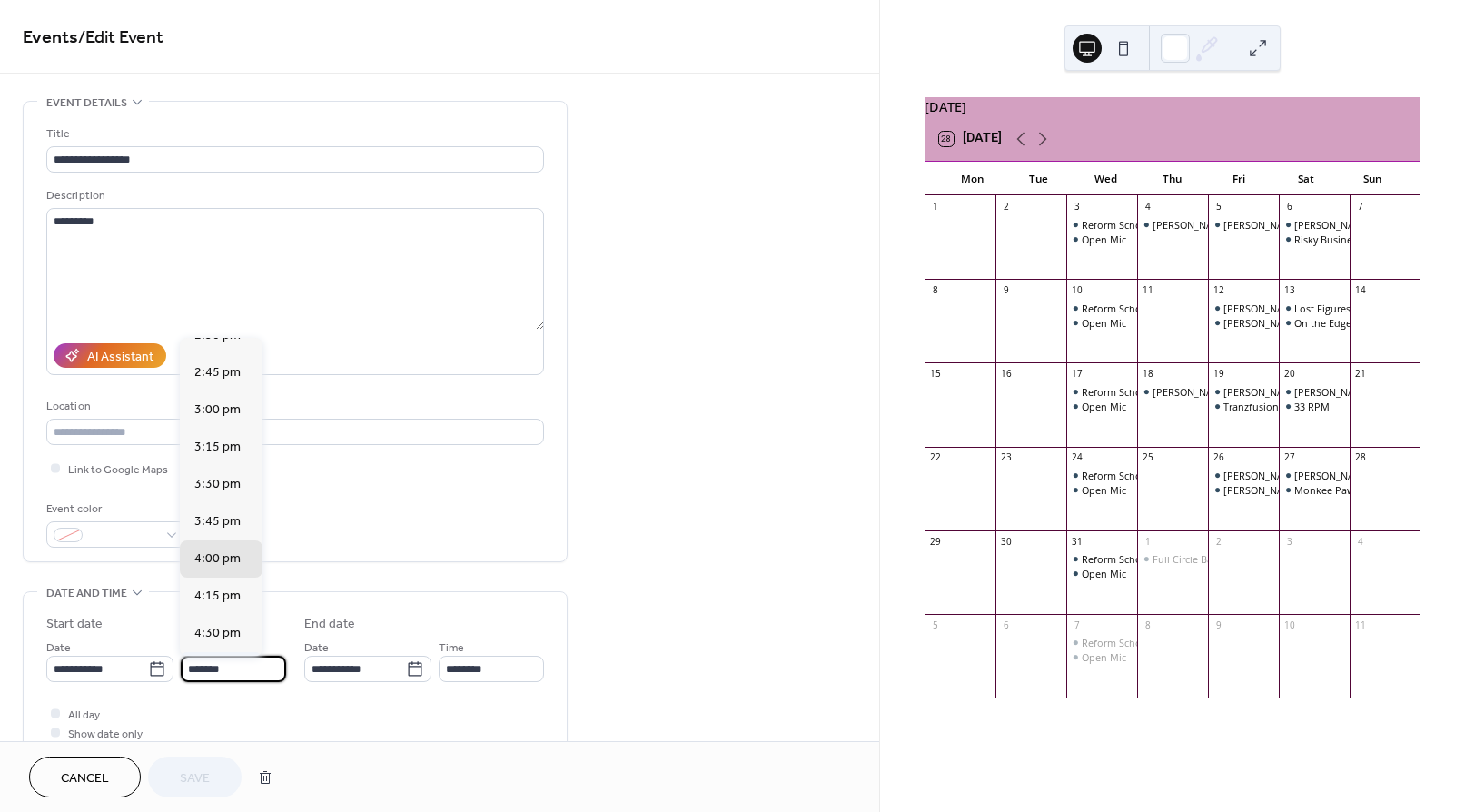 scroll, scrollTop: 2174, scrollLeft: 0, axis: vertical 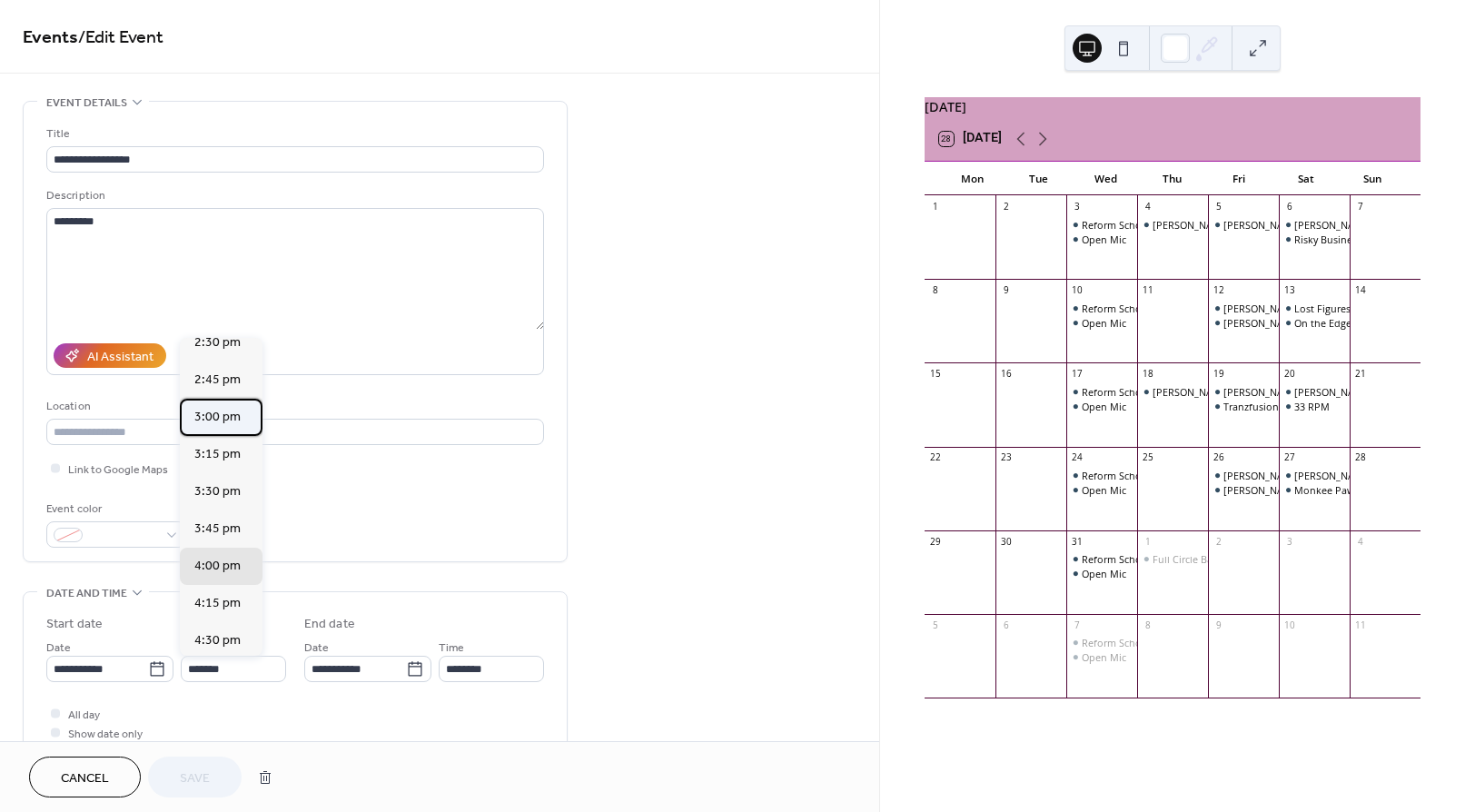 click on "3:00 pm" at bounding box center (217, 417) 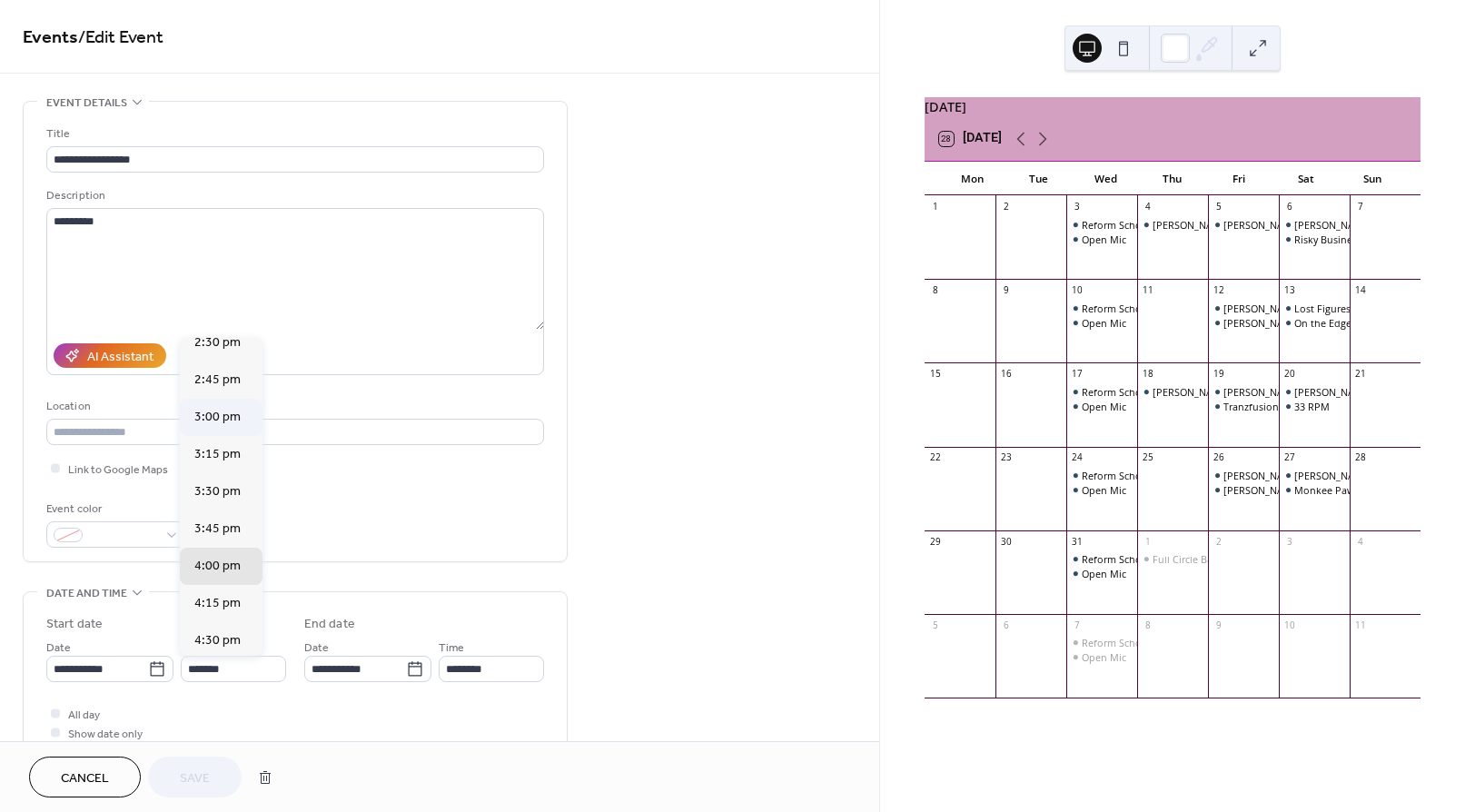 type on "*******" 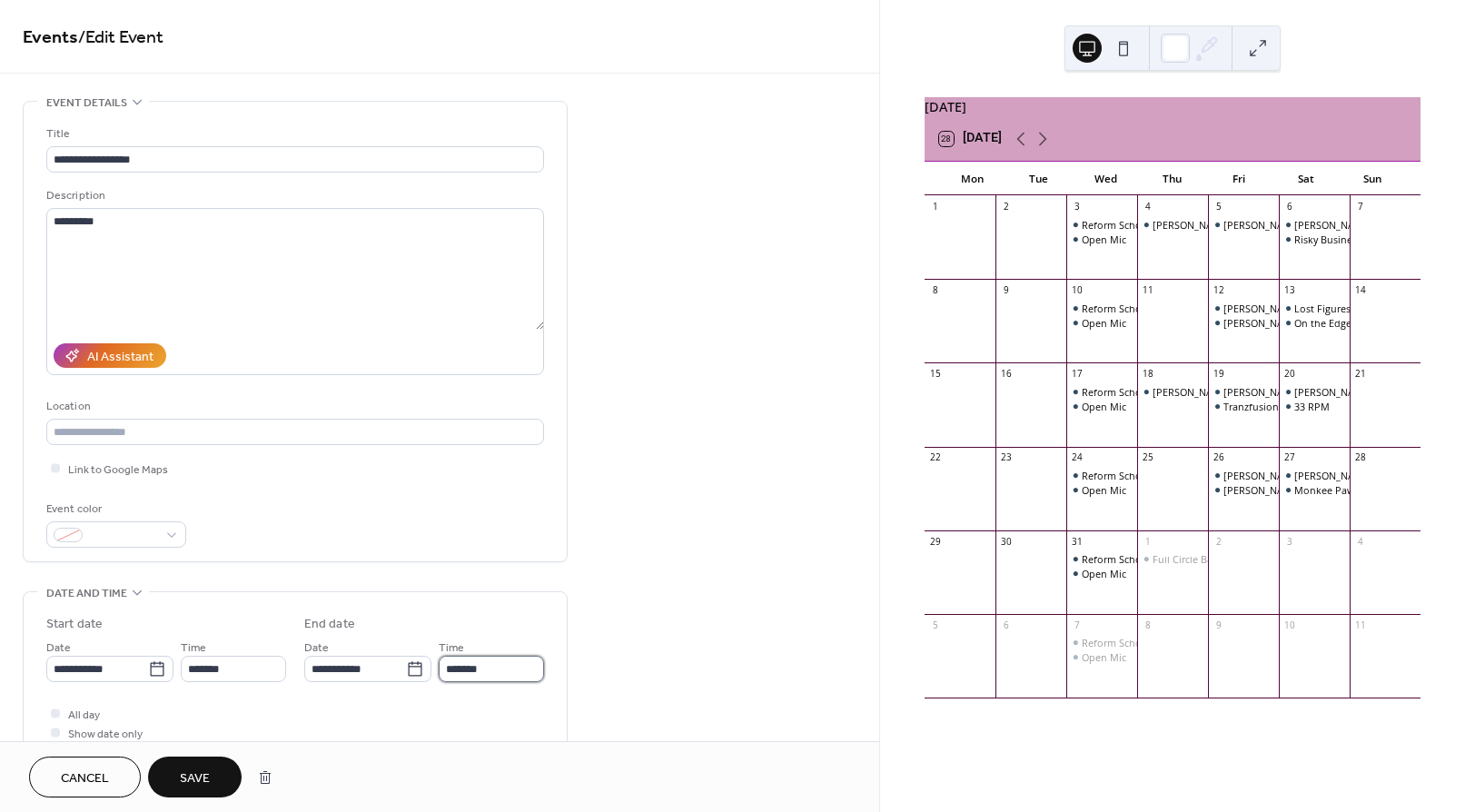 click on "*******" at bounding box center (491, 668) 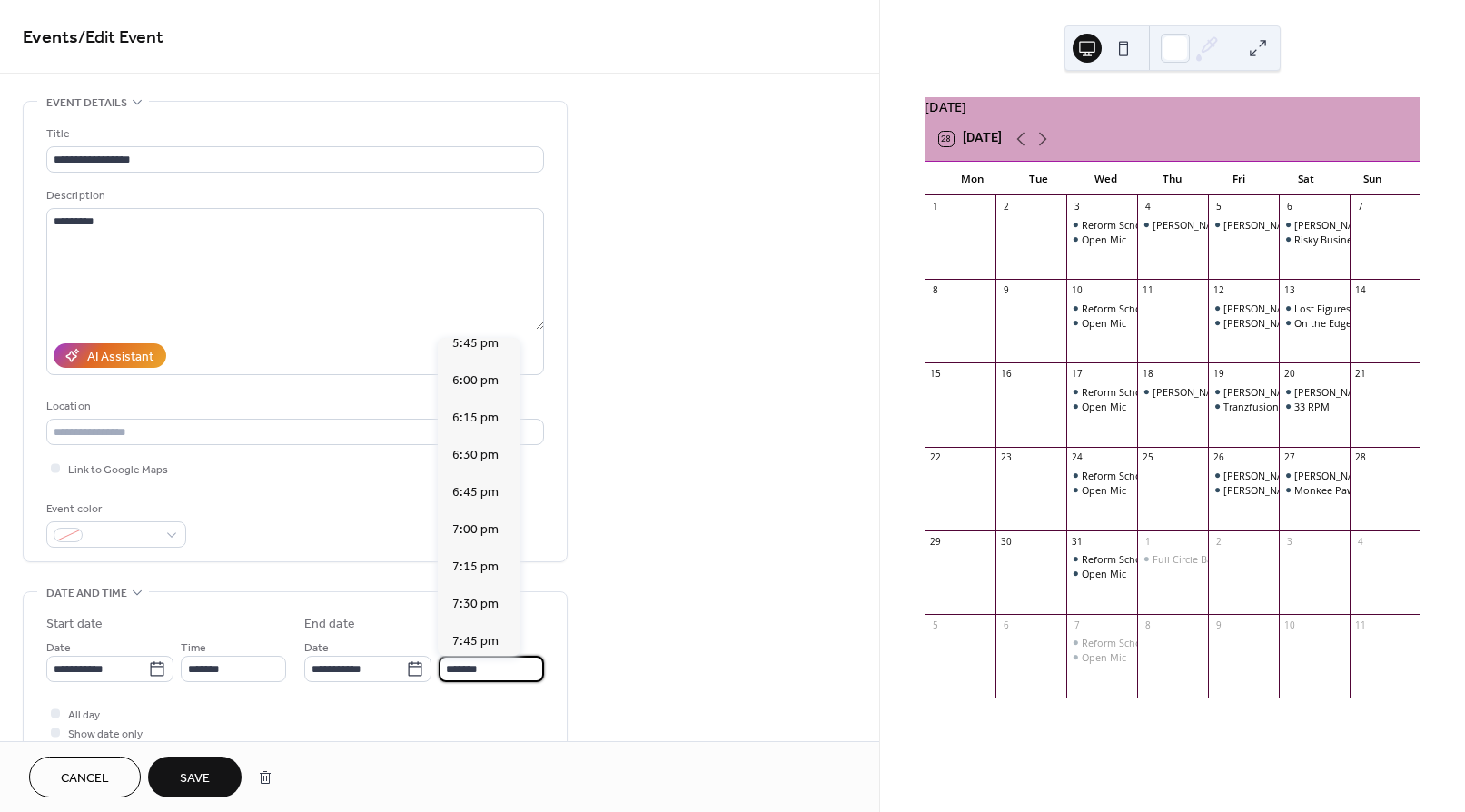 scroll, scrollTop: 383, scrollLeft: 0, axis: vertical 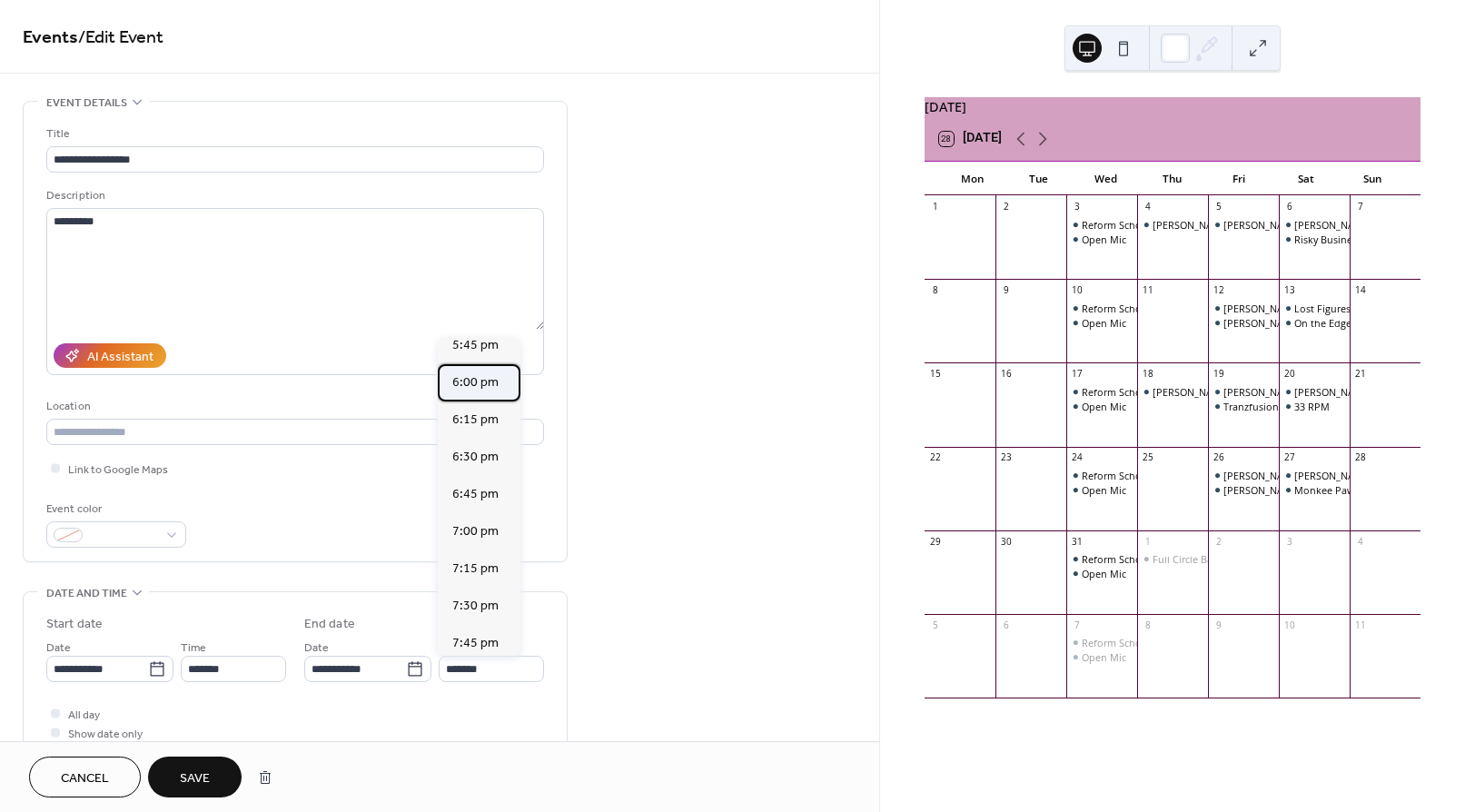 click on "6:00 pm" at bounding box center (475, 382) 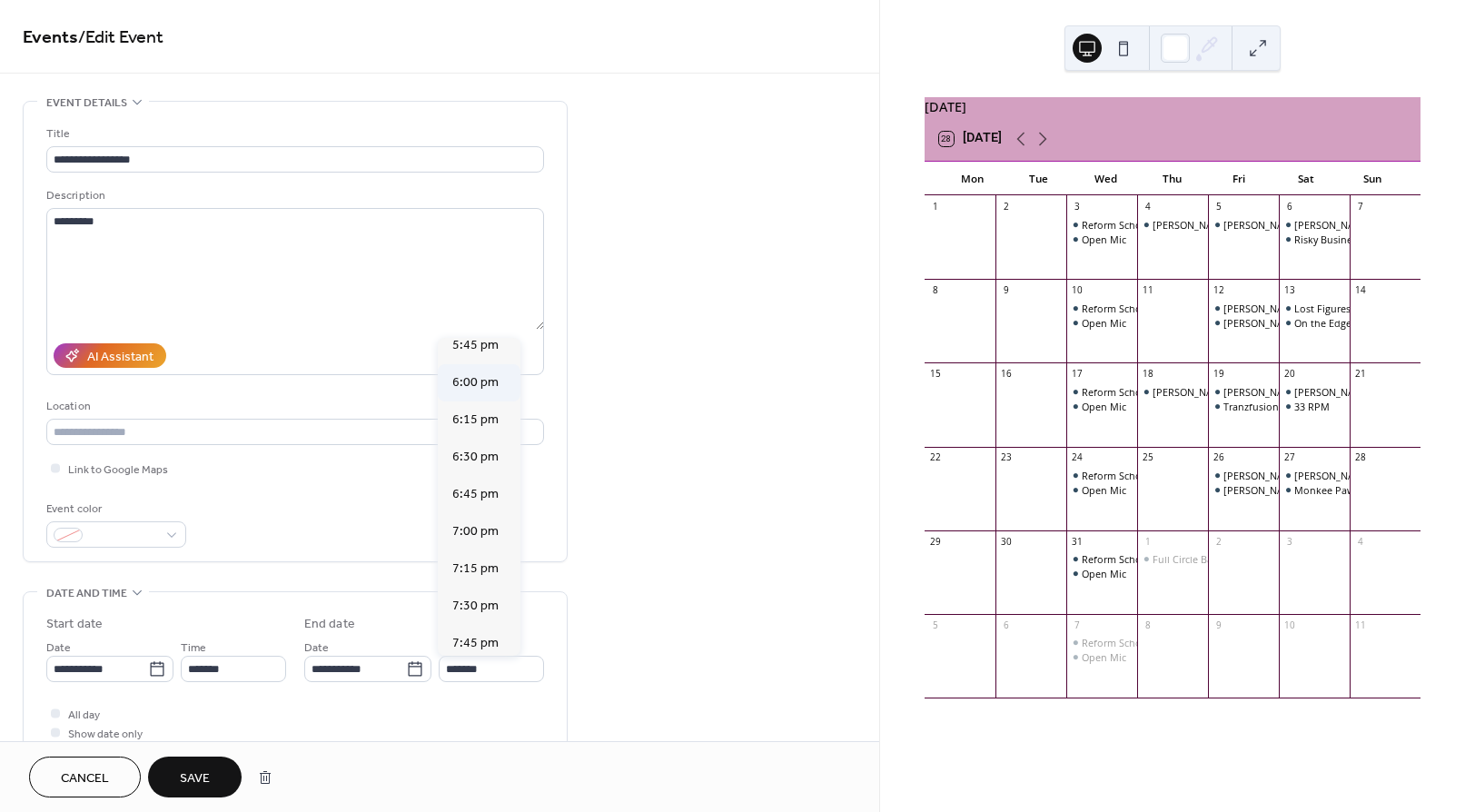 type on "*******" 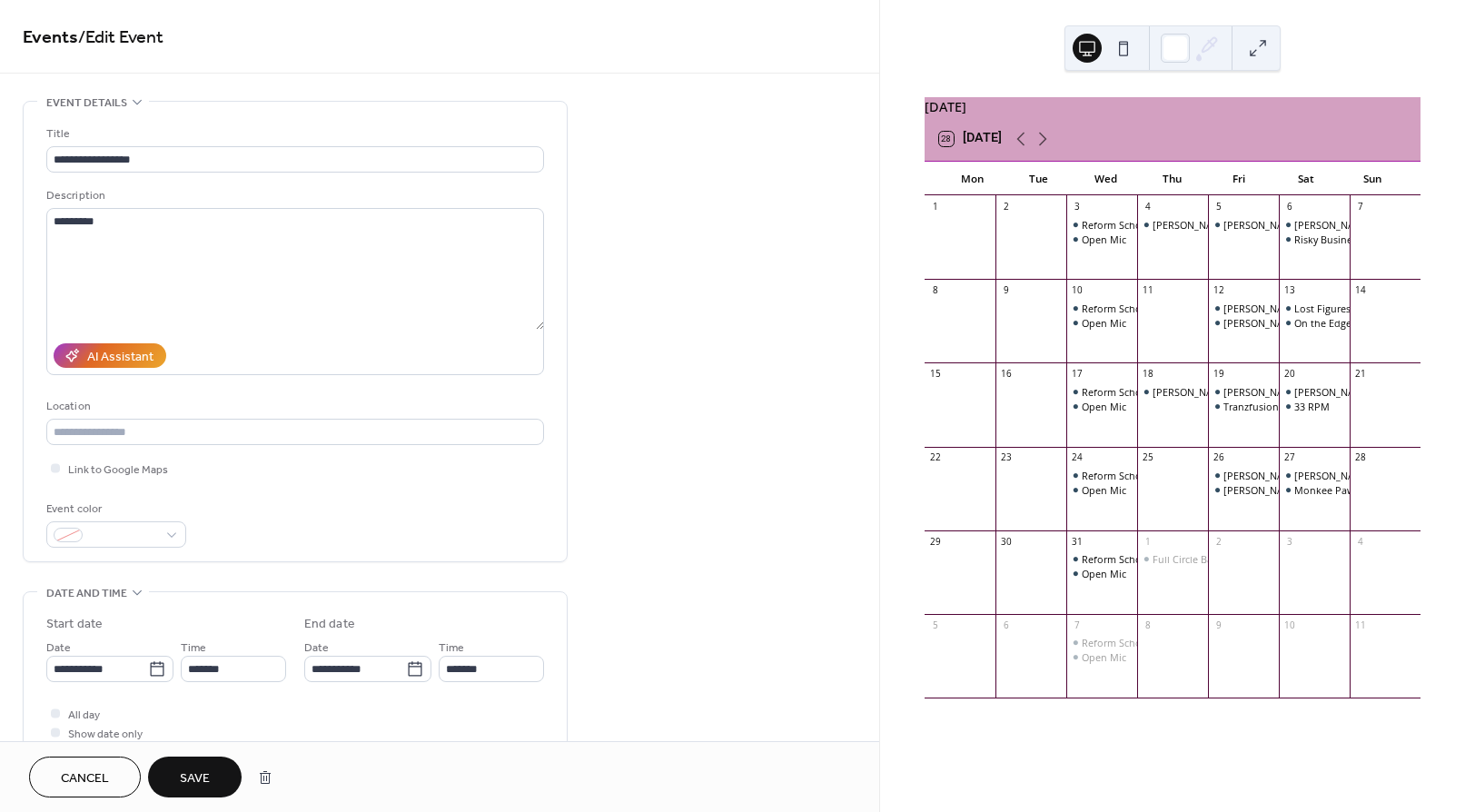 click on "Save" at bounding box center [194, 777] 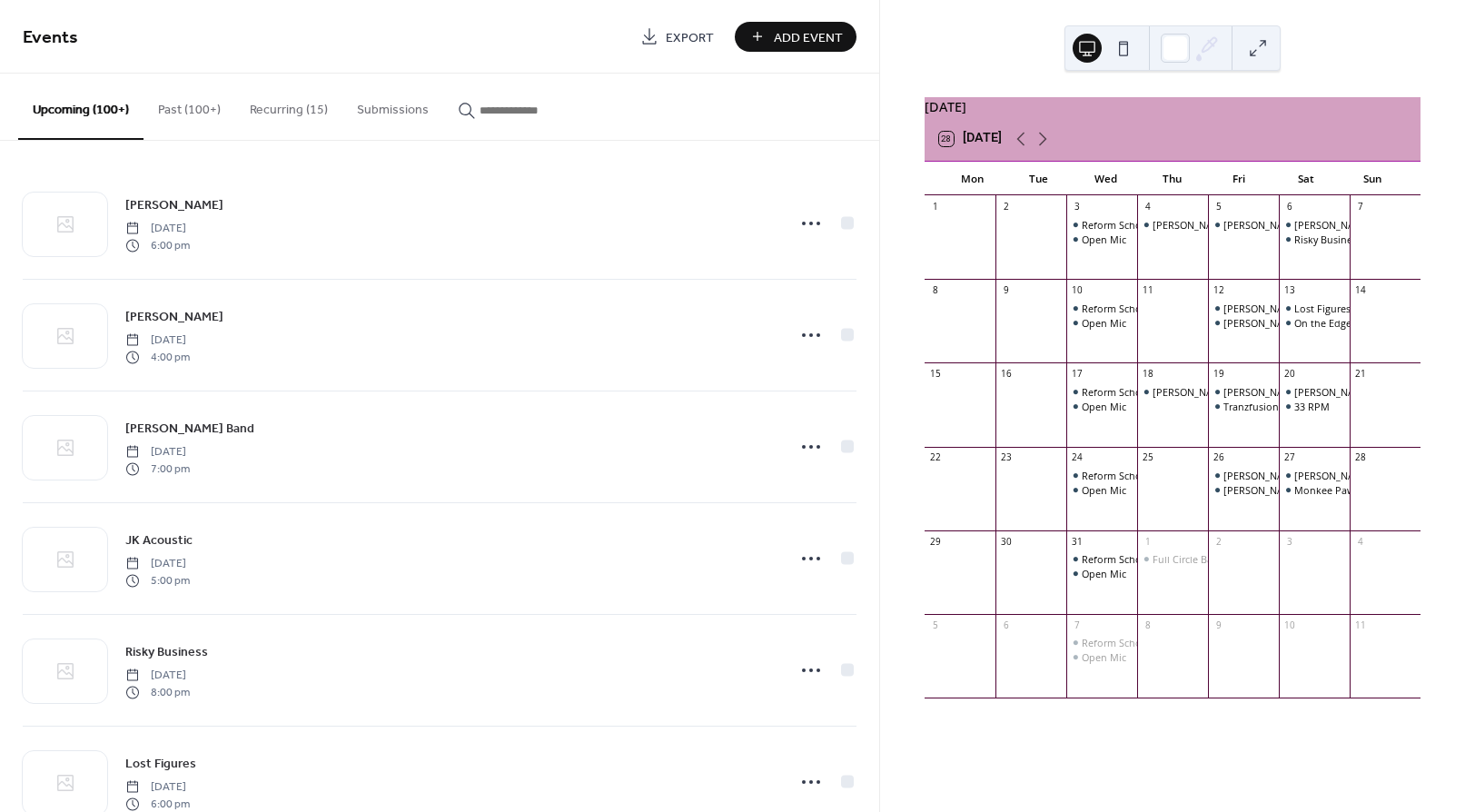 click on "Add Event" at bounding box center [808, 37] 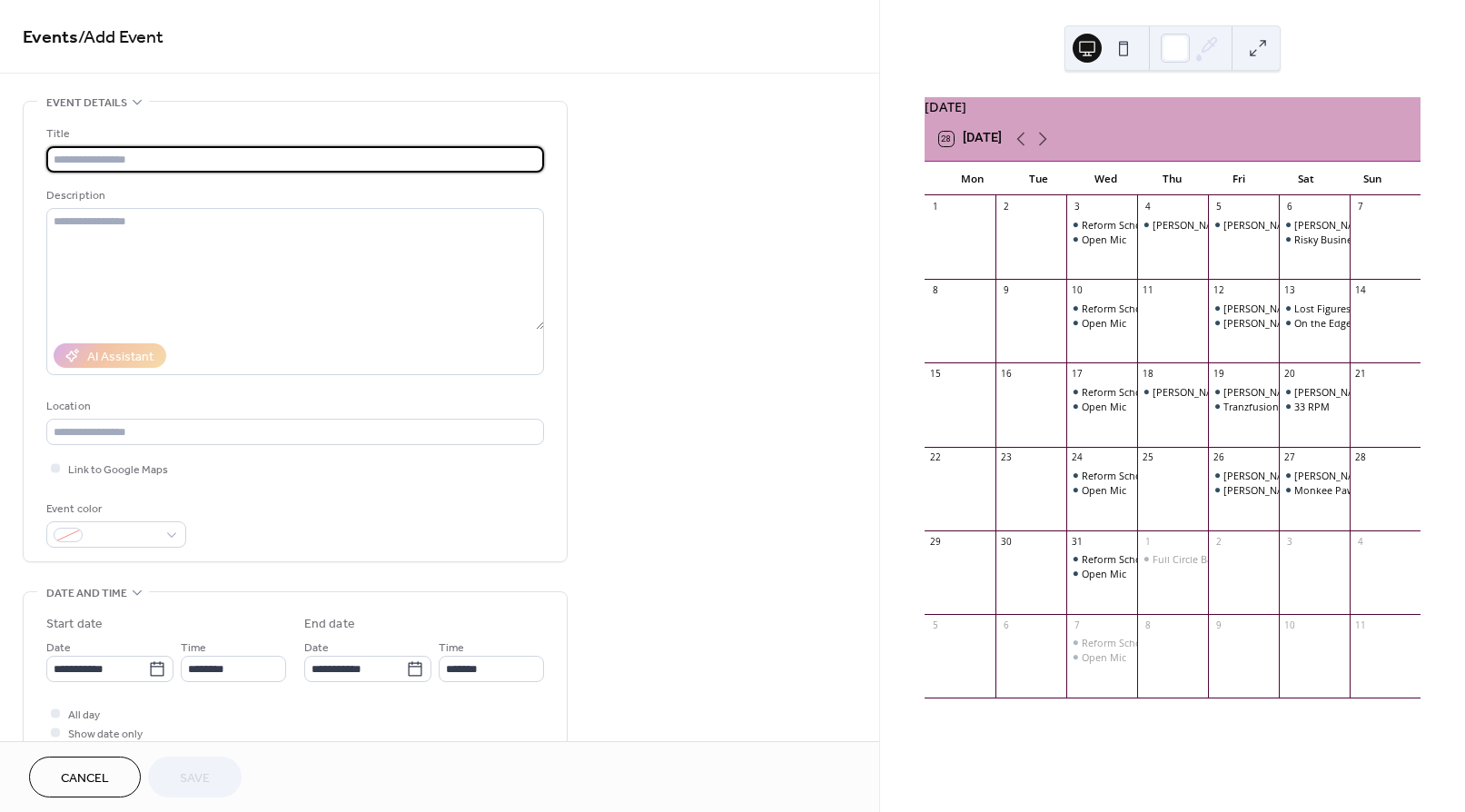 click at bounding box center [295, 159] 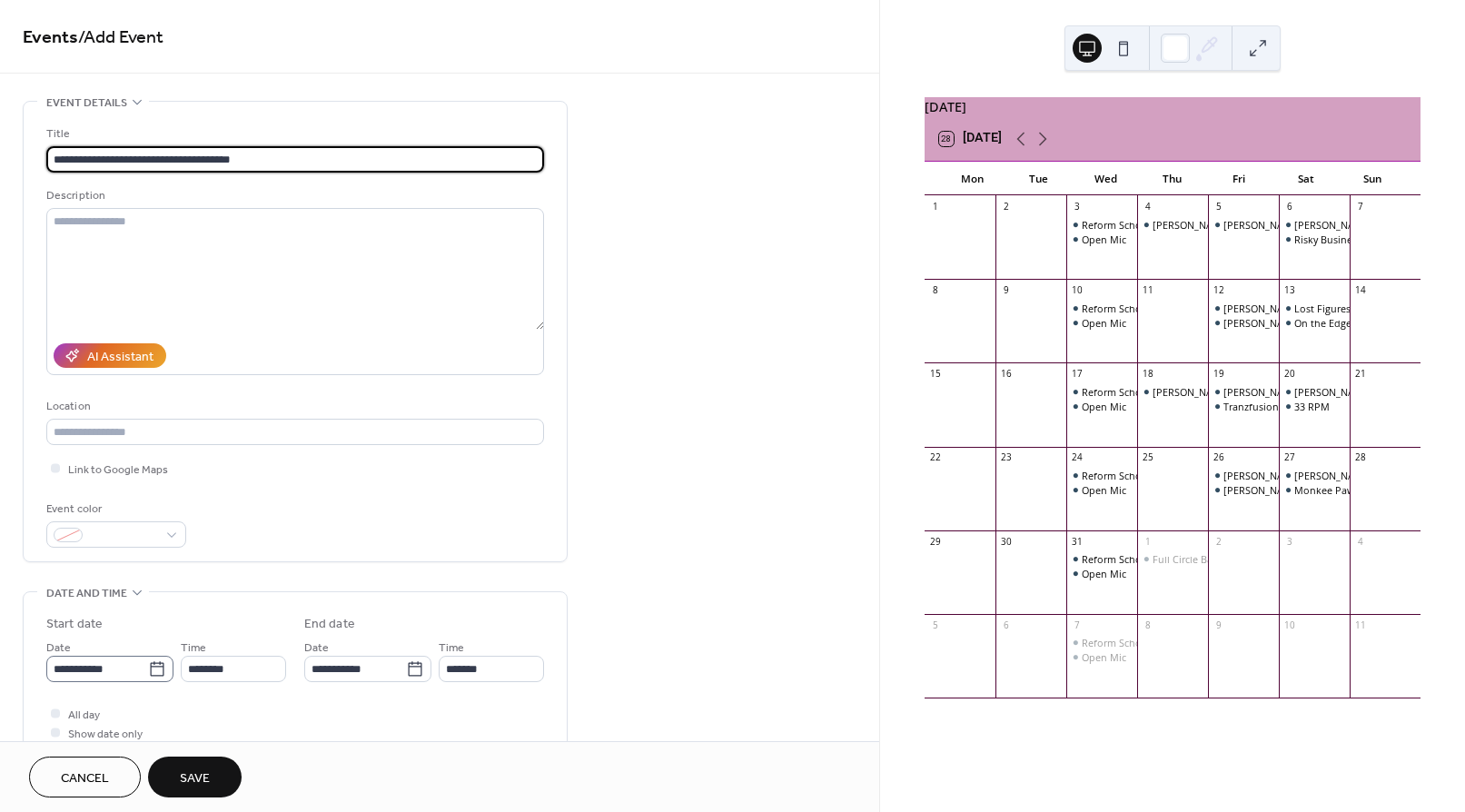 type on "**********" 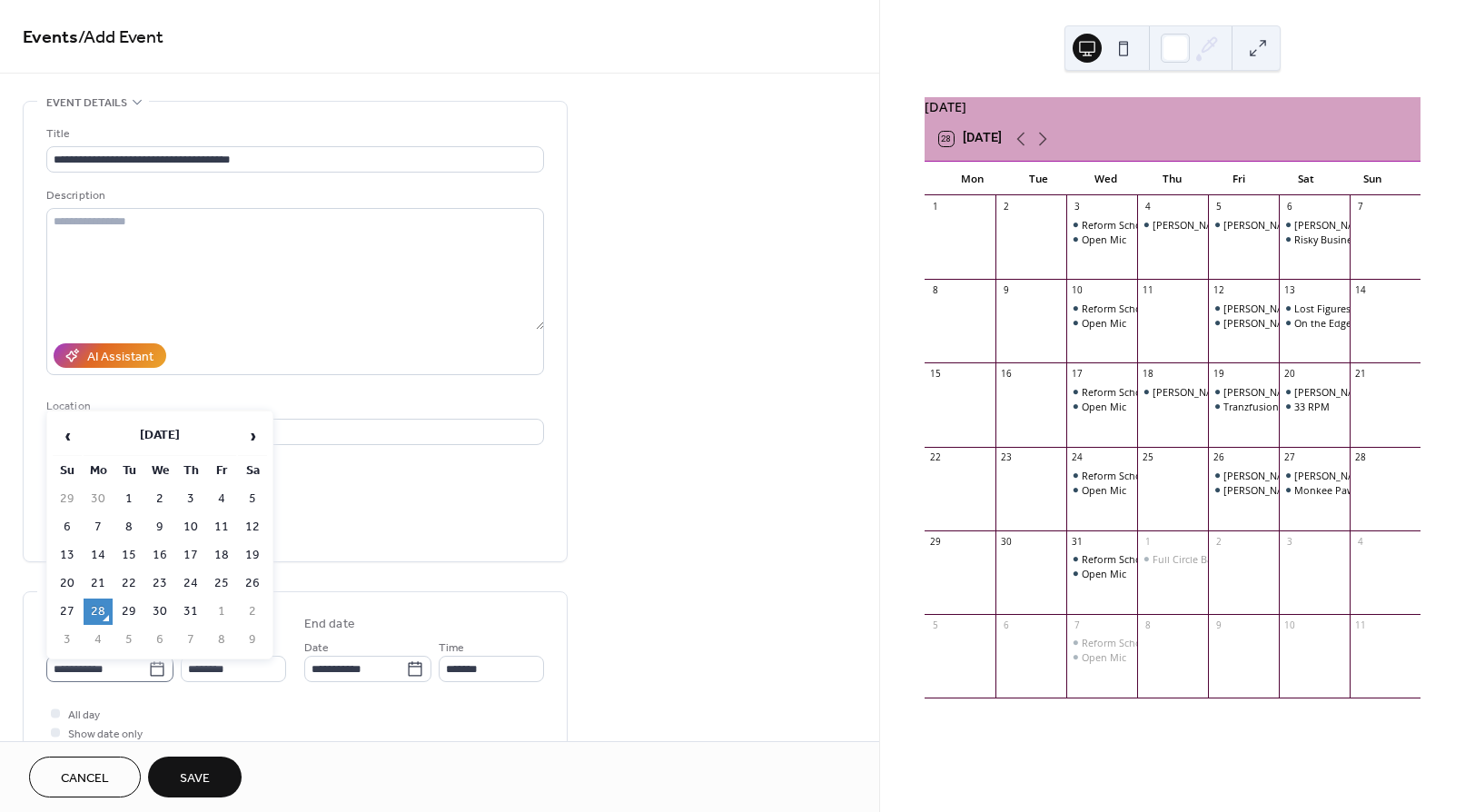 click 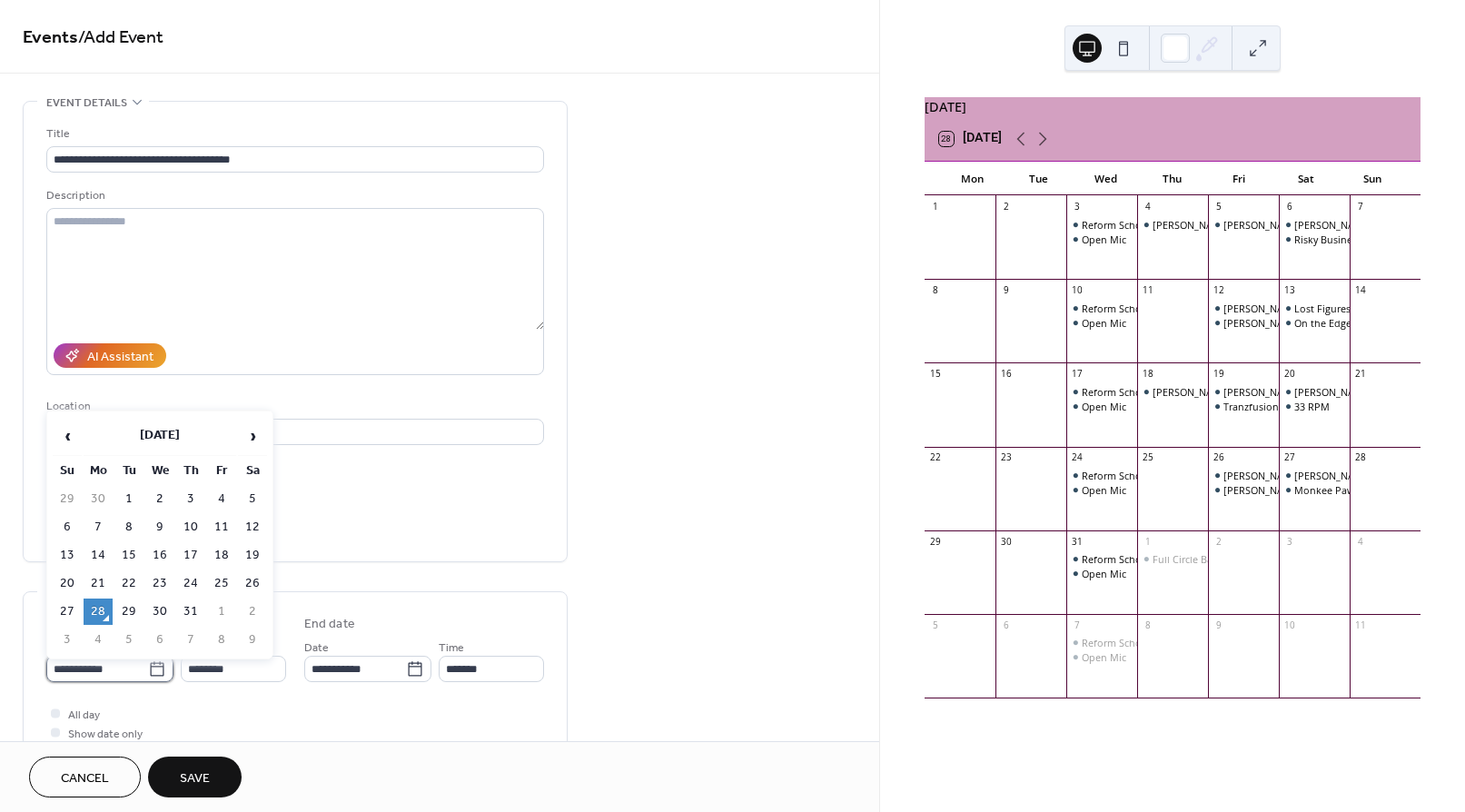 click on "**********" at bounding box center (97, 668) 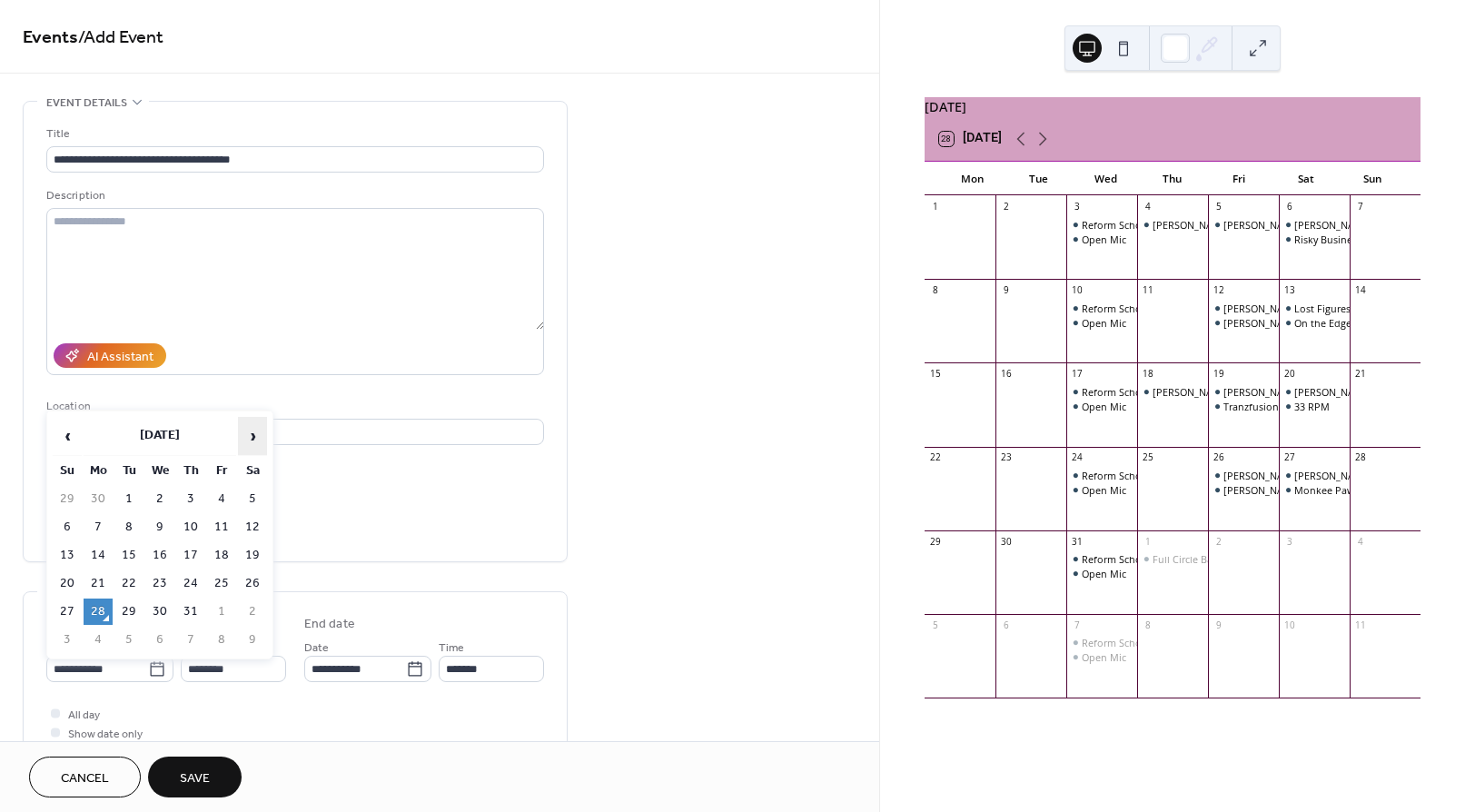 click on "›" at bounding box center [252, 436] 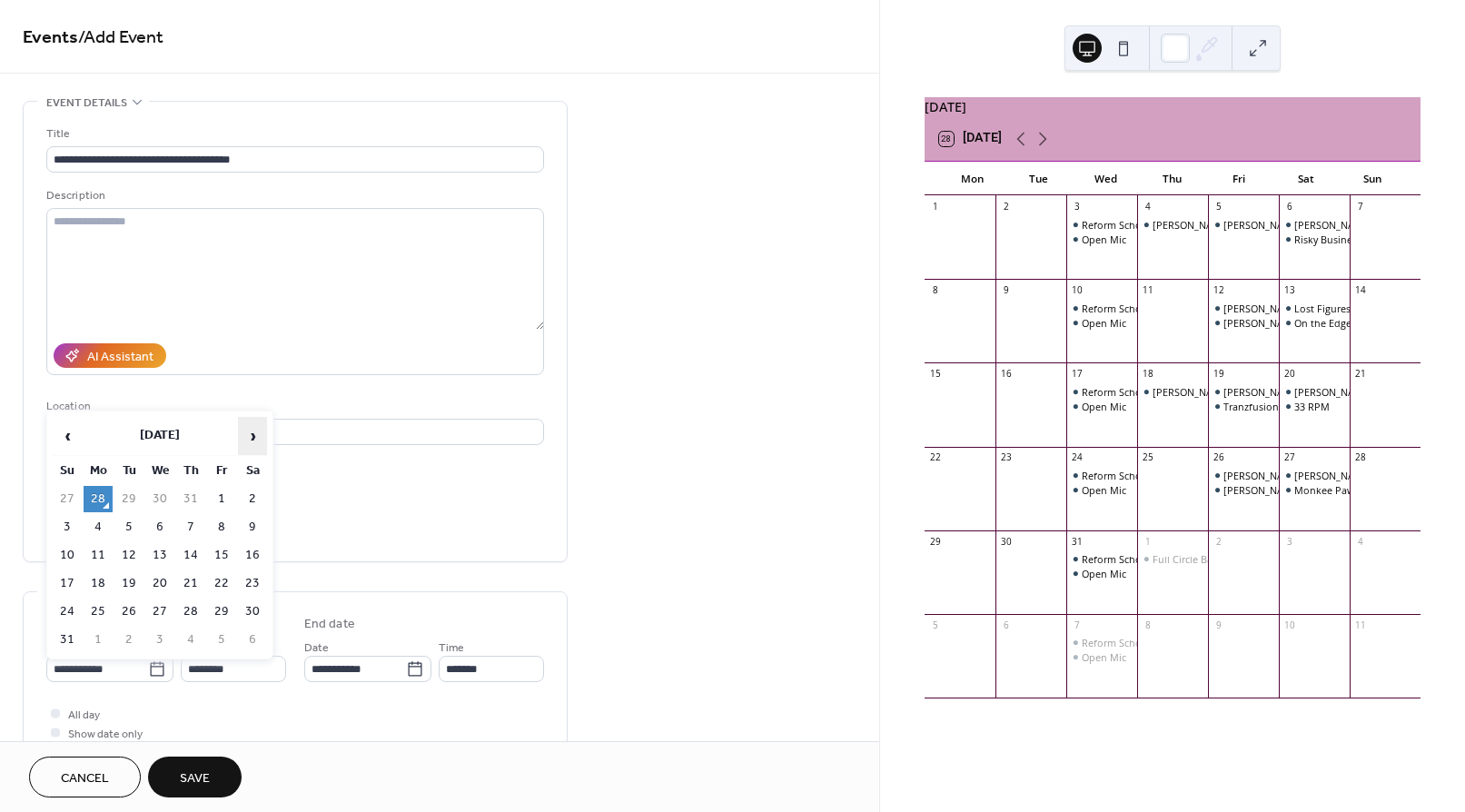 click on "›" at bounding box center [252, 436] 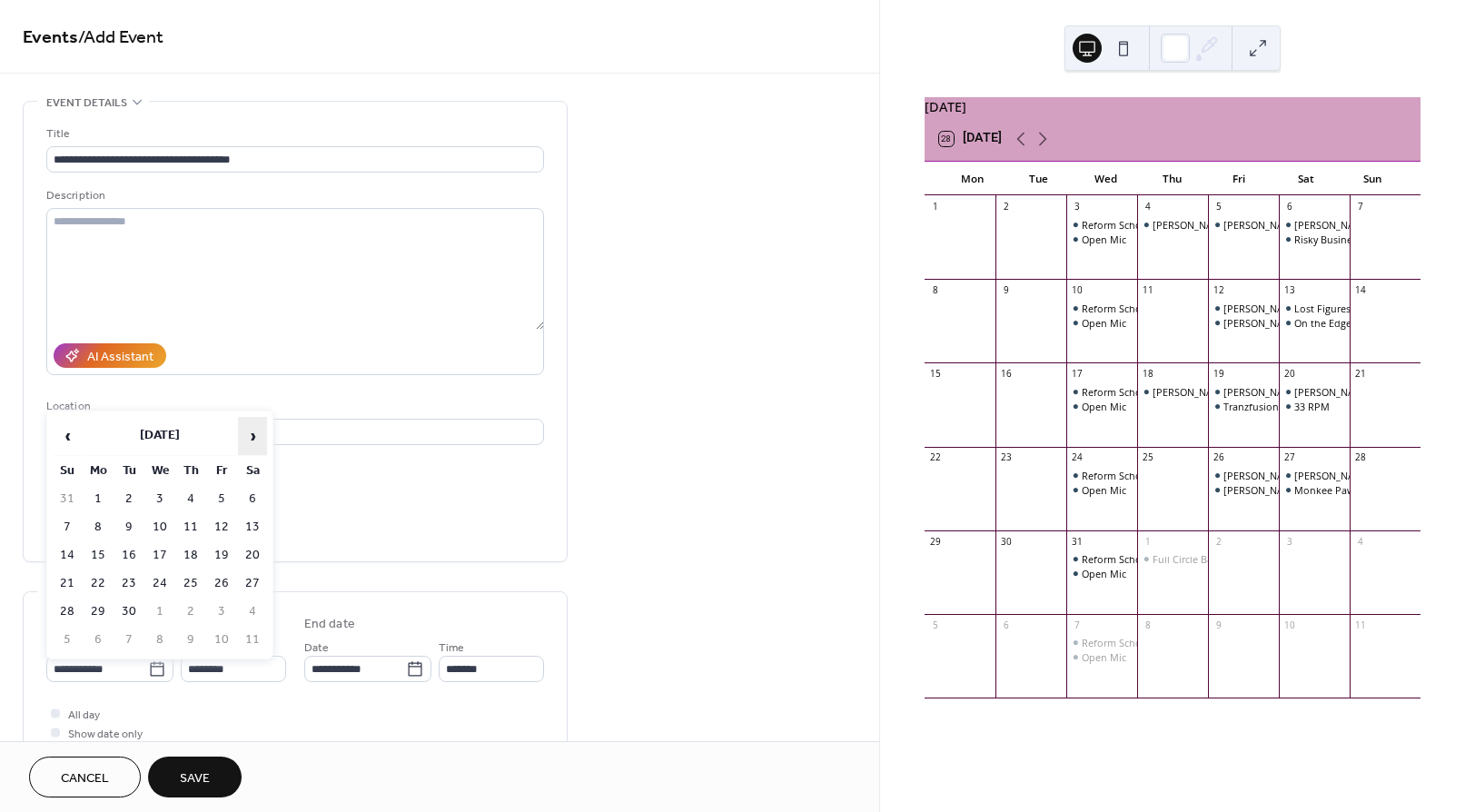 click on "›" at bounding box center (252, 436) 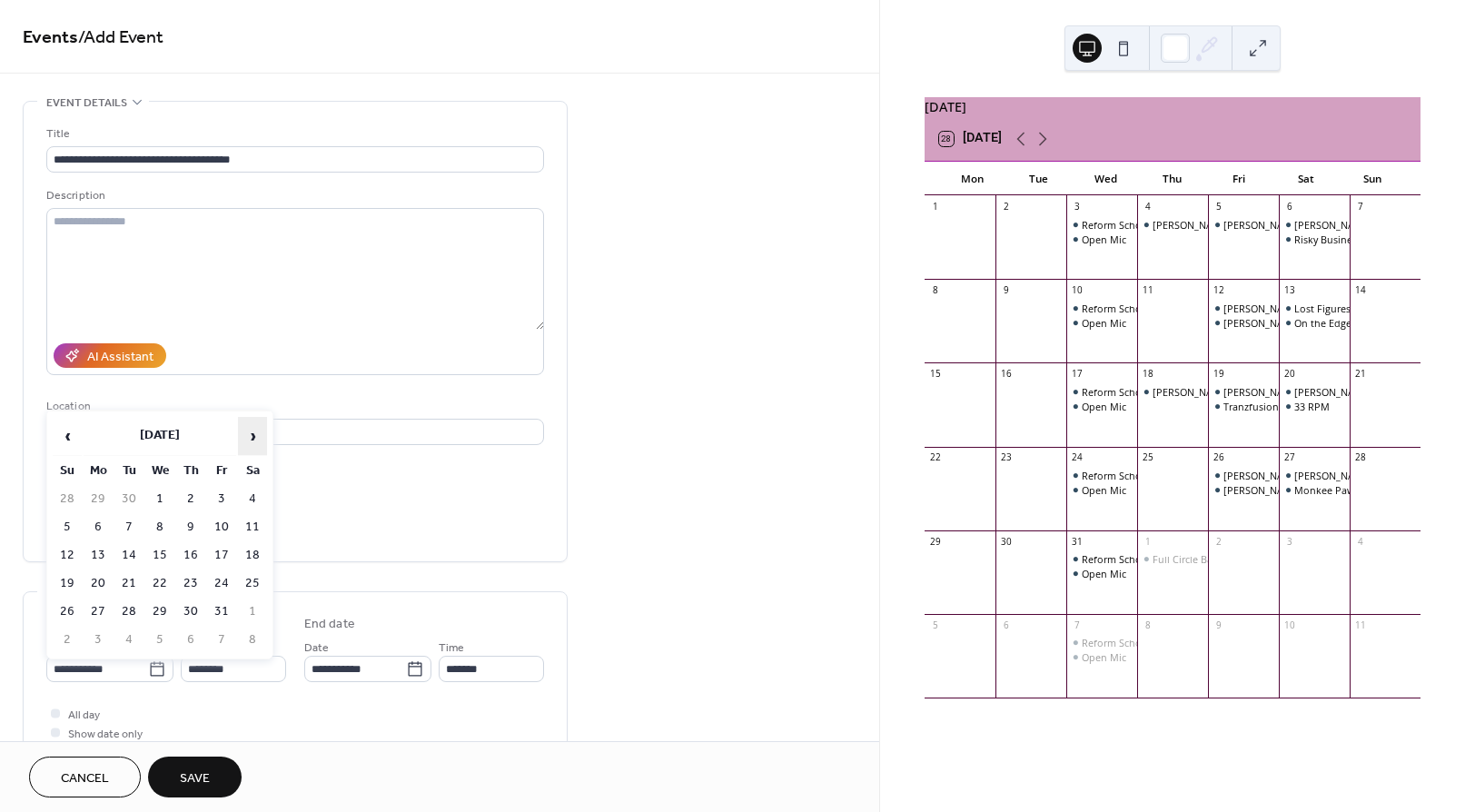 click on "›" at bounding box center (252, 436) 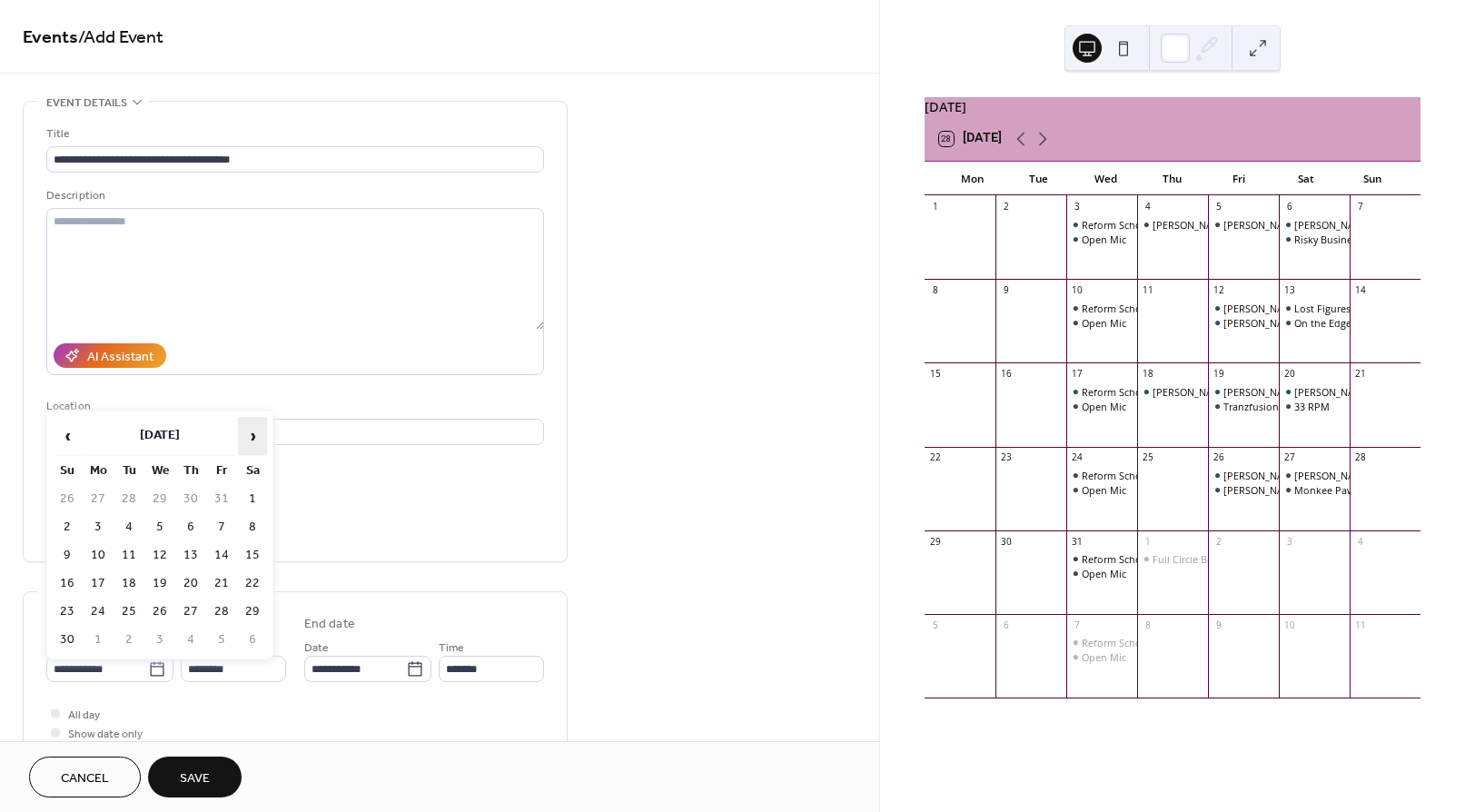 click on "›" at bounding box center [252, 436] 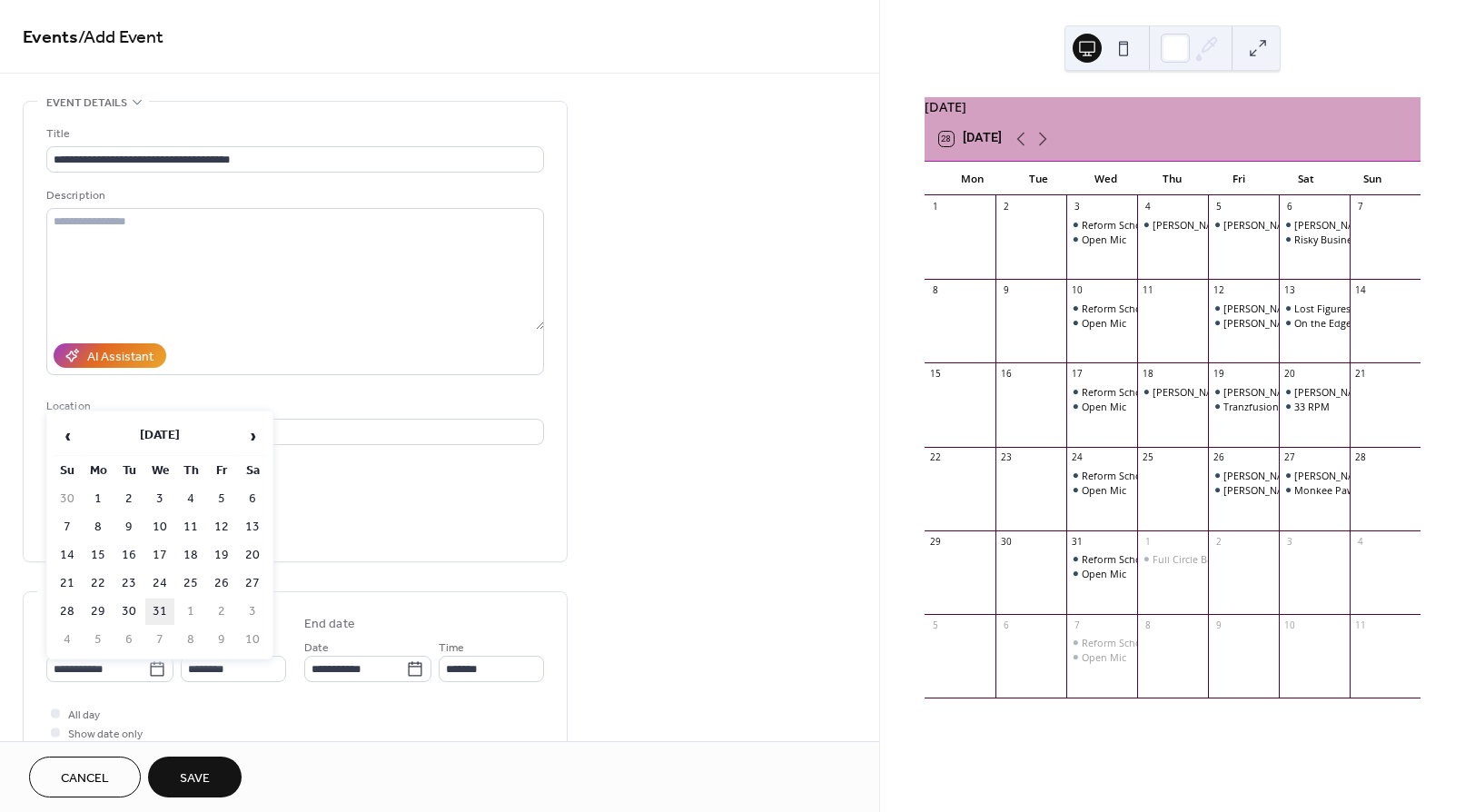 click on "31" at bounding box center (160, 611) 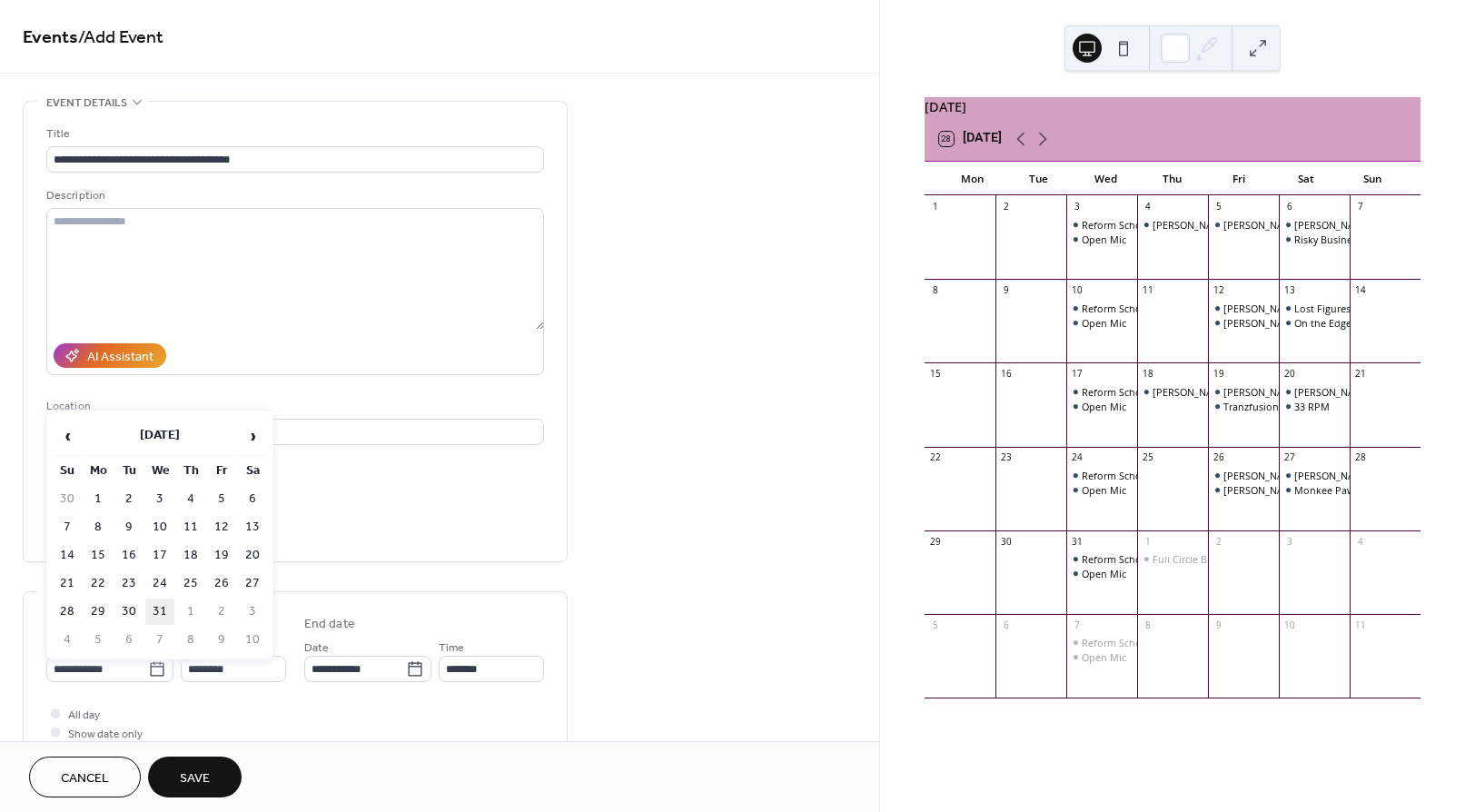 type on "**********" 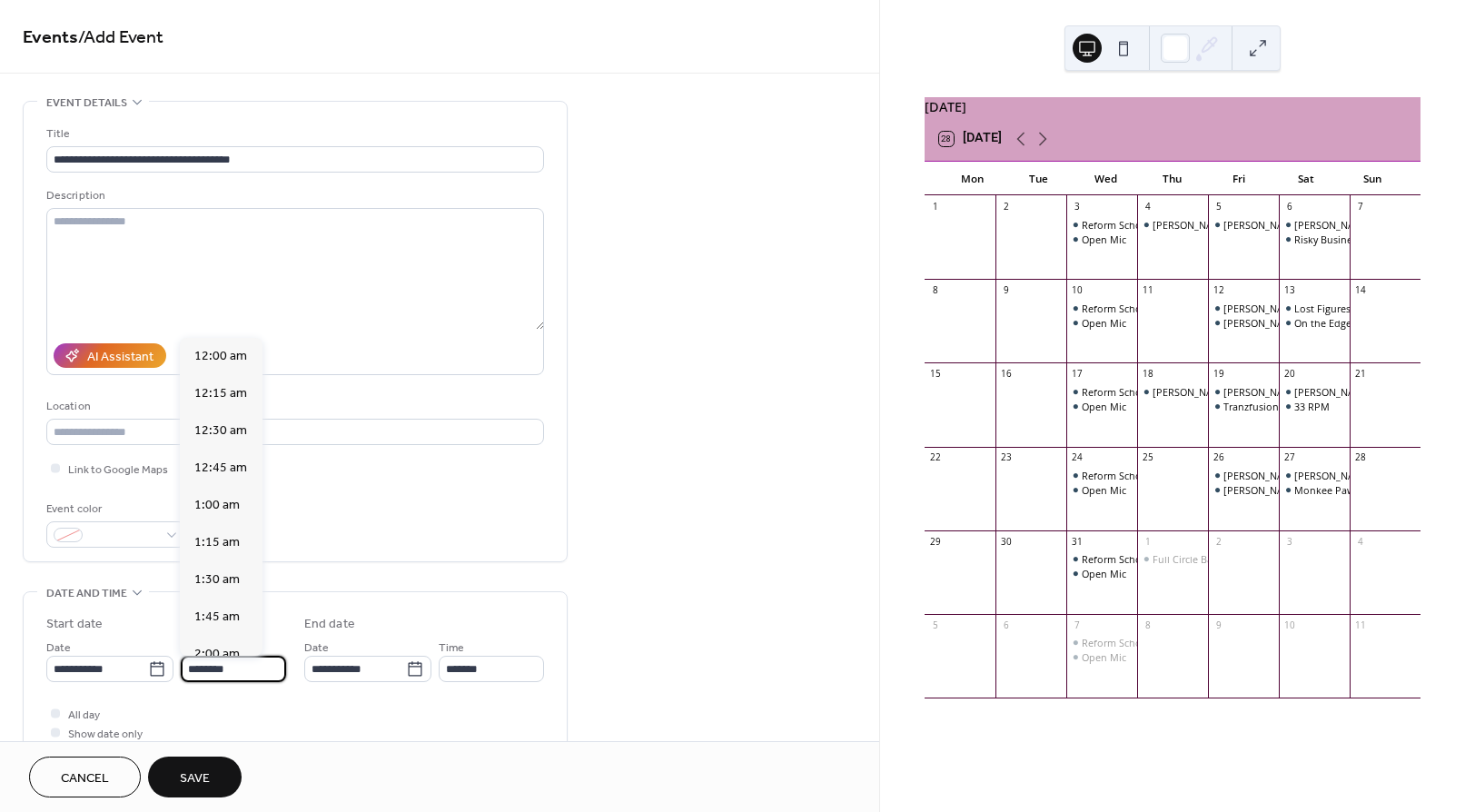 scroll, scrollTop: 1766, scrollLeft: 0, axis: vertical 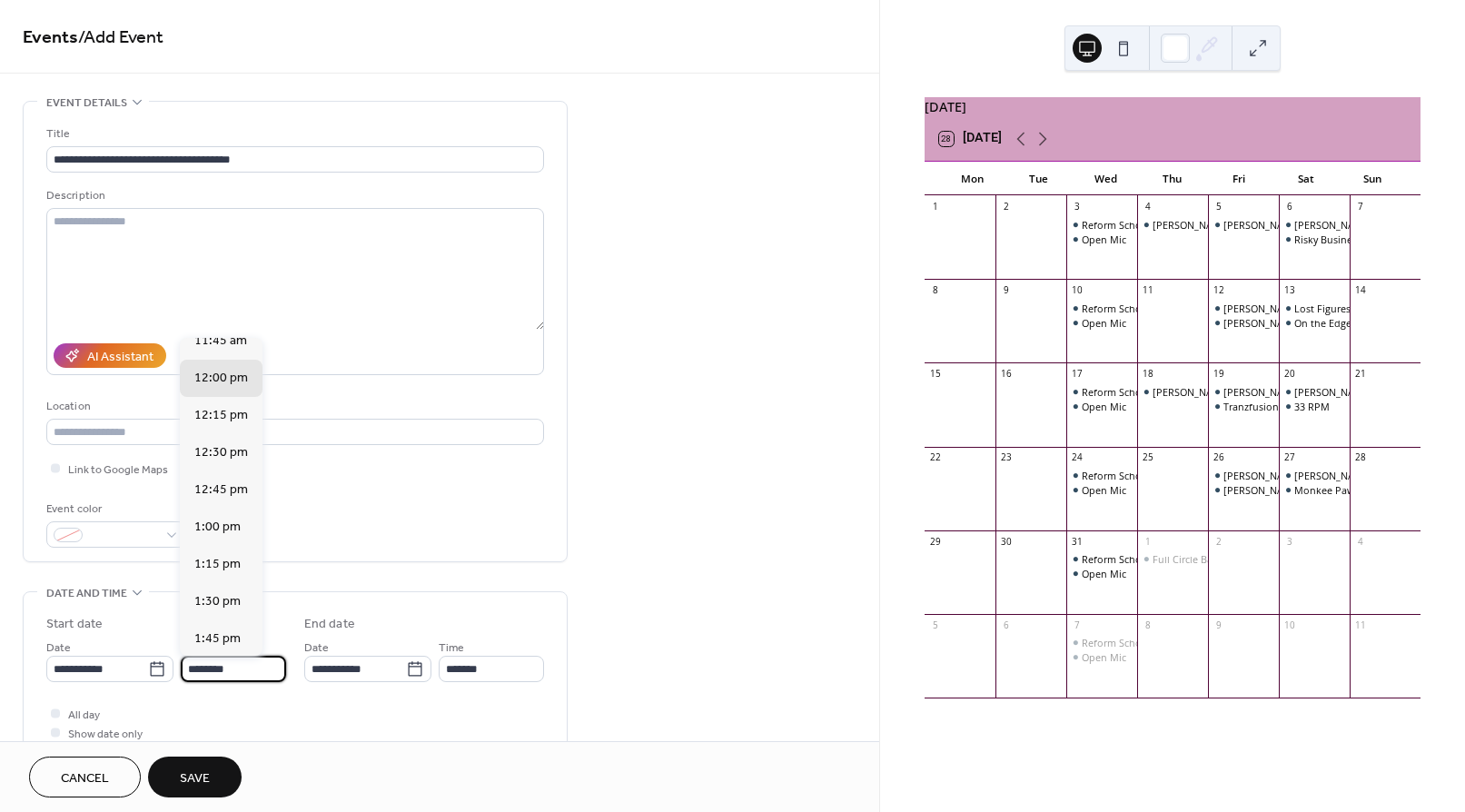 click on "********" at bounding box center (233, 668) 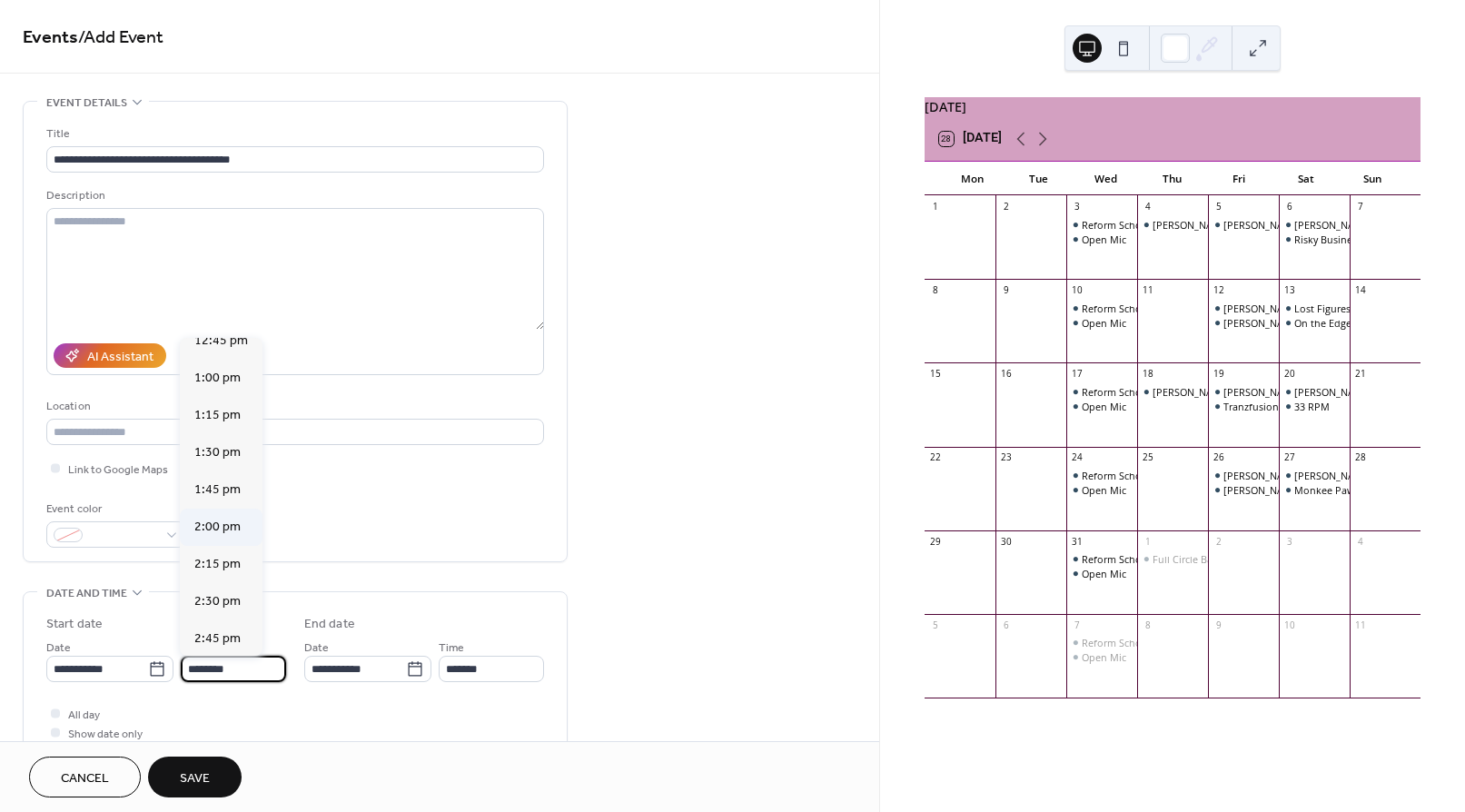 scroll, scrollTop: 1973, scrollLeft: 0, axis: vertical 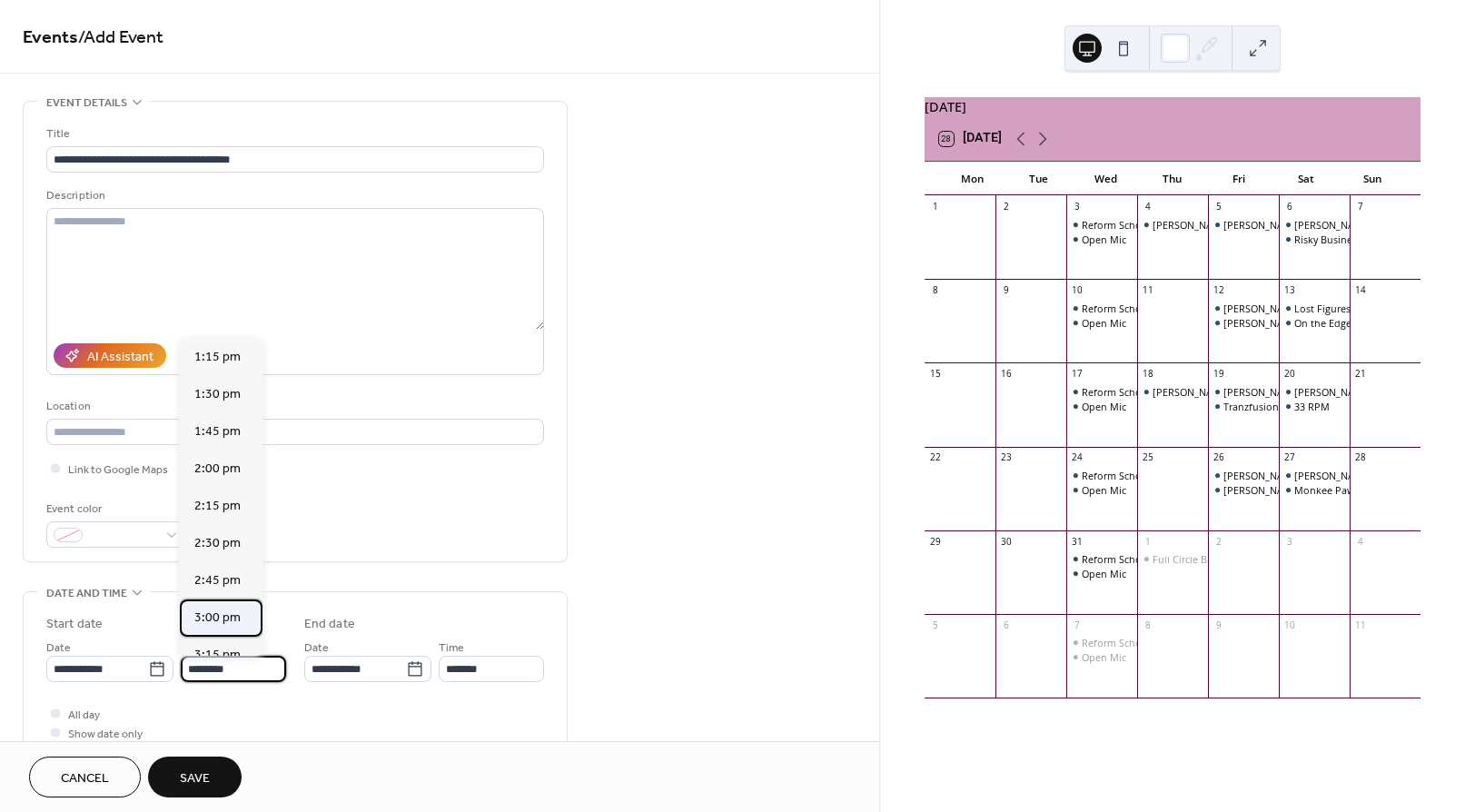 click on "3:00 pm" at bounding box center (217, 618) 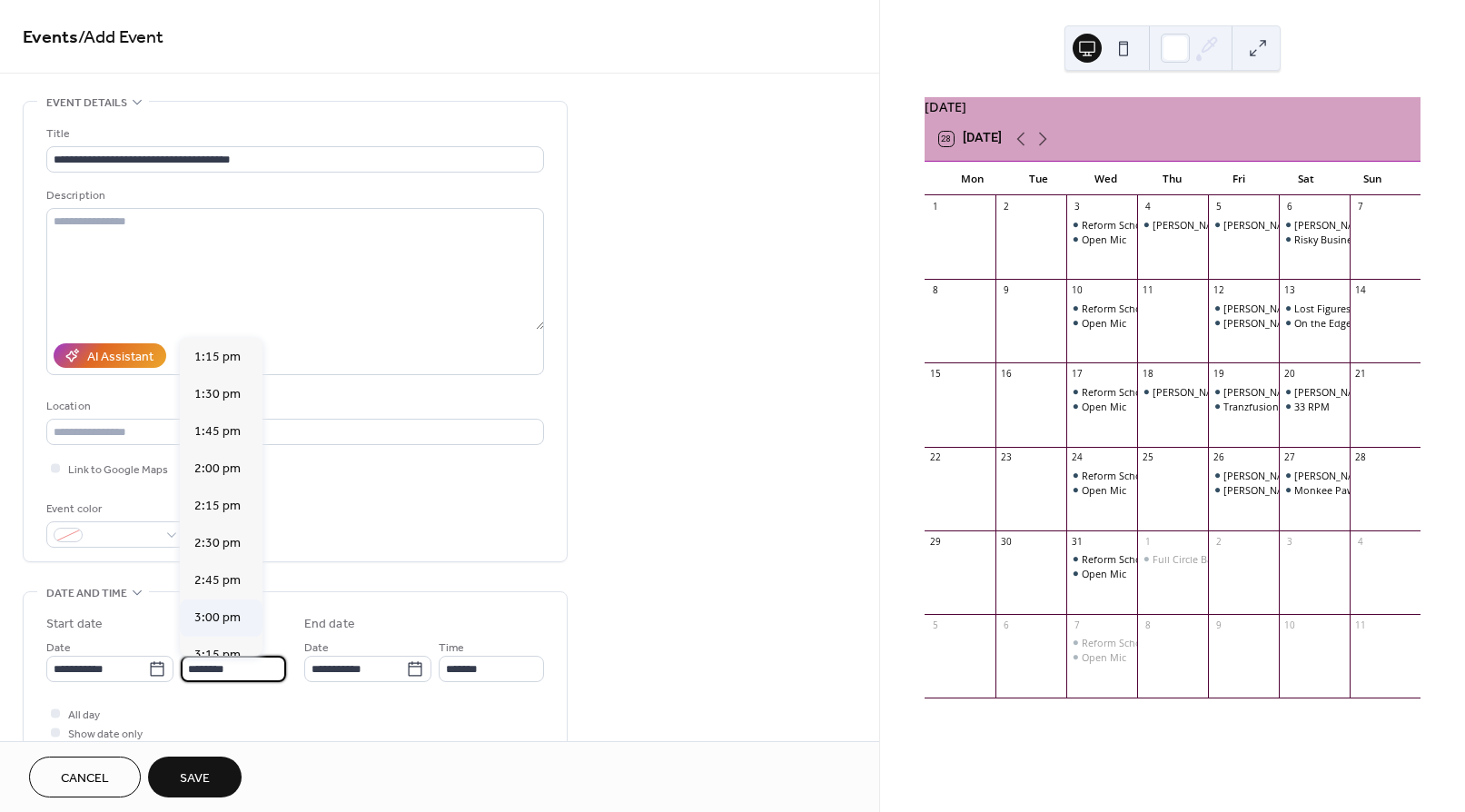 type on "*******" 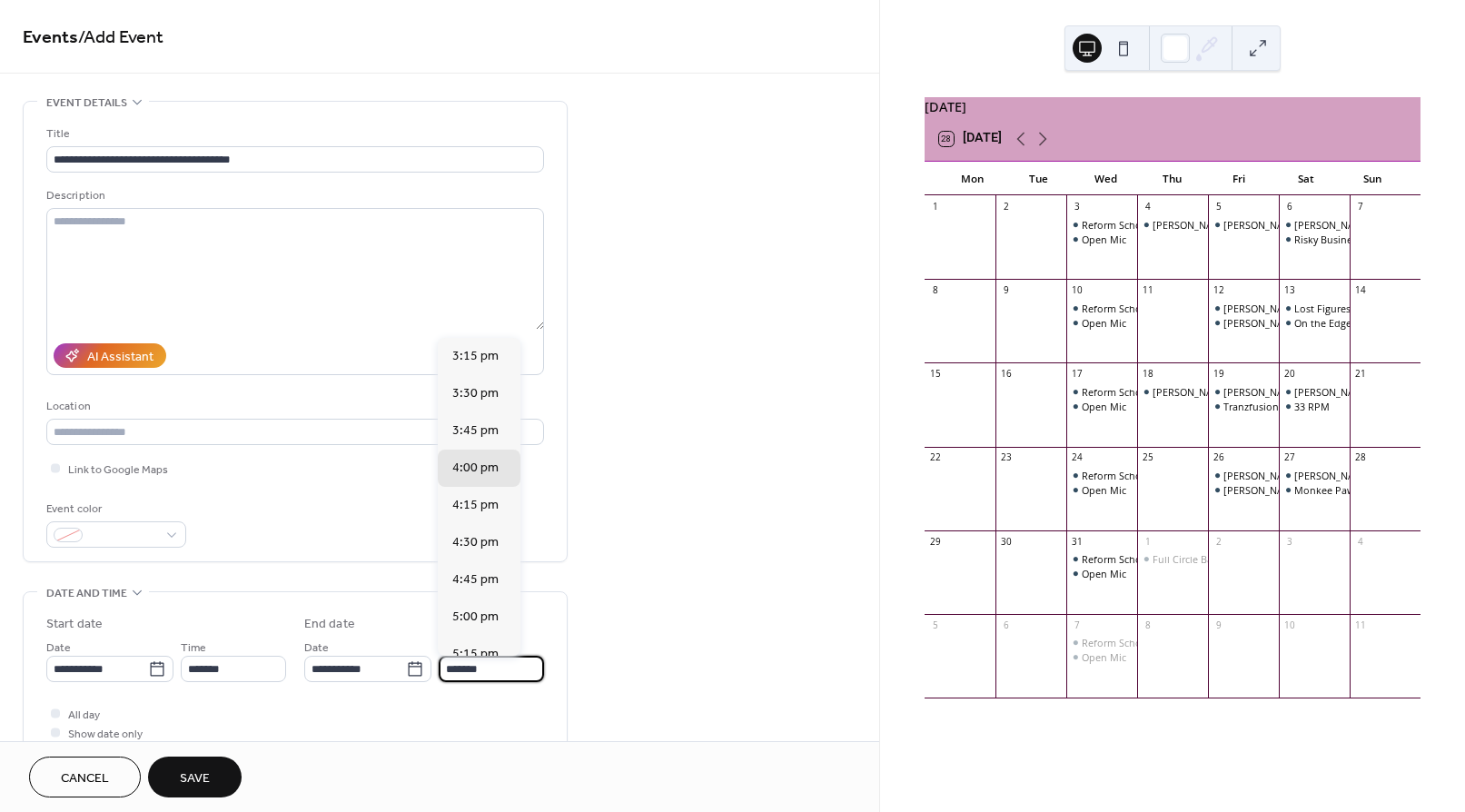 click on "*******" at bounding box center [491, 668] 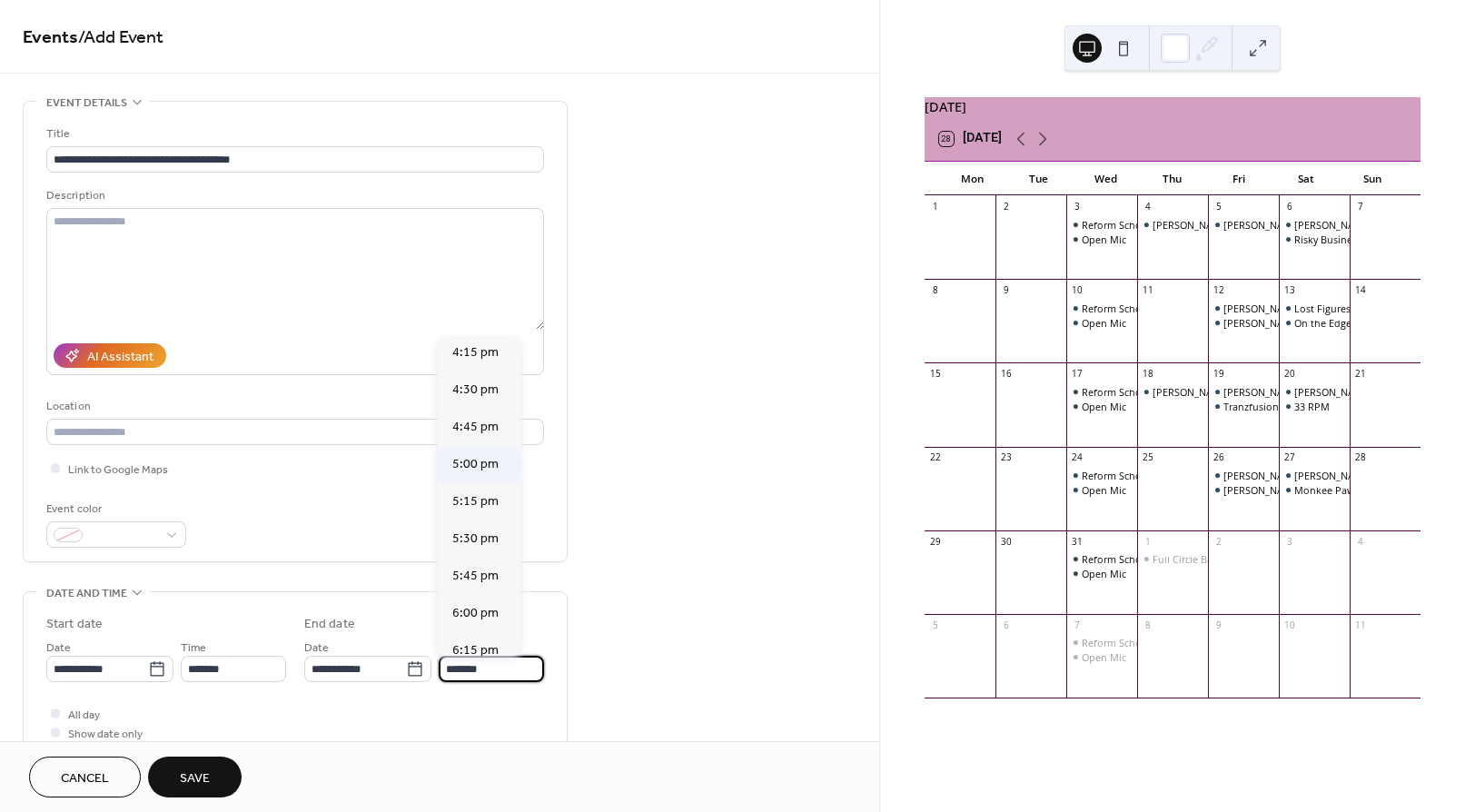 scroll, scrollTop: 153, scrollLeft: 0, axis: vertical 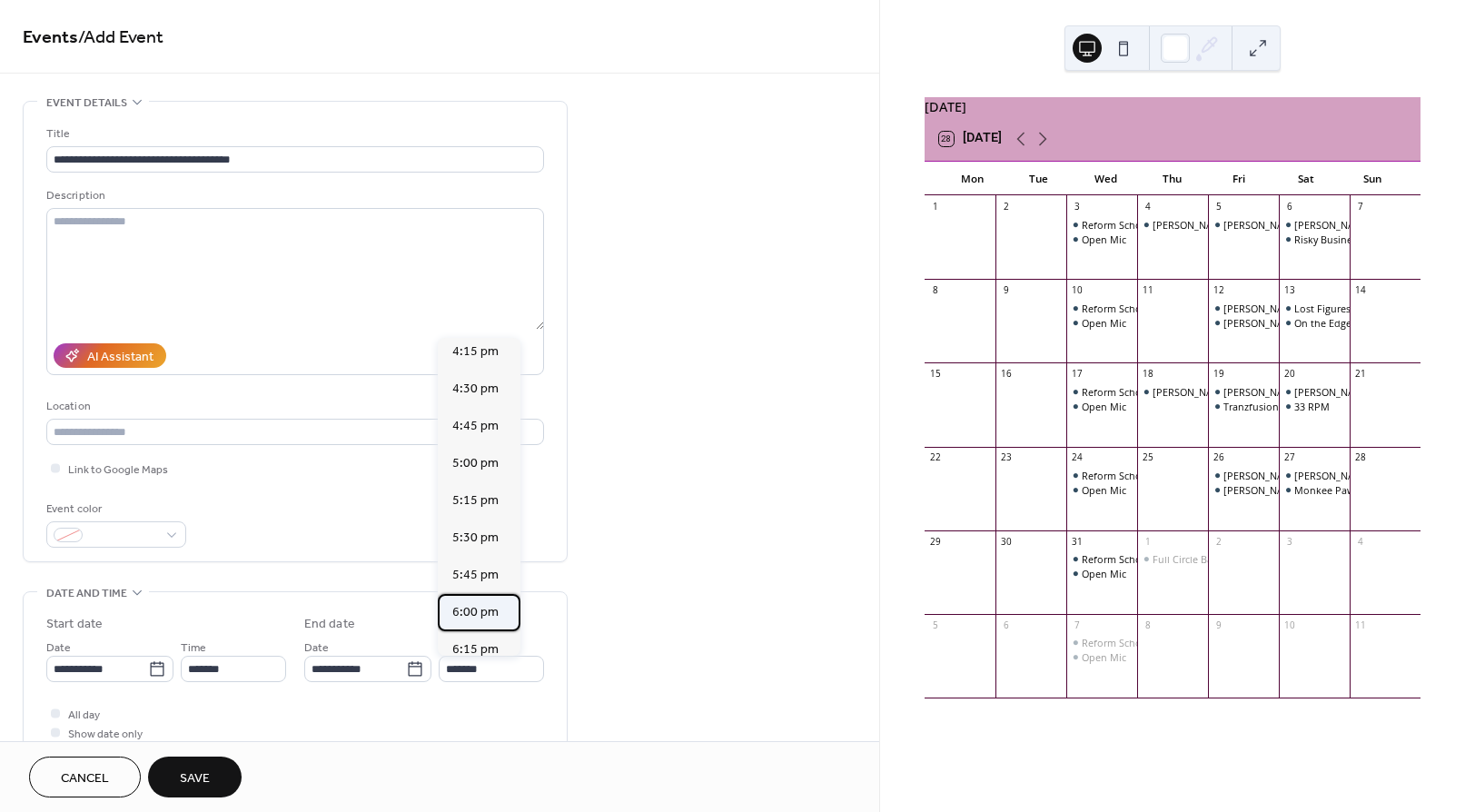click on "6:00 pm" at bounding box center (475, 612) 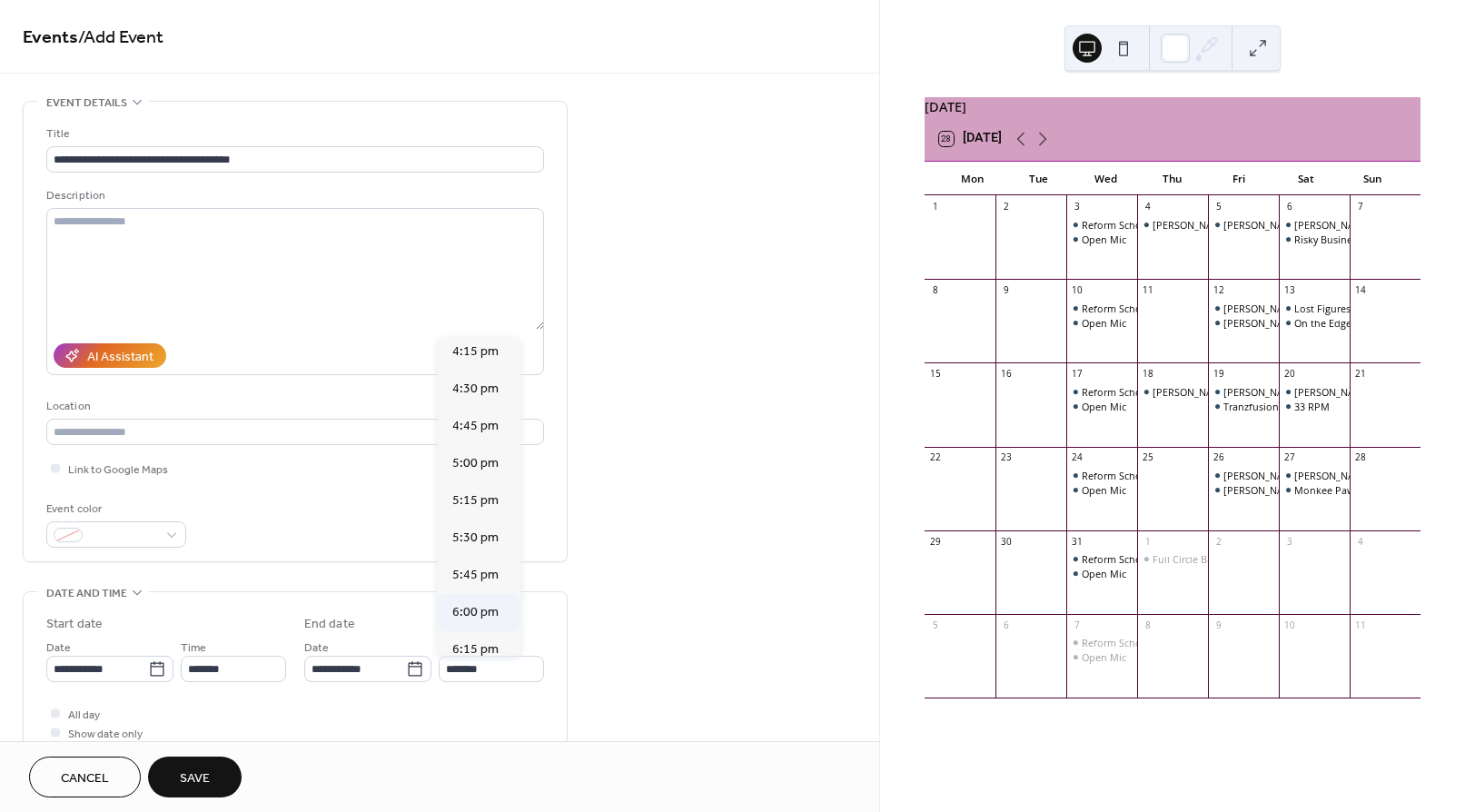 type on "*******" 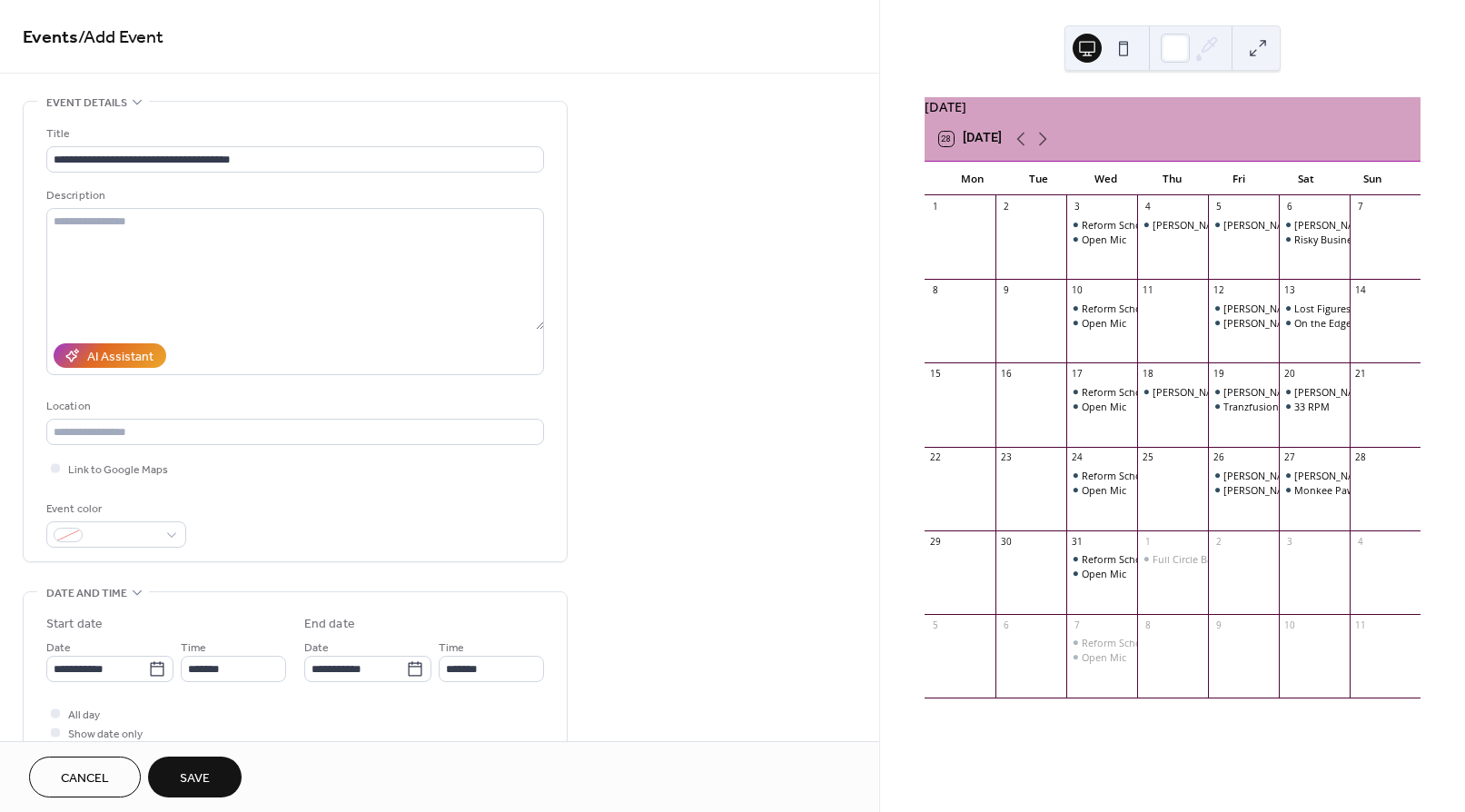 click on "Save" at bounding box center [194, 778] 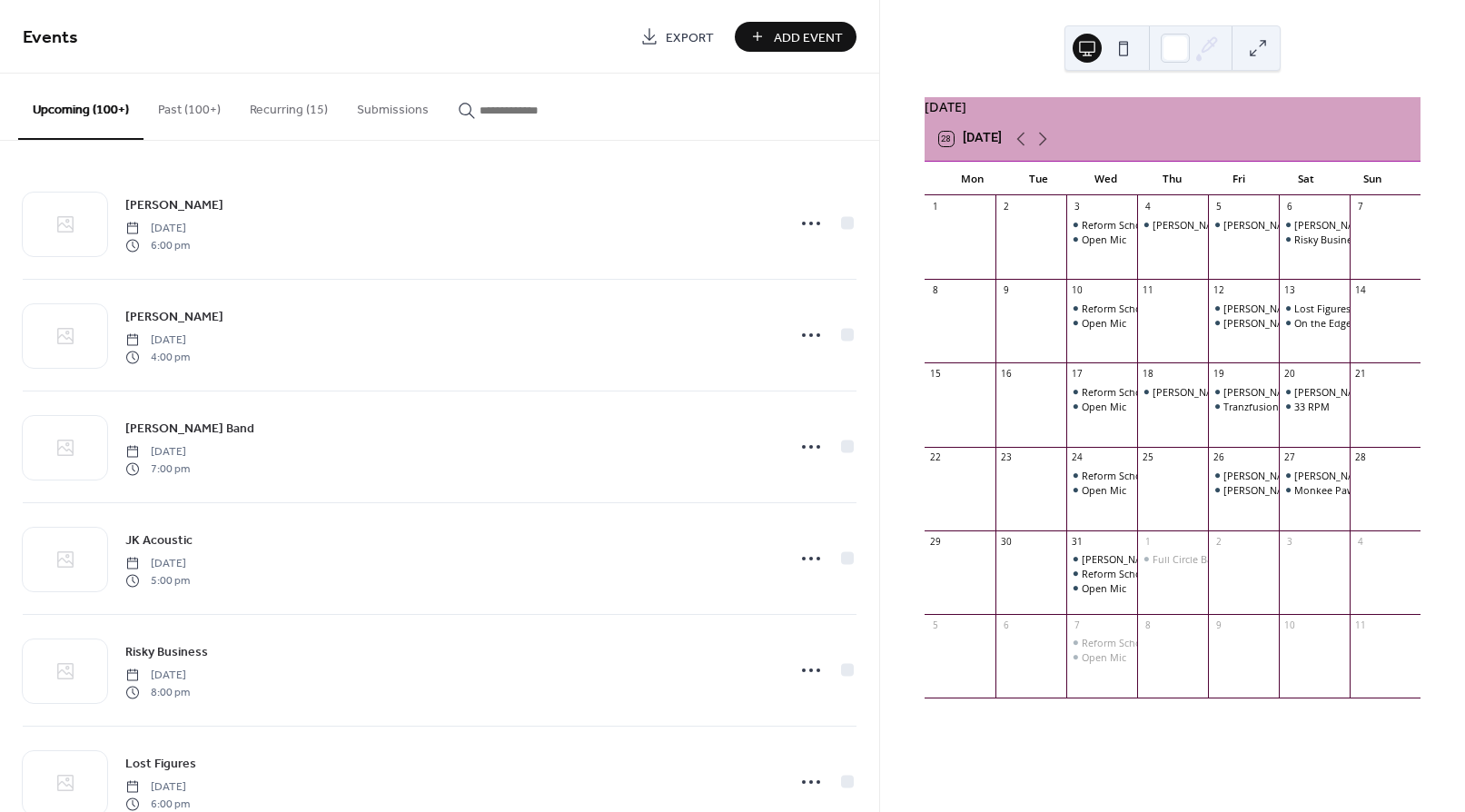 click on "Add Event" at bounding box center (796, 36) 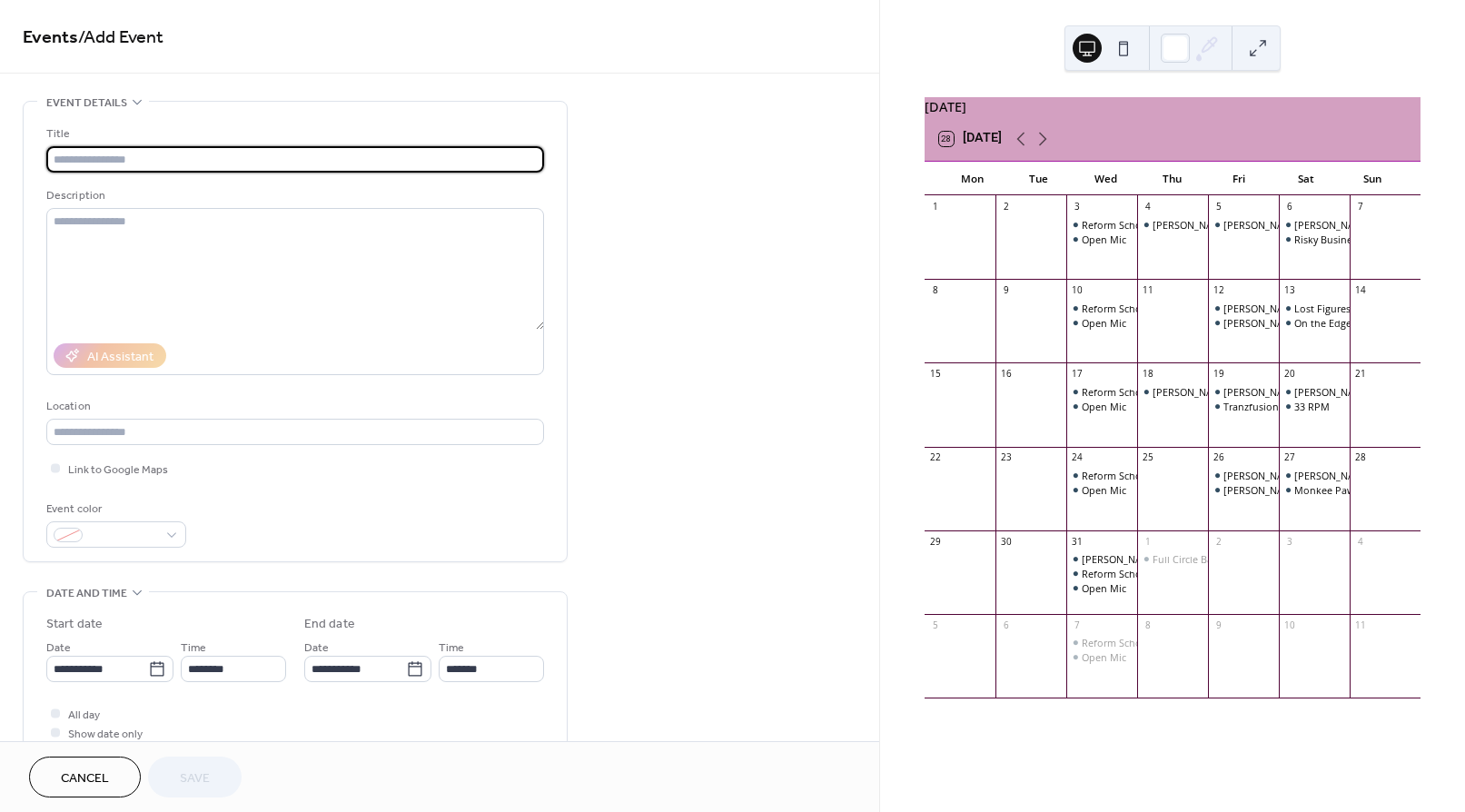 click at bounding box center [295, 159] 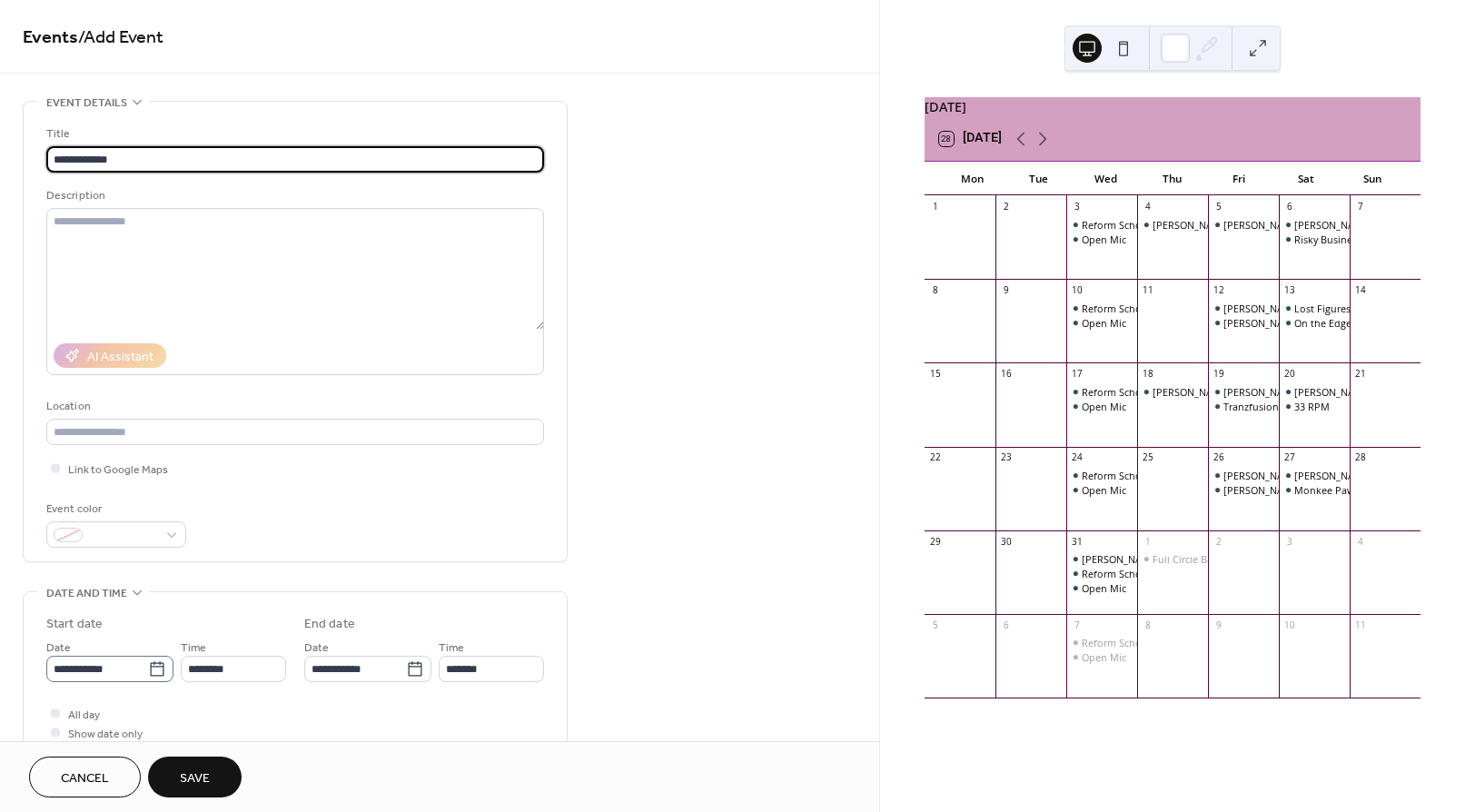 type on "**********" 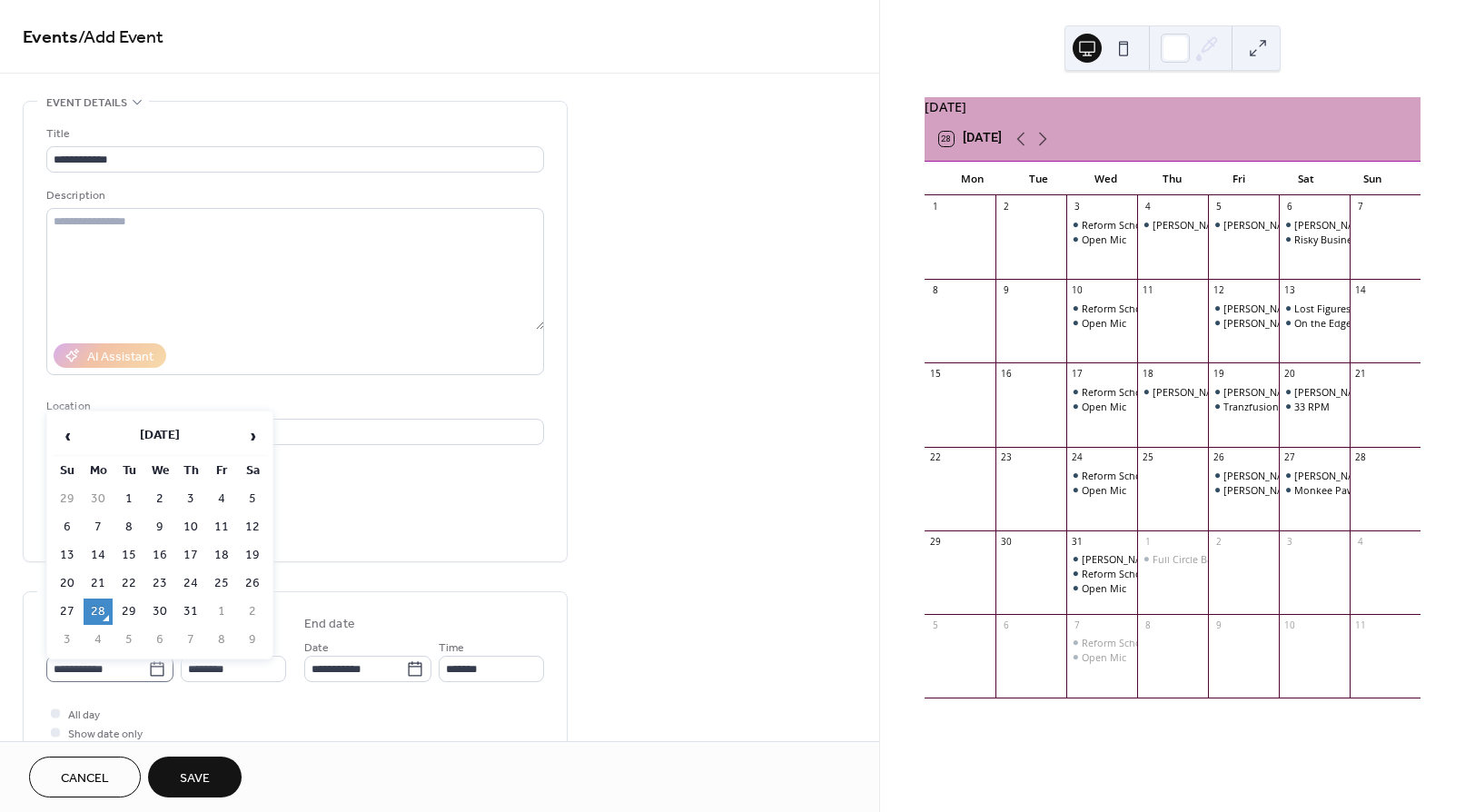 click 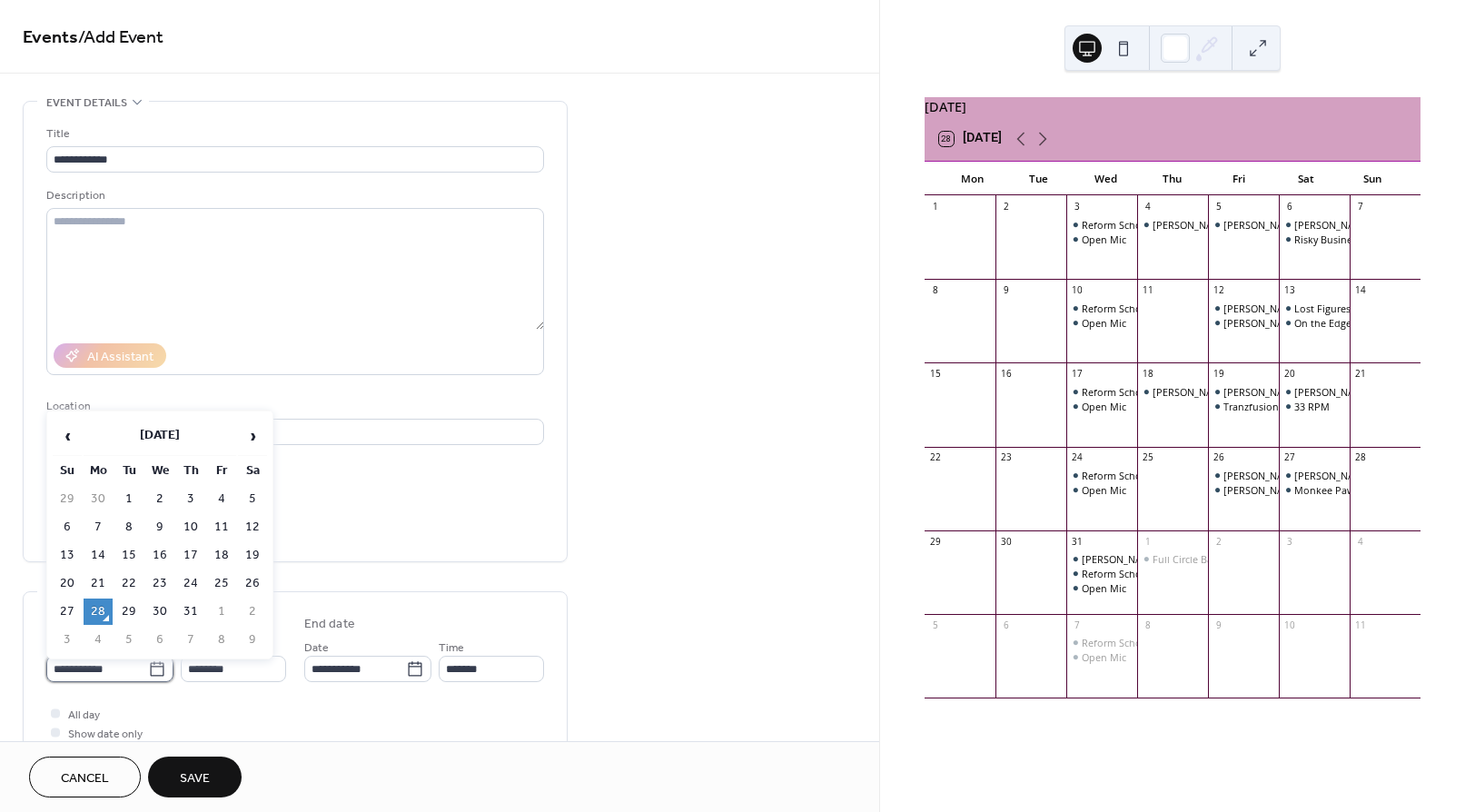 click on "**********" at bounding box center (97, 668) 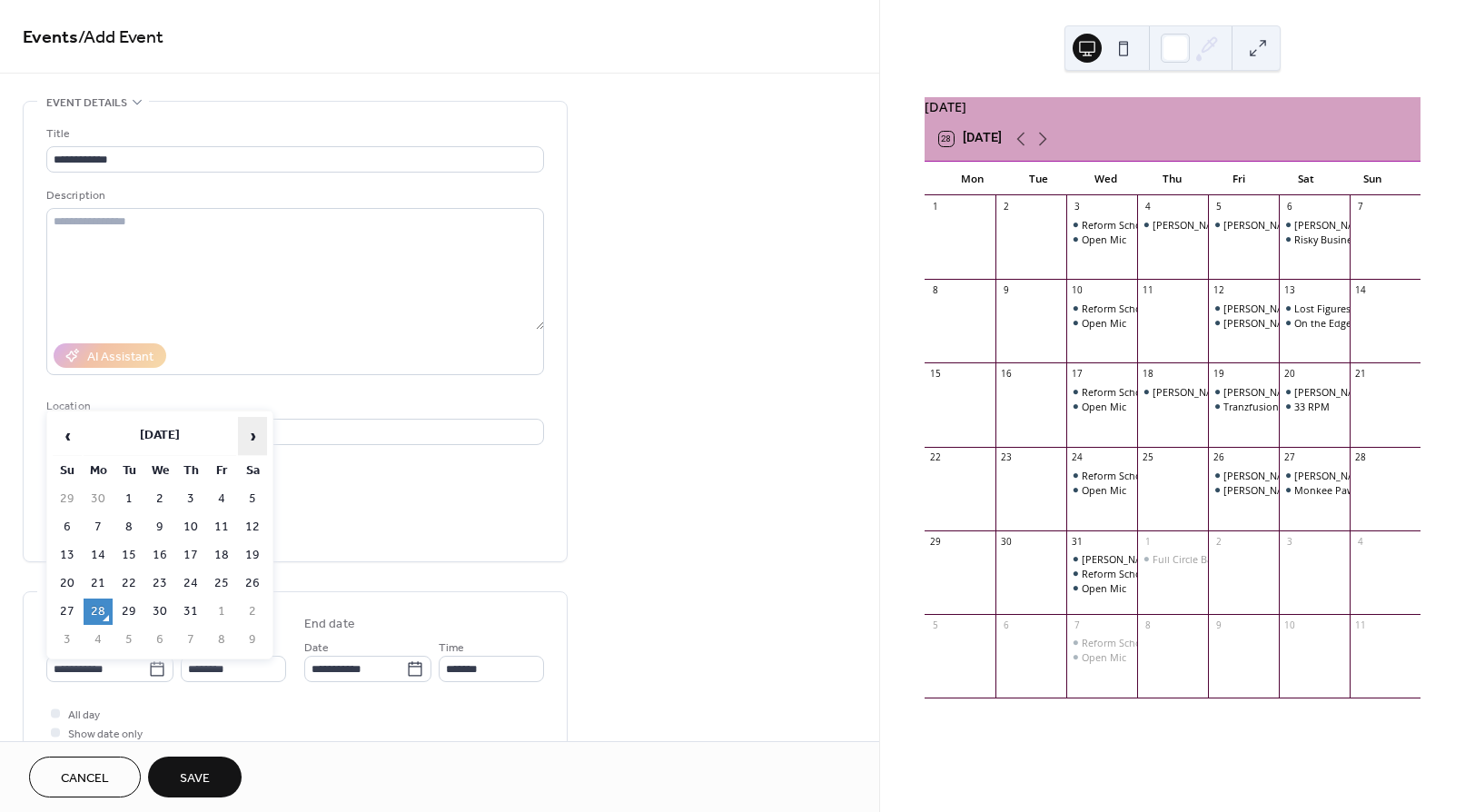 click on "›" at bounding box center (252, 436) 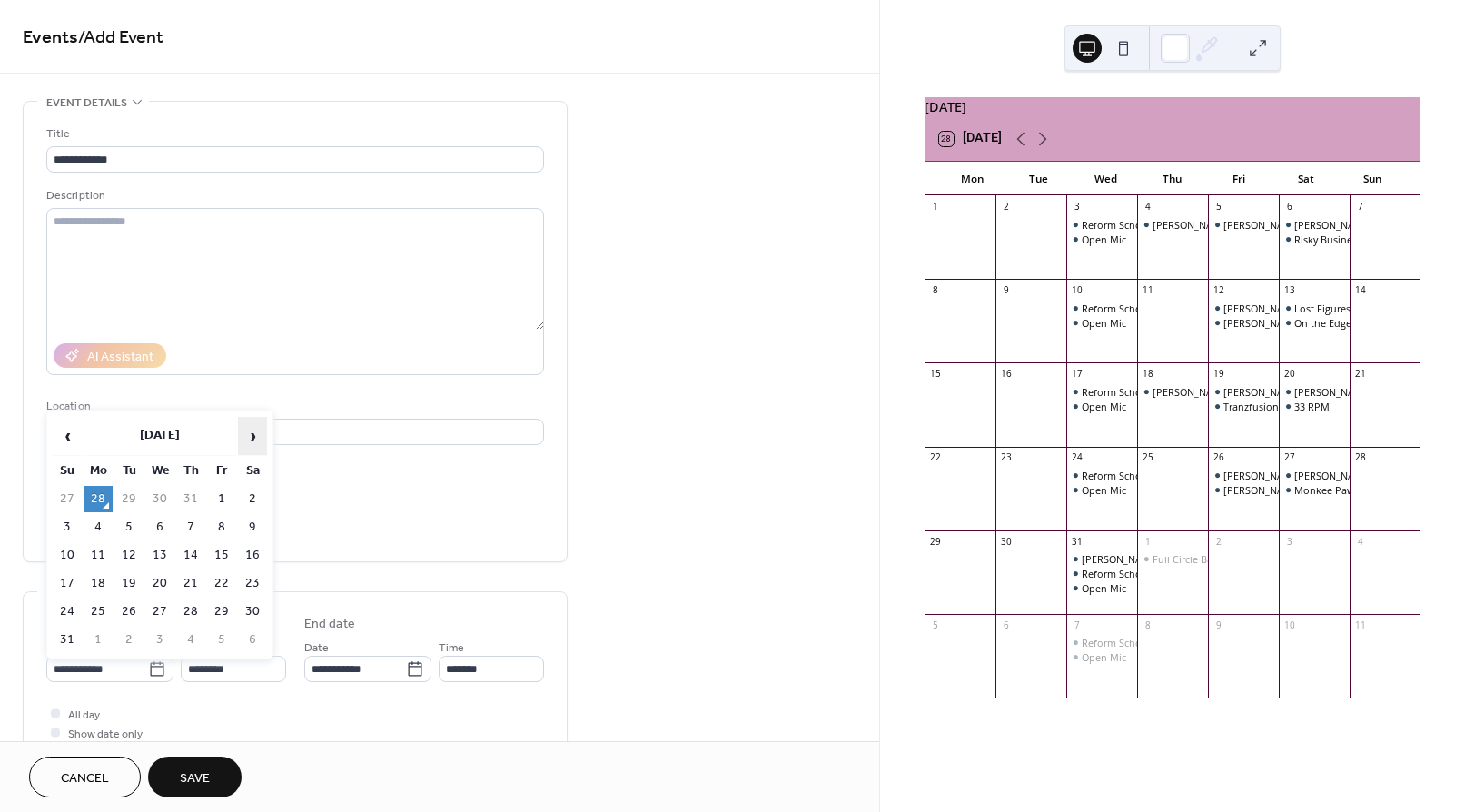 click on "›" at bounding box center (252, 436) 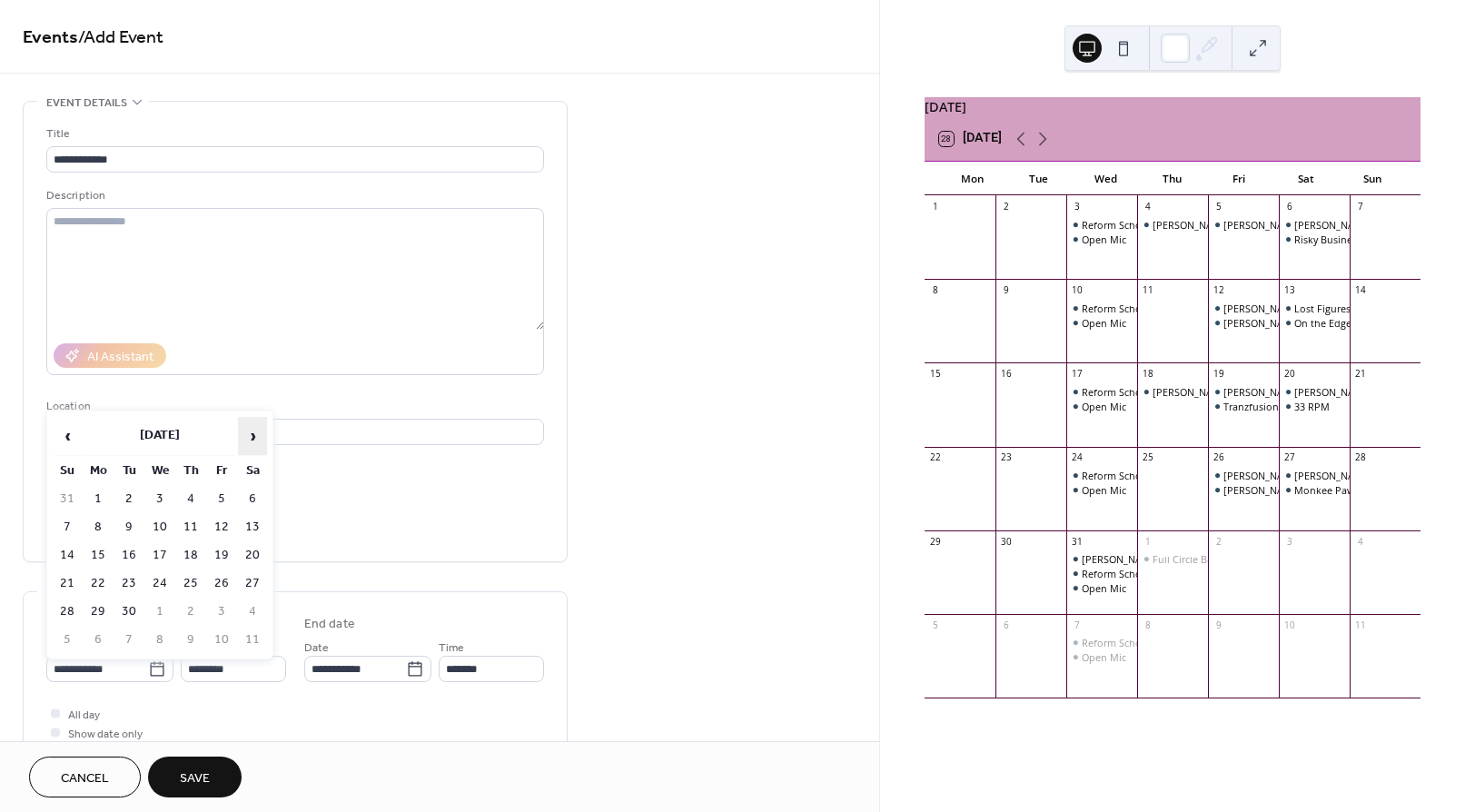 click on "›" at bounding box center (252, 436) 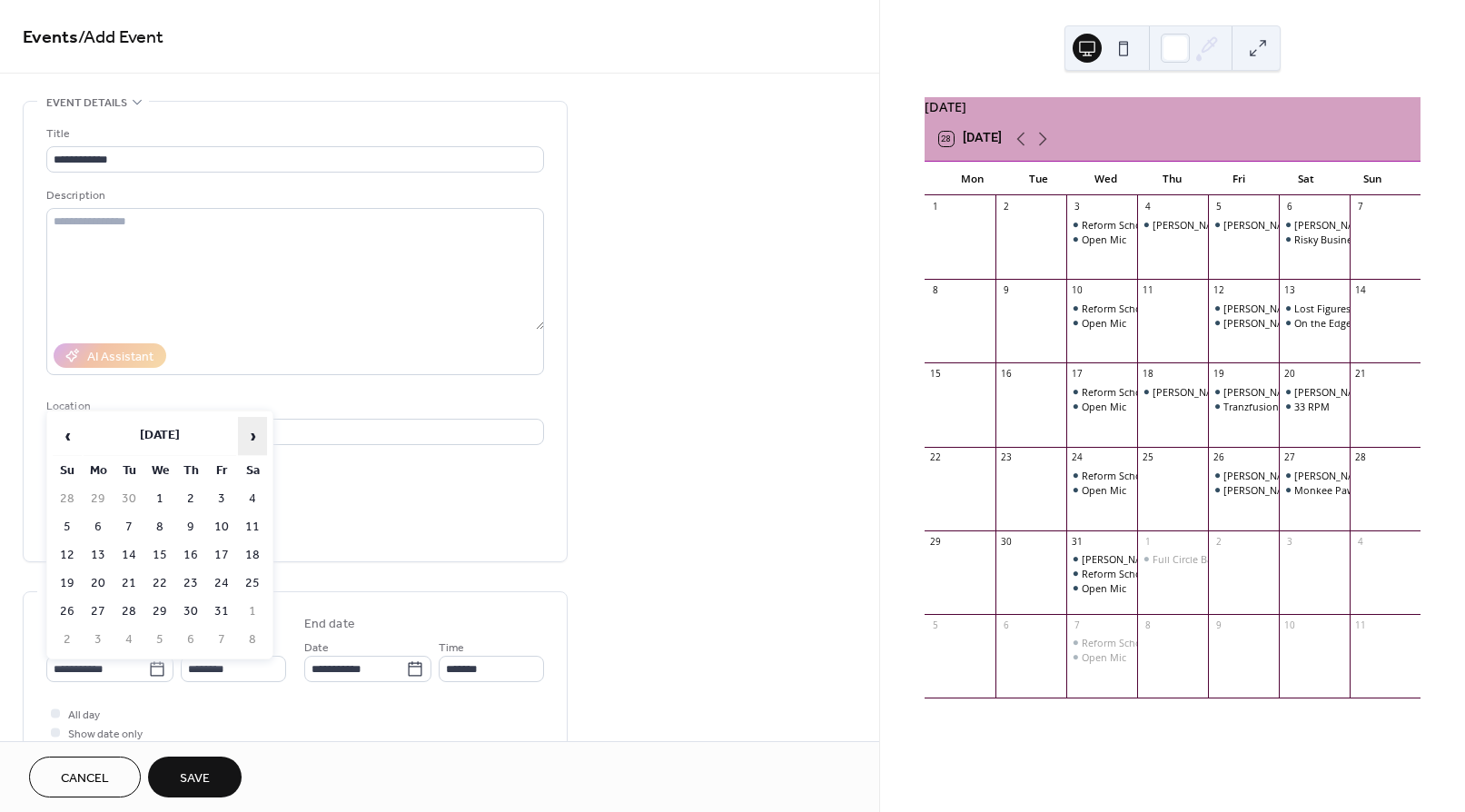 click on "›" at bounding box center (252, 436) 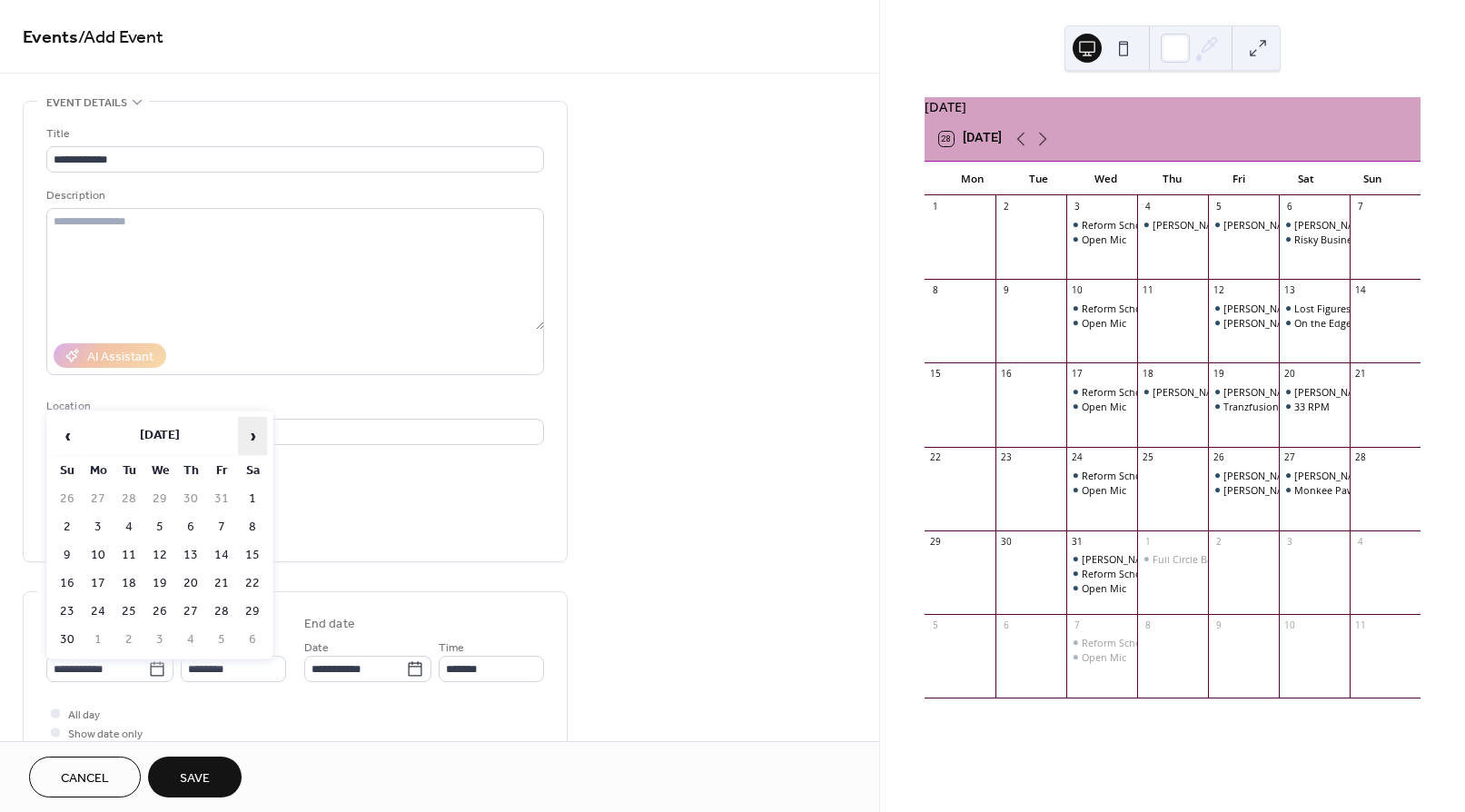 click on "›" at bounding box center (252, 436) 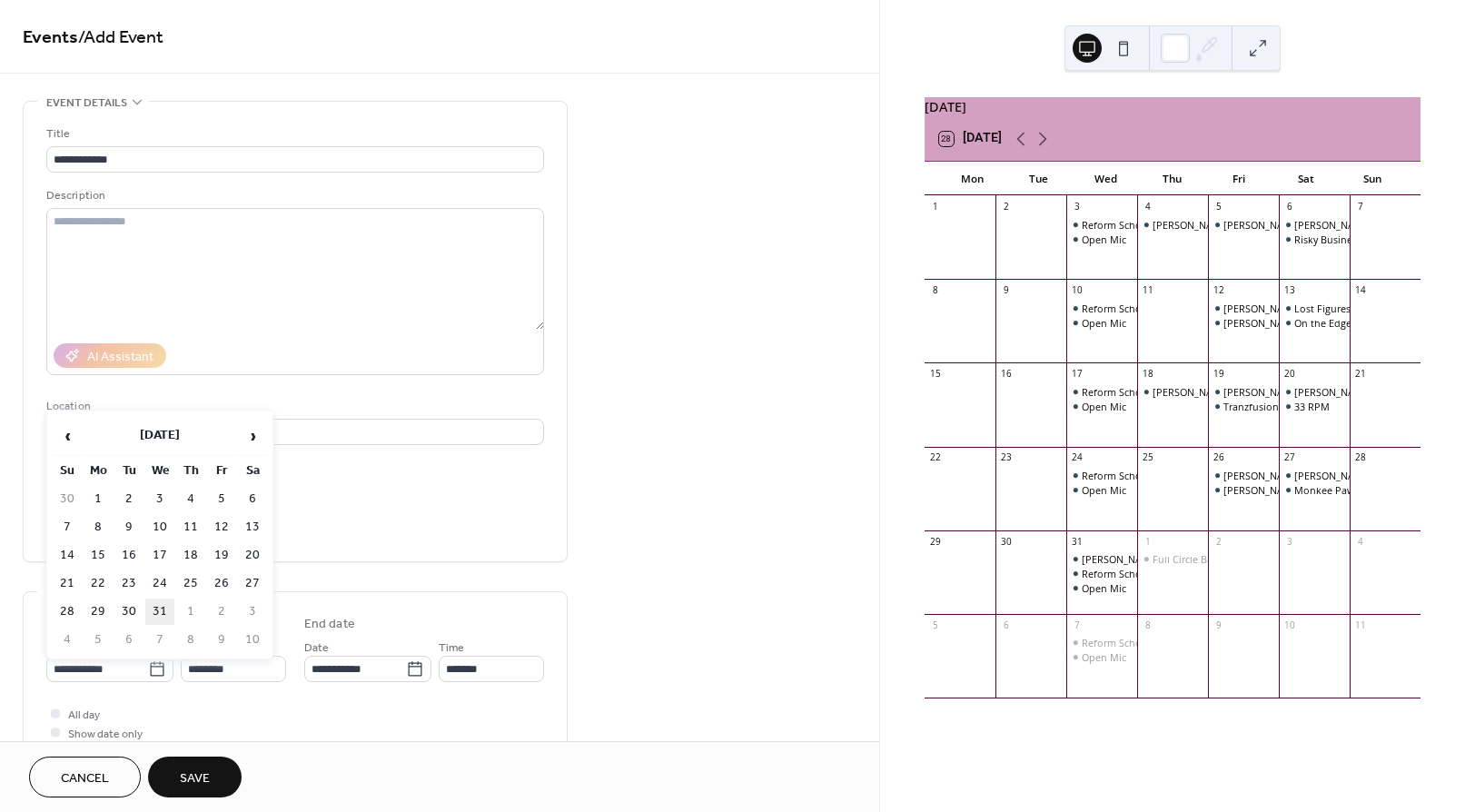 click on "31" at bounding box center (160, 611) 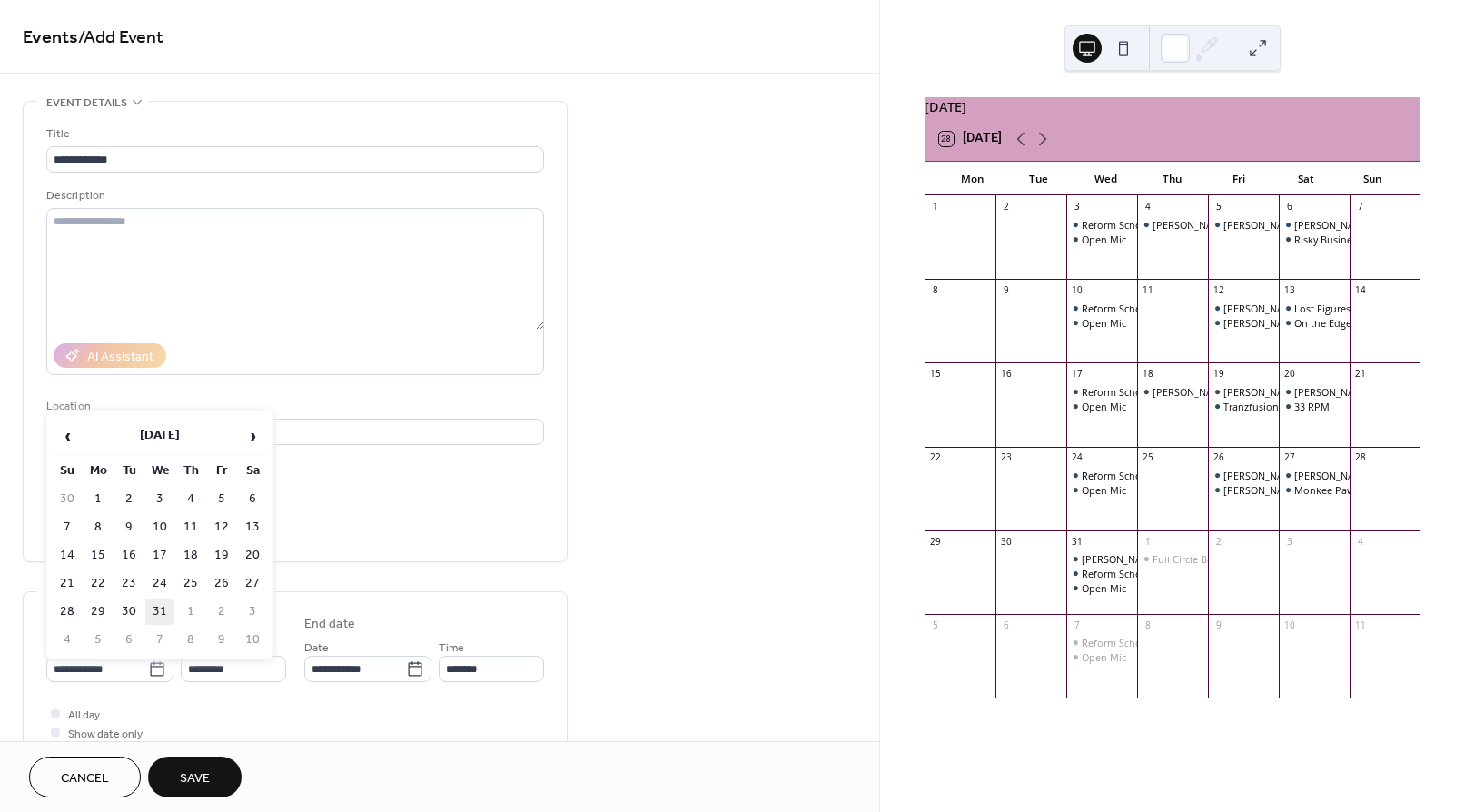 type on "**********" 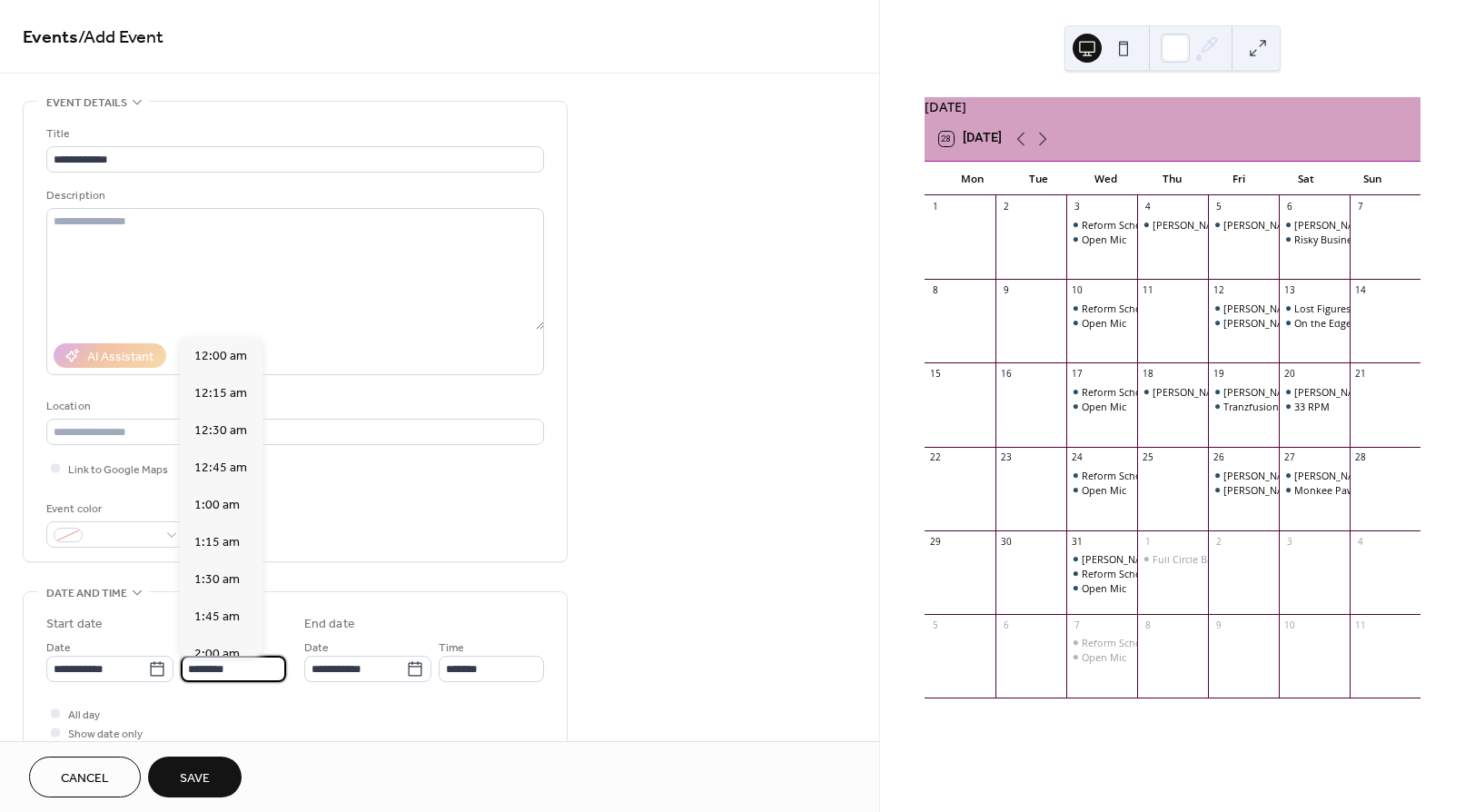 click on "********" at bounding box center (233, 668) 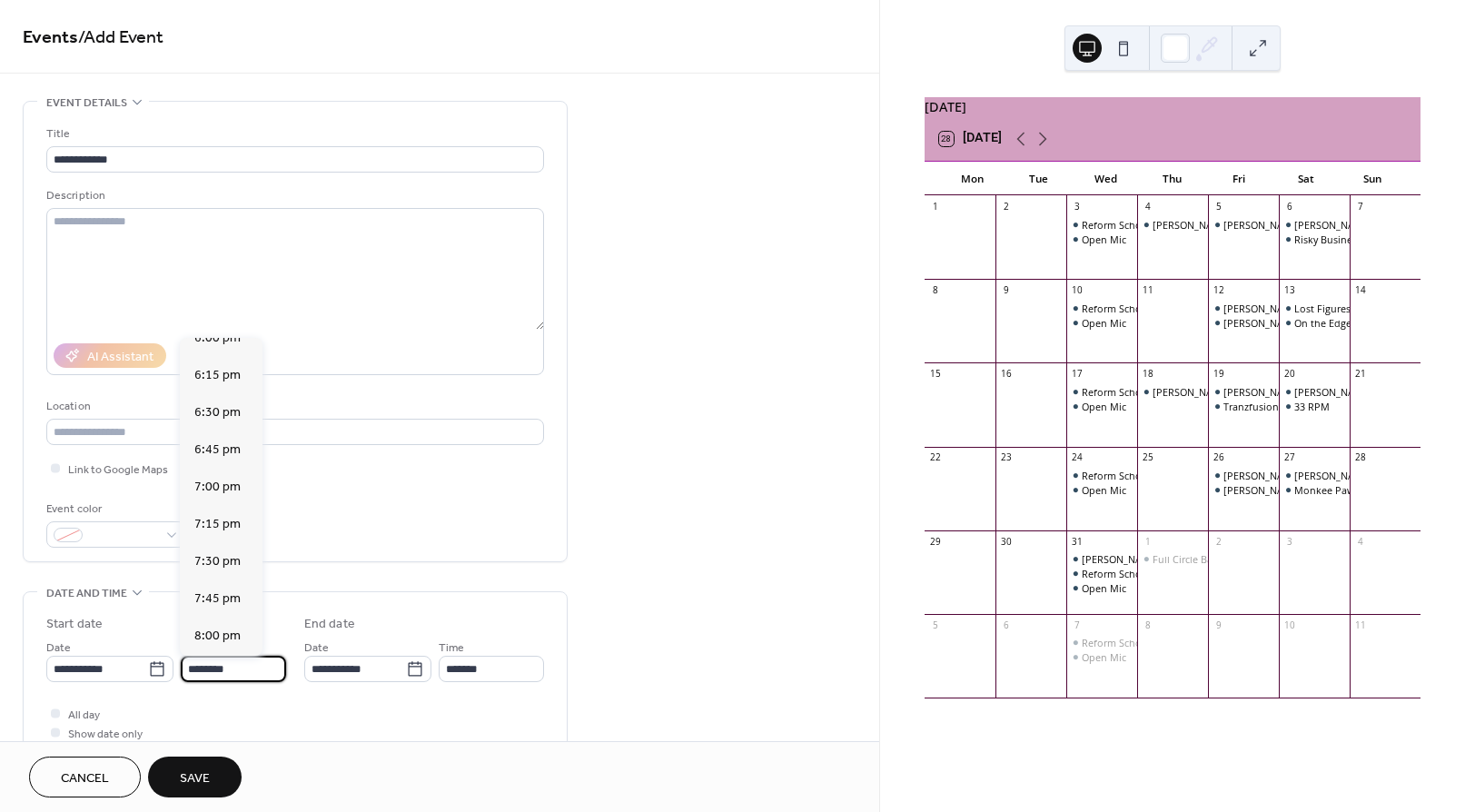 scroll, scrollTop: 2698, scrollLeft: 0, axis: vertical 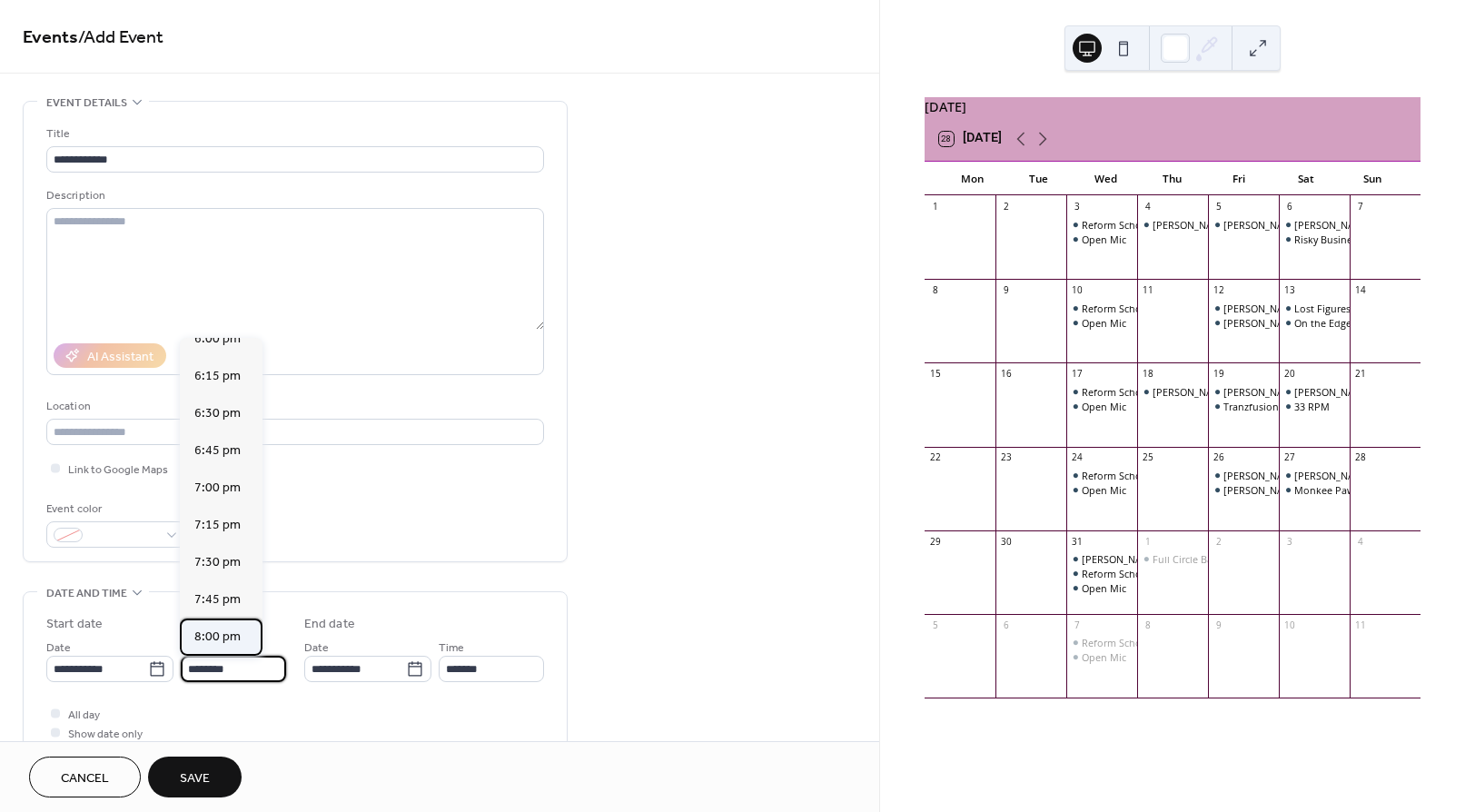 click on "8:00 pm" at bounding box center [217, 637] 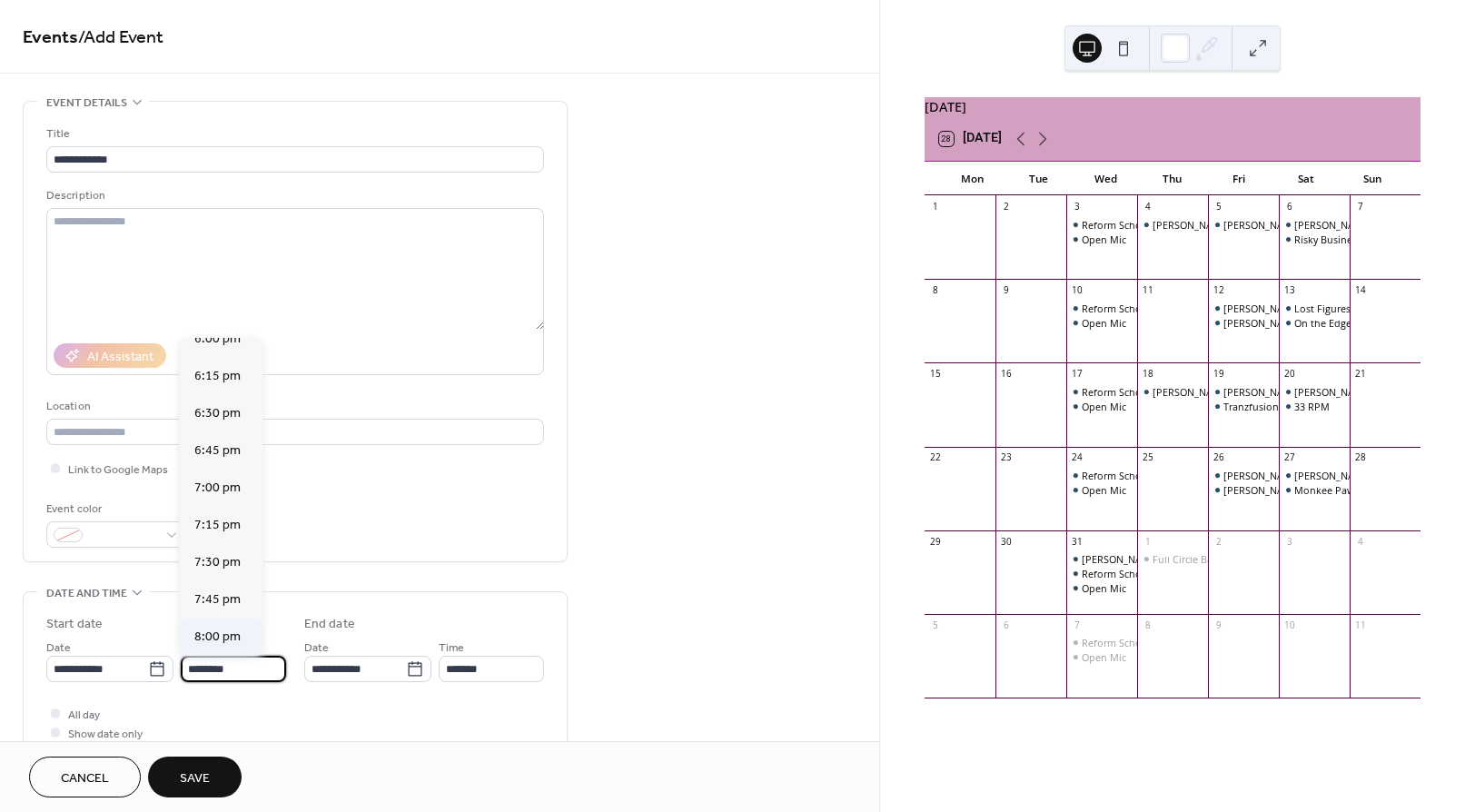 type on "*******" 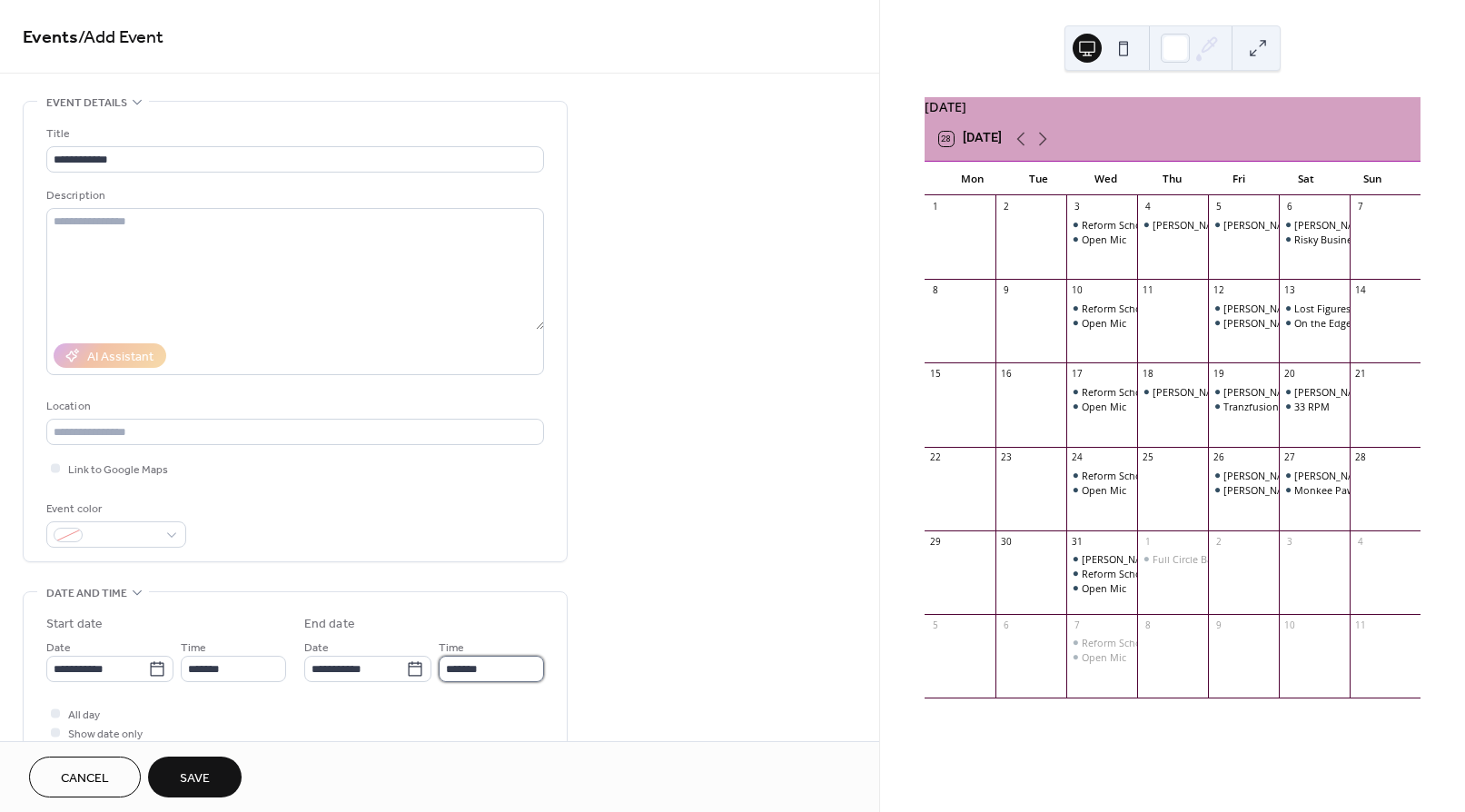 click on "*******" at bounding box center (491, 668) 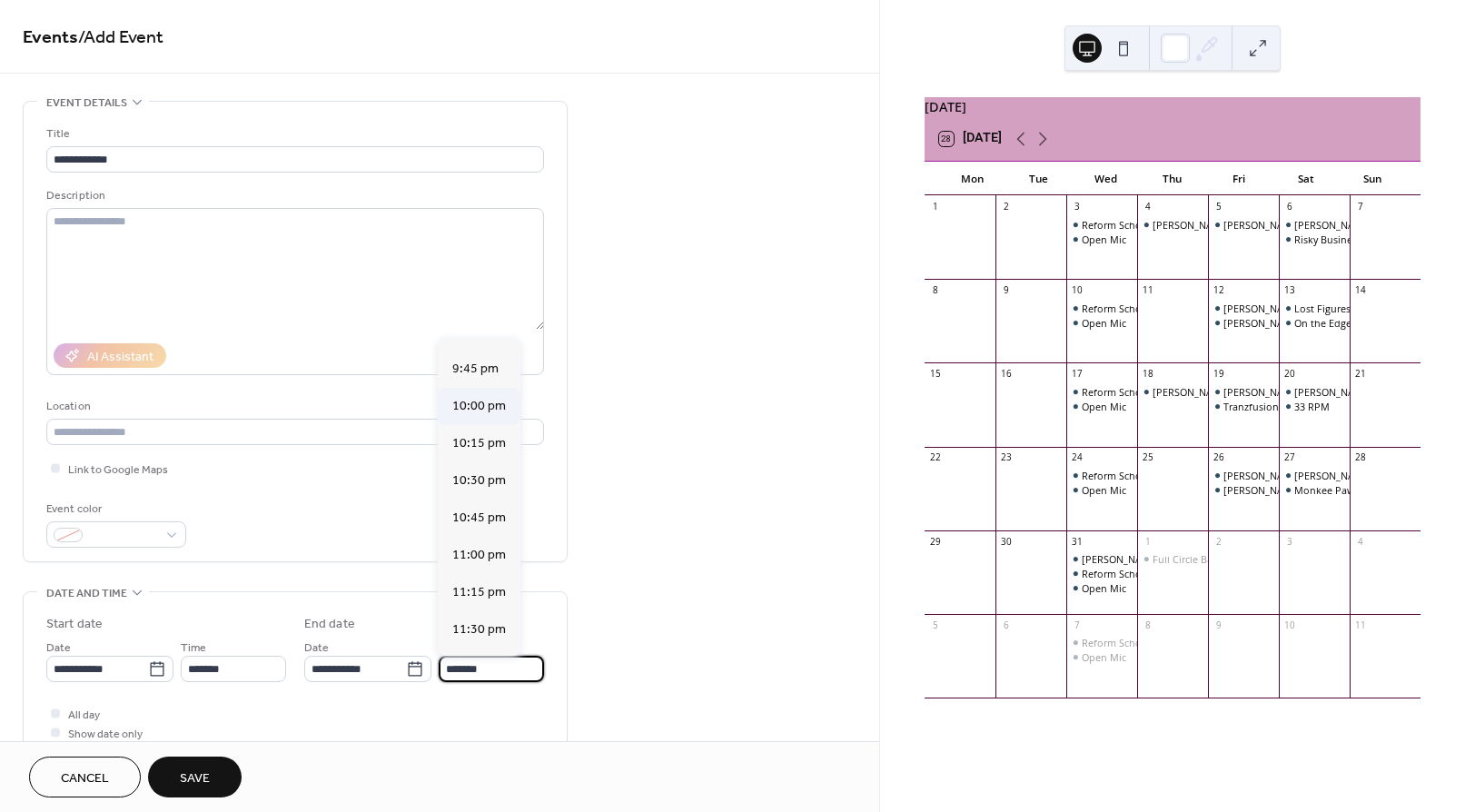 scroll, scrollTop: 233, scrollLeft: 0, axis: vertical 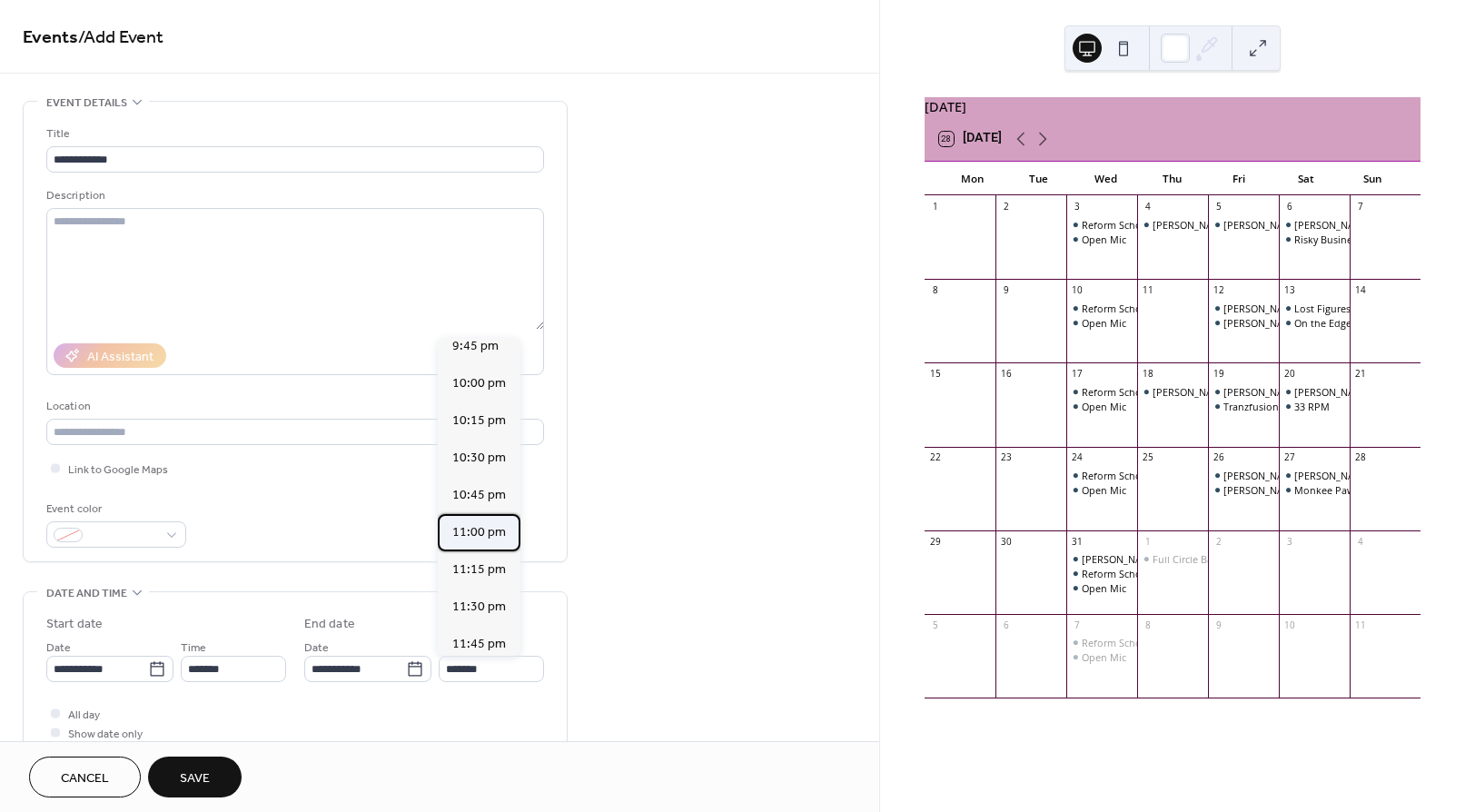 click on "11:00 pm" at bounding box center (479, 532) 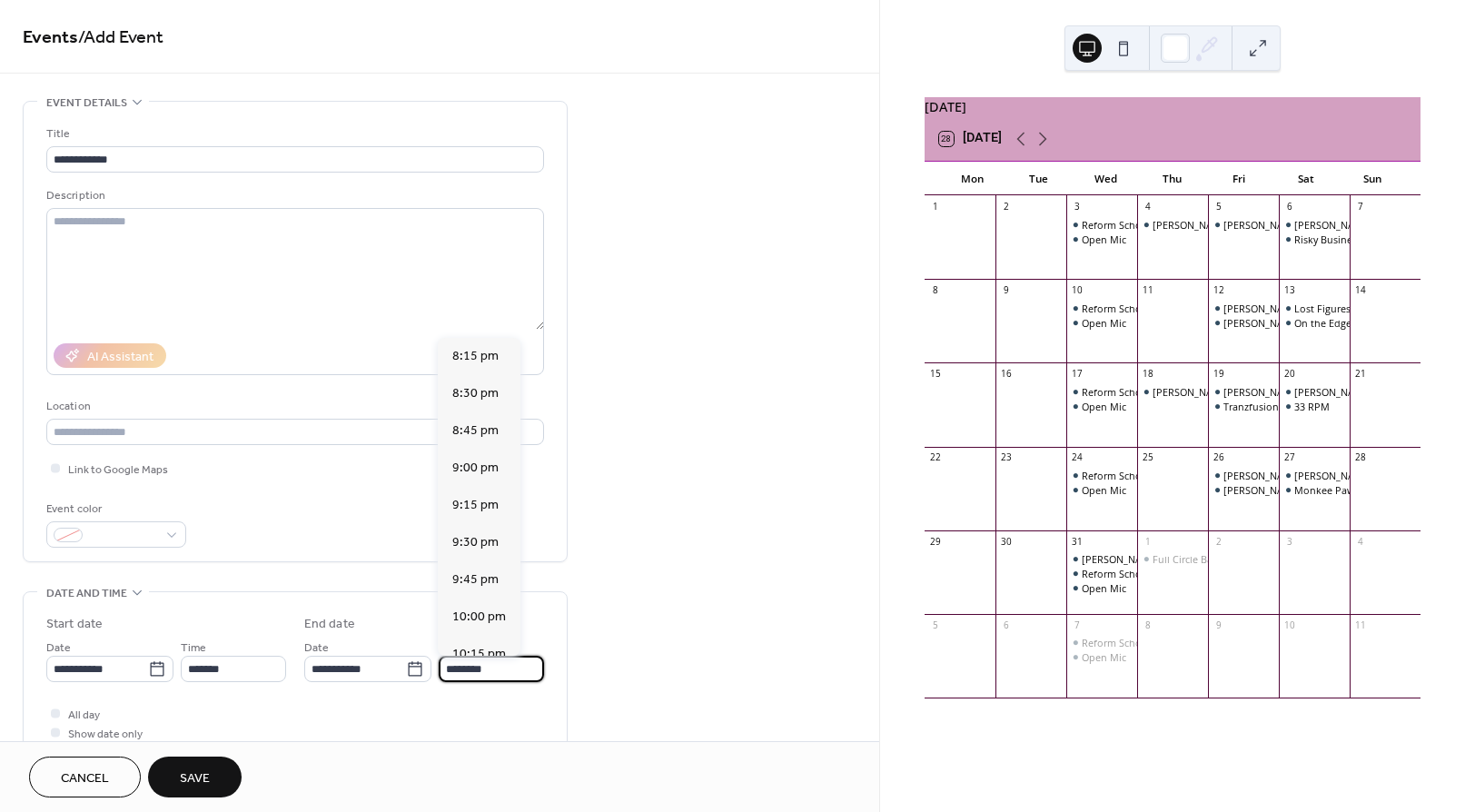 click on "********" at bounding box center [491, 668] 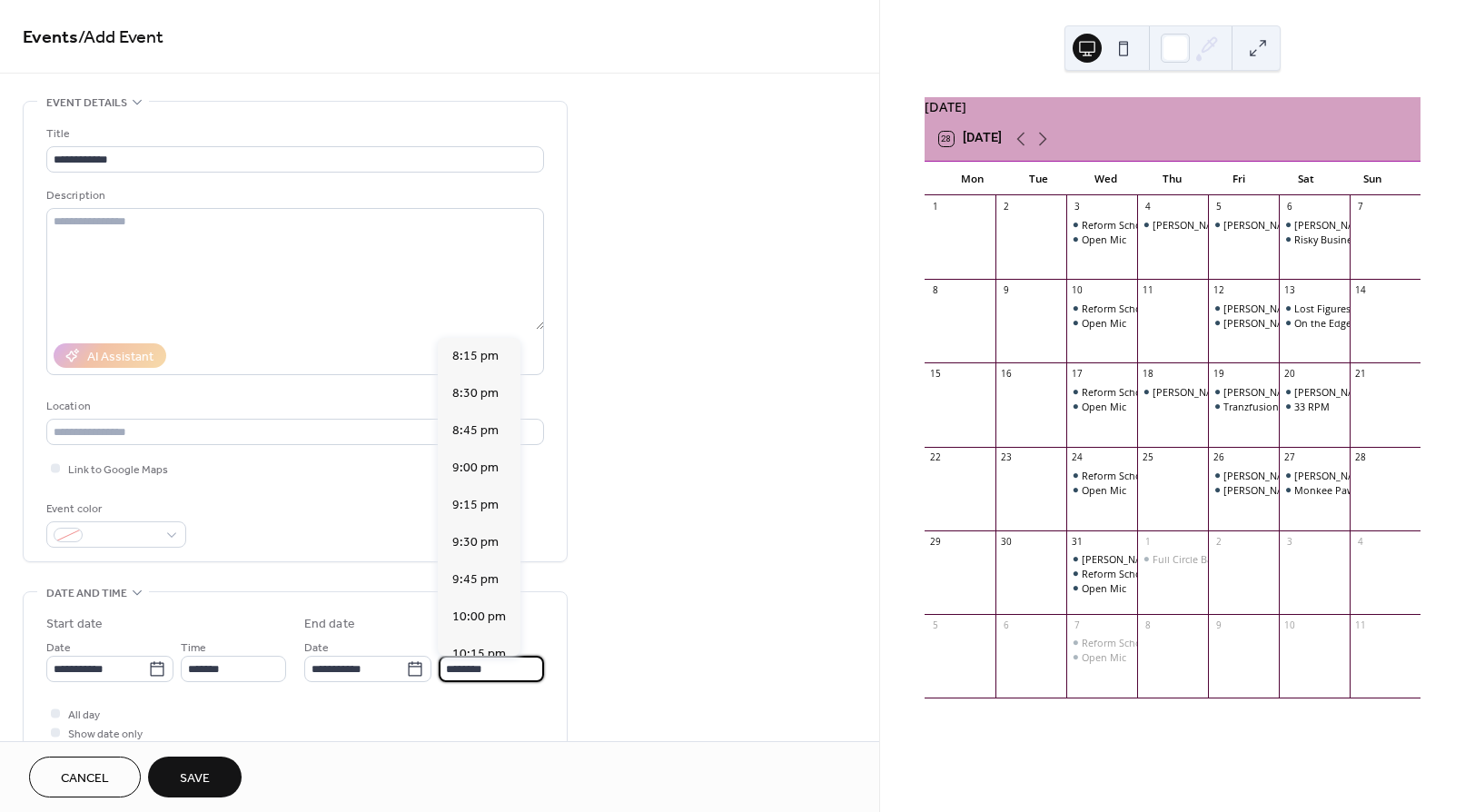scroll, scrollTop: 233, scrollLeft: 0, axis: vertical 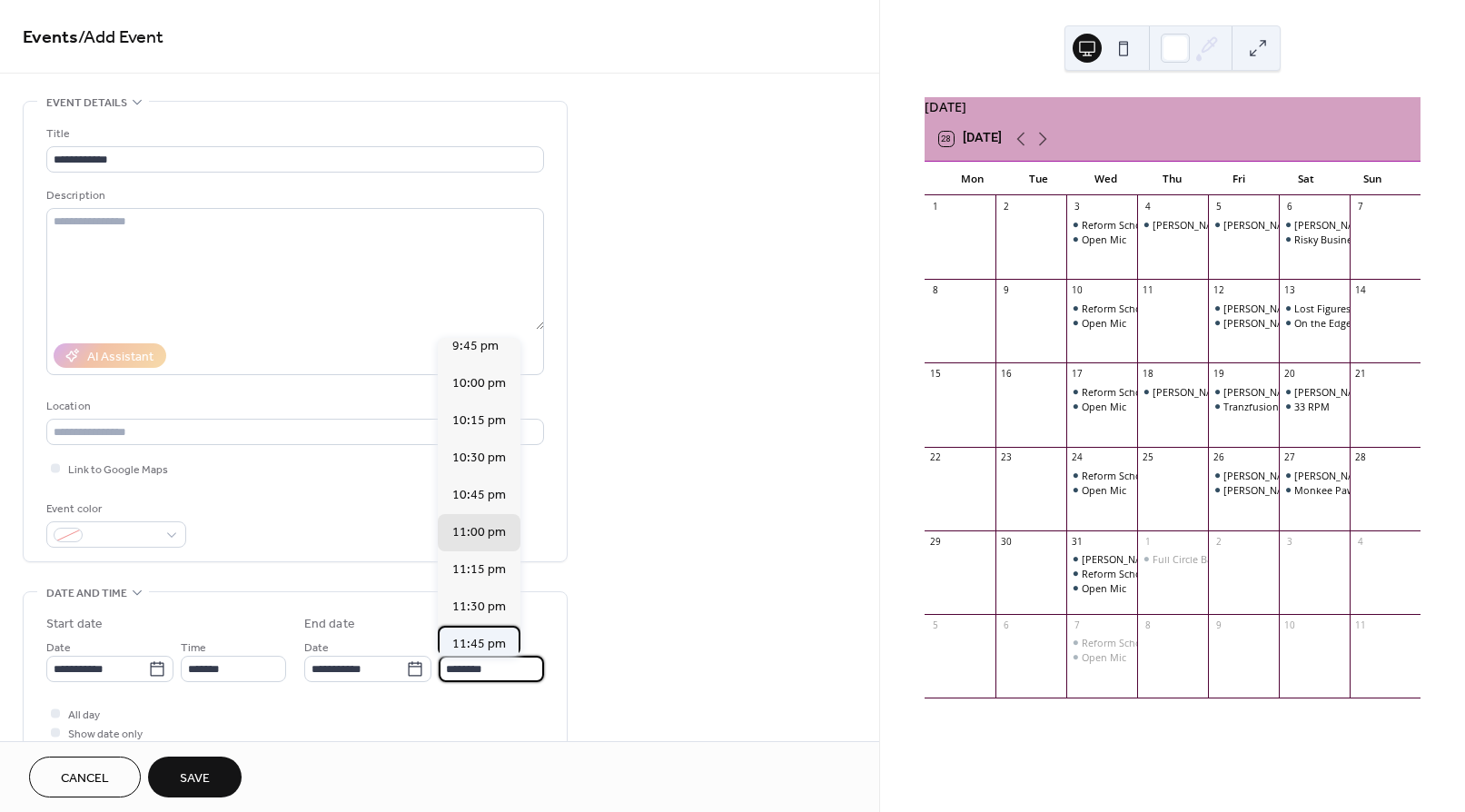 click on "11:45 pm" at bounding box center (479, 644) 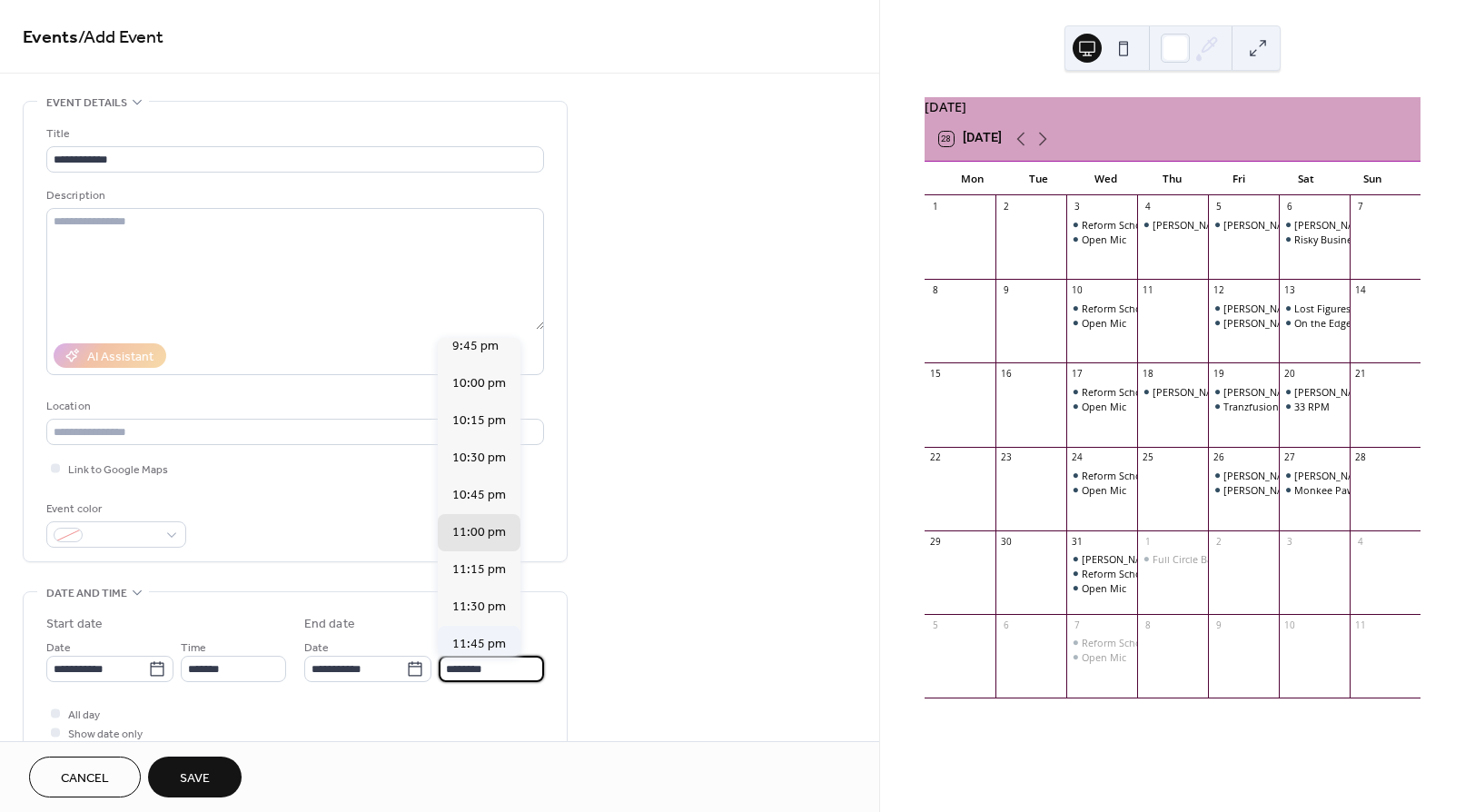 type on "********" 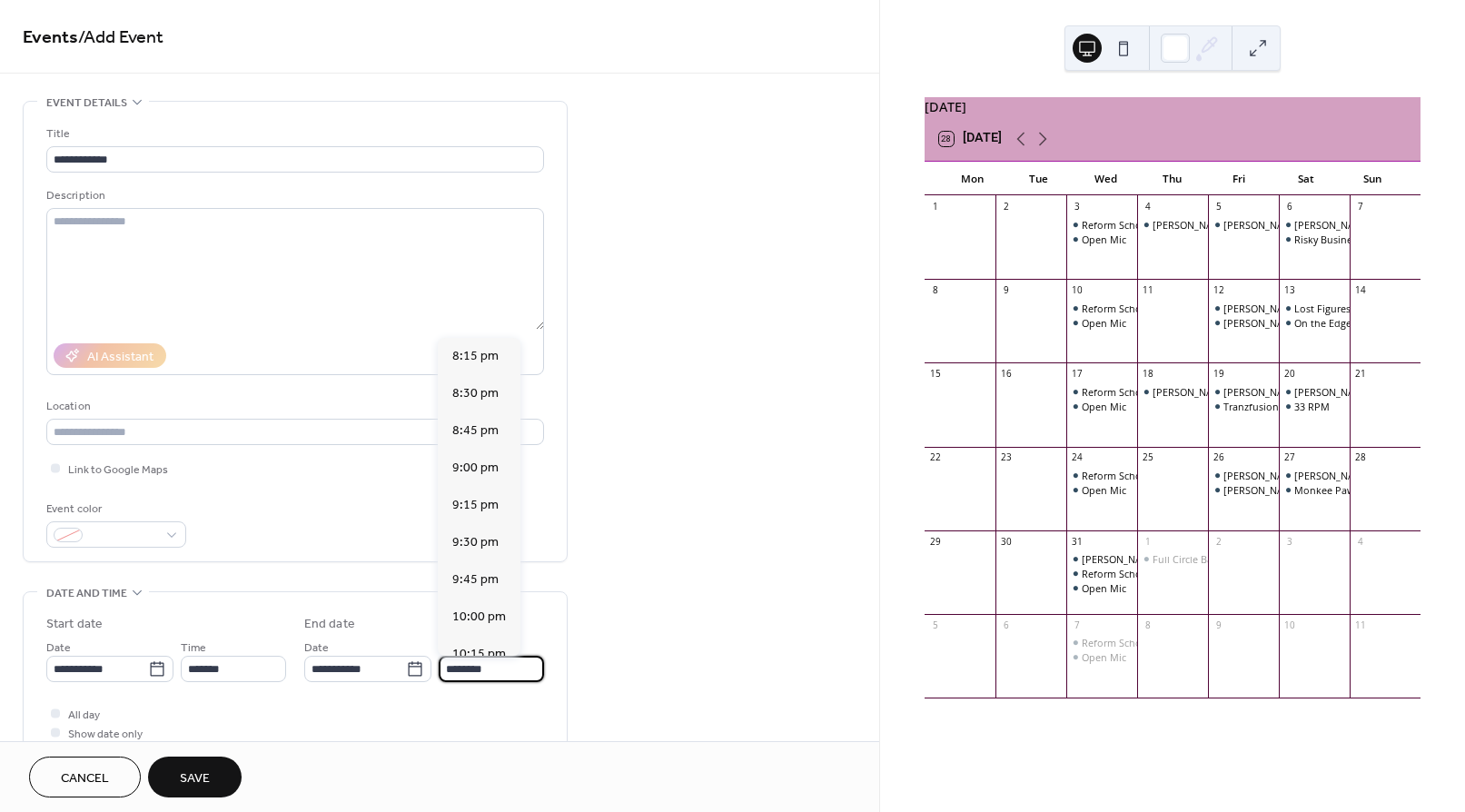 click on "********" at bounding box center (491, 668) 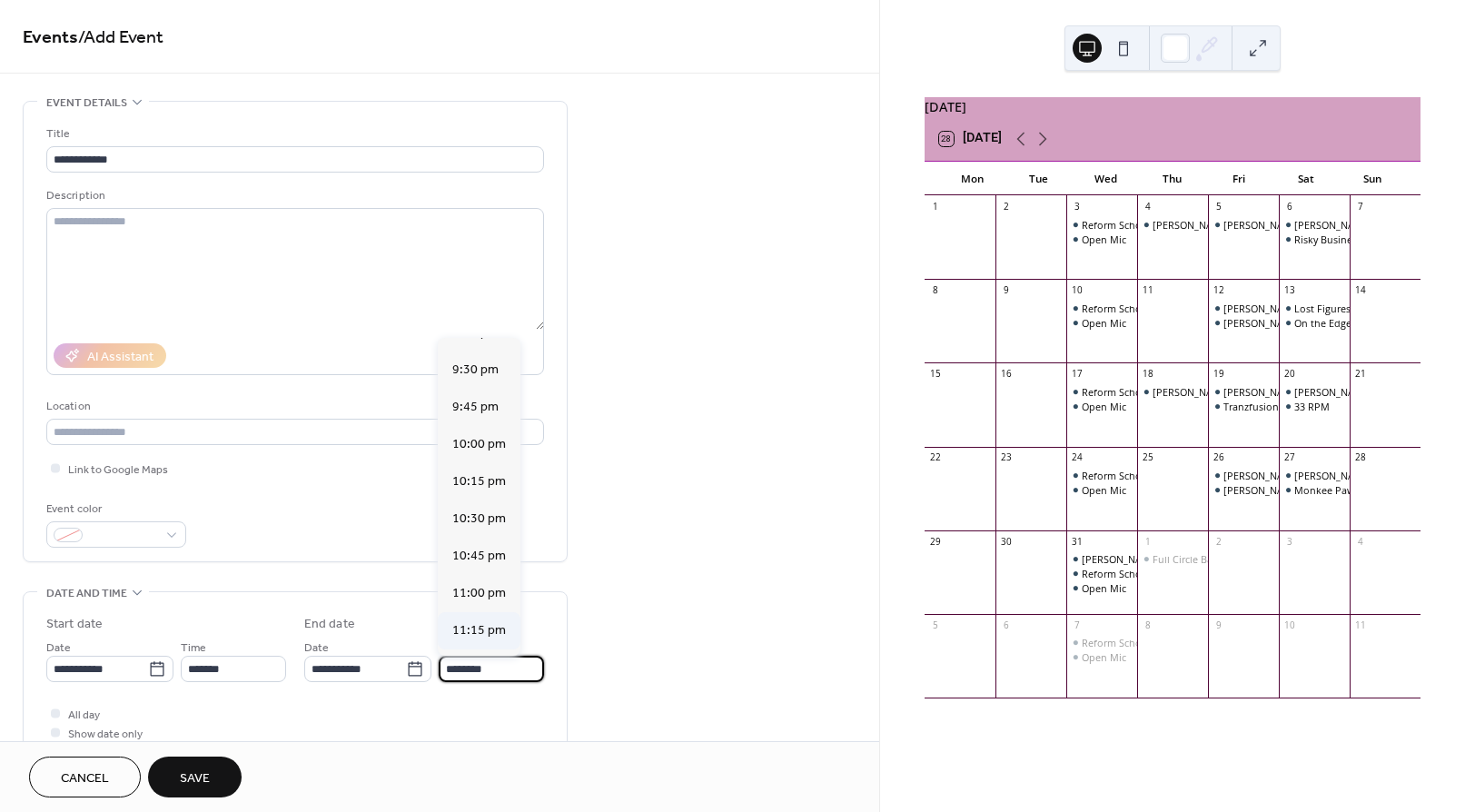 scroll, scrollTop: 233, scrollLeft: 0, axis: vertical 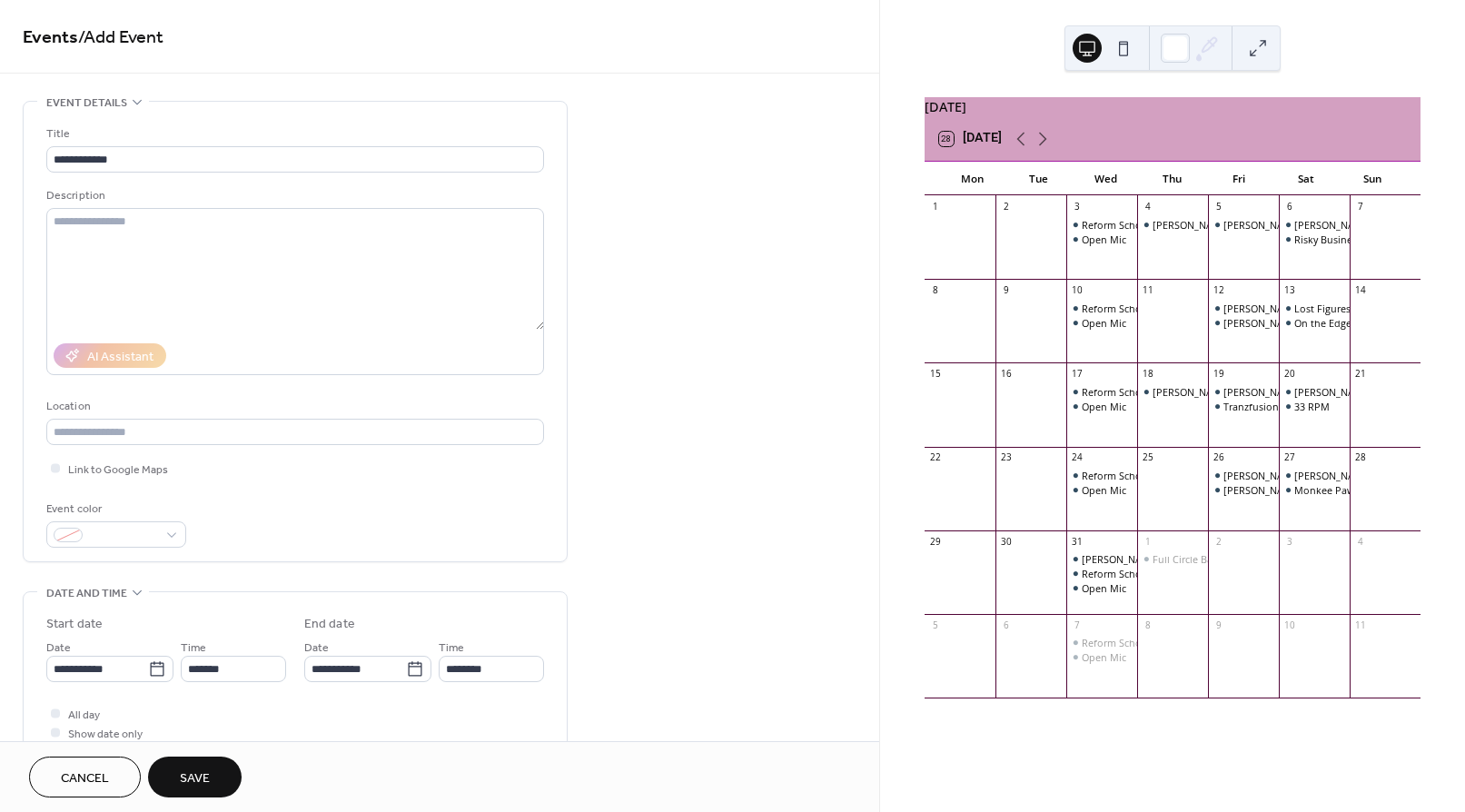 click on "Save" at bounding box center (194, 778) 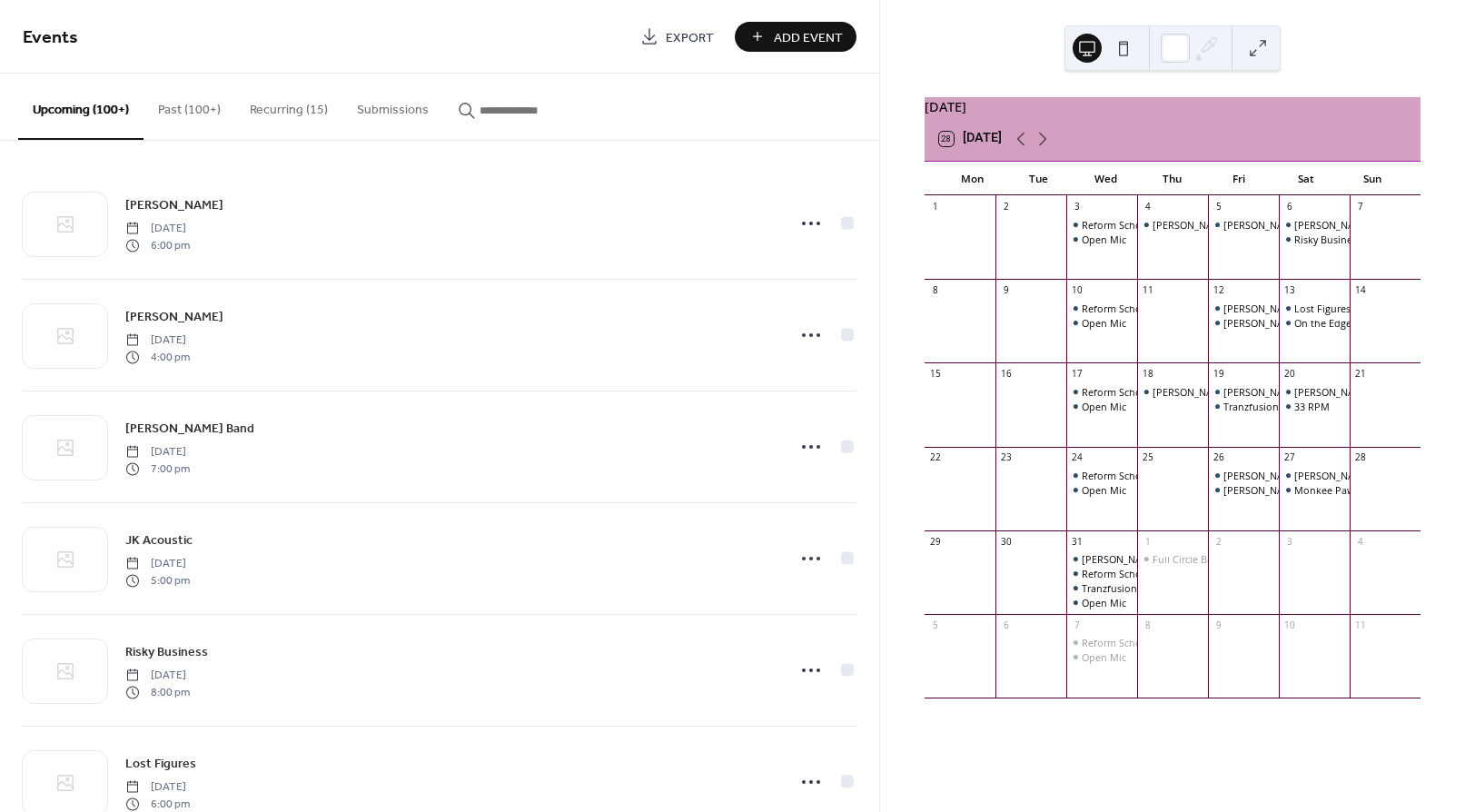click on "Add Event" at bounding box center [808, 37] 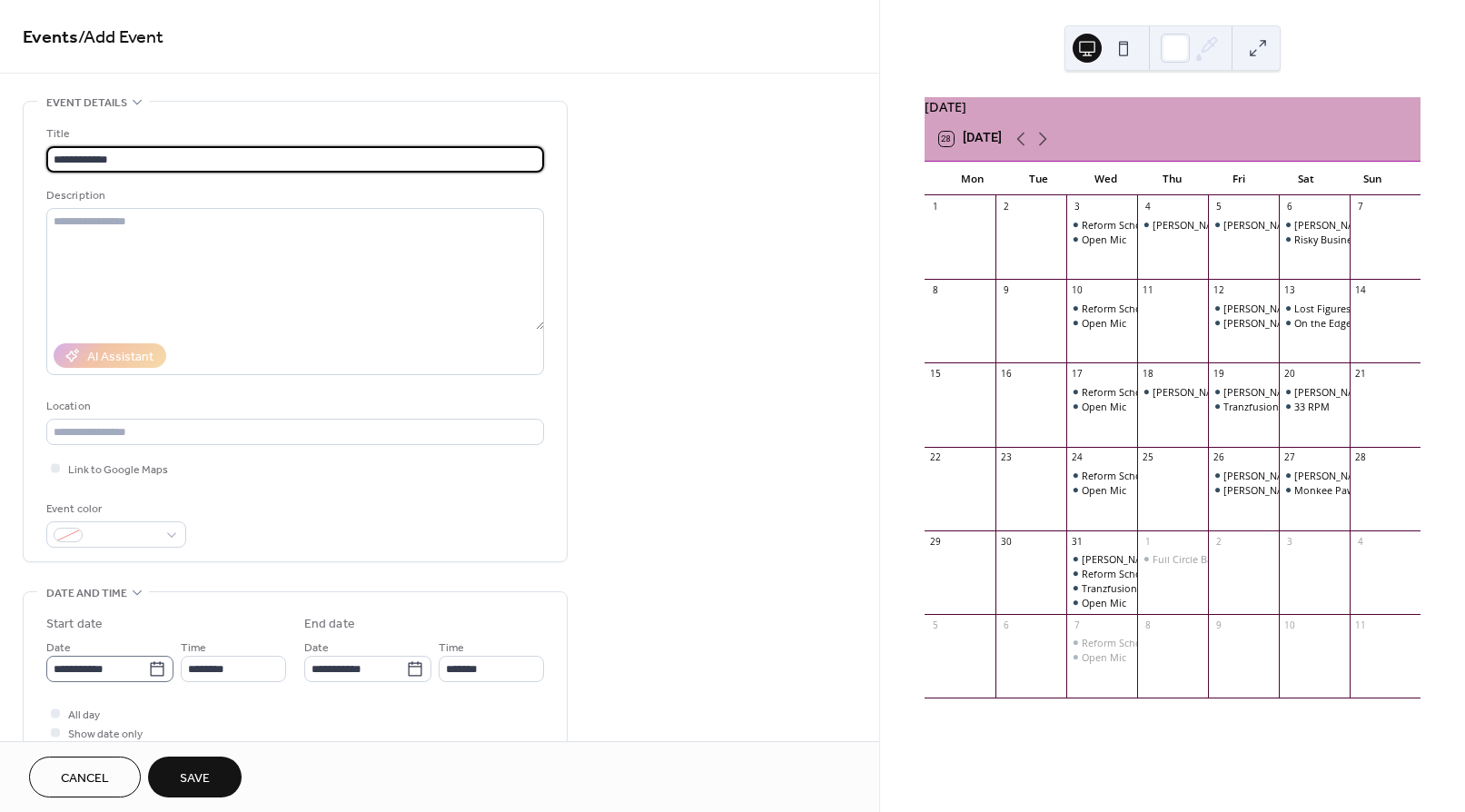 type on "**********" 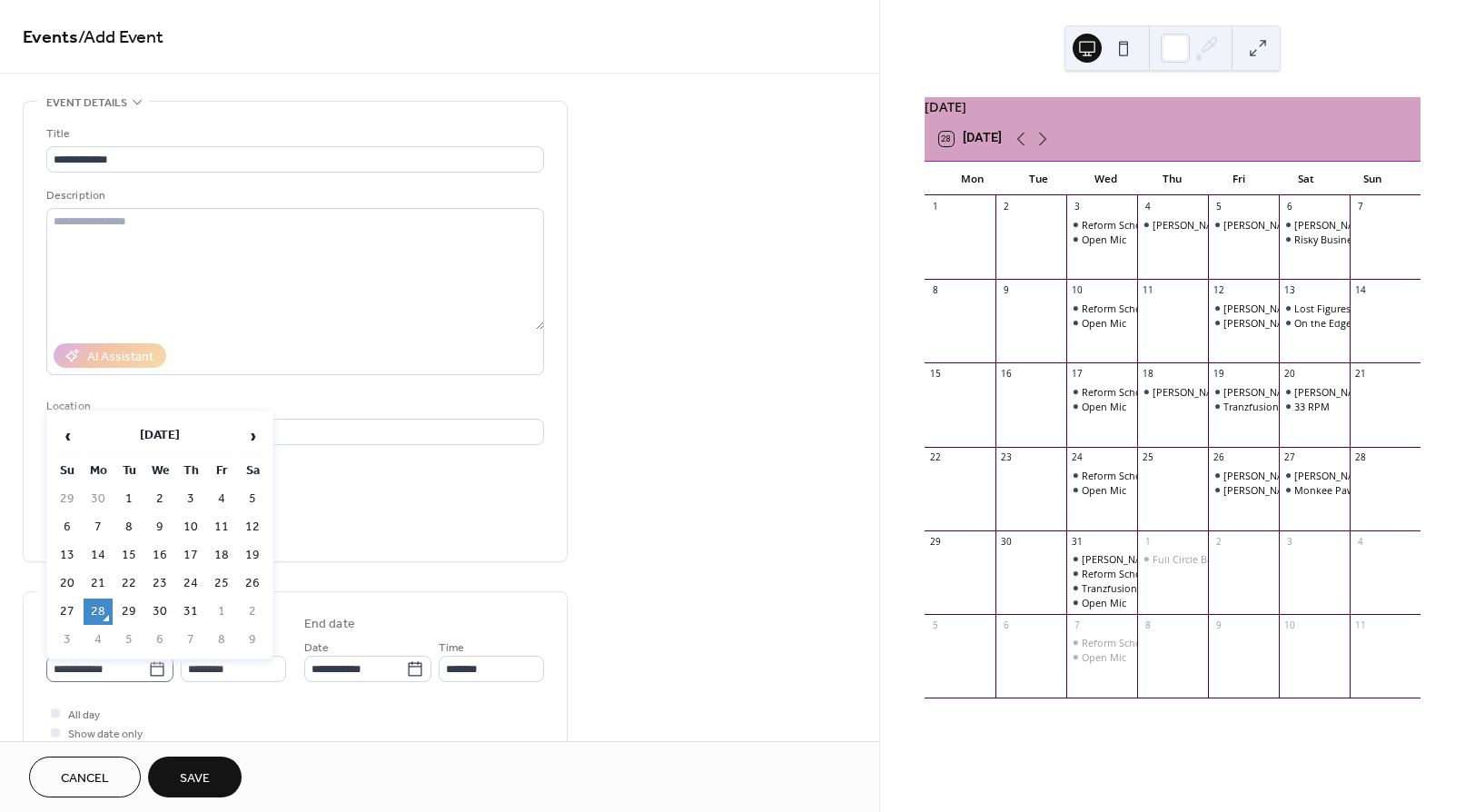 click 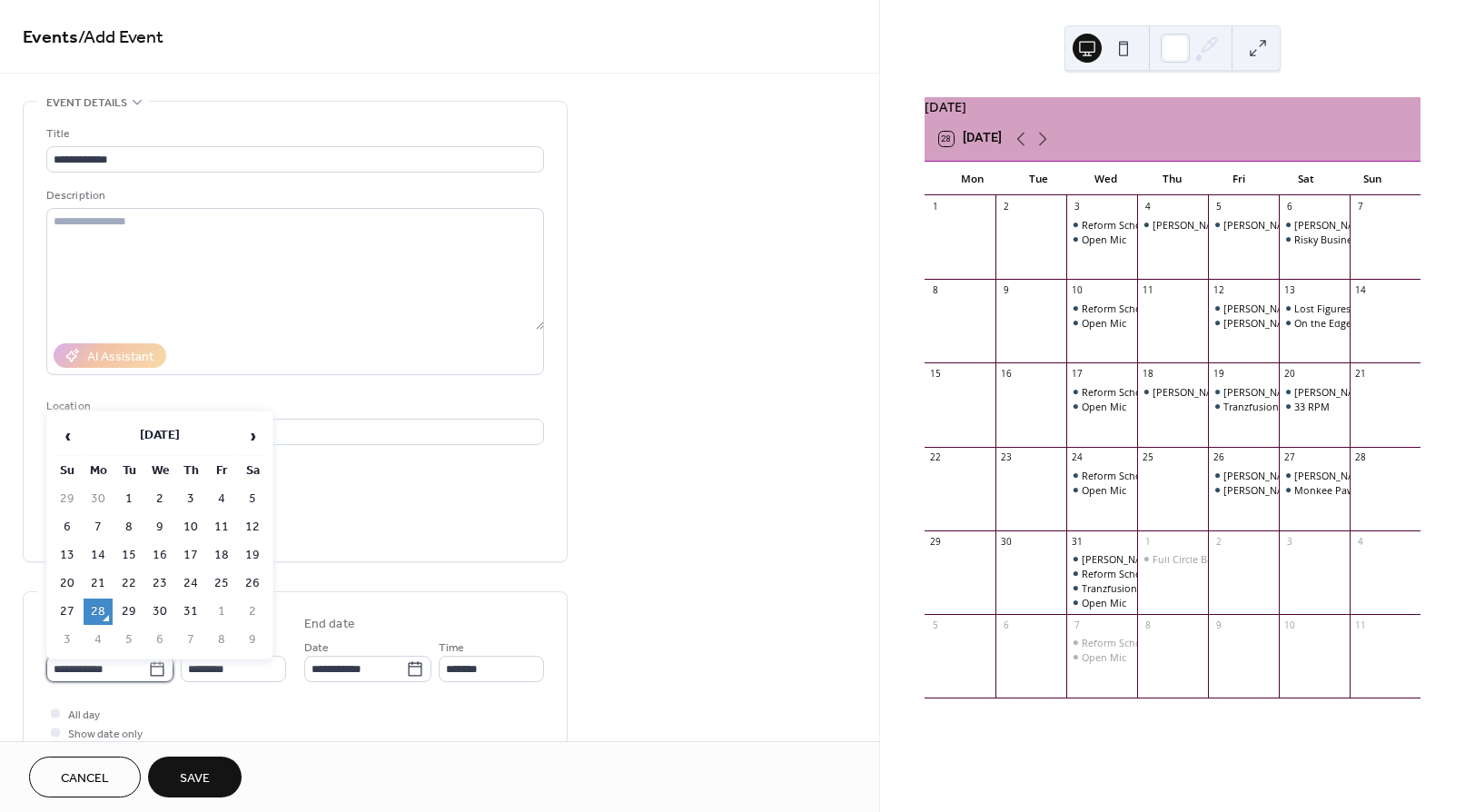click on "**********" at bounding box center [97, 668] 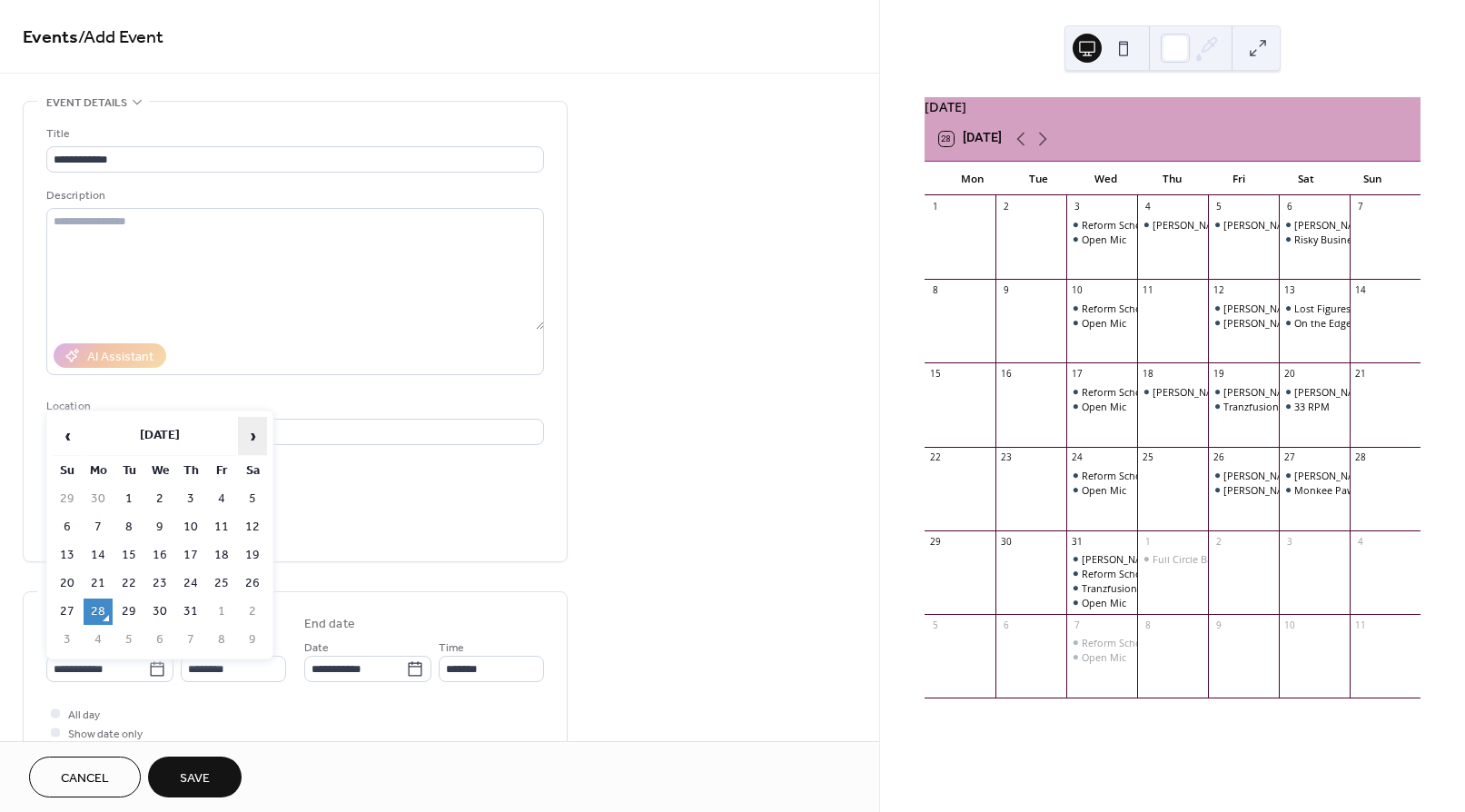 click on "›" at bounding box center (252, 436) 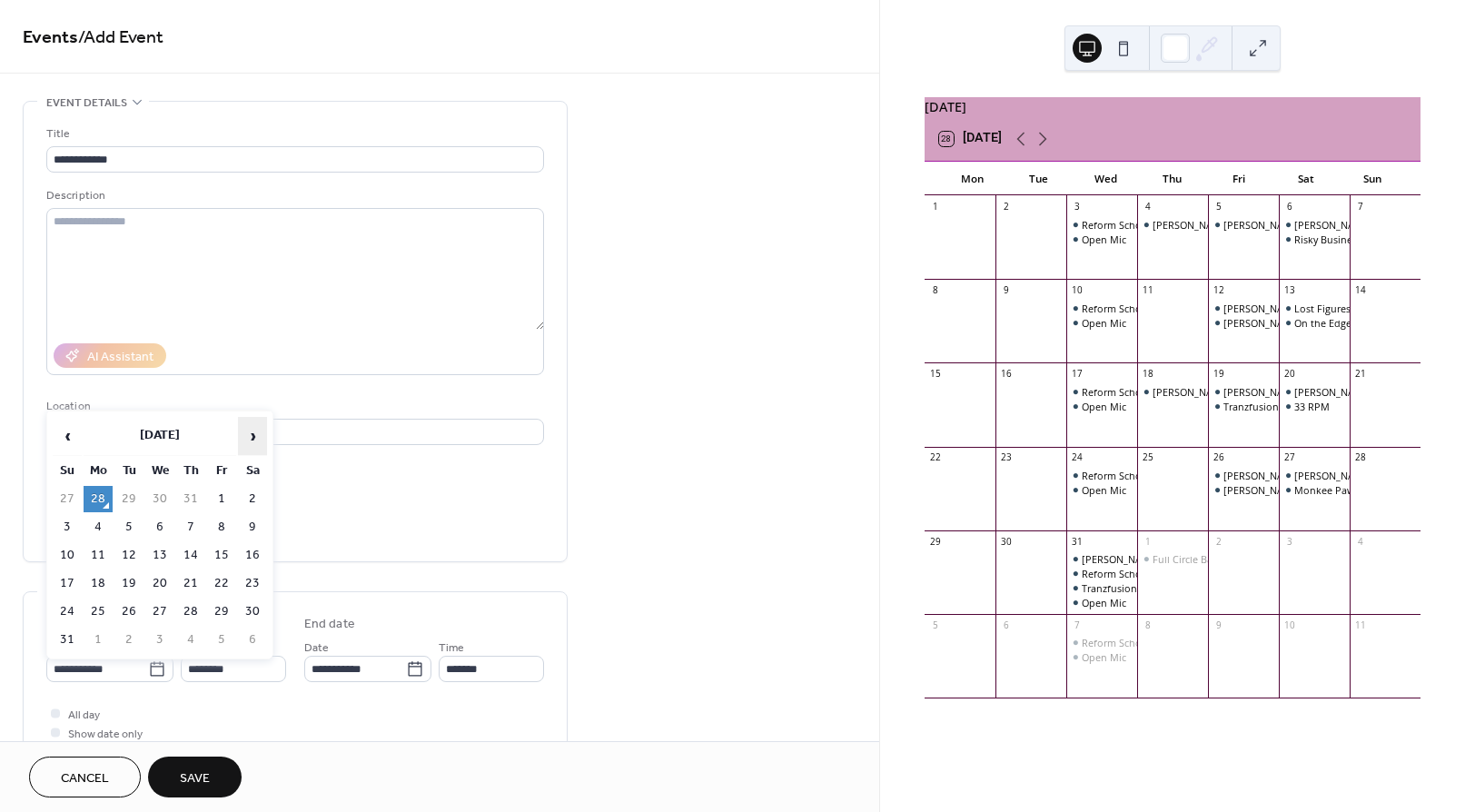 click on "›" at bounding box center [252, 436] 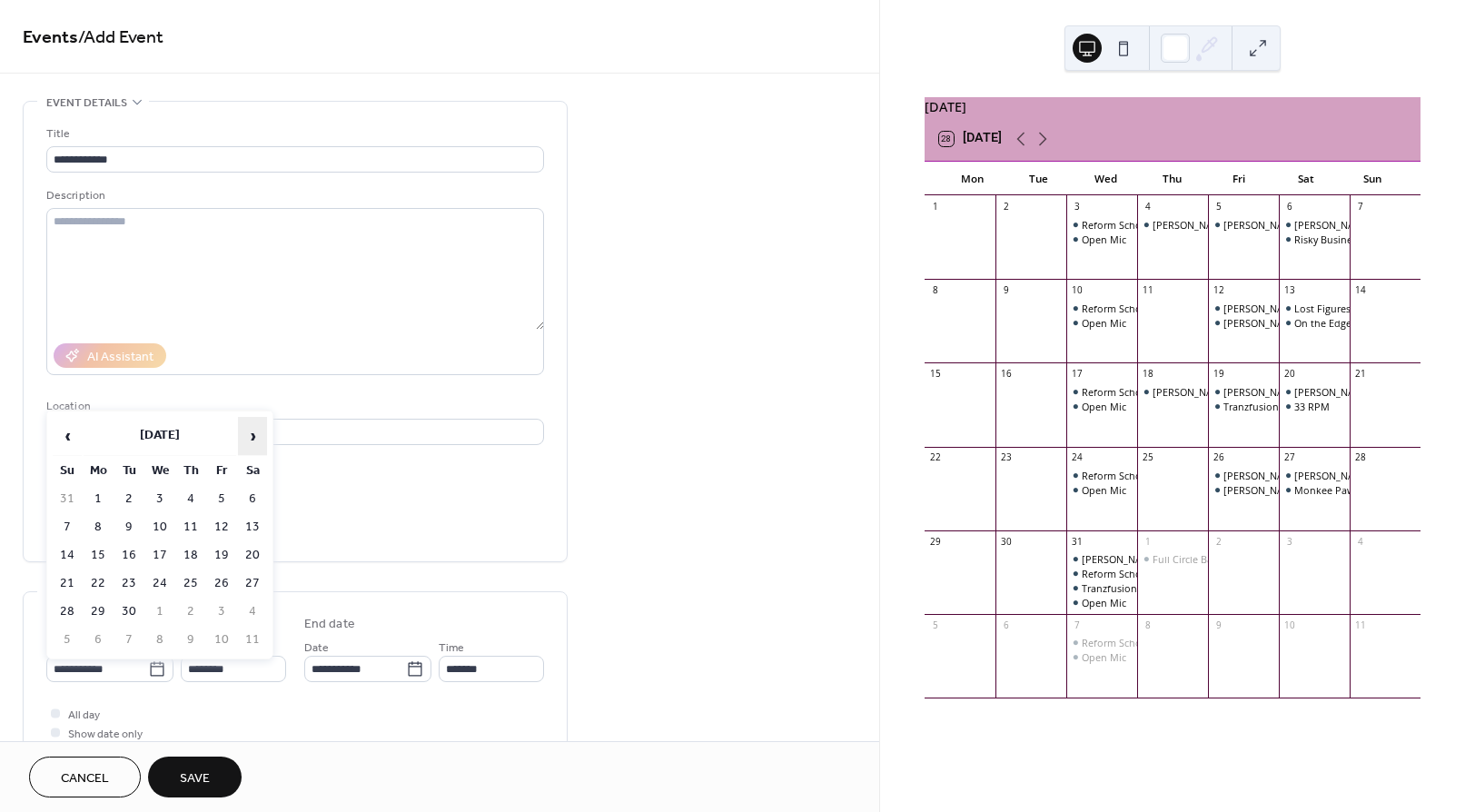 click on "›" at bounding box center [252, 436] 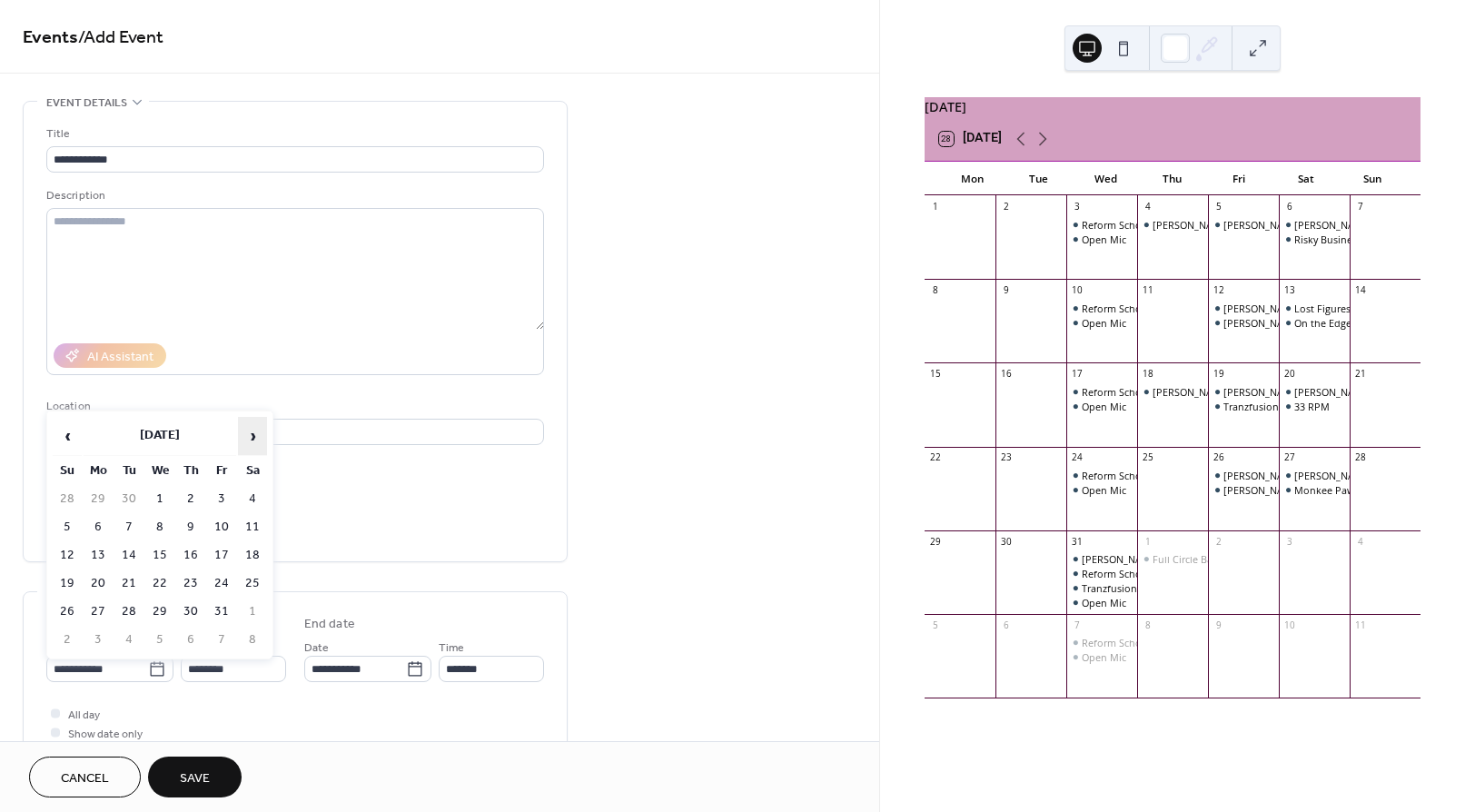 click on "›" at bounding box center [252, 436] 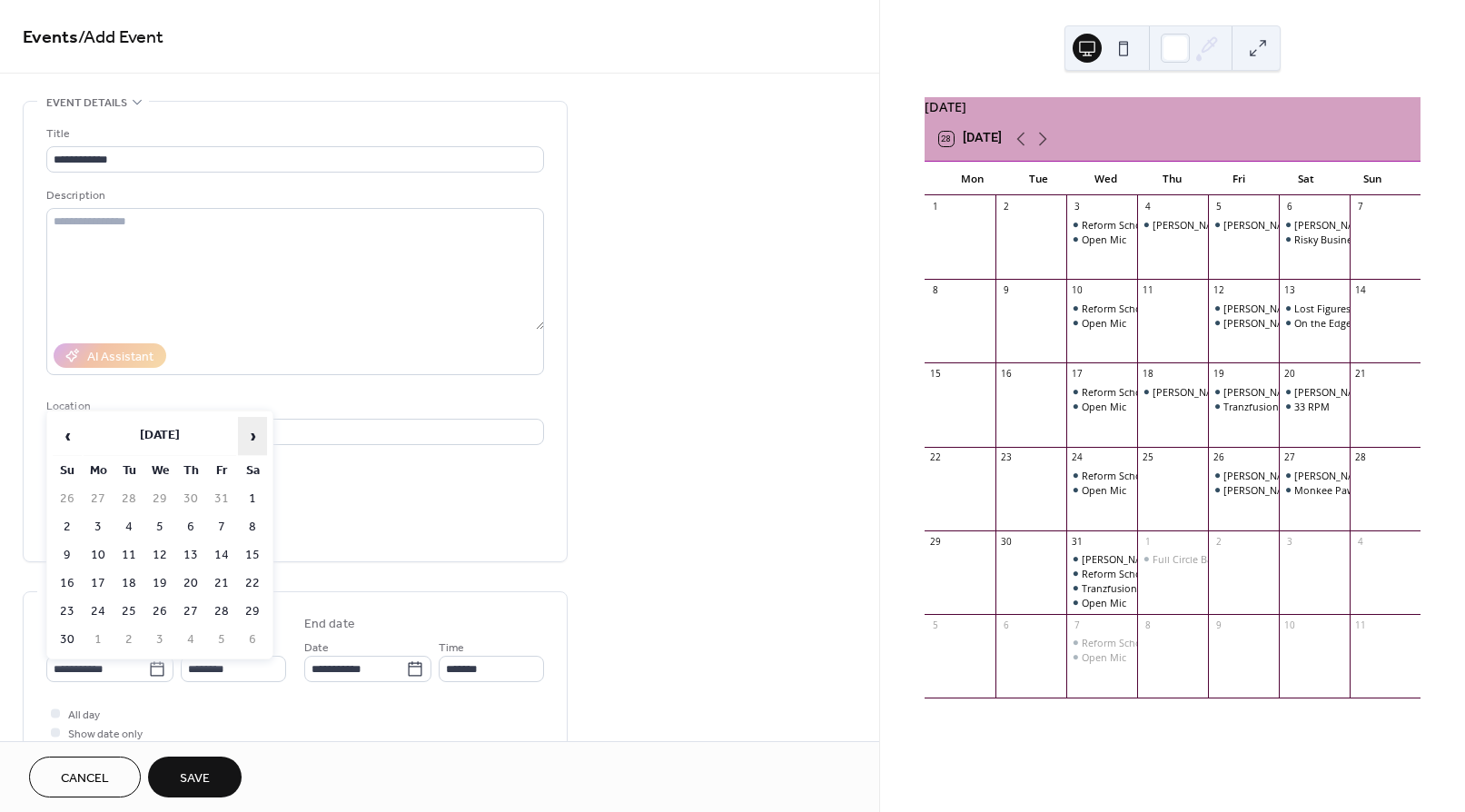 click on "›" at bounding box center [252, 436] 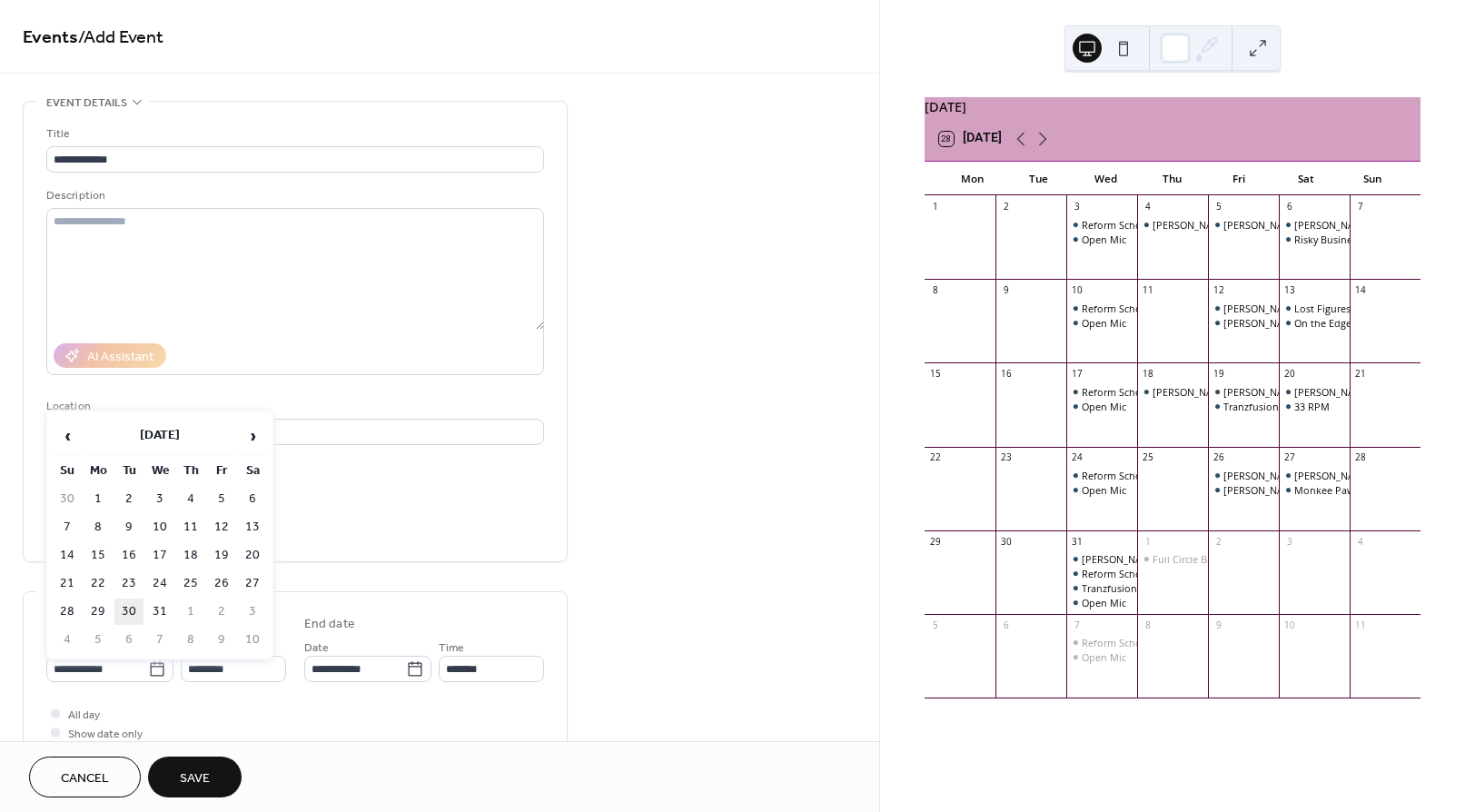 click on "30" at bounding box center [129, 611] 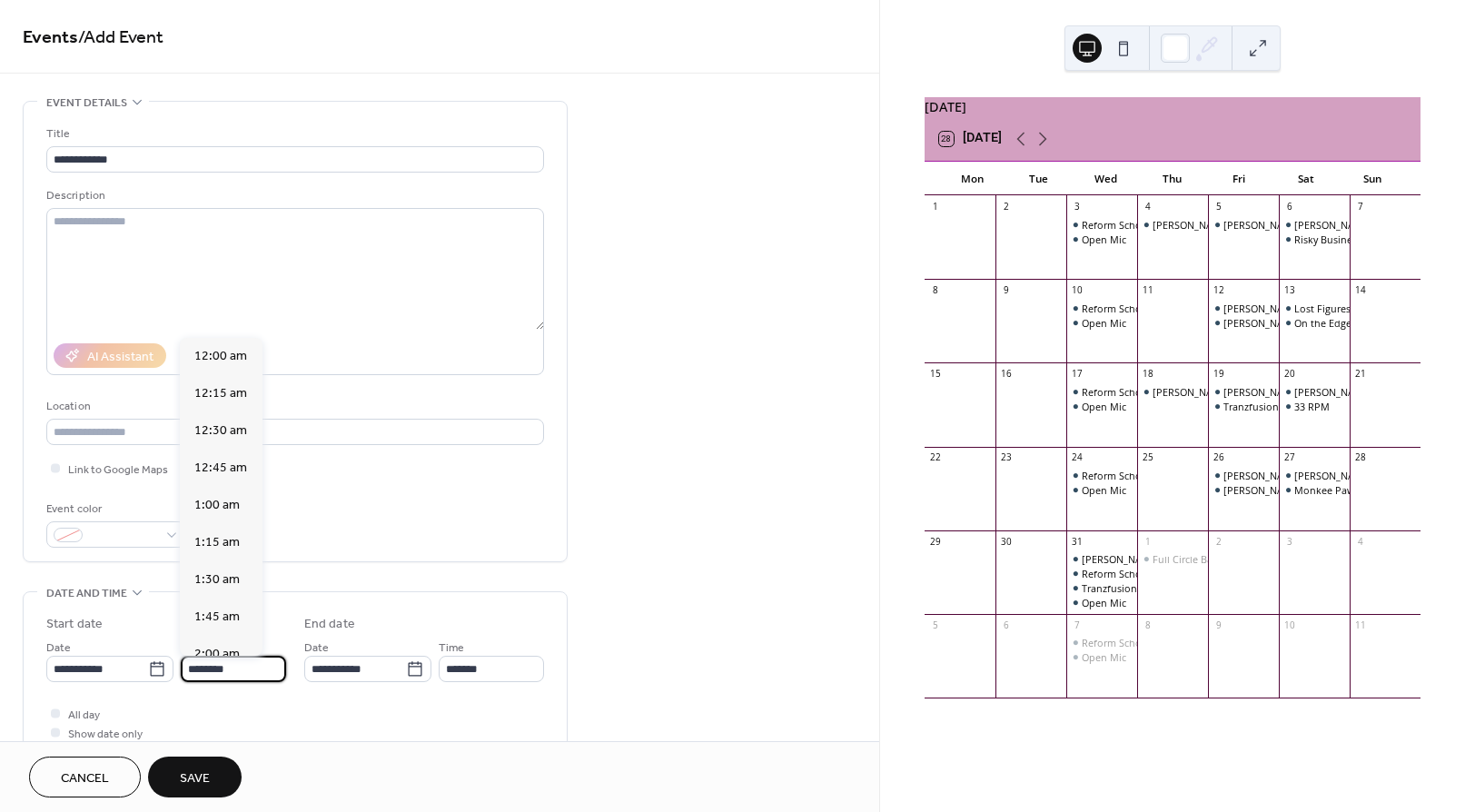 click on "********" at bounding box center [233, 668] 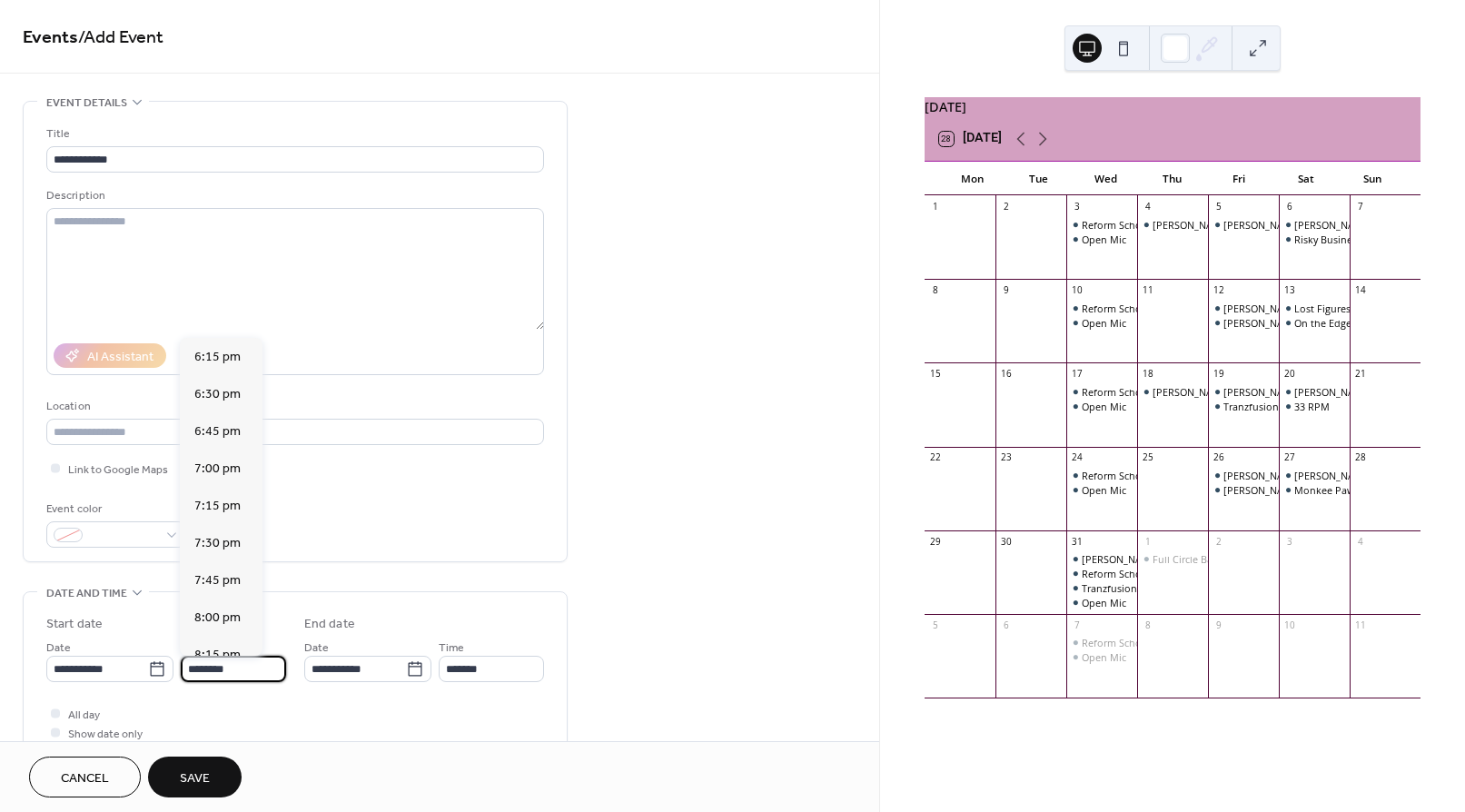 scroll, scrollTop: 2742, scrollLeft: 0, axis: vertical 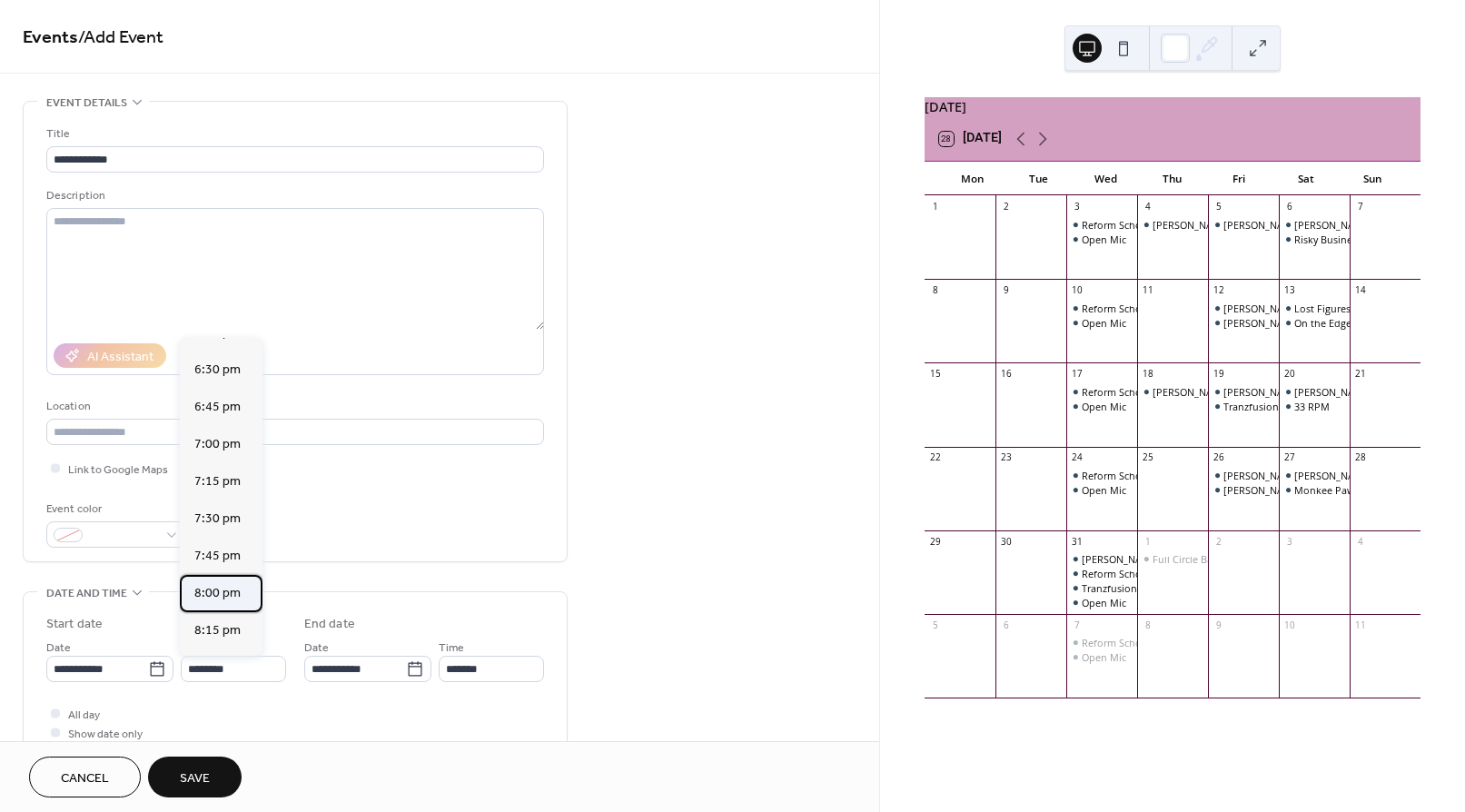 click on "8:00 pm" at bounding box center (217, 593) 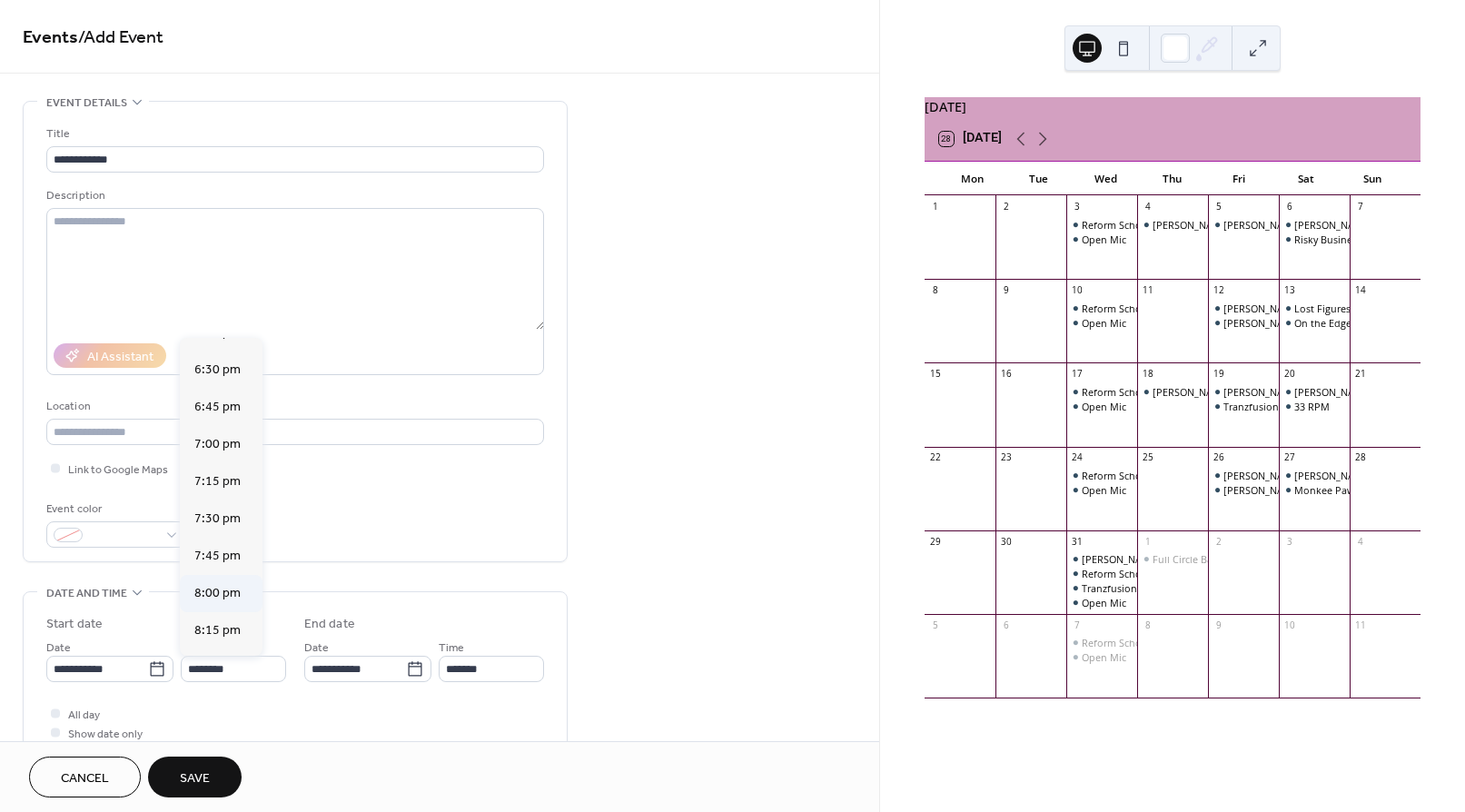type on "*******" 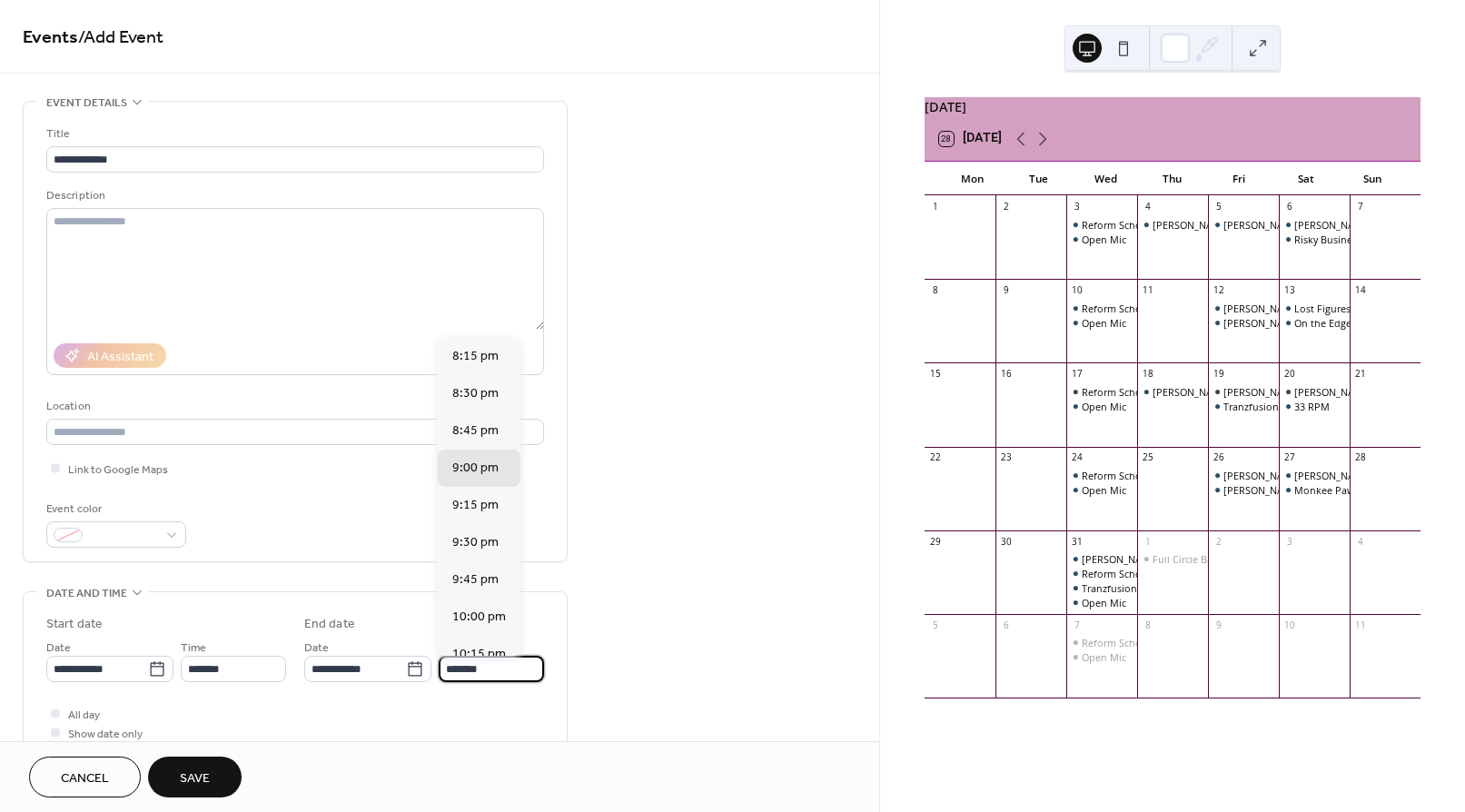 click on "*******" at bounding box center (491, 668) 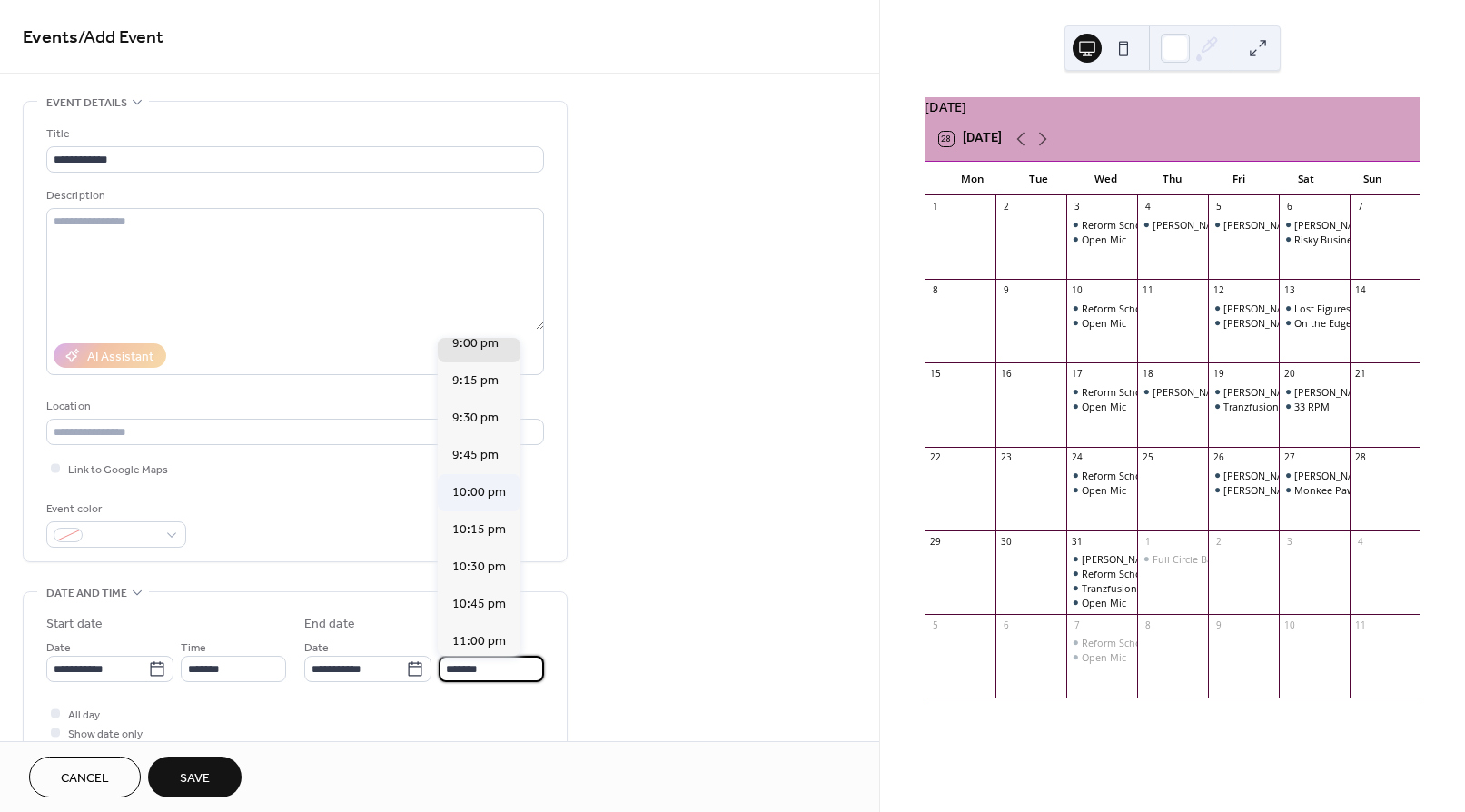 scroll, scrollTop: 130, scrollLeft: 0, axis: vertical 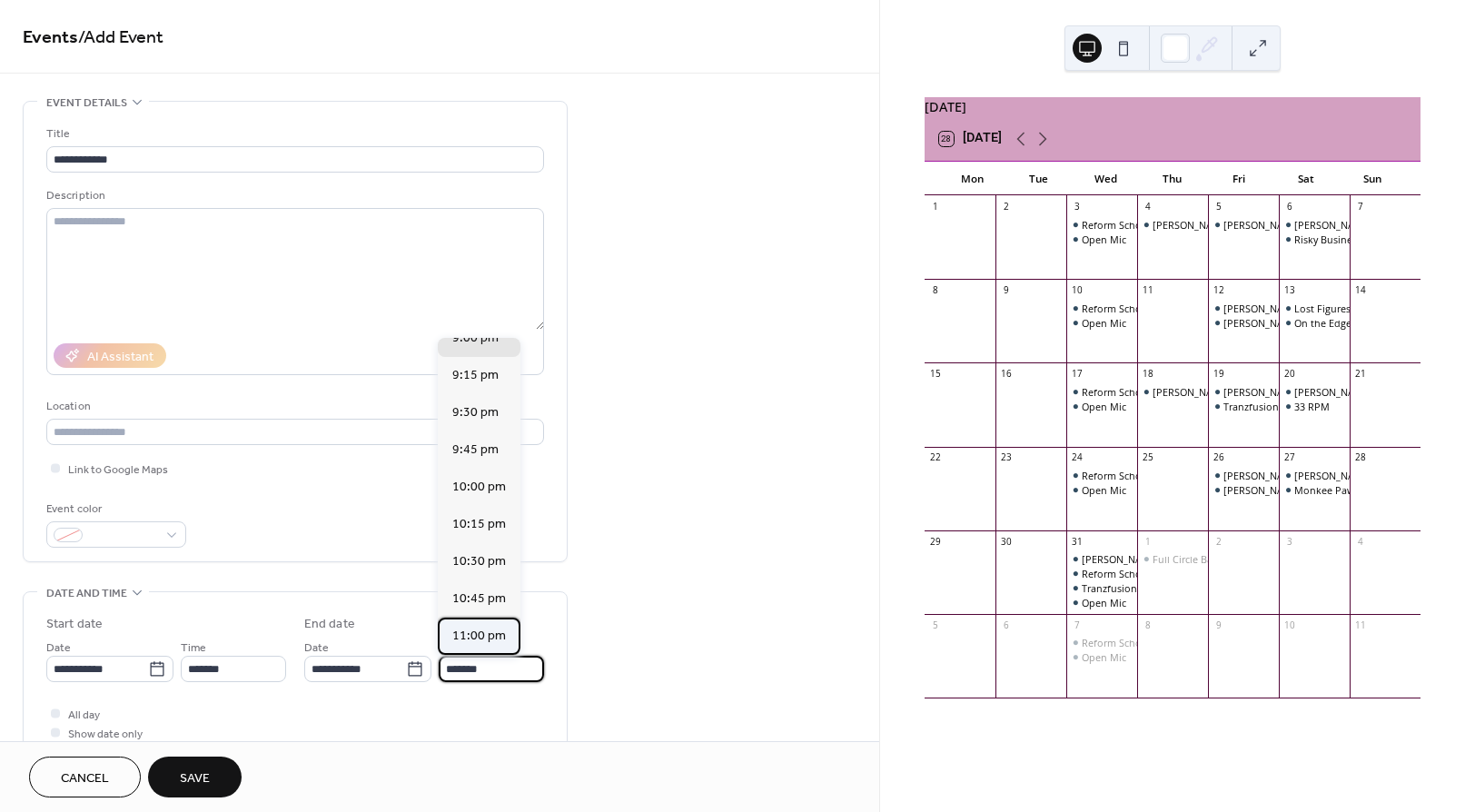 click on "11:00 pm" at bounding box center [479, 636] 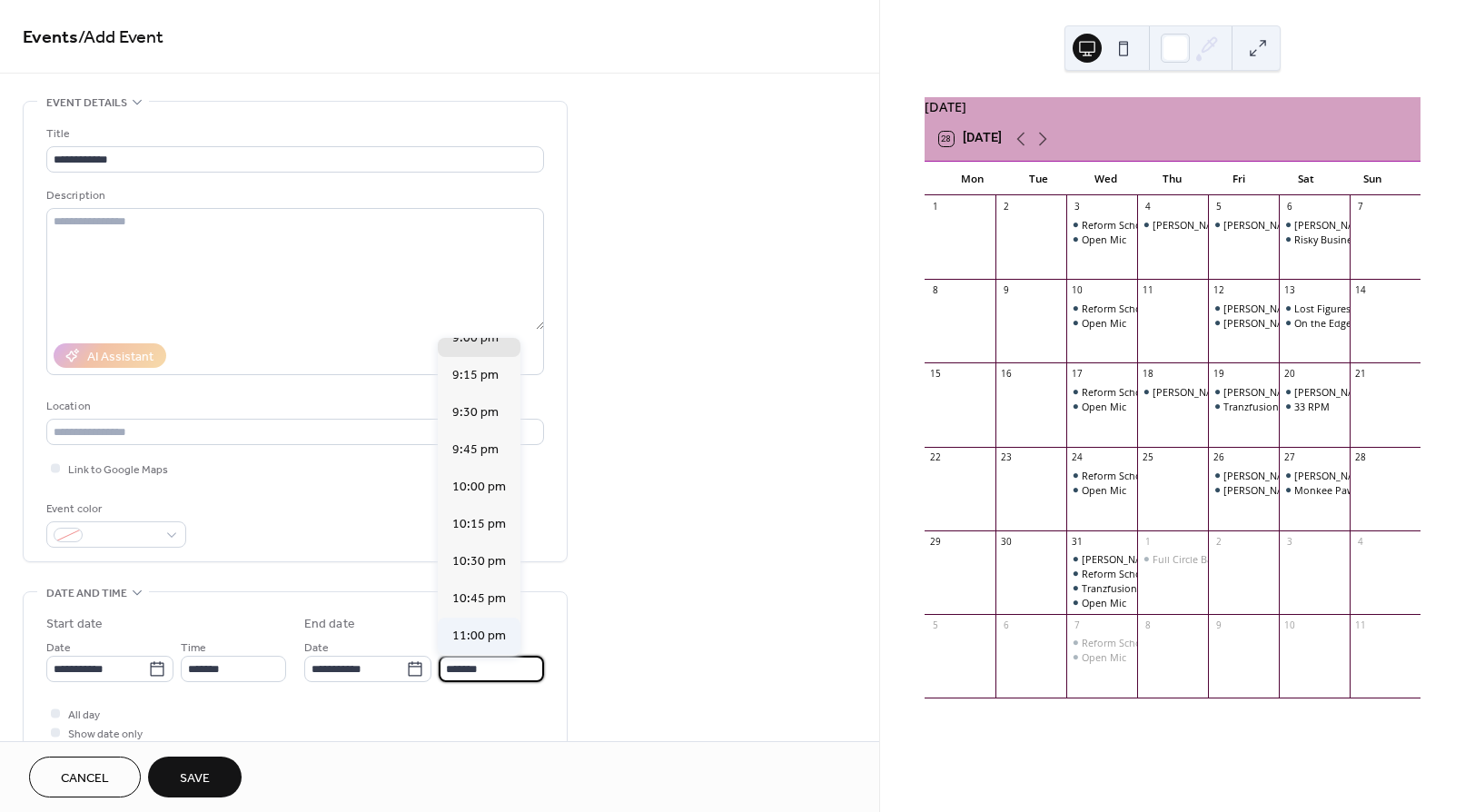 type on "********" 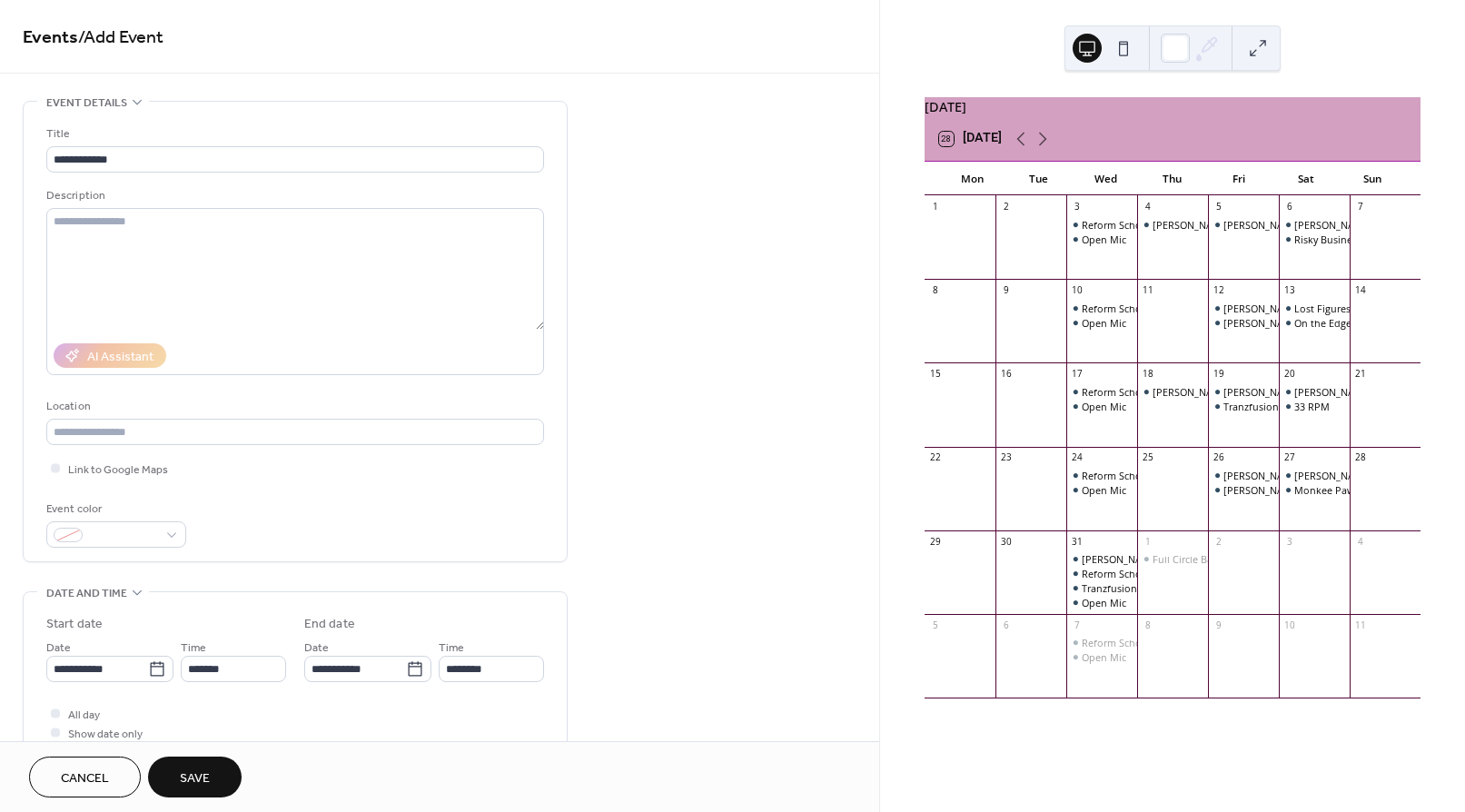 click on "Save" at bounding box center (194, 778) 